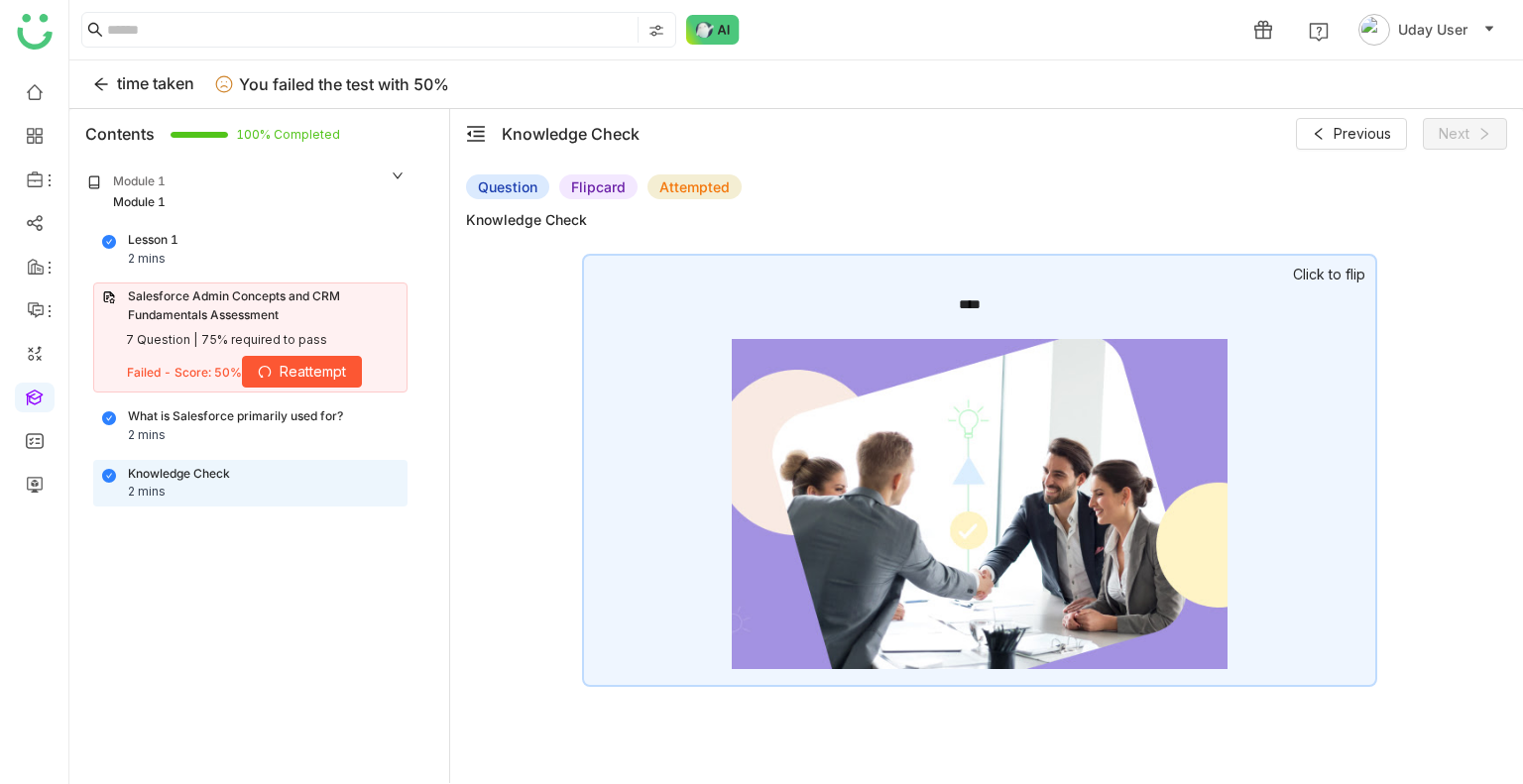 scroll, scrollTop: 0, scrollLeft: 0, axis: both 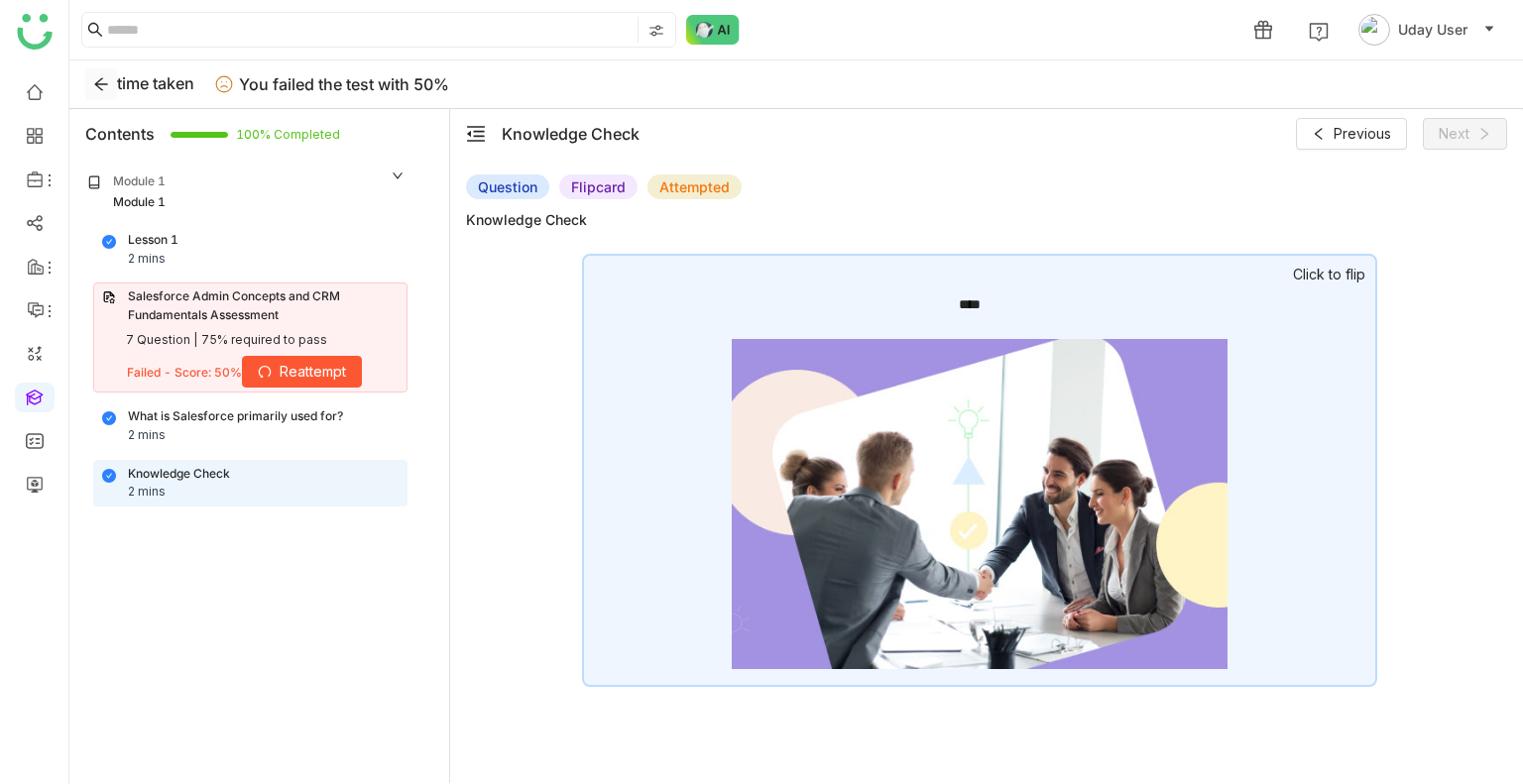 click 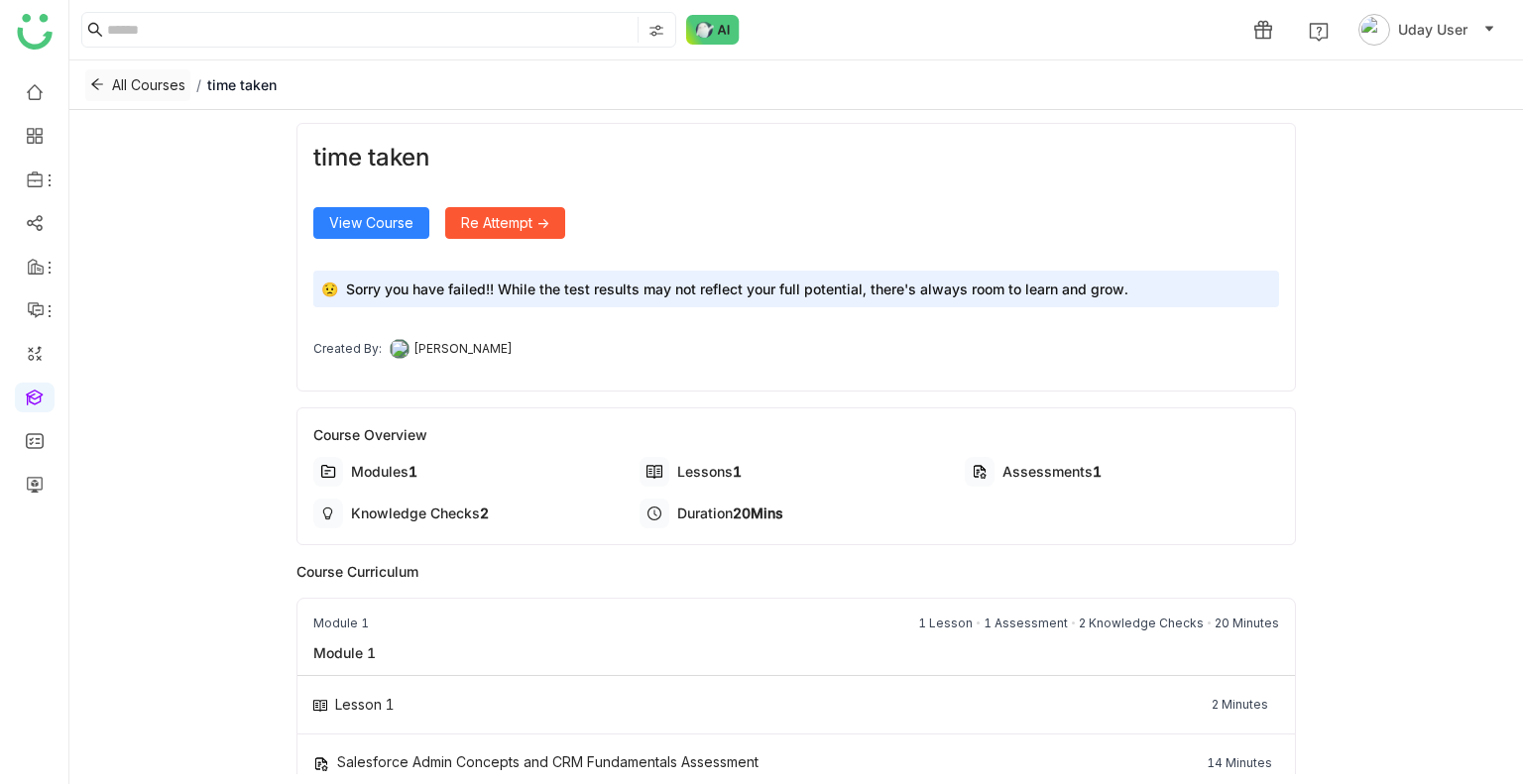 click on "All Courses" 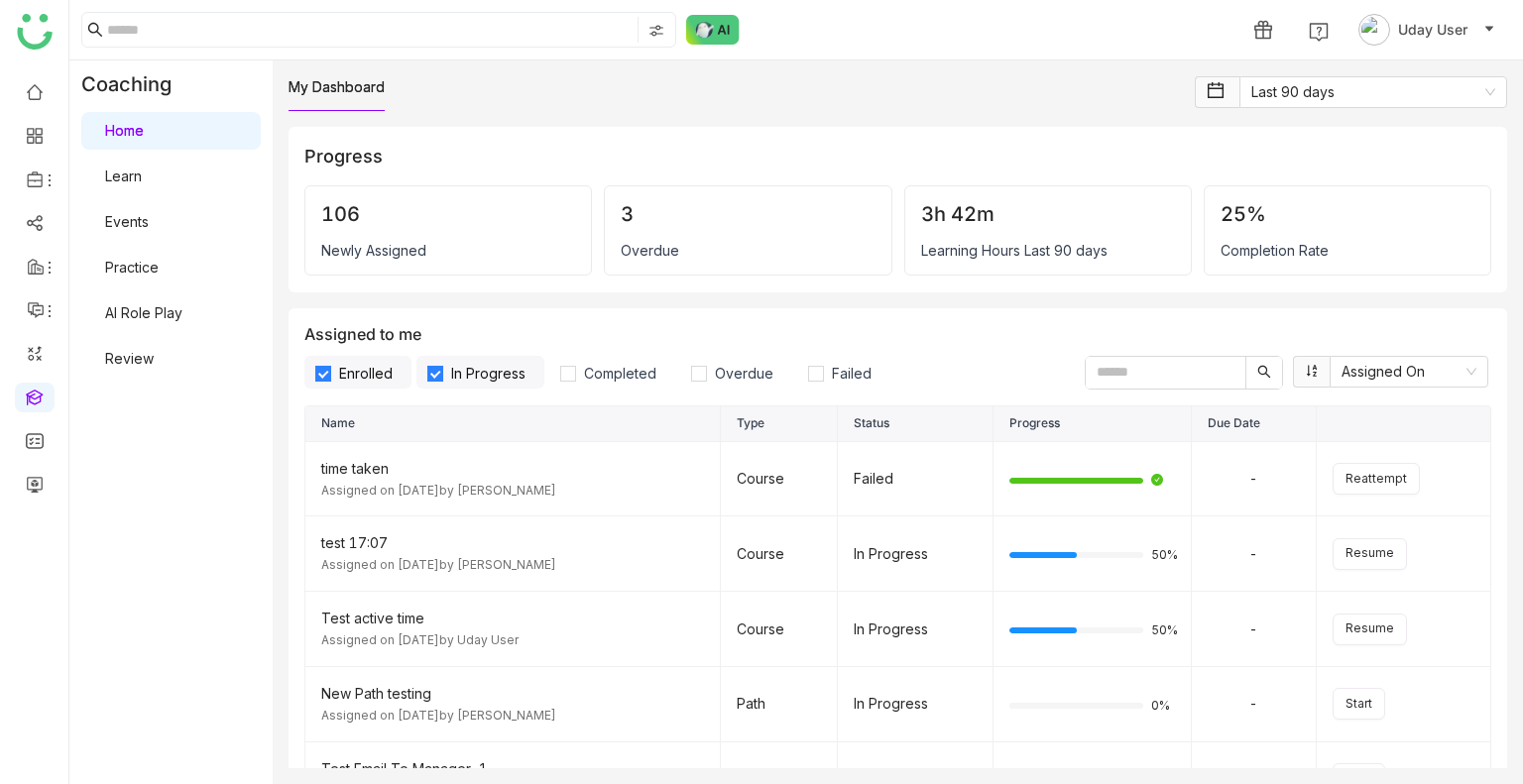 click on "Learn" at bounding box center [123, 175] 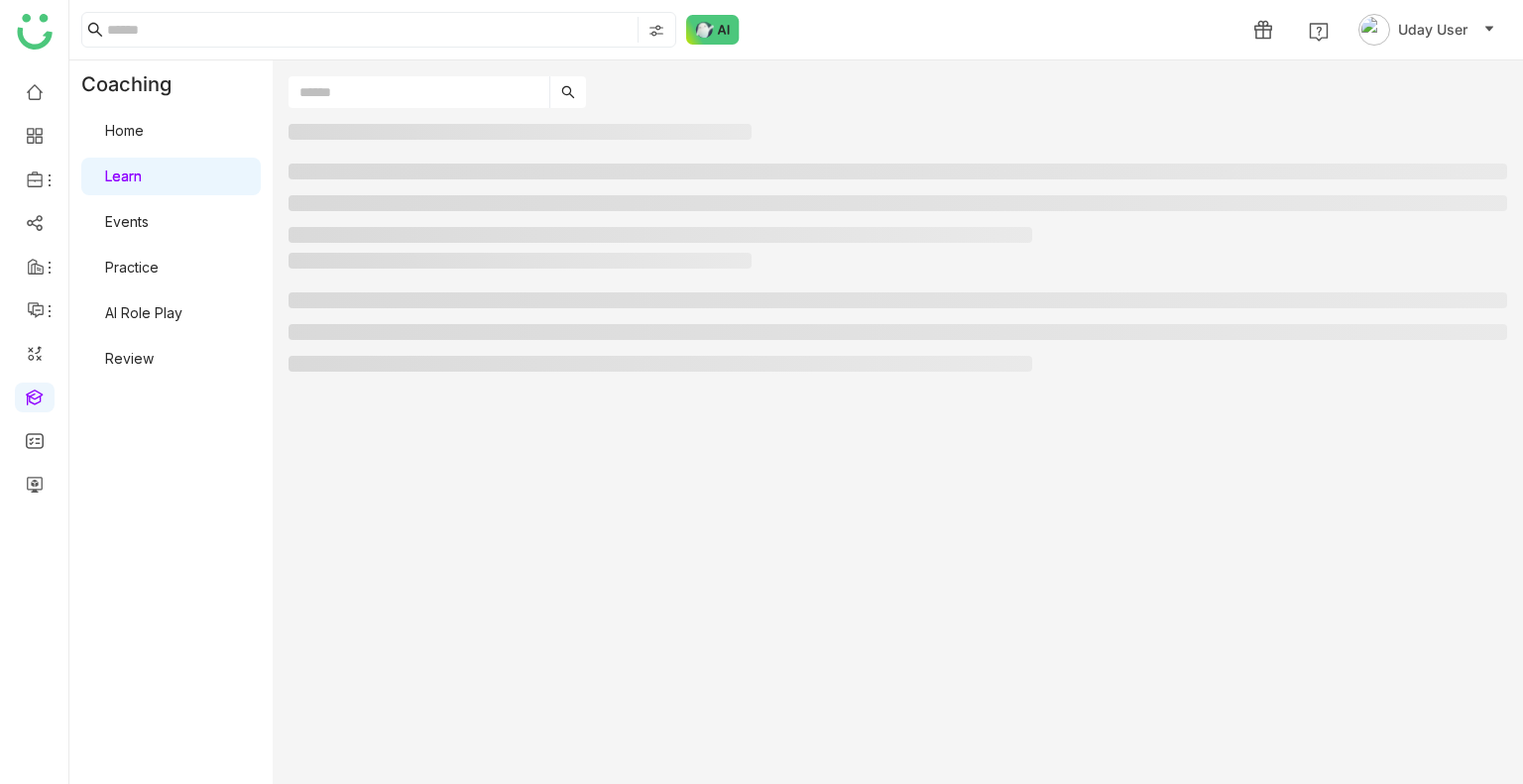 click on "Learn" at bounding box center (123, 175) 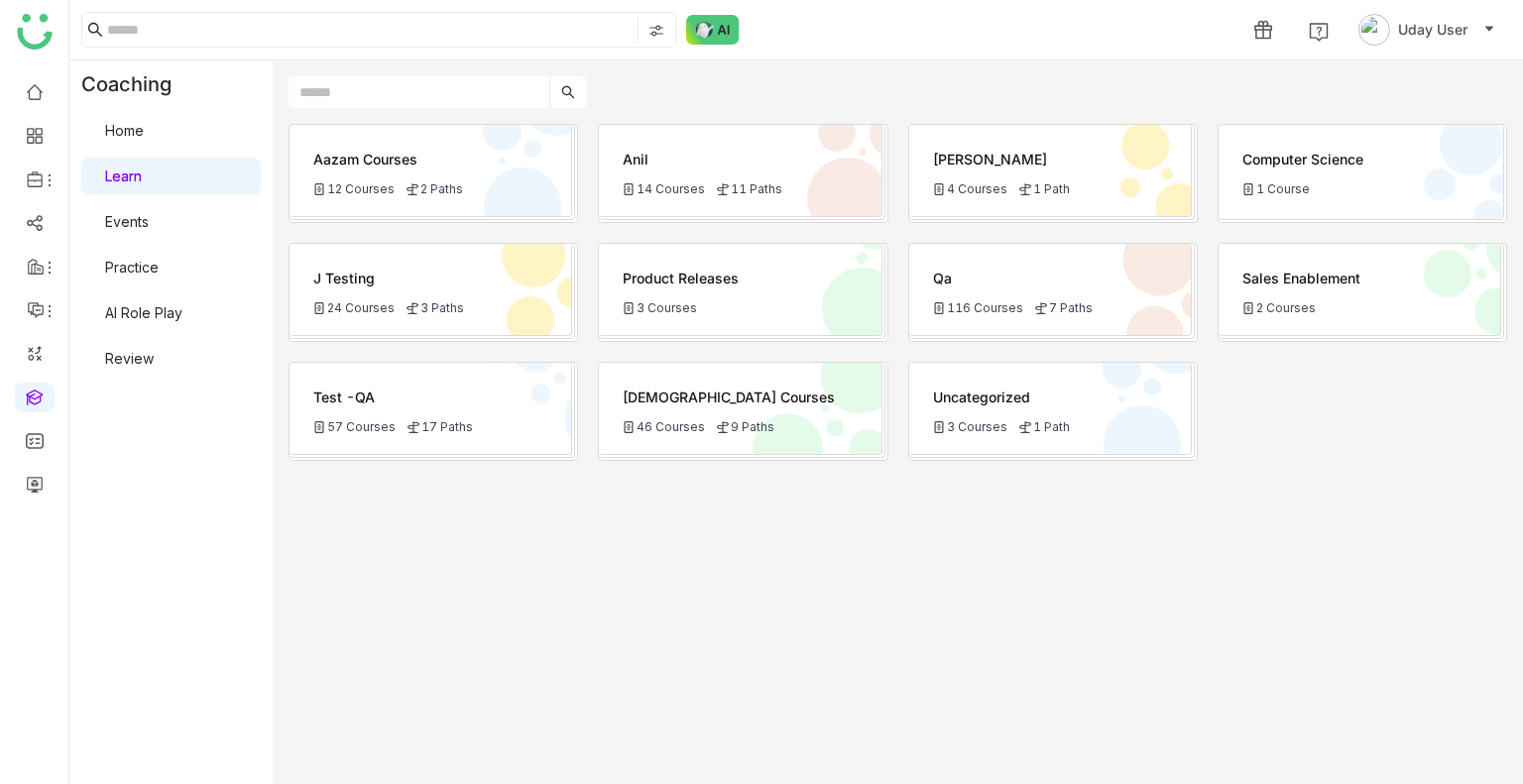 click on "Test -QA" 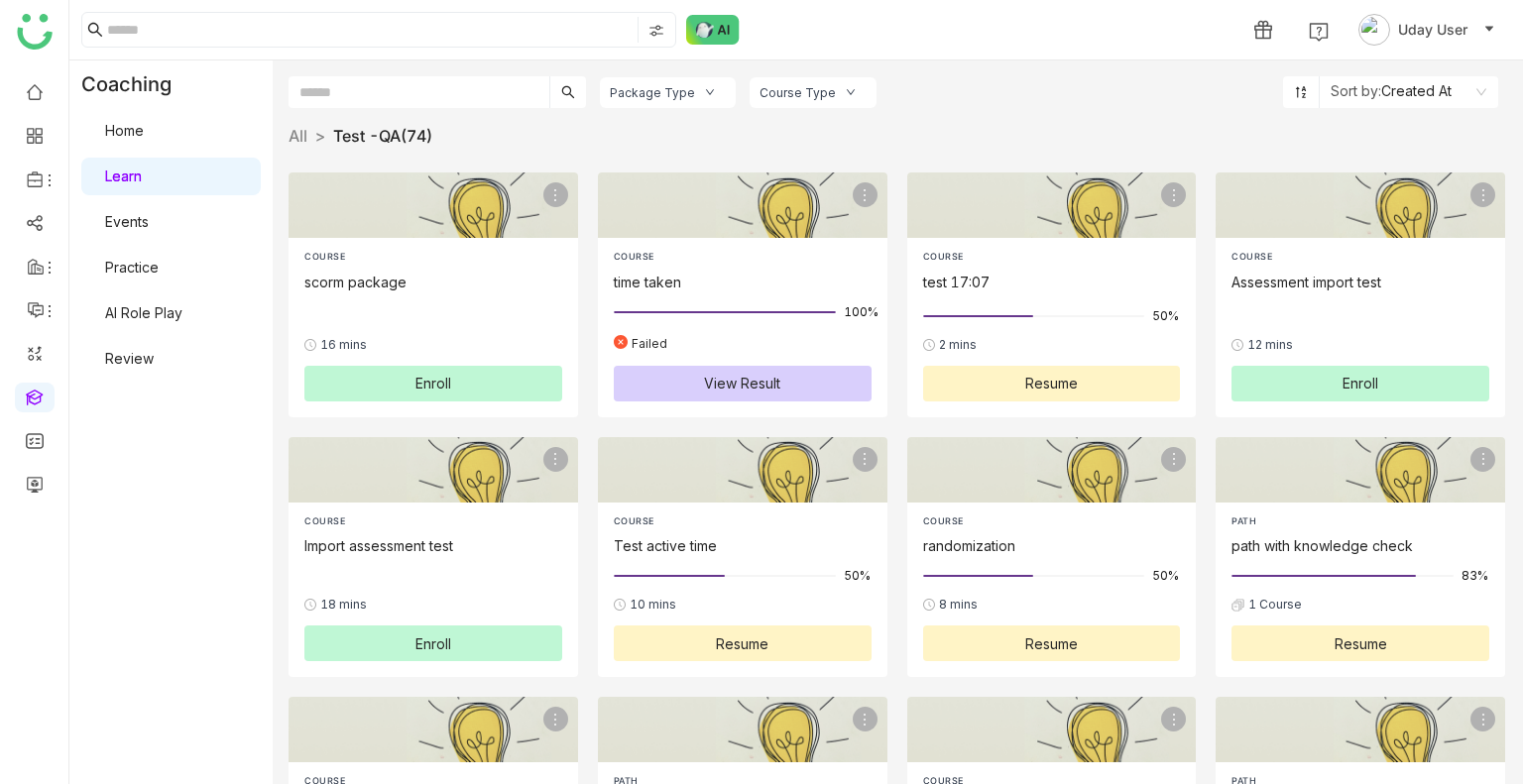click on "Enroll" 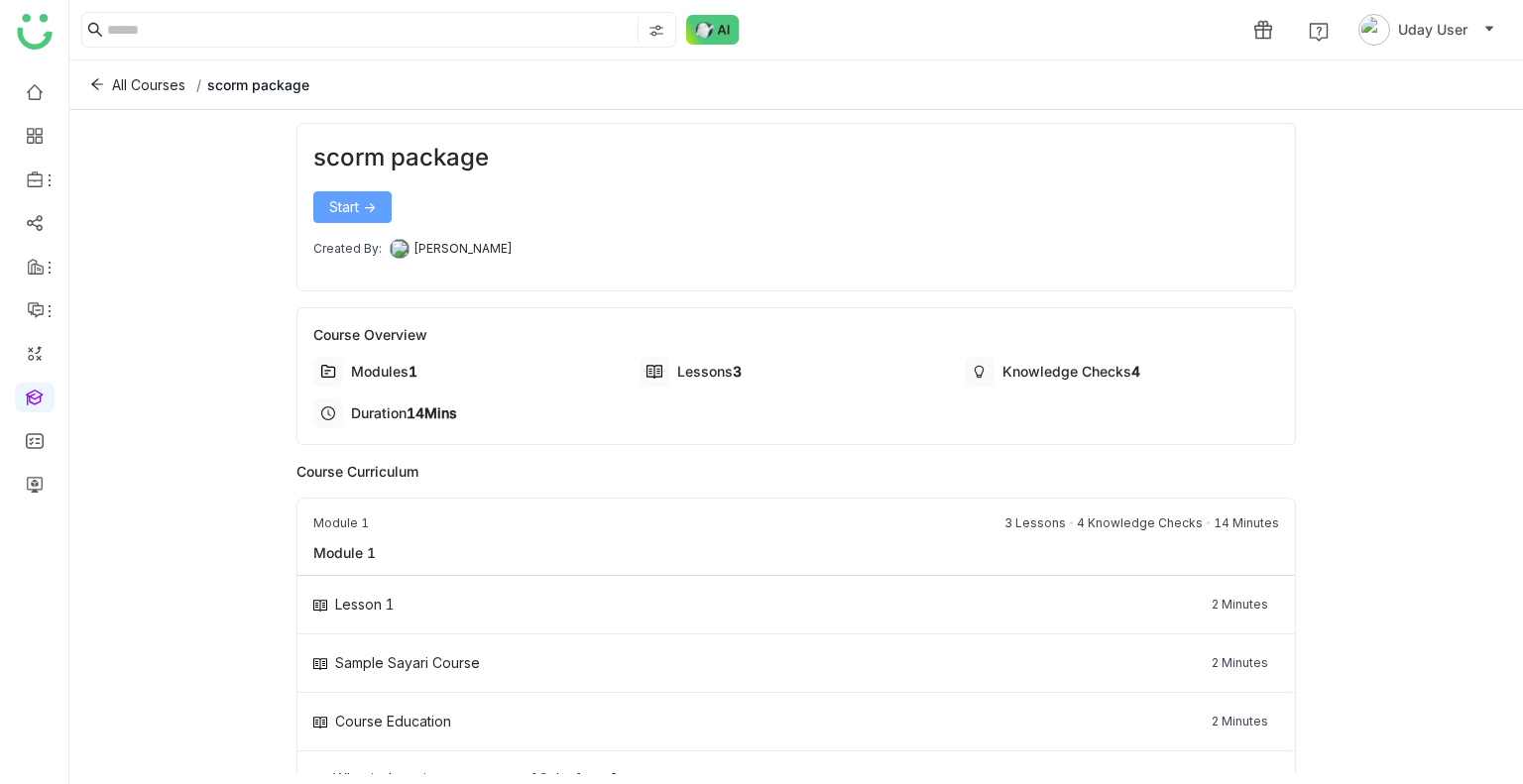 click on "Start ->" 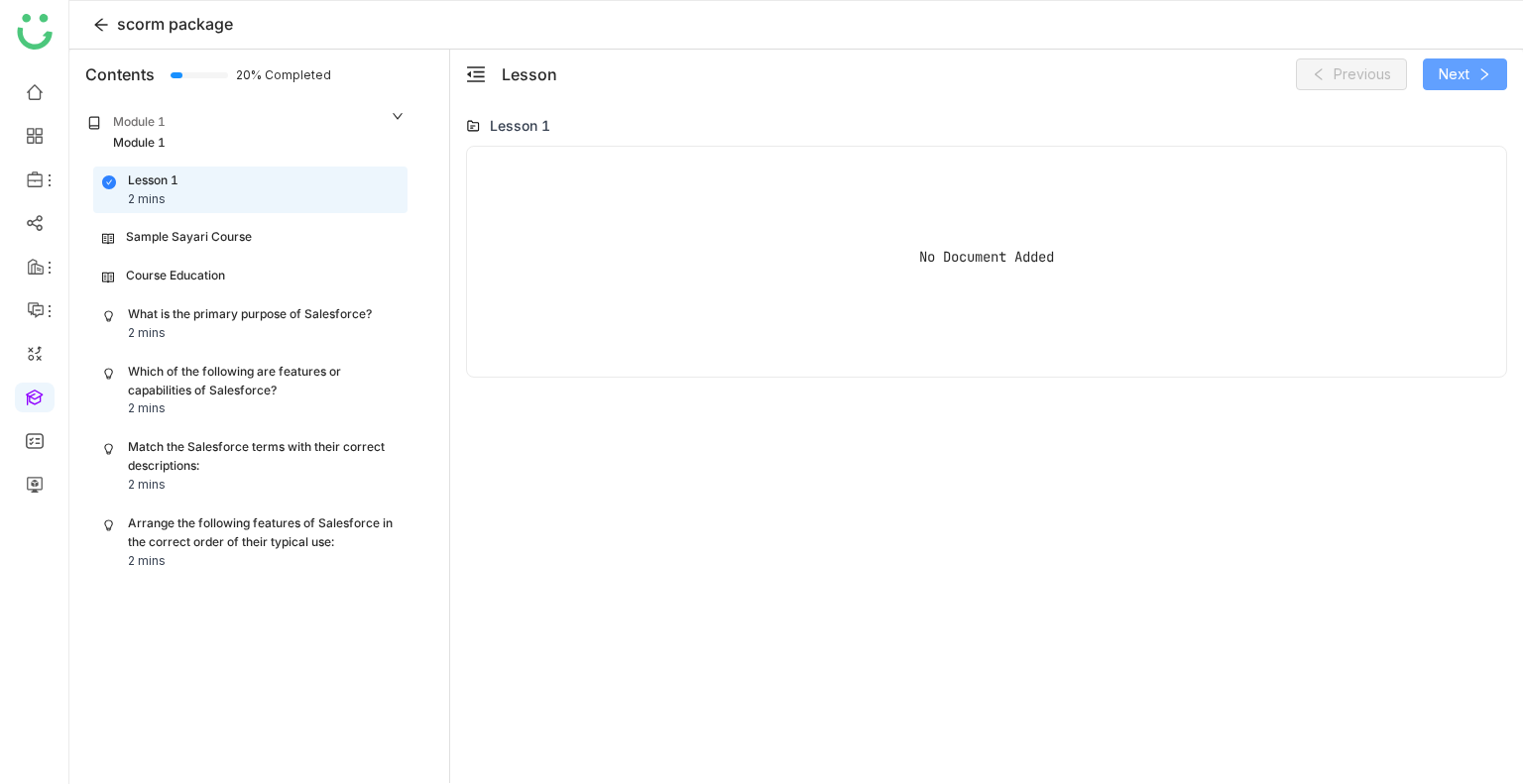 click on "Next" 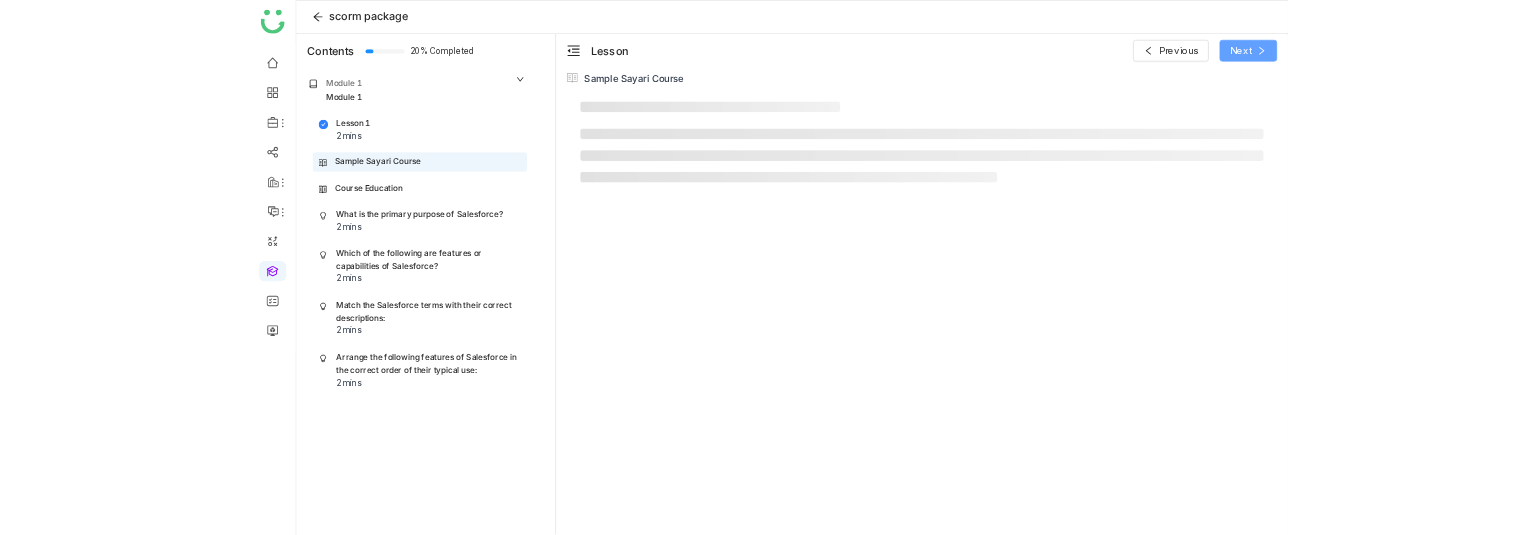 scroll, scrollTop: 0, scrollLeft: 0, axis: both 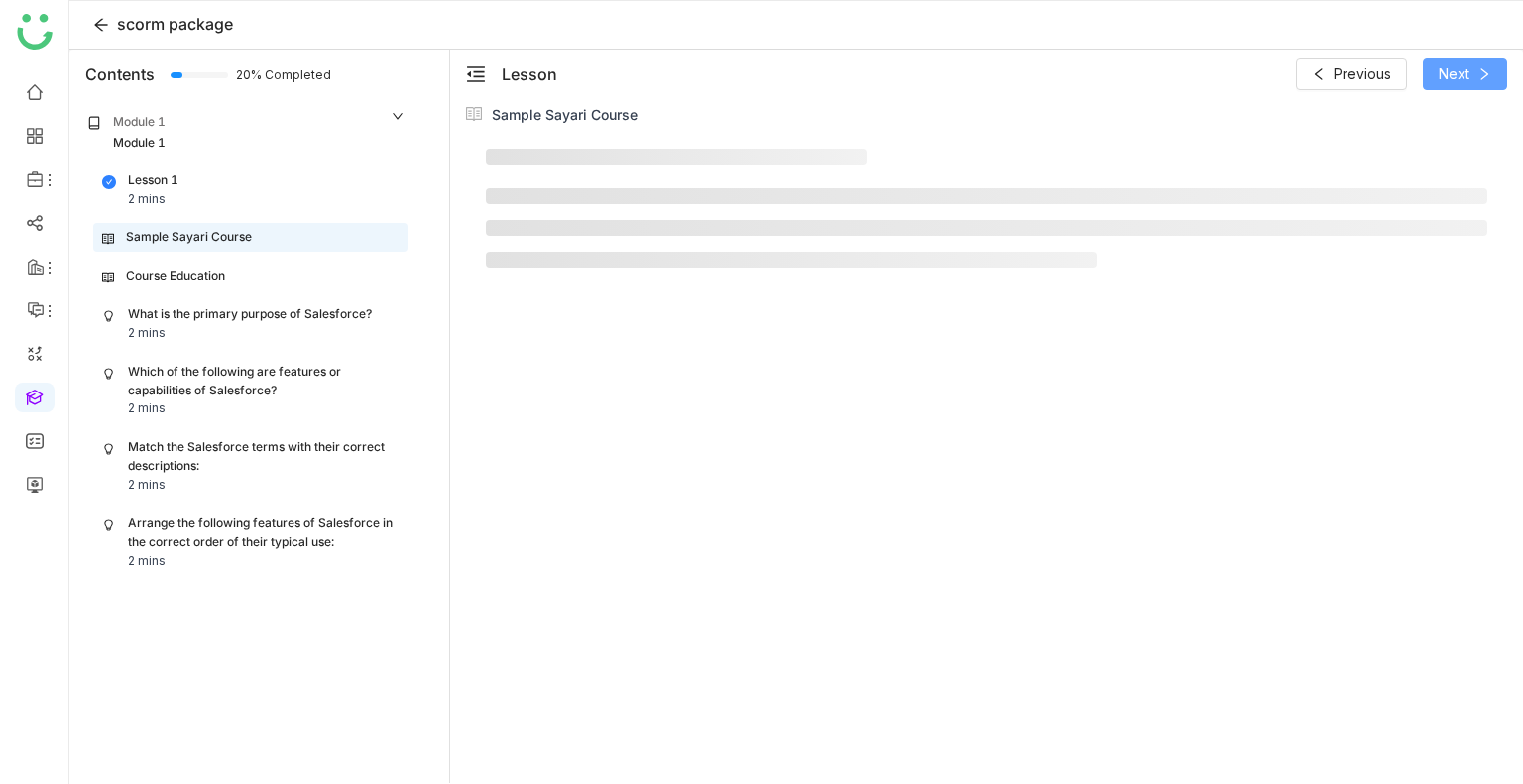 type 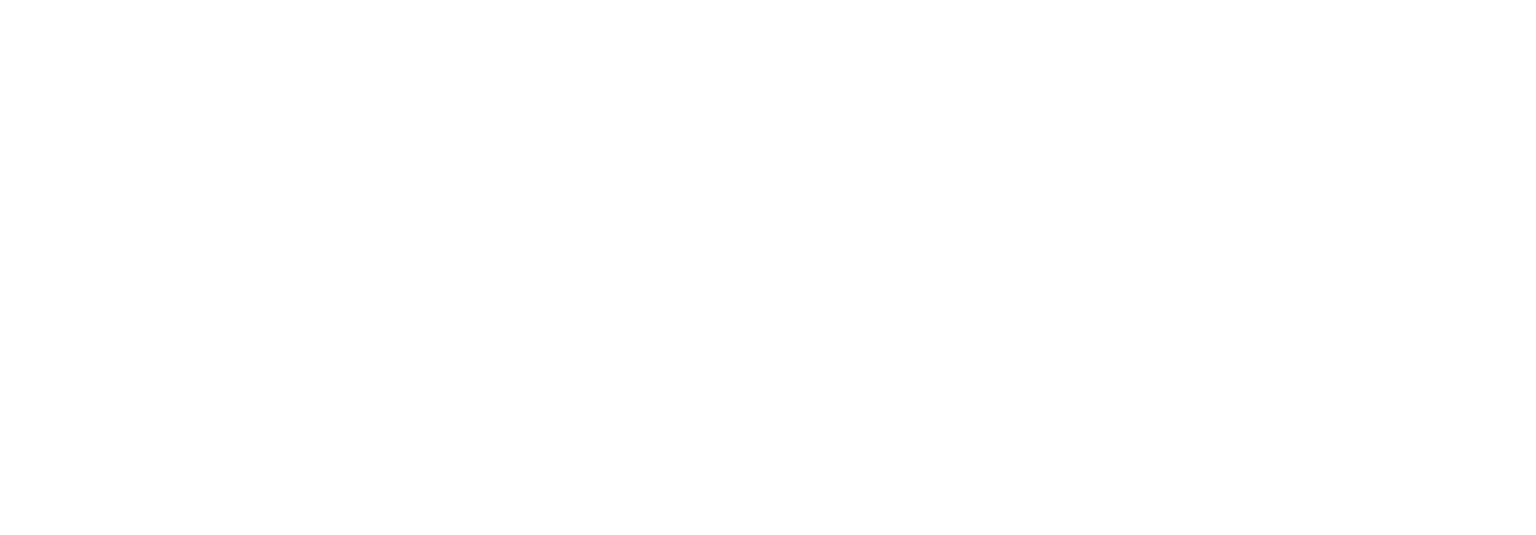 scroll, scrollTop: 0, scrollLeft: 0, axis: both 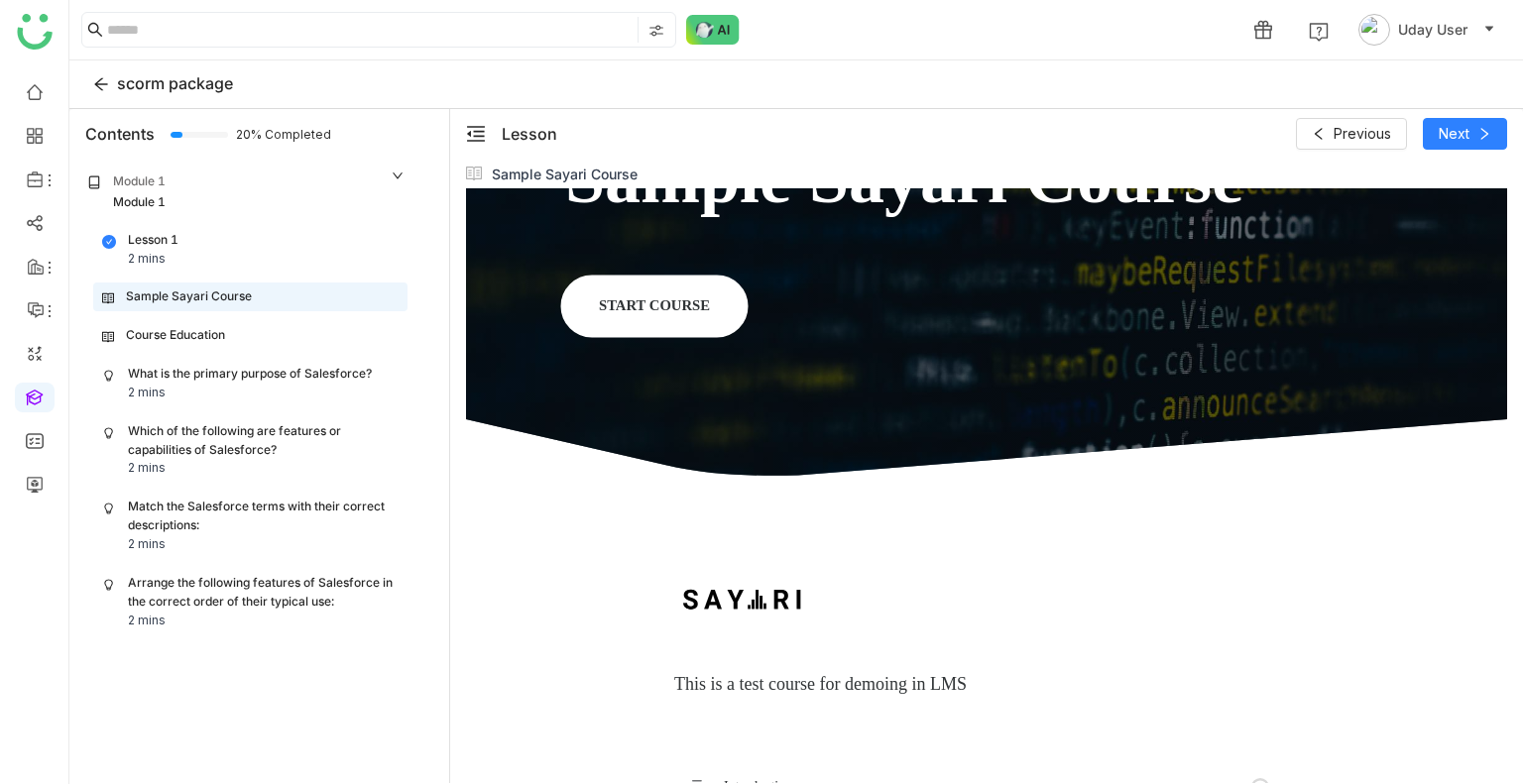 click on "START COURSE" at bounding box center (654, 306) 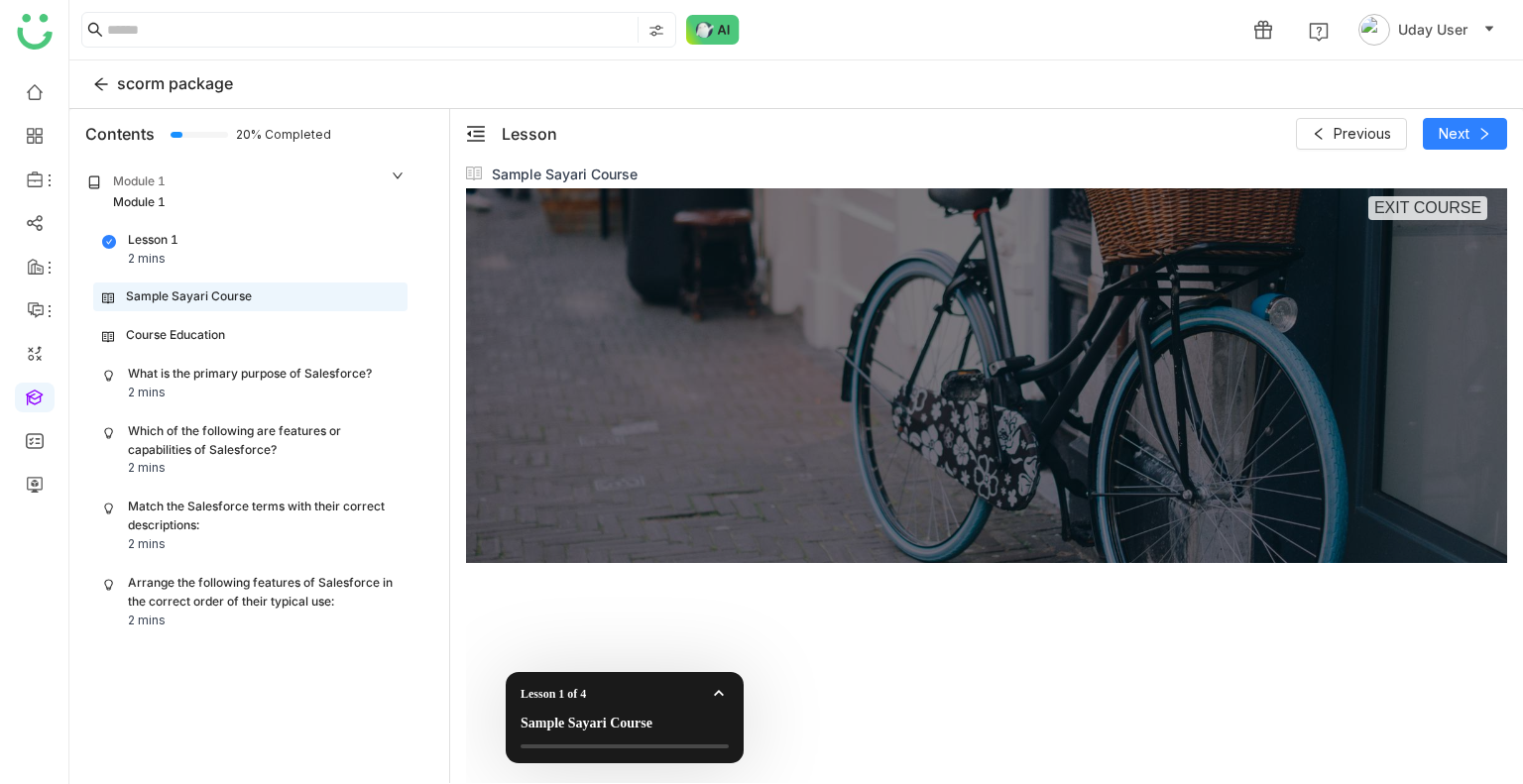 scroll, scrollTop: 409, scrollLeft: 0, axis: vertical 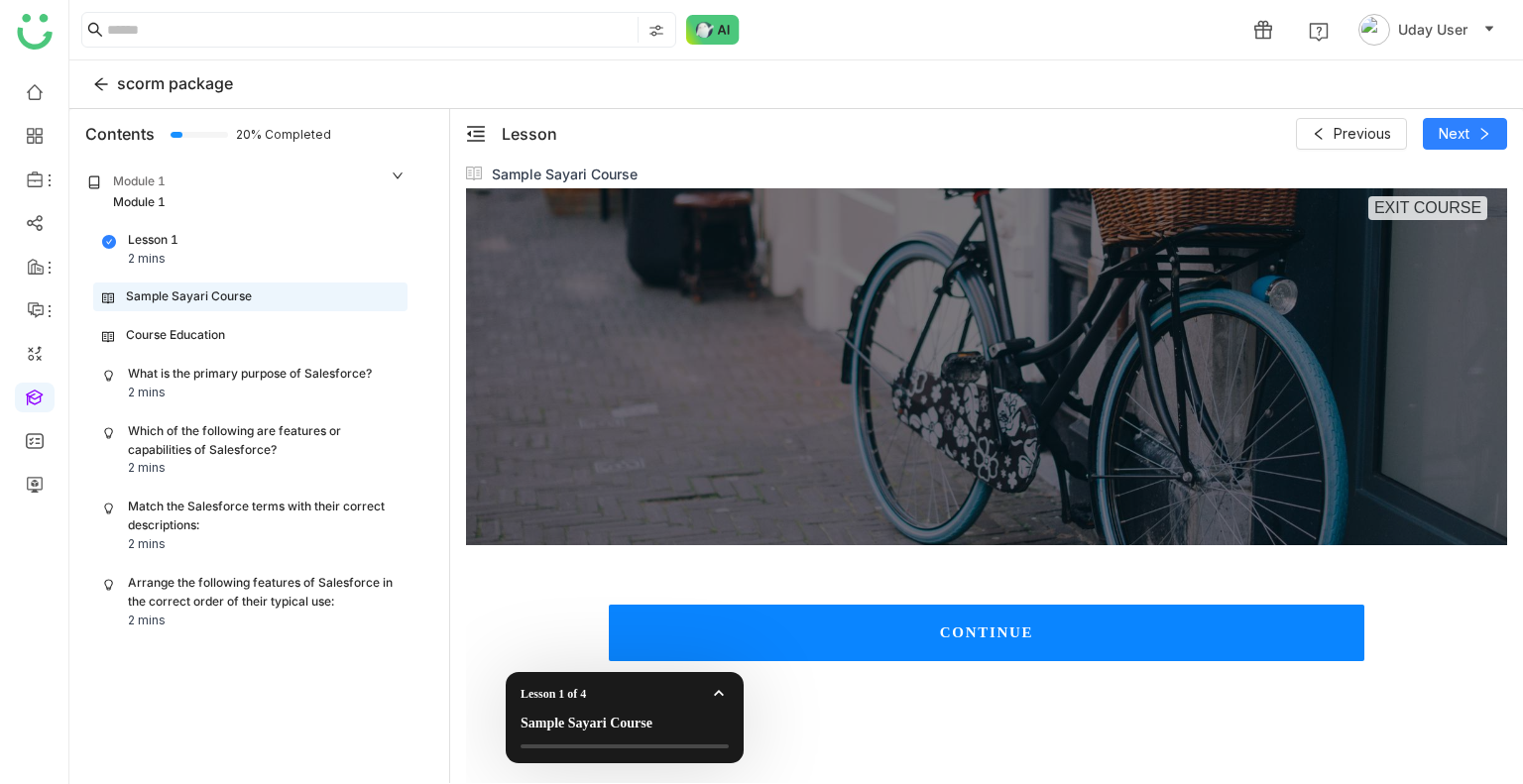 click on "CONTINUE" at bounding box center (987, 632) 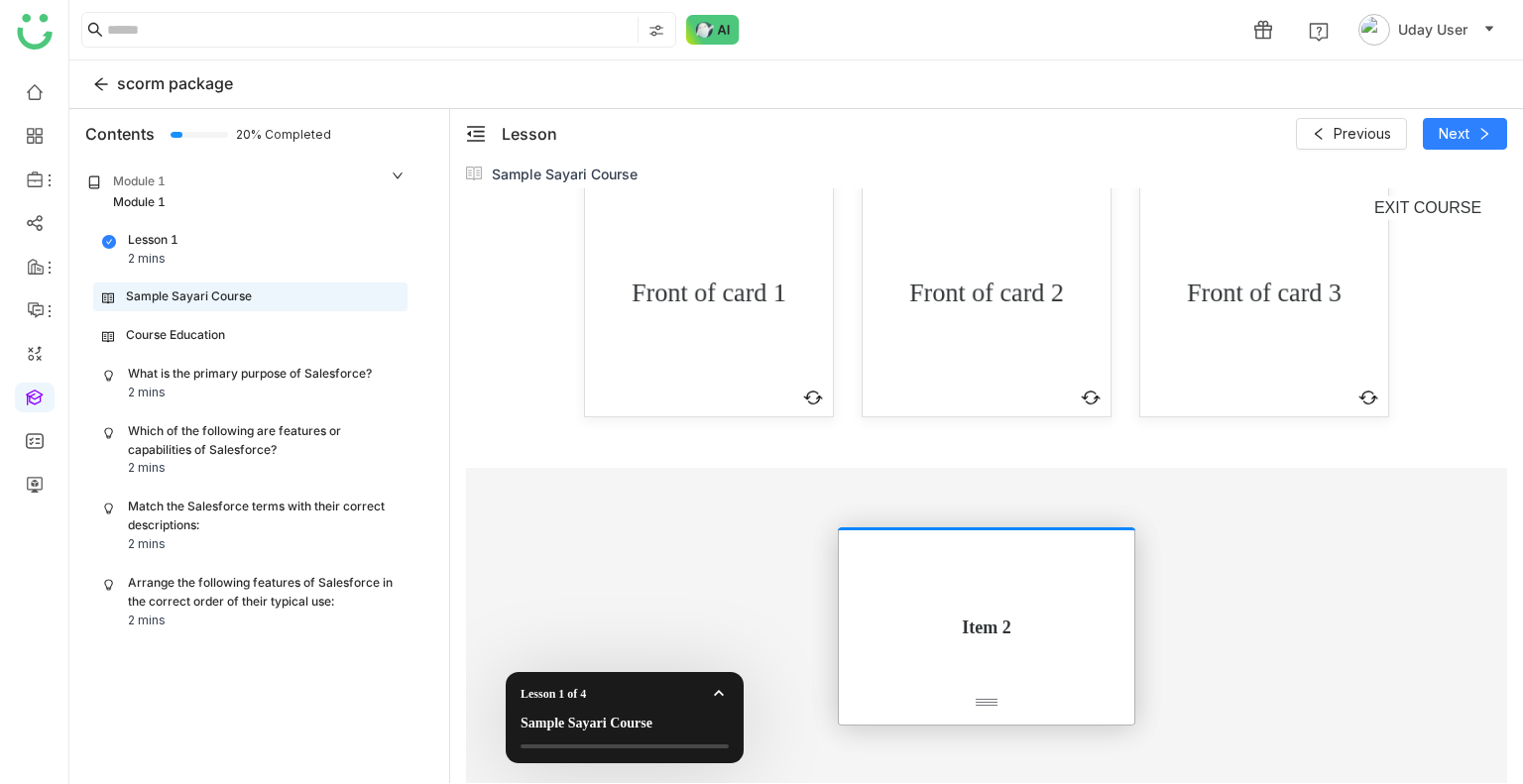 click on "Front of card 1" at bounding box center (708, 292) 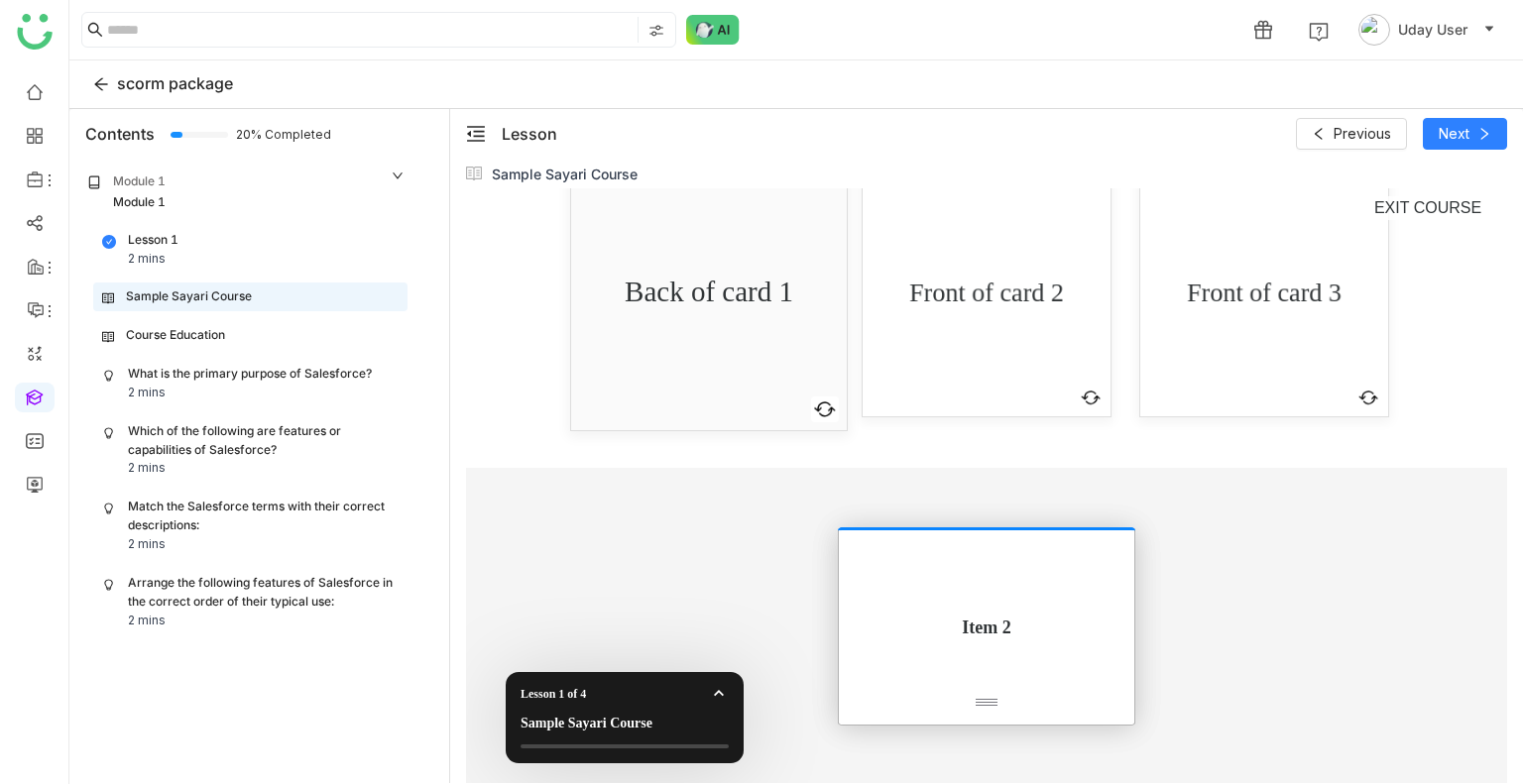 scroll, scrollTop: 1637, scrollLeft: 0, axis: vertical 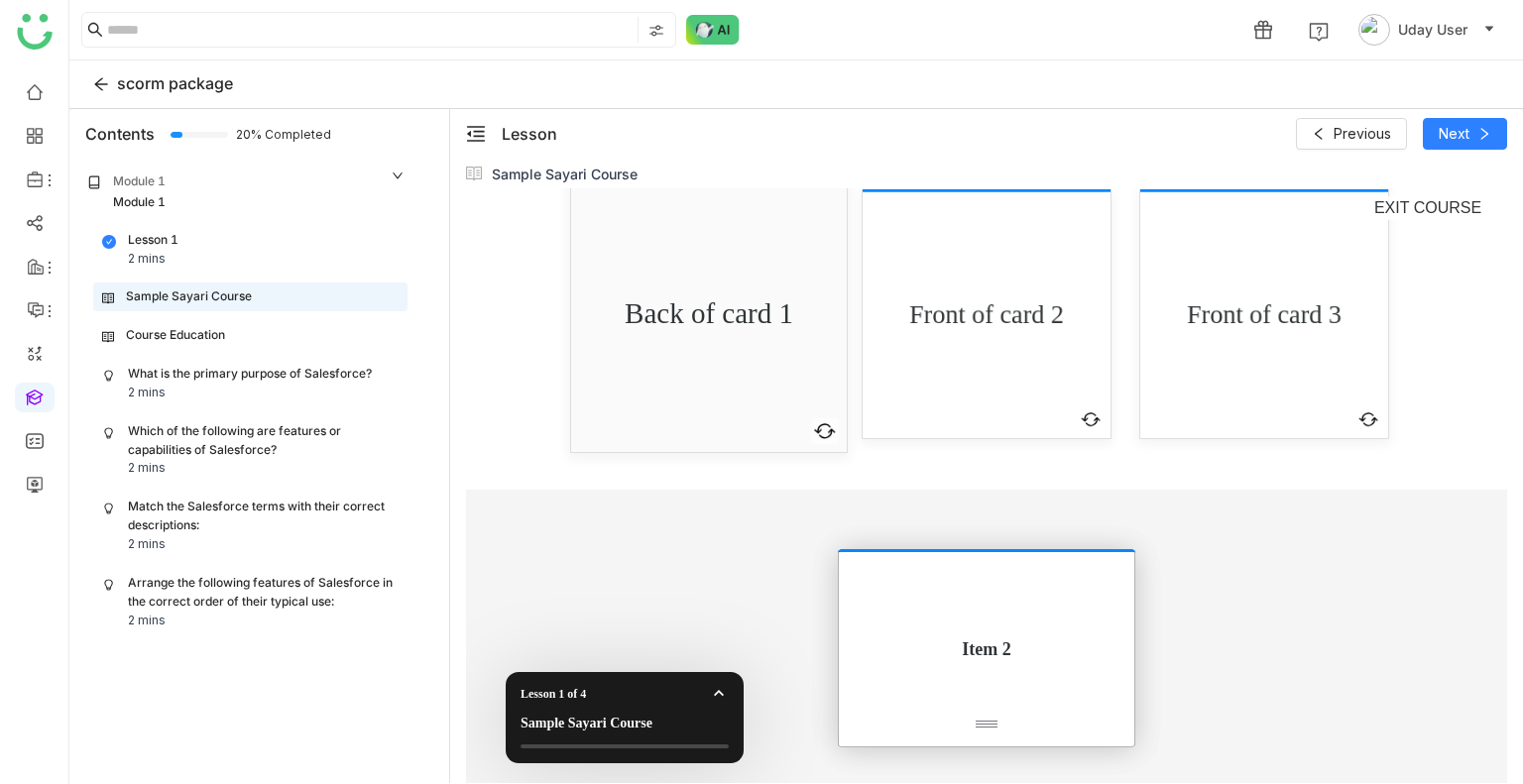 click on "Front of card 2" at bounding box center [986, 314] 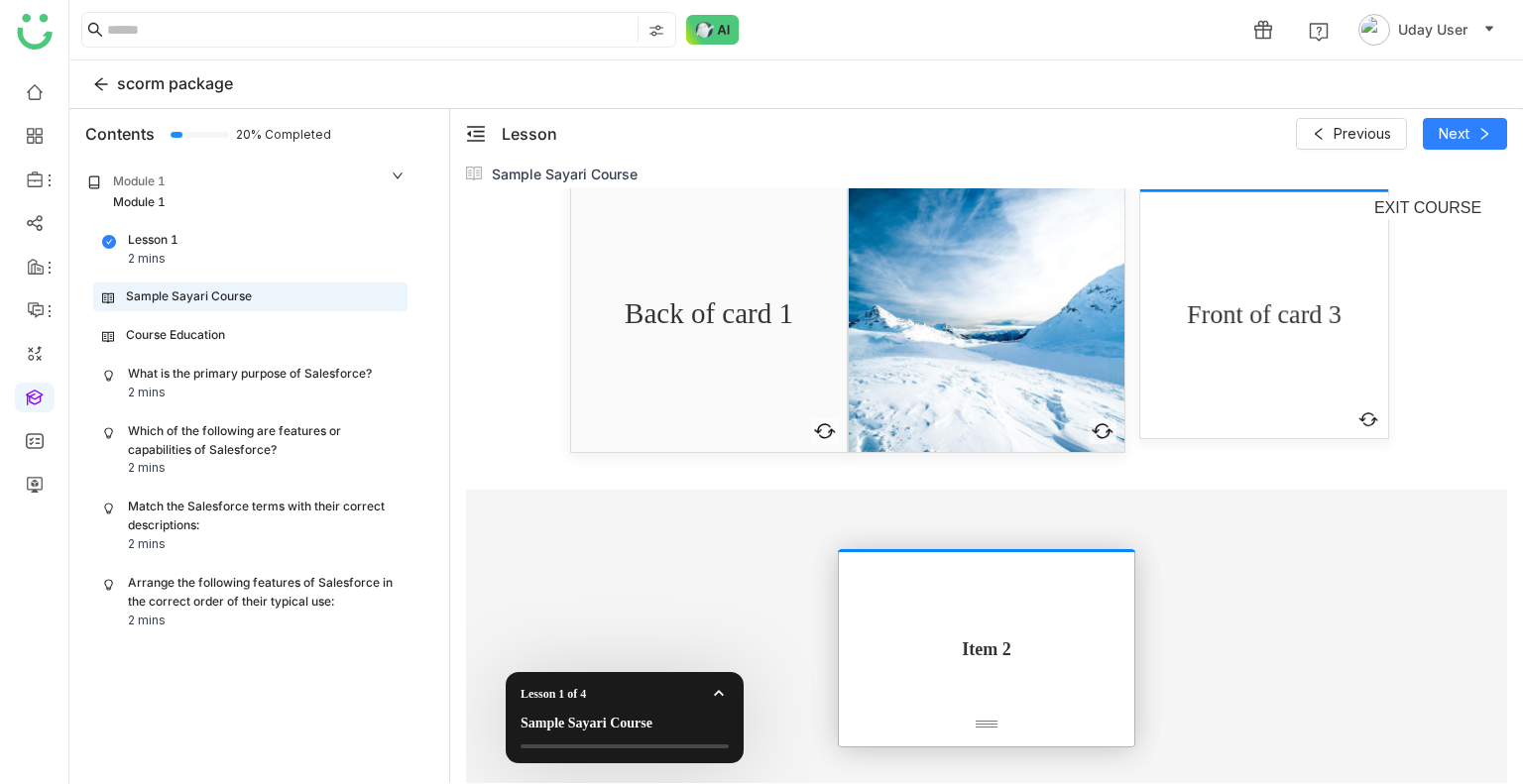 click on "Front of card 3" at bounding box center [1263, 314] 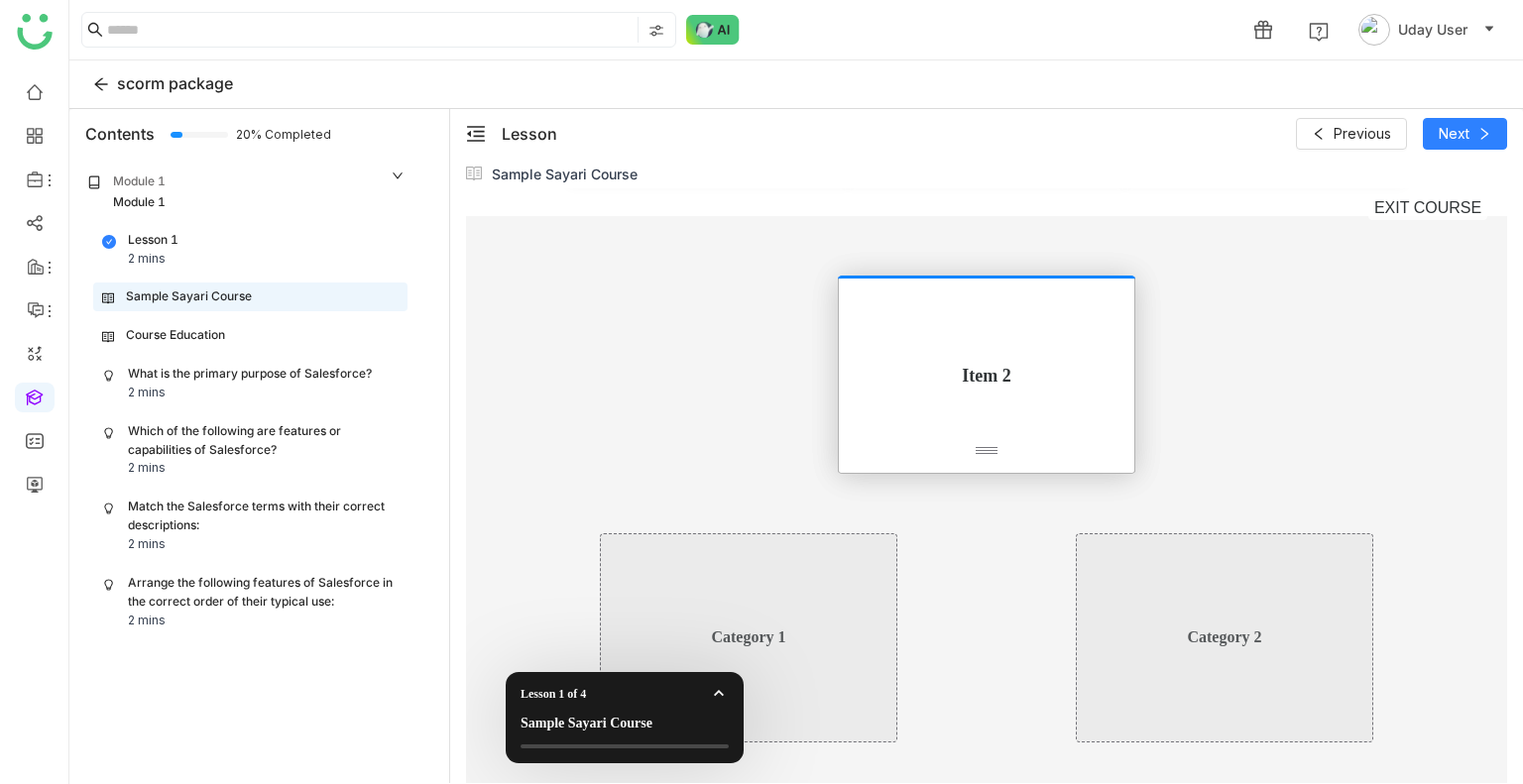 scroll, scrollTop: 1906, scrollLeft: 0, axis: vertical 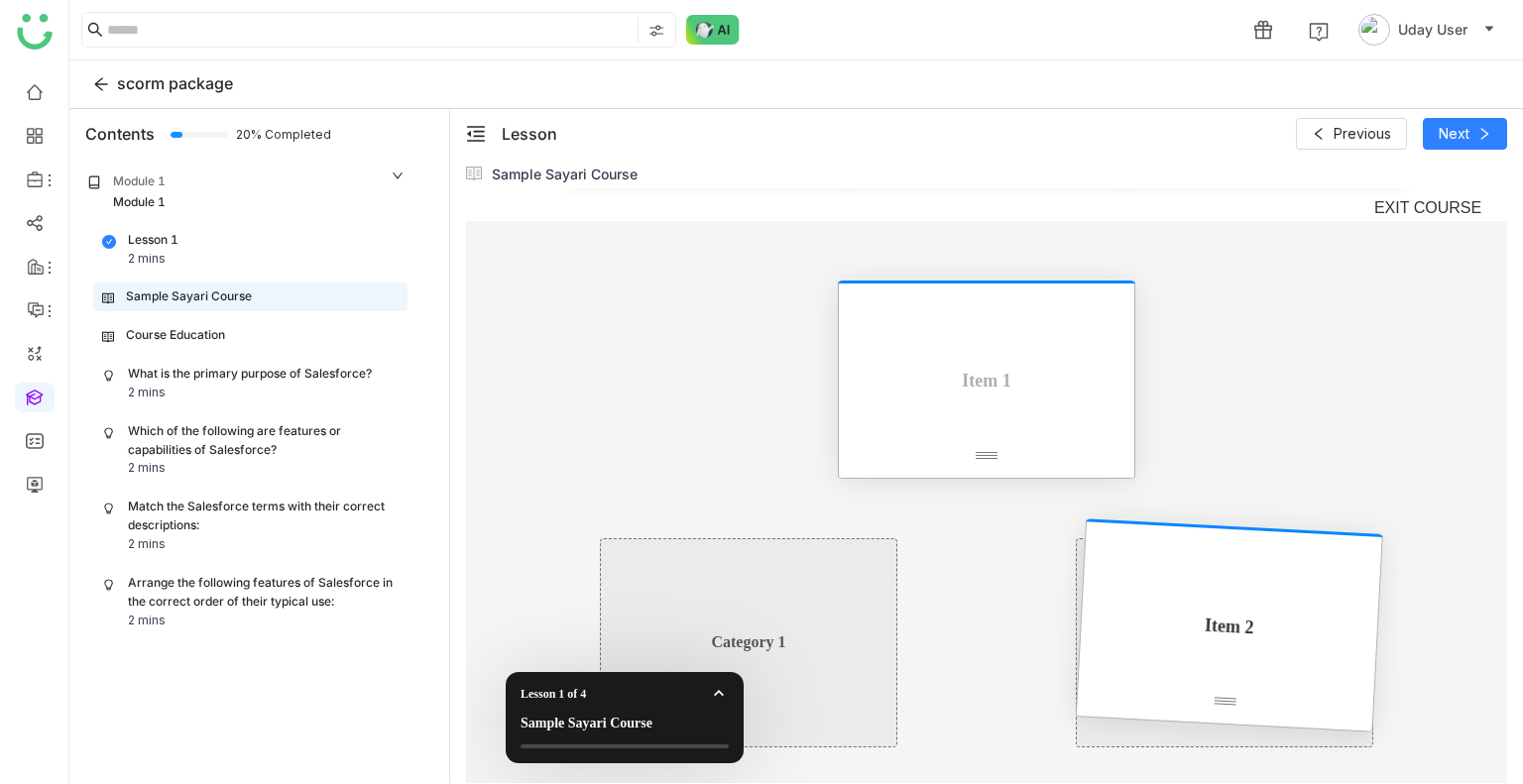 drag, startPoint x: 964, startPoint y: 402, endPoint x: 1207, endPoint y: 648, distance: 345.7817 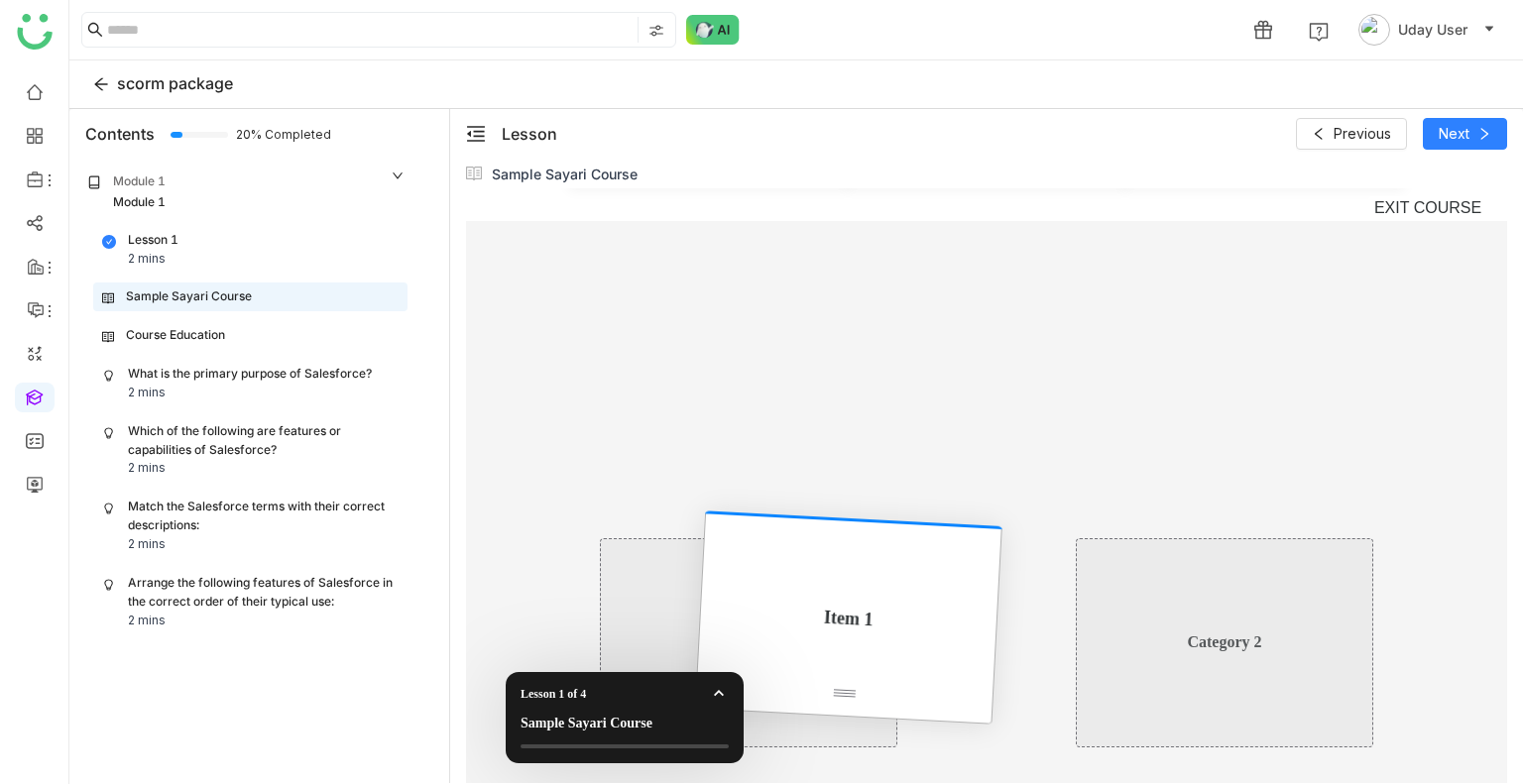 drag, startPoint x: 992, startPoint y: 280, endPoint x: 789, endPoint y: 588, distance: 368.88074 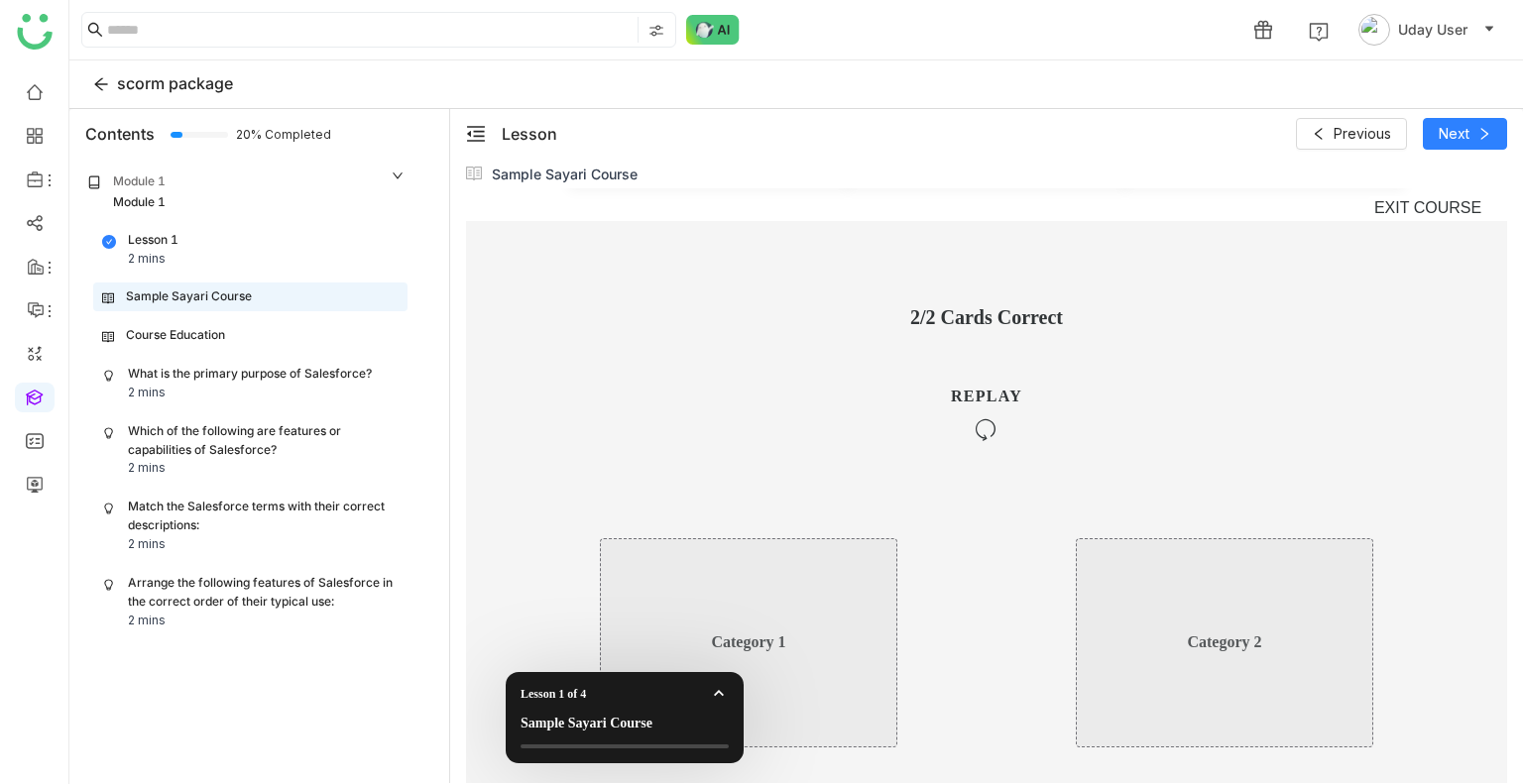 scroll, scrollTop: 2166, scrollLeft: 0, axis: vertical 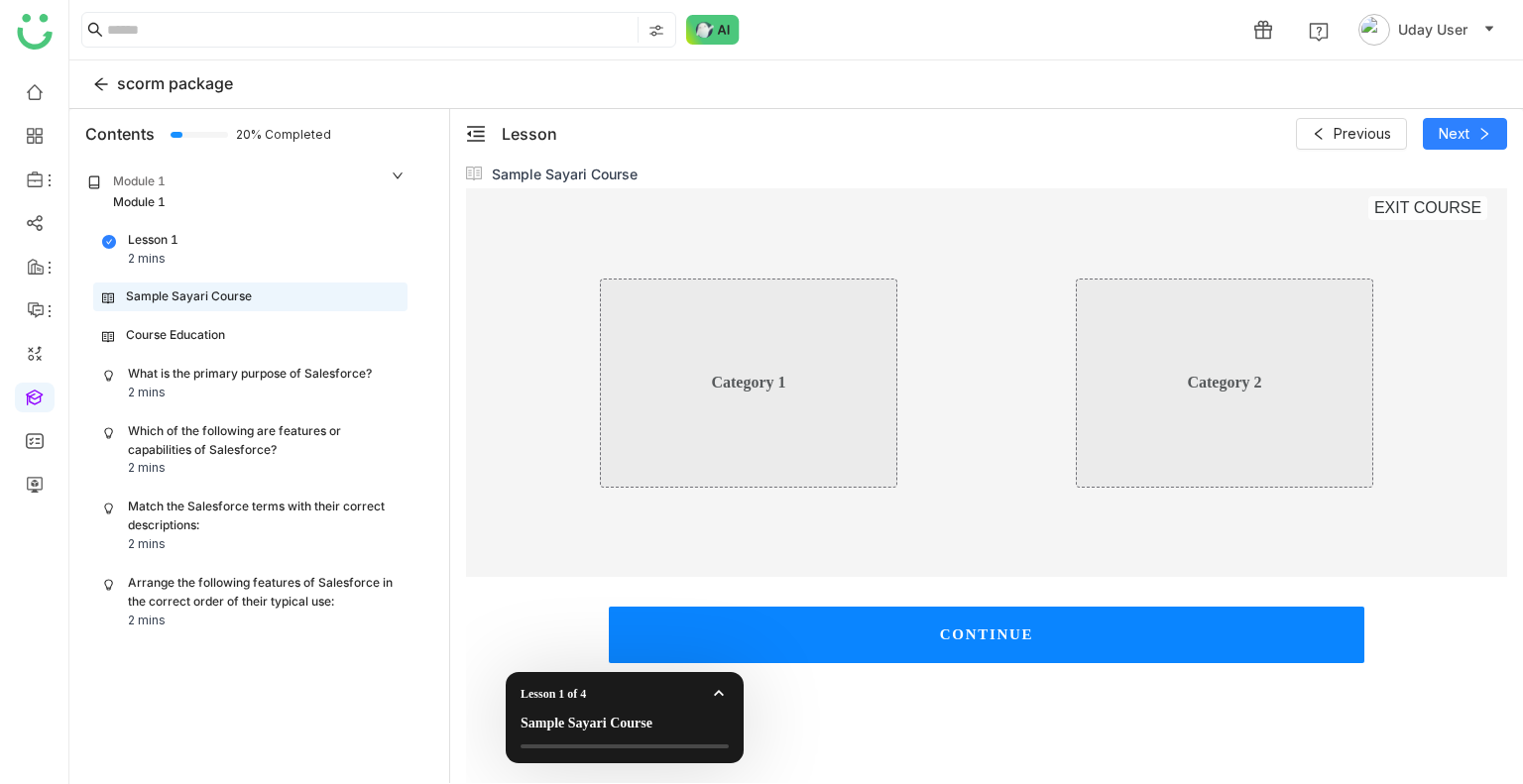 drag, startPoint x: 984, startPoint y: 593, endPoint x: 982, endPoint y: 618, distance: 25.079872 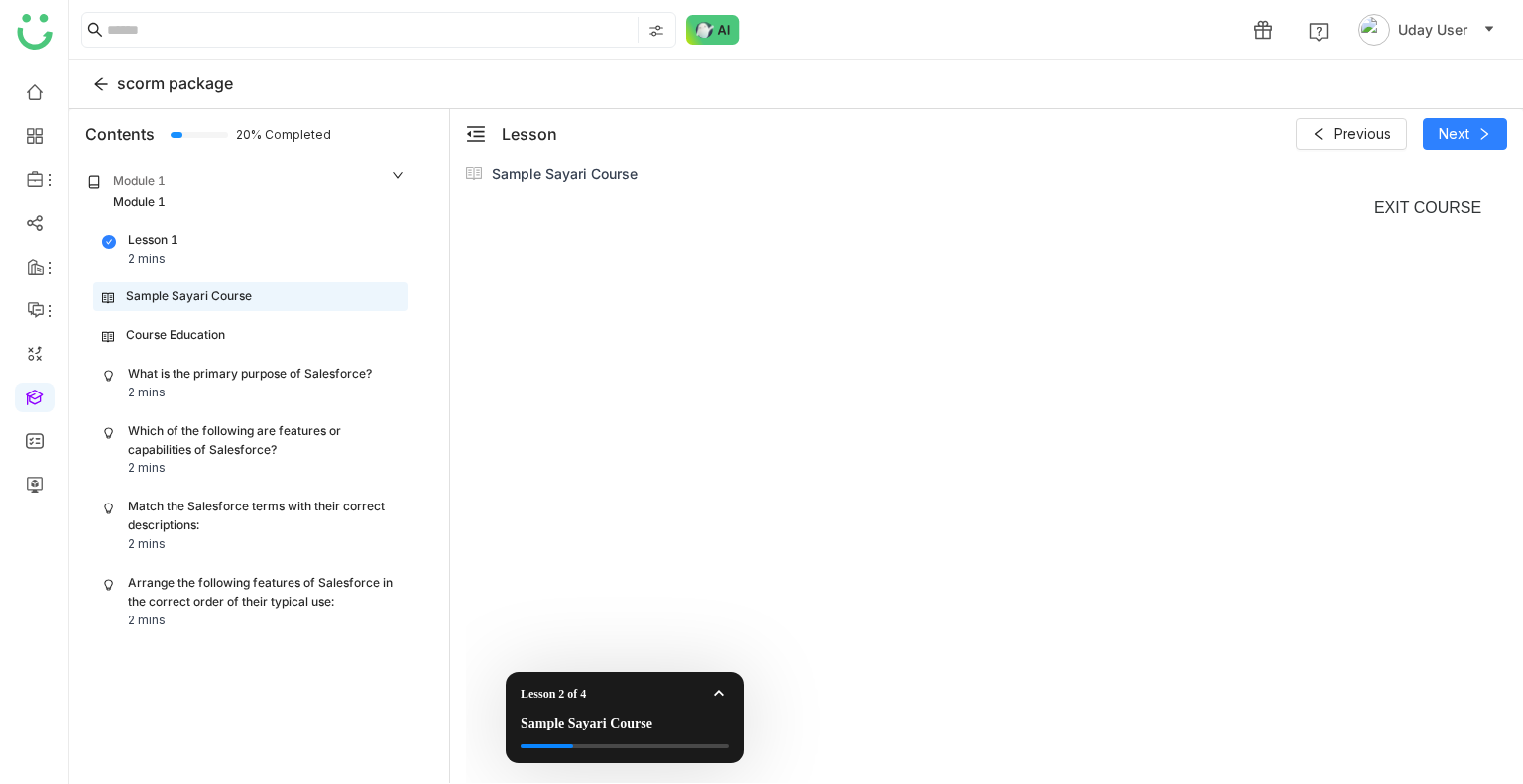 scroll, scrollTop: 0, scrollLeft: 0, axis: both 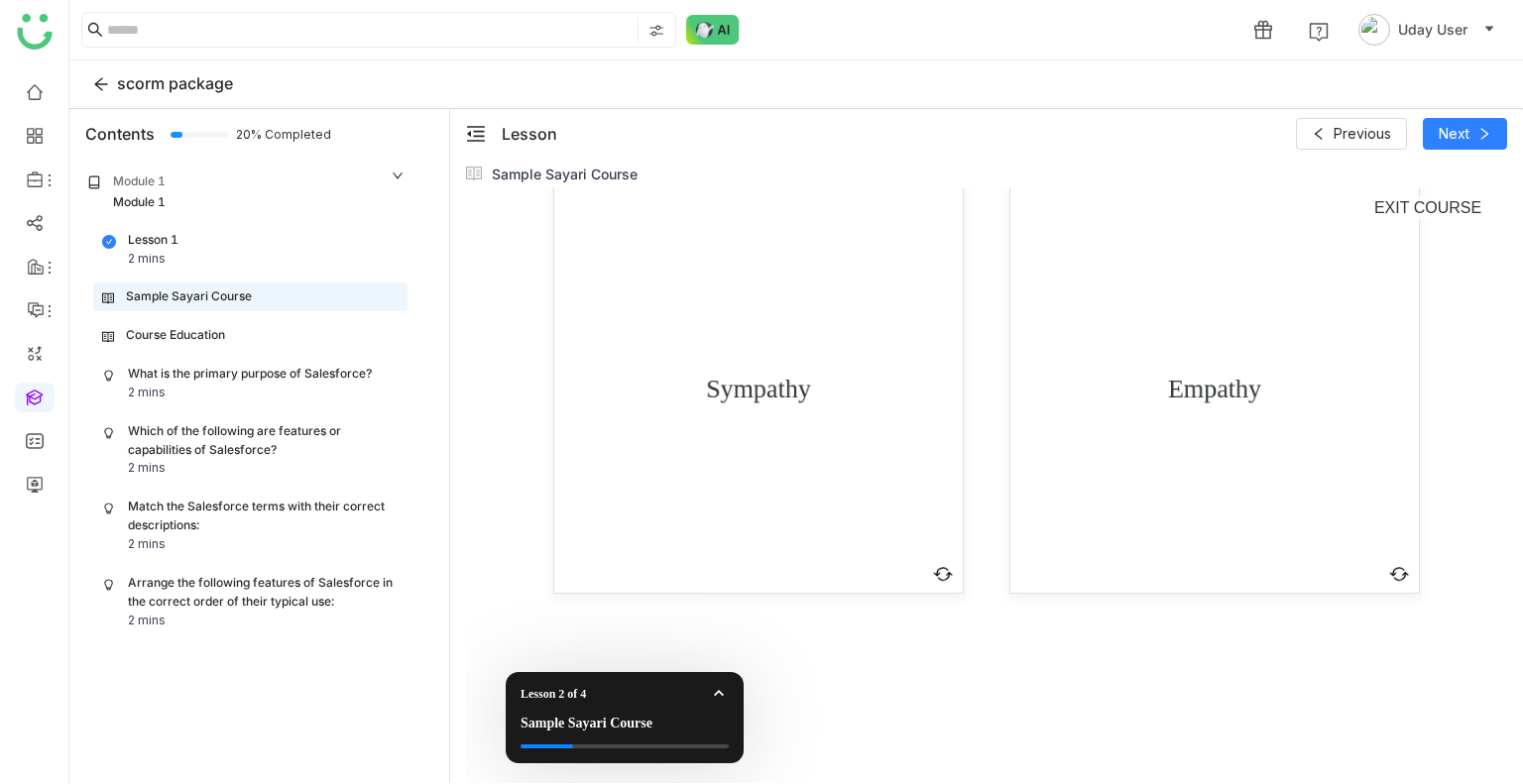 click on "Sympathy" at bounding box center [759, 389] 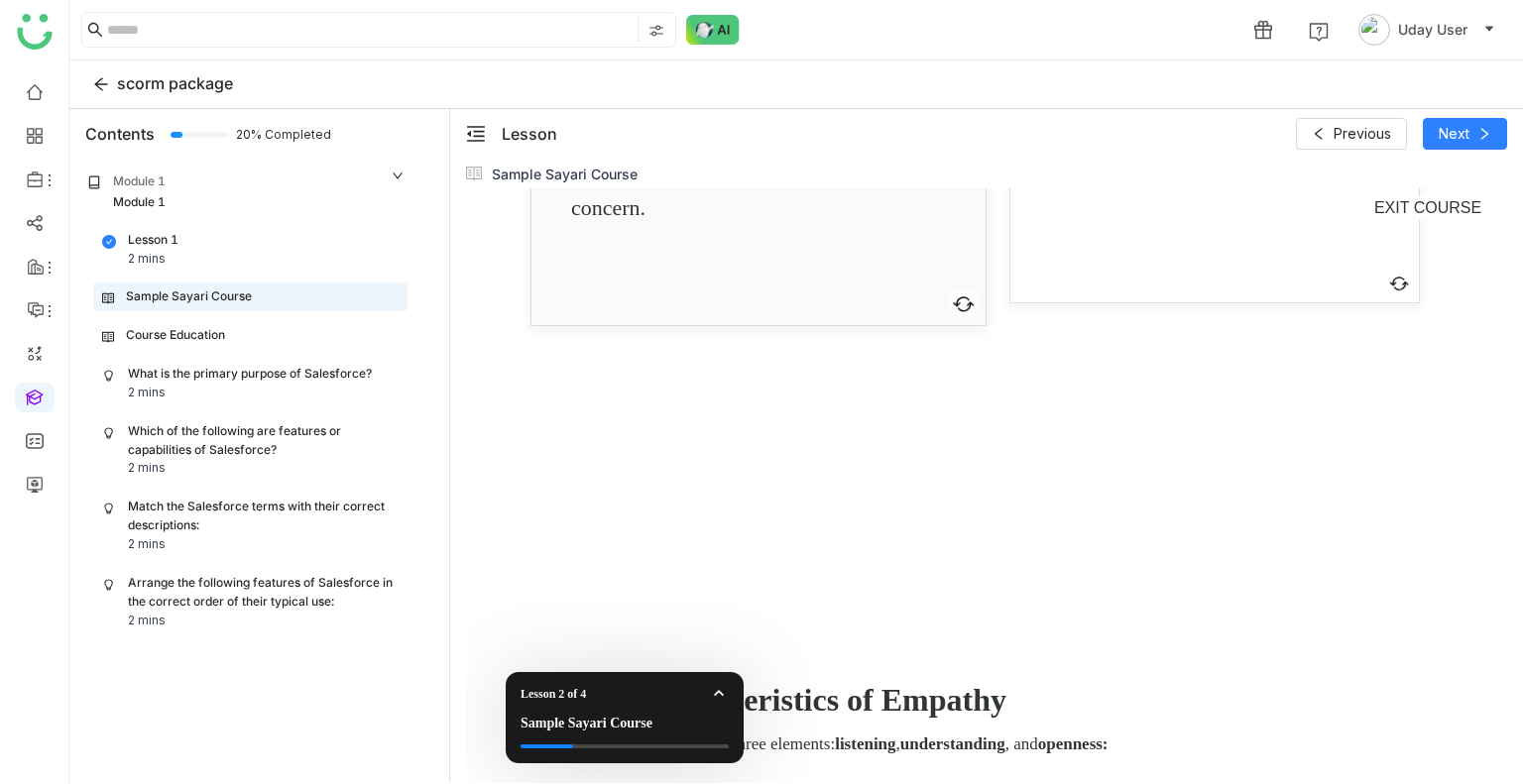click on "Empathy" at bounding box center (1215, 98) 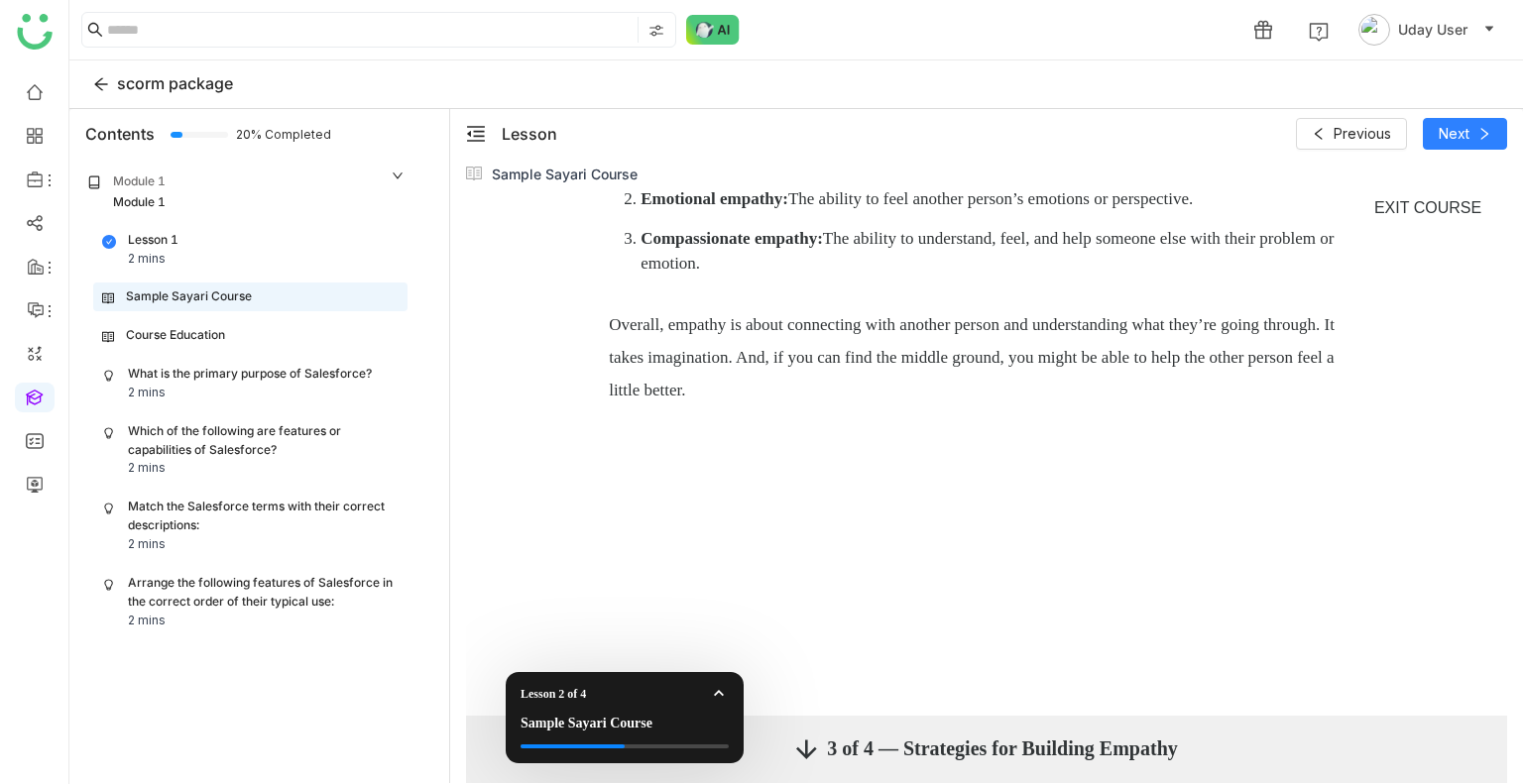 scroll, scrollTop: 5743, scrollLeft: 0, axis: vertical 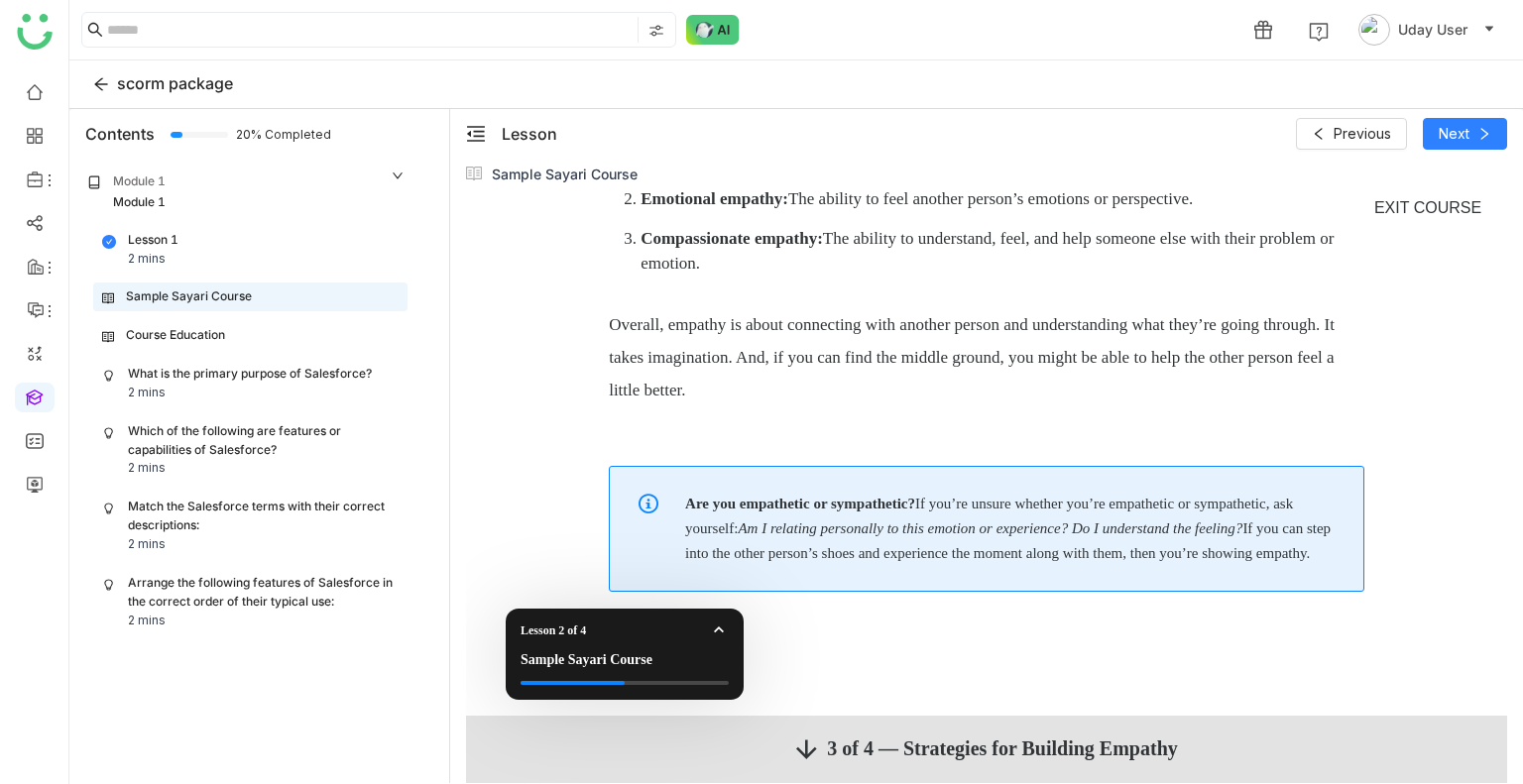 click on "3 of 4 — Strategies for Building Empathy" at bounding box center [987, 748] 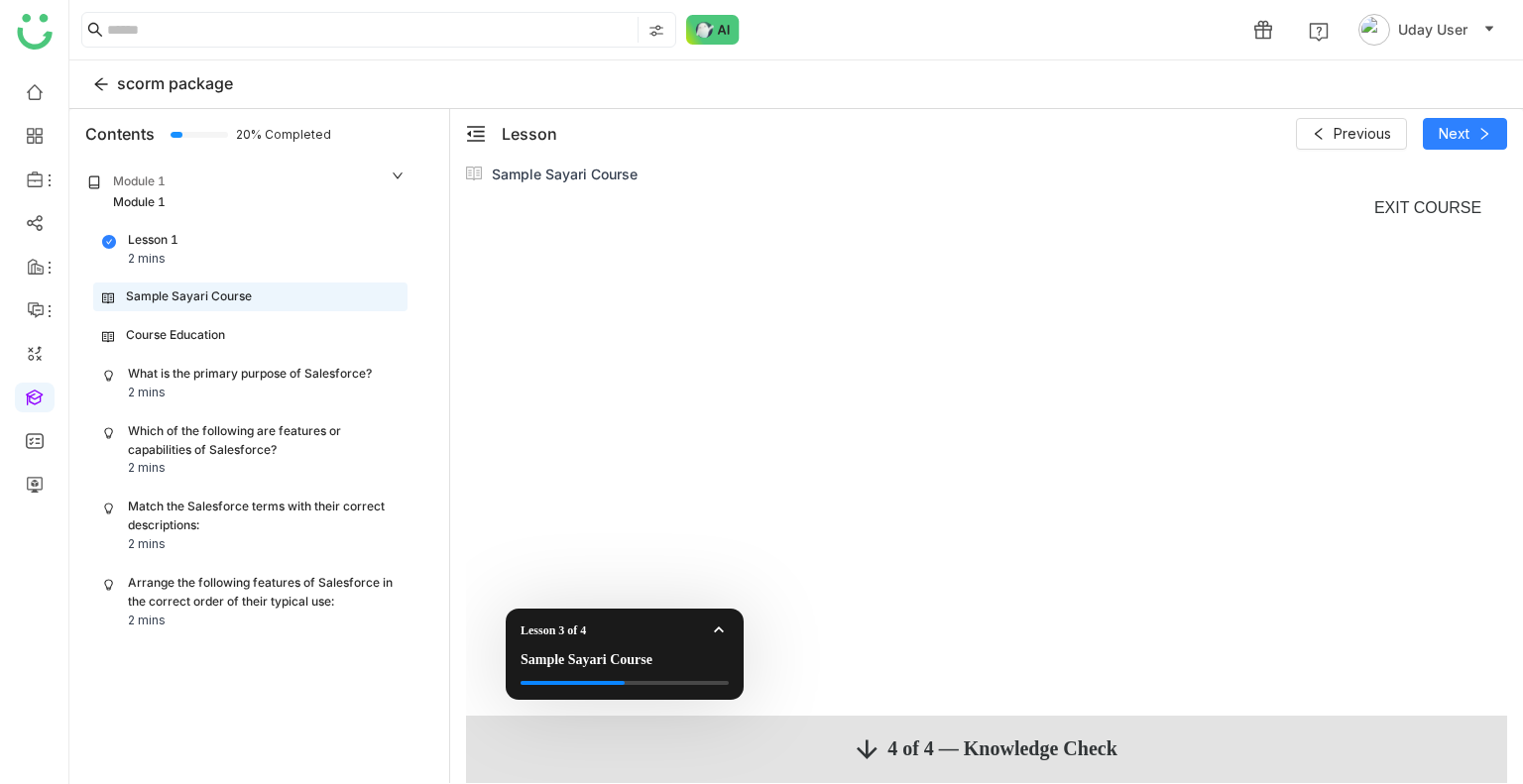 scroll, scrollTop: 0, scrollLeft: 0, axis: both 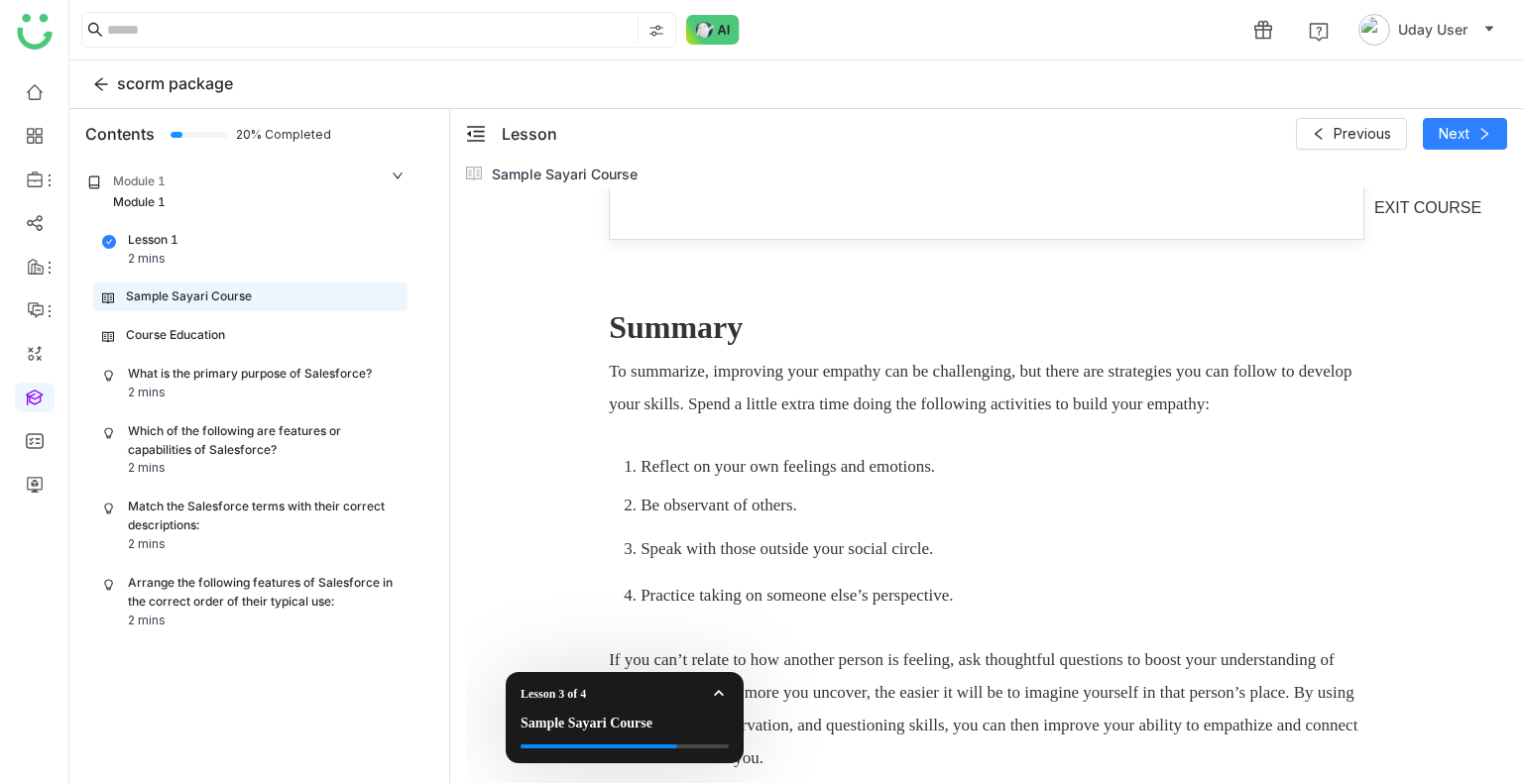 click at bounding box center [703, 41] 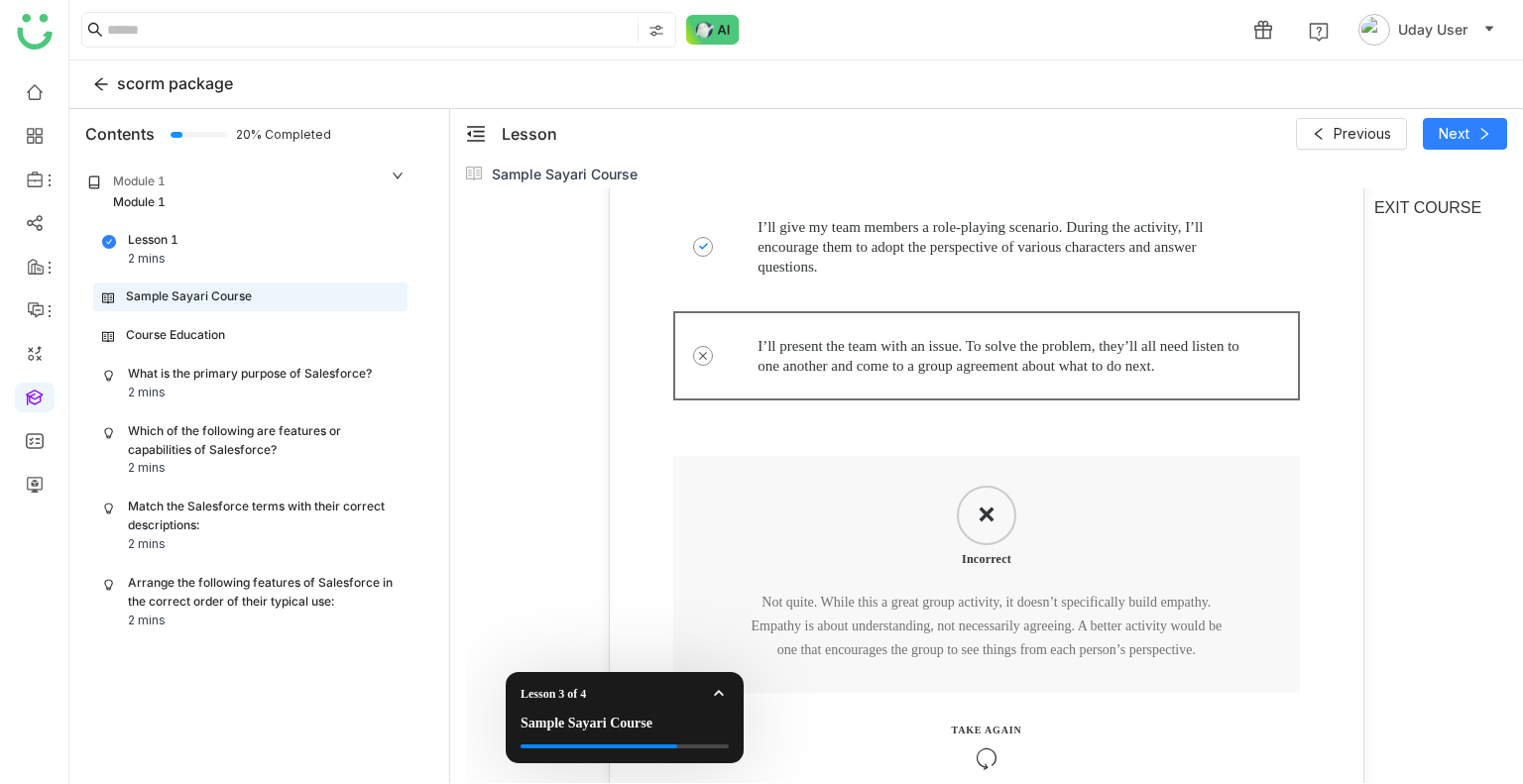 click on "I’ll give my team members a role-playing scenario. During the activity, I’ll encourage them to adopt the perspective of various characters and answer questions." at bounding box center [1003, 247] 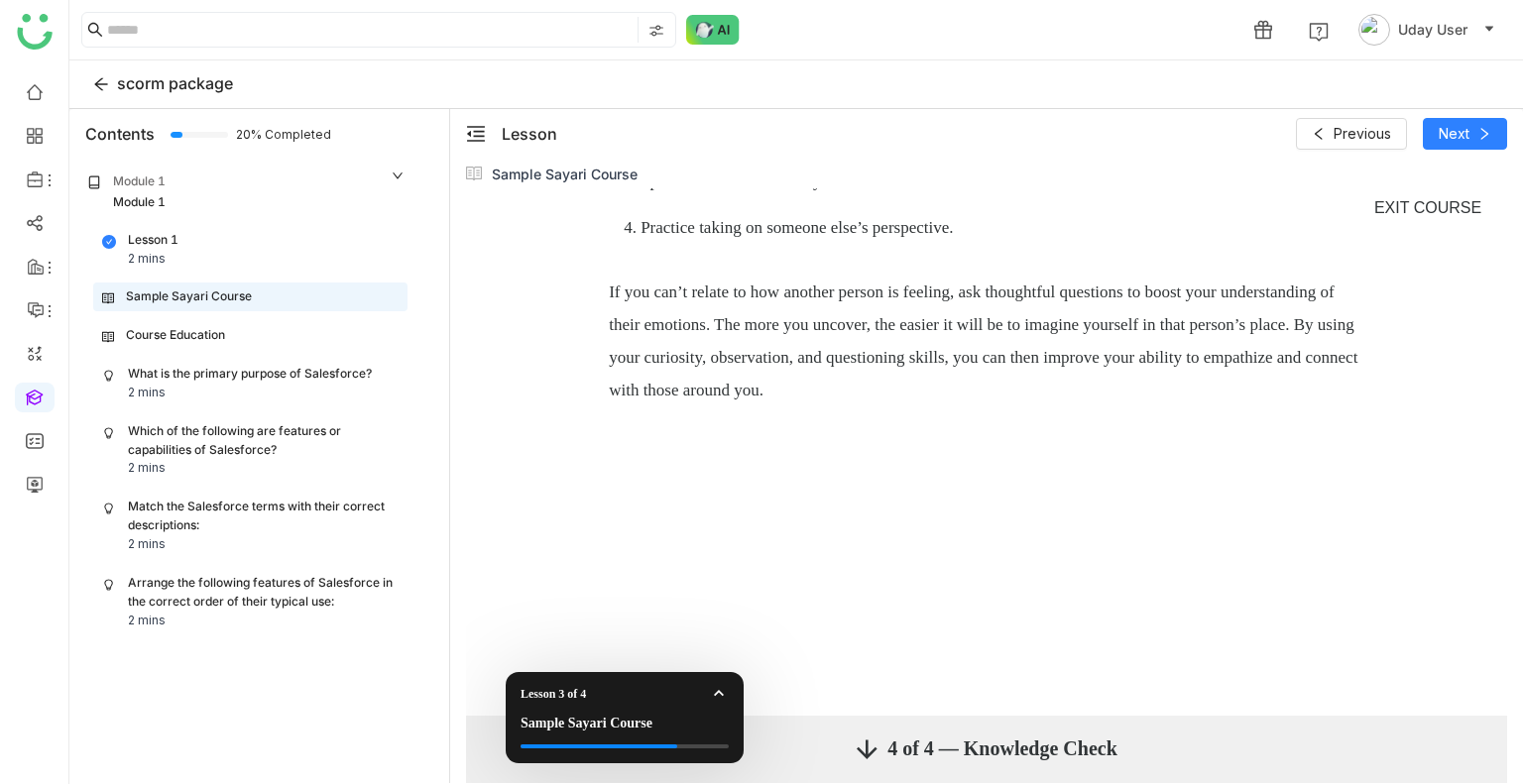 scroll, scrollTop: 5103, scrollLeft: 0, axis: vertical 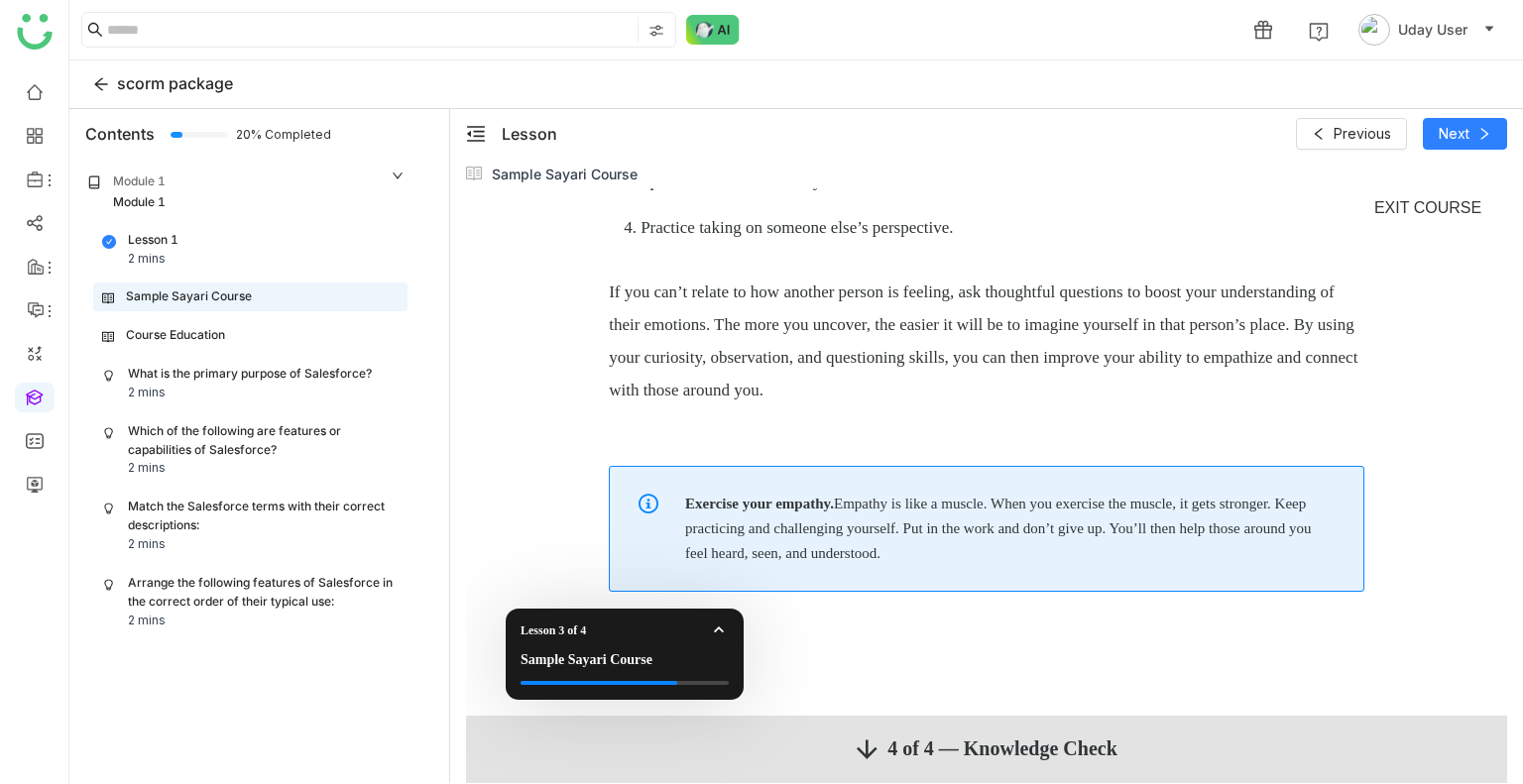 click on "4 of 4 — Knowledge Check" at bounding box center (987, 748) 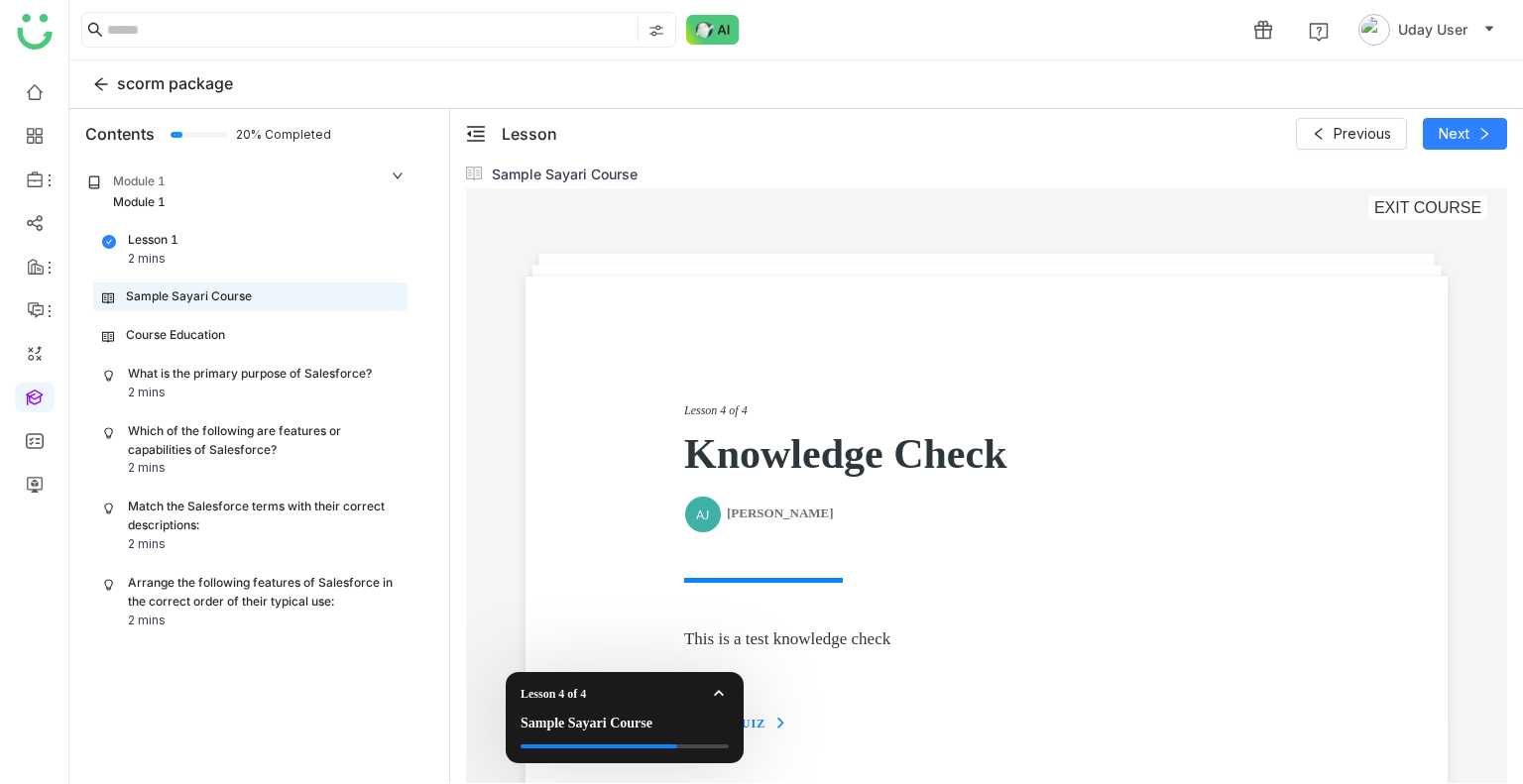 scroll, scrollTop: 138, scrollLeft: 0, axis: vertical 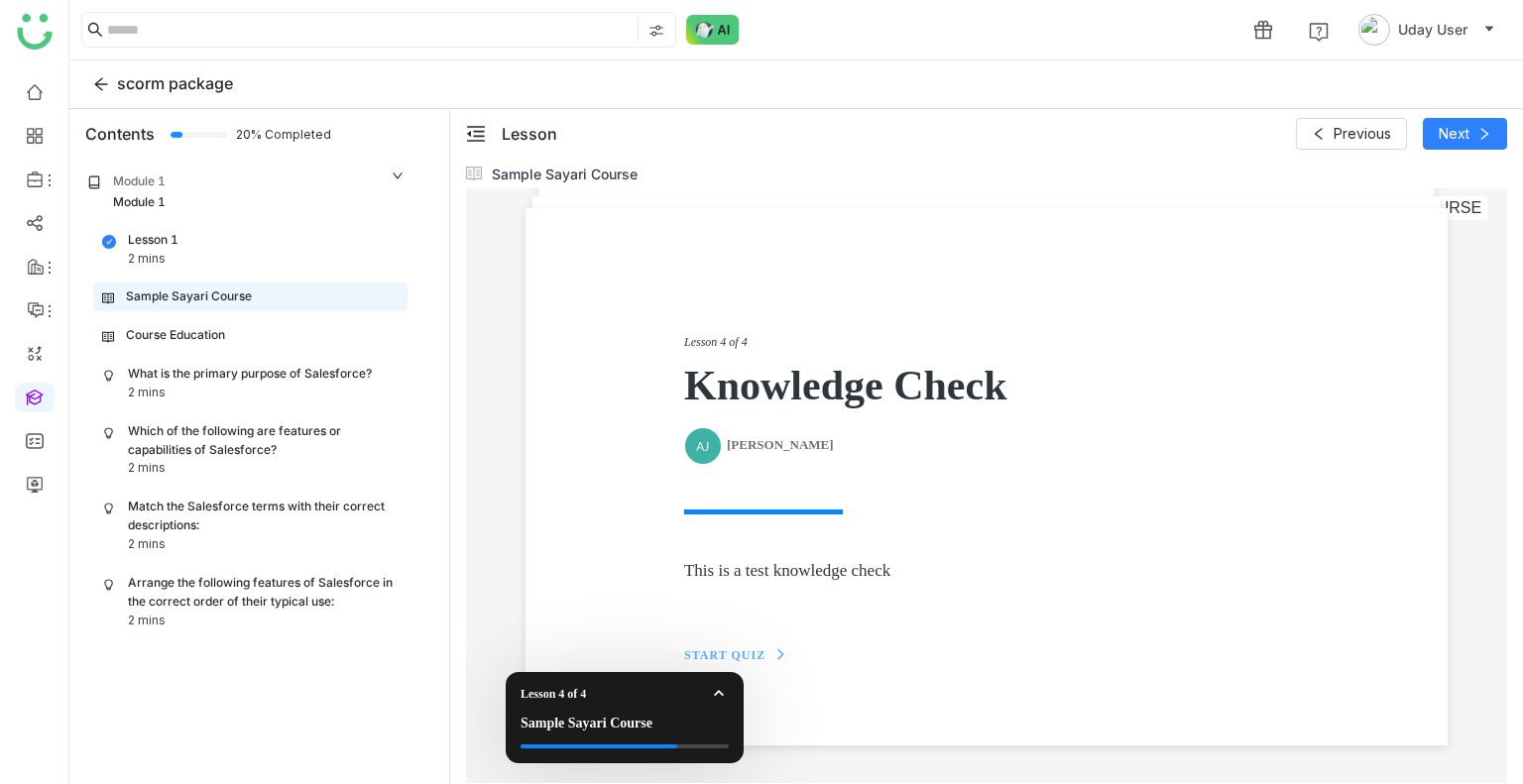 click on "START QUIZ" at bounding box center (725, 655) 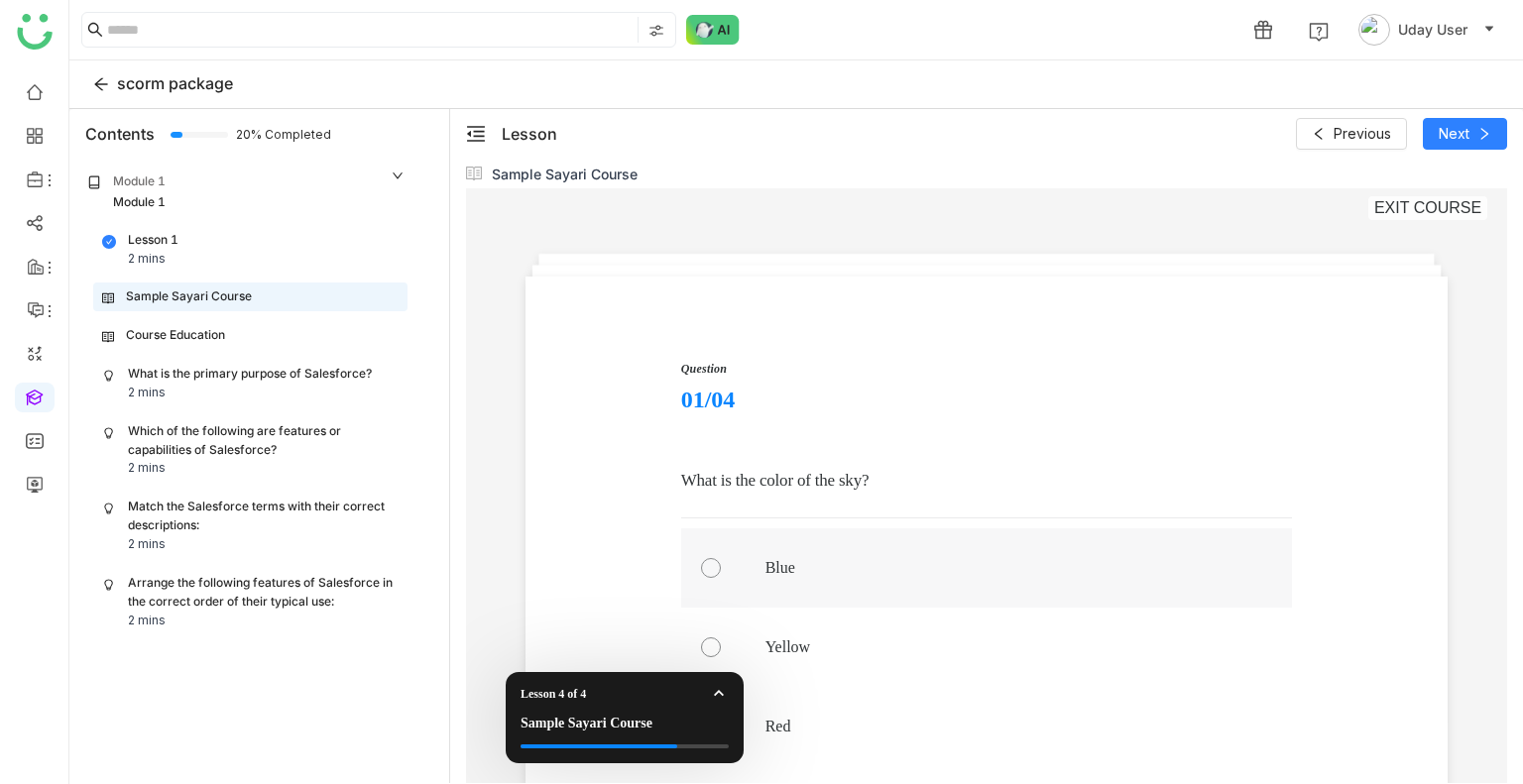 scroll, scrollTop: 68, scrollLeft: 0, axis: vertical 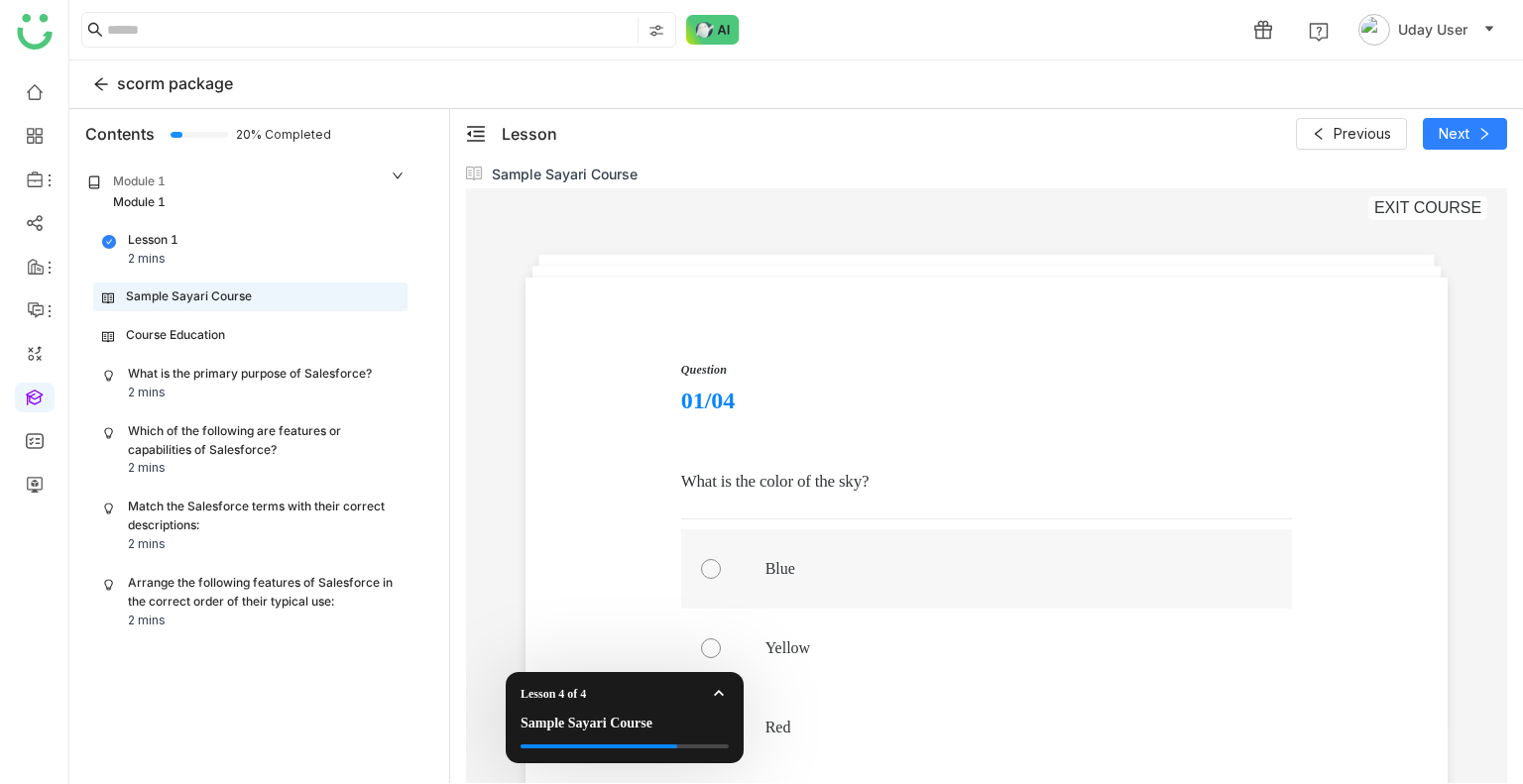click at bounding box center (987, 569) 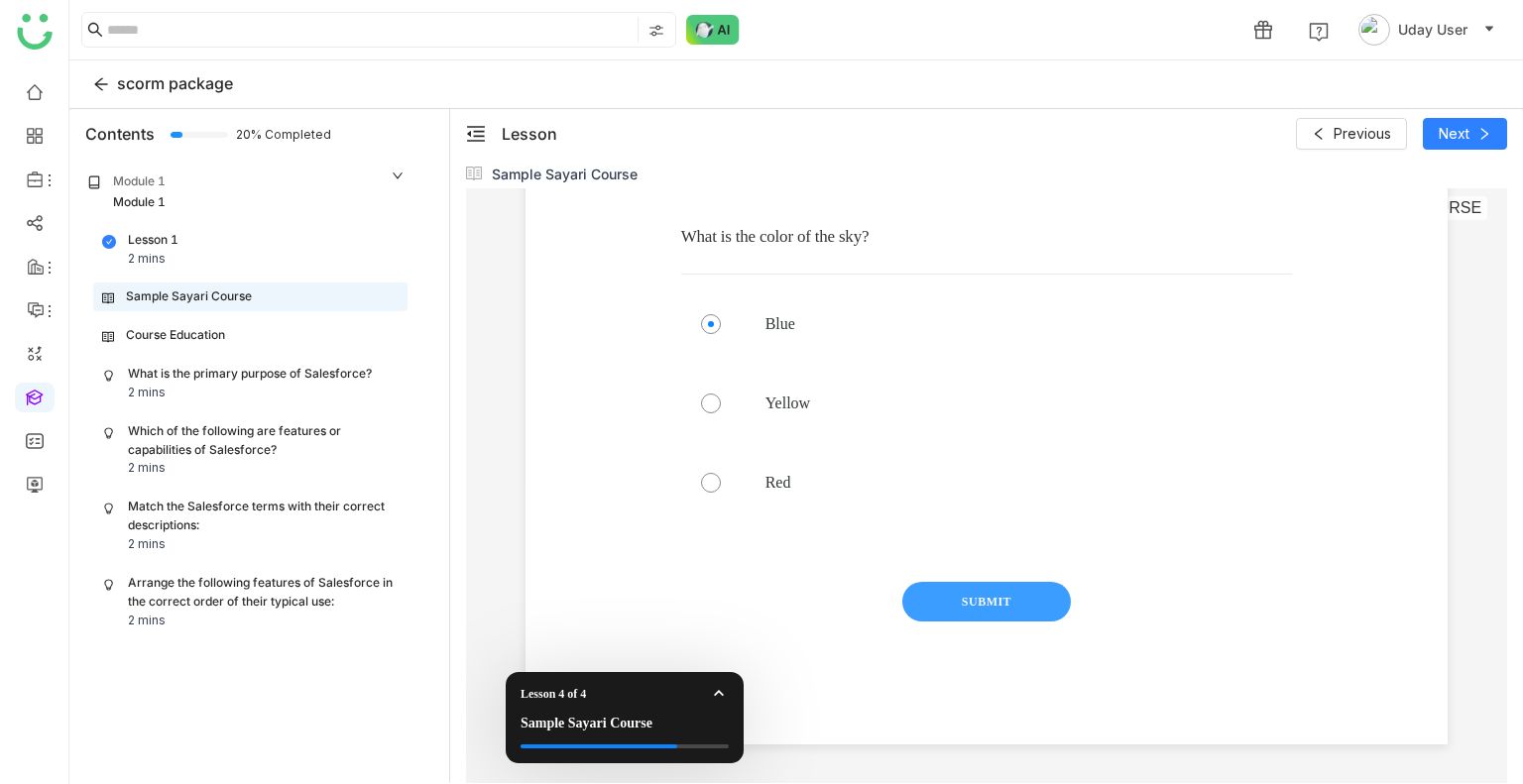 click on "SUBMIT" at bounding box center [987, 602] 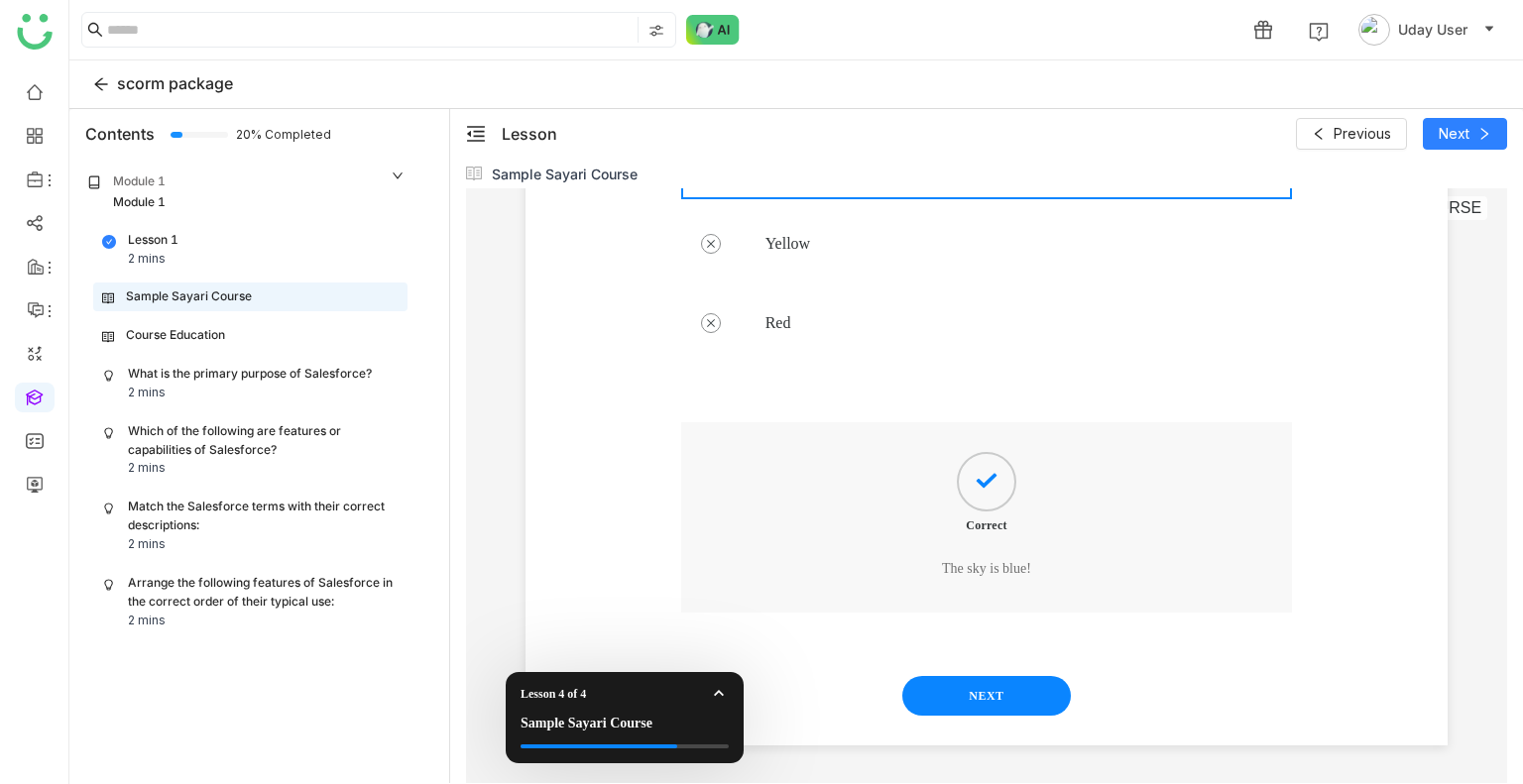 scroll, scrollTop: 473, scrollLeft: 0, axis: vertical 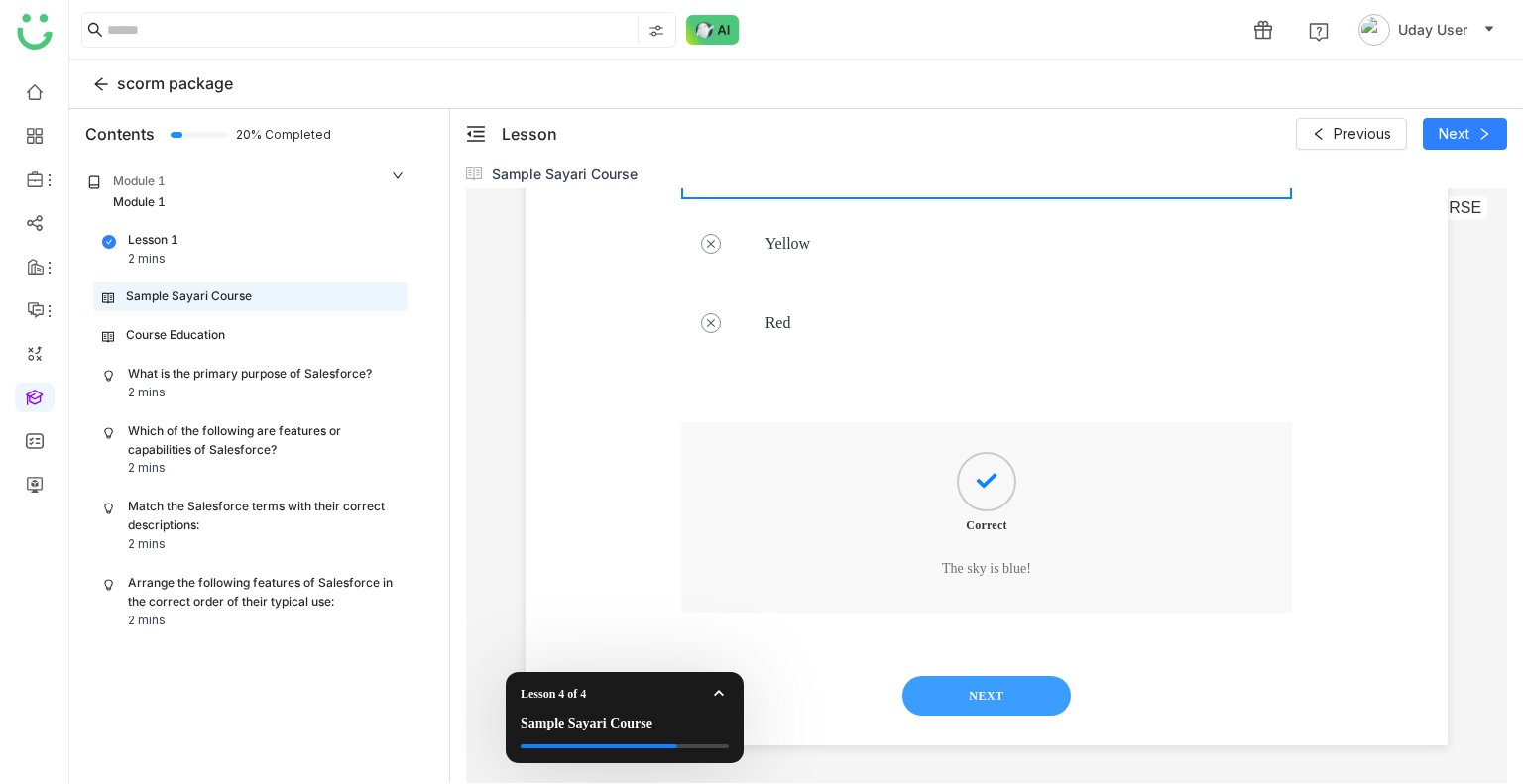 click on "NEXT" at bounding box center (987, 696) 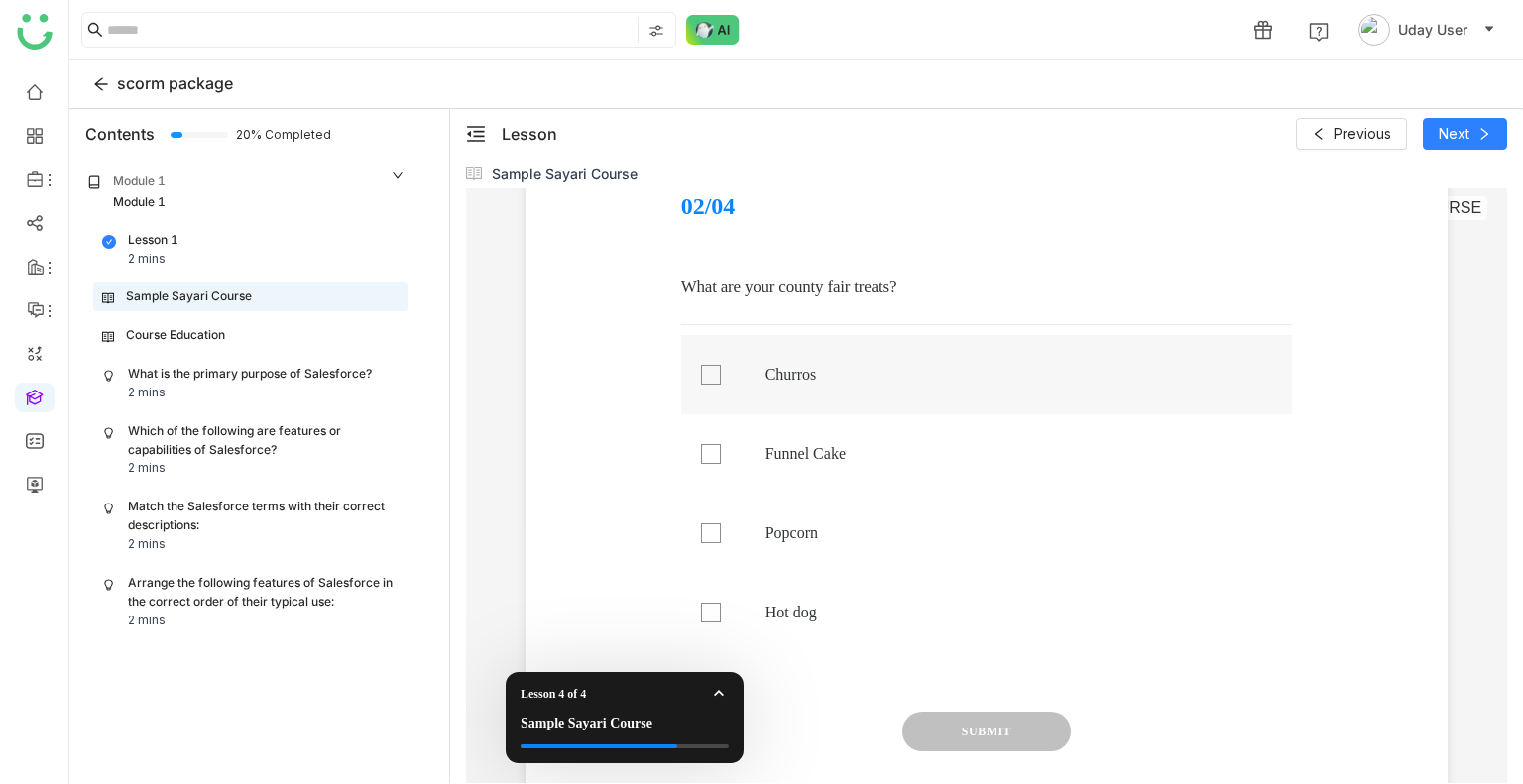 scroll, scrollTop: 274, scrollLeft: 0, axis: vertical 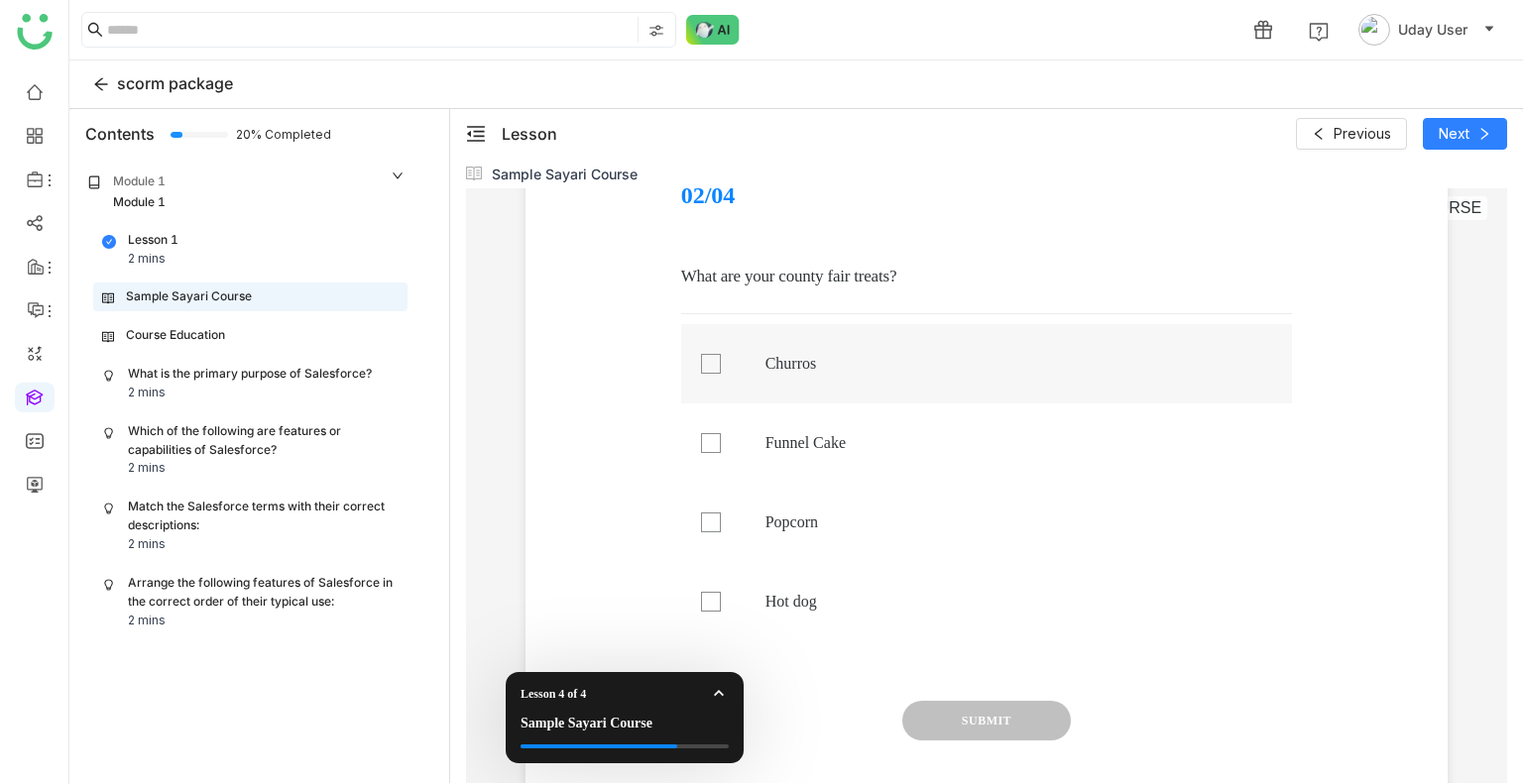 click on "Churros" at bounding box center [1004, 364] 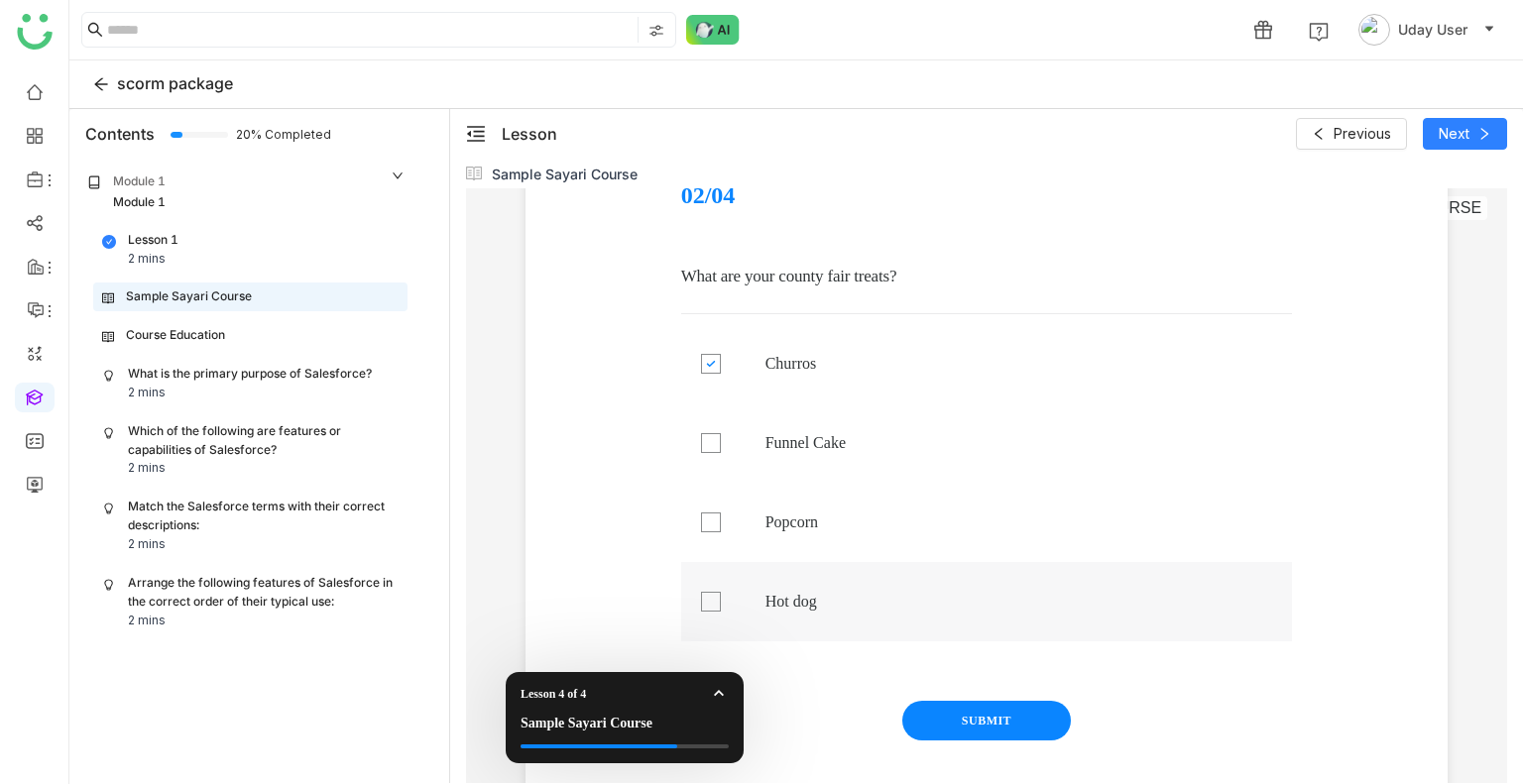 click on "Hot dog" at bounding box center [1004, 602] 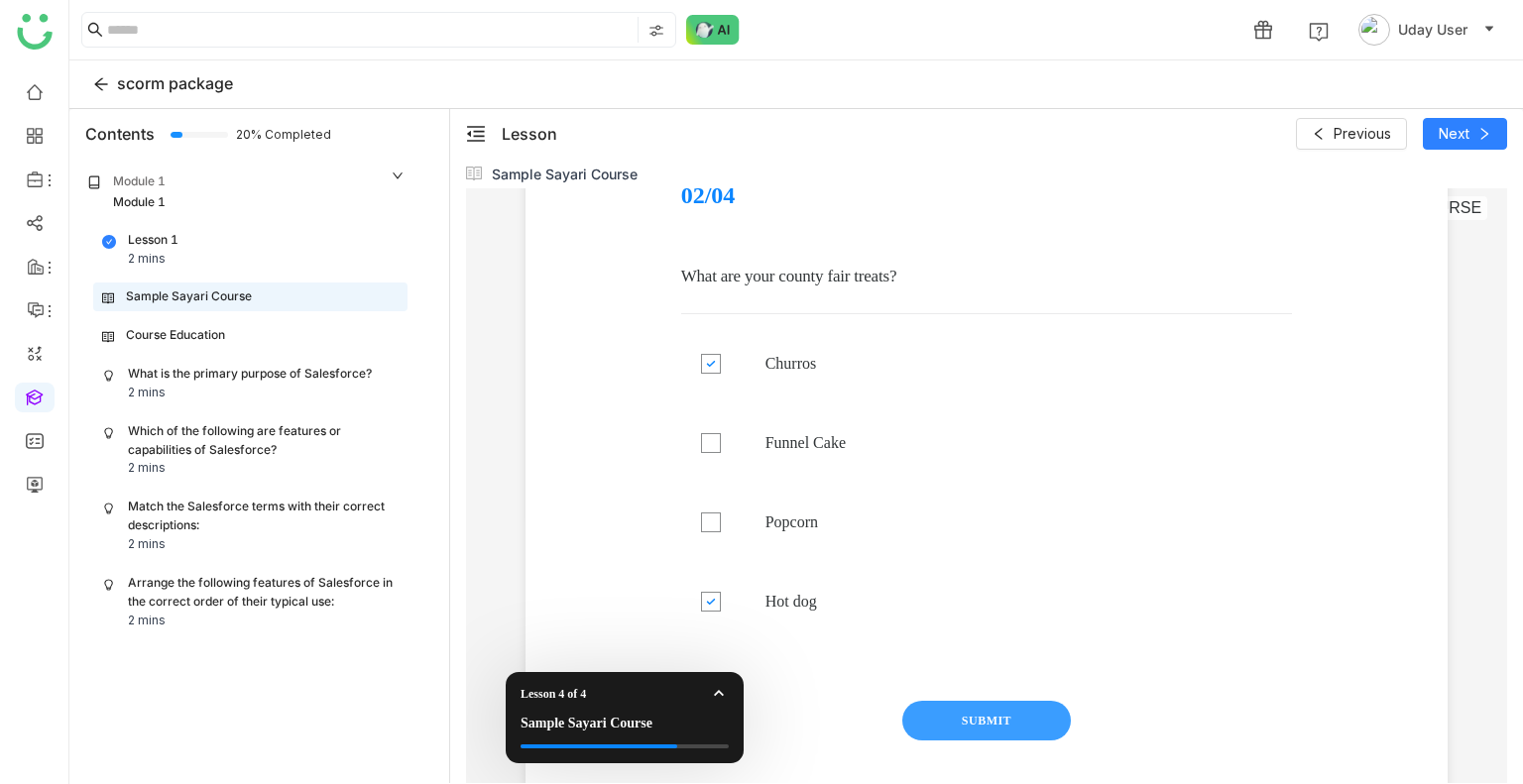 click on "SUBMIT" at bounding box center (987, 721) 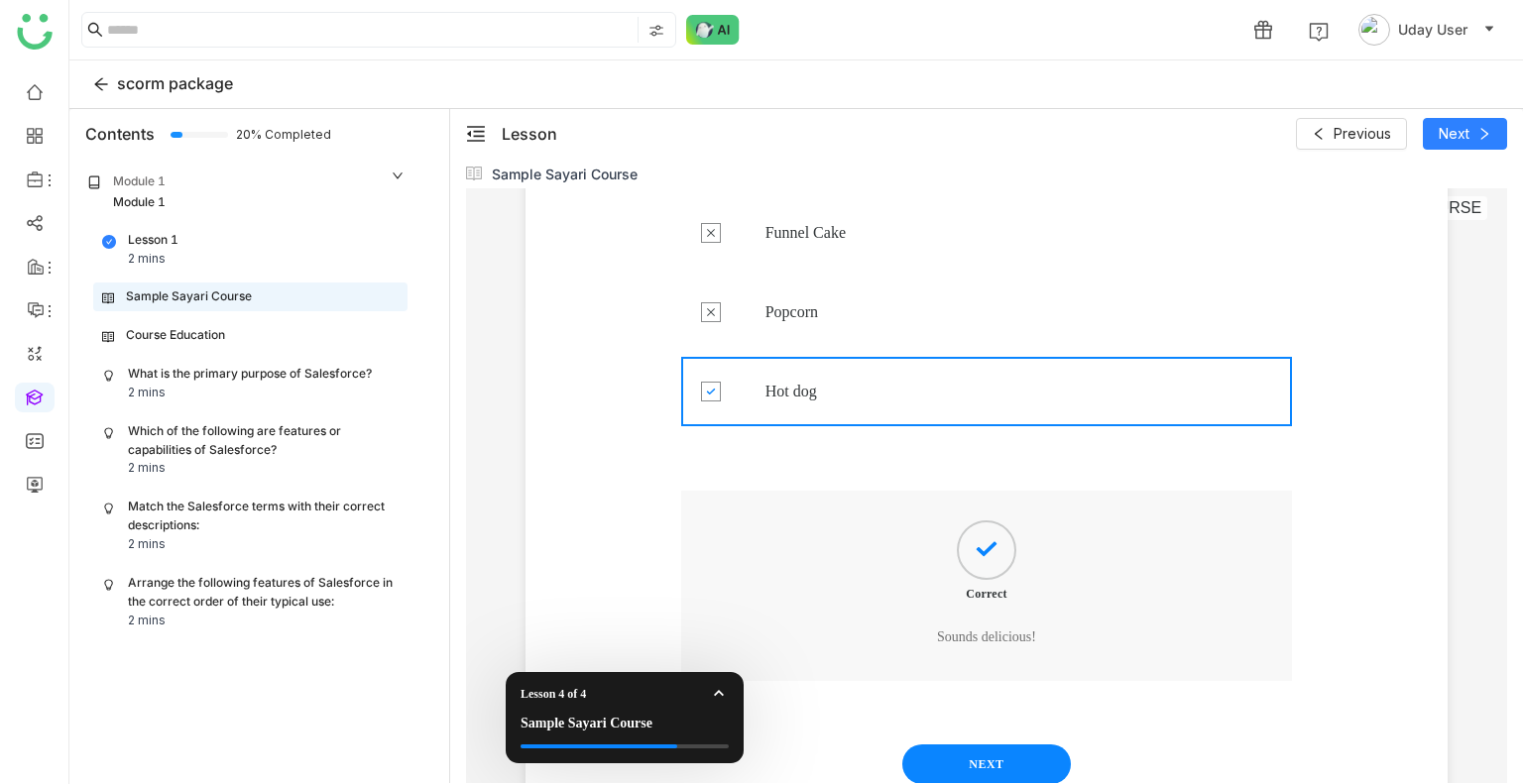 scroll, scrollTop: 552, scrollLeft: 0, axis: vertical 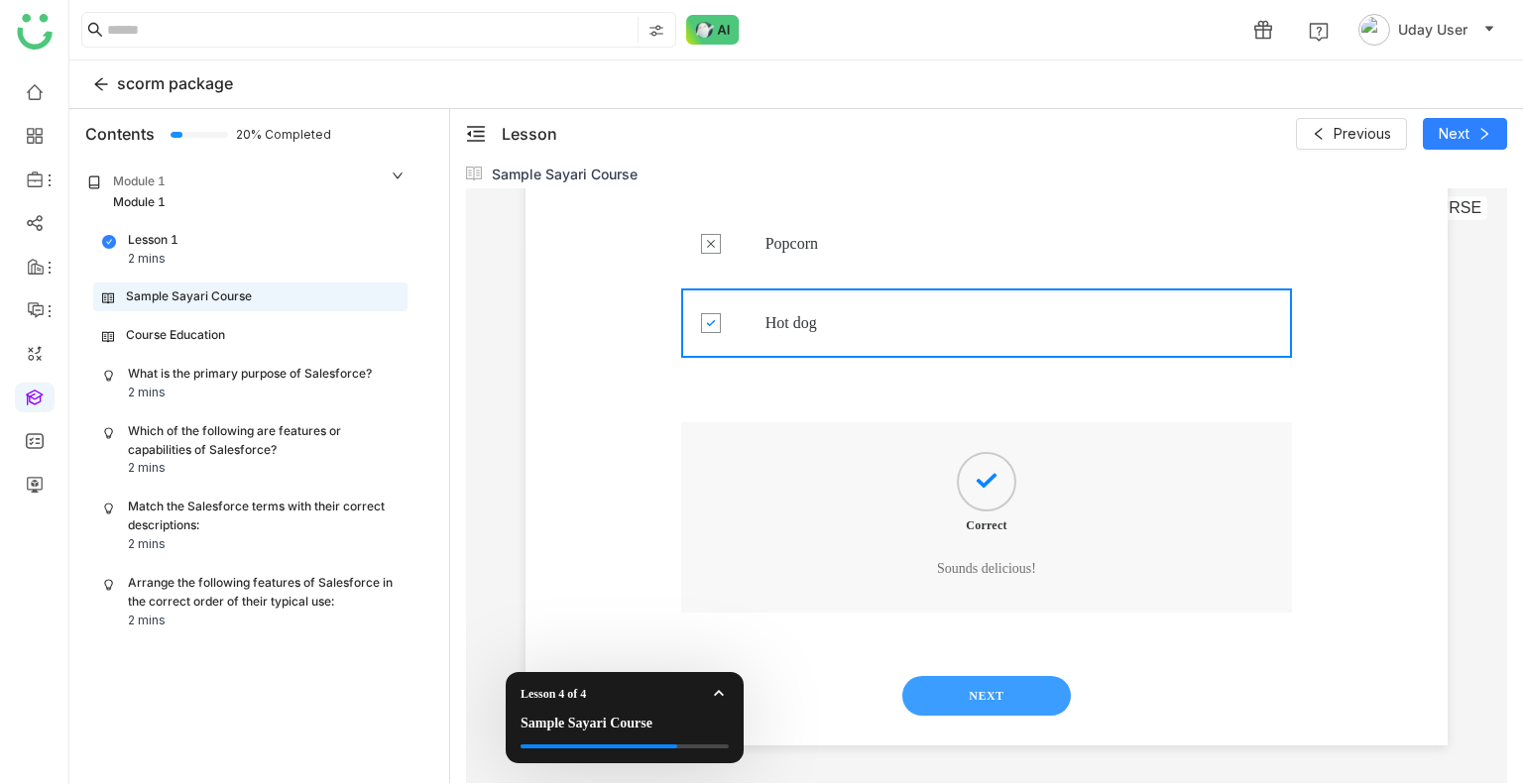 click on "NEXT" at bounding box center (987, 696) 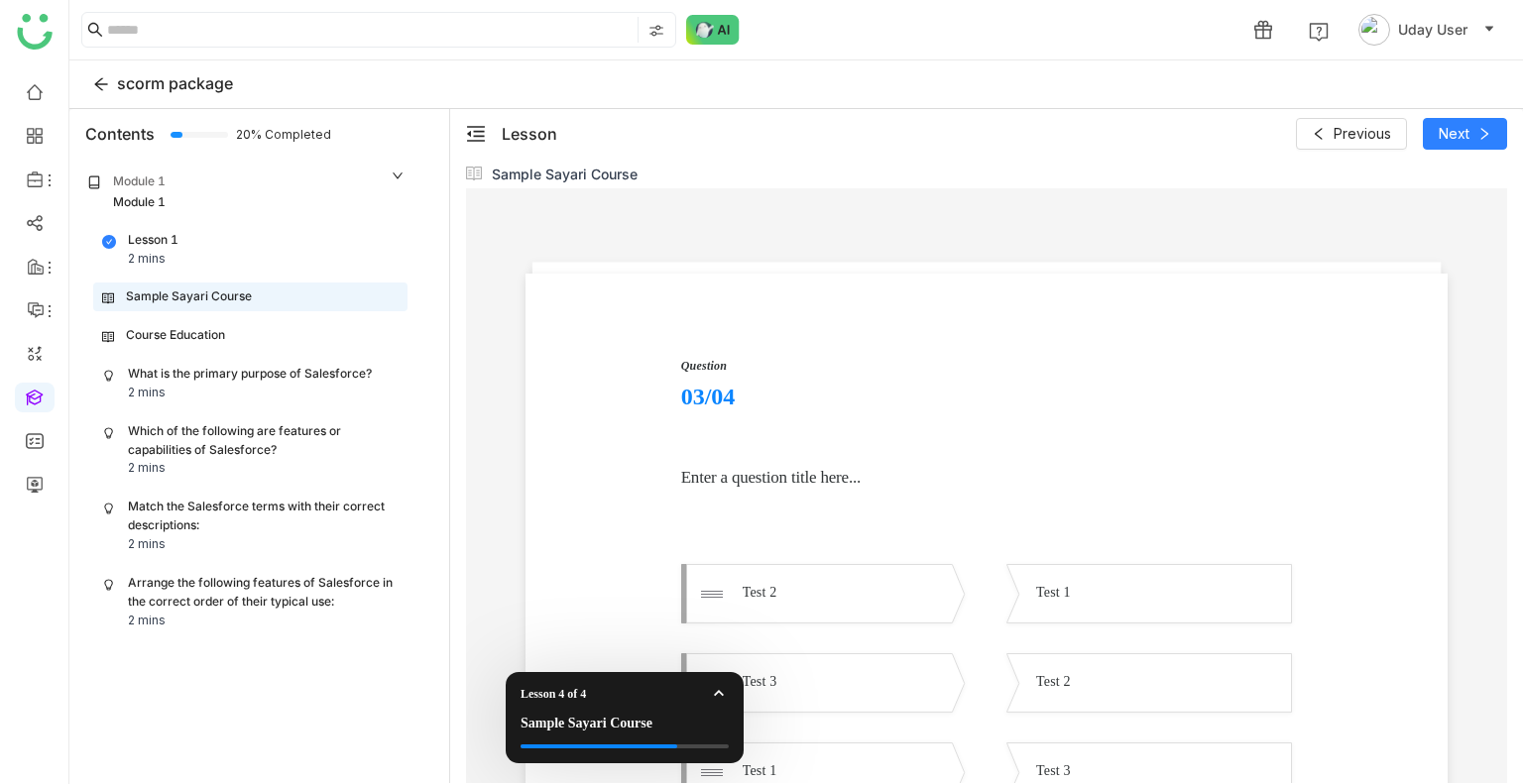 scroll, scrollTop: 67, scrollLeft: 0, axis: vertical 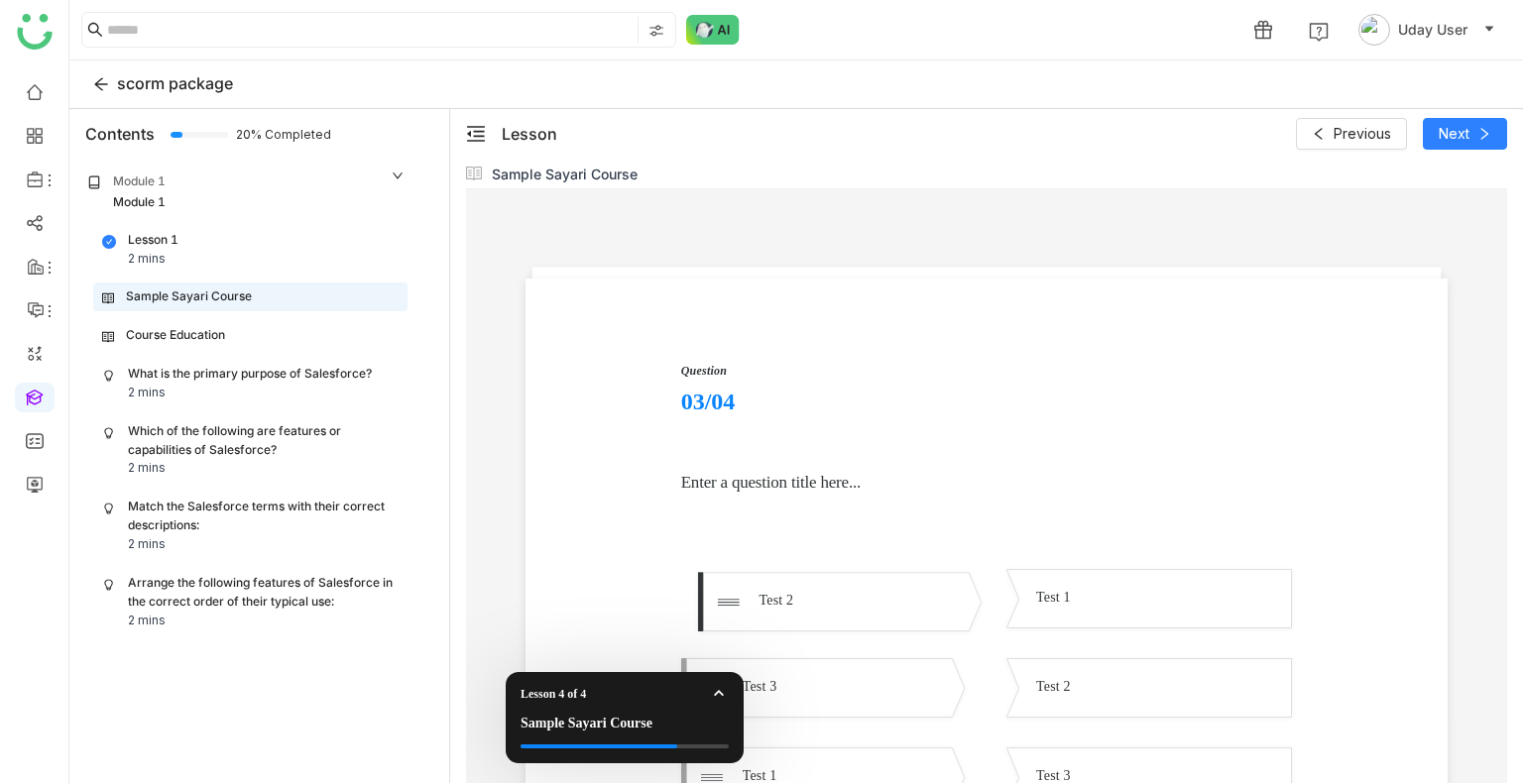 drag, startPoint x: 883, startPoint y: 573, endPoint x: 960, endPoint y: 562, distance: 77.781746 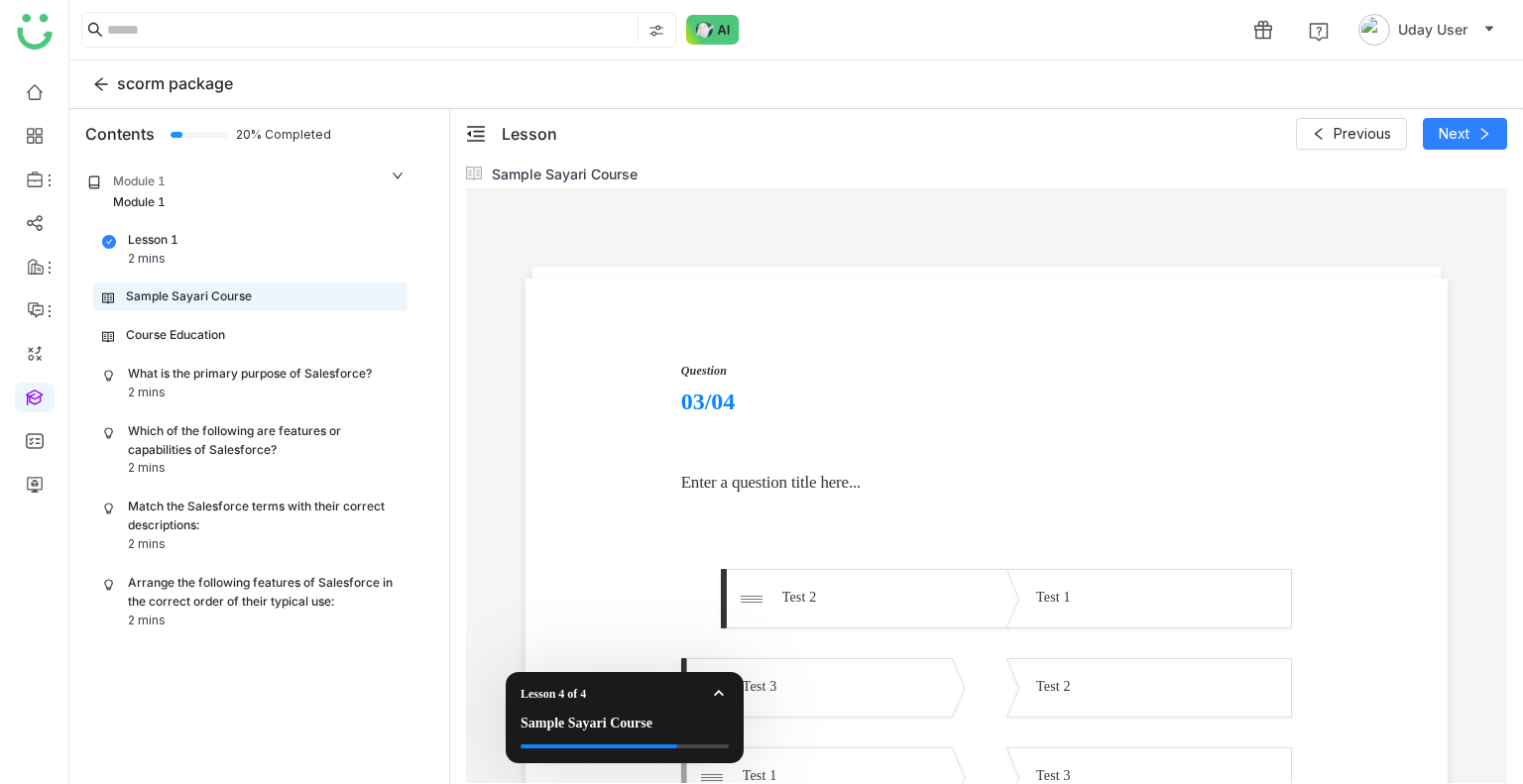 drag, startPoint x: 925, startPoint y: 679, endPoint x: 1003, endPoint y: 679, distance: 78 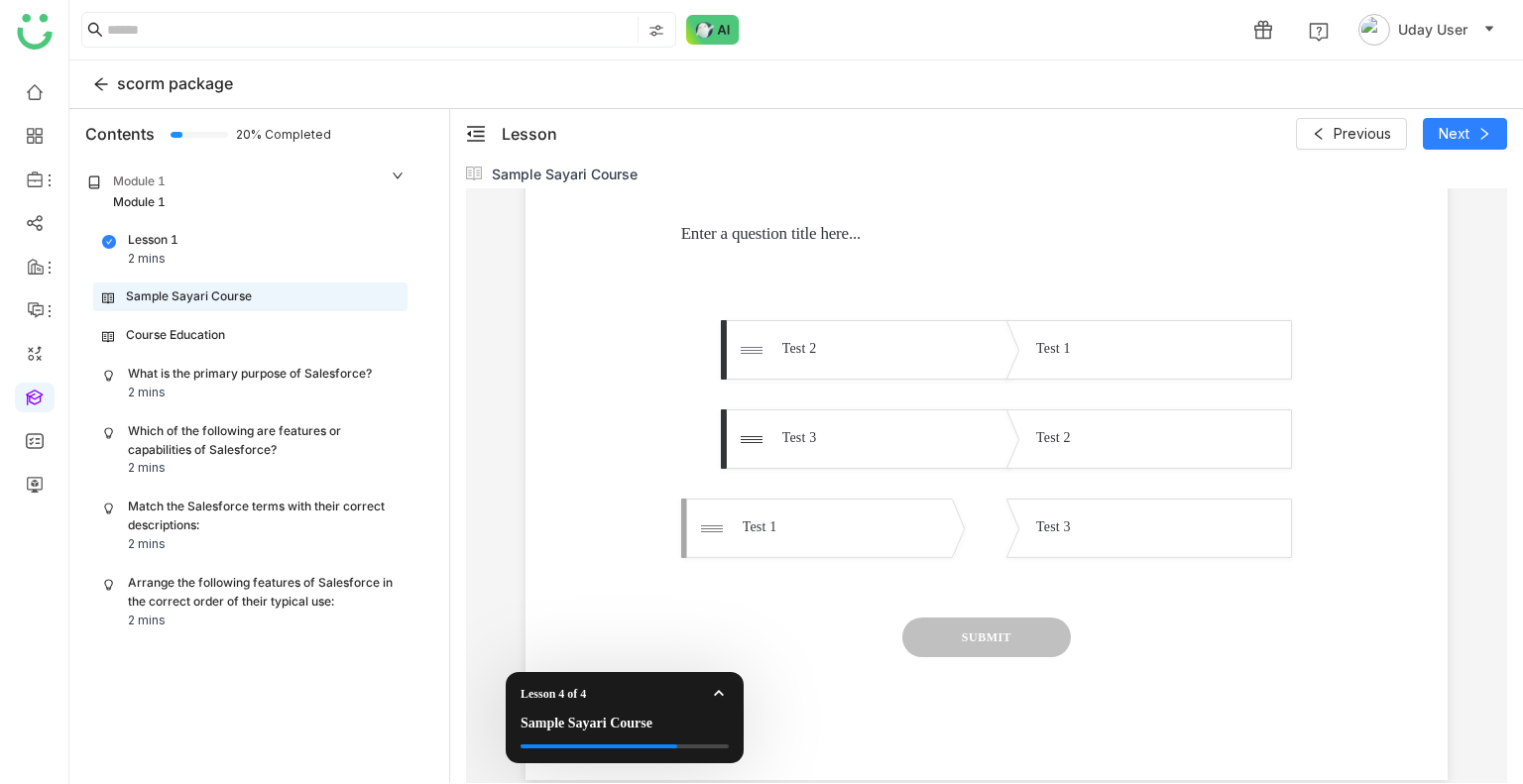 scroll, scrollTop: 321, scrollLeft: 0, axis: vertical 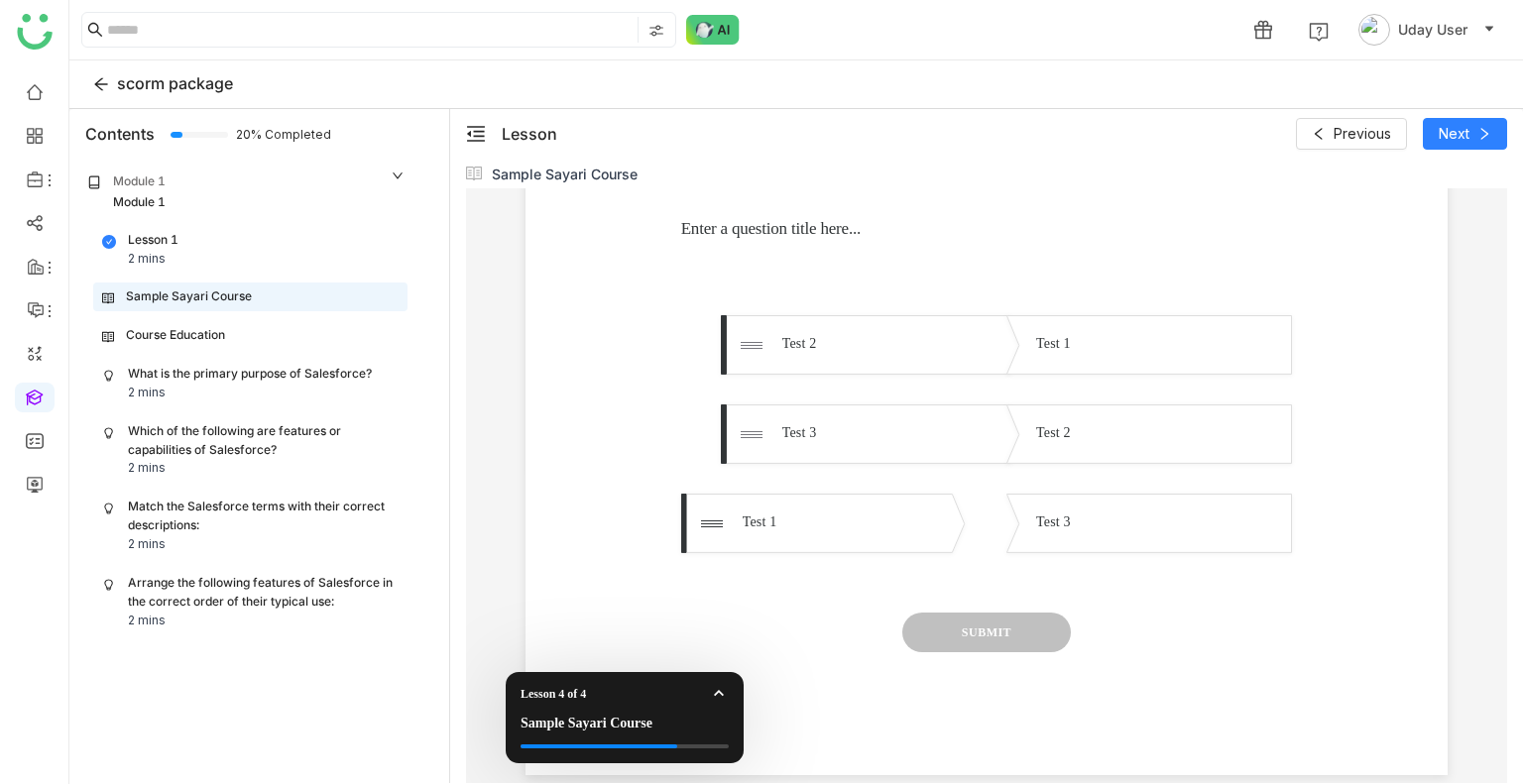 drag, startPoint x: 879, startPoint y: 508, endPoint x: 956, endPoint y: 503, distance: 77.16217 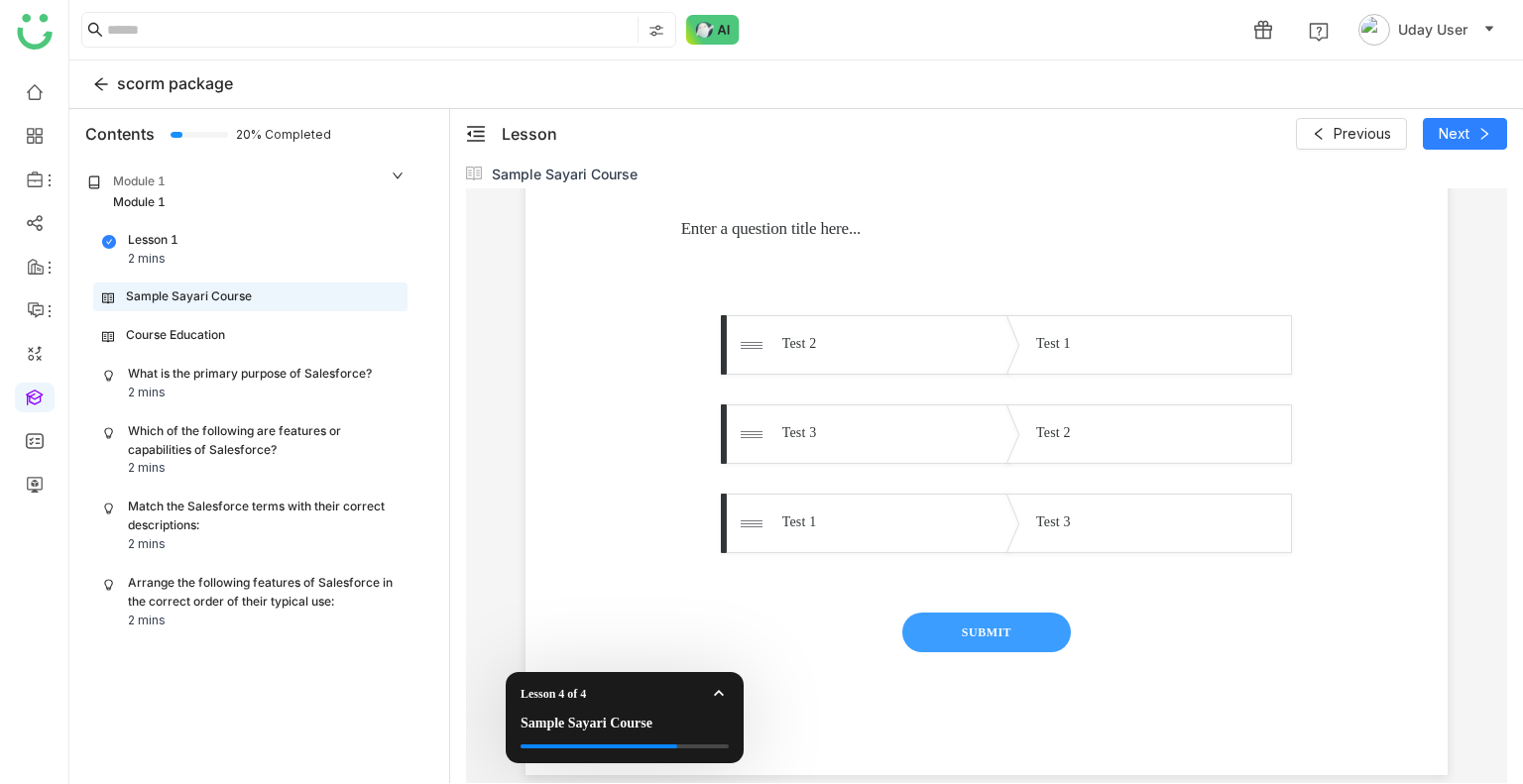 click on "SUBMIT" at bounding box center (987, 632) 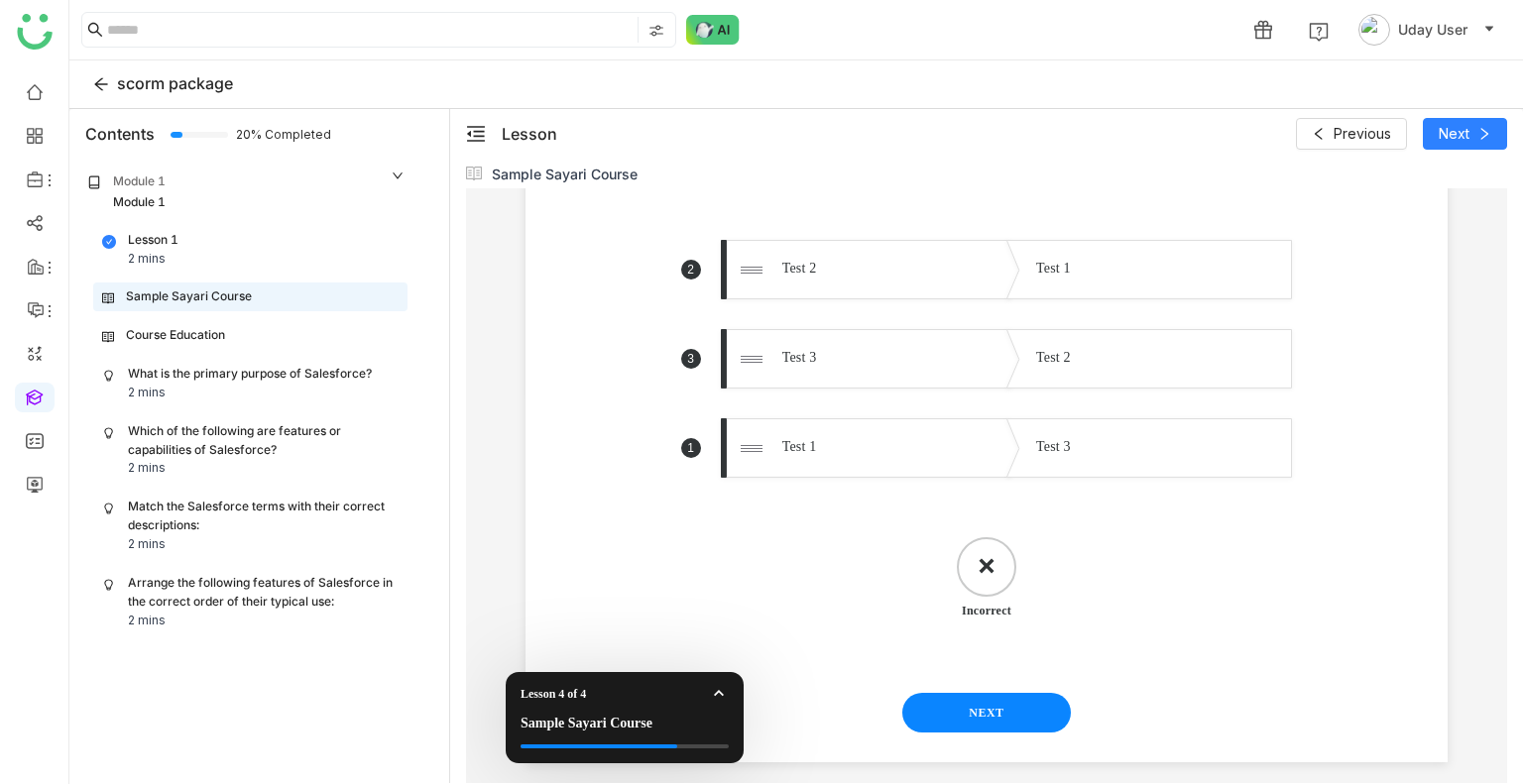 scroll, scrollTop: 414, scrollLeft: 0, axis: vertical 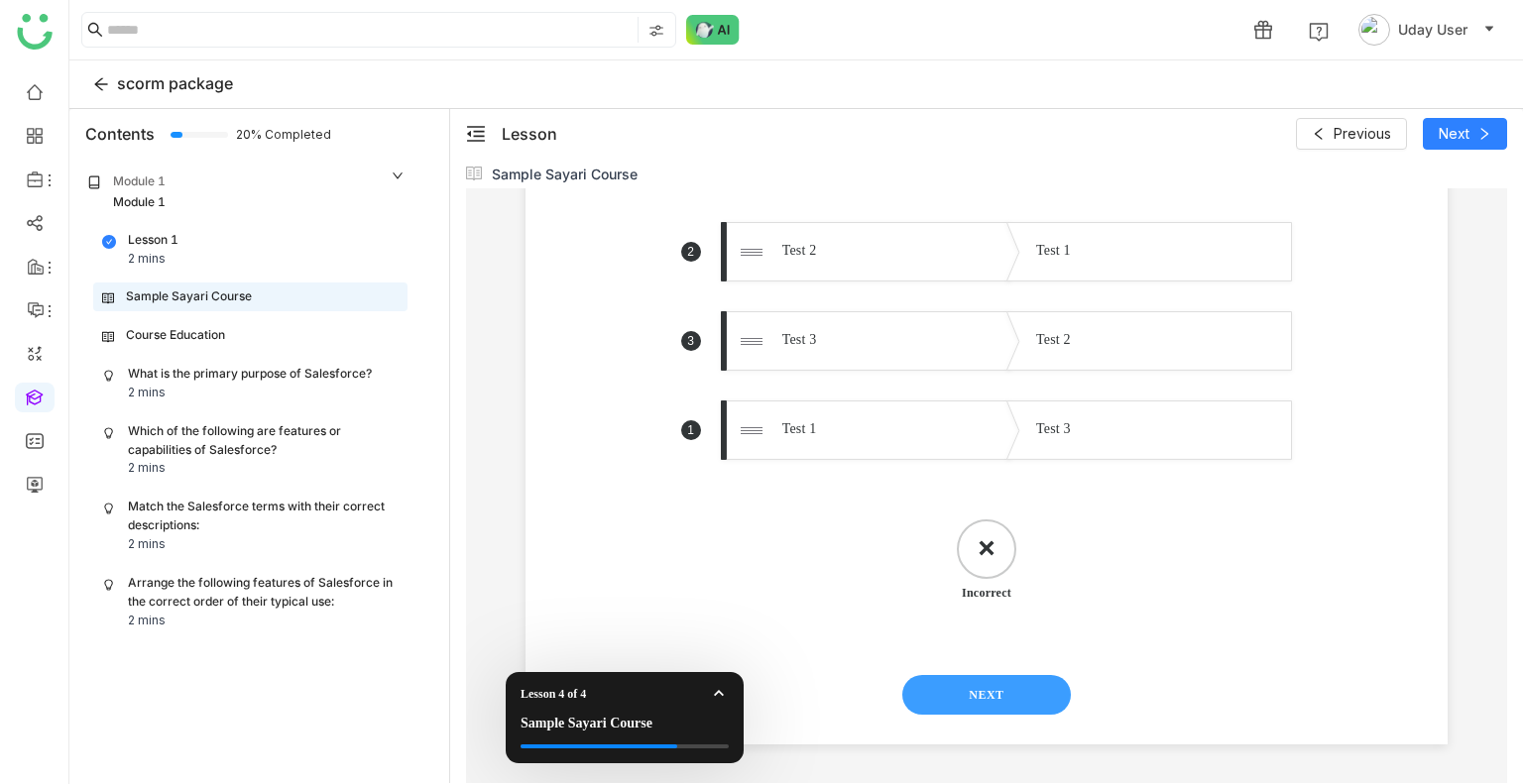 click on "NEXT" at bounding box center (987, 695) 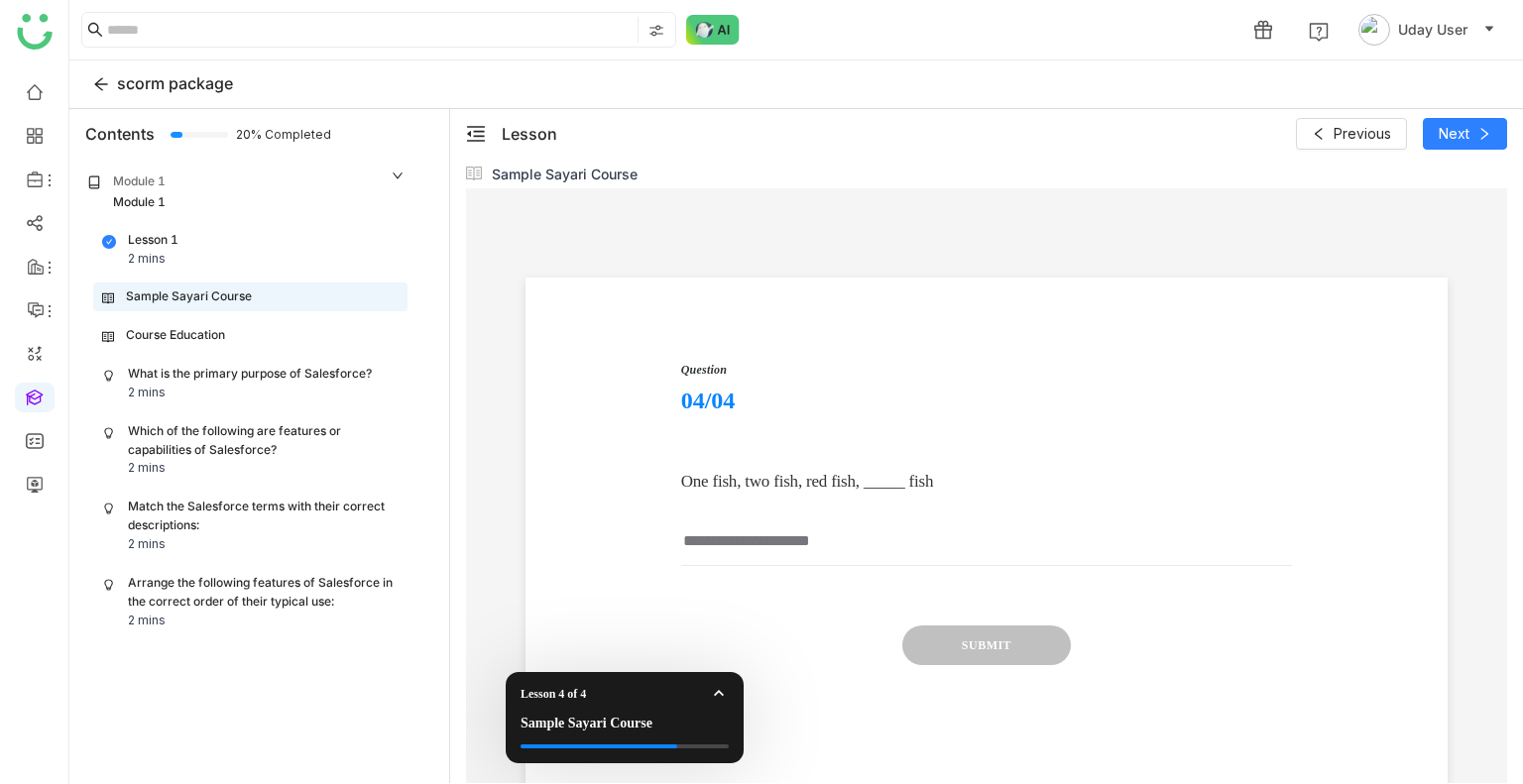 scroll, scrollTop: 111, scrollLeft: 0, axis: vertical 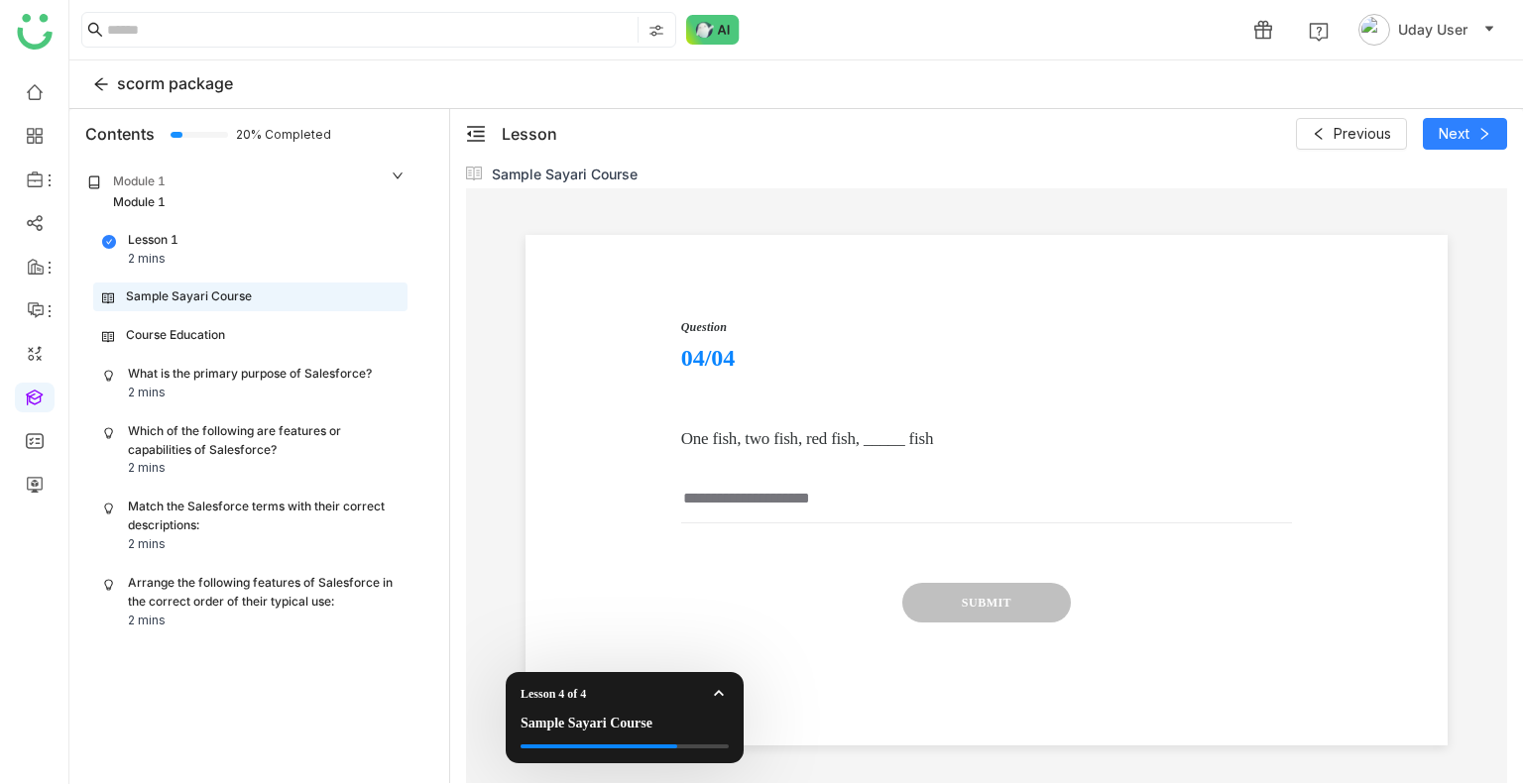 click at bounding box center (987, 504) 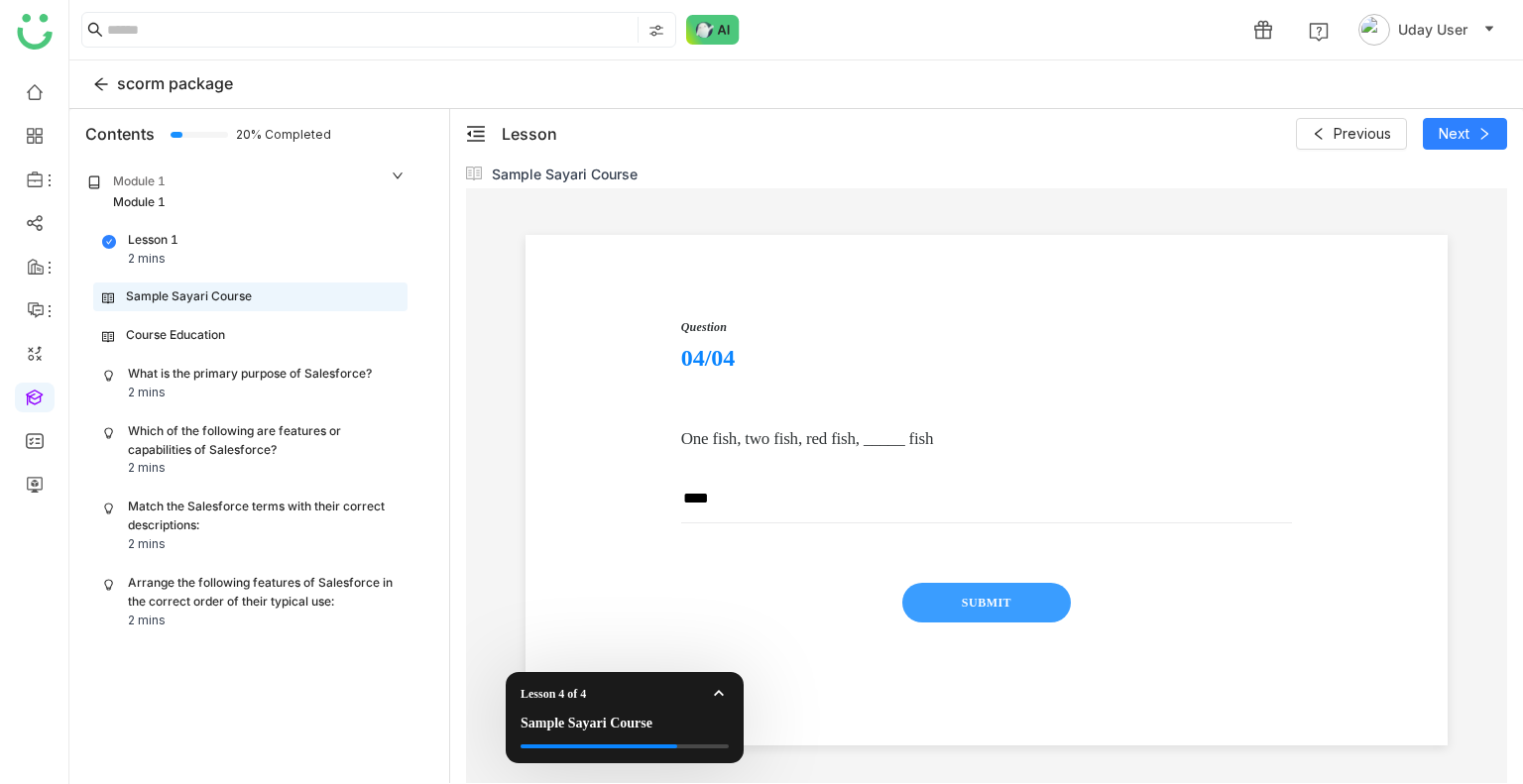 type on "****" 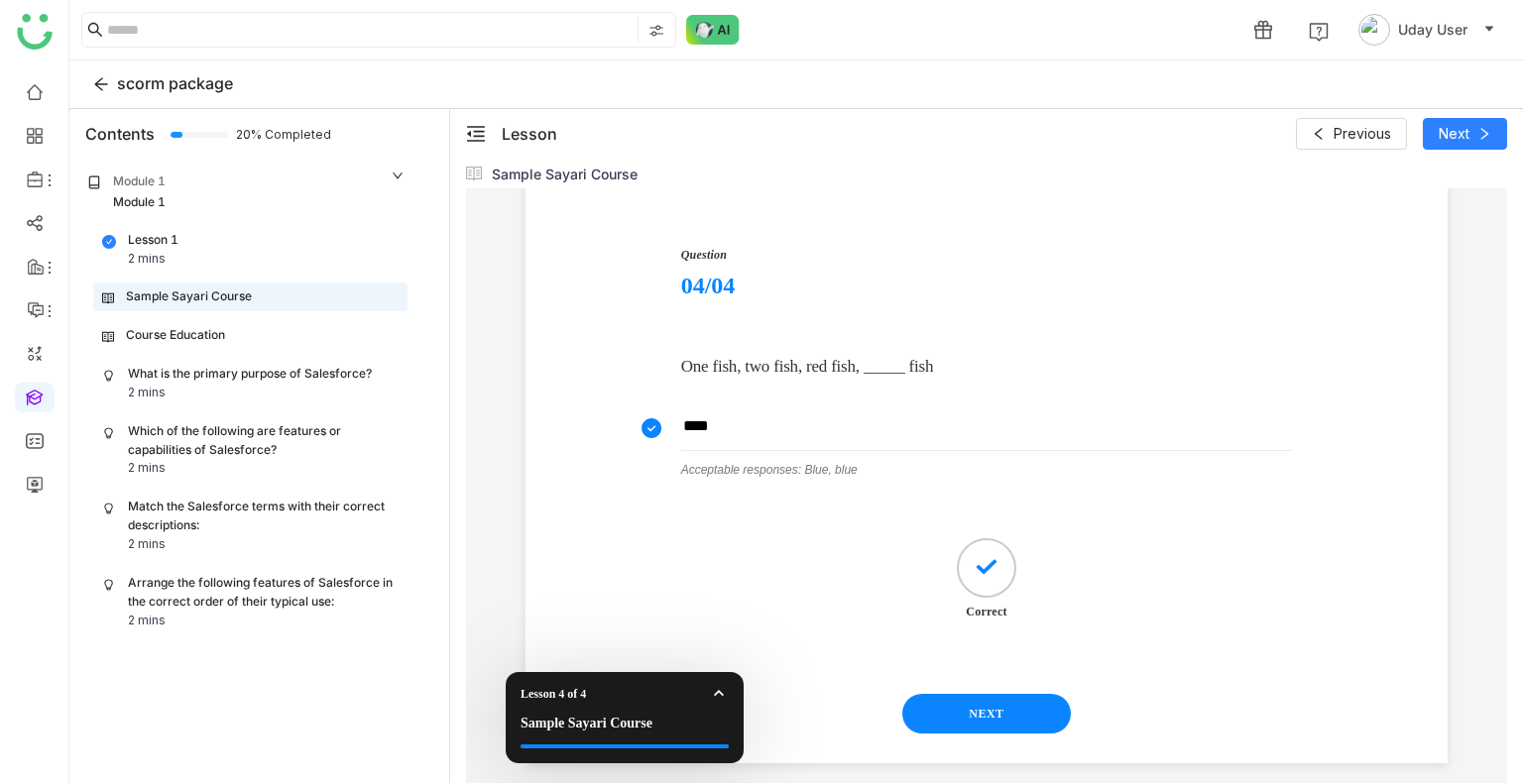 scroll, scrollTop: 202, scrollLeft: 0, axis: vertical 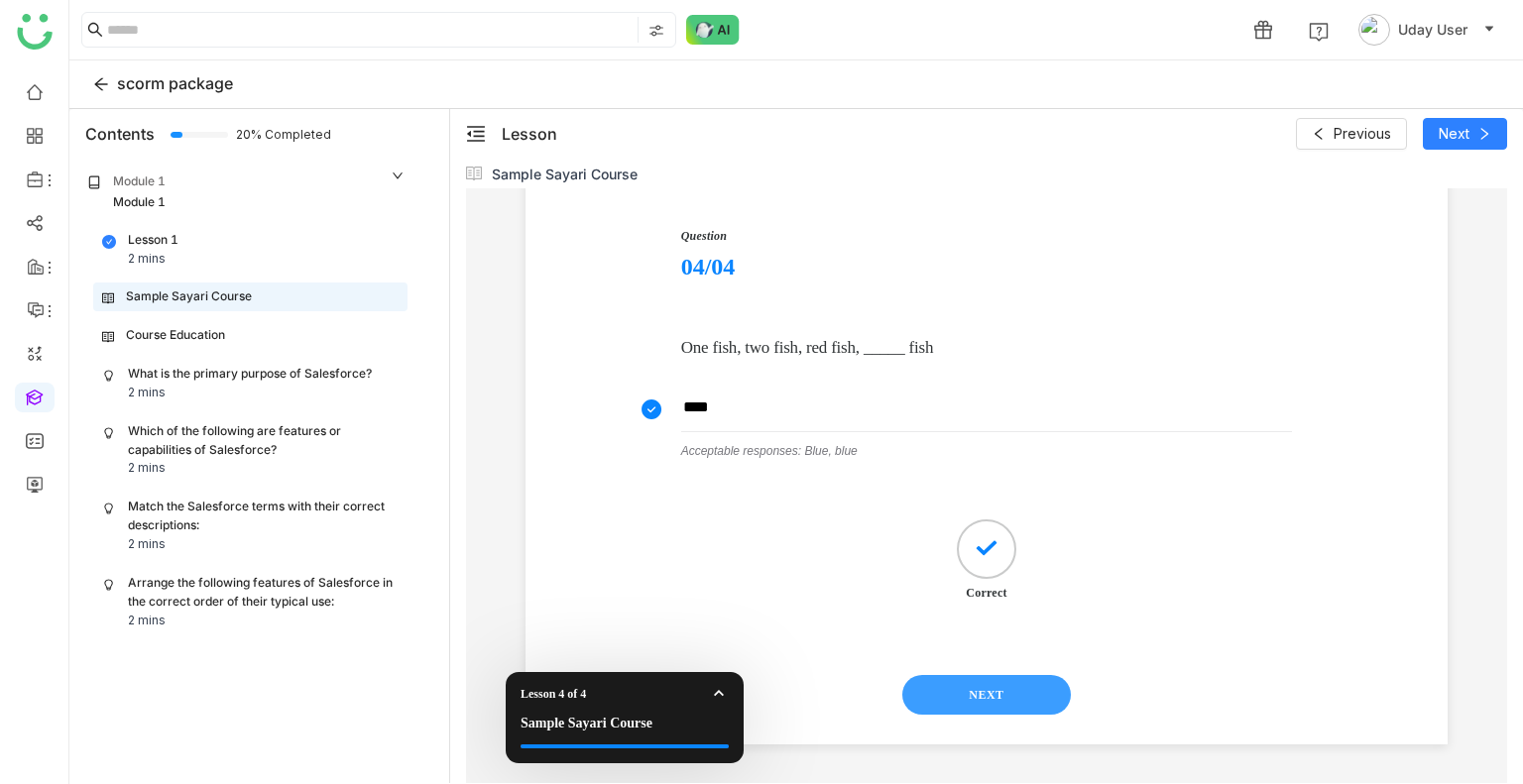click on "NEXT" at bounding box center [987, 695] 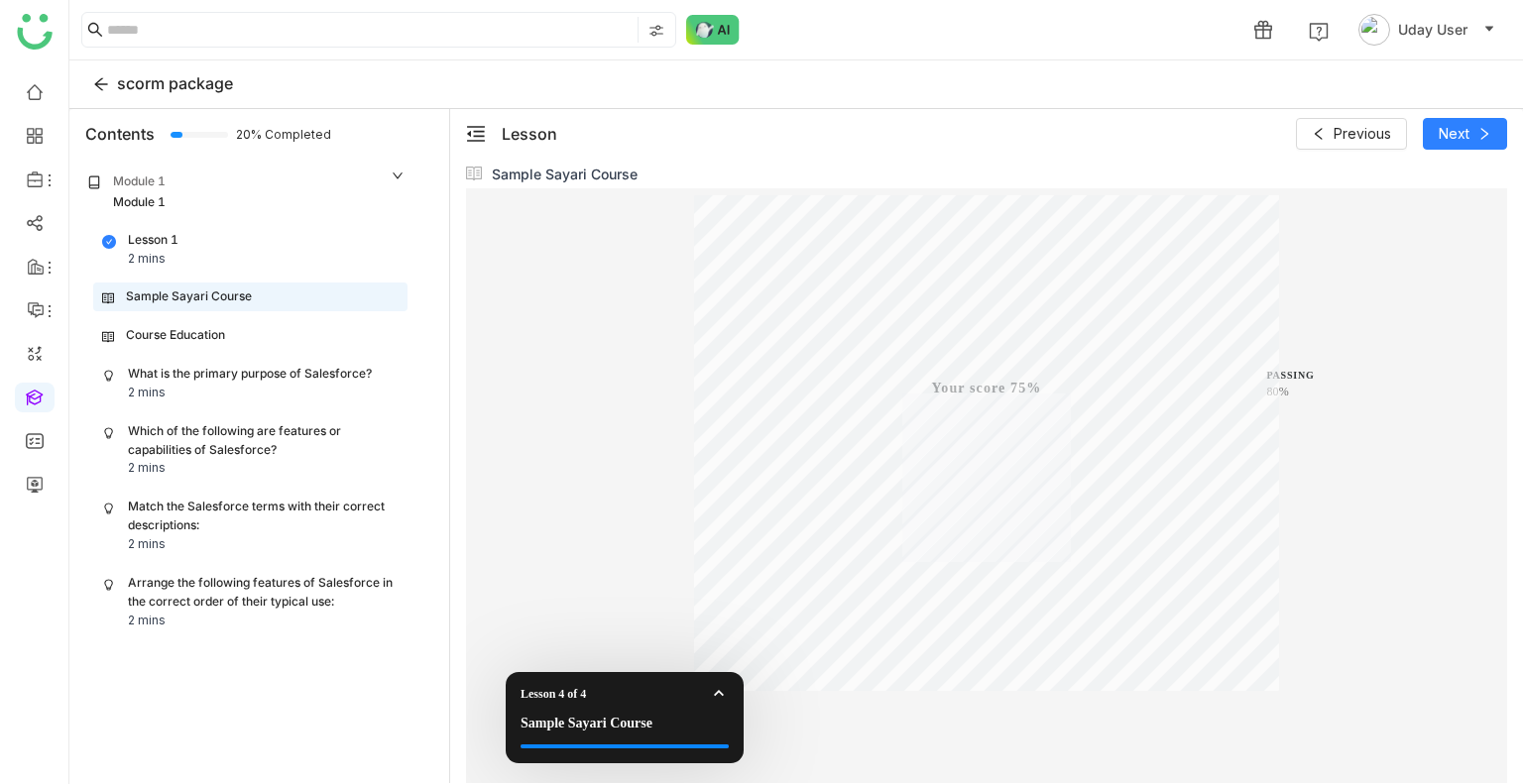 scroll, scrollTop: 426, scrollLeft: 0, axis: vertical 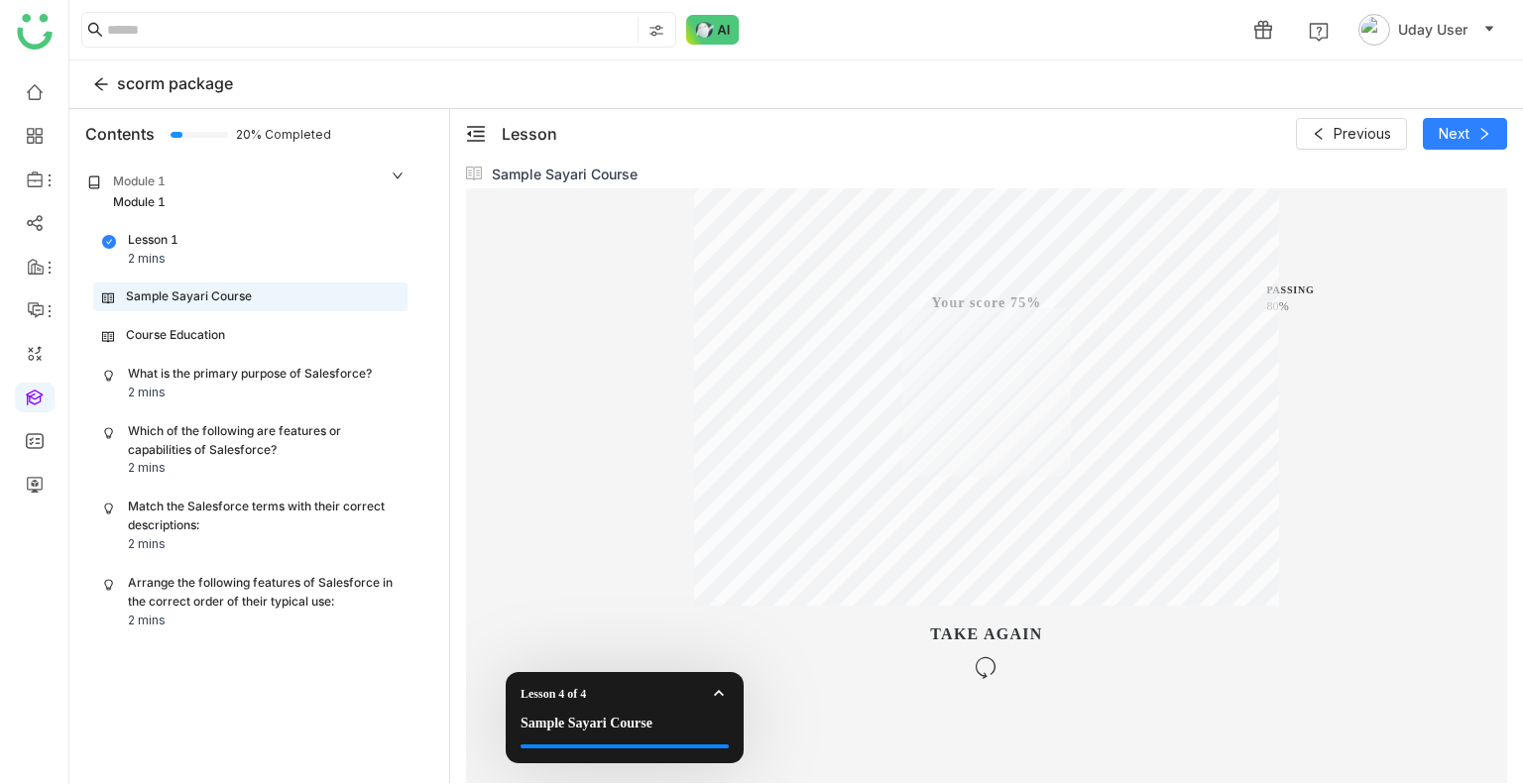 click on "What is the primary purpose of Salesforce?" 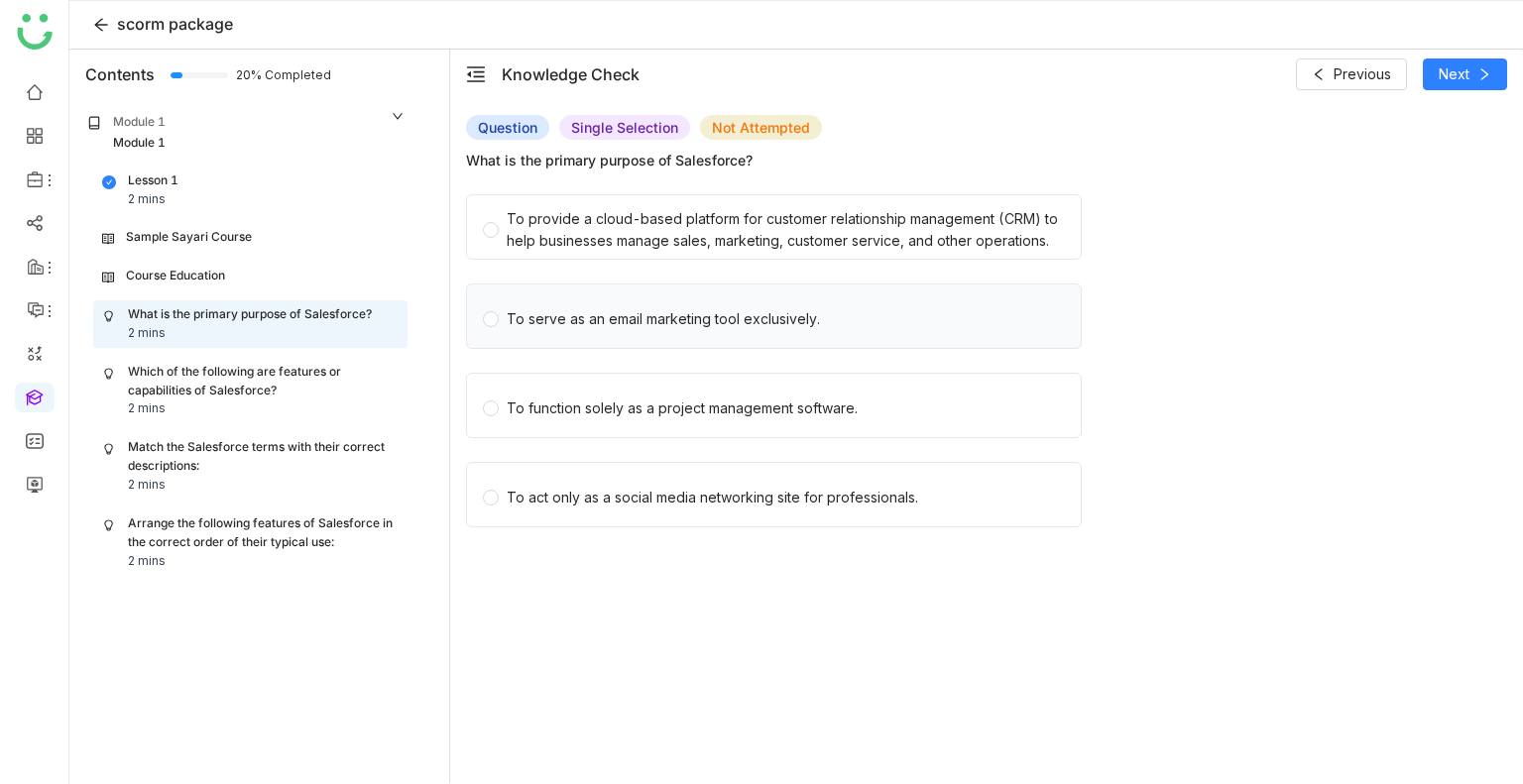 click on "To serve as an email marketing tool exclusively." 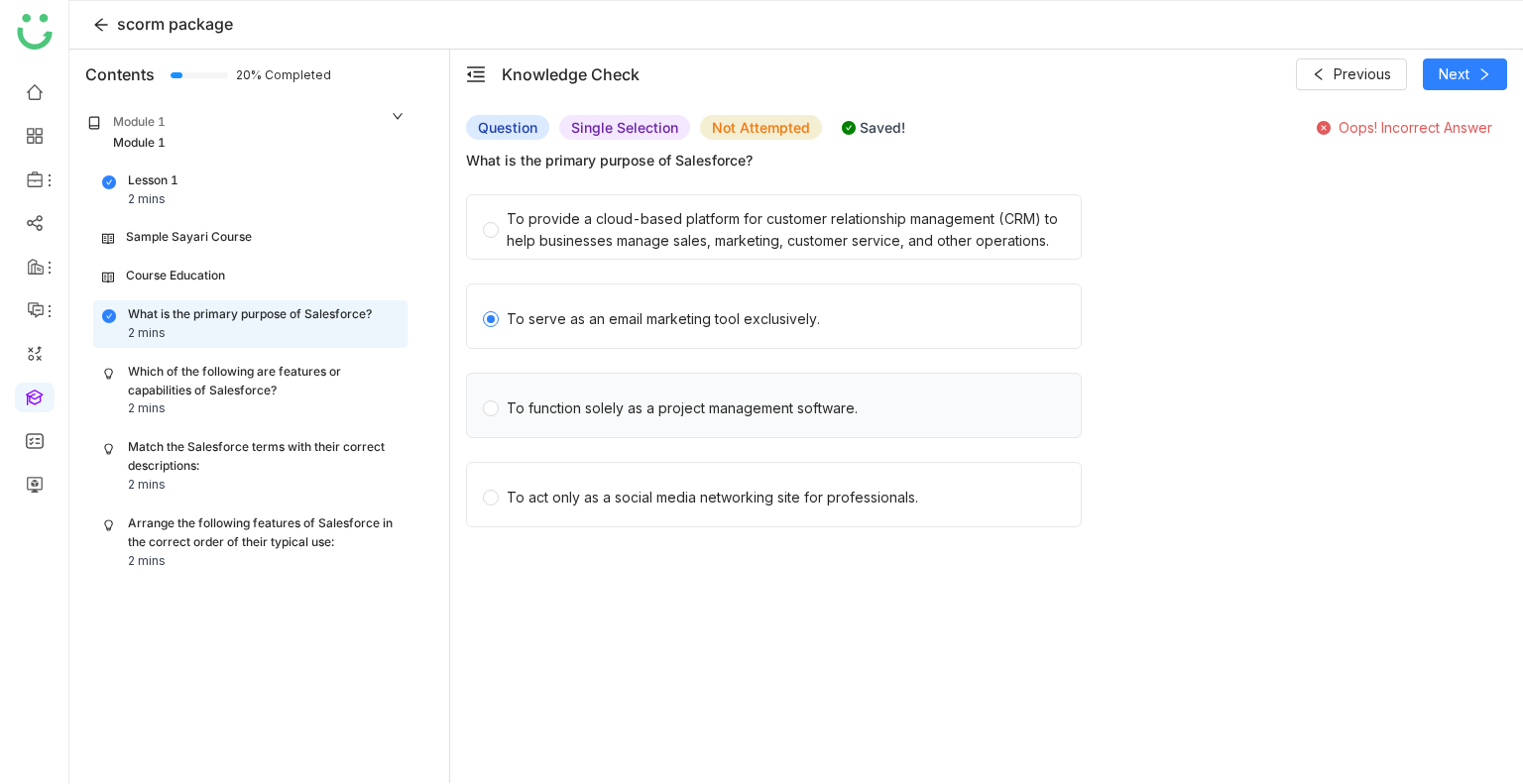 click on "To function solely as a project management software." 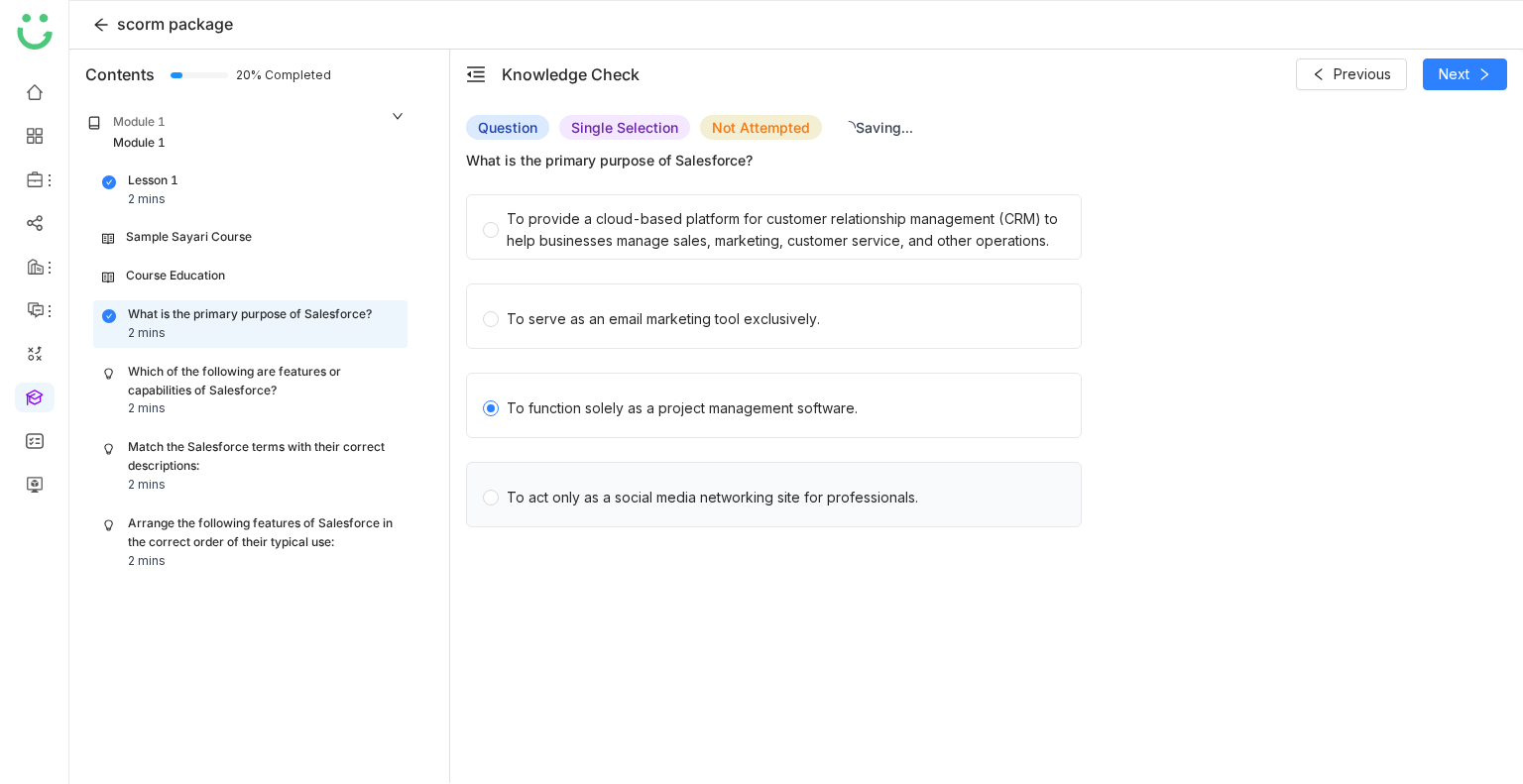 click on "To act only as a social media networking site for professionals." 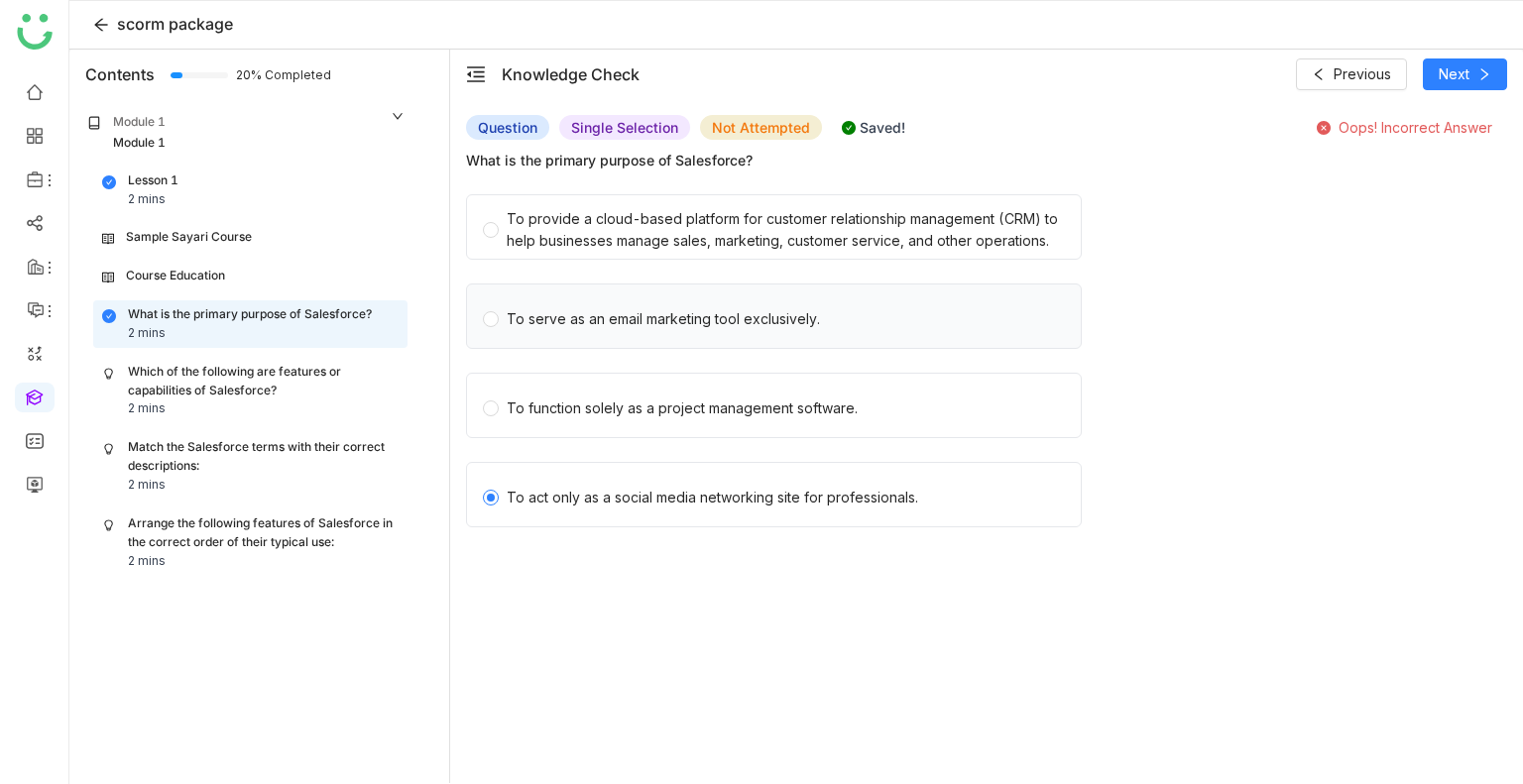 click on "To serve as an email marketing tool exclusively." 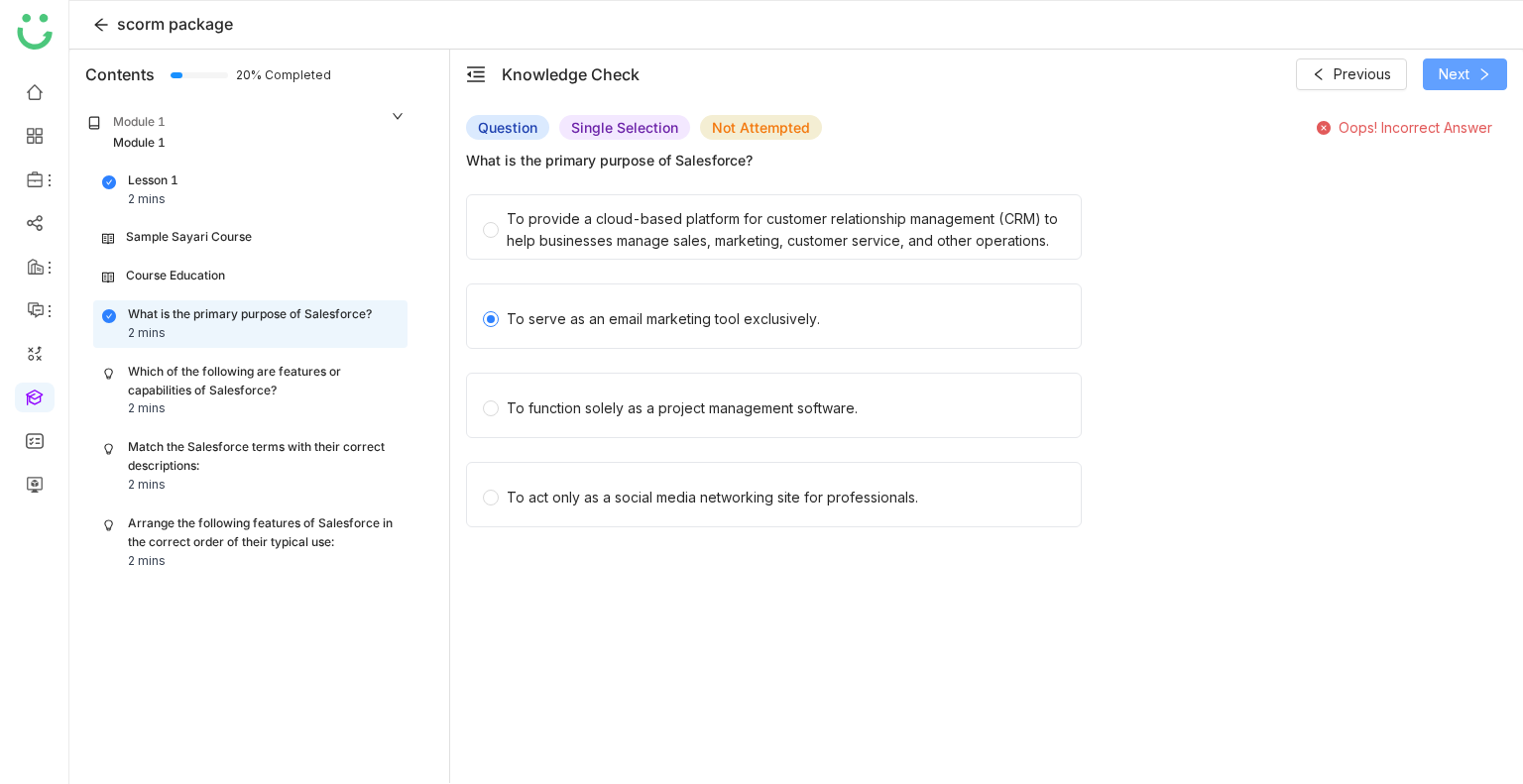 click on "Next" 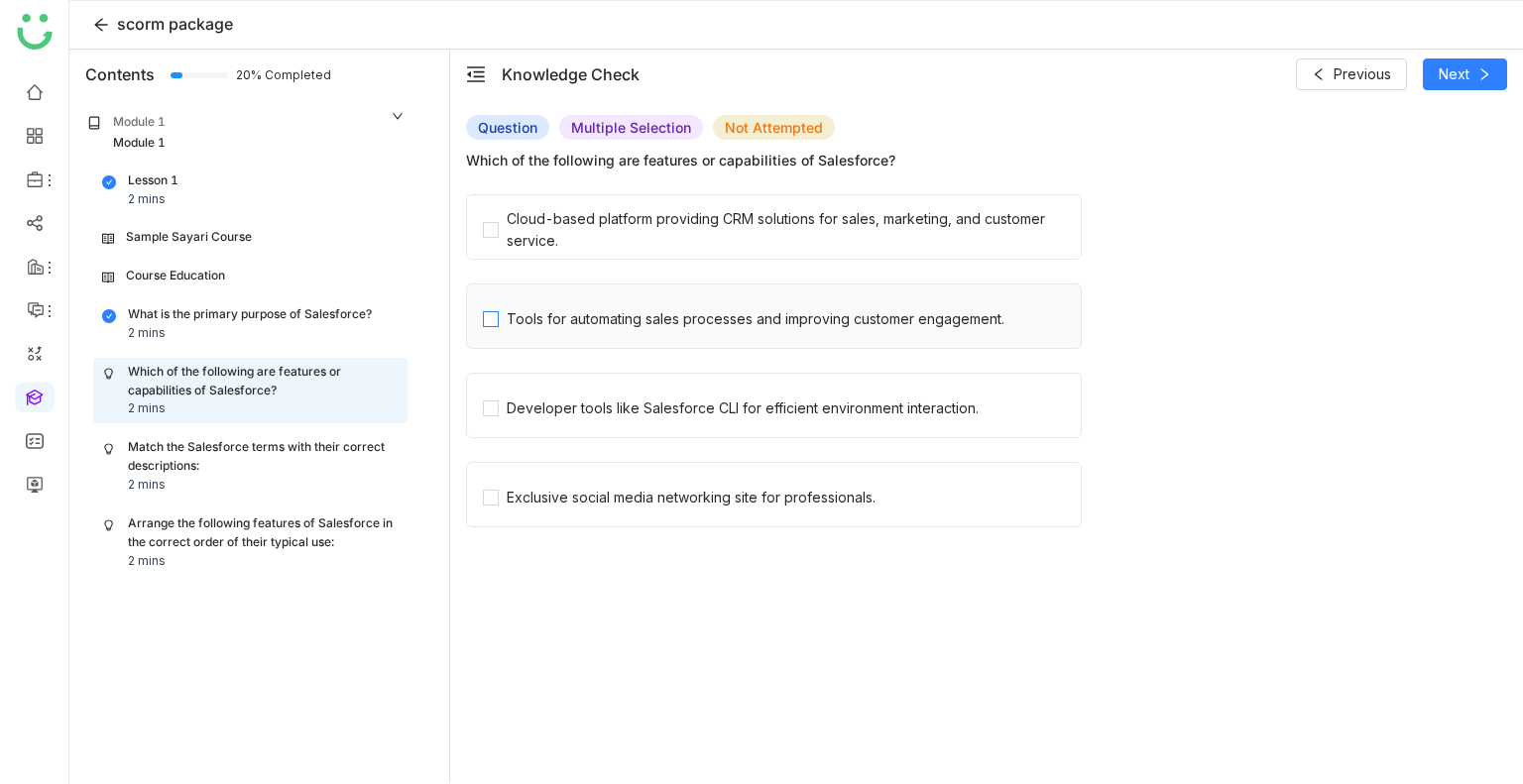 click on "Tools for automating sales processes and improving customer engagement." 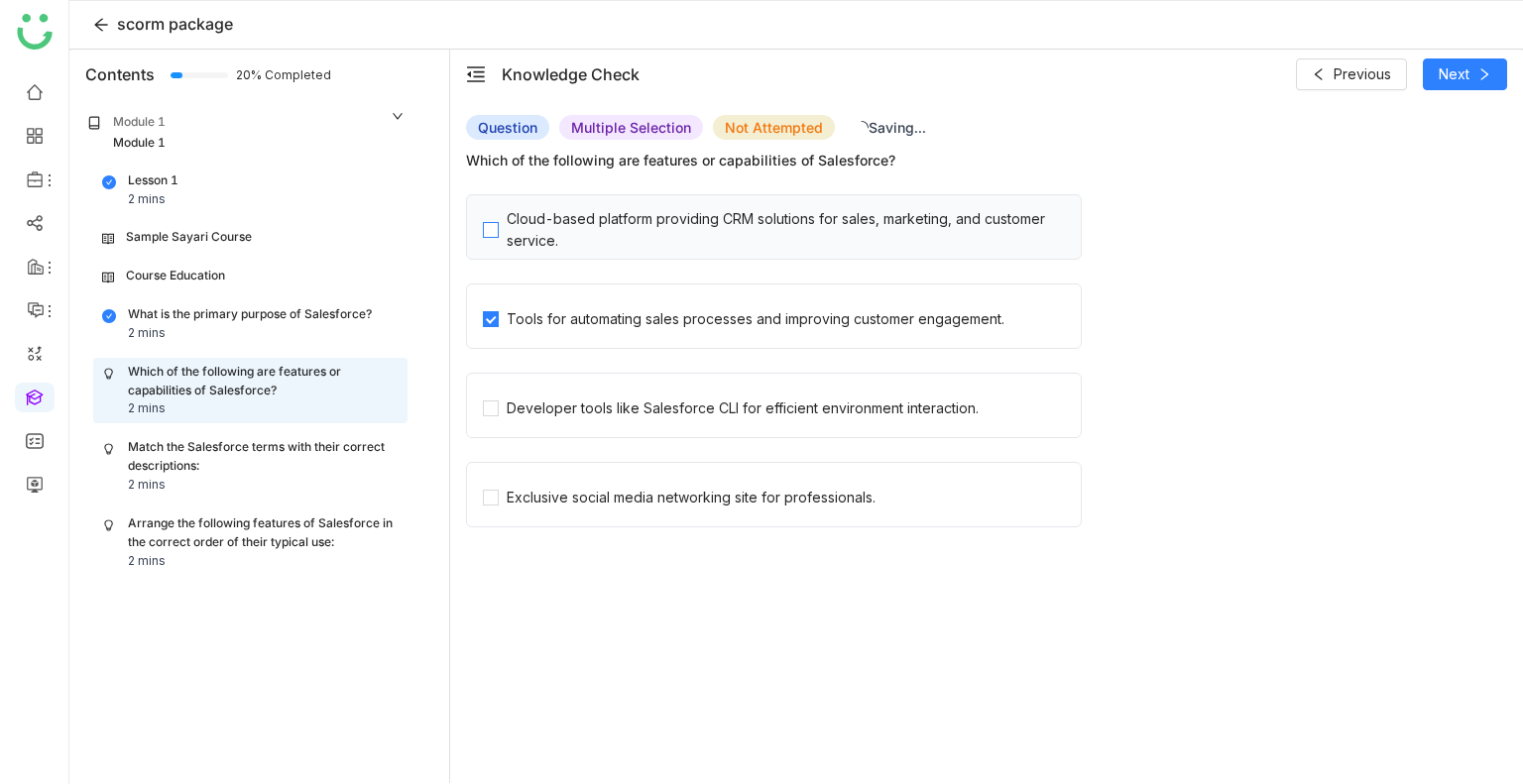 click on "Cloud-based platform providing CRM solutions for sales, marketing, and customer service." 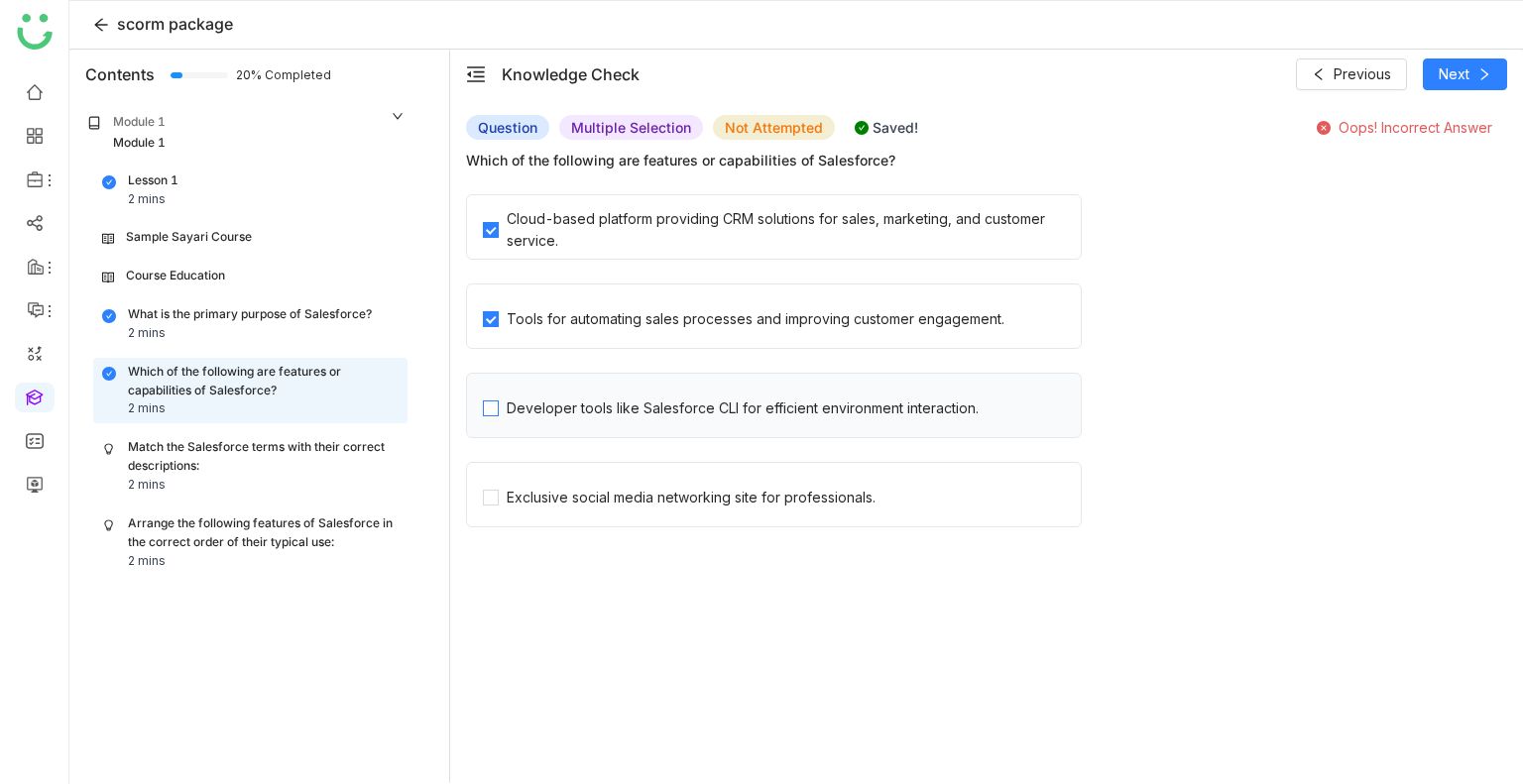 click on "Developer tools like Salesforce CLI for efficient environment interaction." 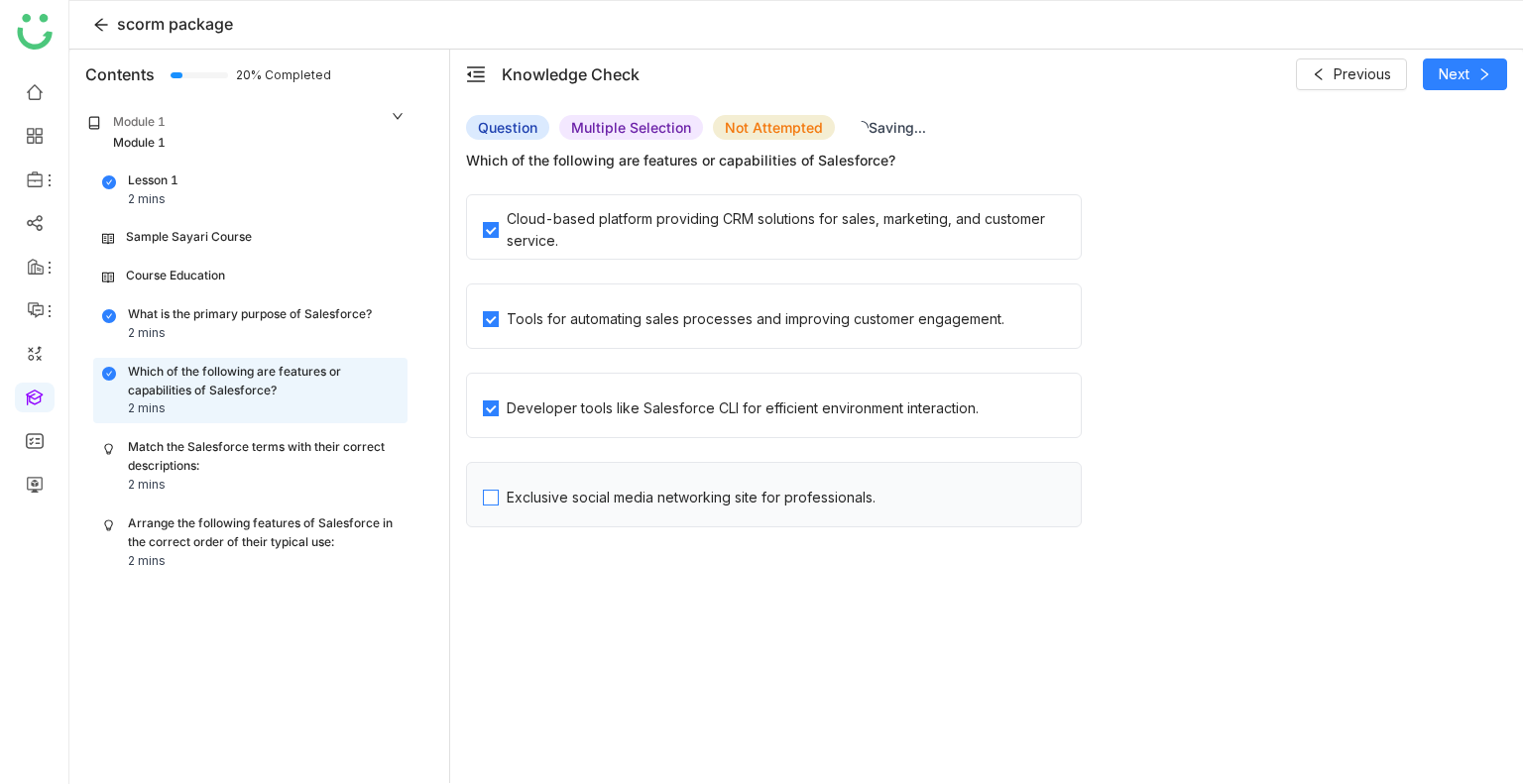click on "Exclusive social media networking site for professionals." 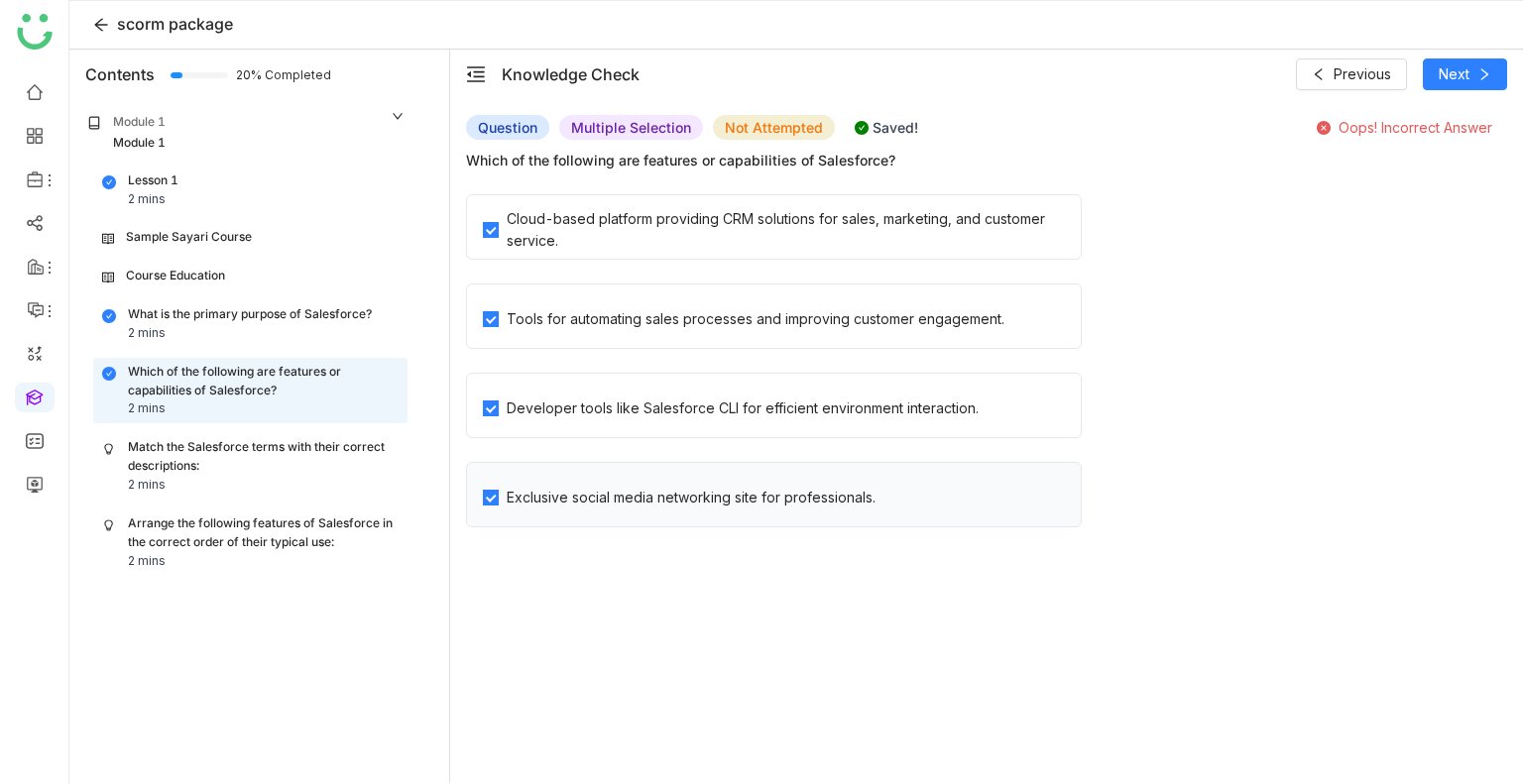 click on "Exclusive social media networking site for professionals." 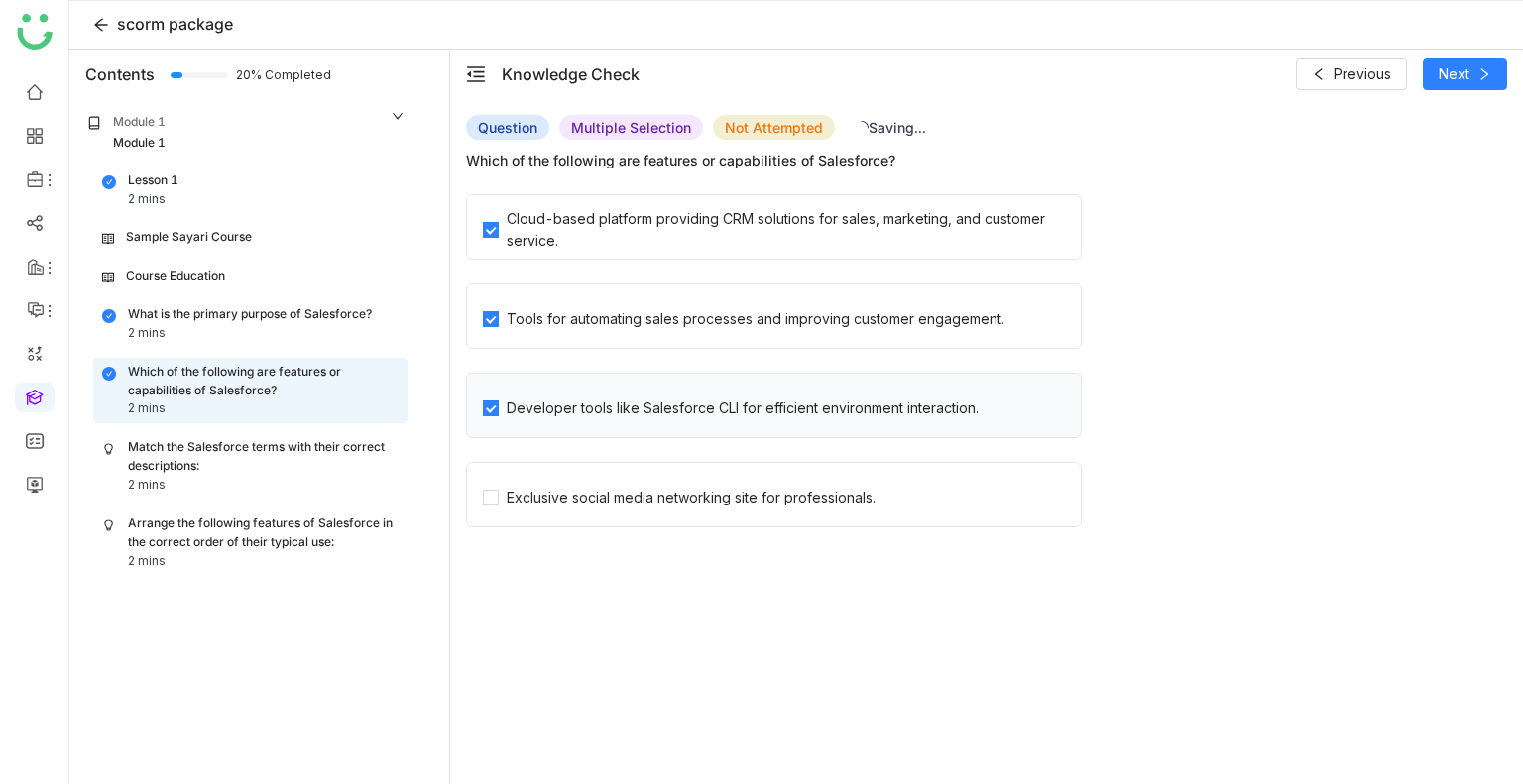 click on "Developer tools like Salesforce CLI for efficient environment interaction." 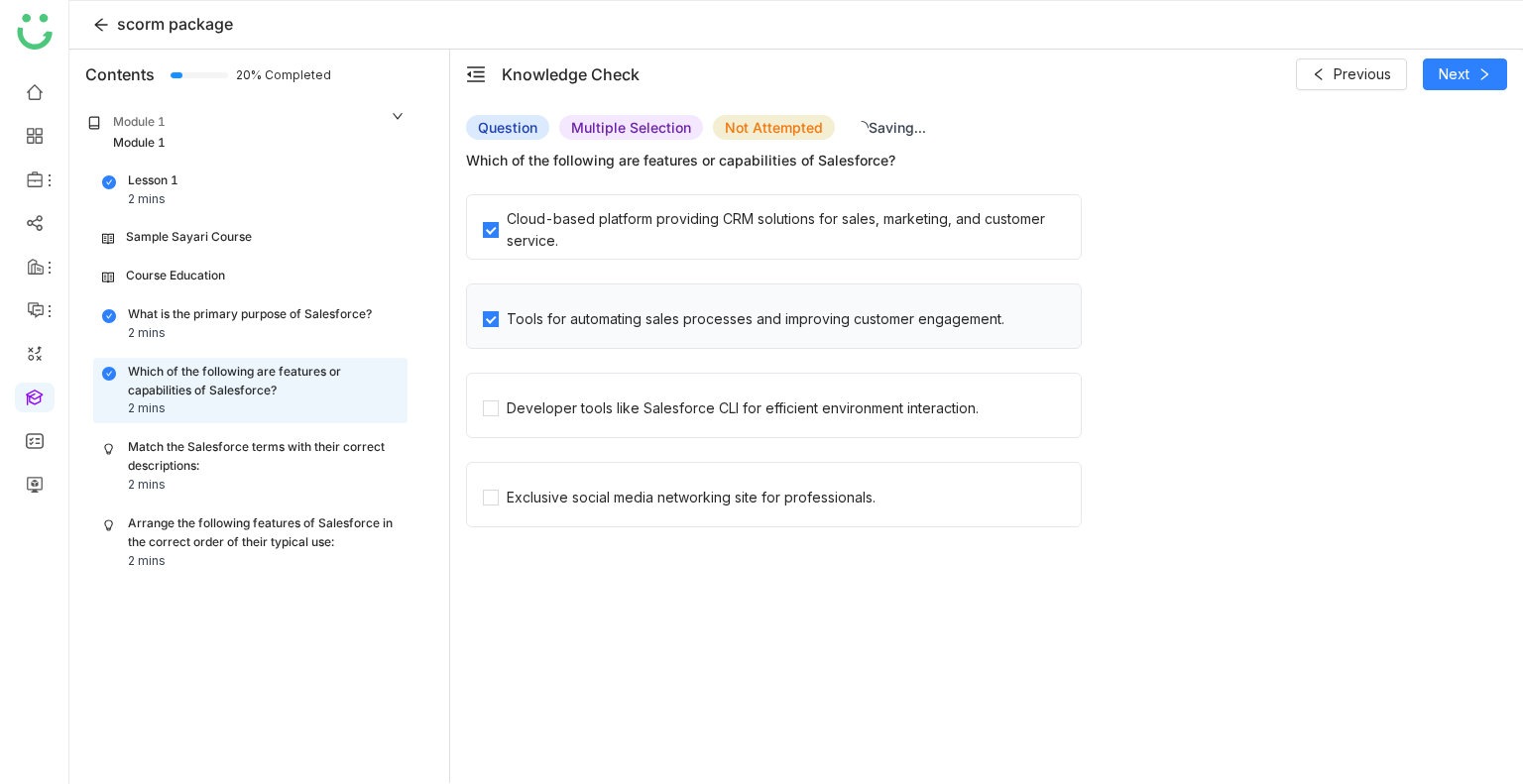 click on "Tools for automating sales processes and improving customer engagement." 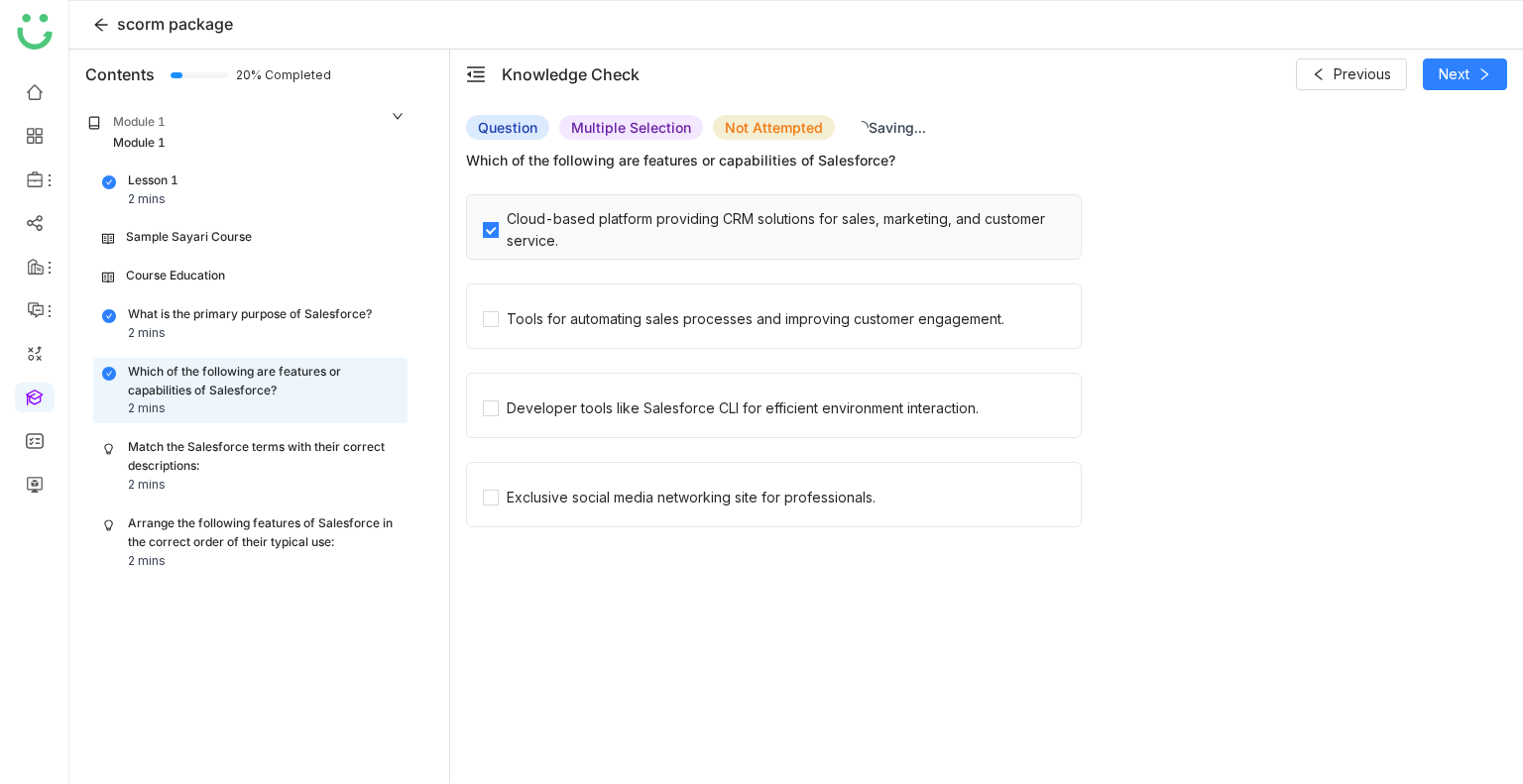 click on "Cloud-based platform providing CRM solutions for sales, marketing, and customer service." 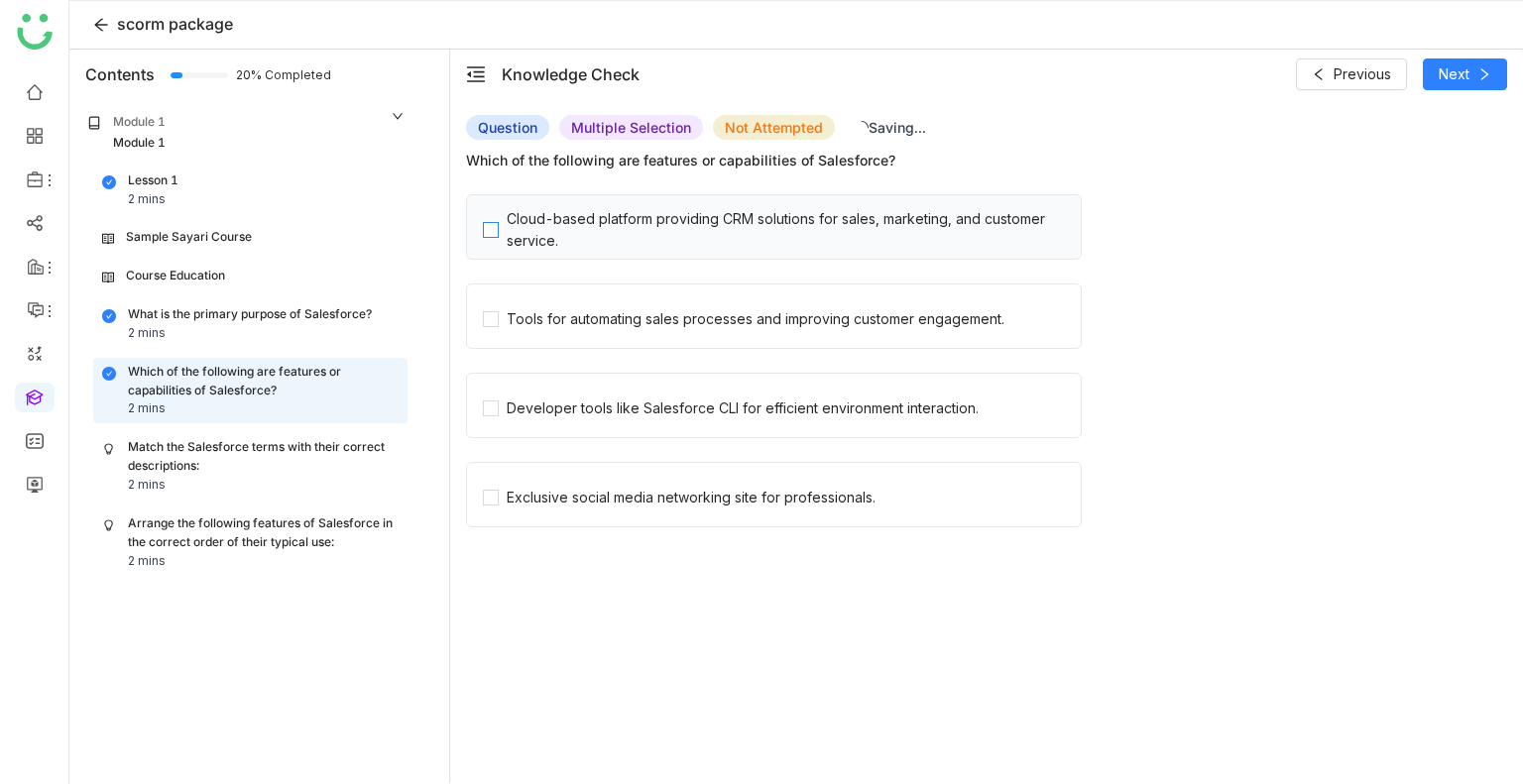 click on "Cloud-based platform providing CRM solutions for sales, marketing, and customer service." 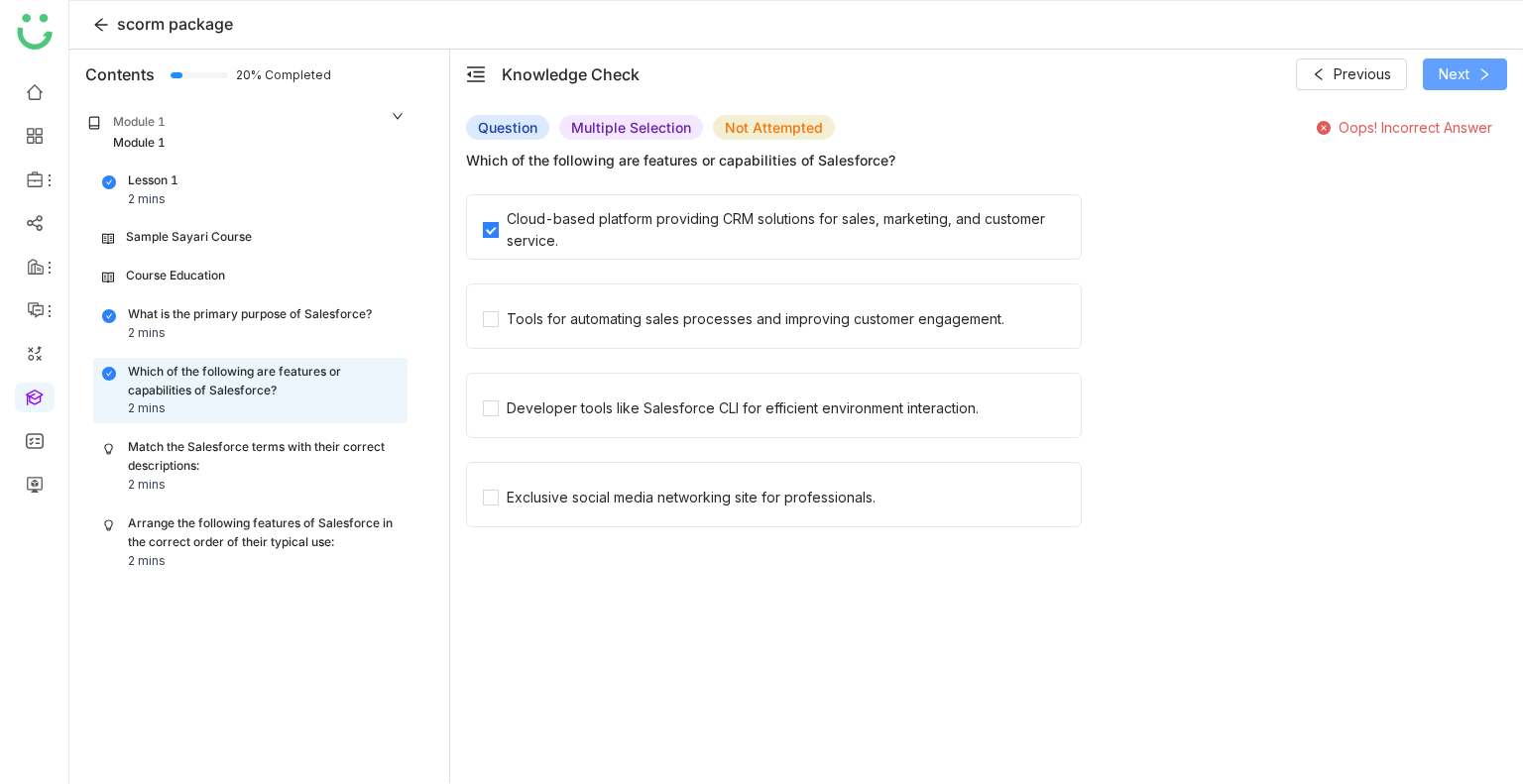 type 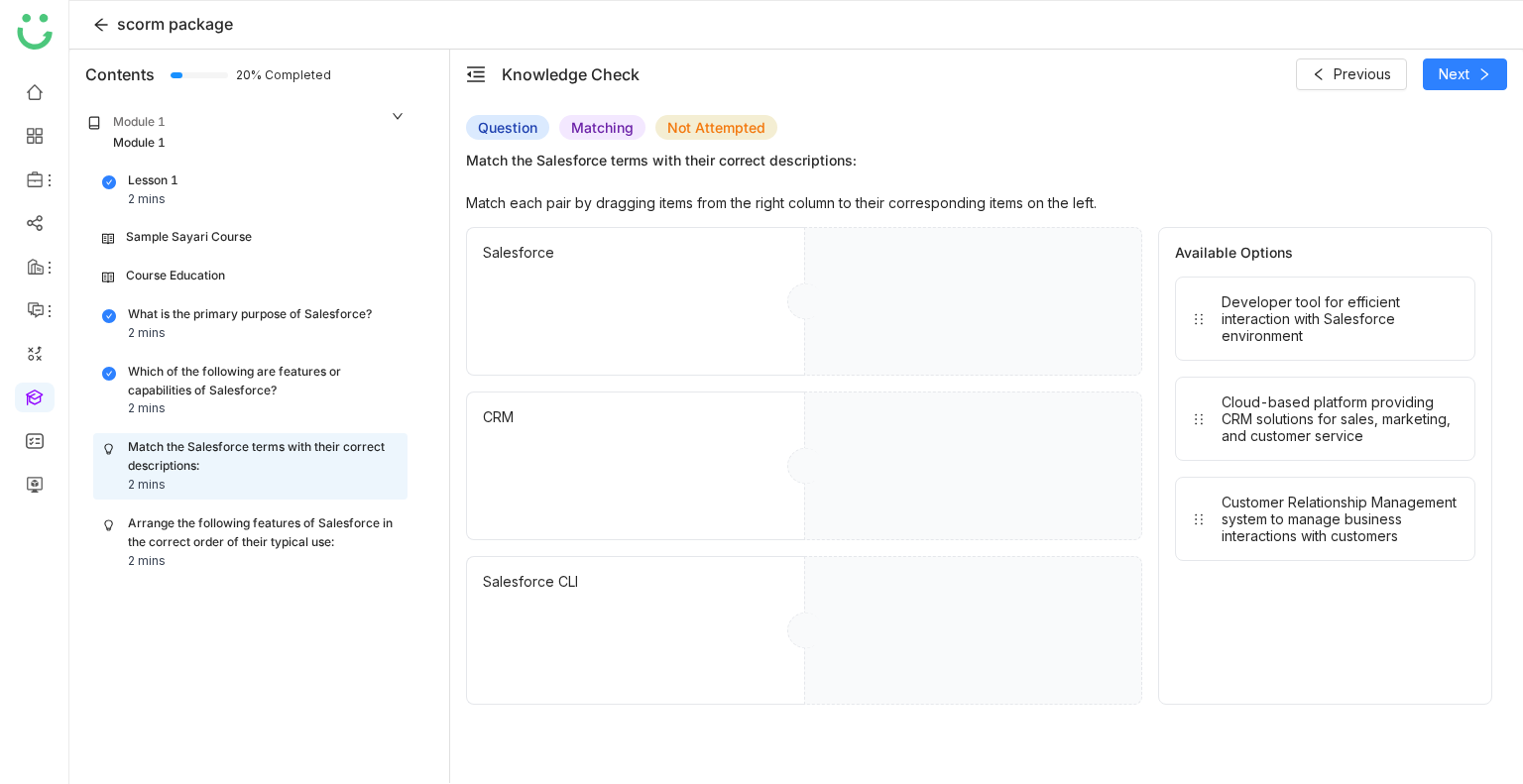 click on "Developer tool for efficient interaction with Salesforce environment" at bounding box center [1325, 318] 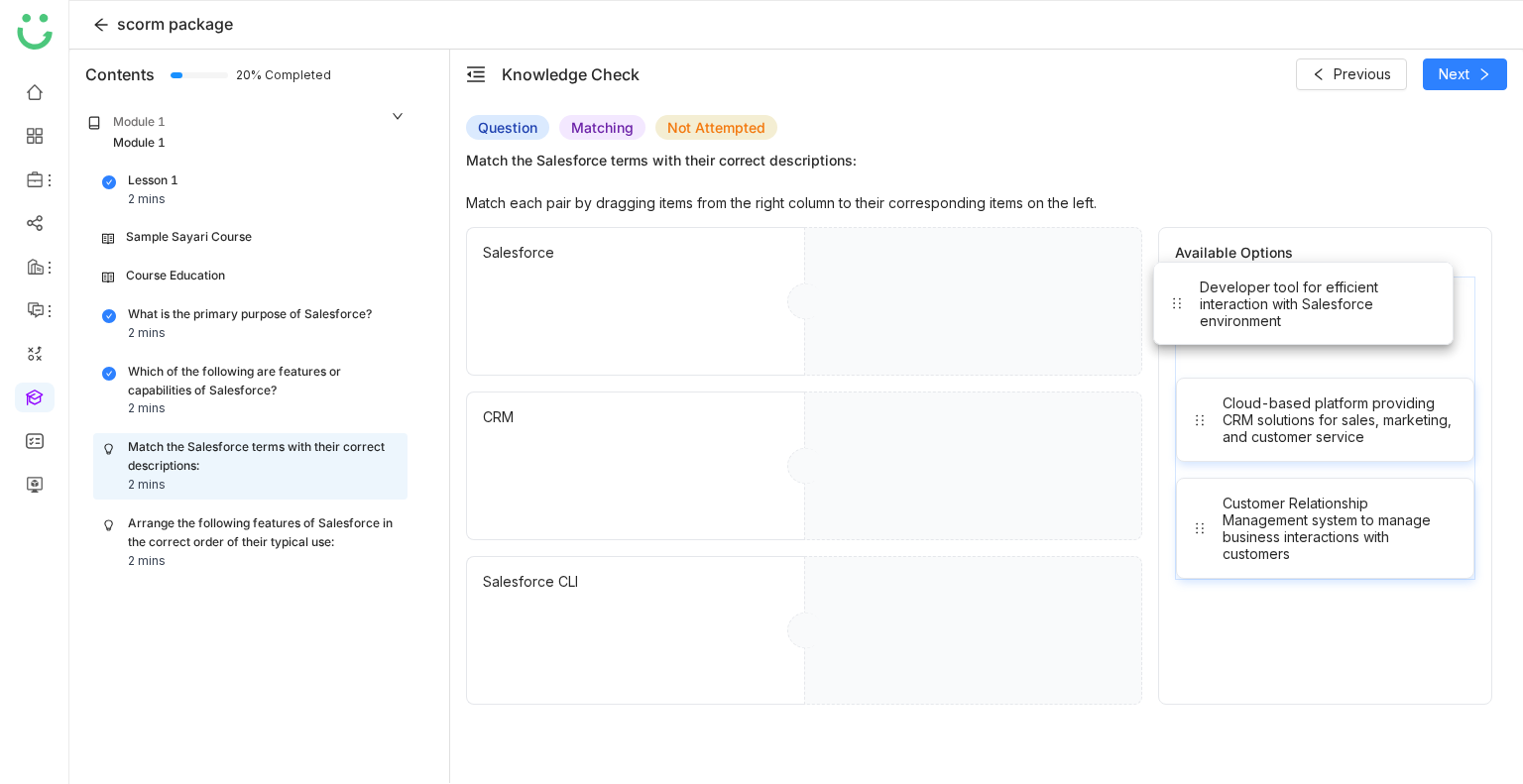 drag, startPoint x: 1294, startPoint y: 357, endPoint x: 1132, endPoint y: 315, distance: 167.3559 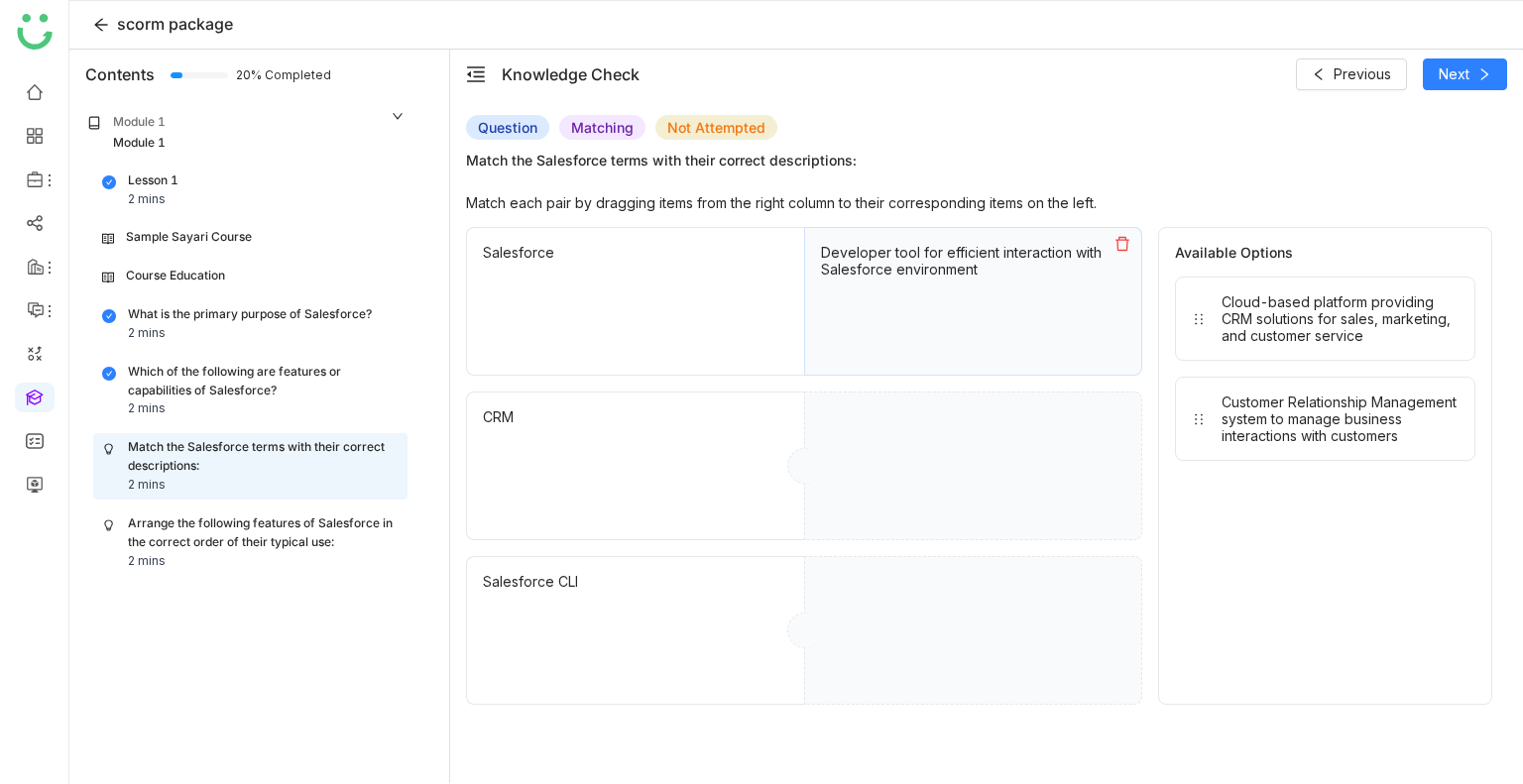 drag, startPoint x: 1316, startPoint y: 321, endPoint x: 987, endPoint y: 442, distance: 350.5453 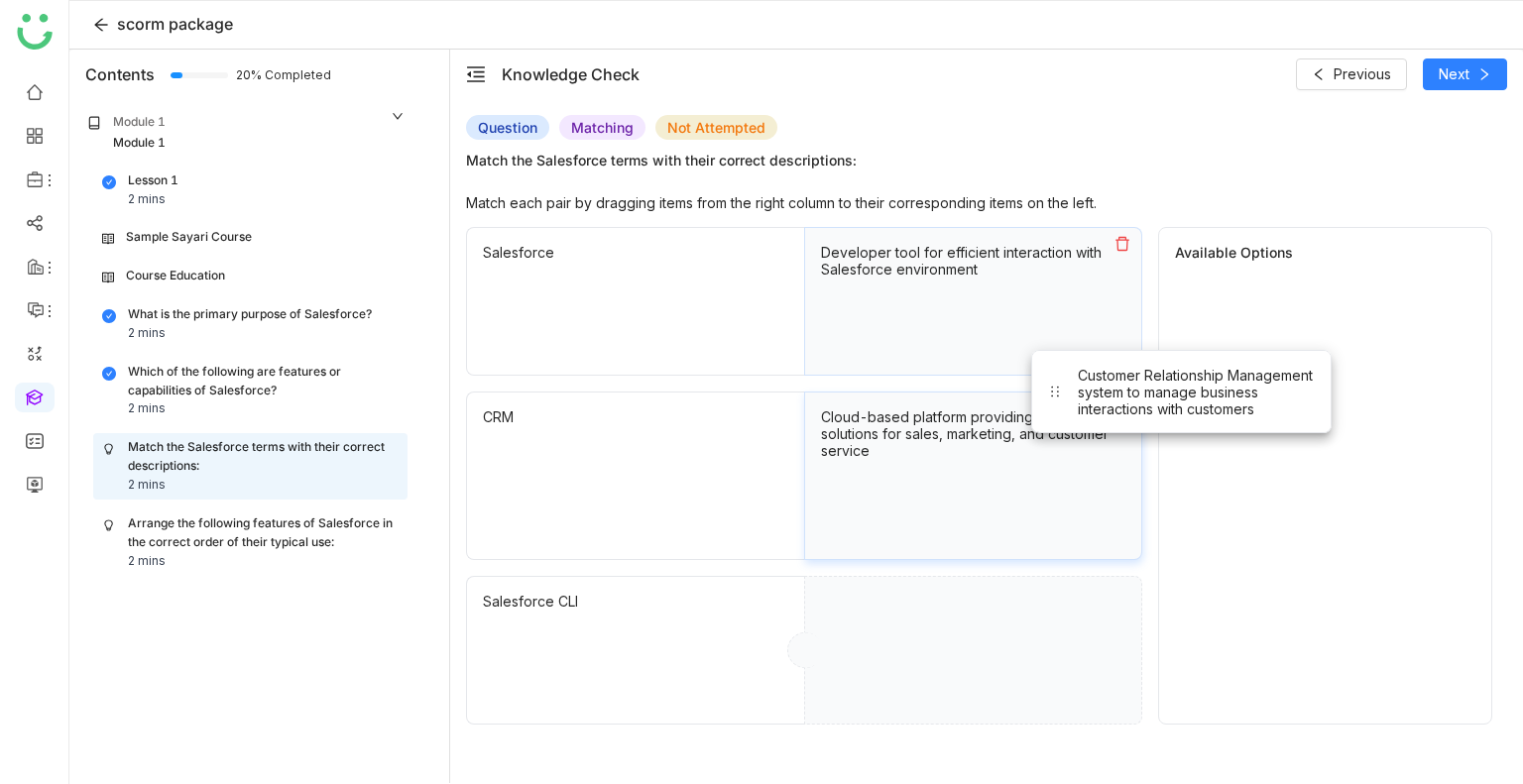 drag, startPoint x: 1212, startPoint y: 350, endPoint x: 912, endPoint y: 566, distance: 369.67012 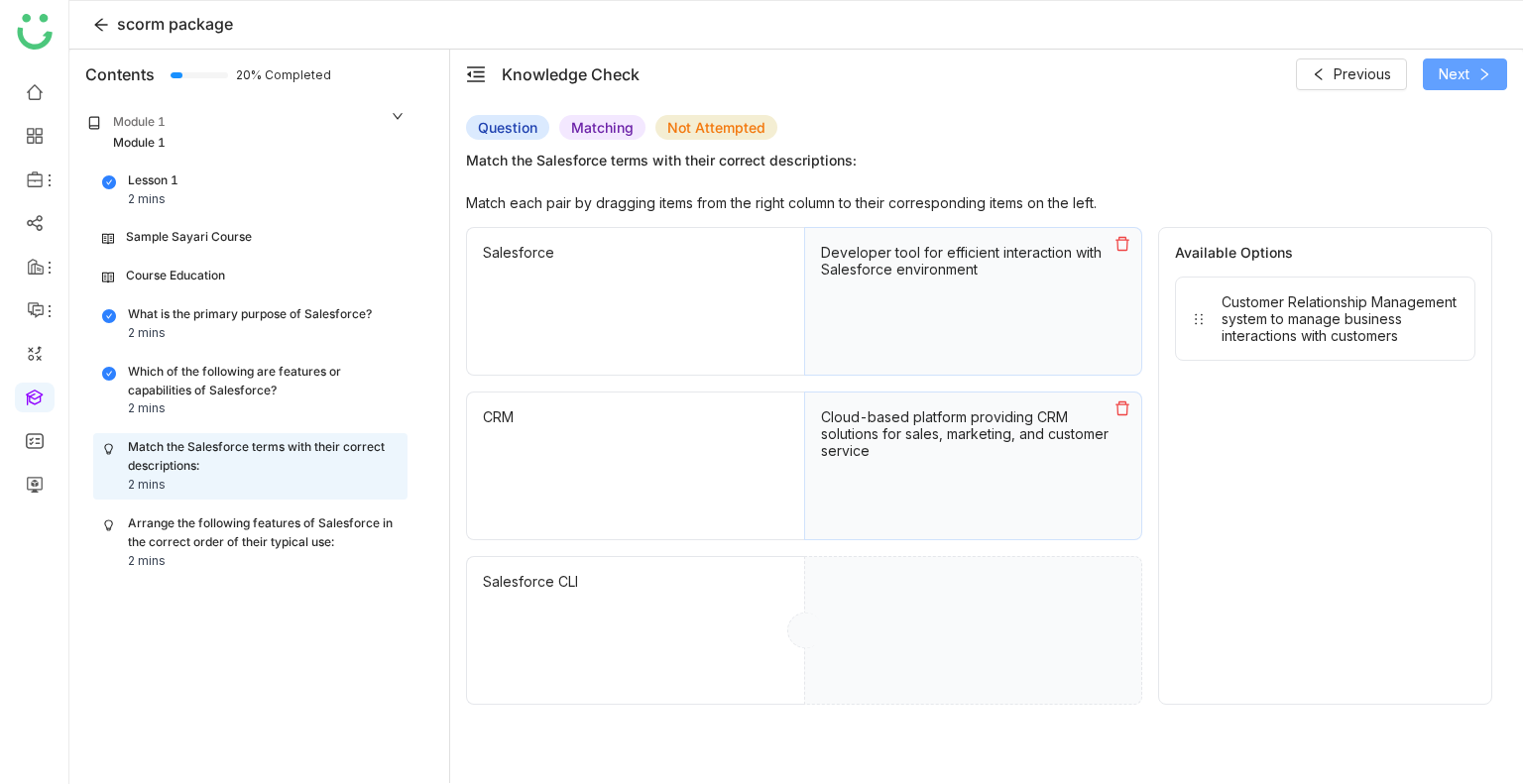 click on "Next" 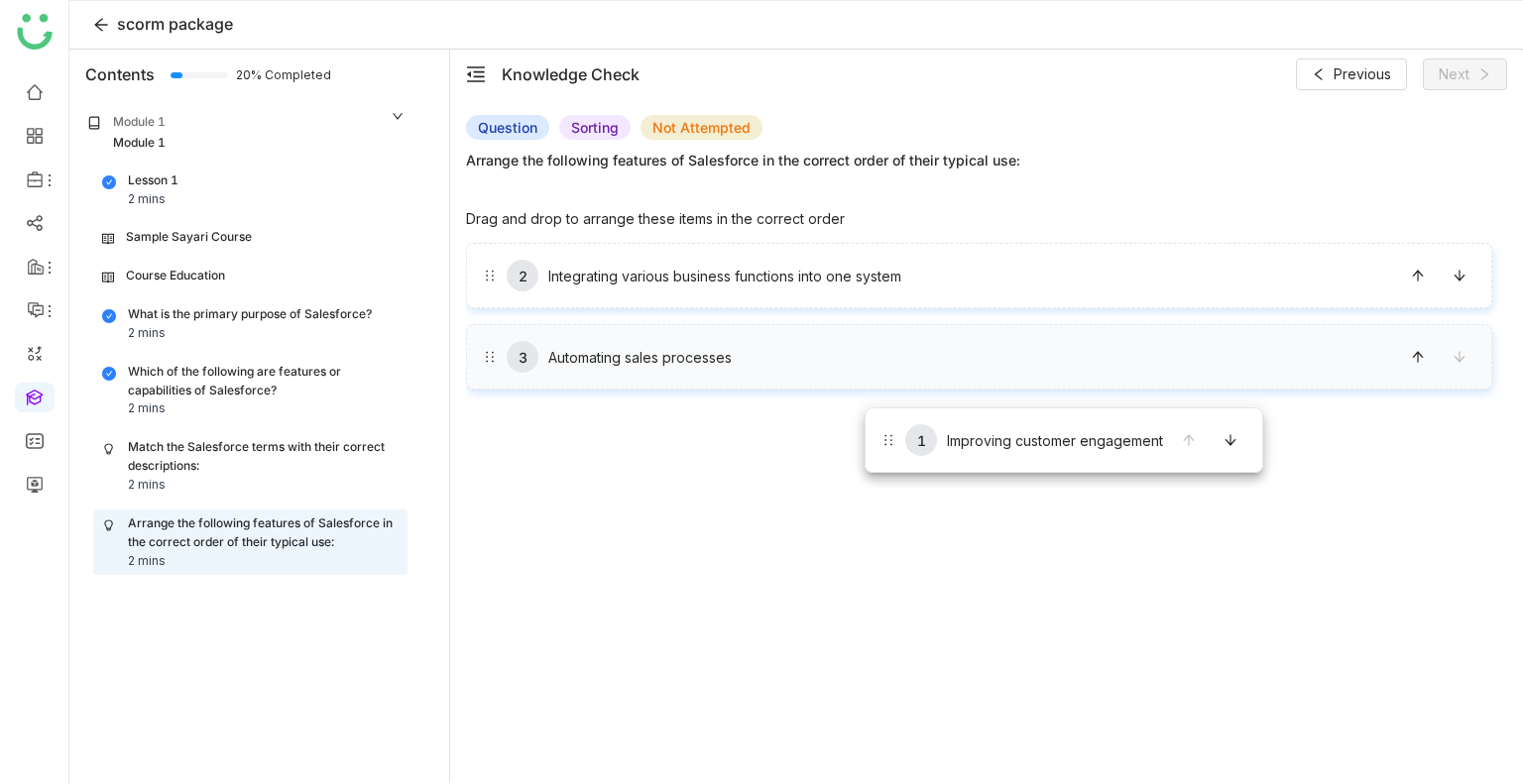 drag, startPoint x: 874, startPoint y: 290, endPoint x: 866, endPoint y: 411, distance: 121.26417 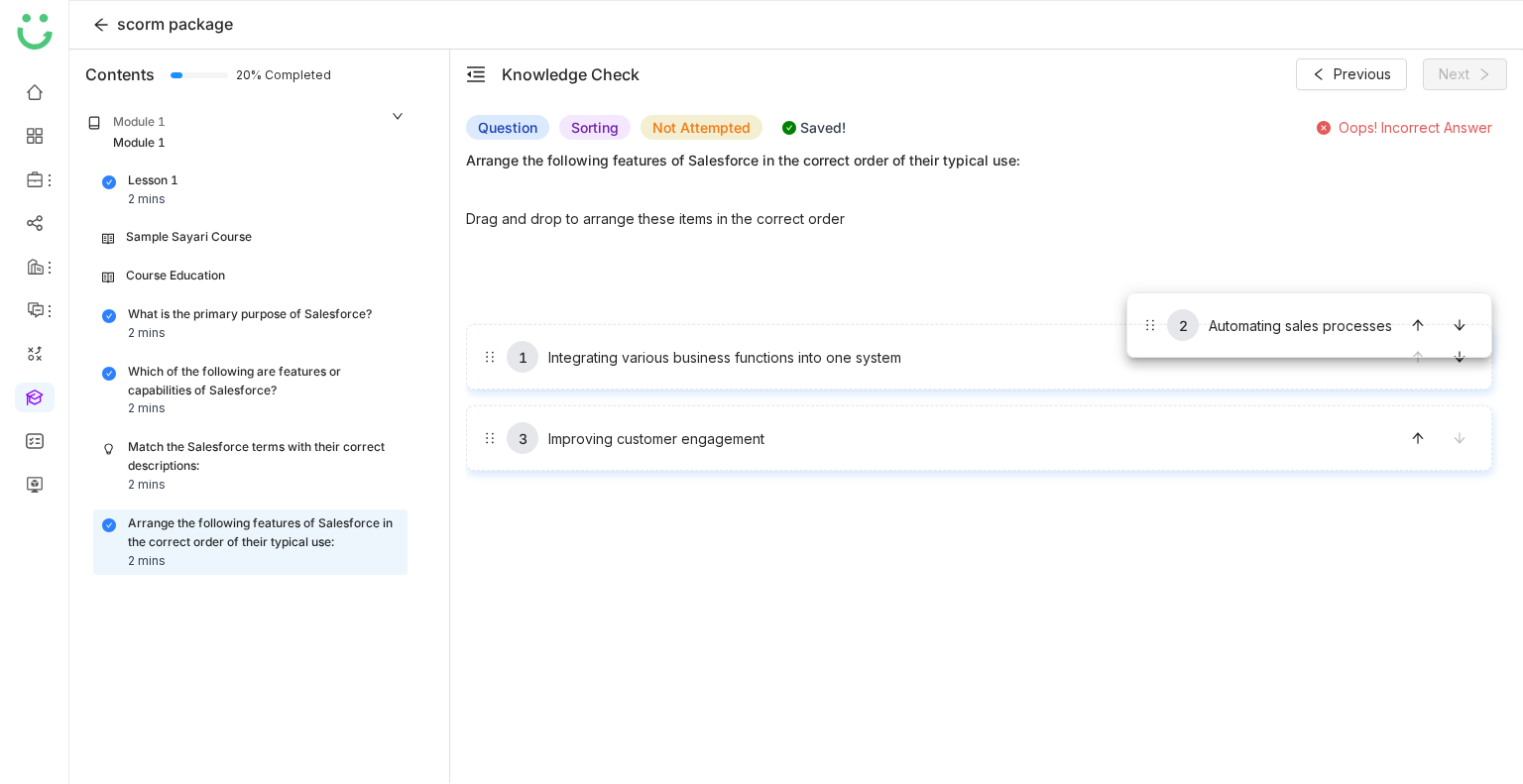 drag, startPoint x: 1139, startPoint y: 340, endPoint x: 1118, endPoint y: 249, distance: 93.39165 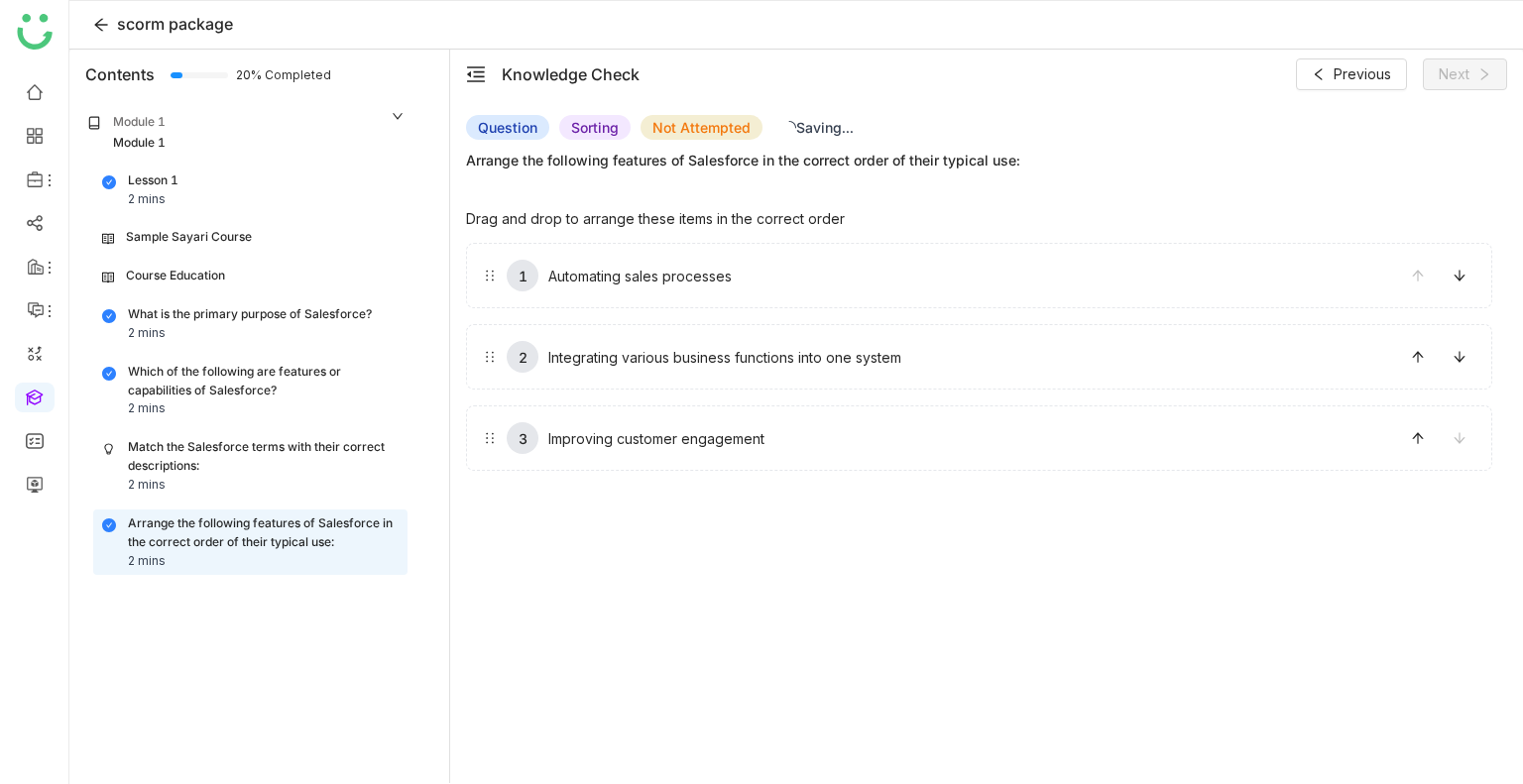 drag, startPoint x: 1107, startPoint y: 370, endPoint x: 1108, endPoint y: 441, distance: 71.00704 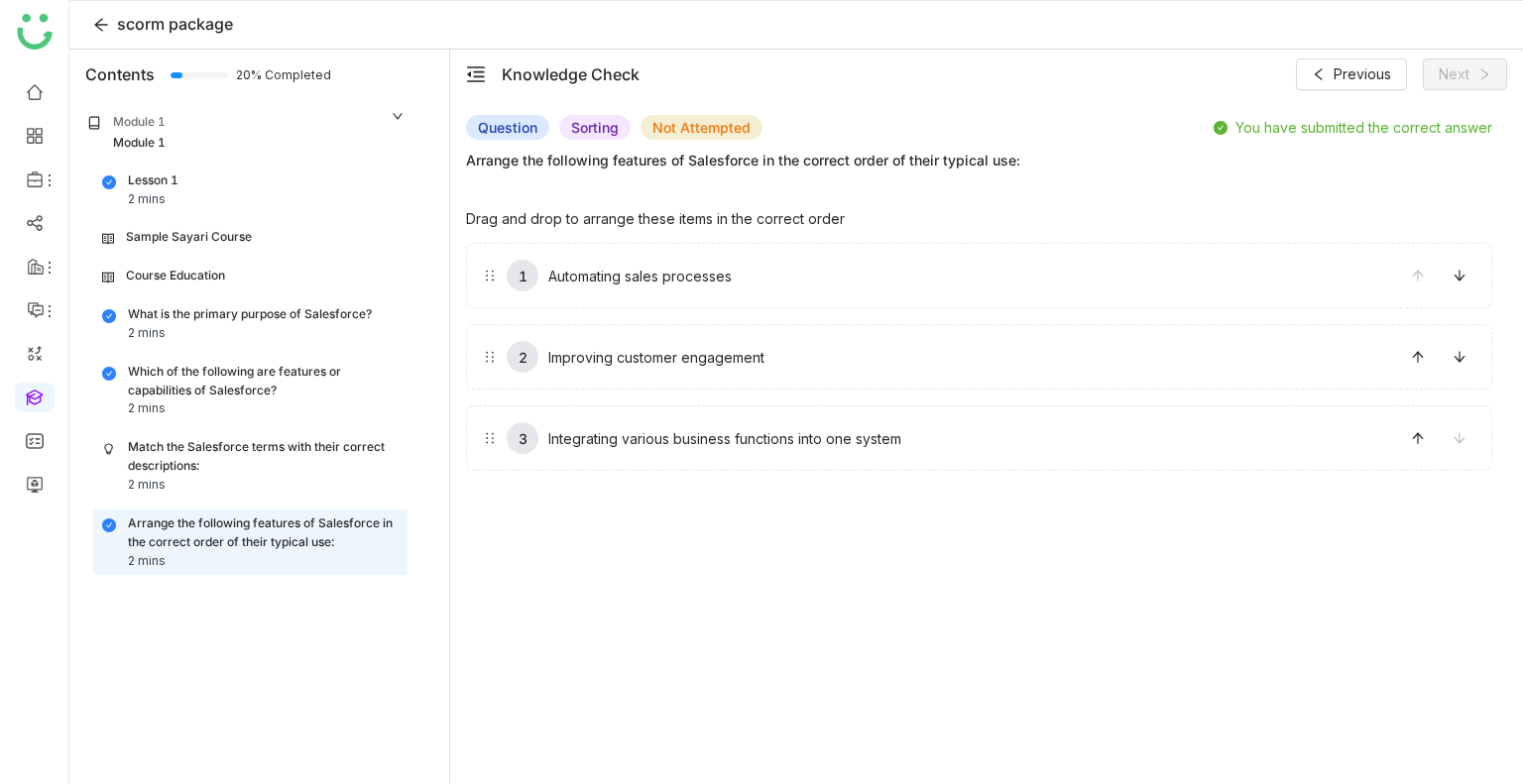 click on "Match the Salesforce terms with their correct descriptions: 2 mins" 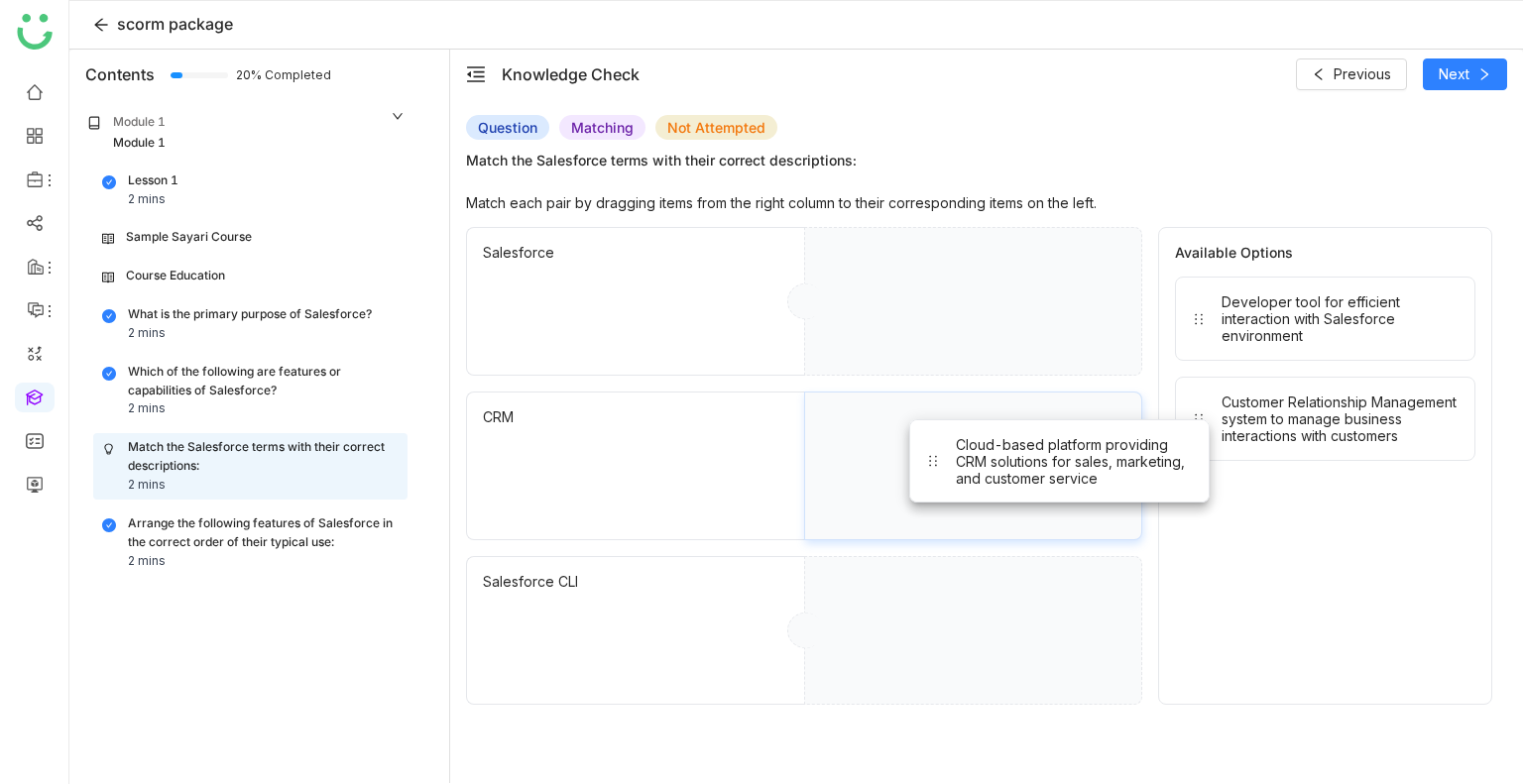 drag, startPoint x: 1273, startPoint y: 406, endPoint x: 908, endPoint y: 462, distance: 369.2709 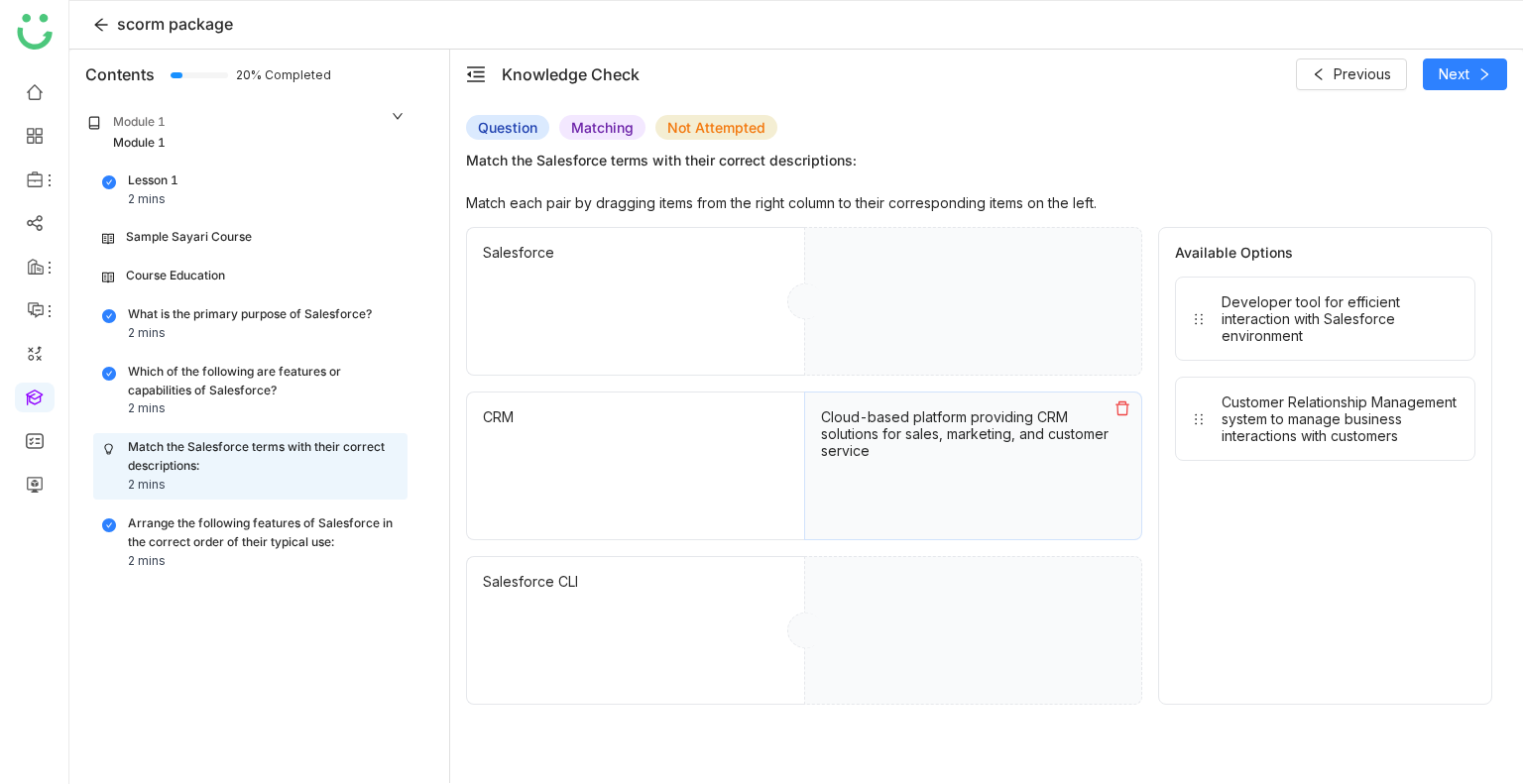 drag, startPoint x: 1269, startPoint y: 285, endPoint x: 992, endPoint y: 356, distance: 285.95454 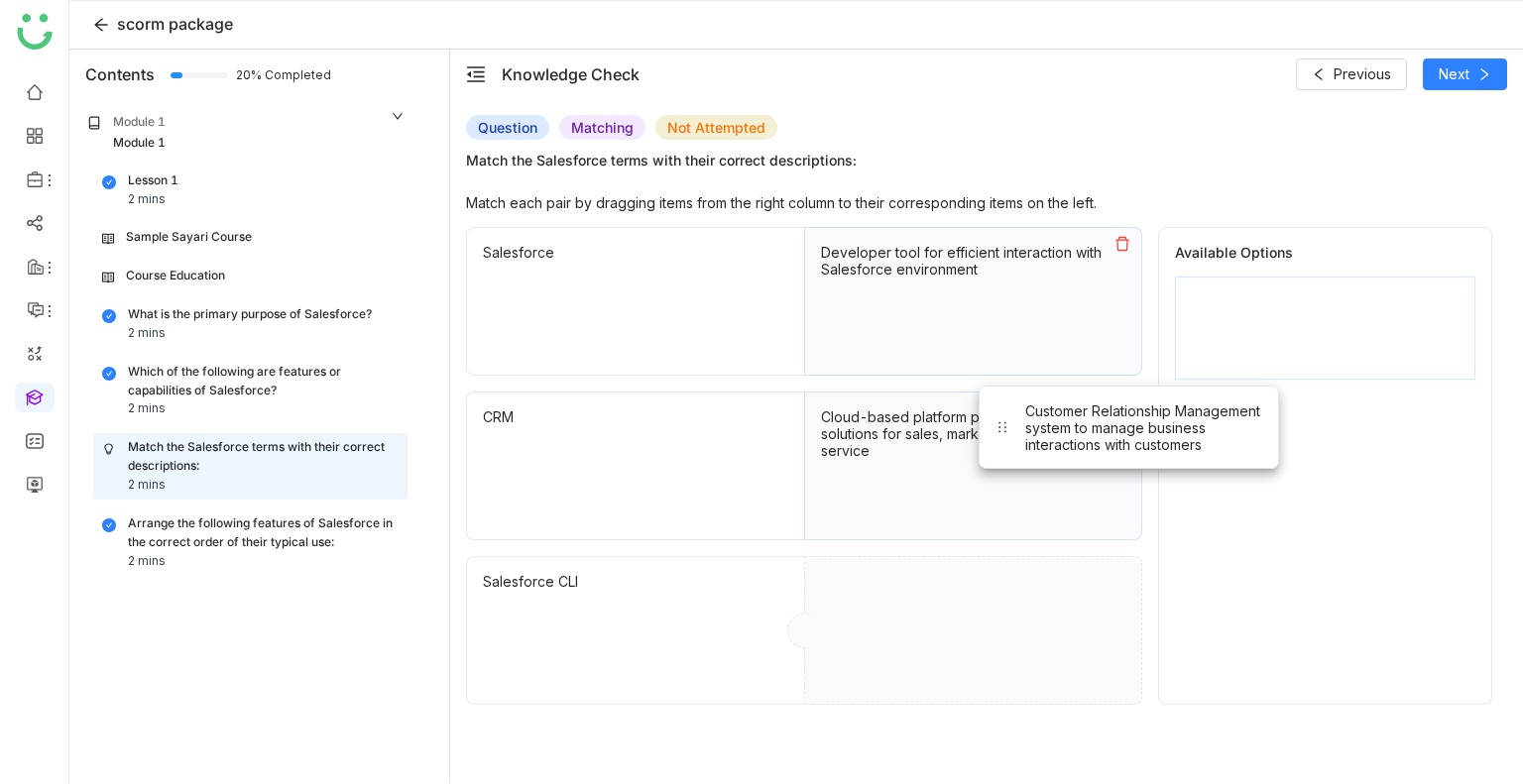 drag, startPoint x: 1352, startPoint y: 347, endPoint x: 919, endPoint y: 634, distance: 519.4786 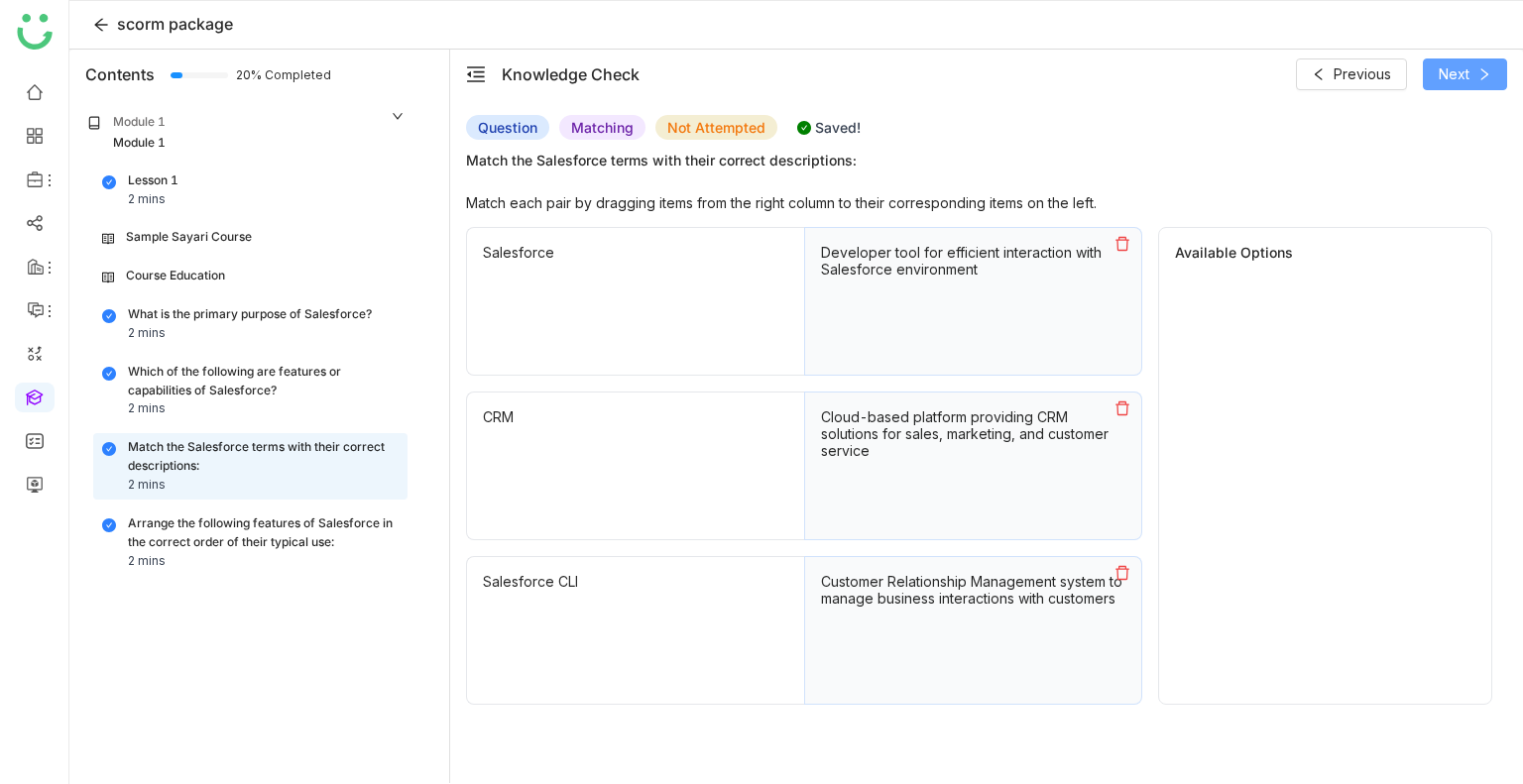 click on "Next" 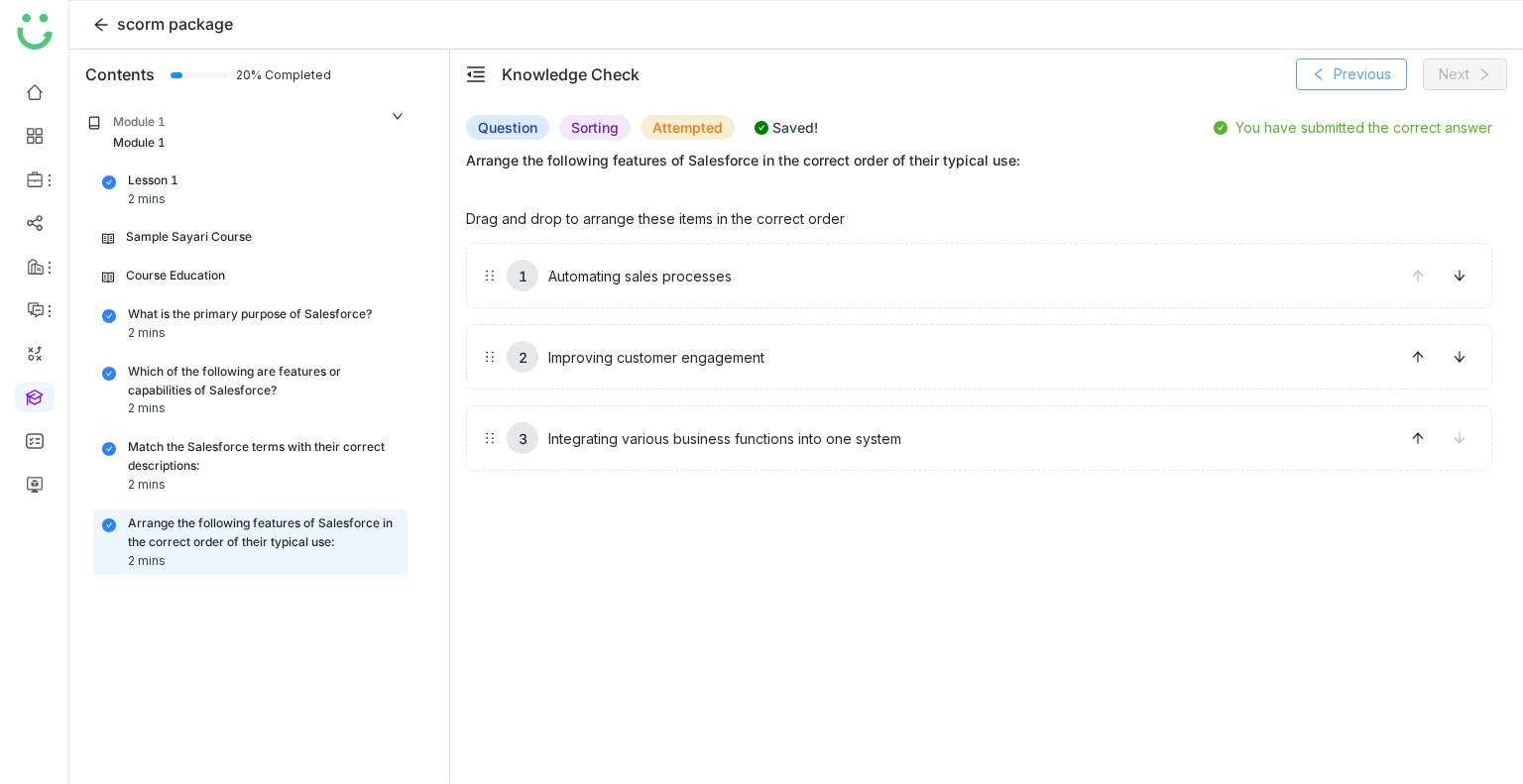 click on "Previous" 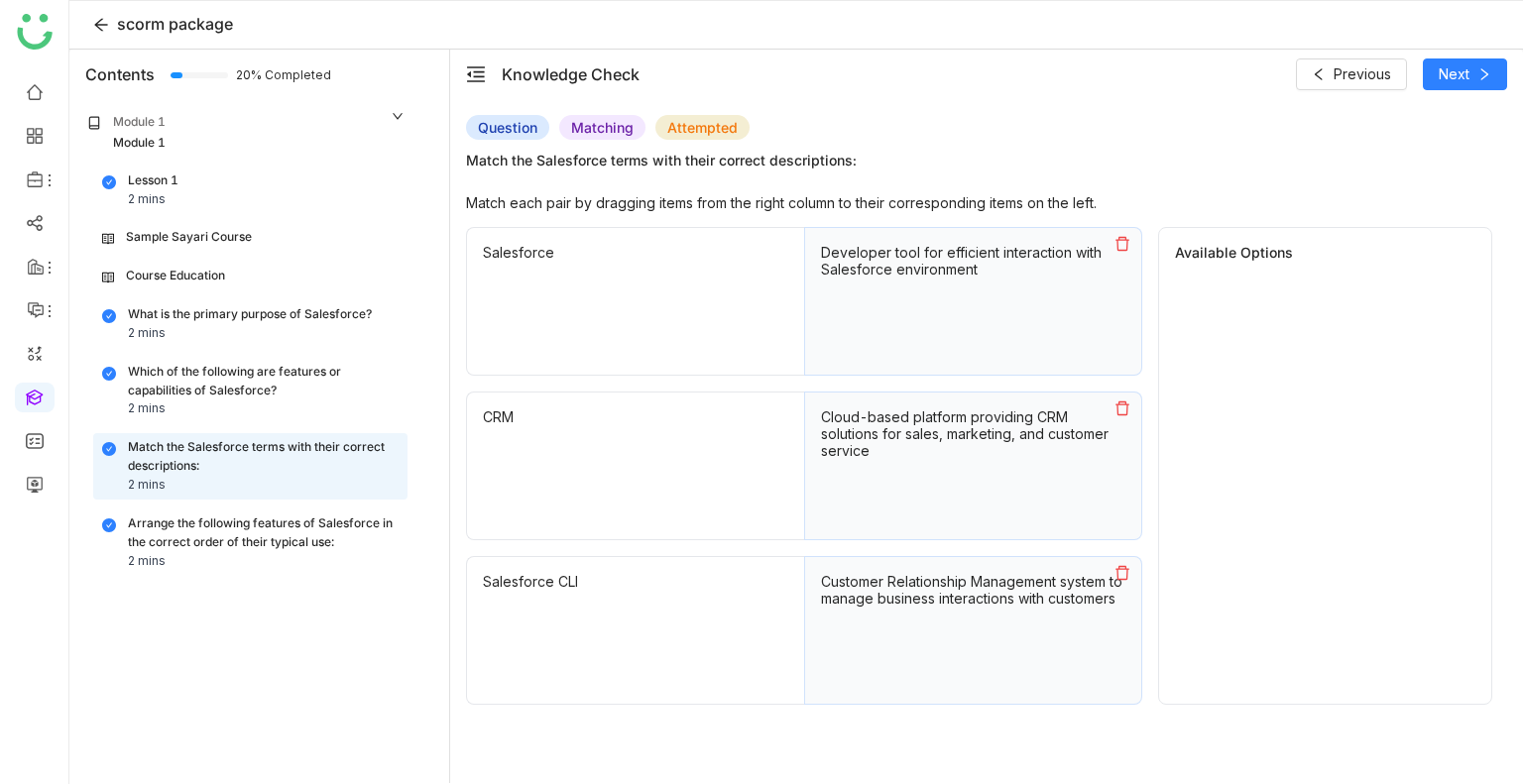 click at bounding box center [1122, 244] 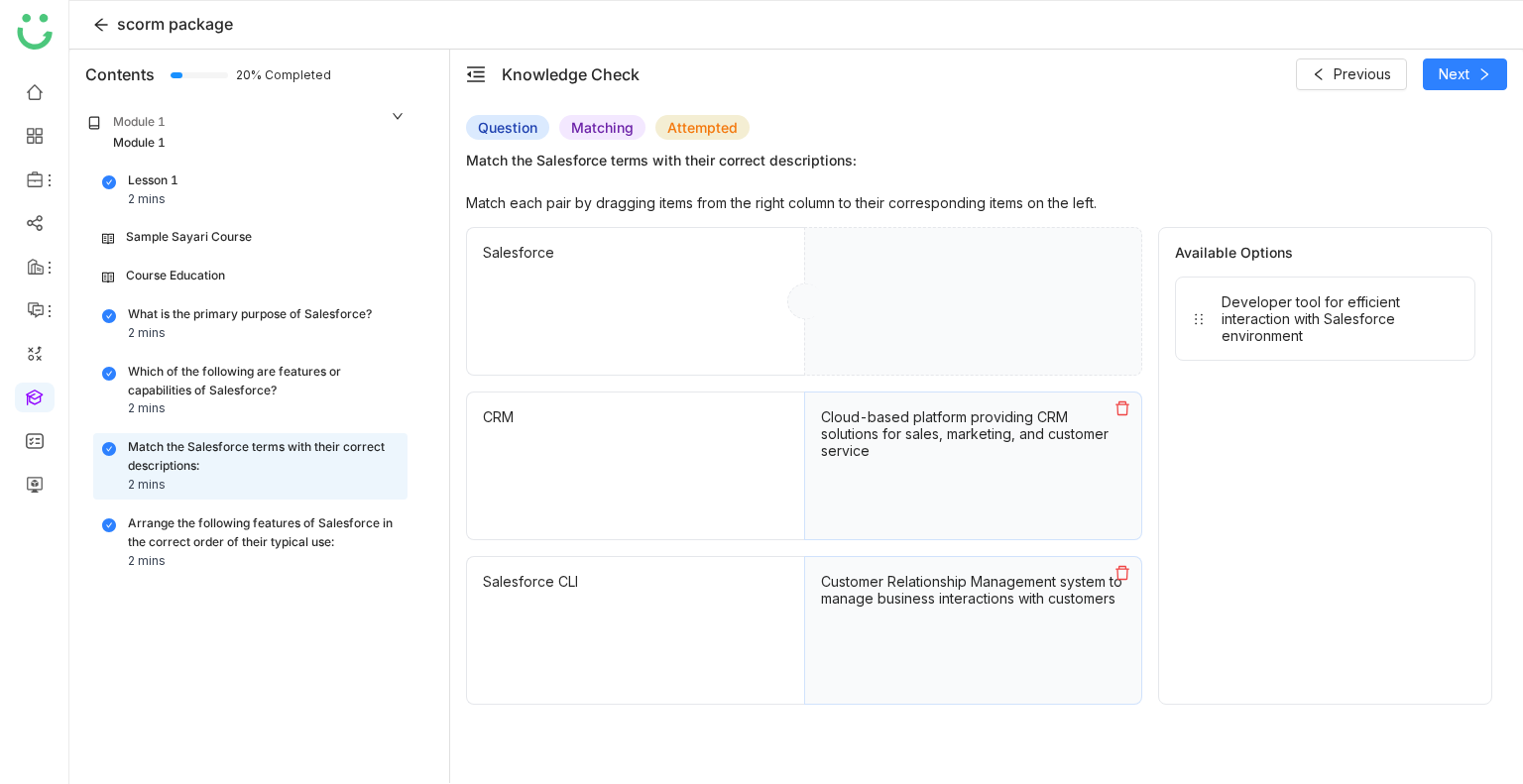 click 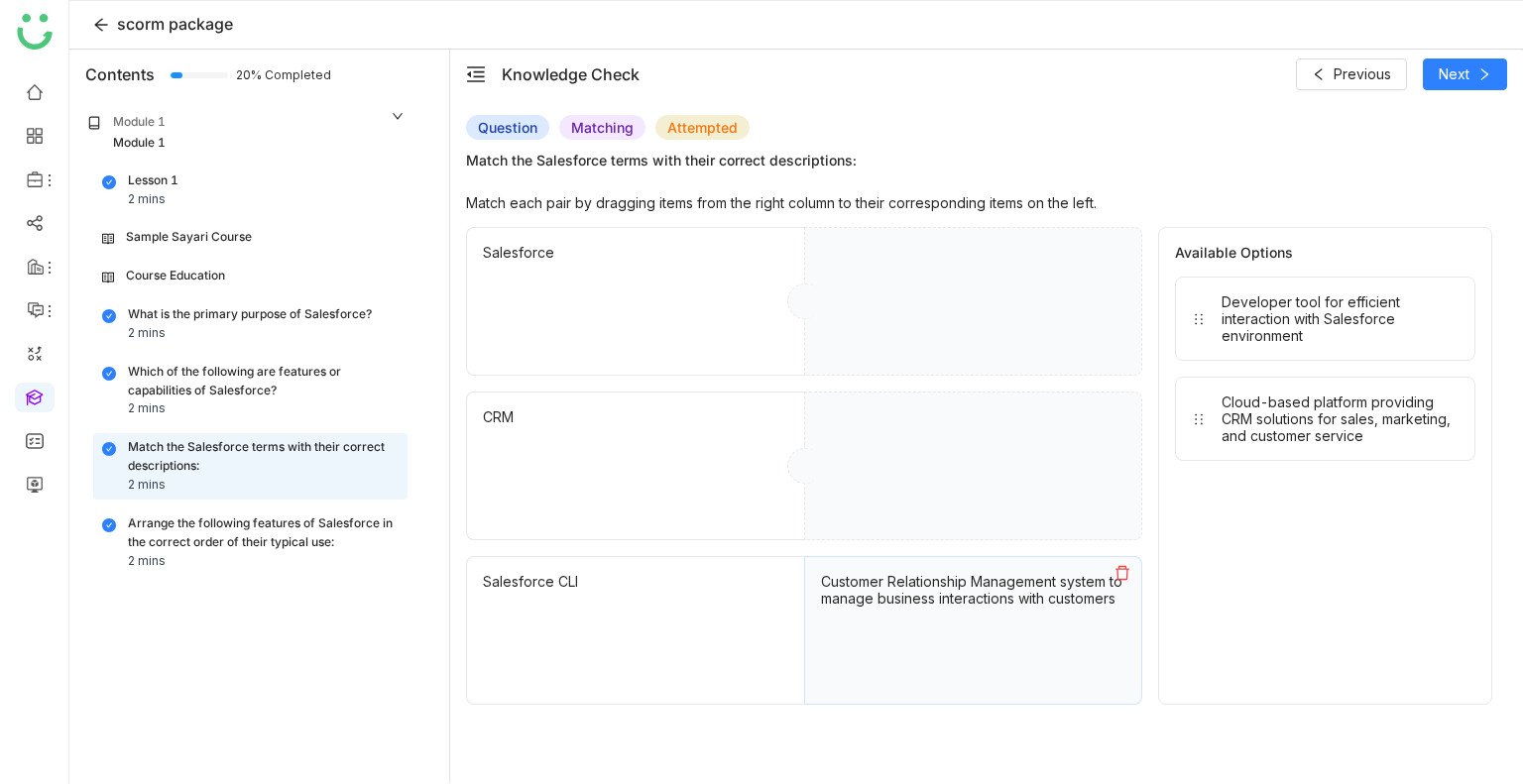 click 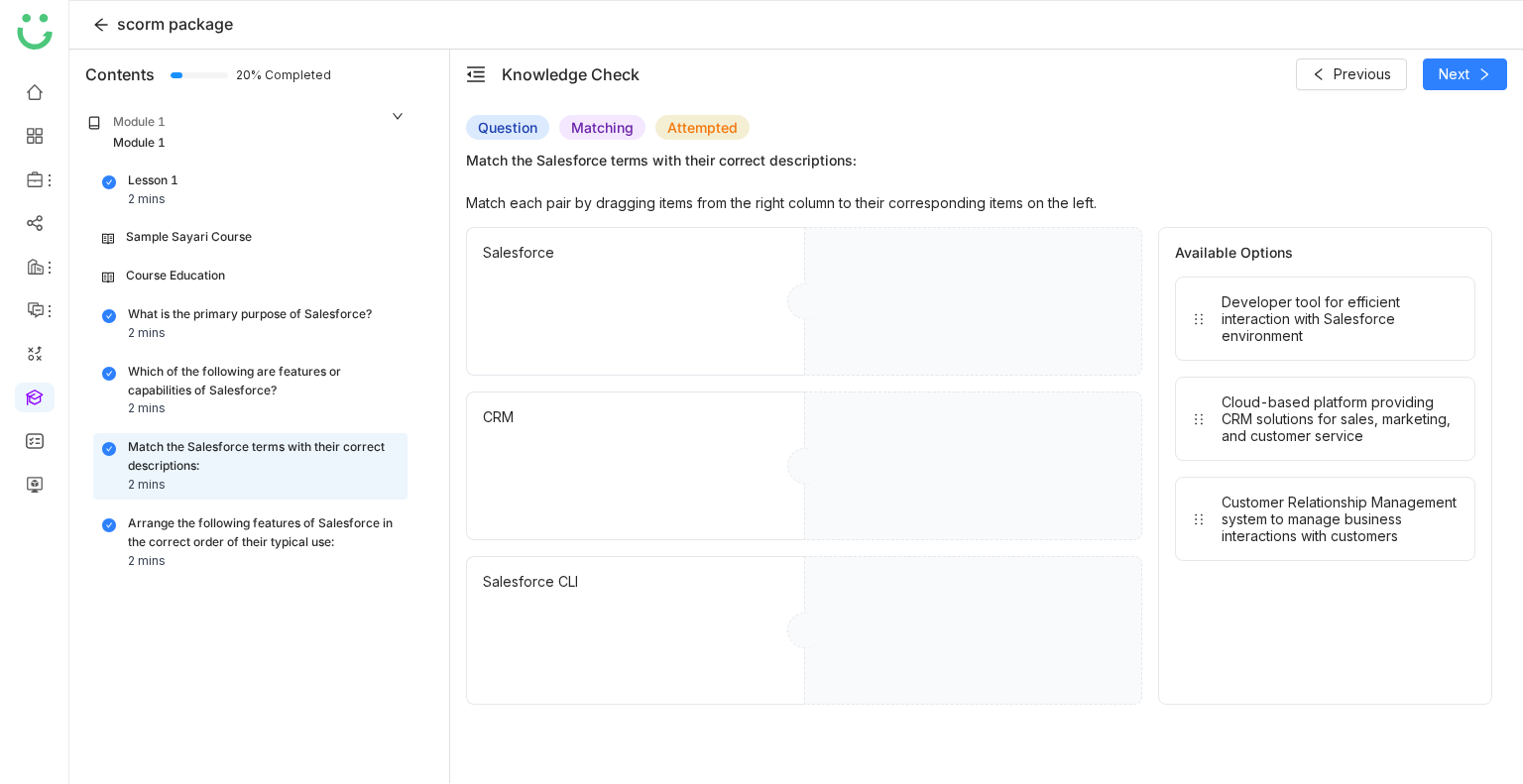 click on "Knowledge Check  Previous   Next" 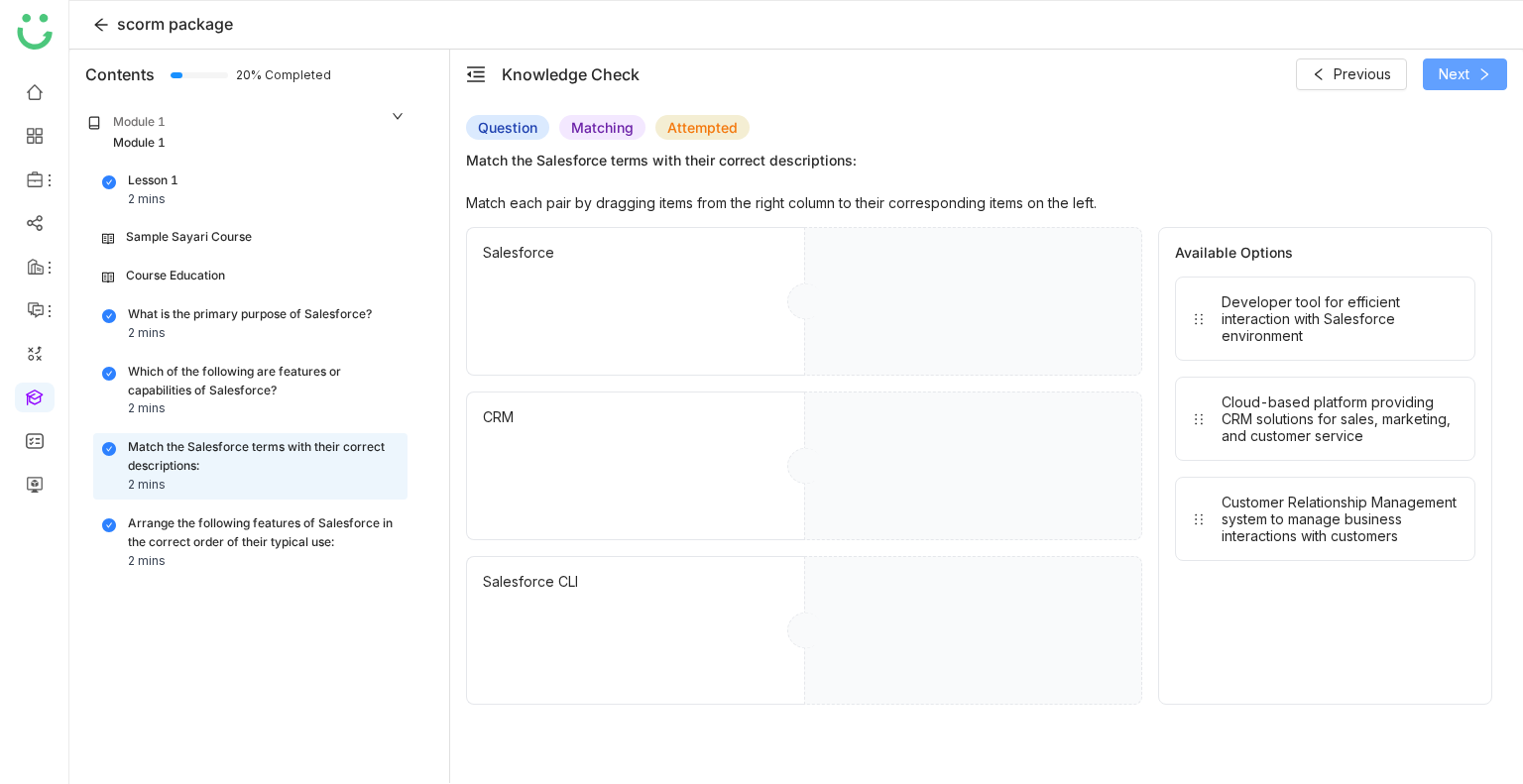 click on "Next" 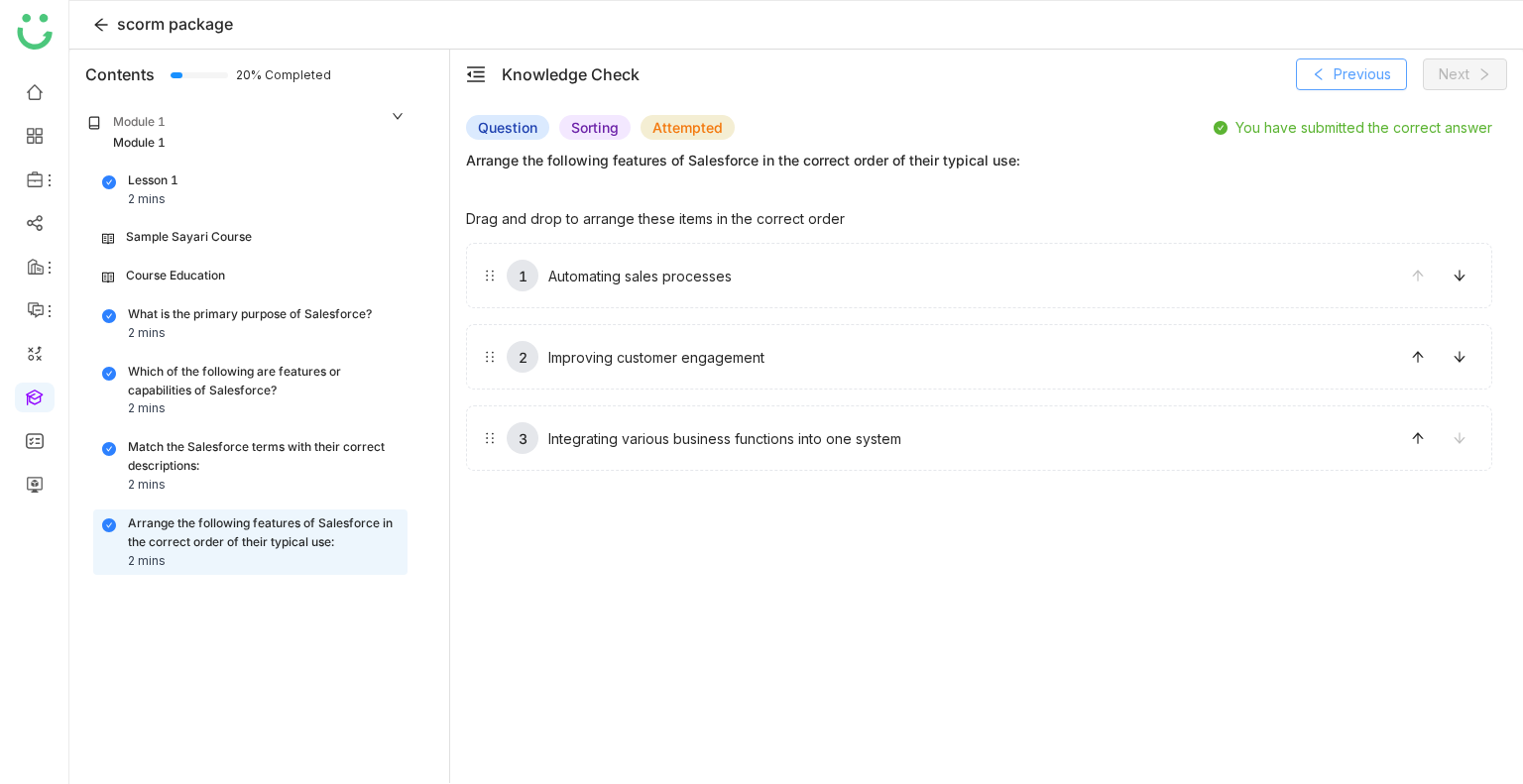 click on "Previous" 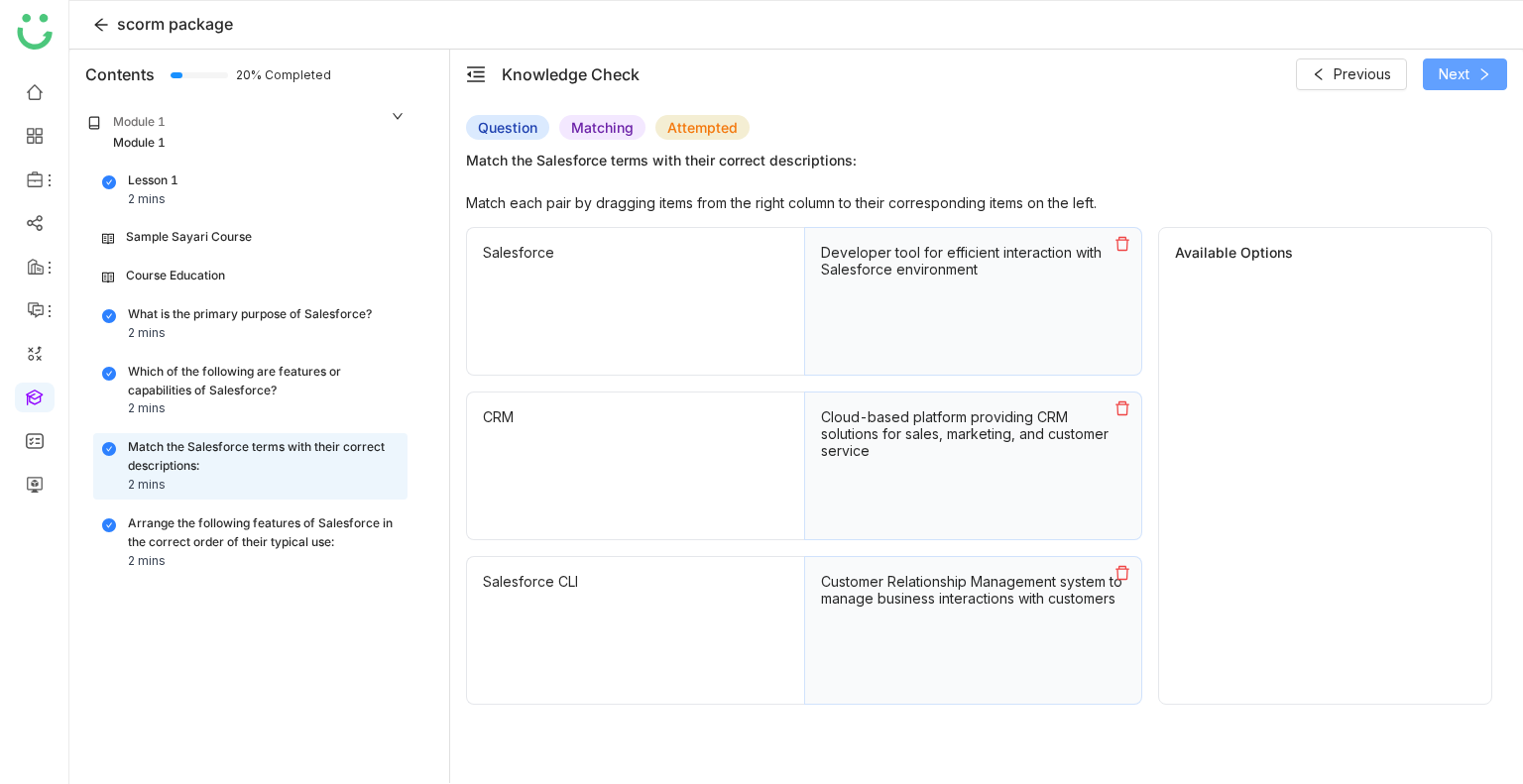 click on "Next" 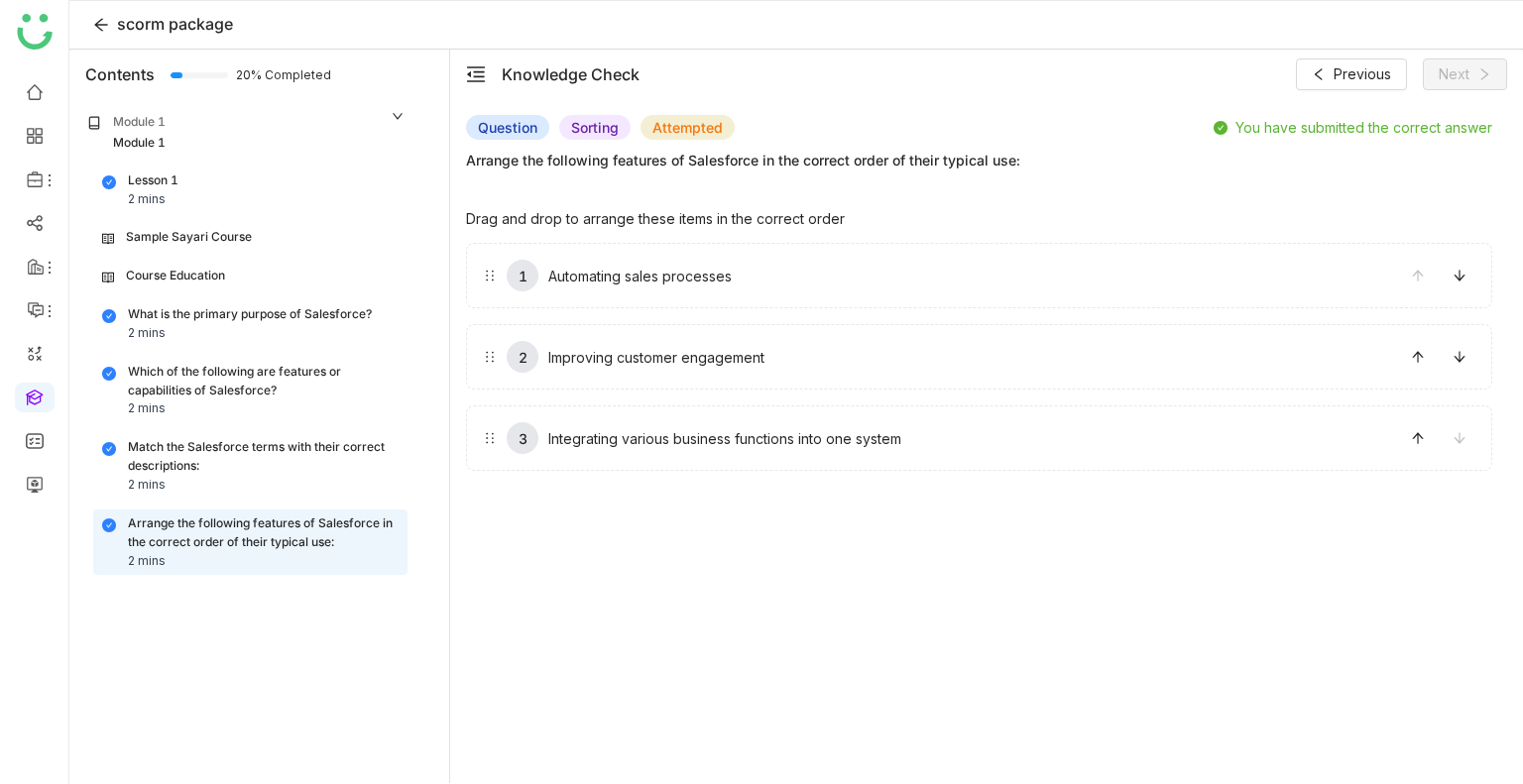 click on "Sample Sayari Course" 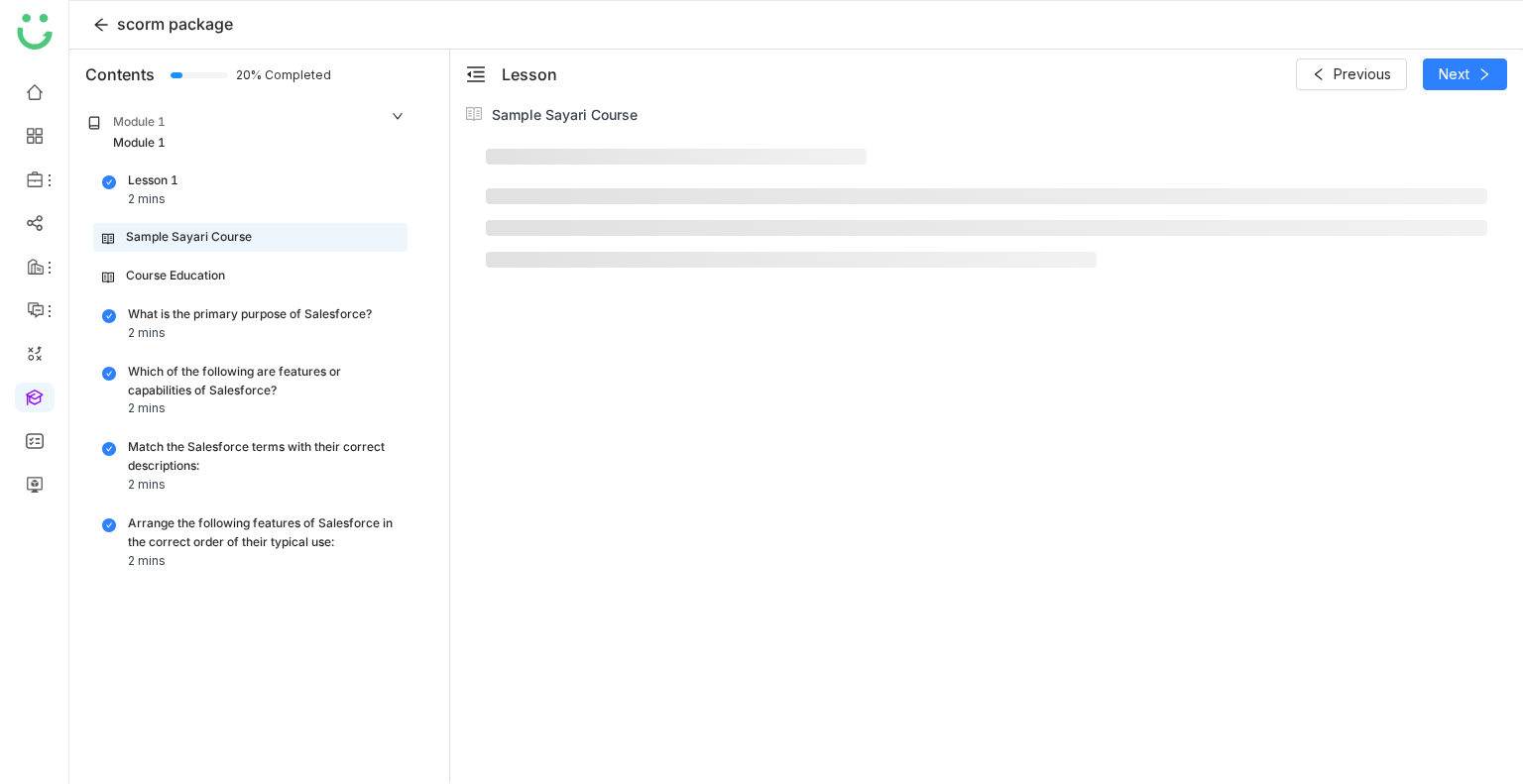 scroll, scrollTop: 0, scrollLeft: 0, axis: both 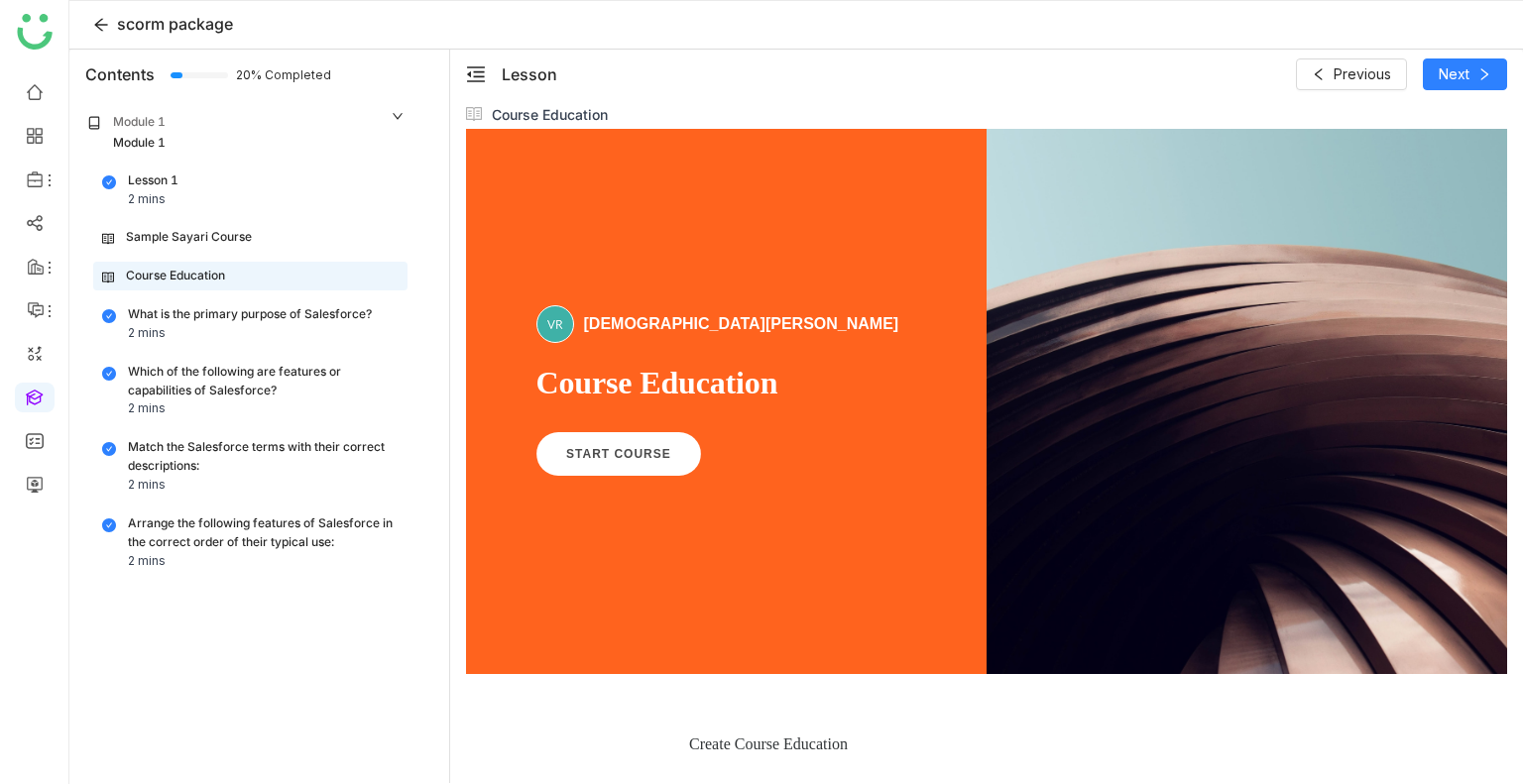click on "Sample Sayari Course" 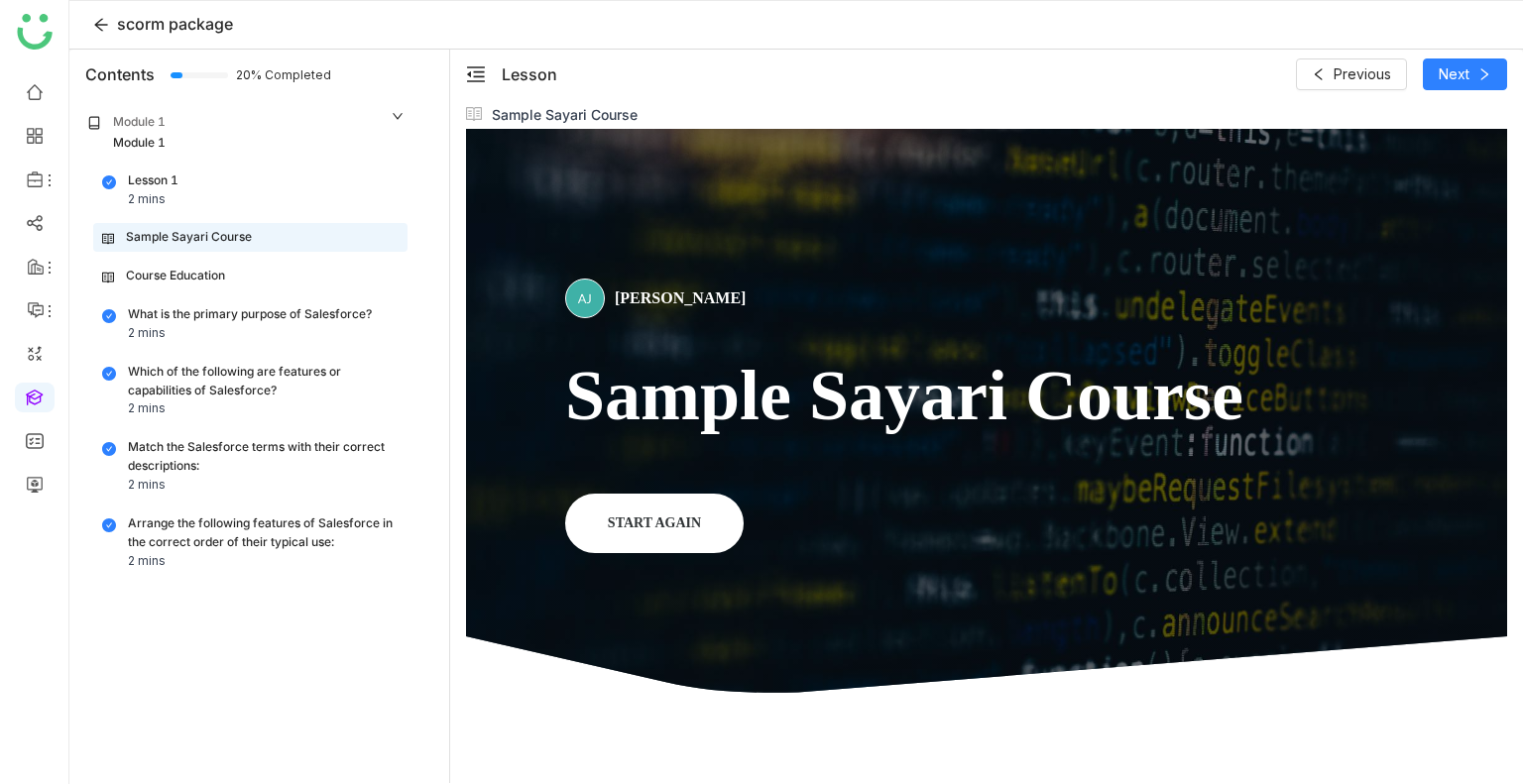 scroll, scrollTop: 0, scrollLeft: 0, axis: both 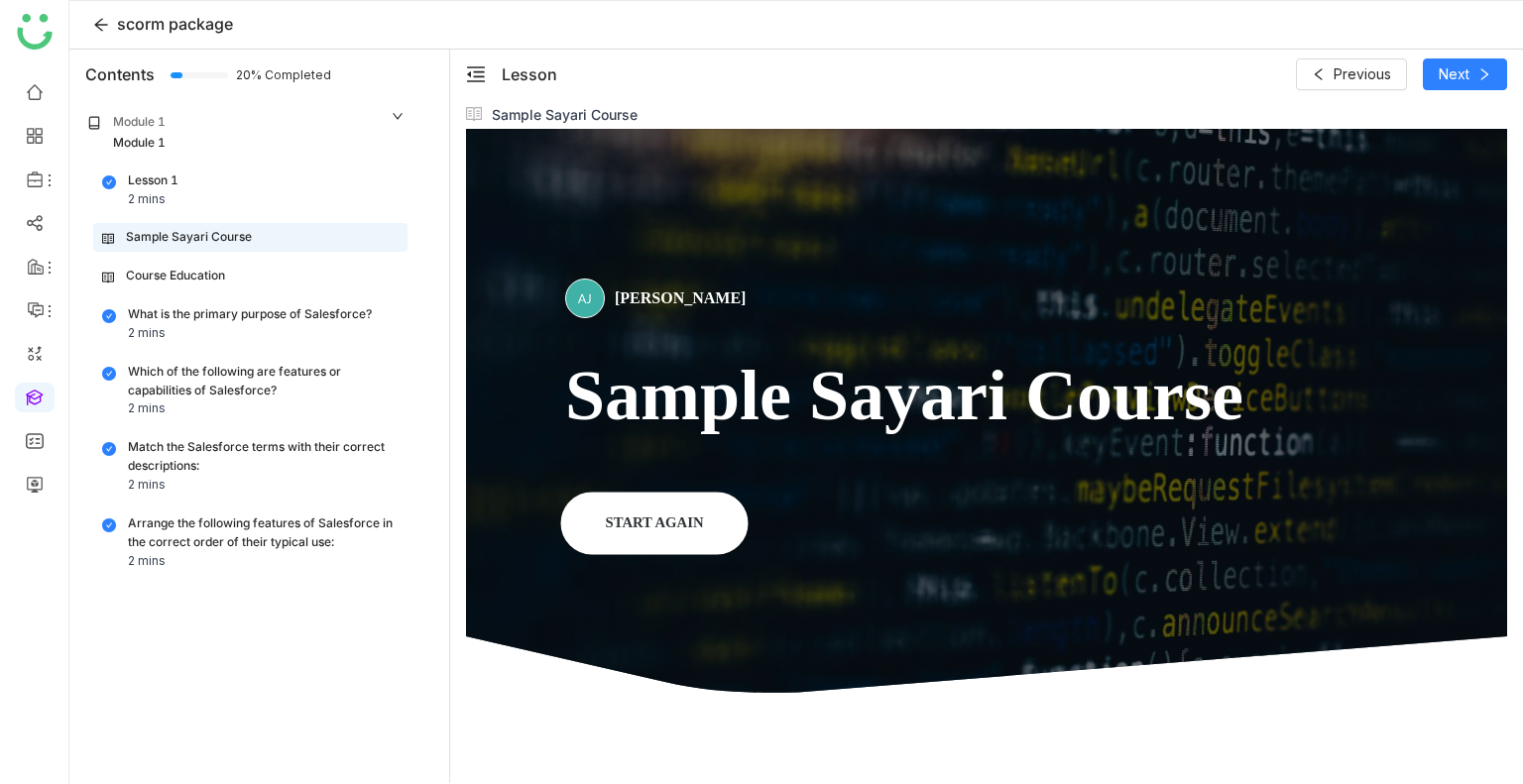 click on "START AGAIN" at bounding box center (654, 523) 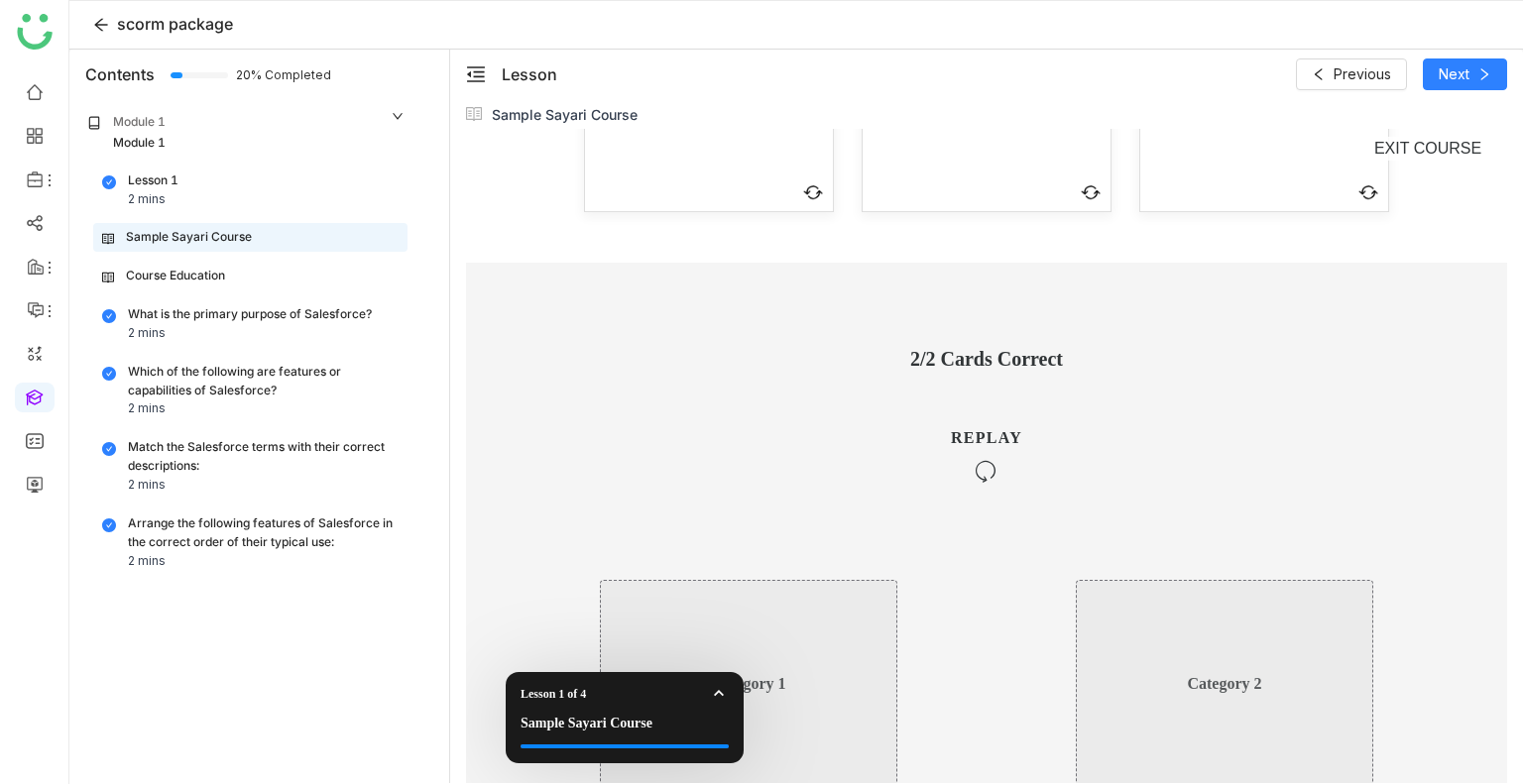 scroll, scrollTop: 2060, scrollLeft: 0, axis: vertical 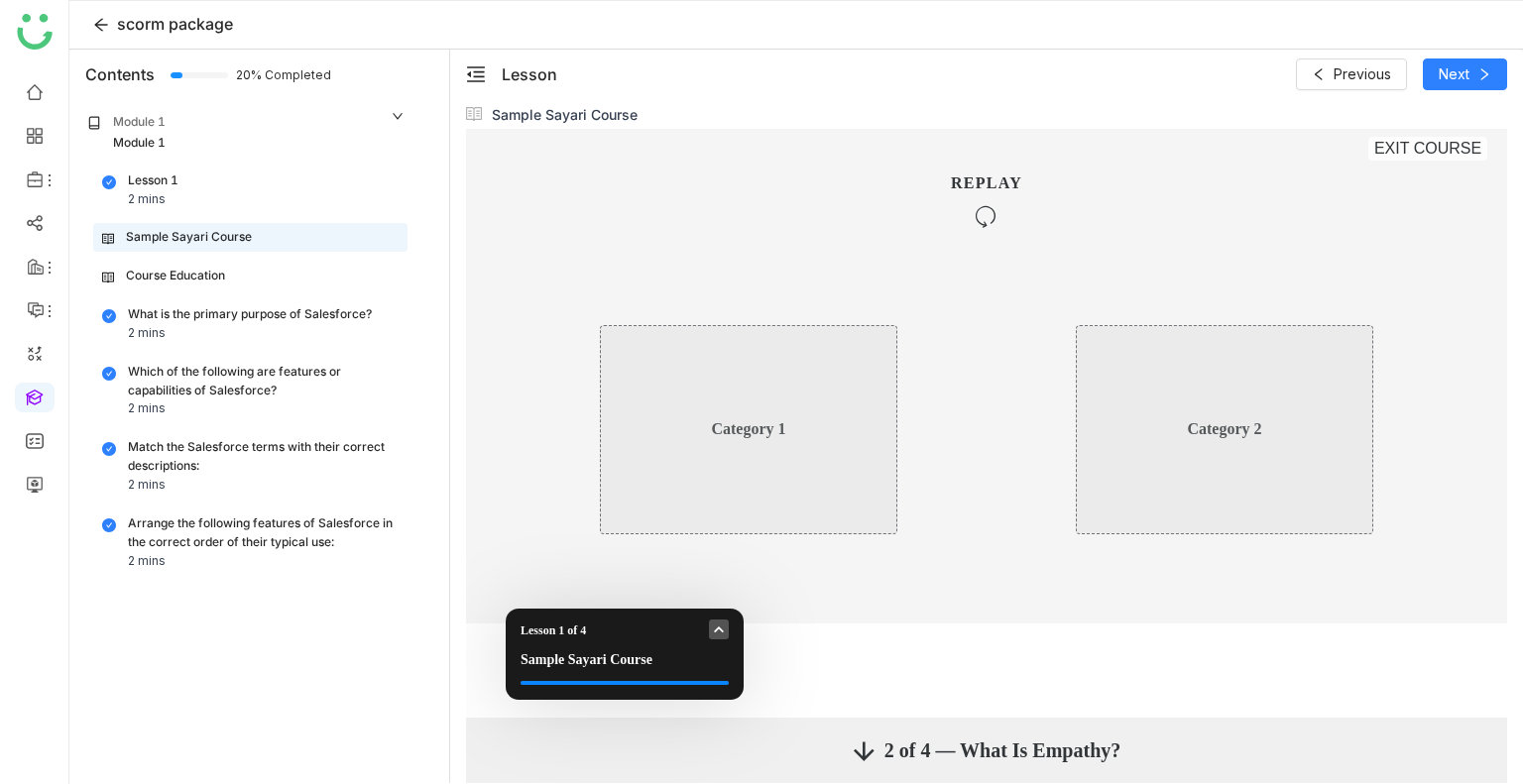 click at bounding box center [719, 629] 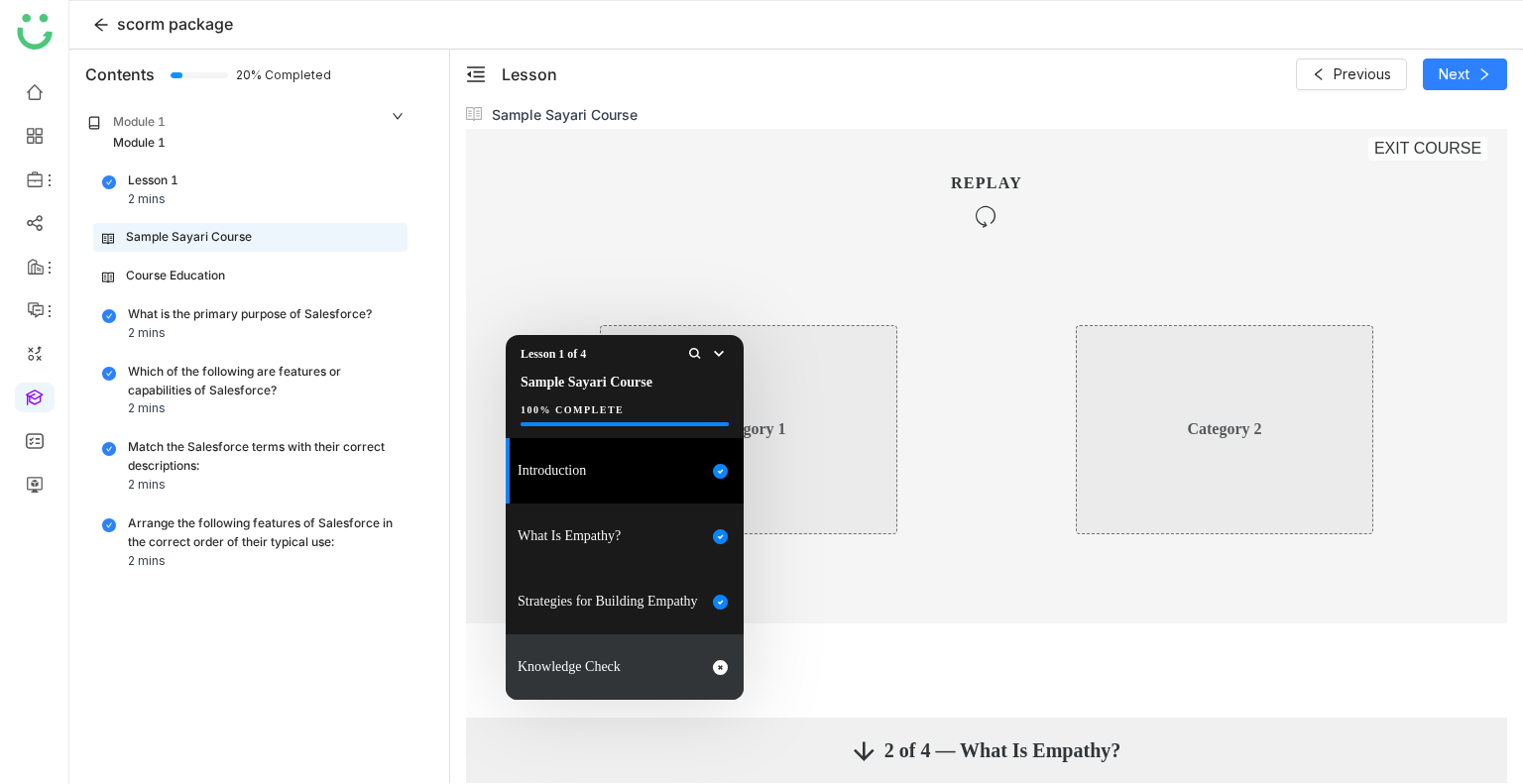 click on "Knowledge Check" at bounding box center [625, 667] 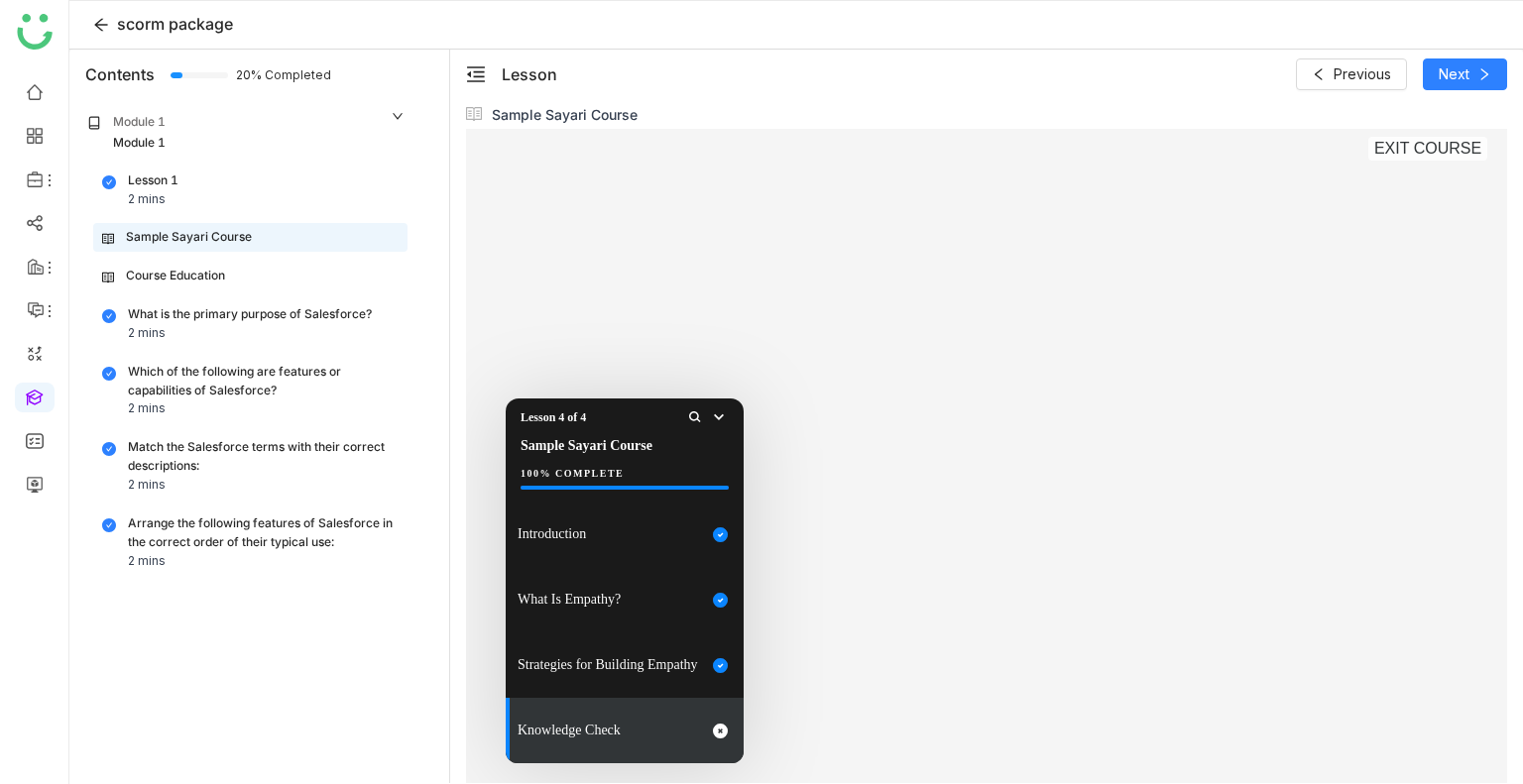 scroll, scrollTop: 0, scrollLeft: 0, axis: both 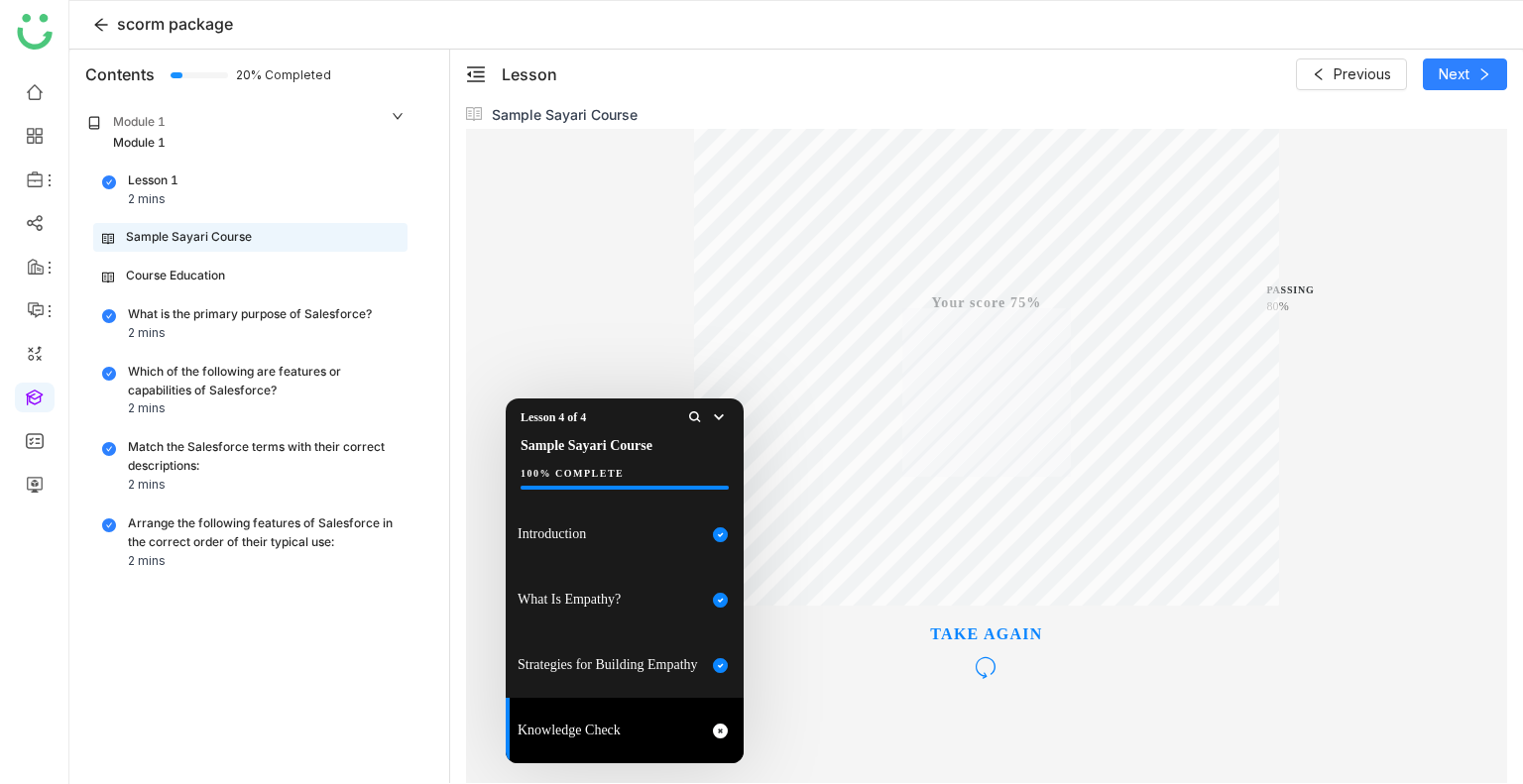 click at bounding box center (986, 667) 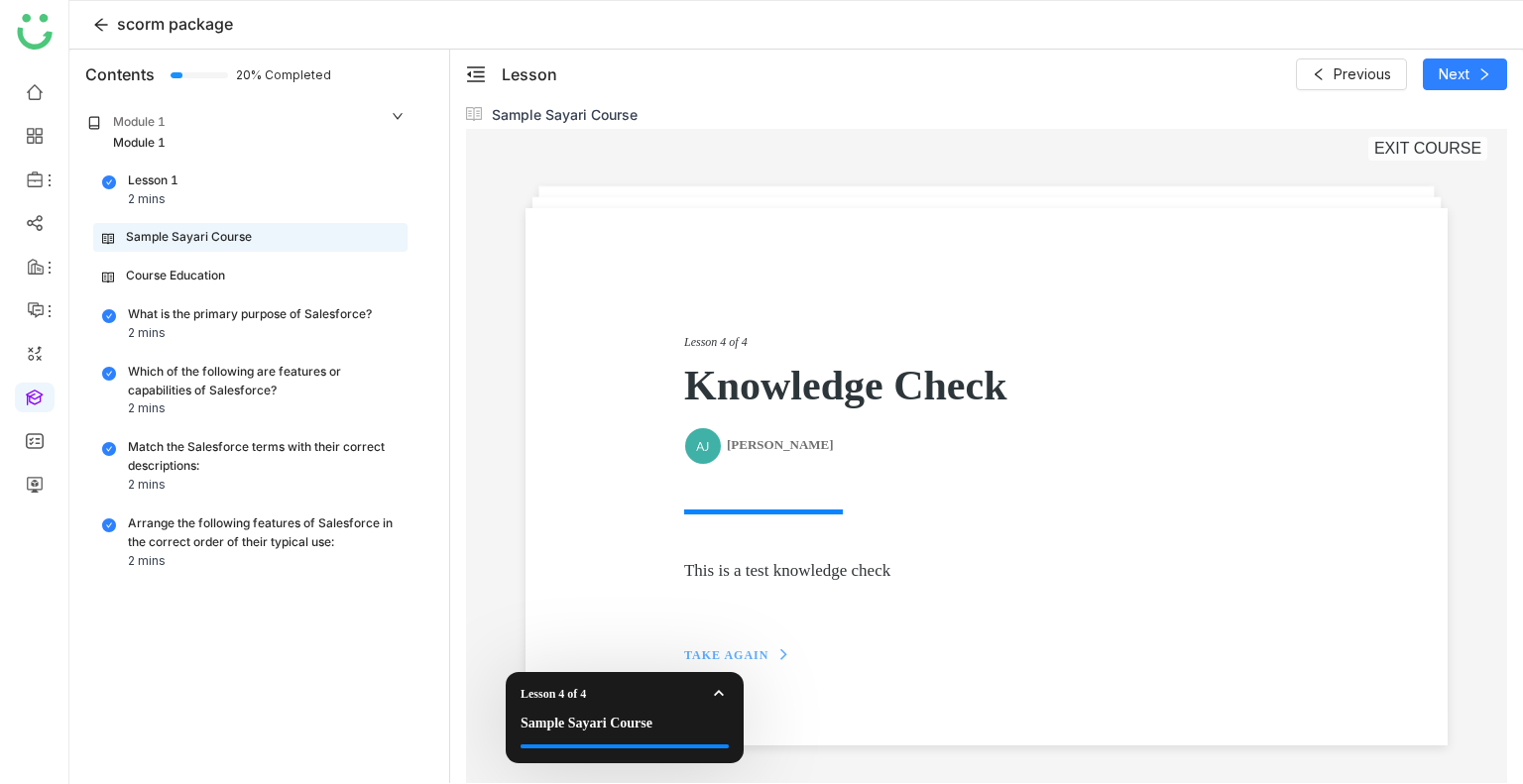 click on "TAKE AGAIN" at bounding box center [726, 655] 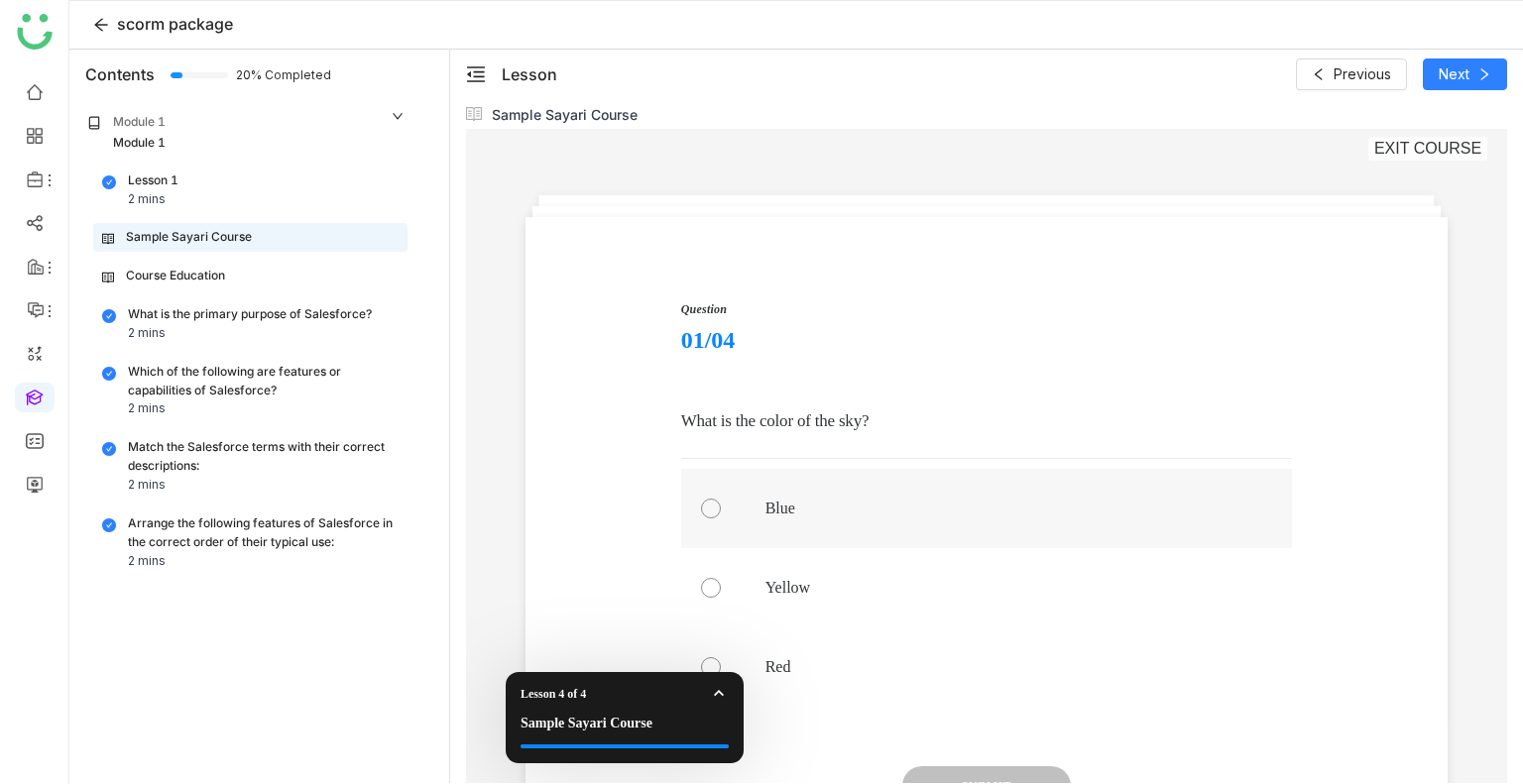 scroll, scrollTop: 68, scrollLeft: 0, axis: vertical 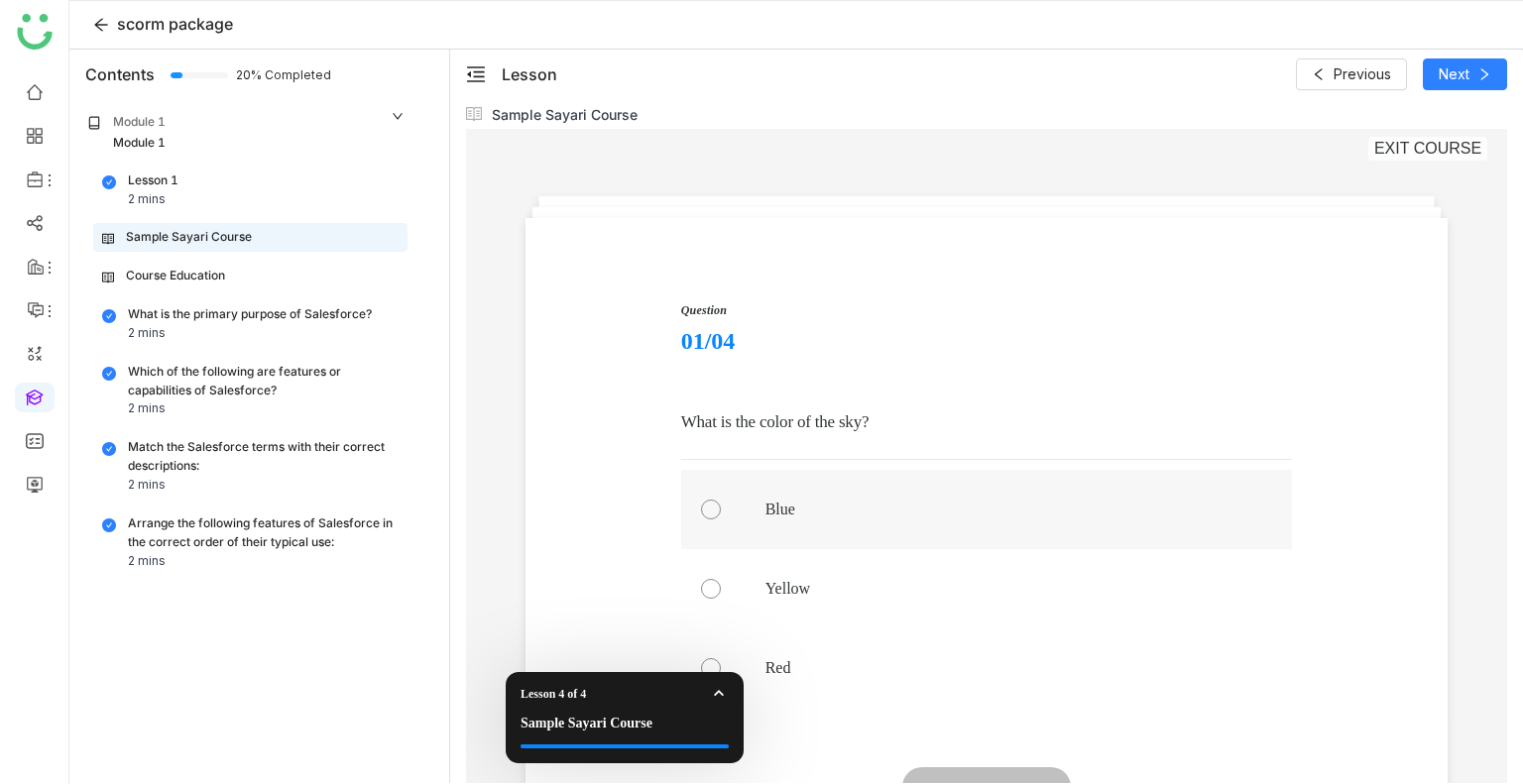 click at bounding box center [987, 509] 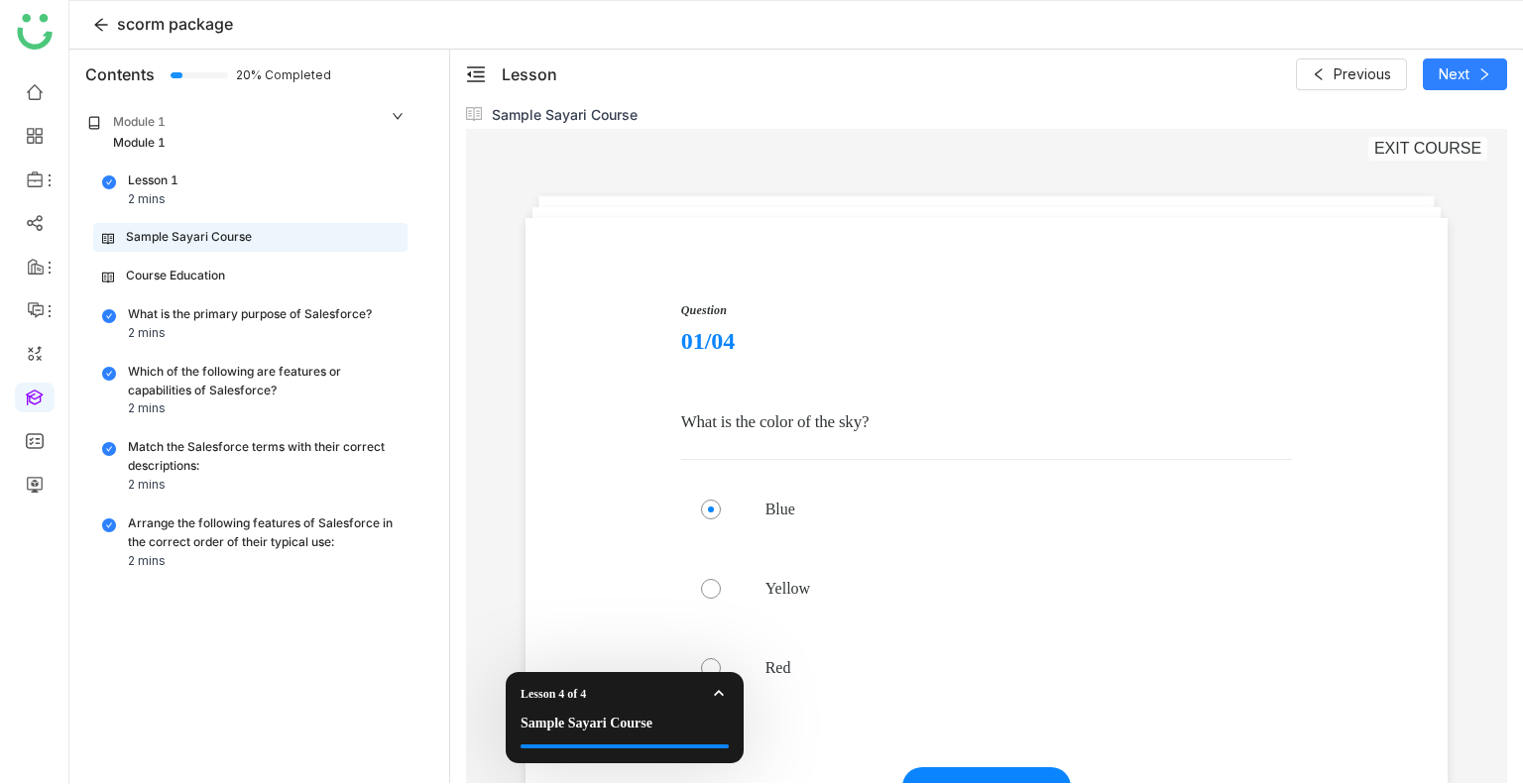 click on "Sample Sayari Course" 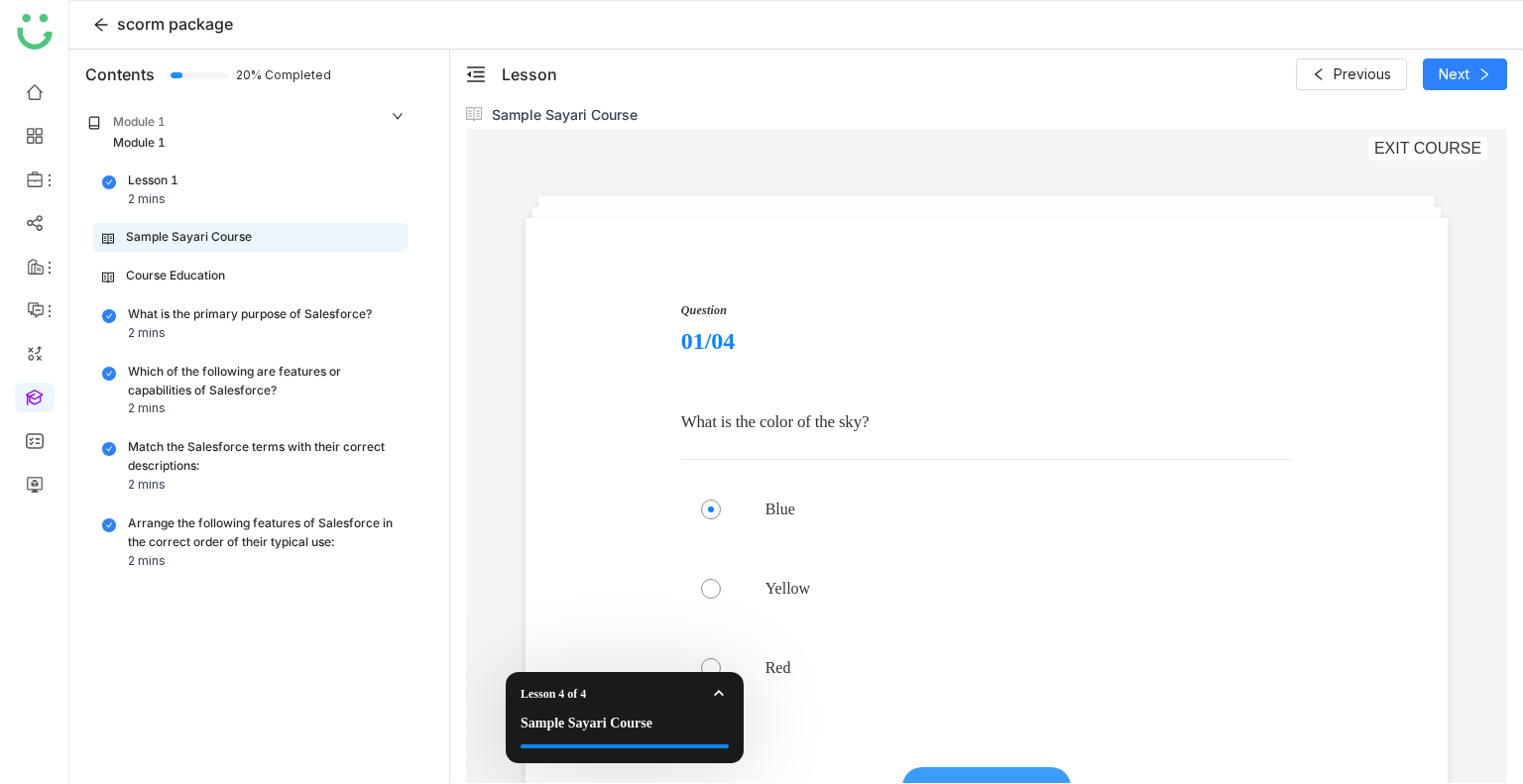 click on "SUBMIT" at bounding box center (987, 787) 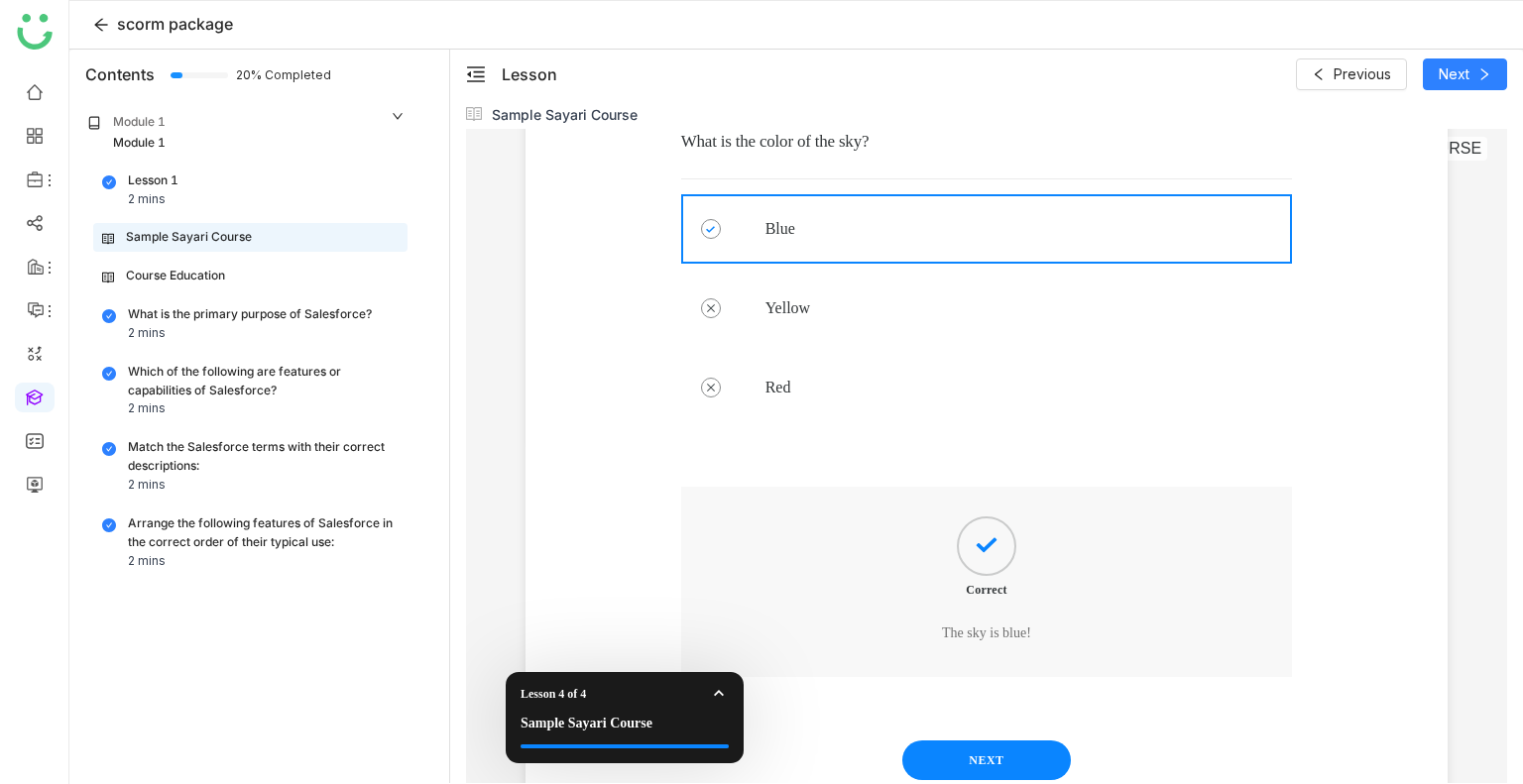 scroll, scrollTop: 413, scrollLeft: 0, axis: vertical 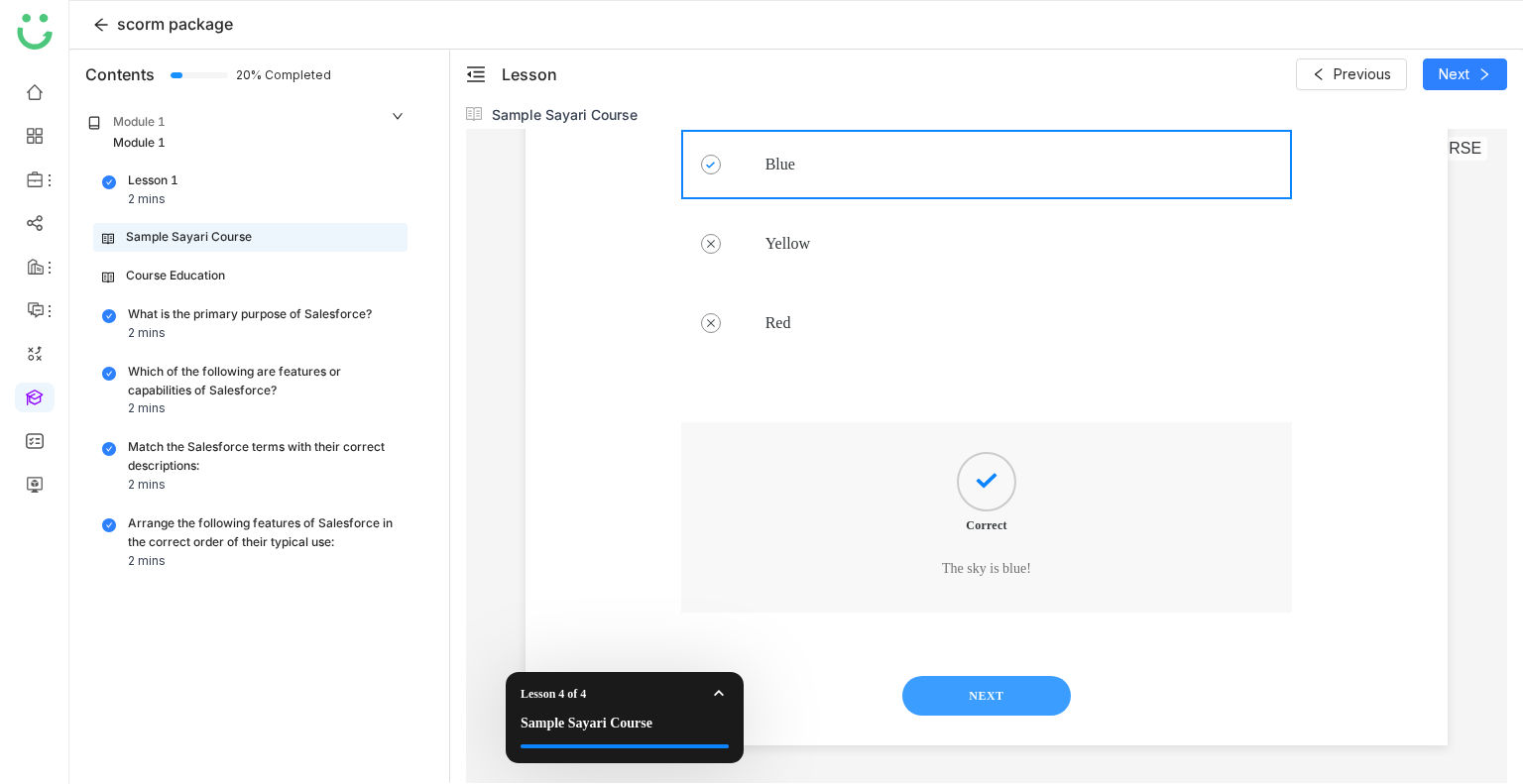 click on "NEXT" at bounding box center [987, 696] 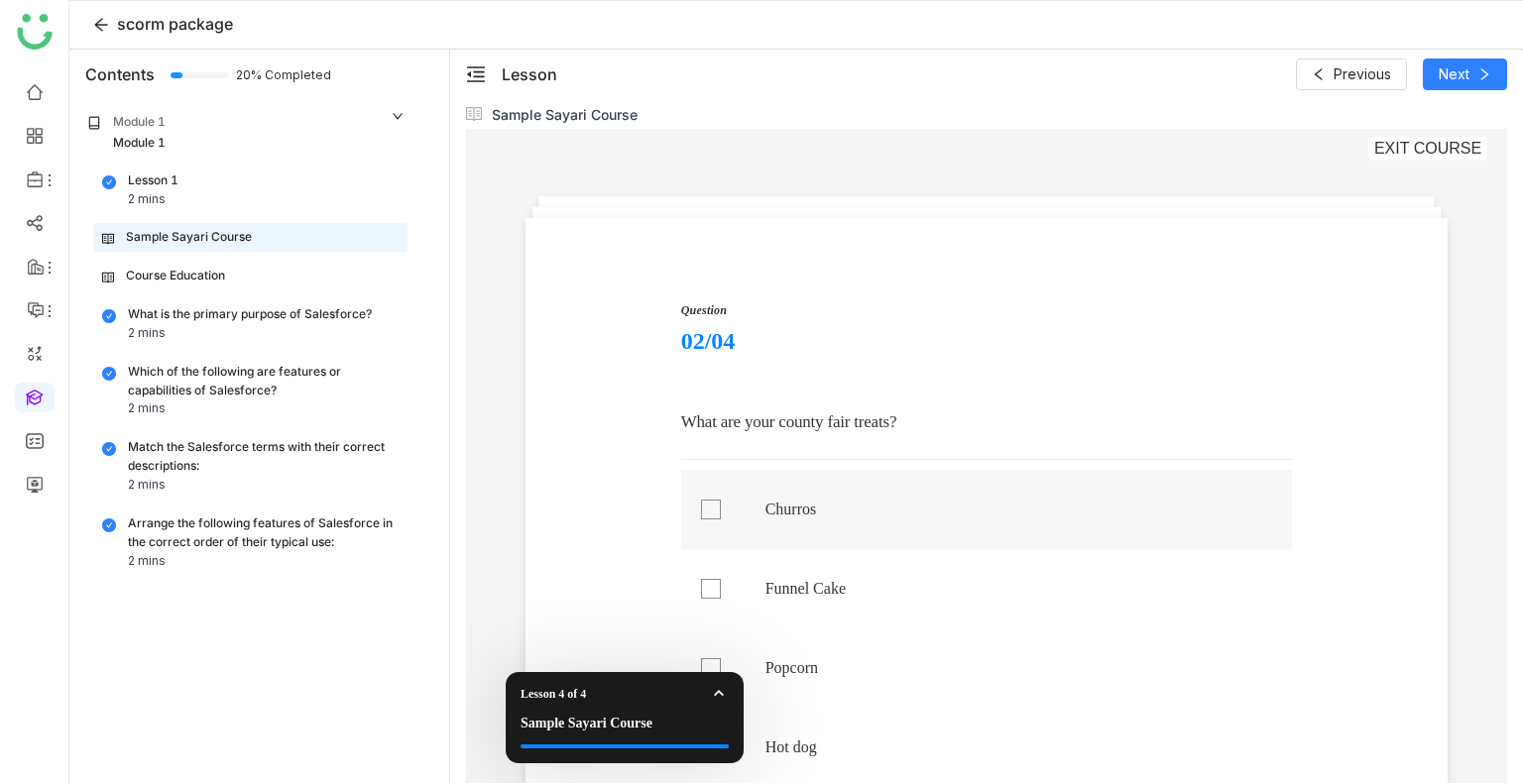 scroll, scrollTop: 67, scrollLeft: 0, axis: vertical 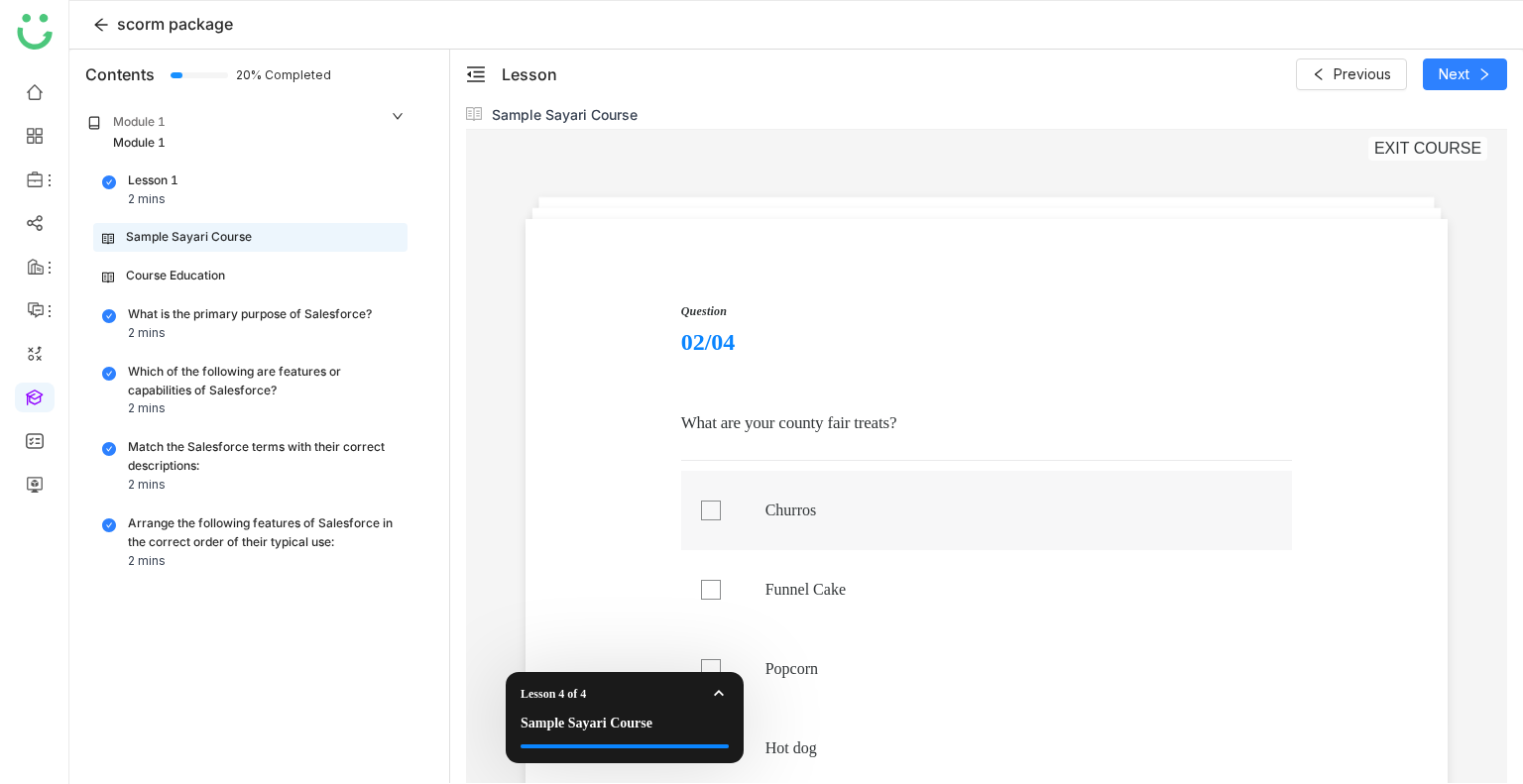 click on "Churros" at bounding box center (1004, 510) 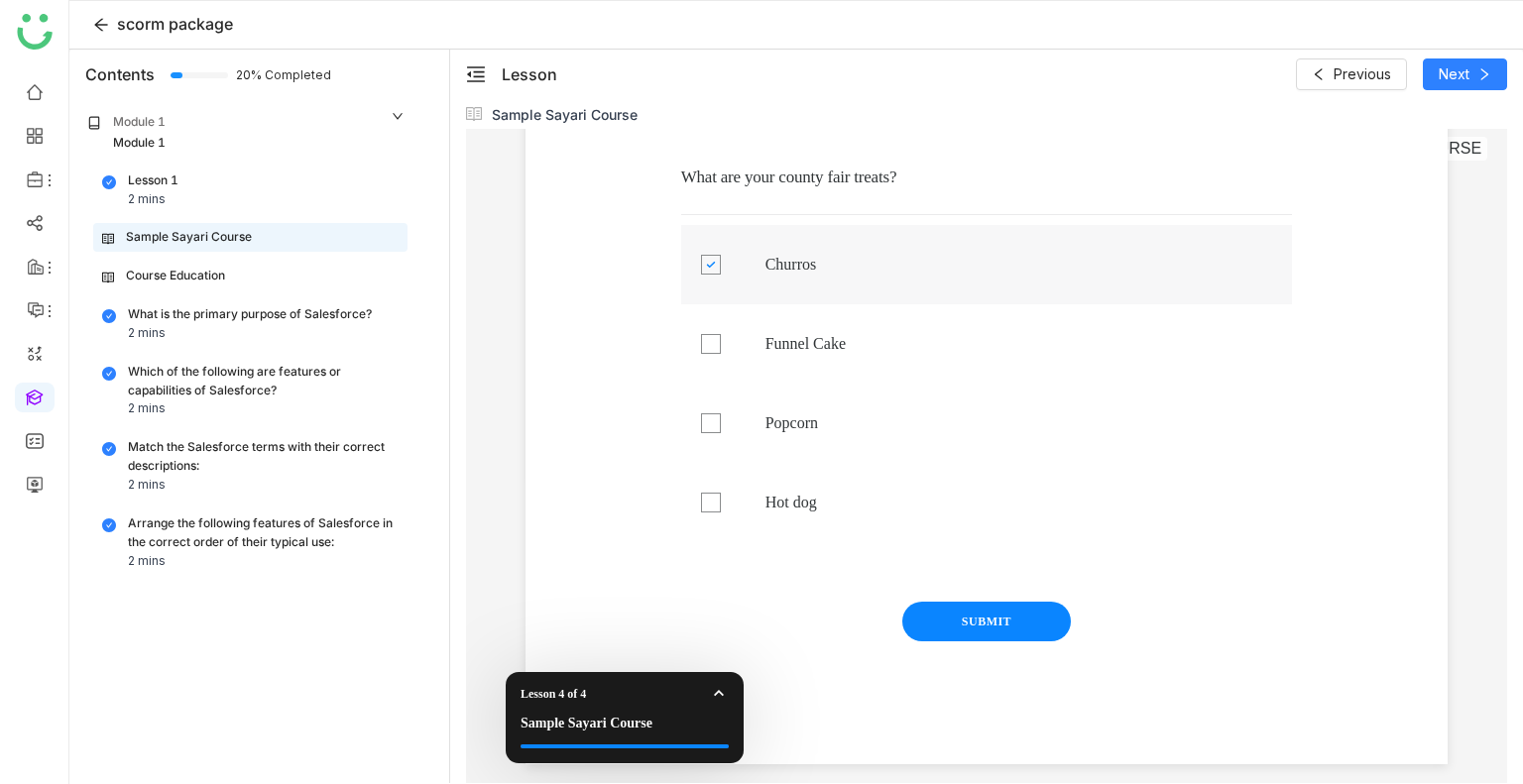 scroll, scrollTop: 314, scrollLeft: 0, axis: vertical 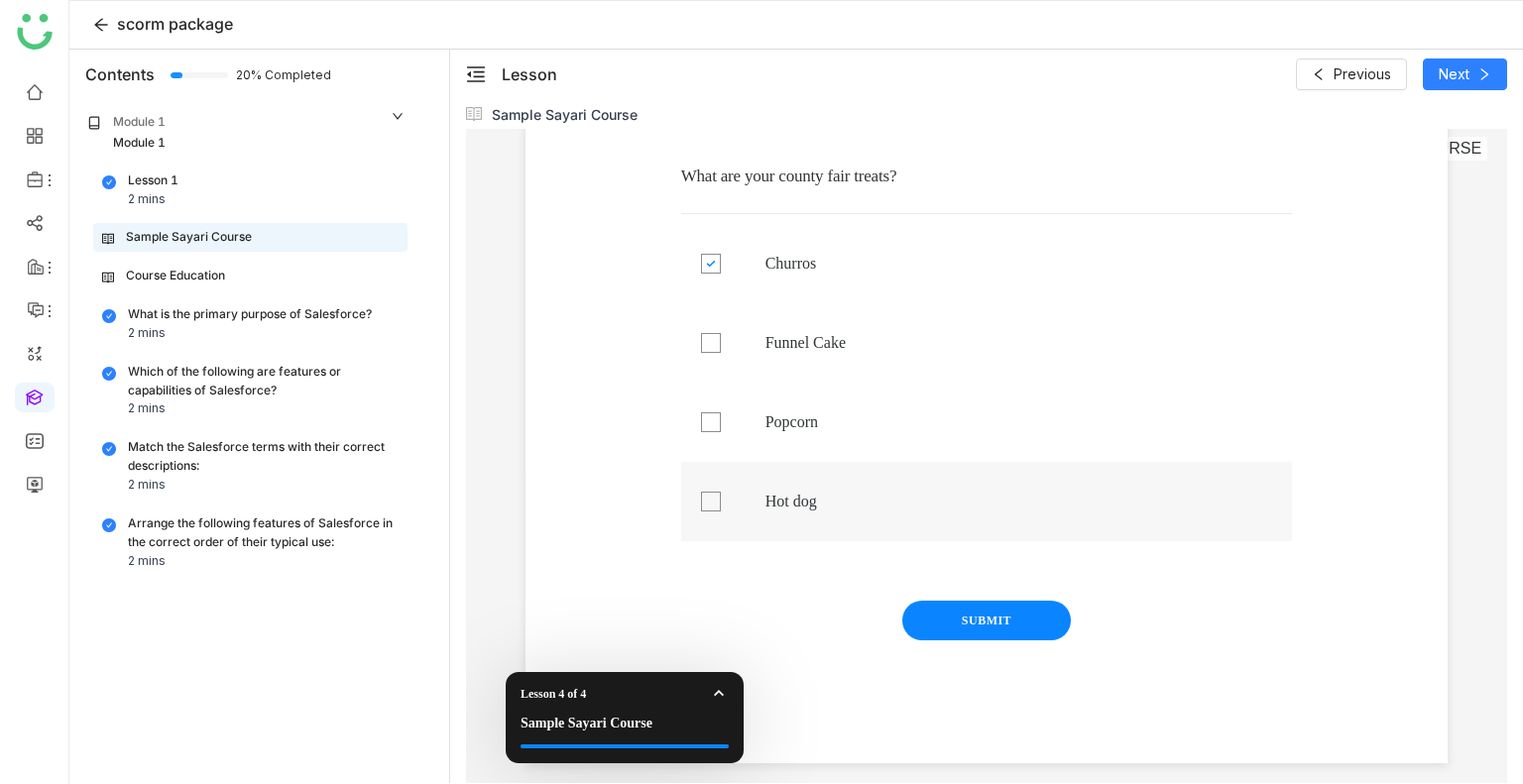 click on "Hot dog" at bounding box center [1004, 502] 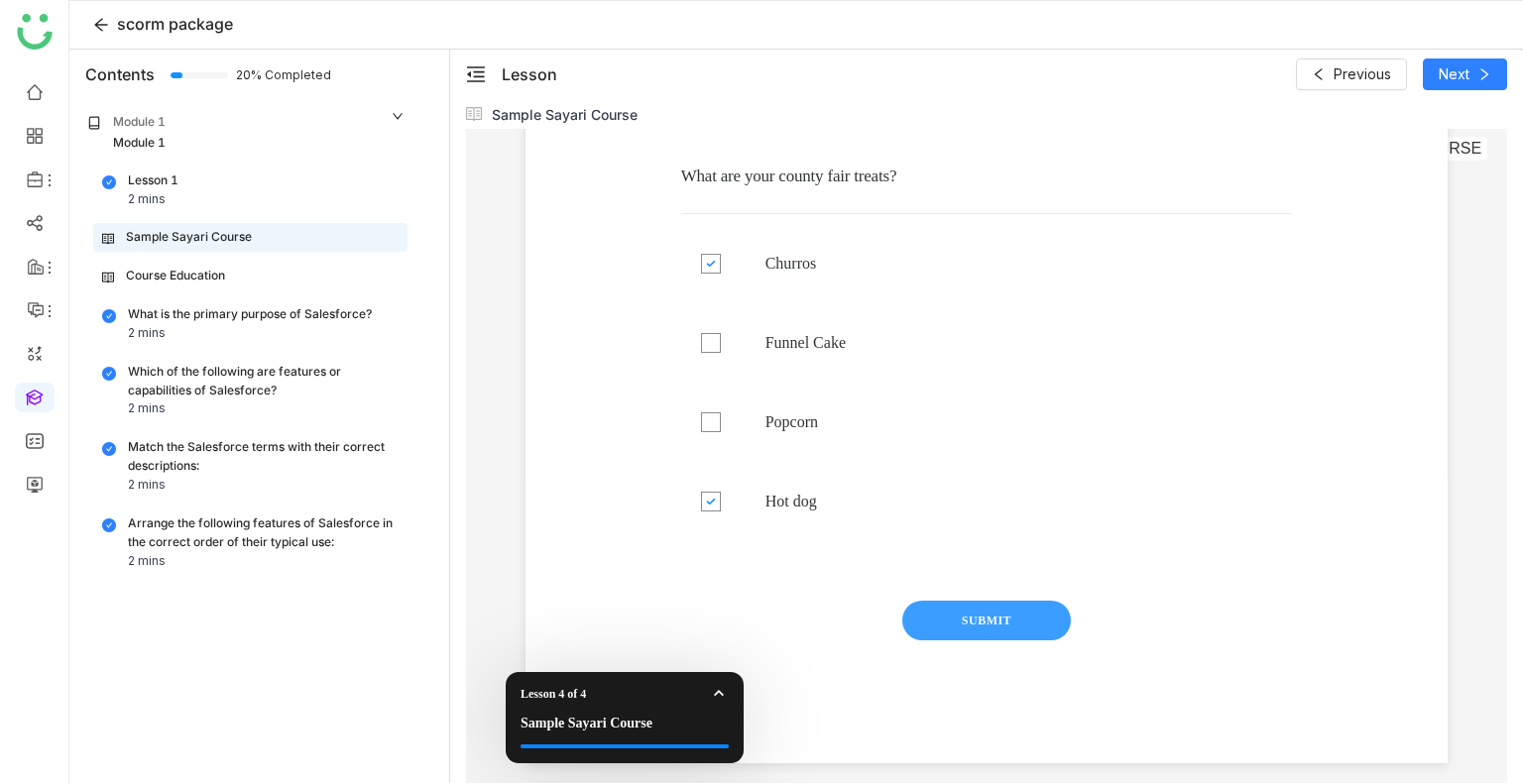 click on "SUBMIT" at bounding box center [987, 620] 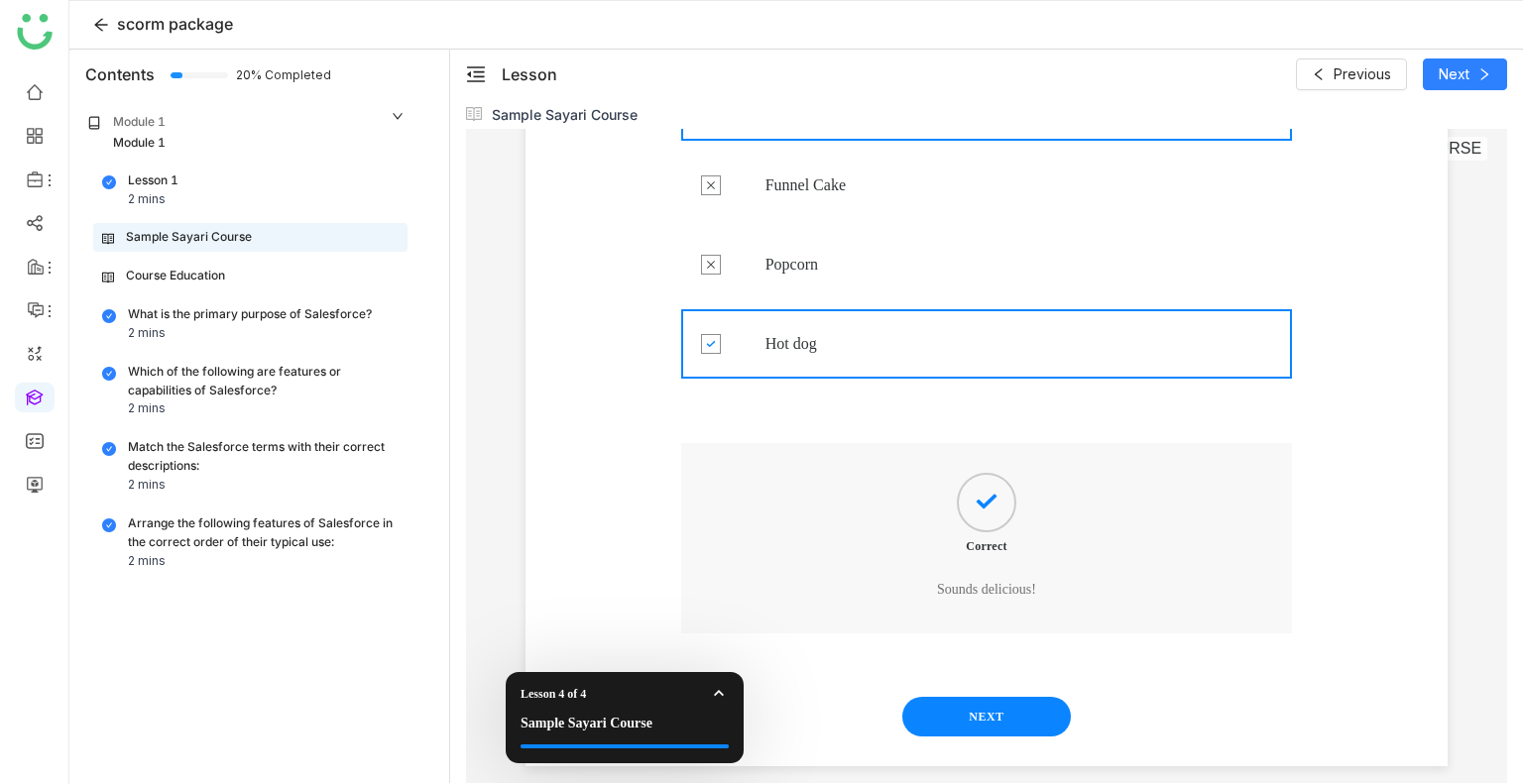 scroll, scrollTop: 493, scrollLeft: 0, axis: vertical 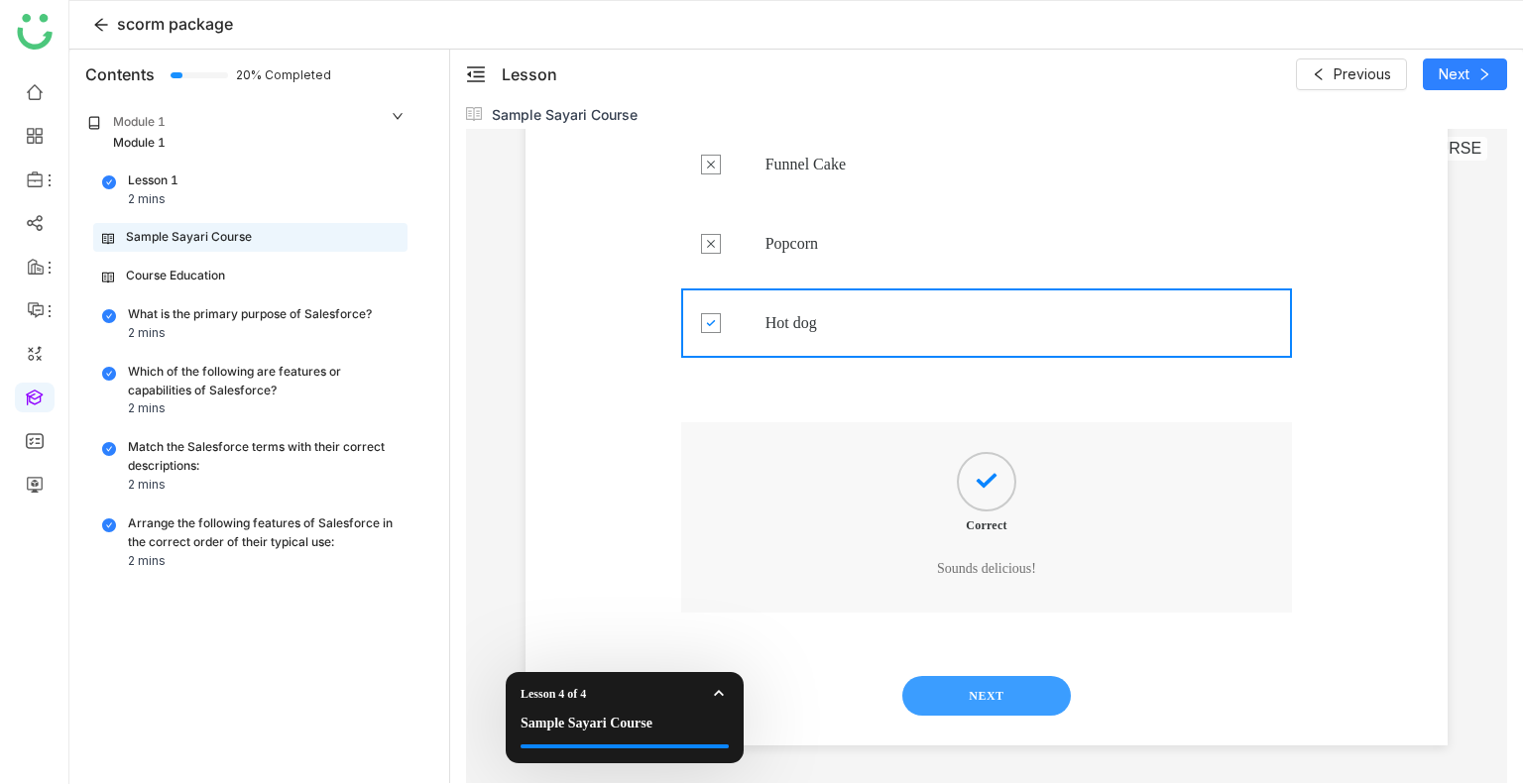 click on "NEXT" at bounding box center [987, 696] 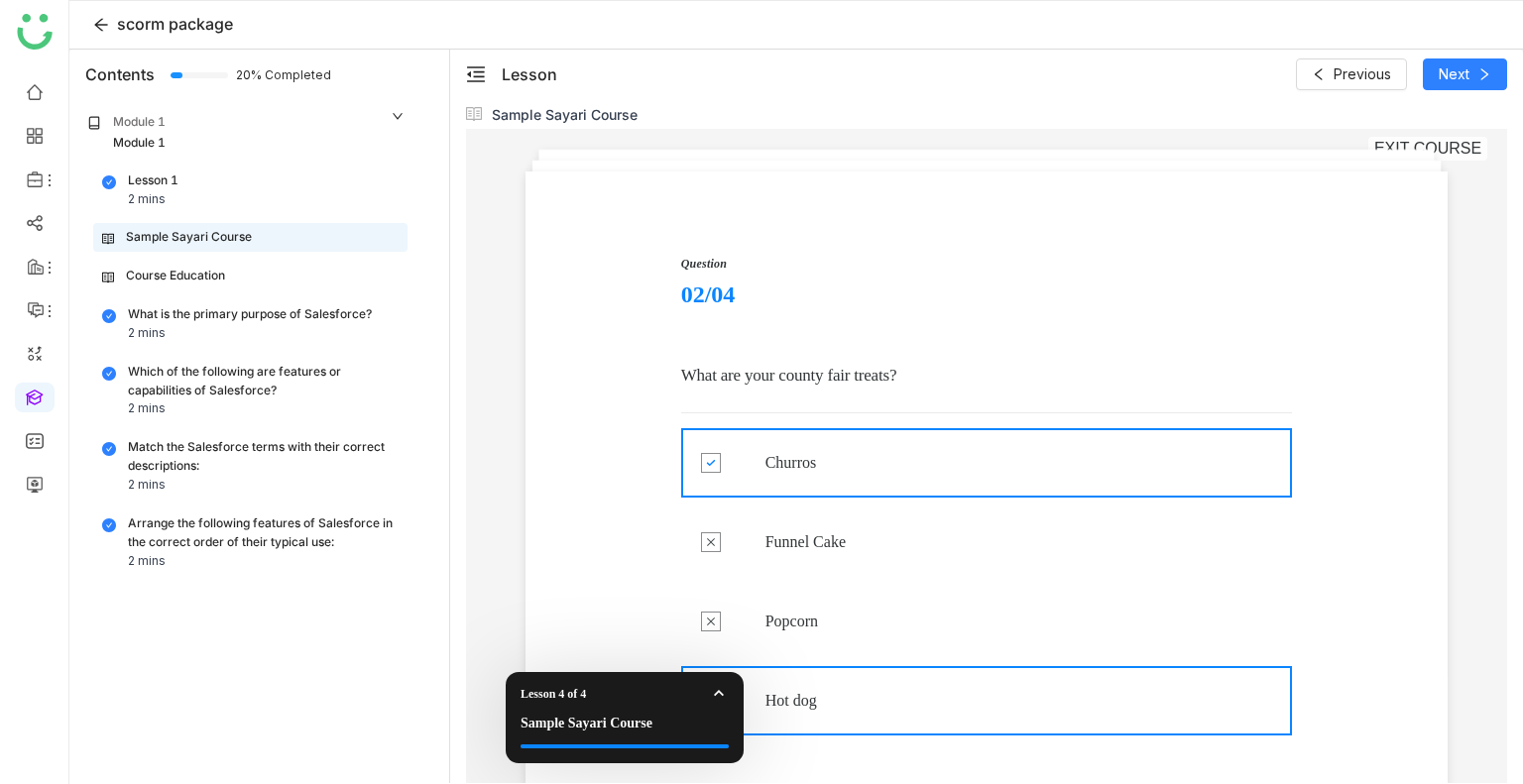 scroll, scrollTop: 67, scrollLeft: 0, axis: vertical 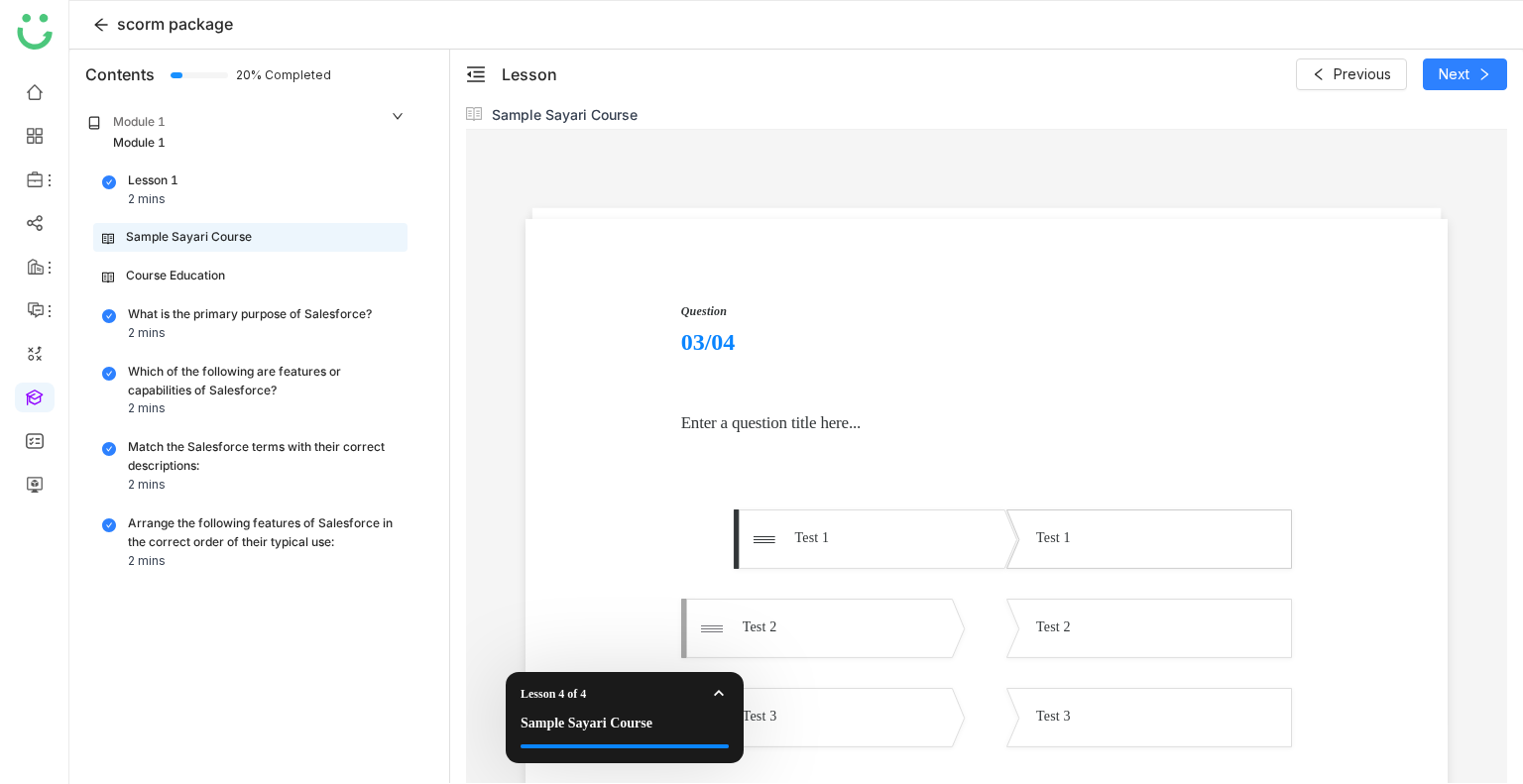 drag, startPoint x: 836, startPoint y: 539, endPoint x: 888, endPoint y: 539, distance: 52 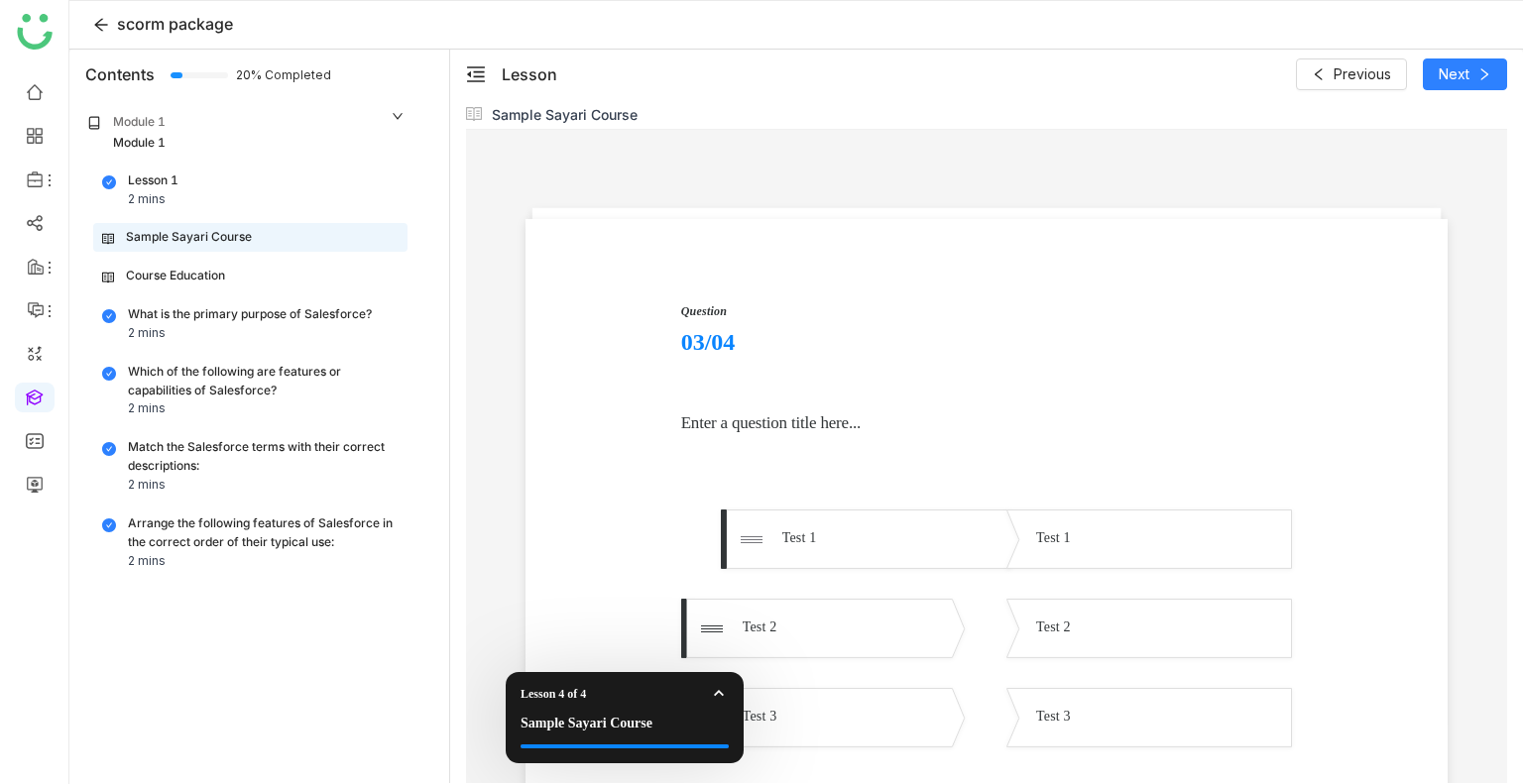 drag, startPoint x: 834, startPoint y: 684, endPoint x: 825, endPoint y: 656, distance: 29.410882 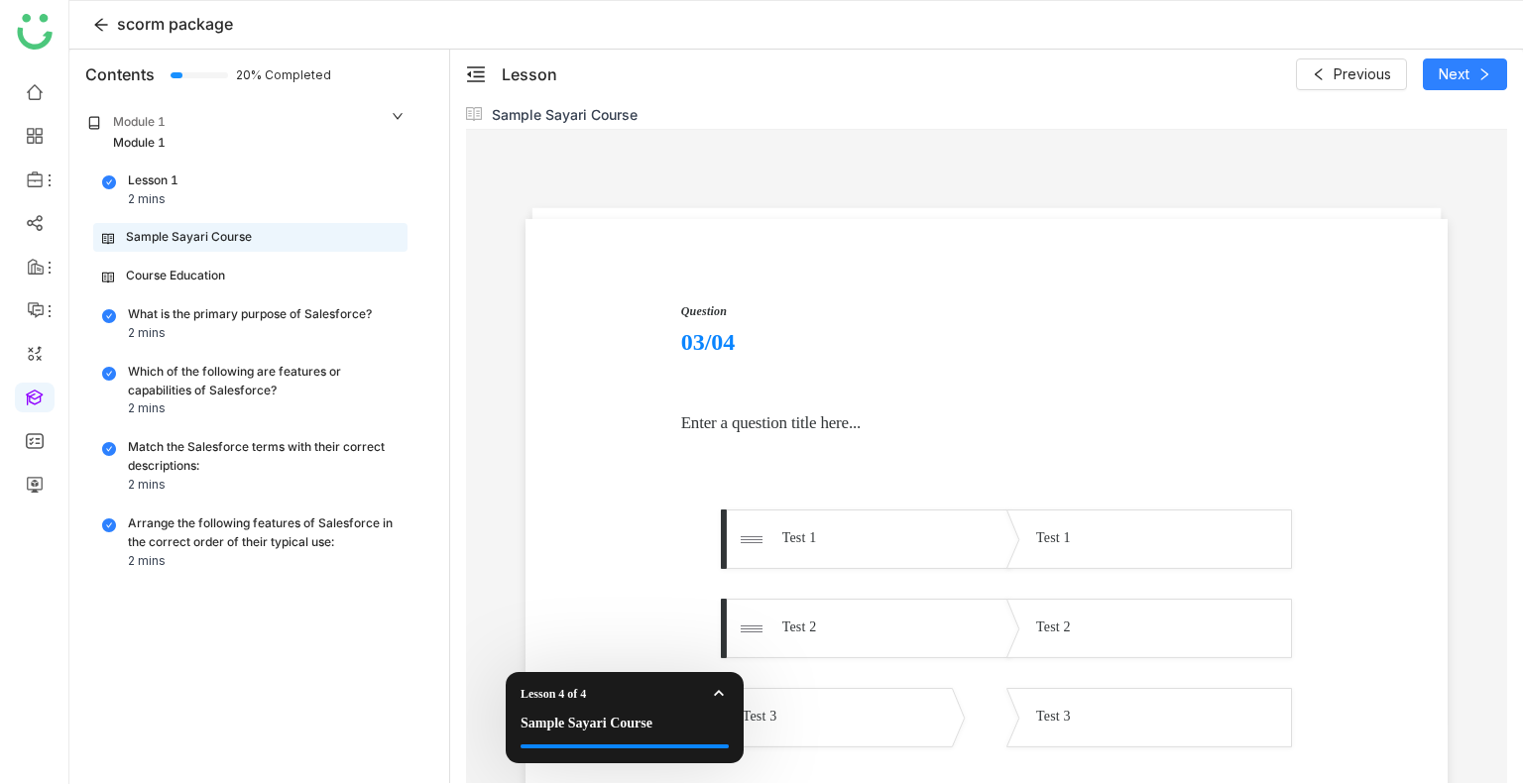 drag, startPoint x: 850, startPoint y: 728, endPoint x: 912, endPoint y: 723, distance: 62.2013 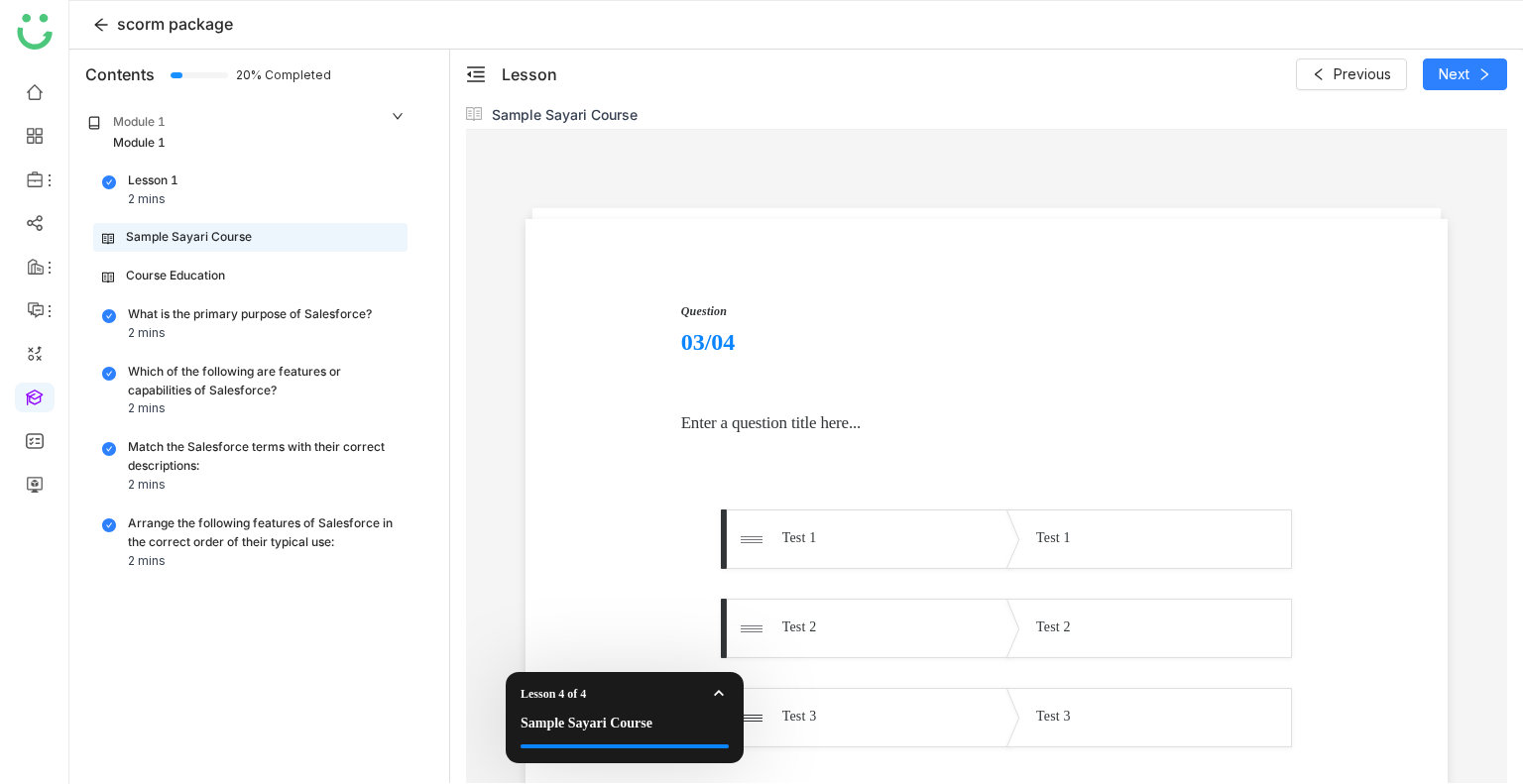 scroll, scrollTop: 292, scrollLeft: 0, axis: vertical 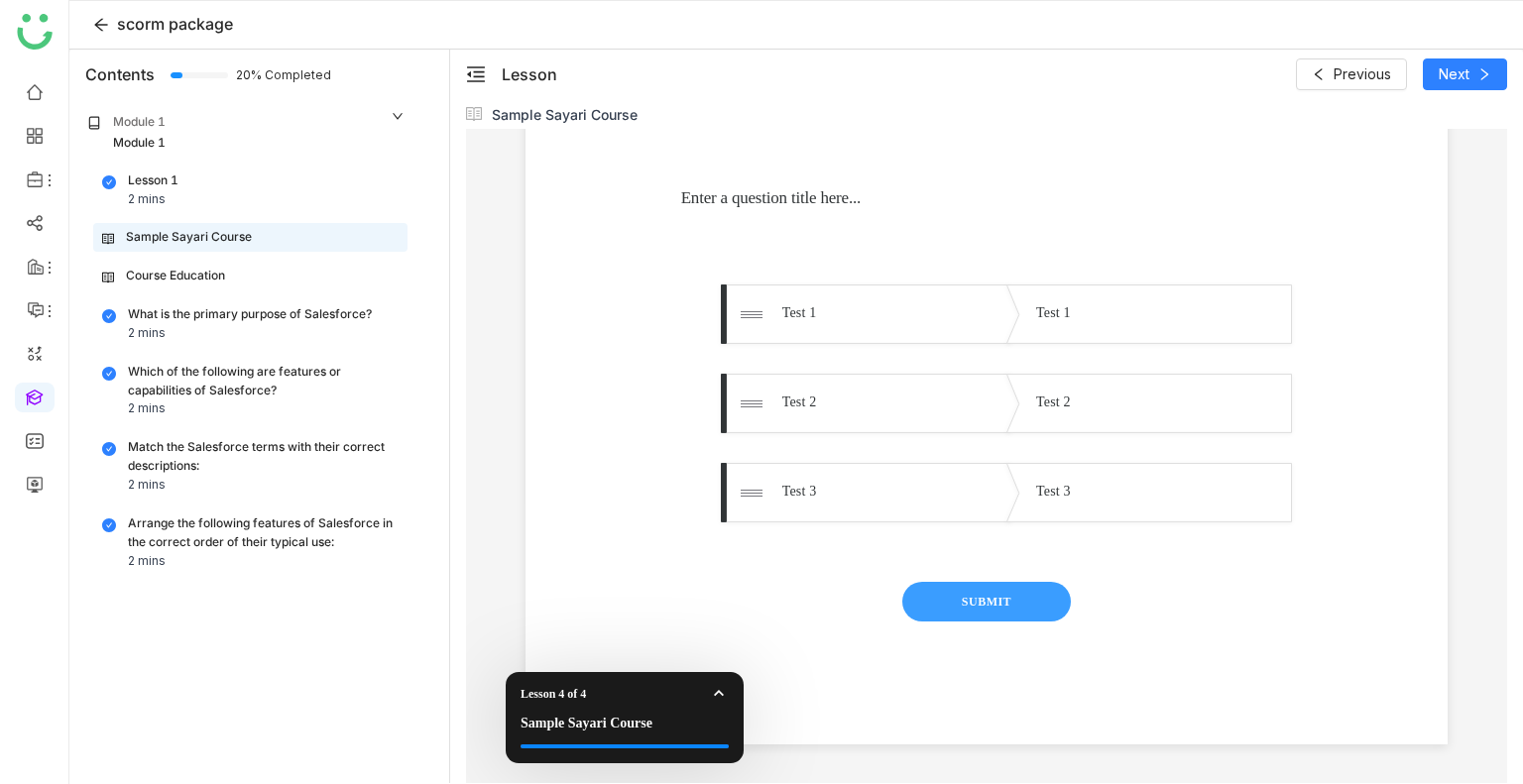 click on "SUBMIT" at bounding box center (987, 602) 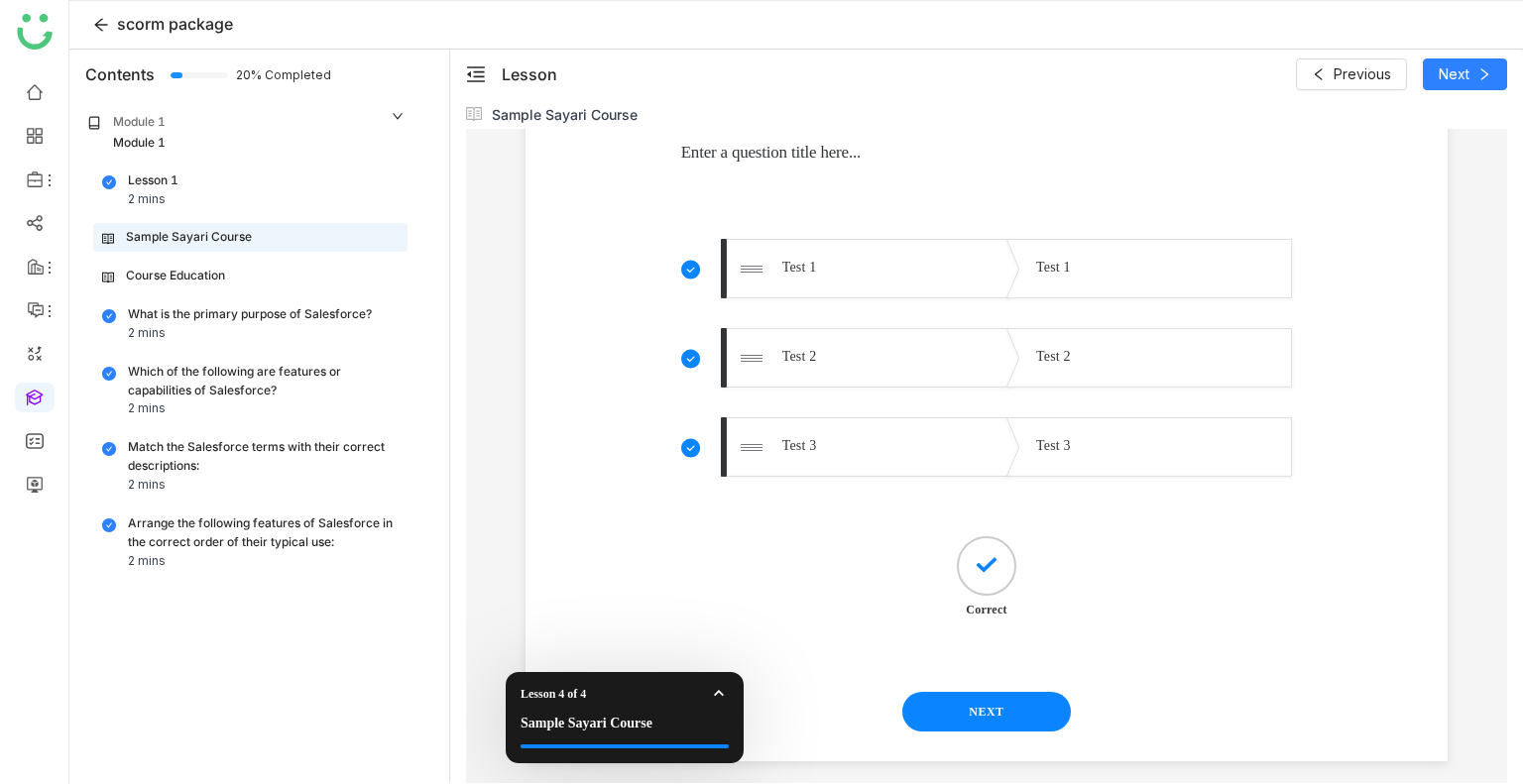 scroll, scrollTop: 355, scrollLeft: 0, axis: vertical 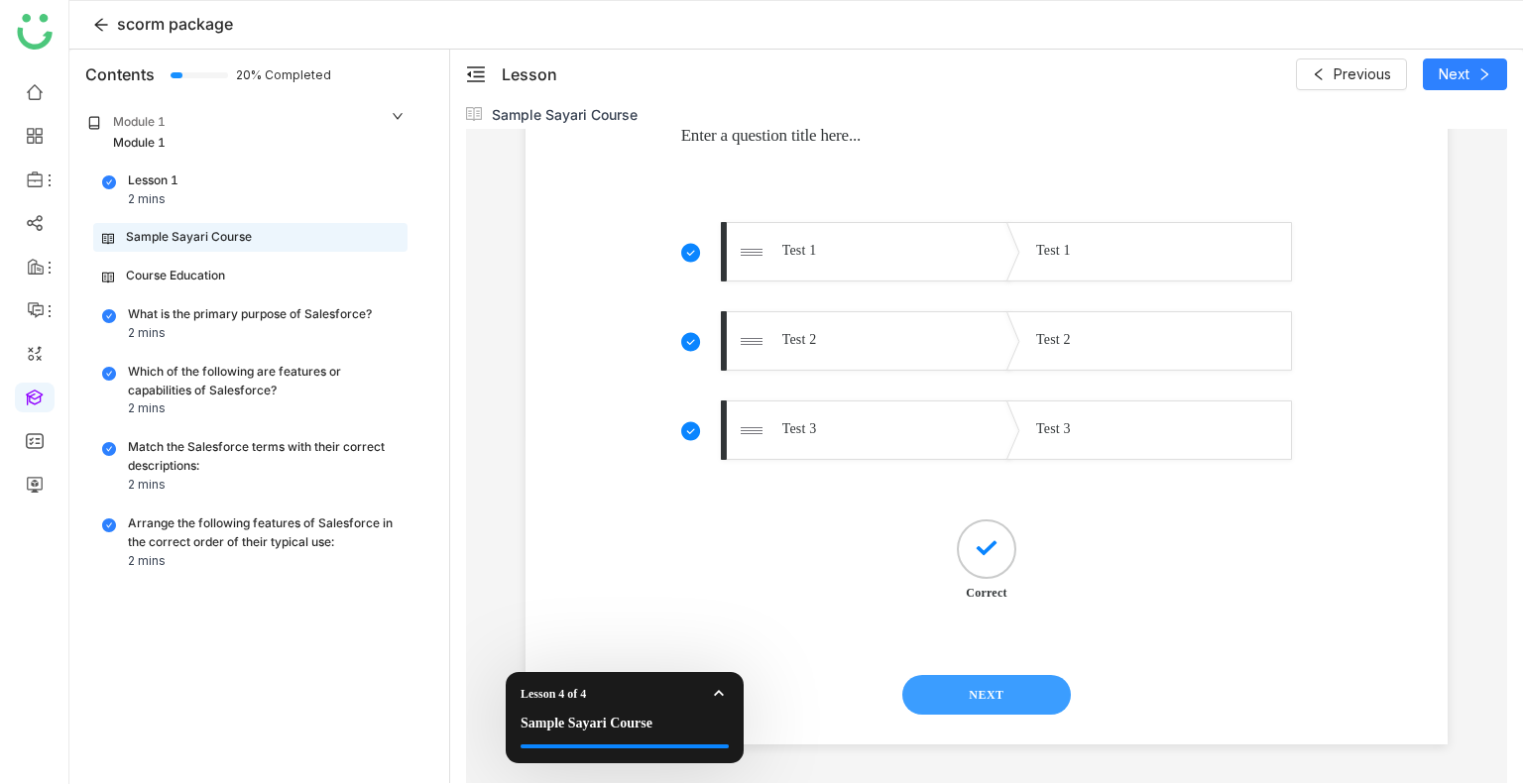 click on "NEXT" at bounding box center (987, 695) 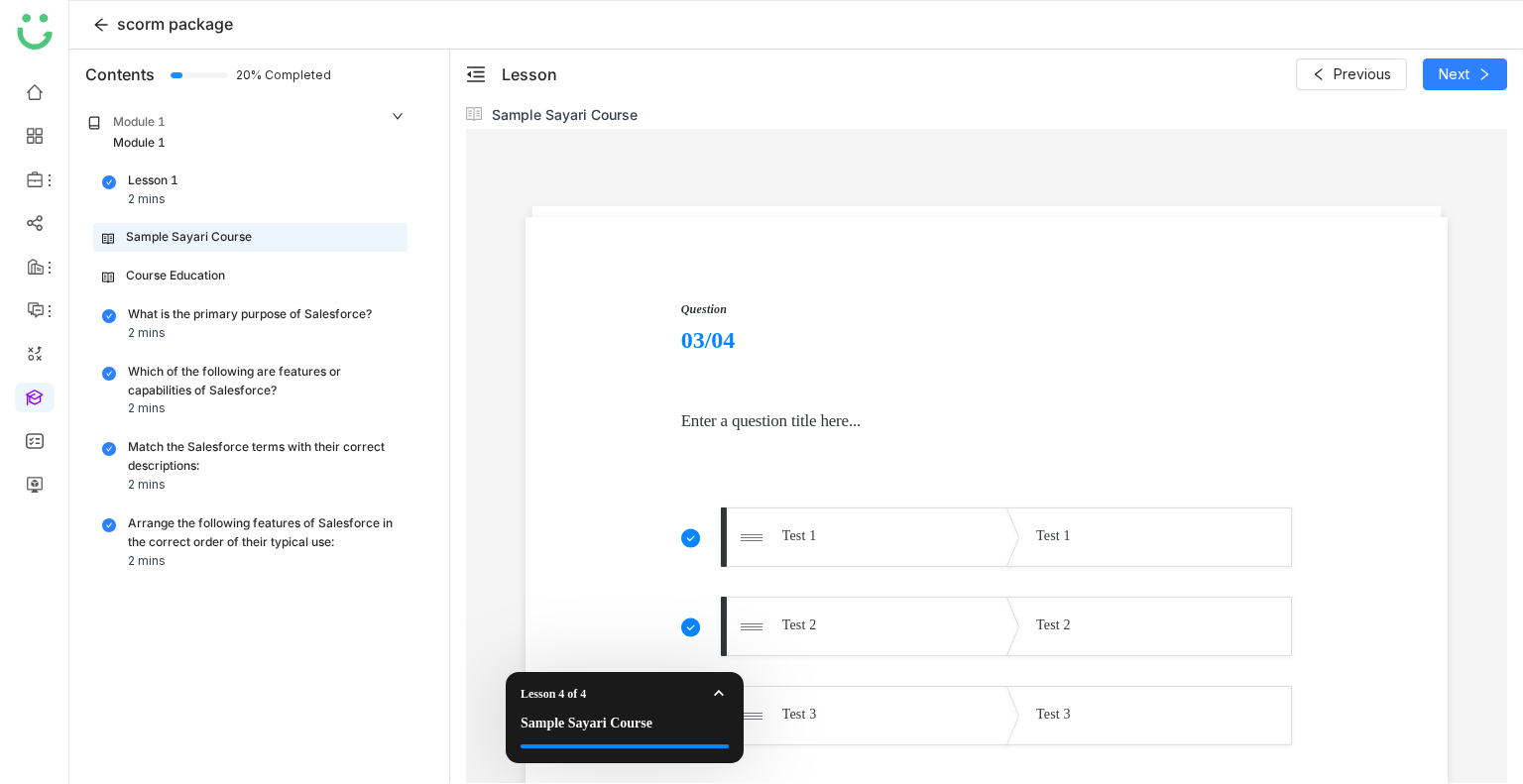 scroll, scrollTop: 67, scrollLeft: 0, axis: vertical 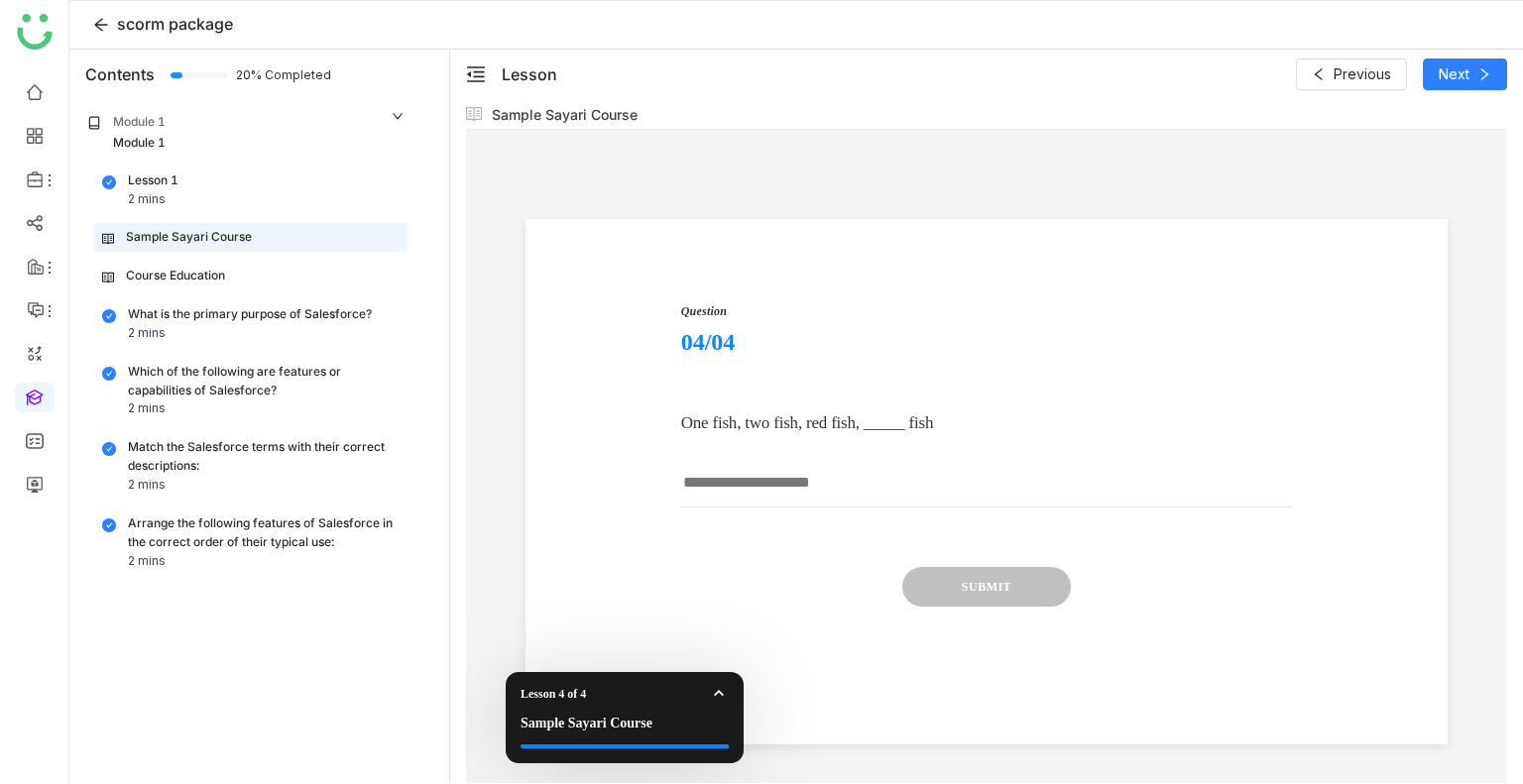 click at bounding box center [987, 483] 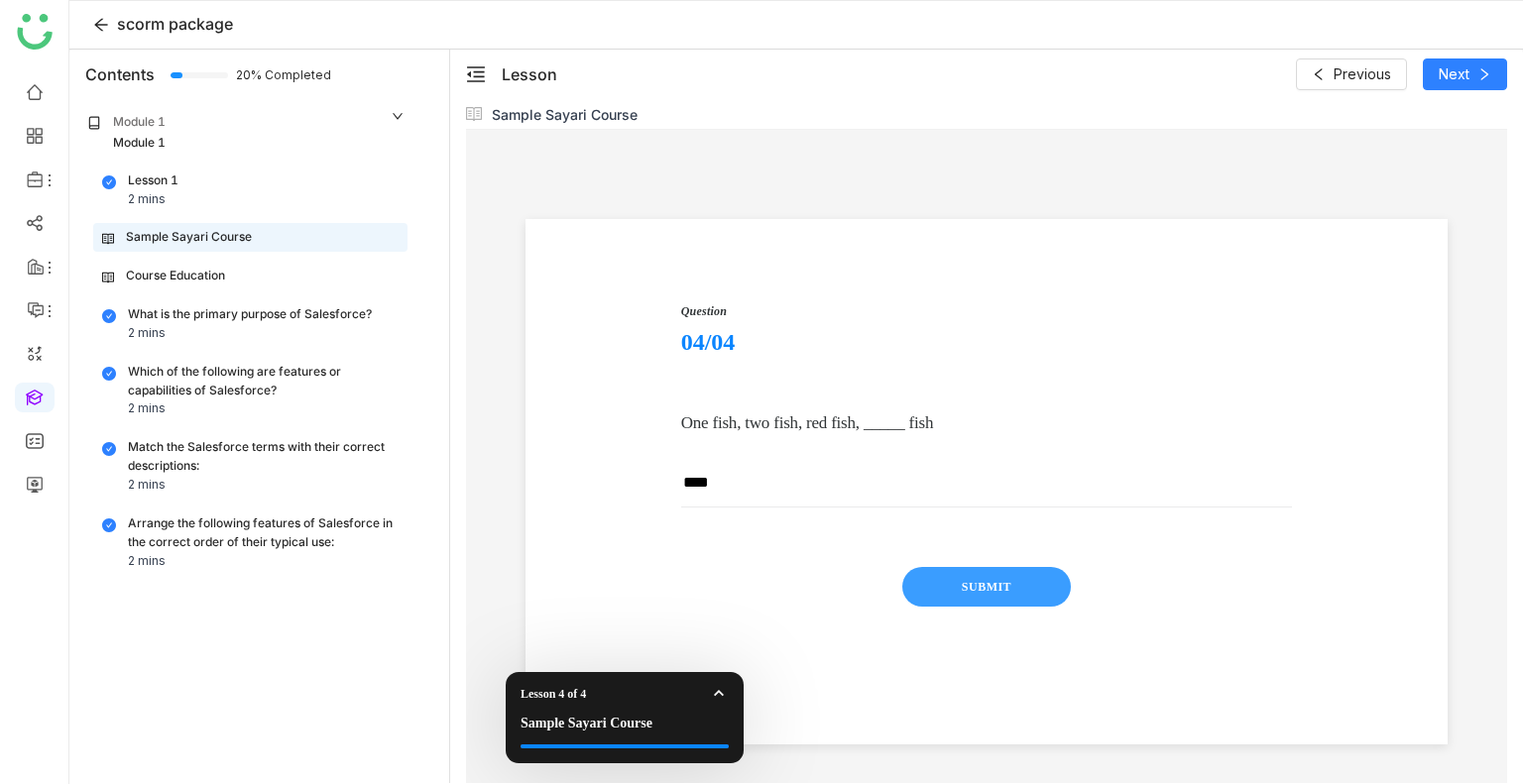type on "****" 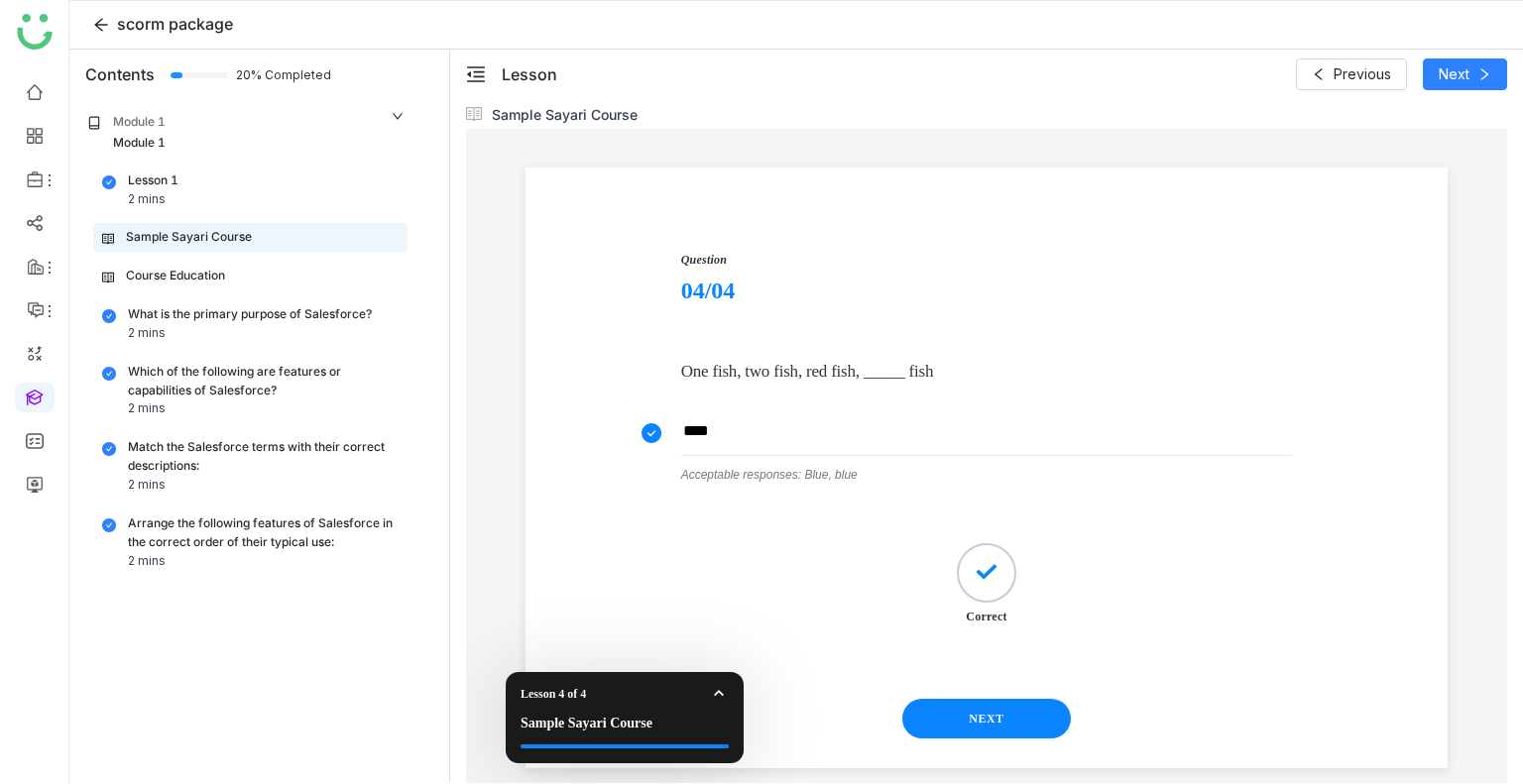 scroll, scrollTop: 143, scrollLeft: 0, axis: vertical 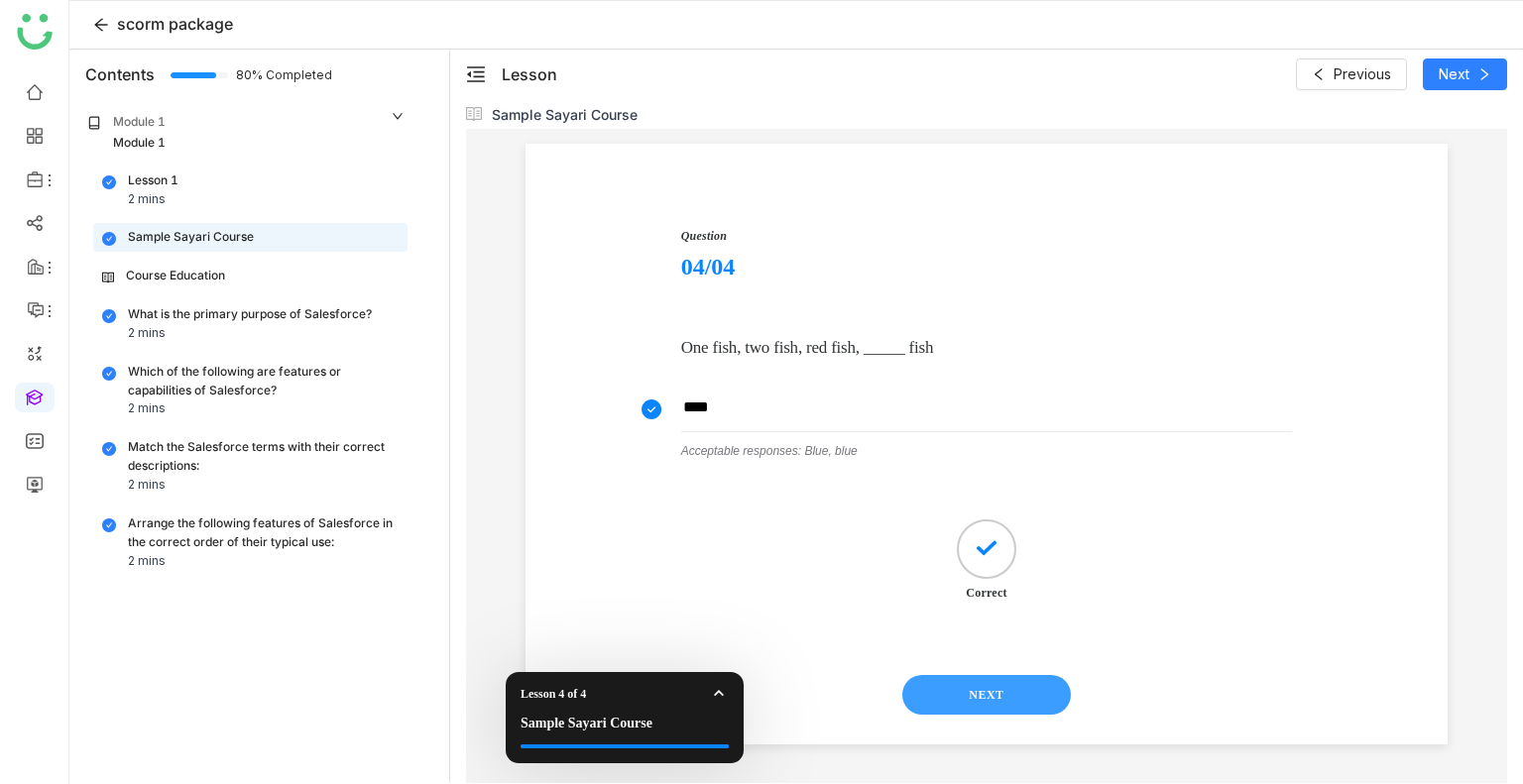 click on "NEXT" at bounding box center [987, 695] 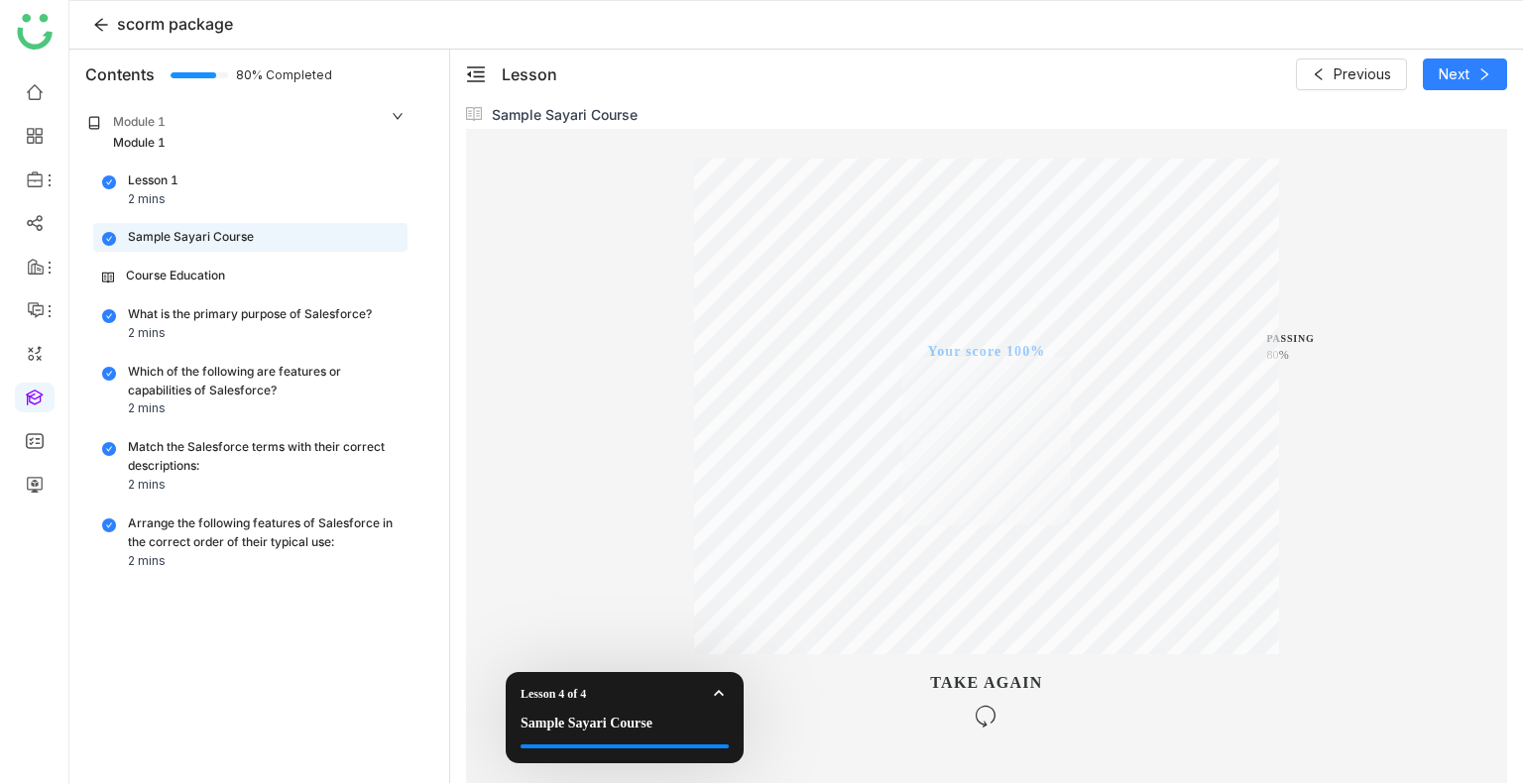 scroll, scrollTop: 367, scrollLeft: 0, axis: vertical 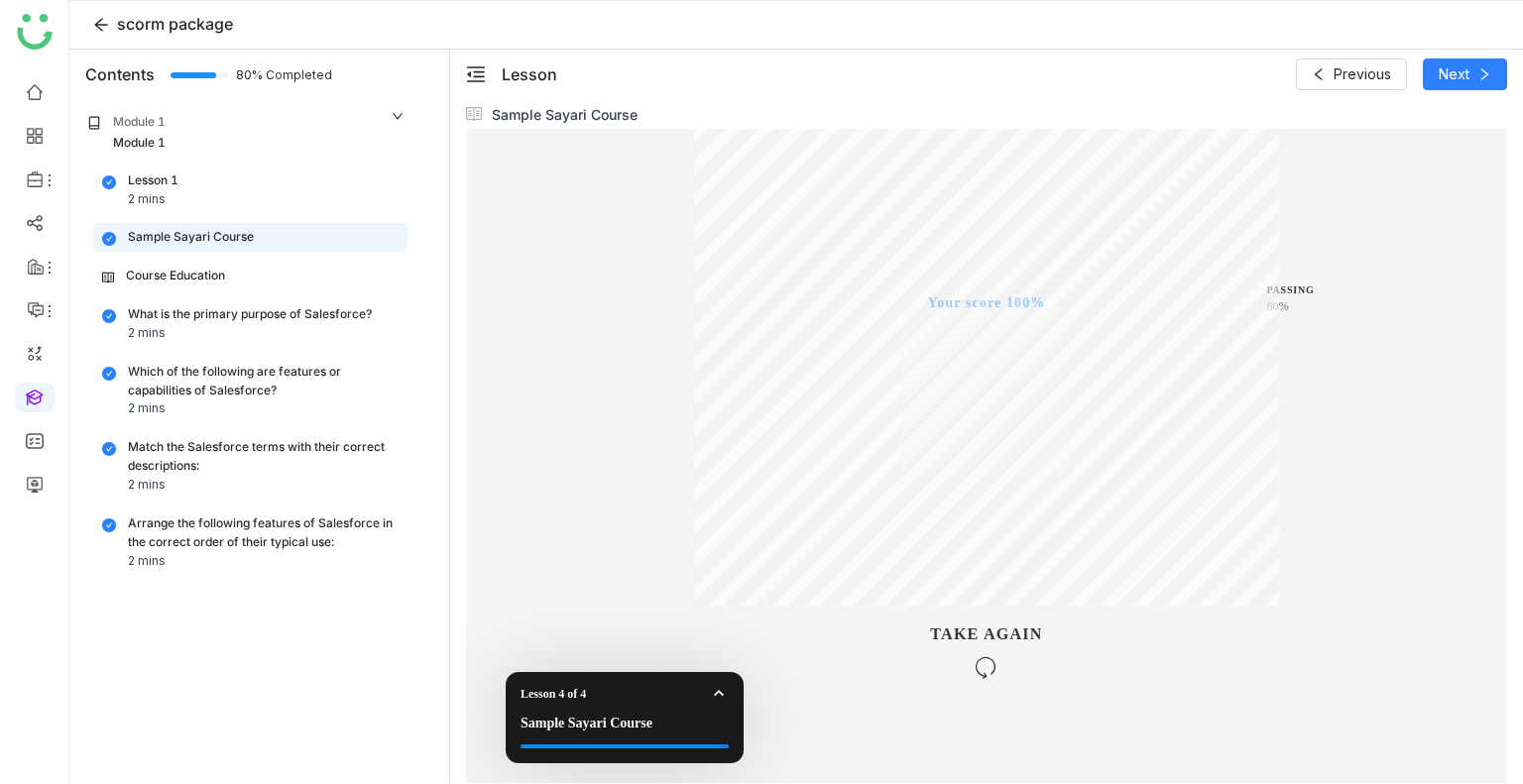 click on "Course Education" 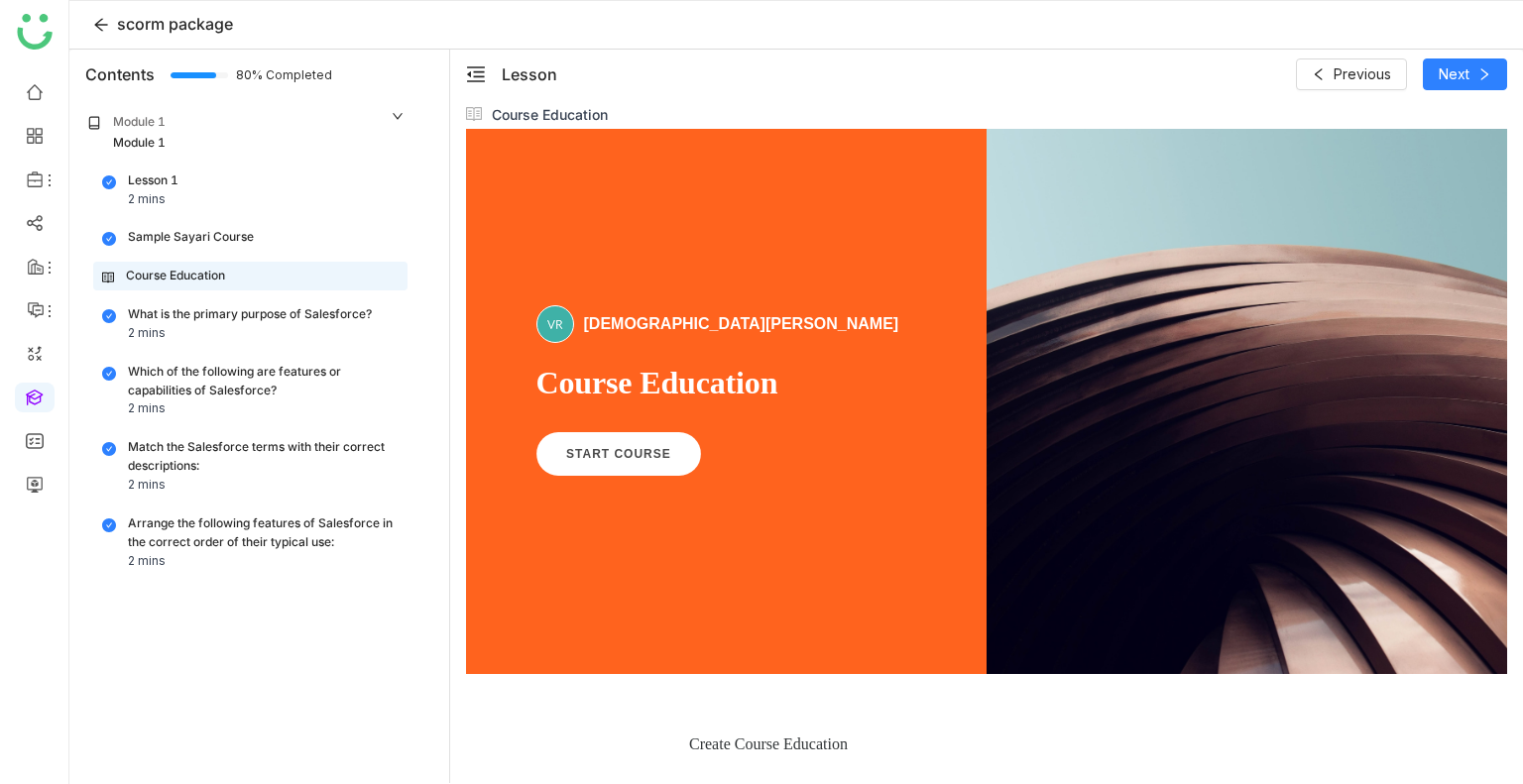 scroll, scrollTop: 0, scrollLeft: 0, axis: both 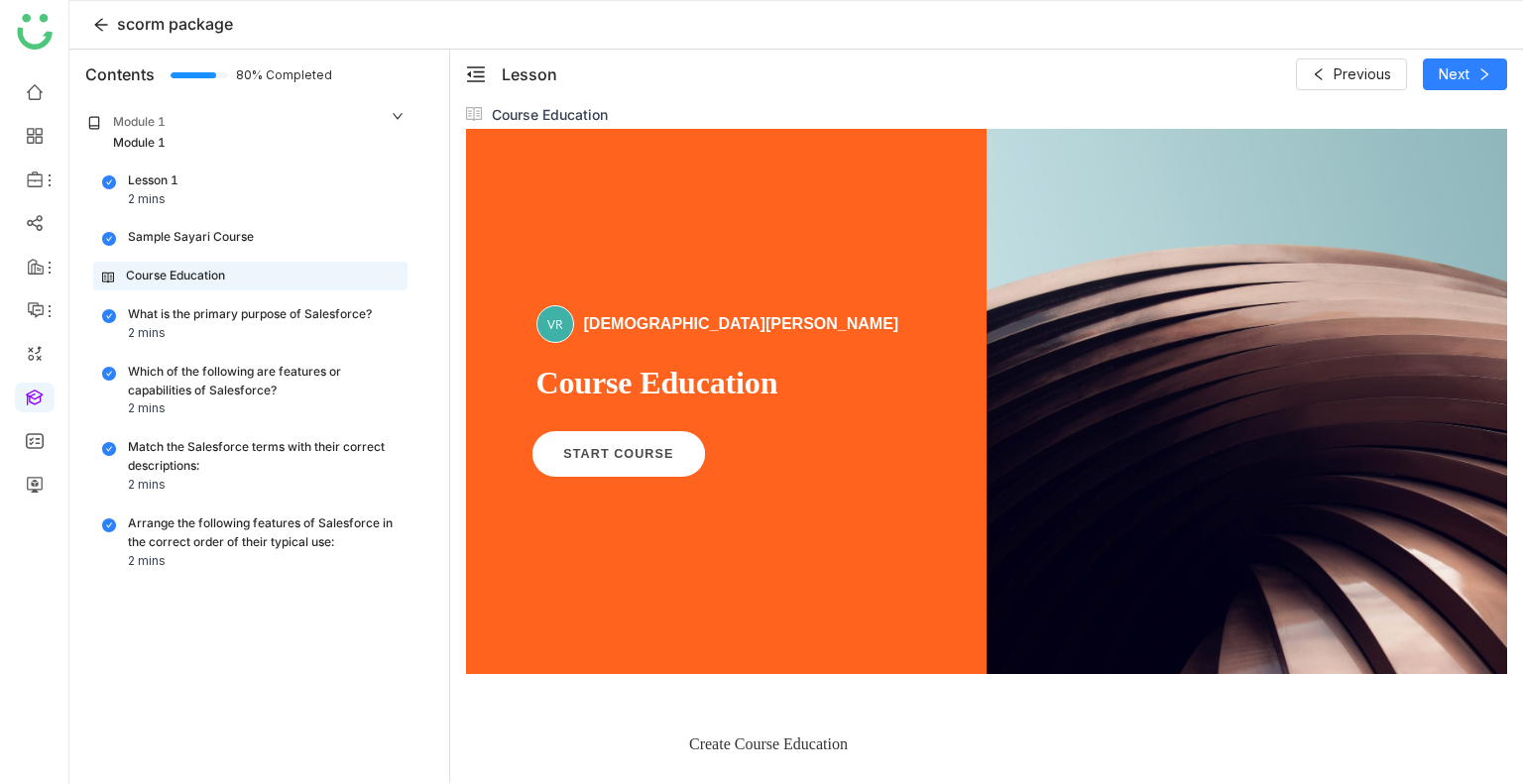 click on "START COURSE" at bounding box center [618, 454] 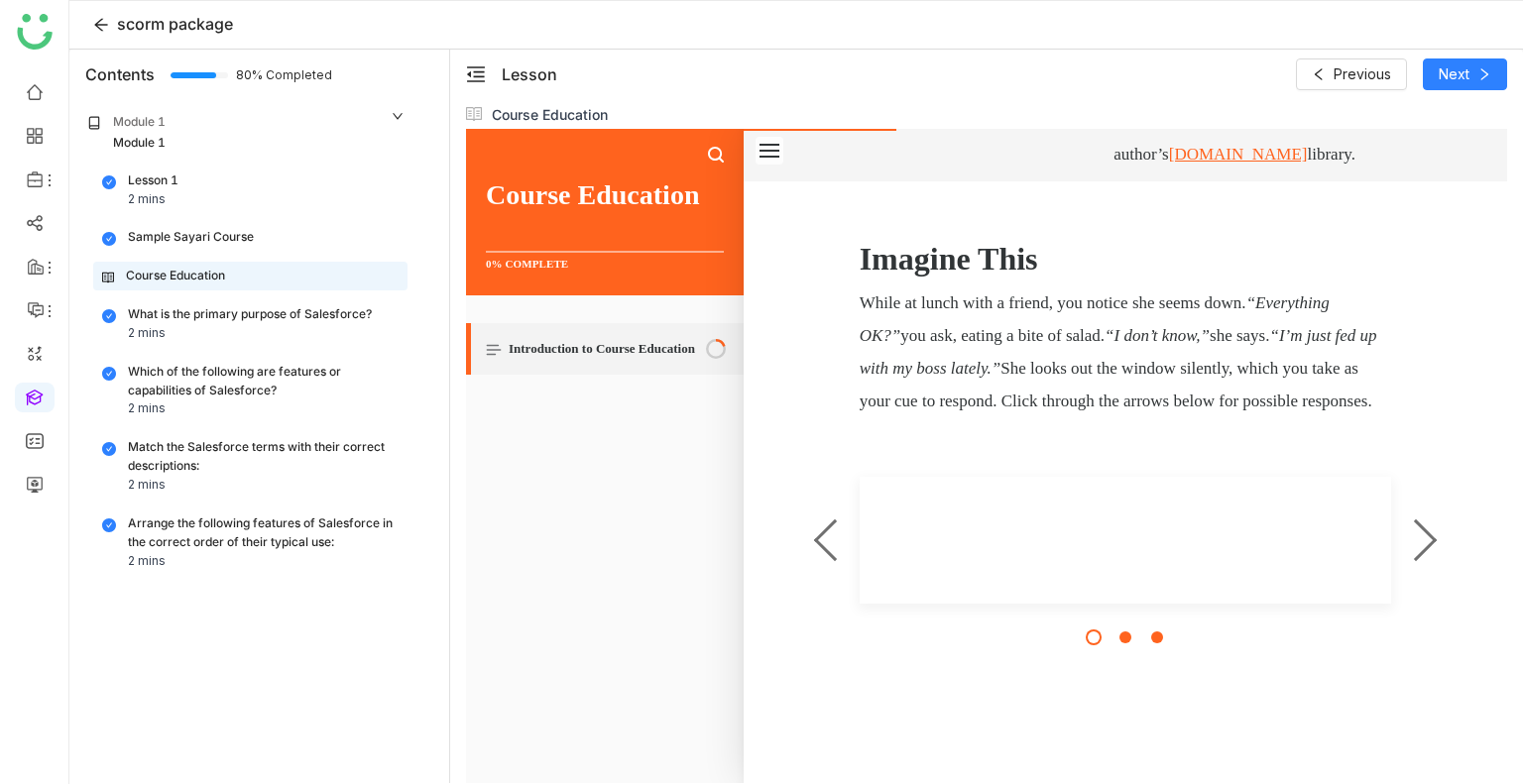scroll, scrollTop: 759, scrollLeft: 0, axis: vertical 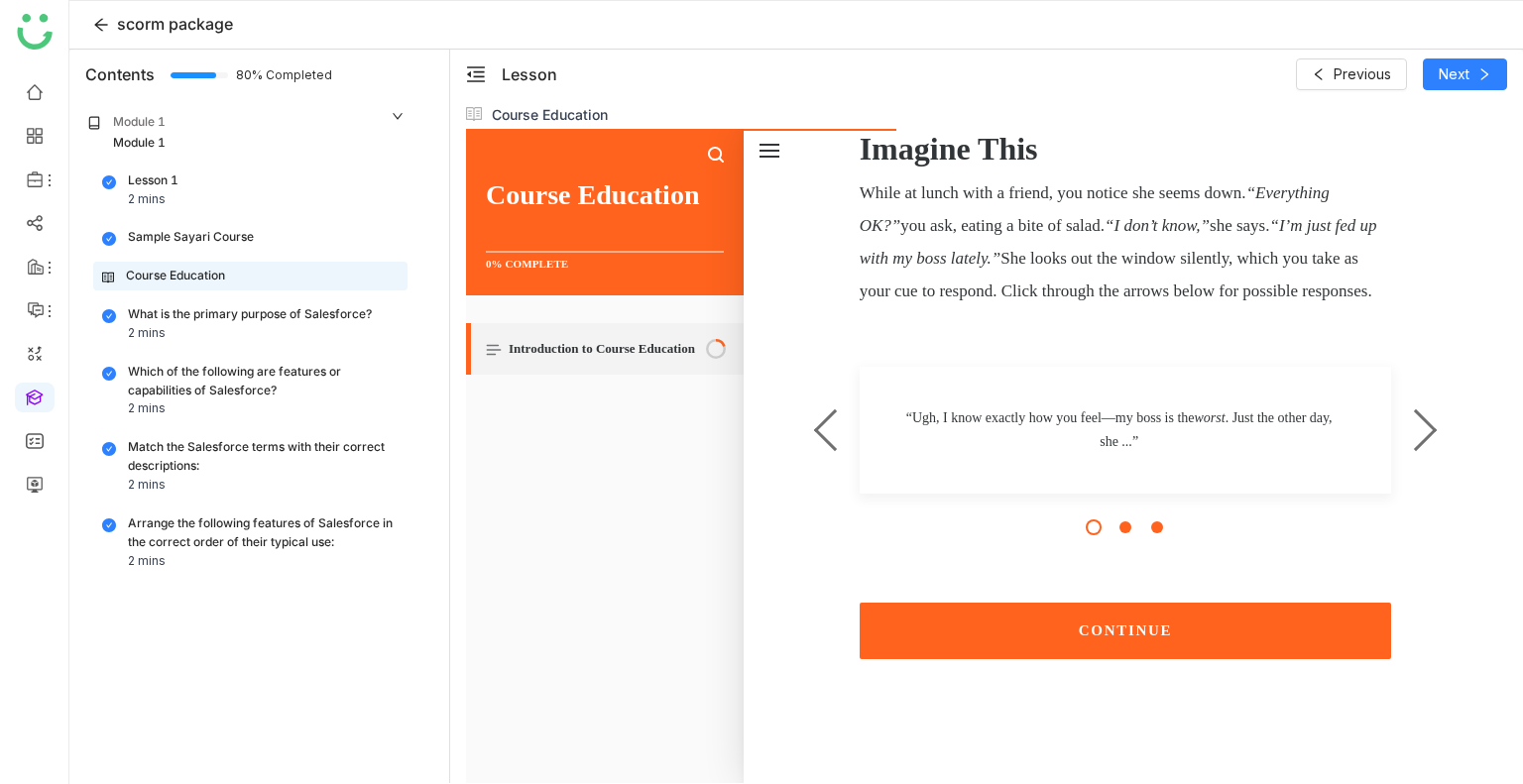 click on "CONTINUE" at bounding box center [1125, 630] 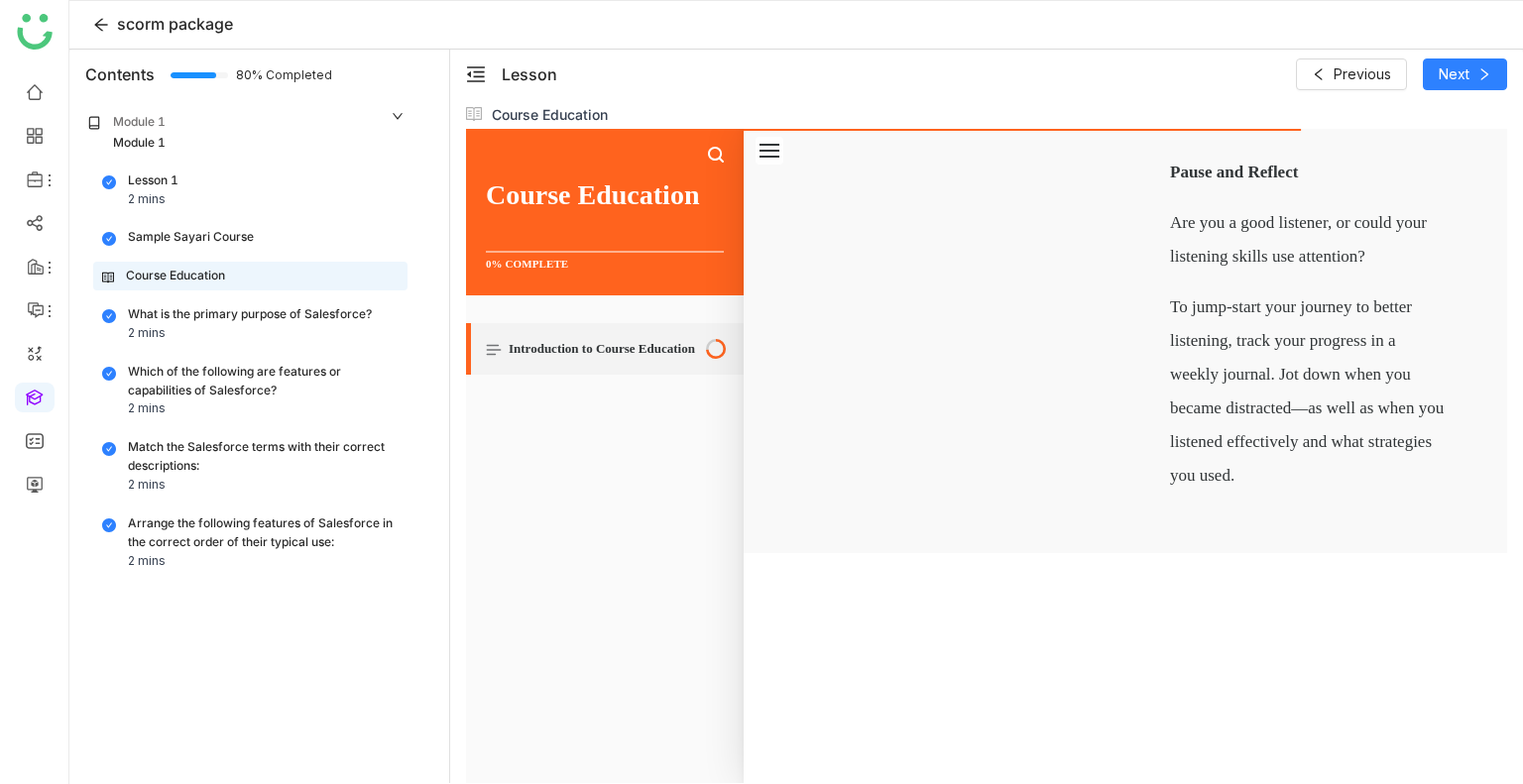 scroll, scrollTop: 3561, scrollLeft: 0, axis: vertical 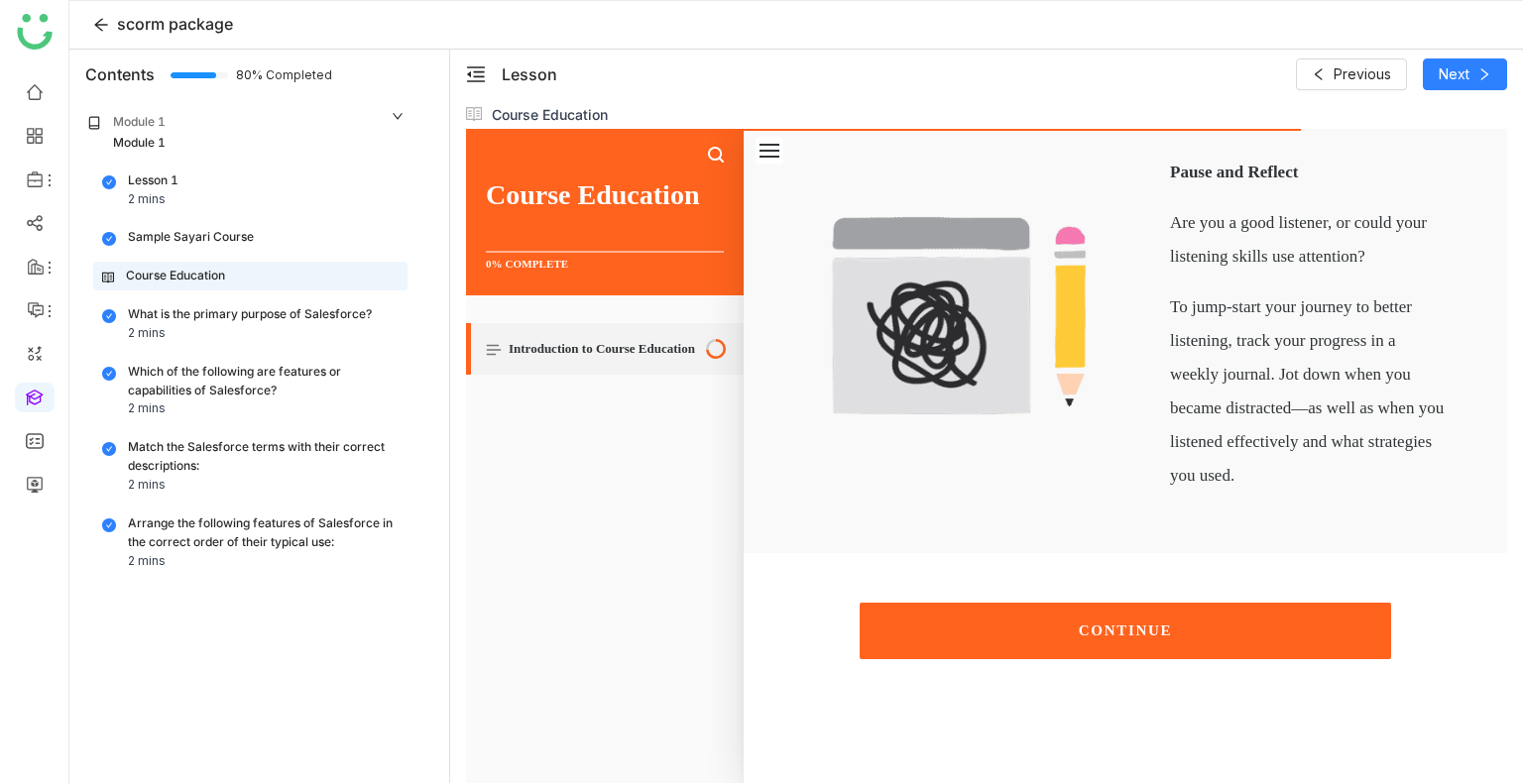 click on "CONTINUE" at bounding box center (1125, 630) 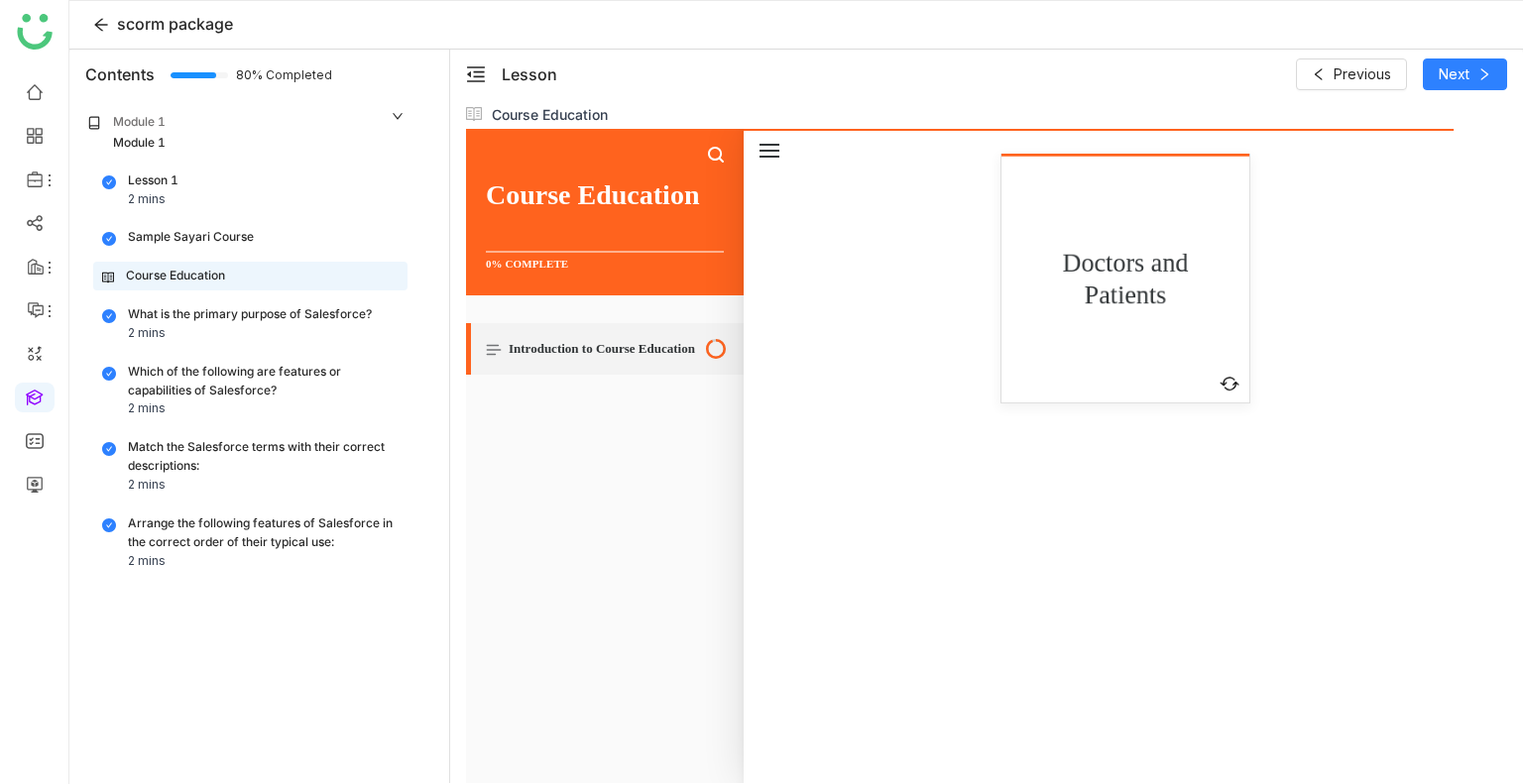 scroll, scrollTop: 4319, scrollLeft: 0, axis: vertical 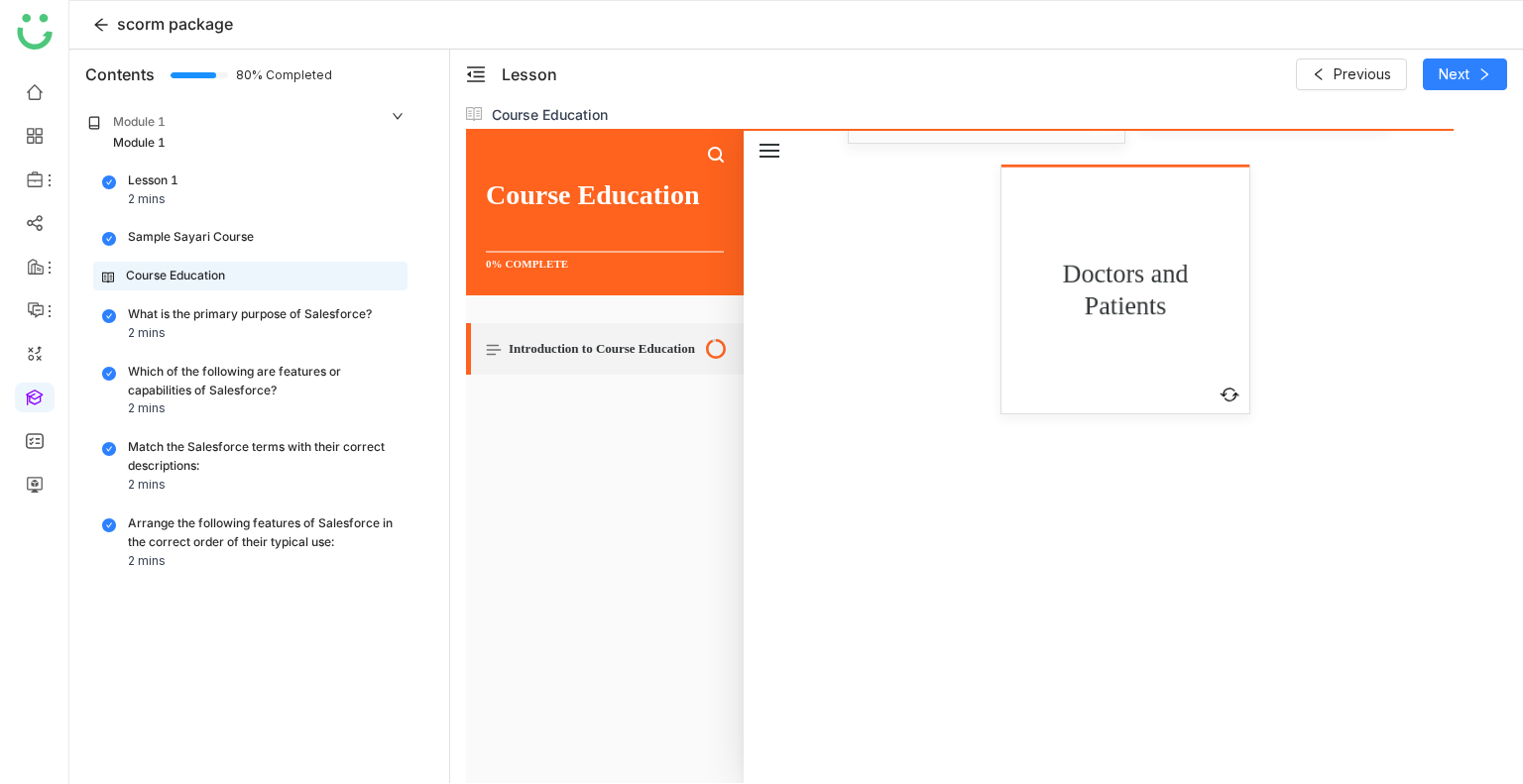 click on "Potential Client" at bounding box center (1263, 6) 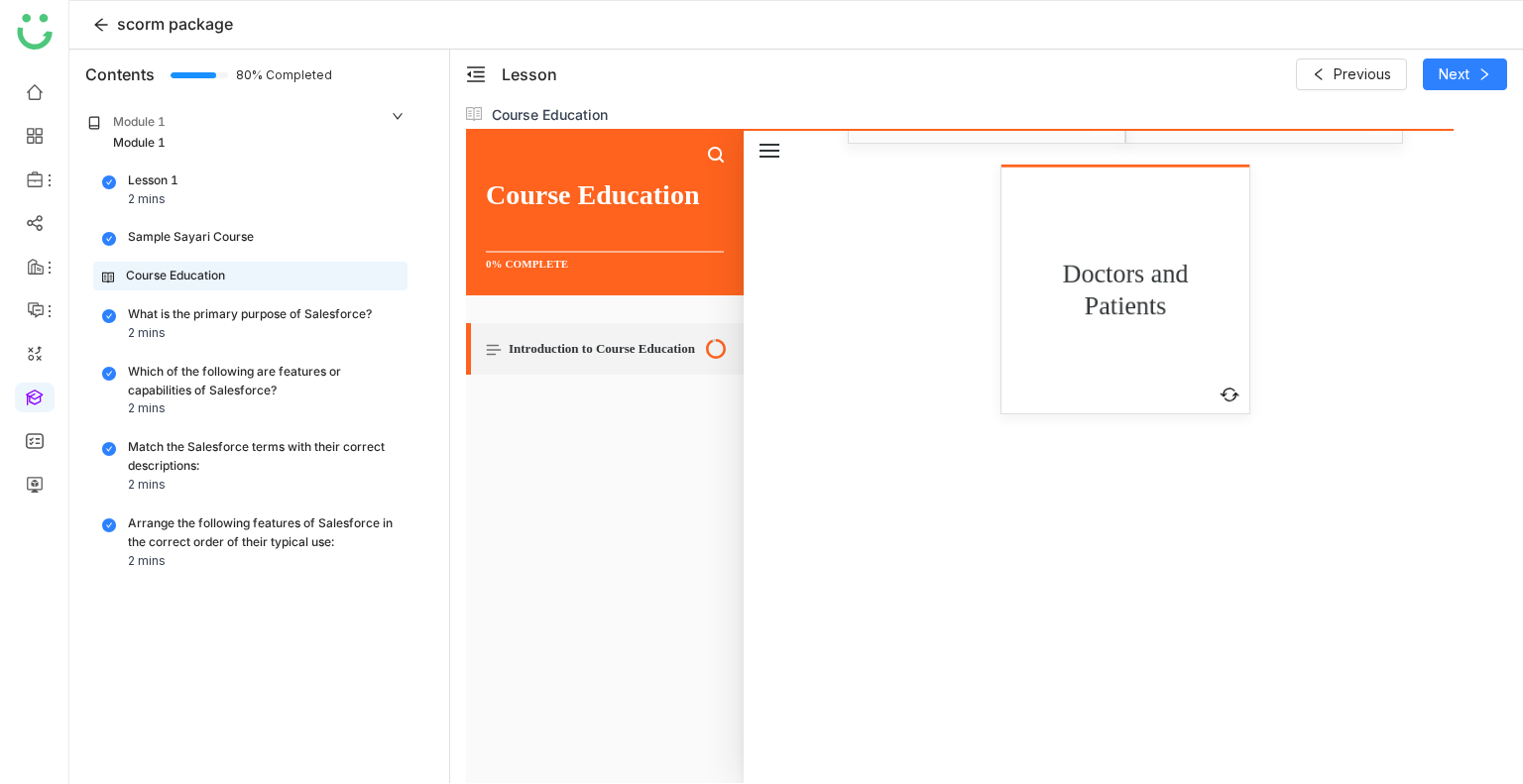 click on "Doctors and Patients" at bounding box center [1124, 290] 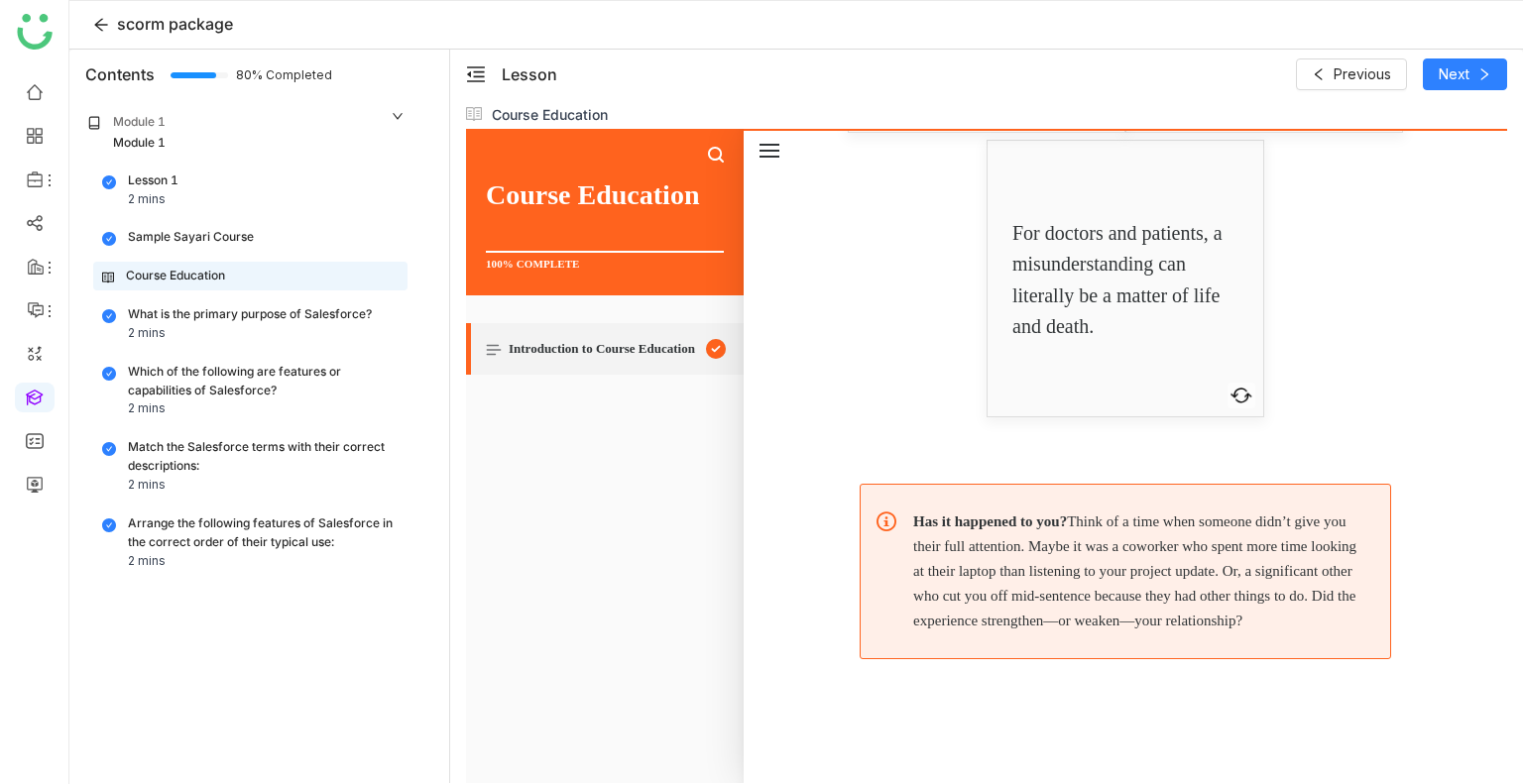 scroll, scrollTop: 4576, scrollLeft: 0, axis: vertical 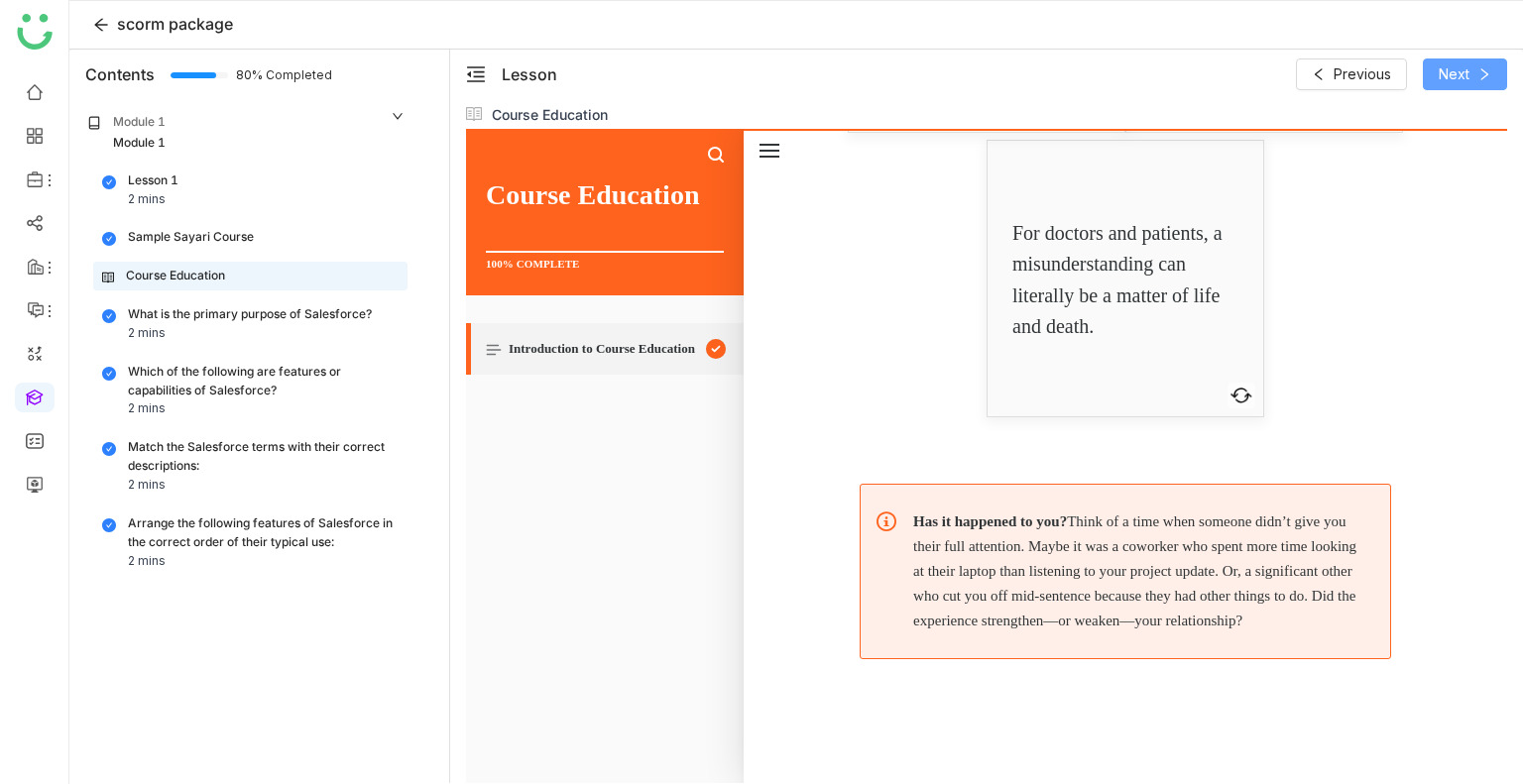 click on "Next" 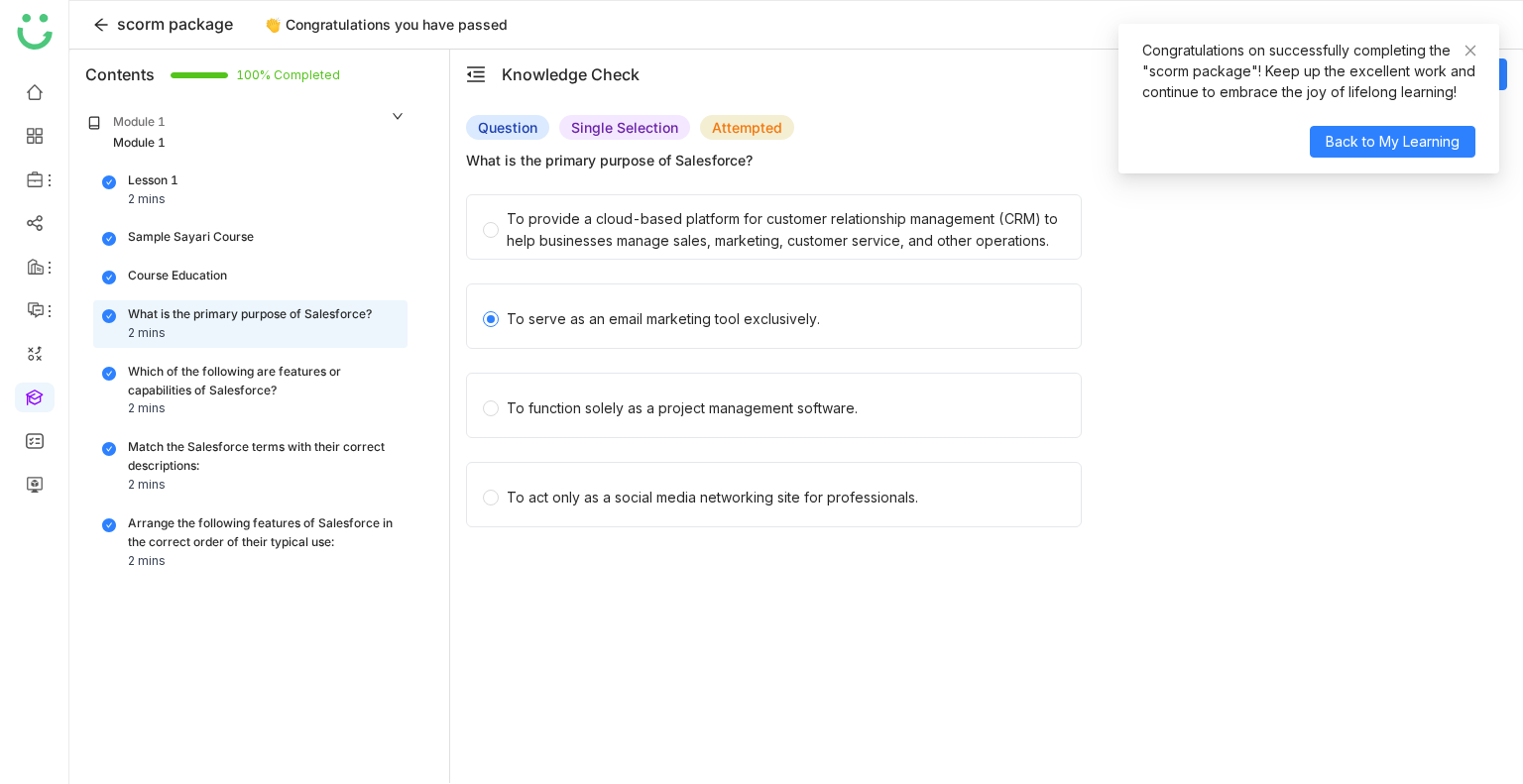 click on "To provide a cloud-based platform for customer relationship management (CRM) to help businesses manage sales, marketing, customer service, and other operations." 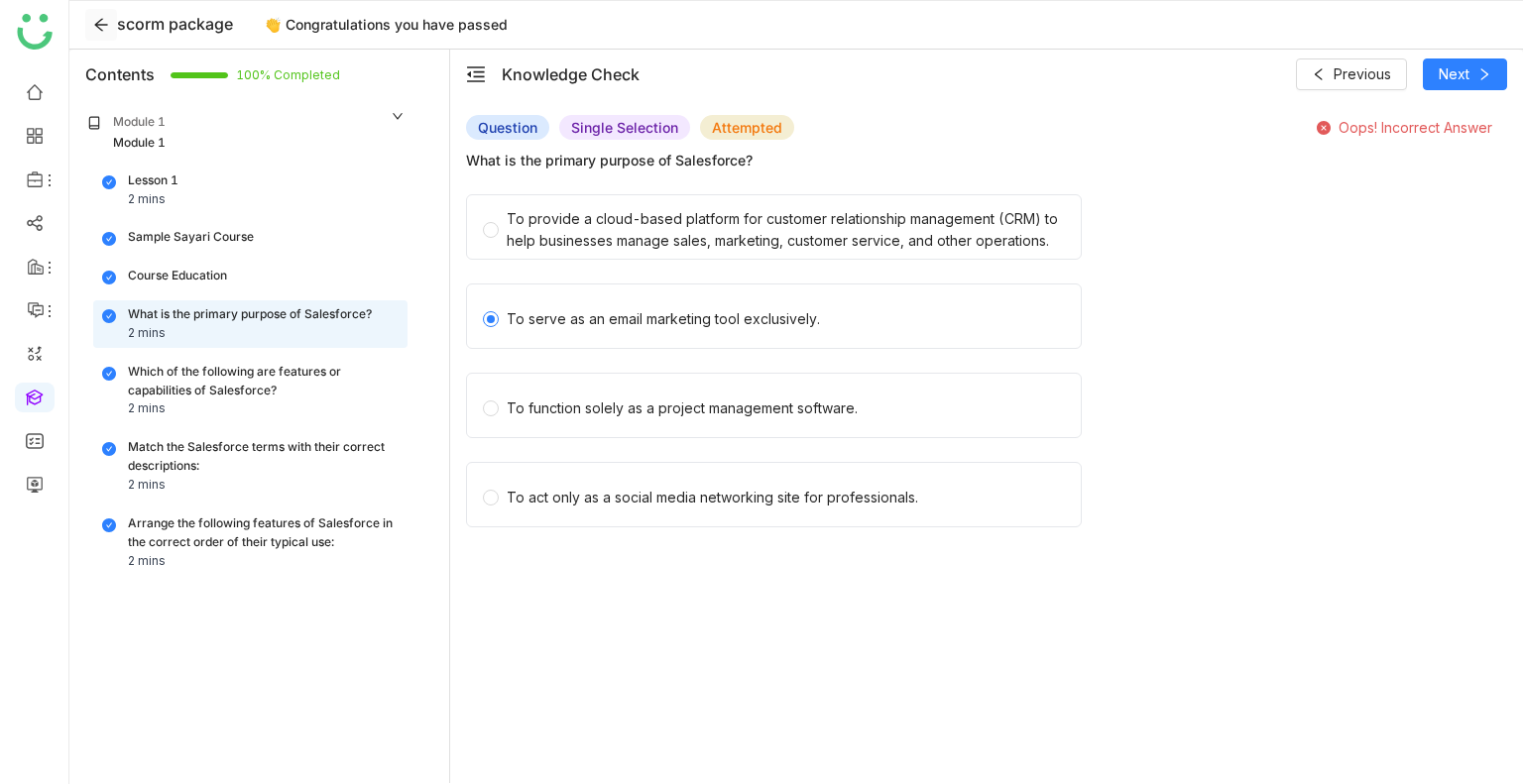 click 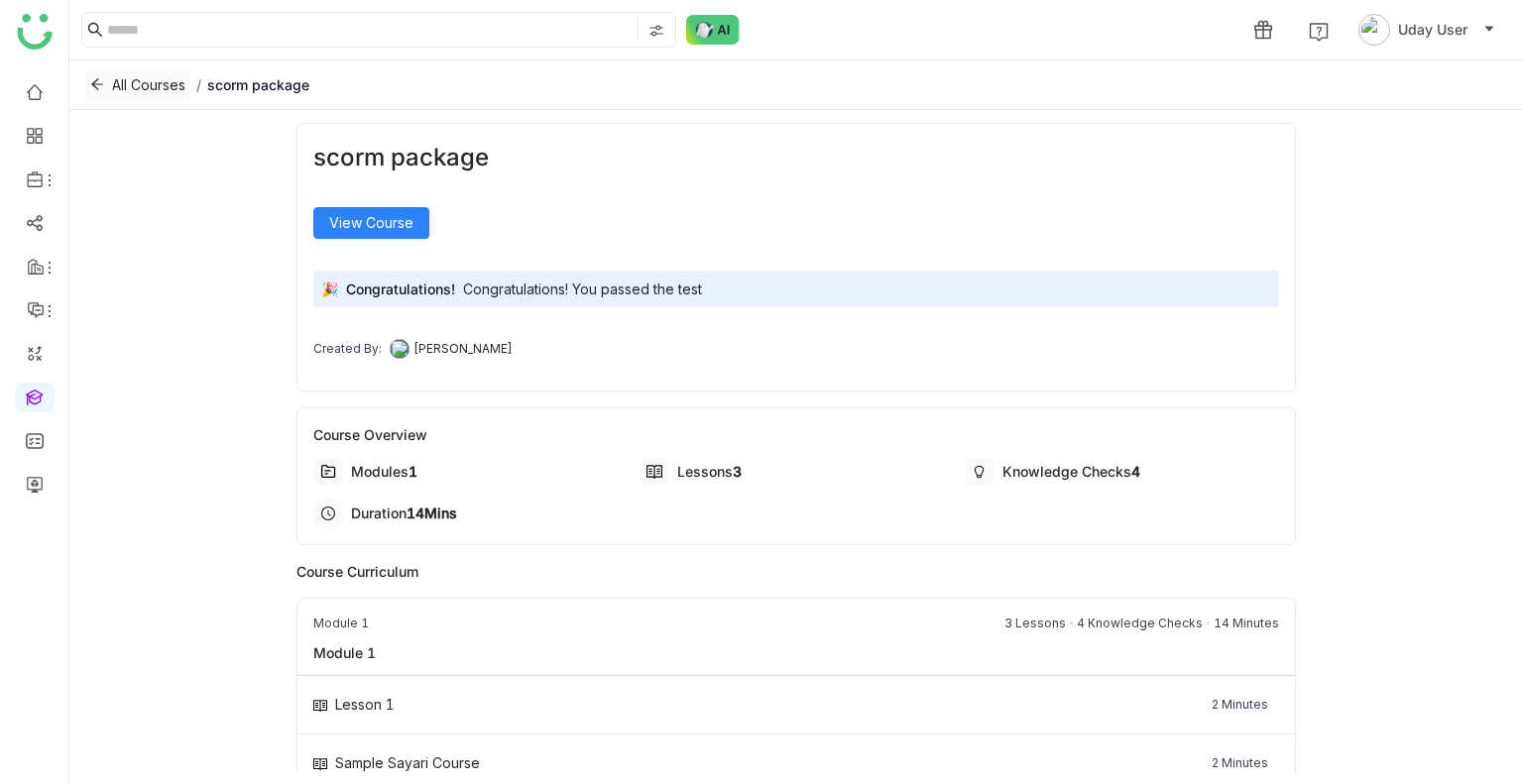 click 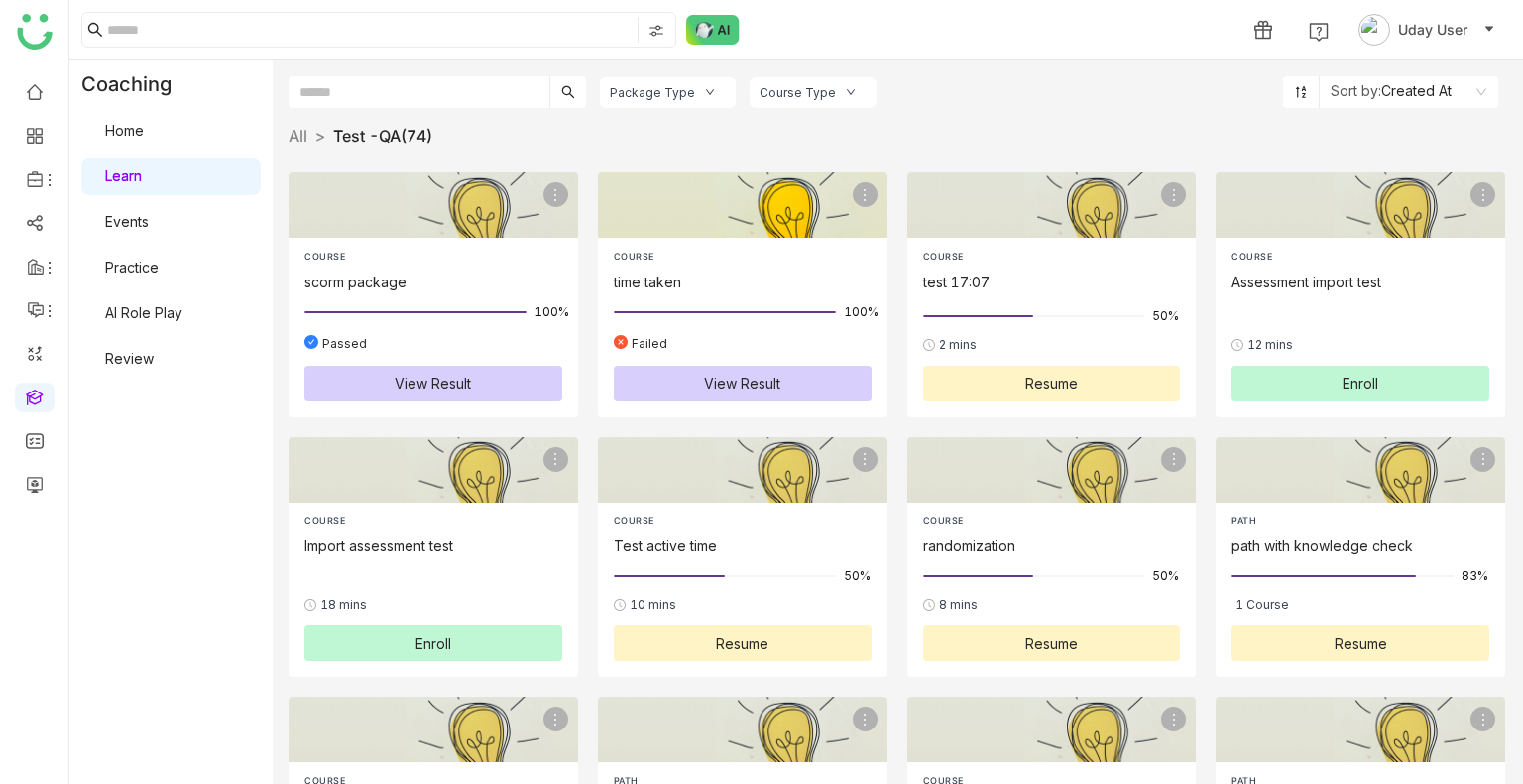 type 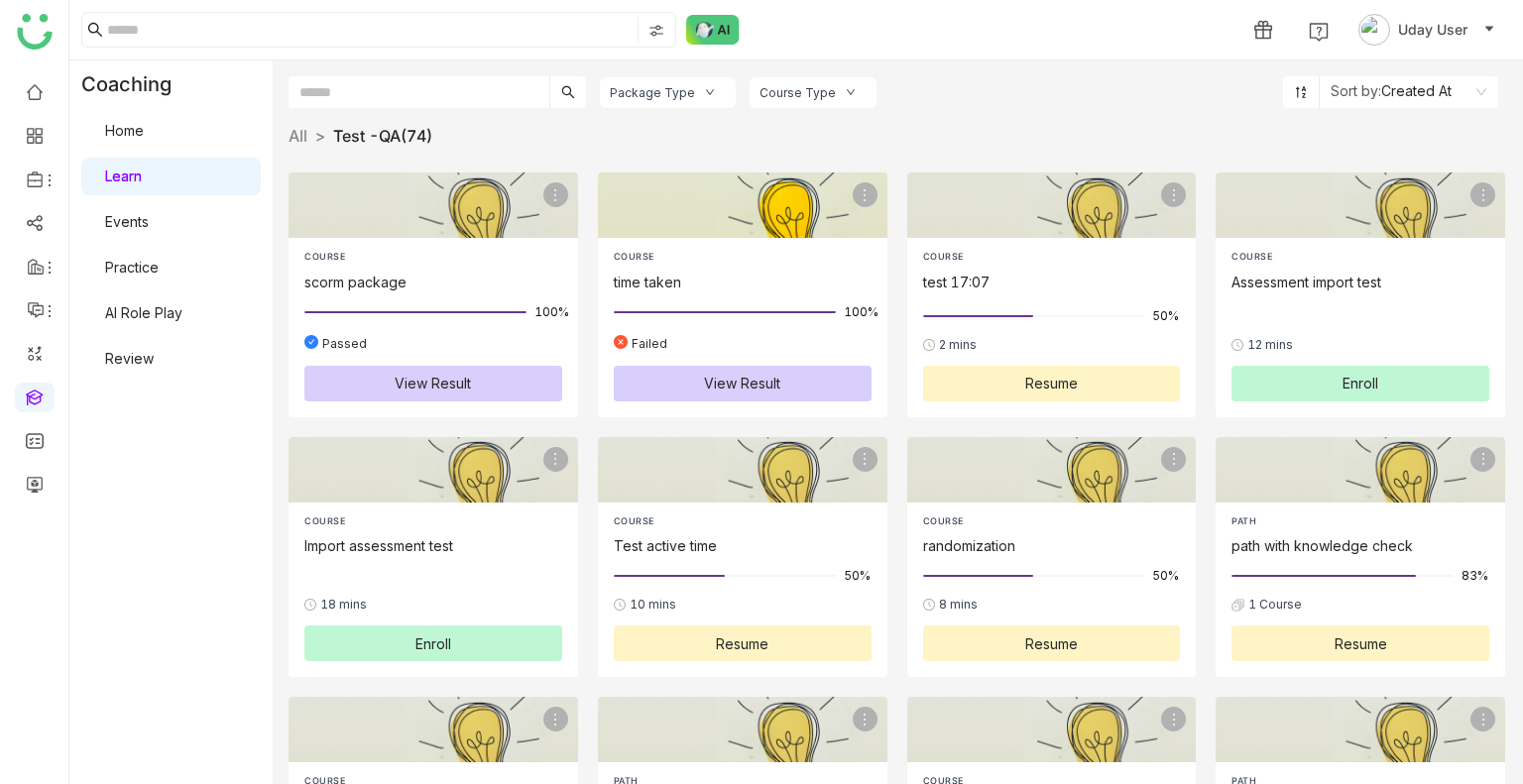 click on "View Result" 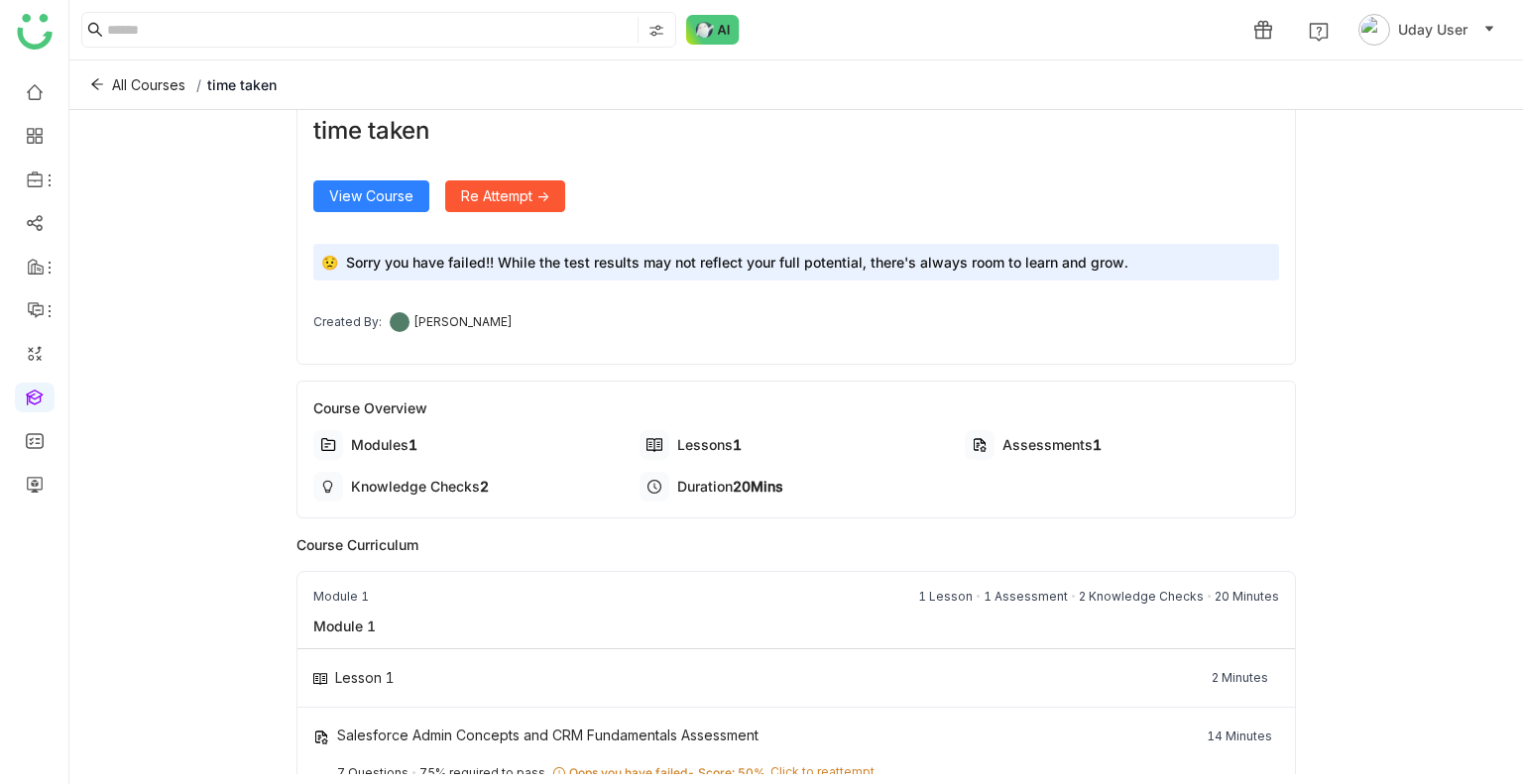 scroll, scrollTop: 28, scrollLeft: 0, axis: vertical 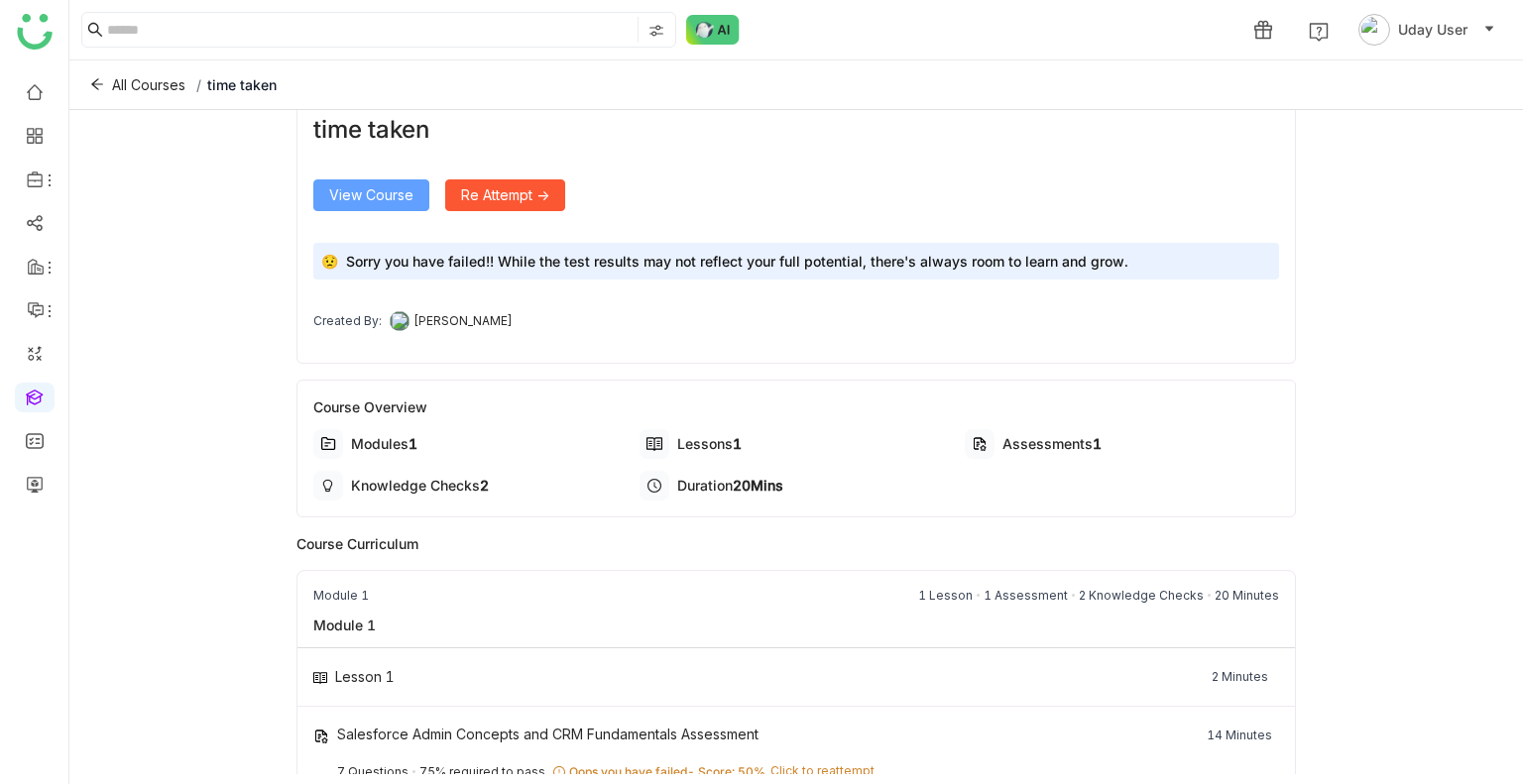 click on "View Course" 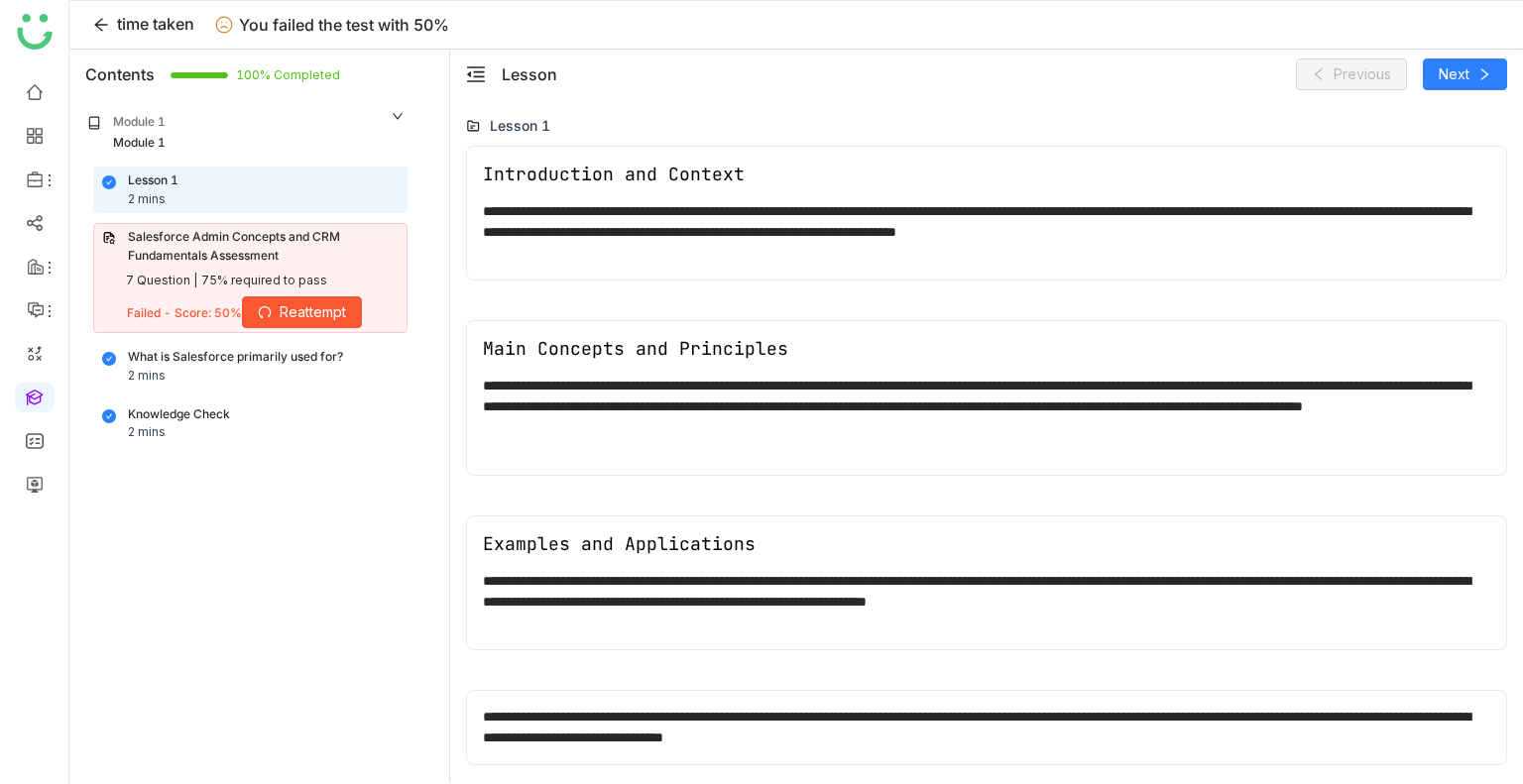 click on "time taken" 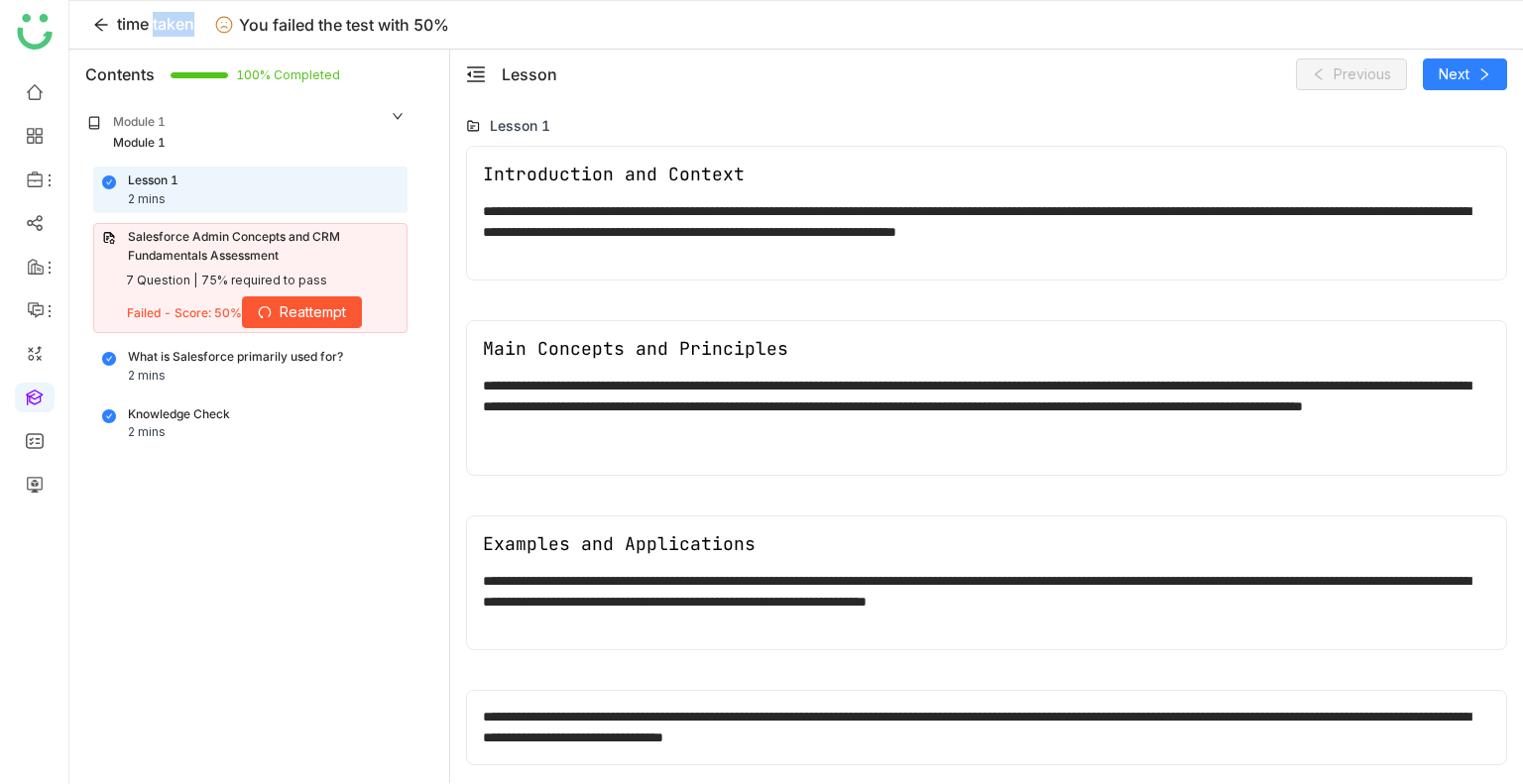 click on "time taken" 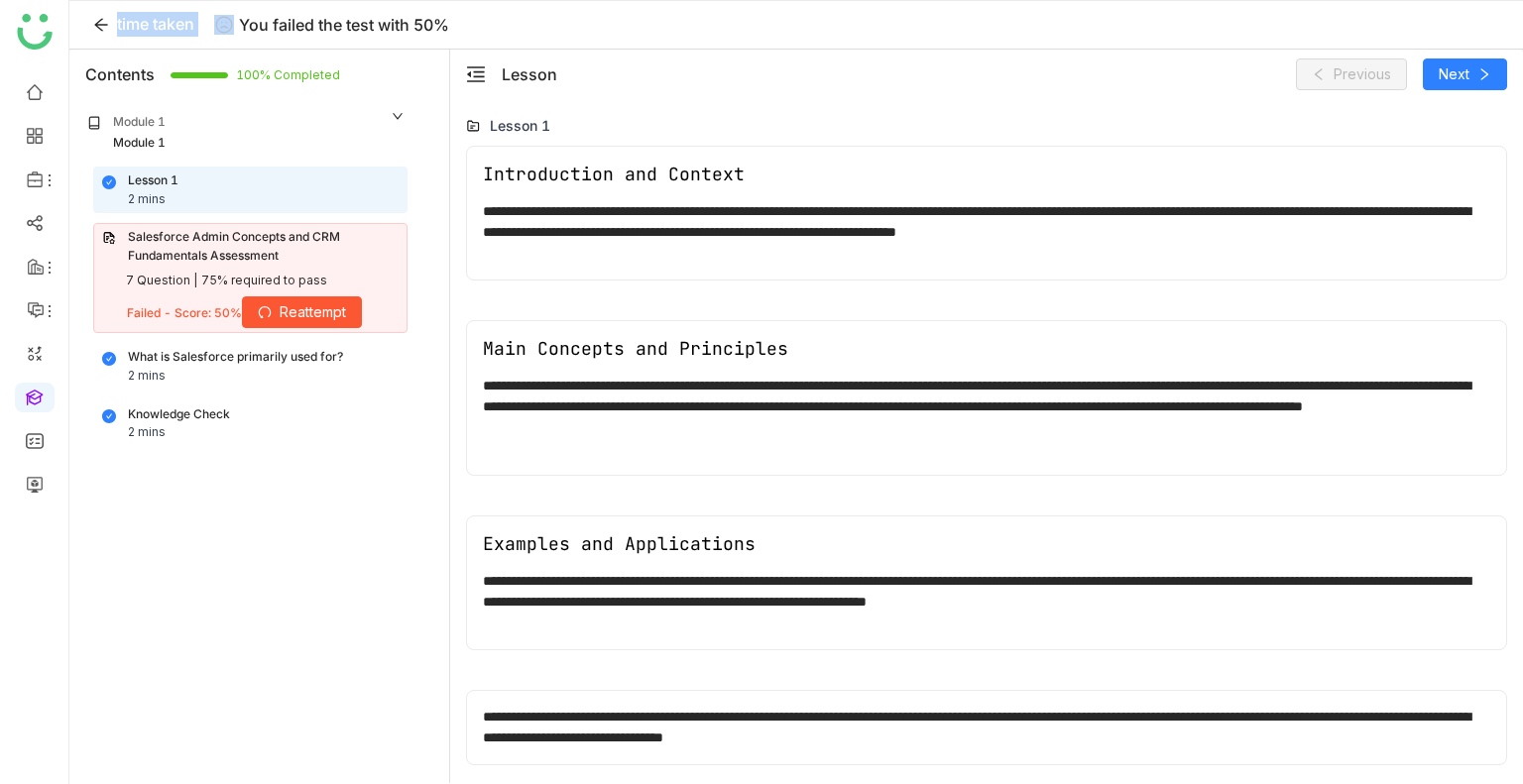 click on "time taken" 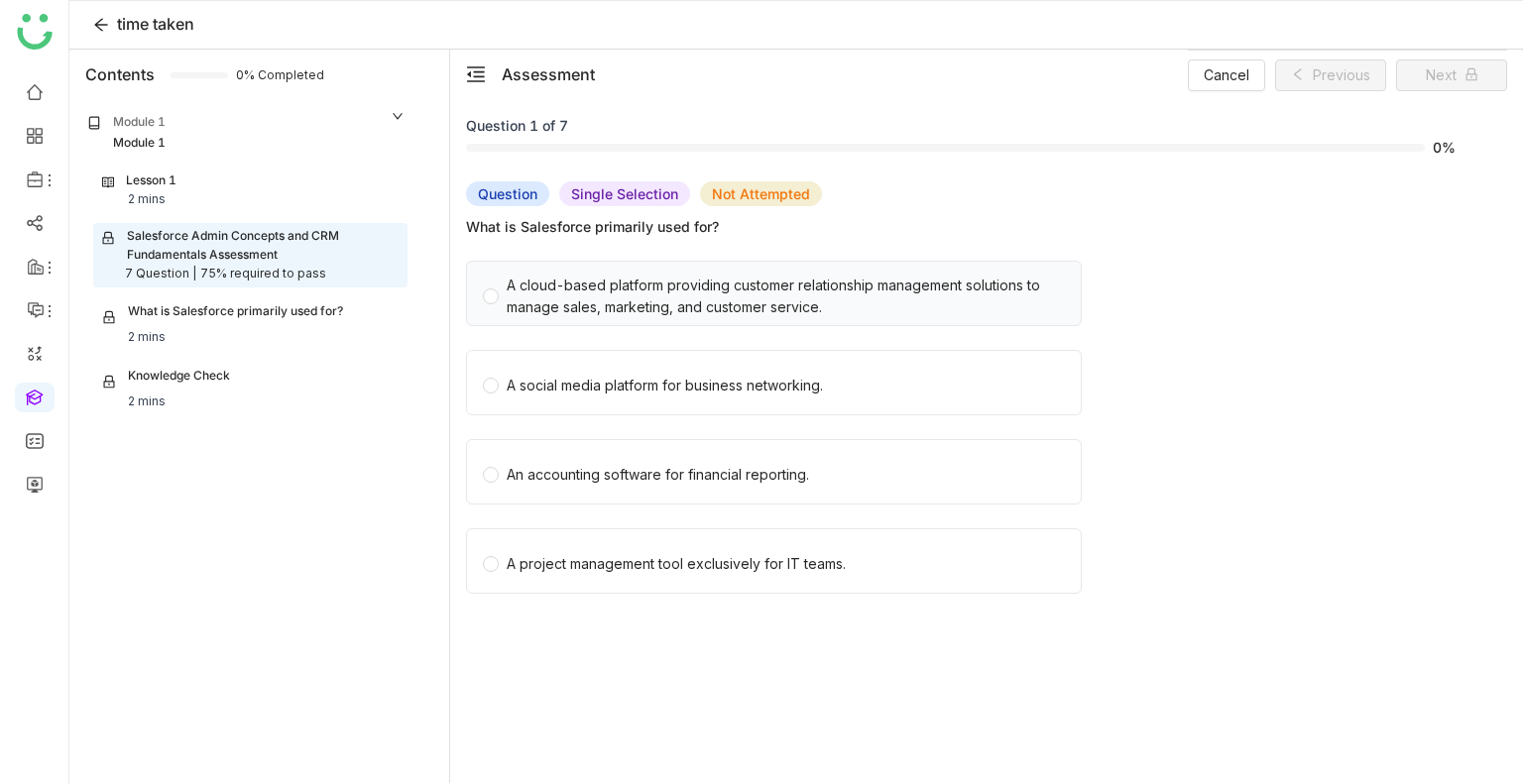 click on "A cloud-based platform providing customer relationship management solutions to manage sales, marketing, and customer service." 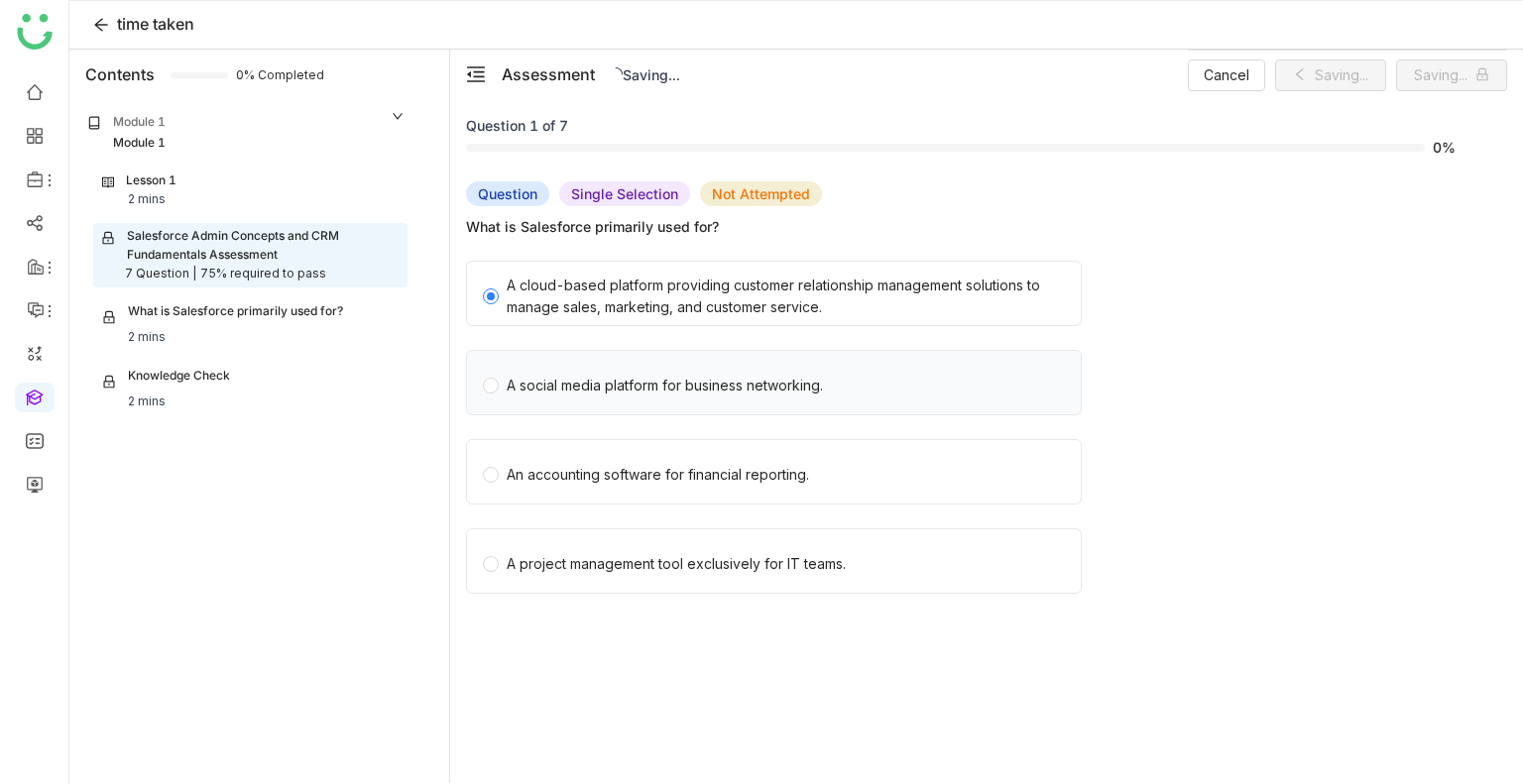 click on "A social media platform for business networking." 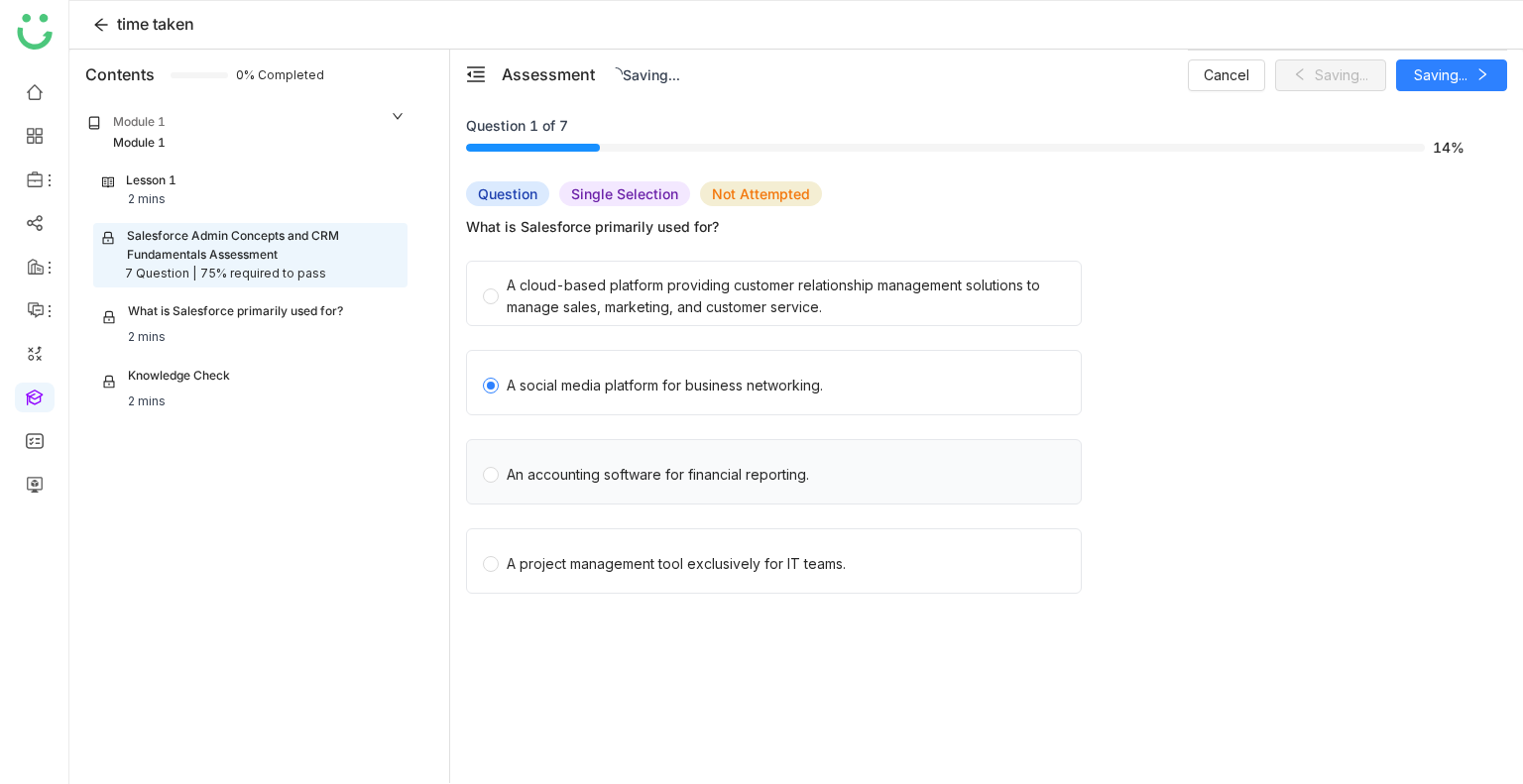 click on "An accounting software for financial reporting." 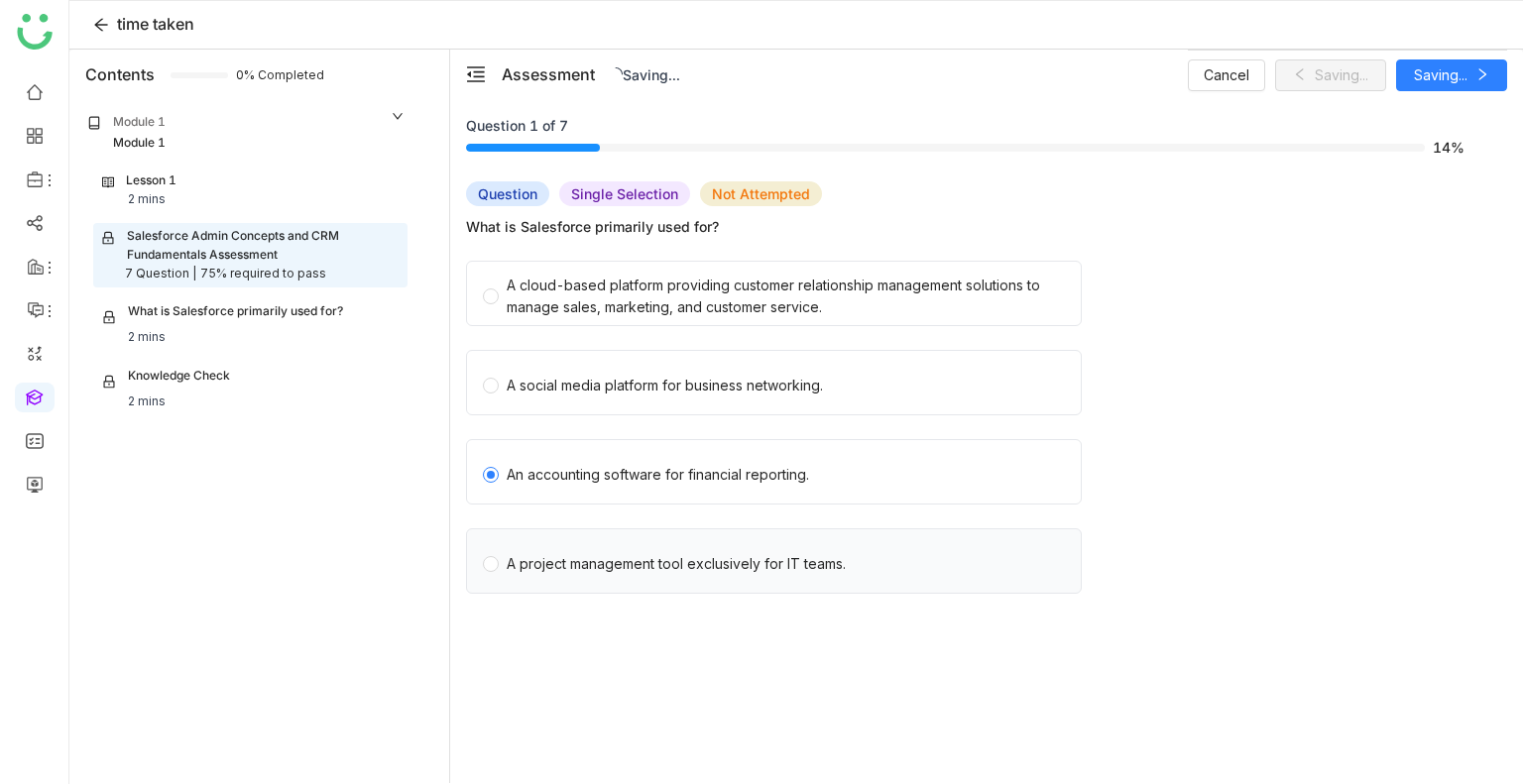 click on "A project management tool exclusively for IT teams." 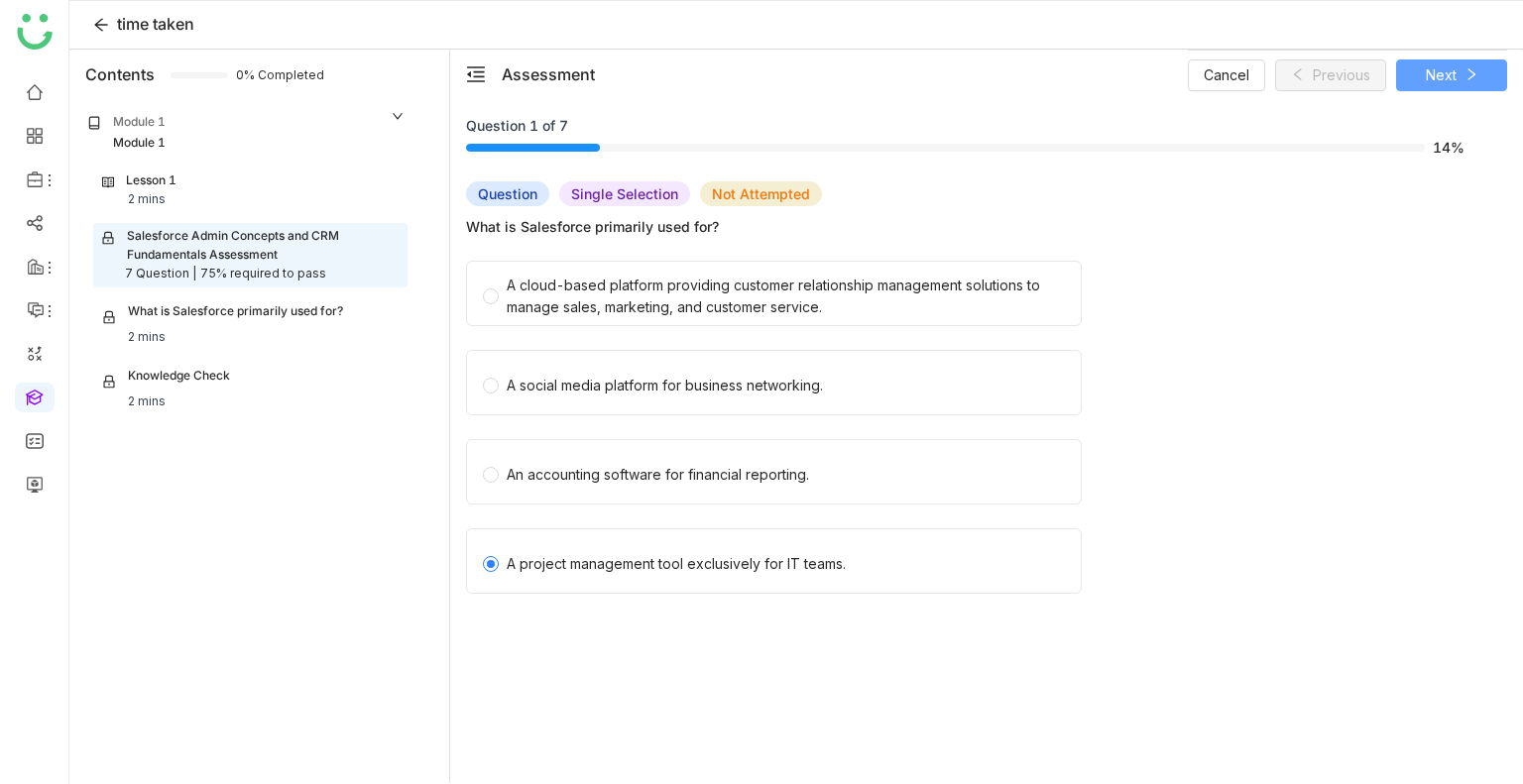 click on "Next" at bounding box center [1441, 75] 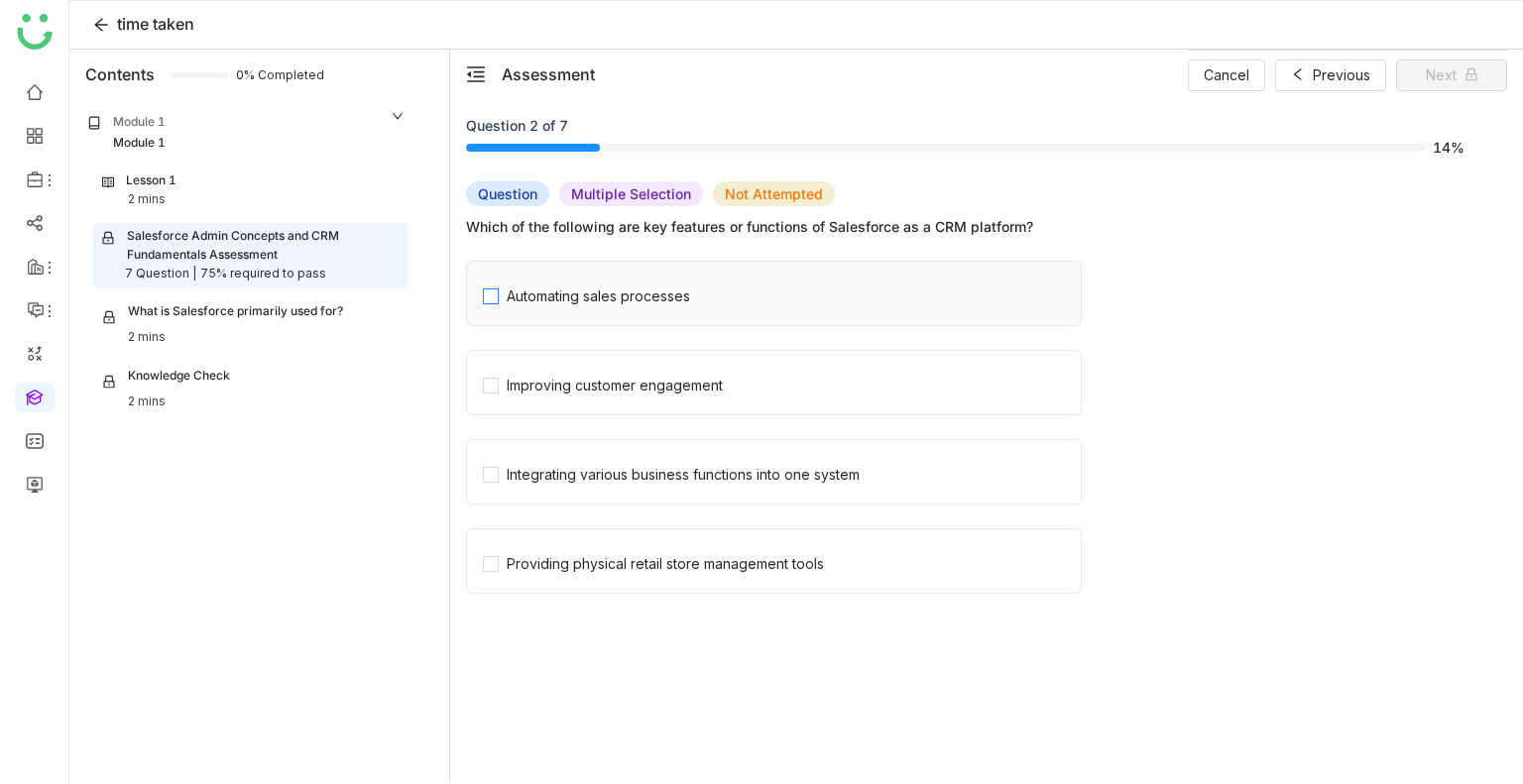 click on "Automating sales processes" 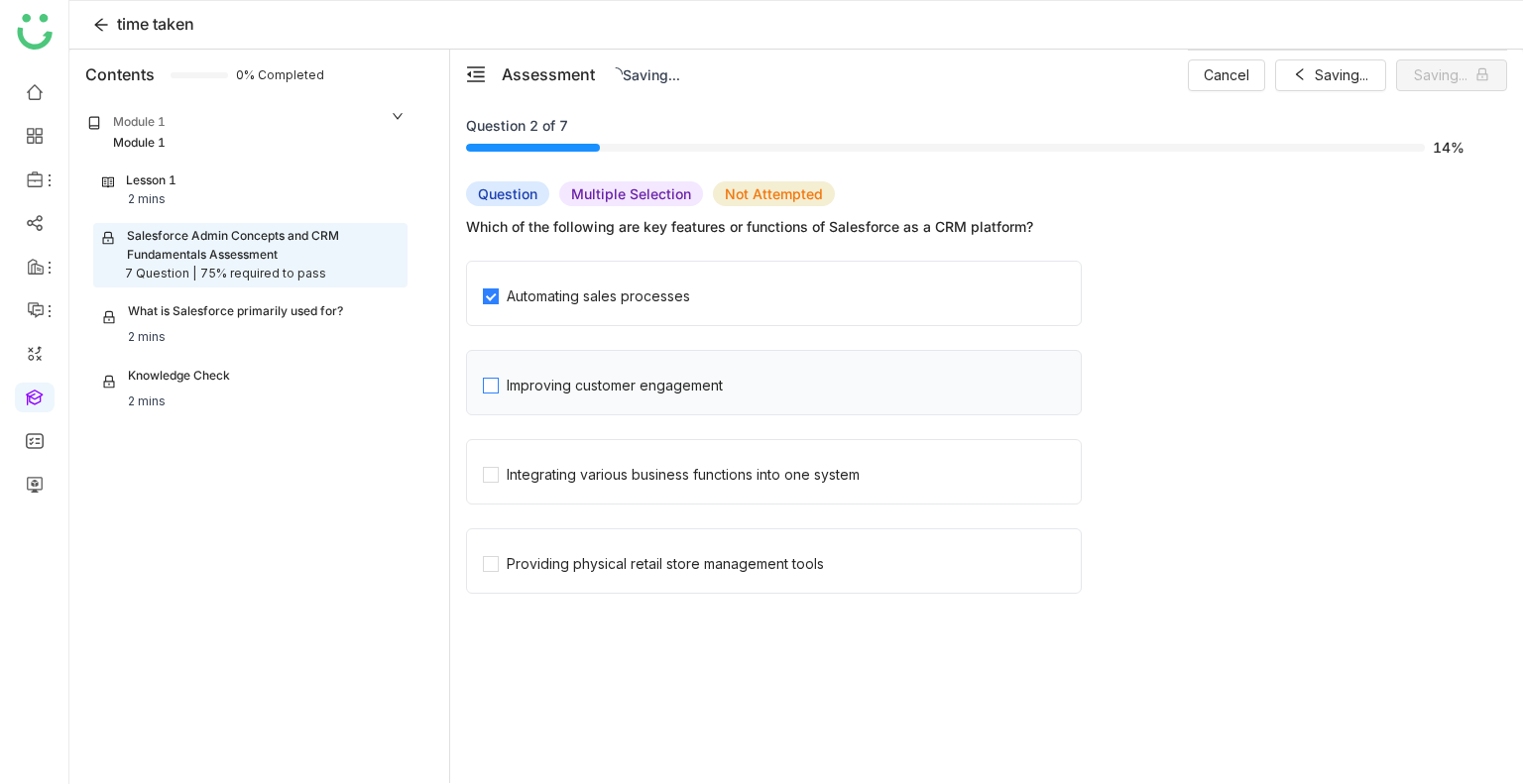 click on "Improving customer engagement" 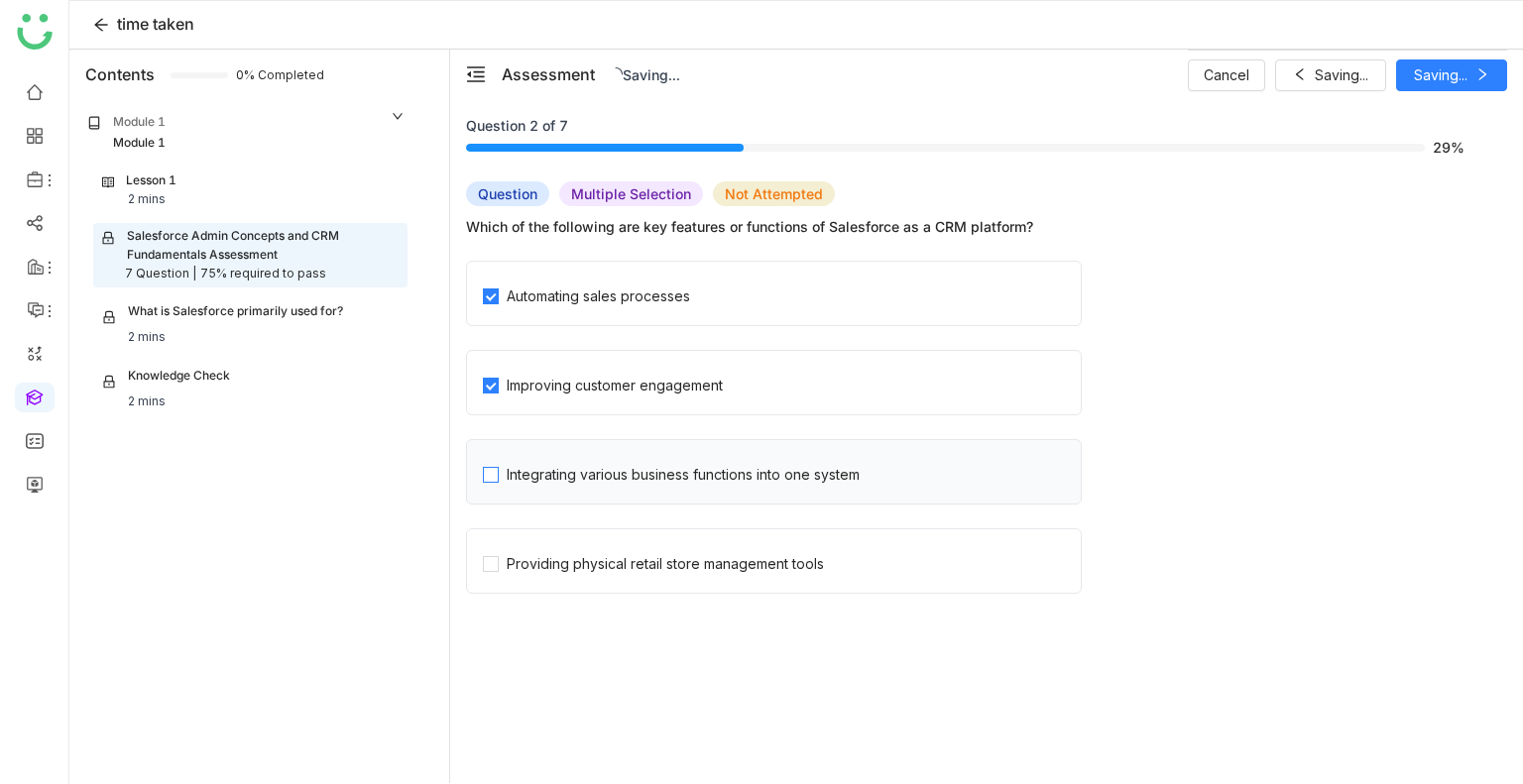 click on "Integrating various business functions into one system" 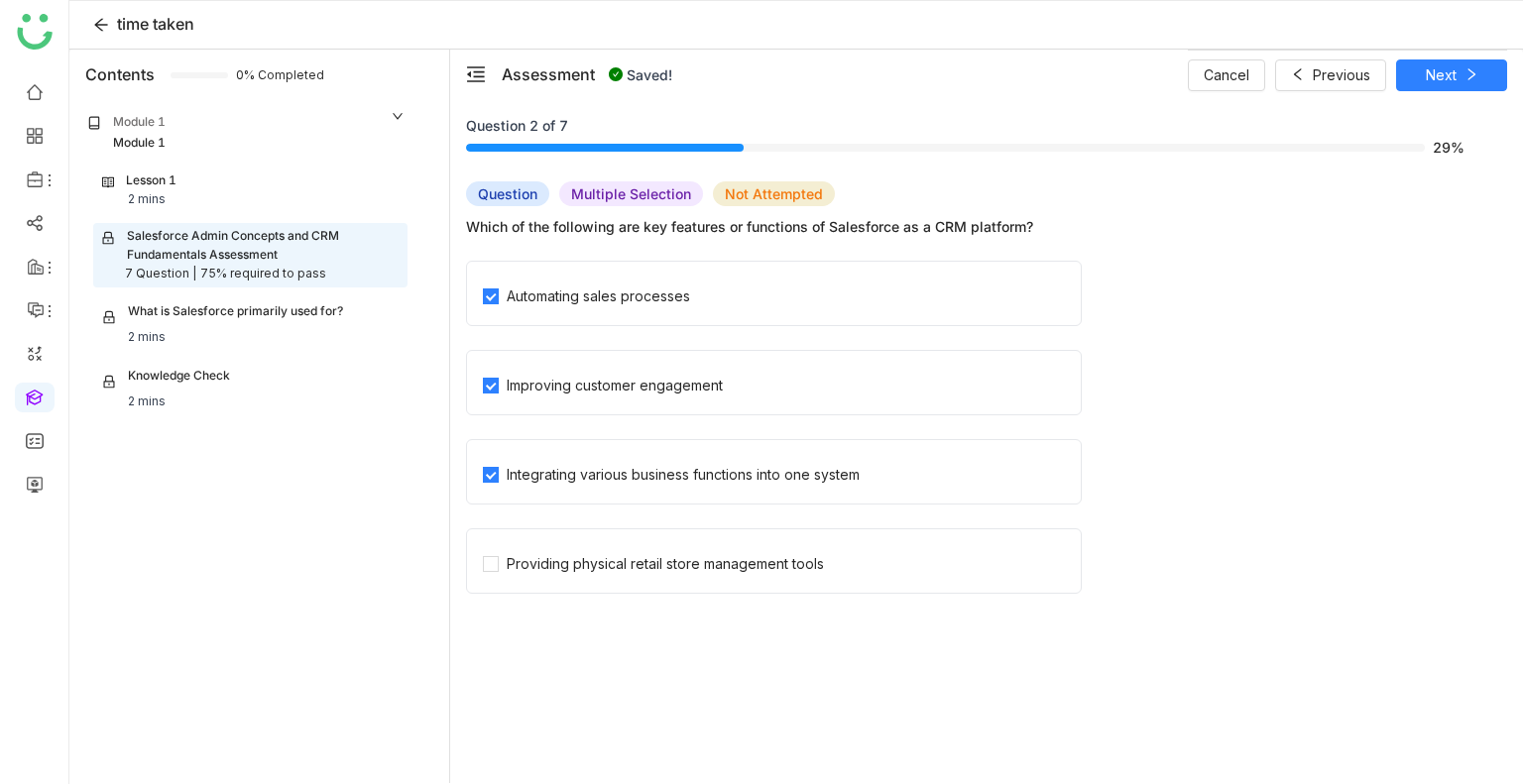 click on "Providing physical retail store management tools" 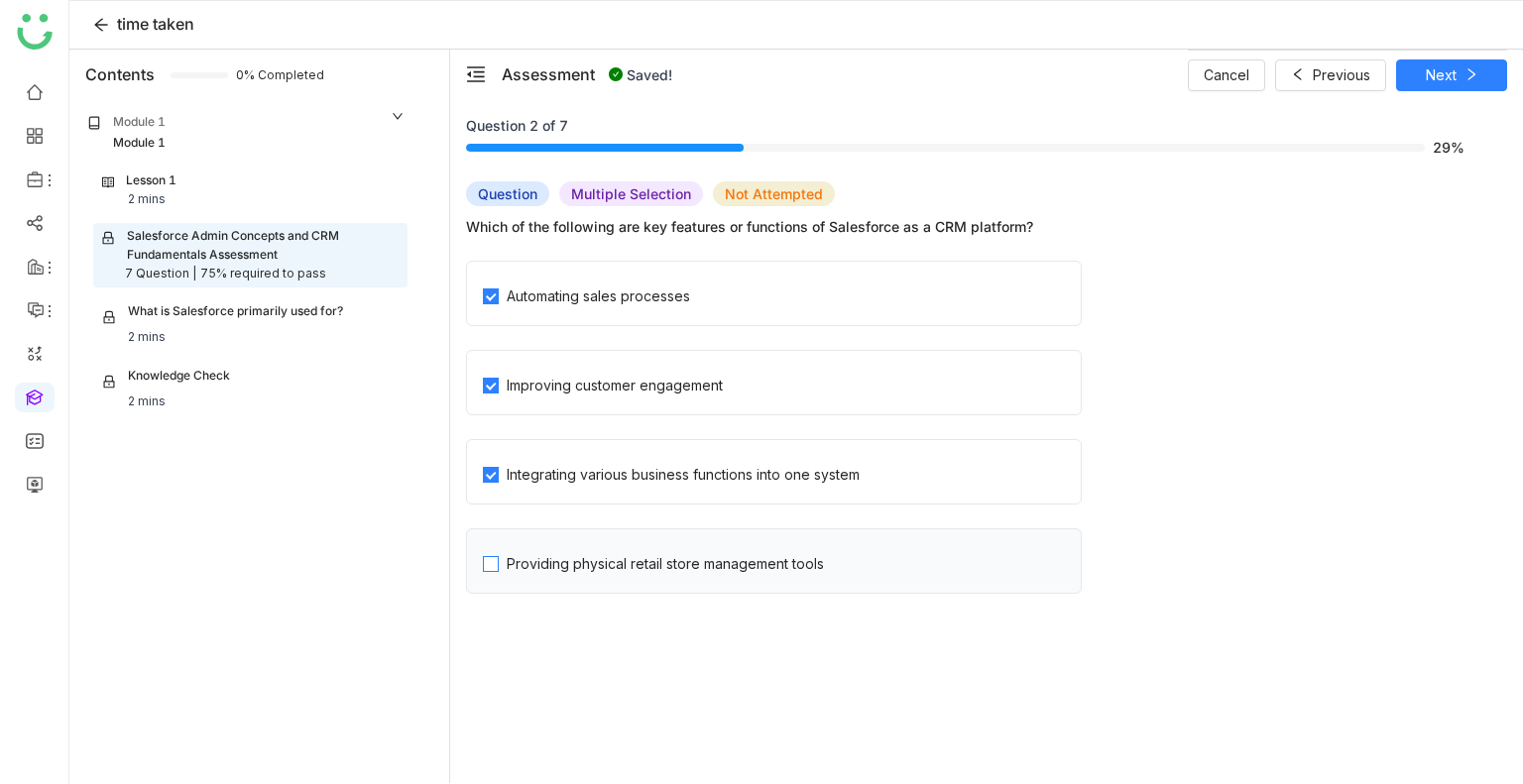 click on "Providing physical retail store management tools" 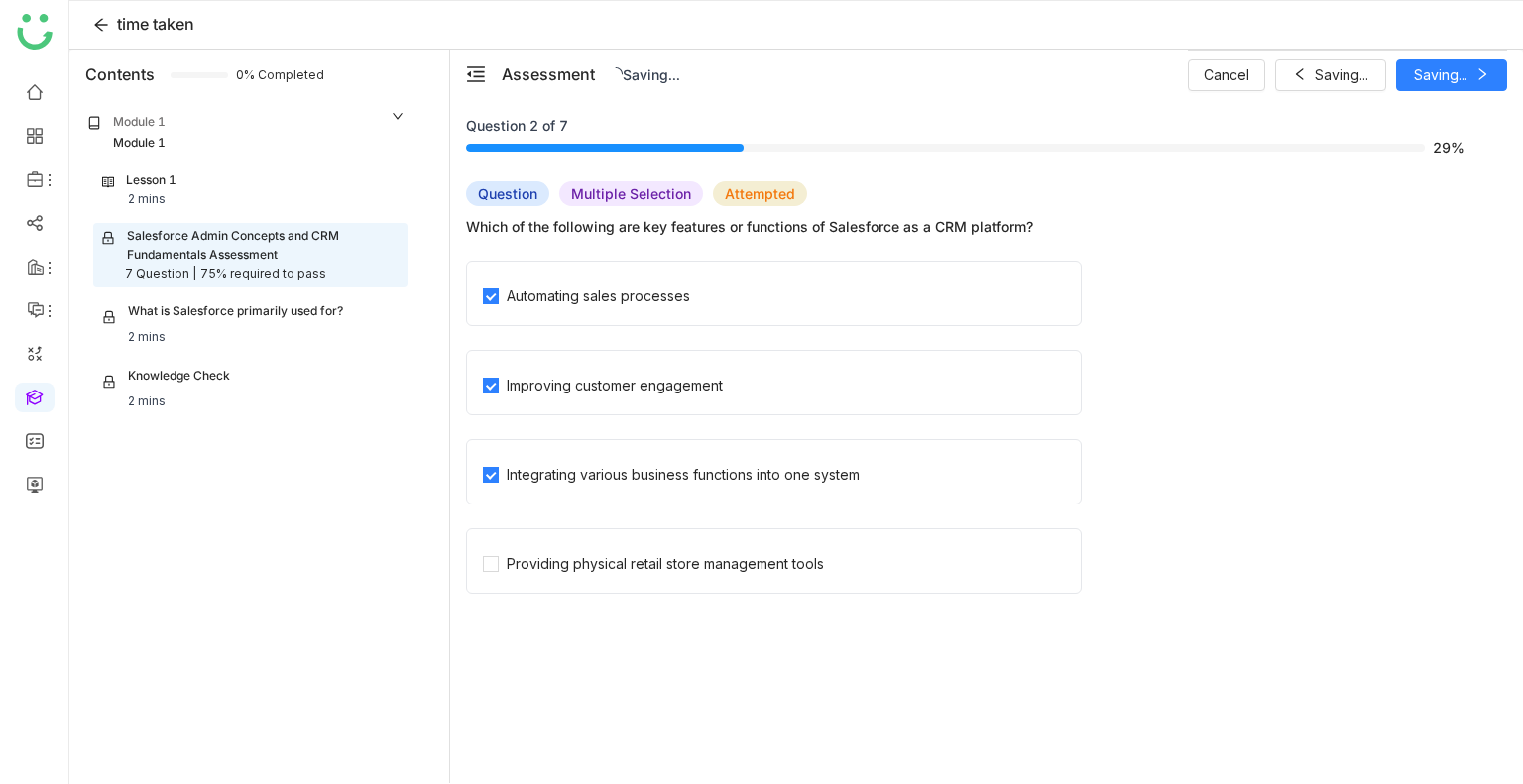 click on "Integrating various business functions into one system" 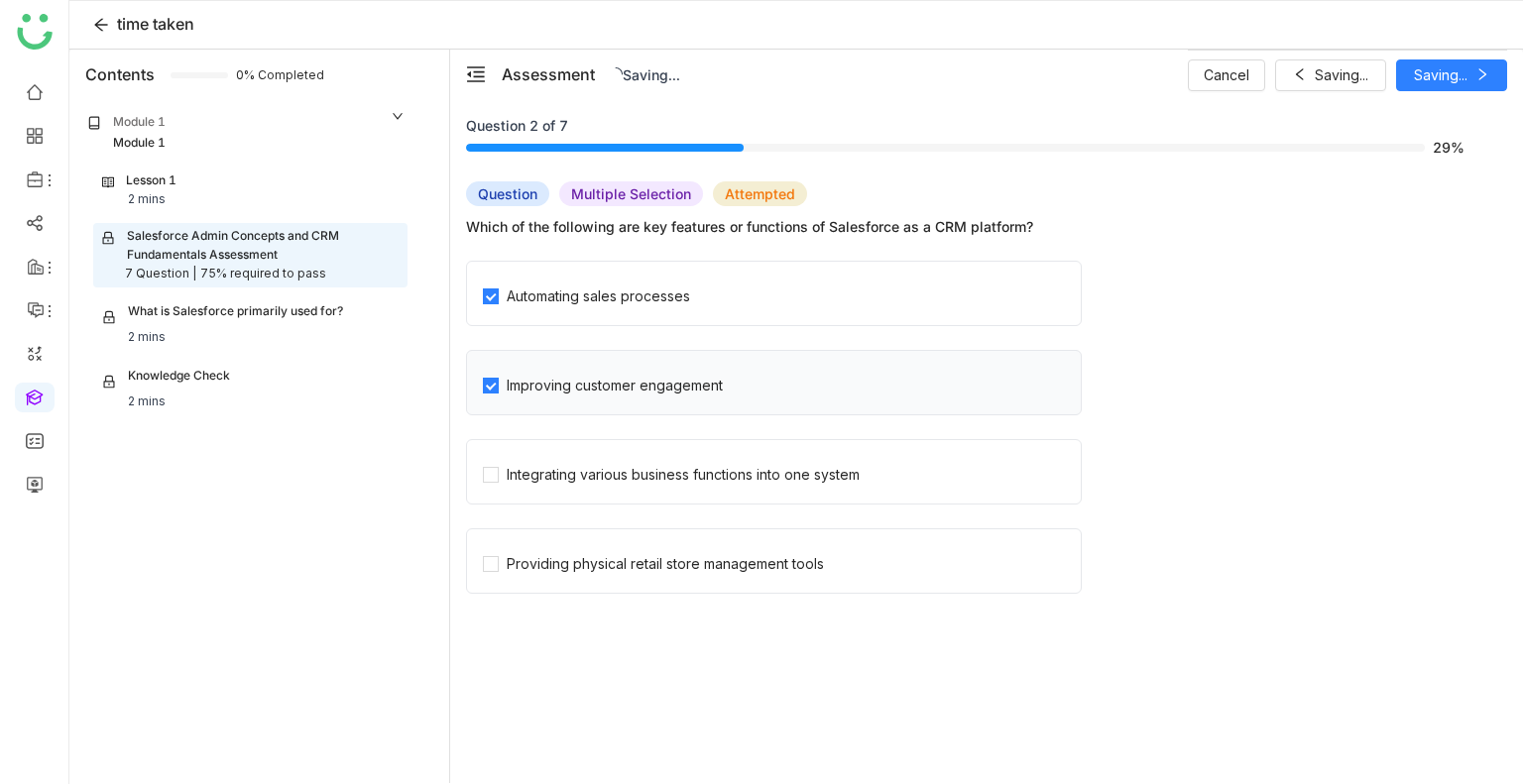 click on "Improving customer engagement" 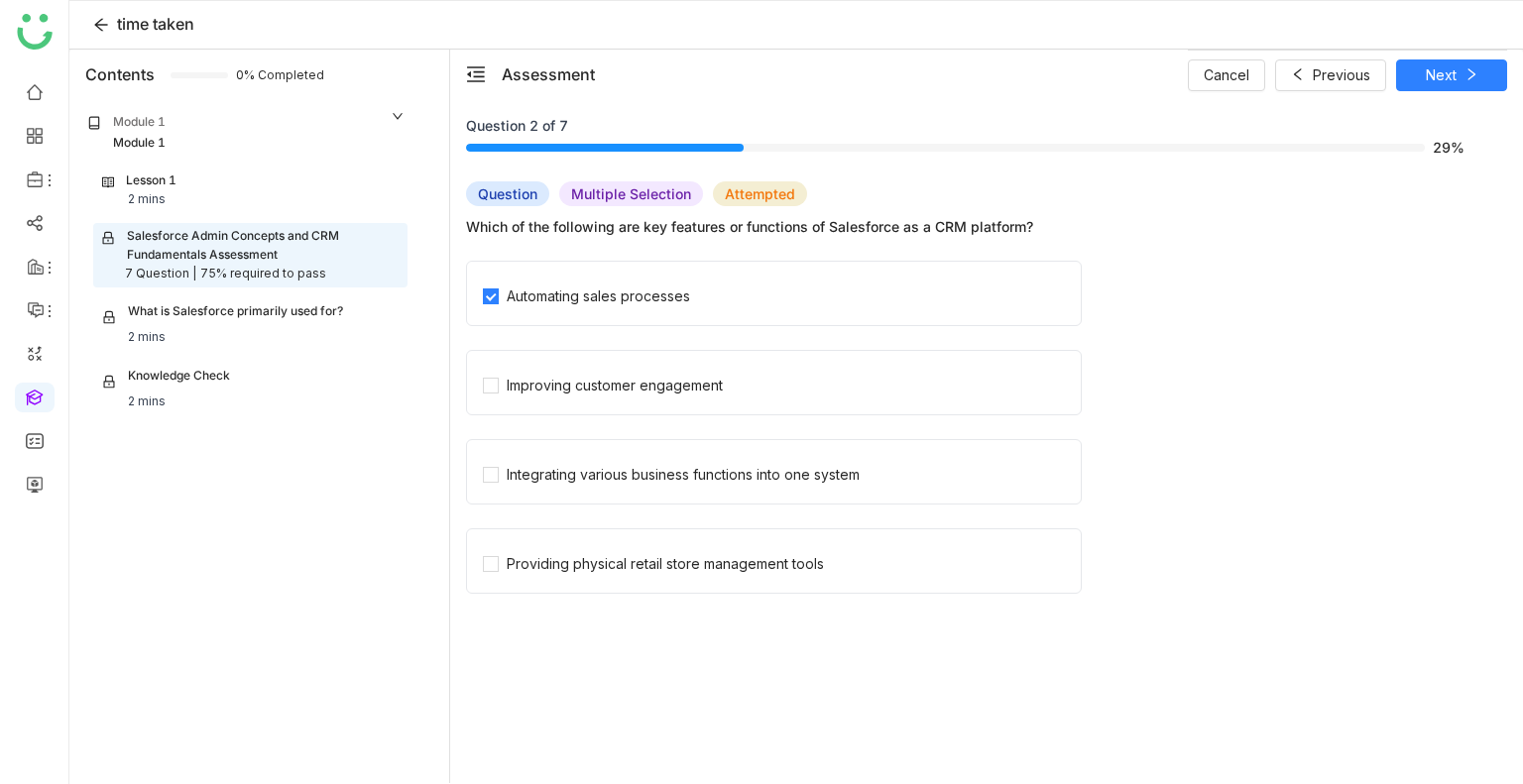 click on "Cancel   Previous   Next" at bounding box center (1347, 74) 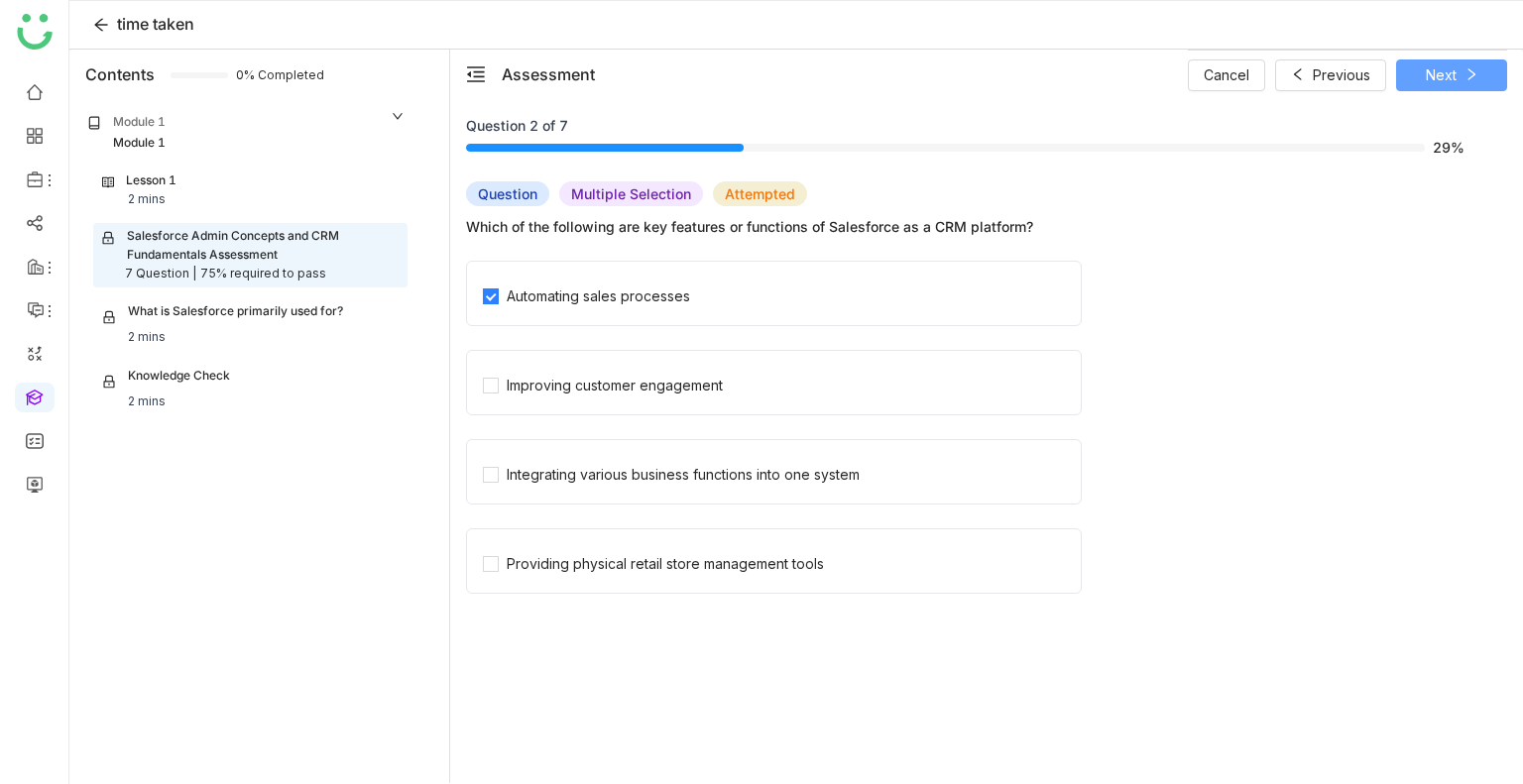 click on "Next" at bounding box center [1452, 75] 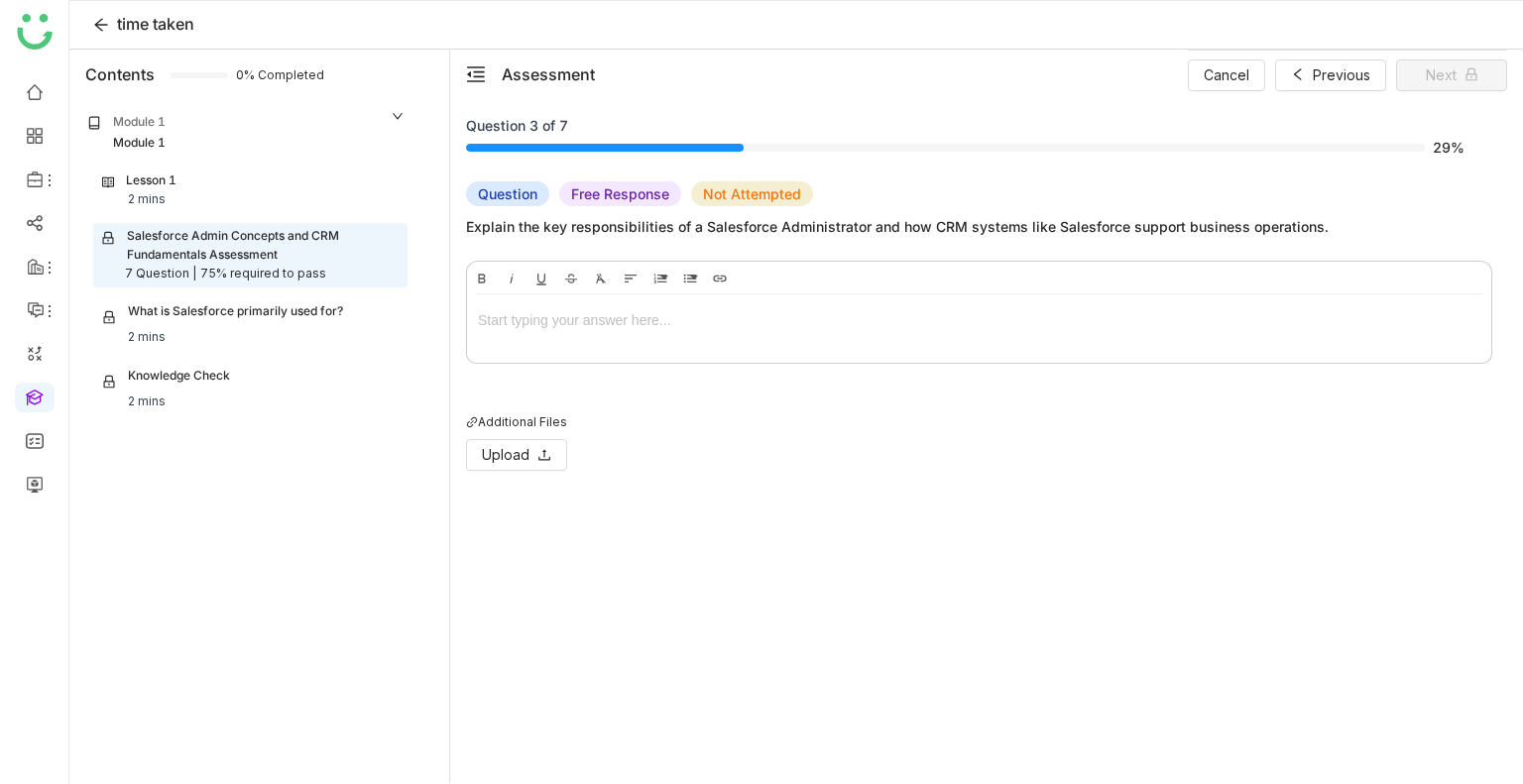 click at bounding box center [979, 324] 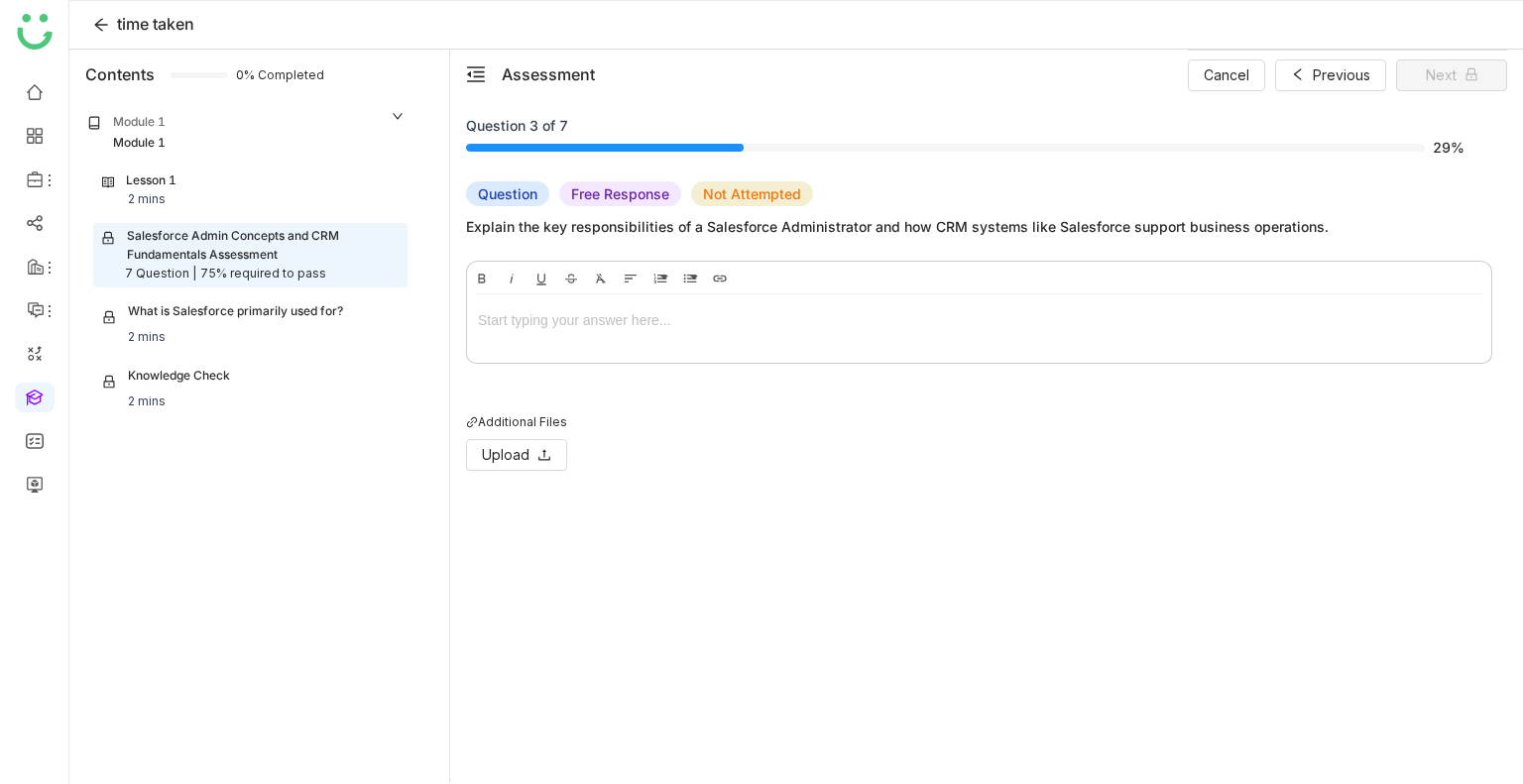 type 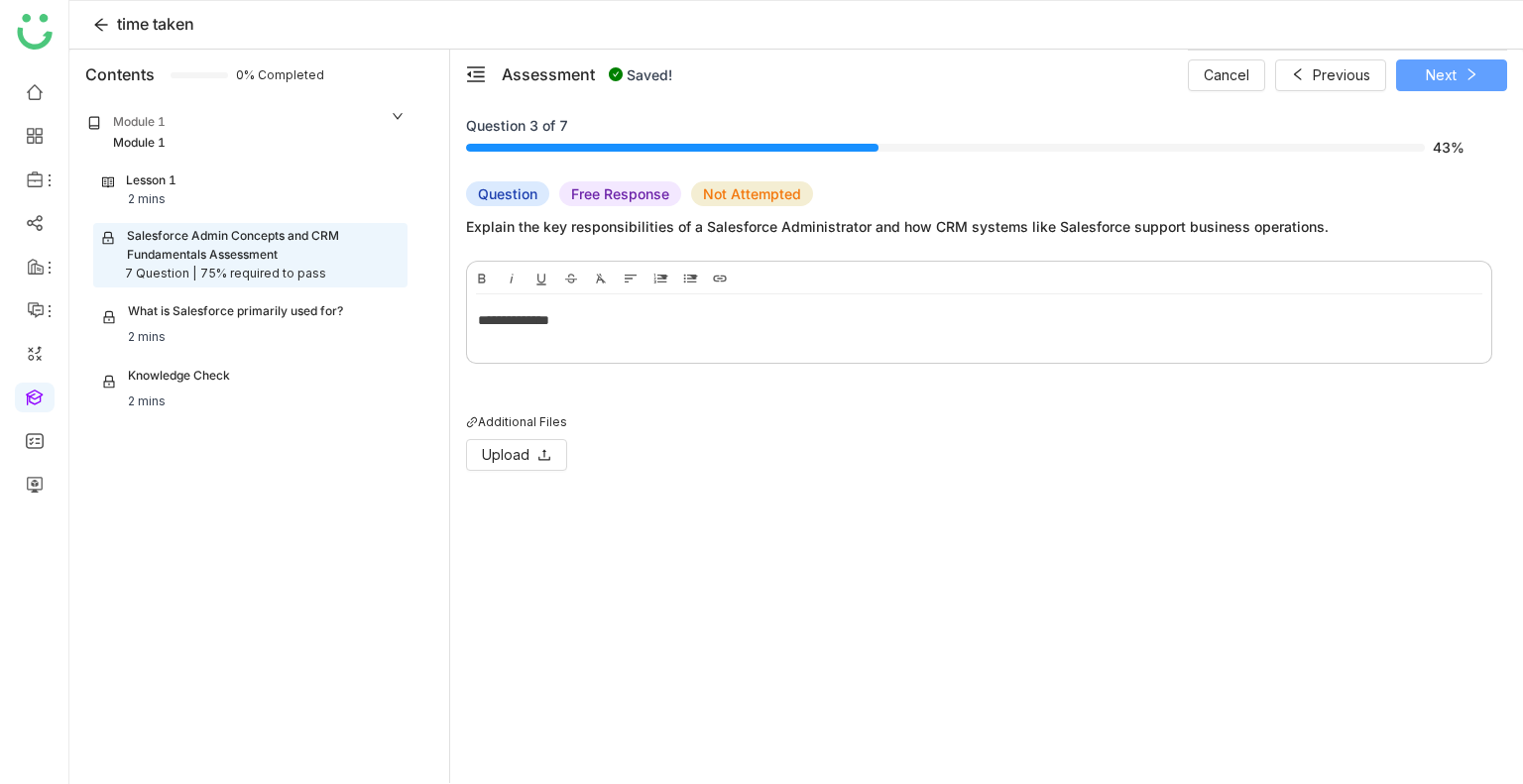 click on "Next" at bounding box center (1452, 75) 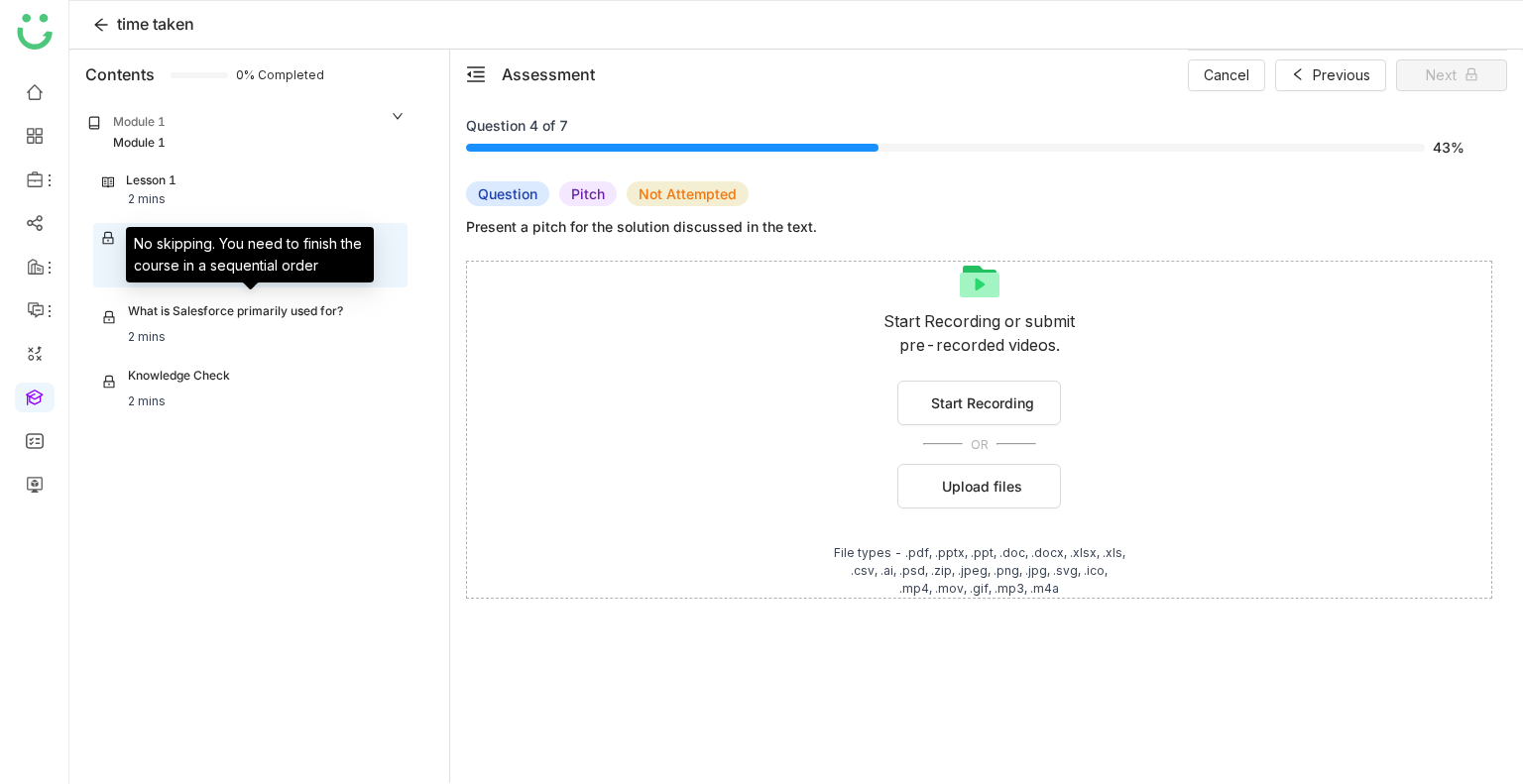 click on "What is Salesforce primarily used for?" 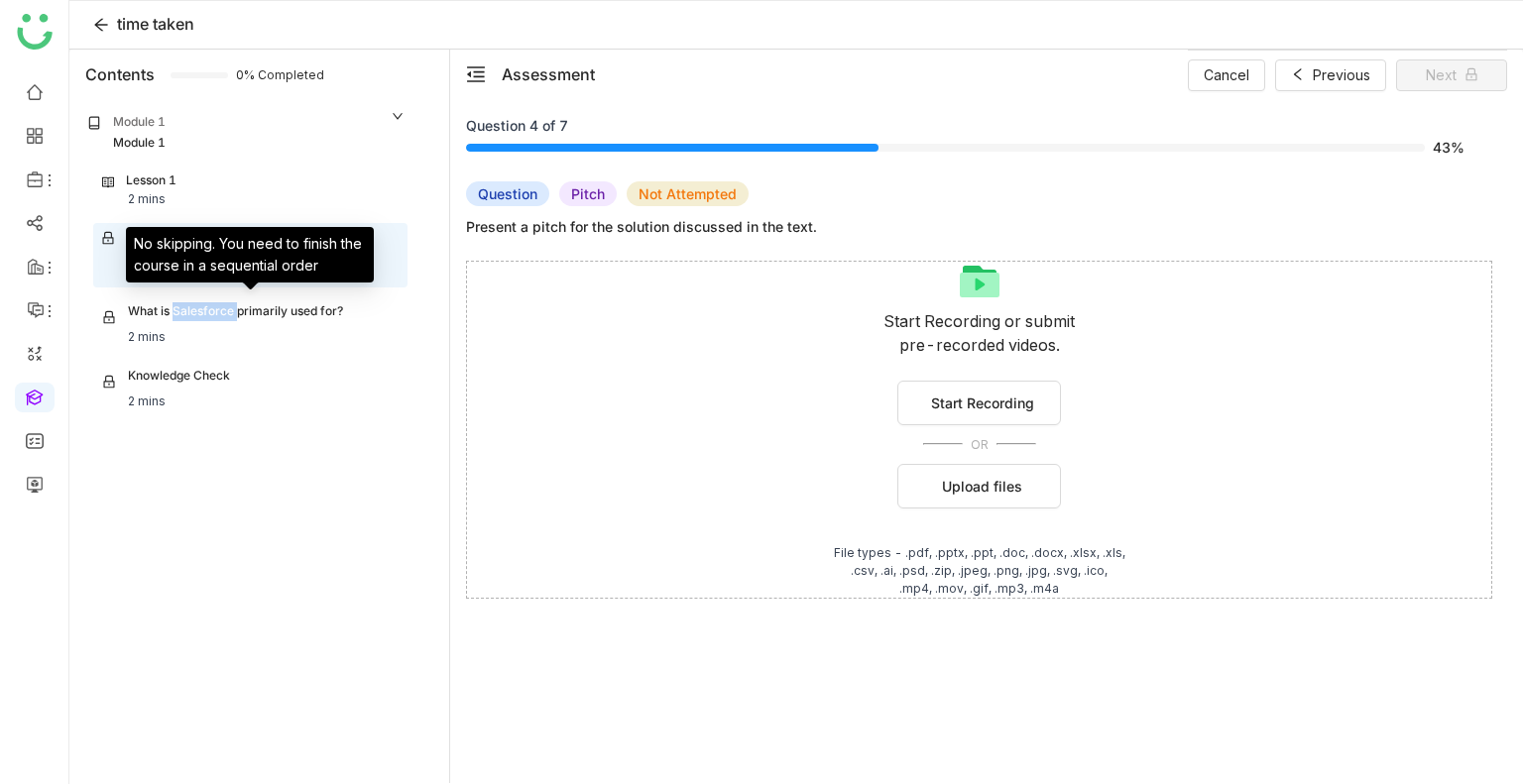 click on "What is Salesforce primarily used for?" 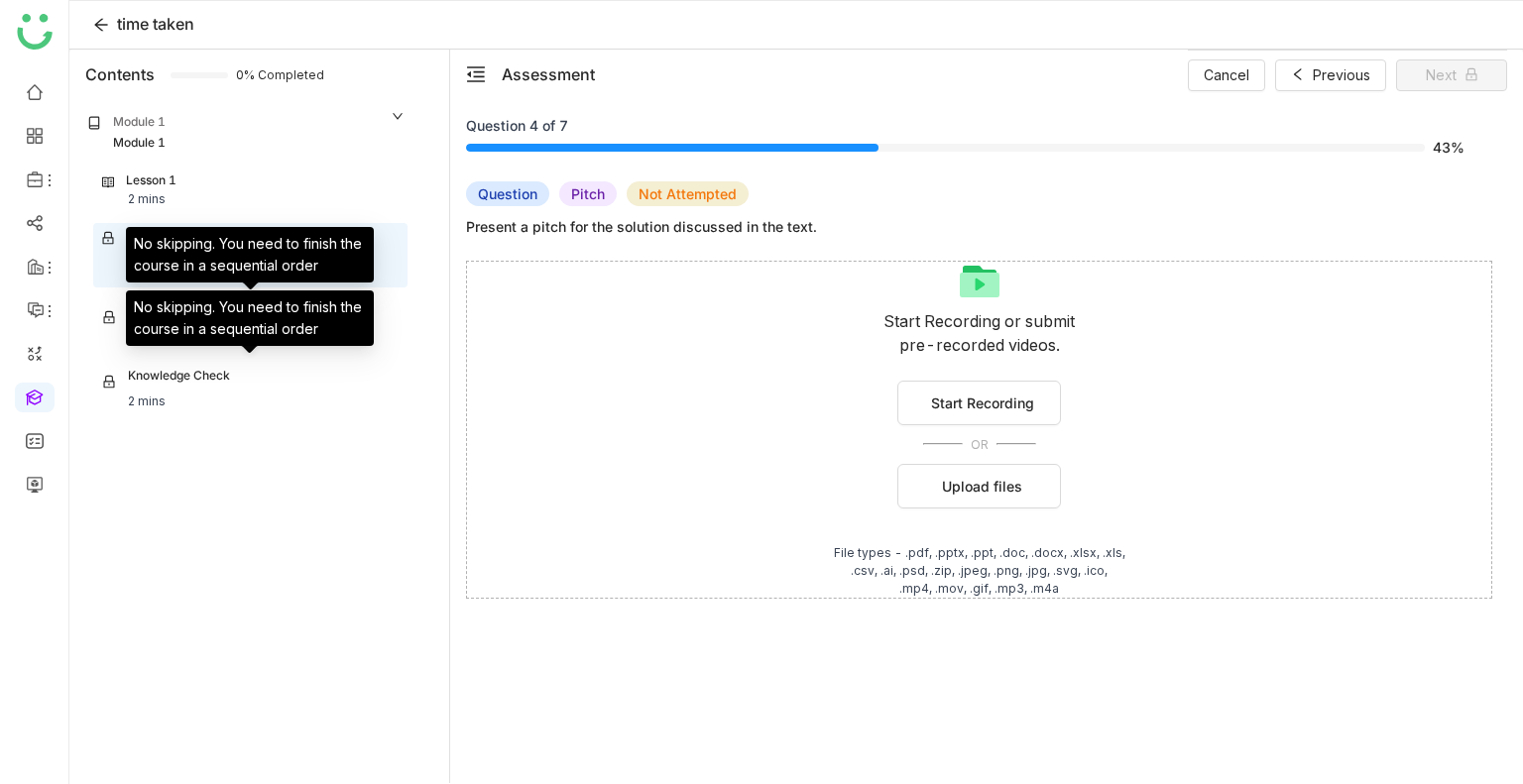 click on "Knowledge Check" 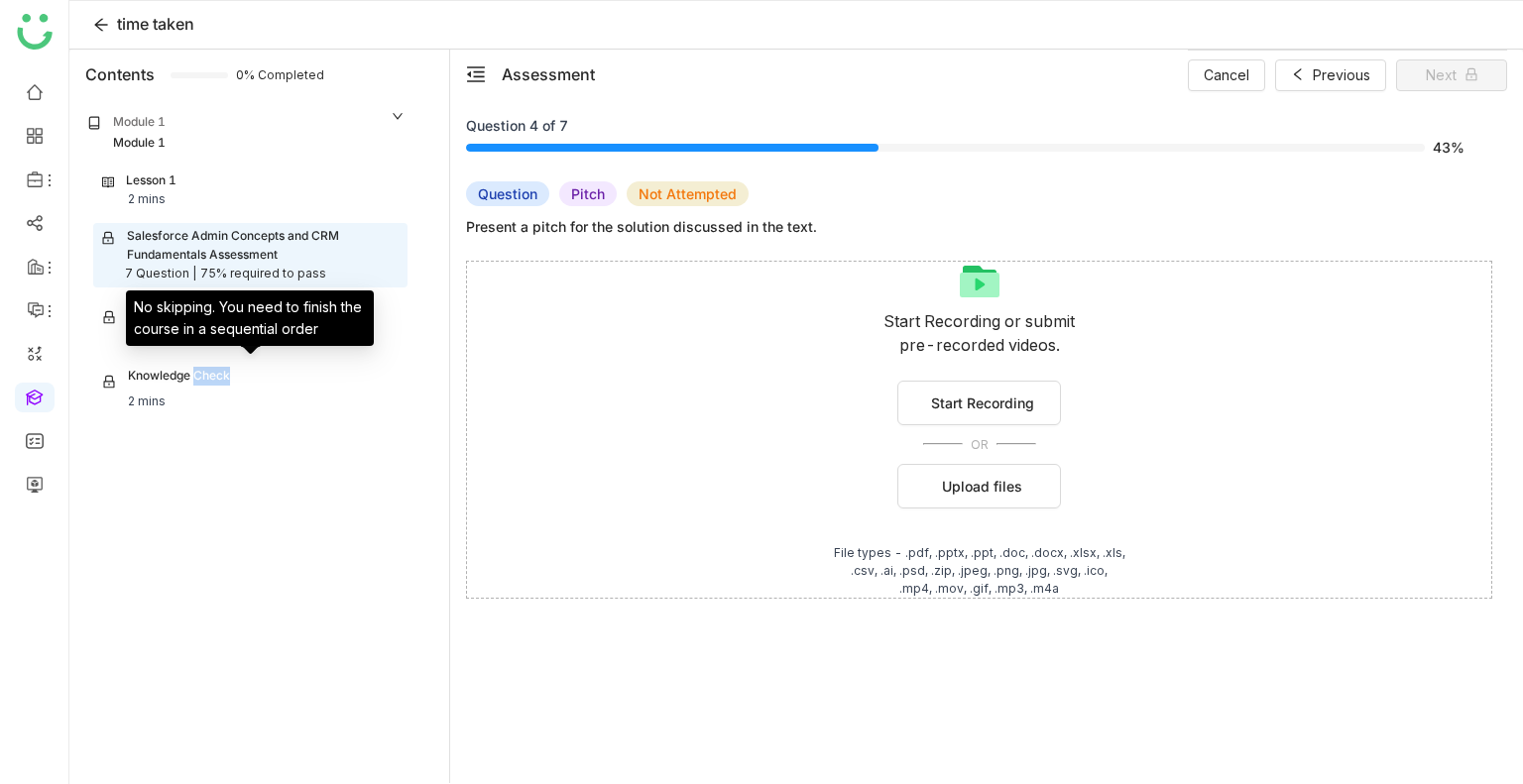 click on "Knowledge Check" 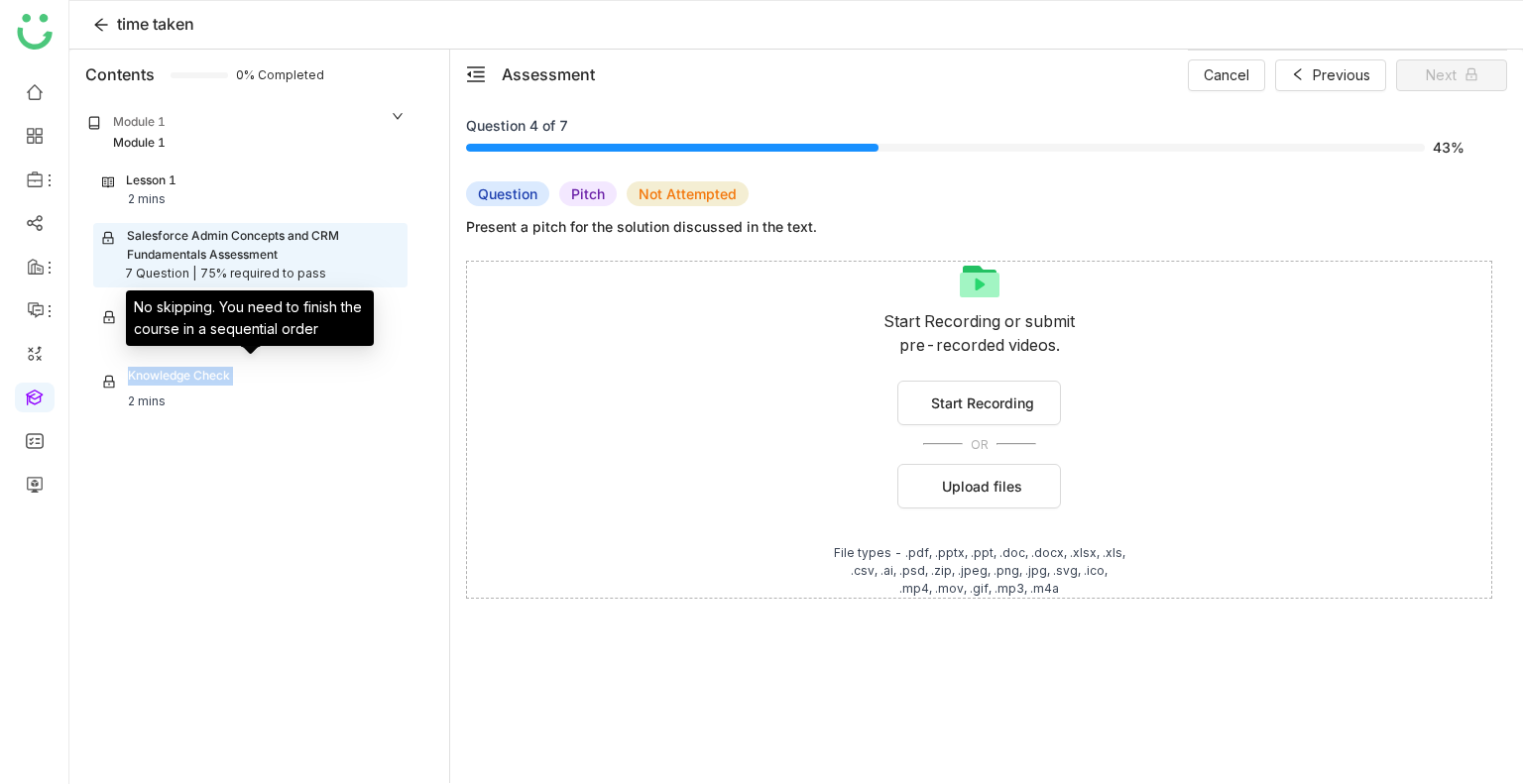 click on "Knowledge Check" 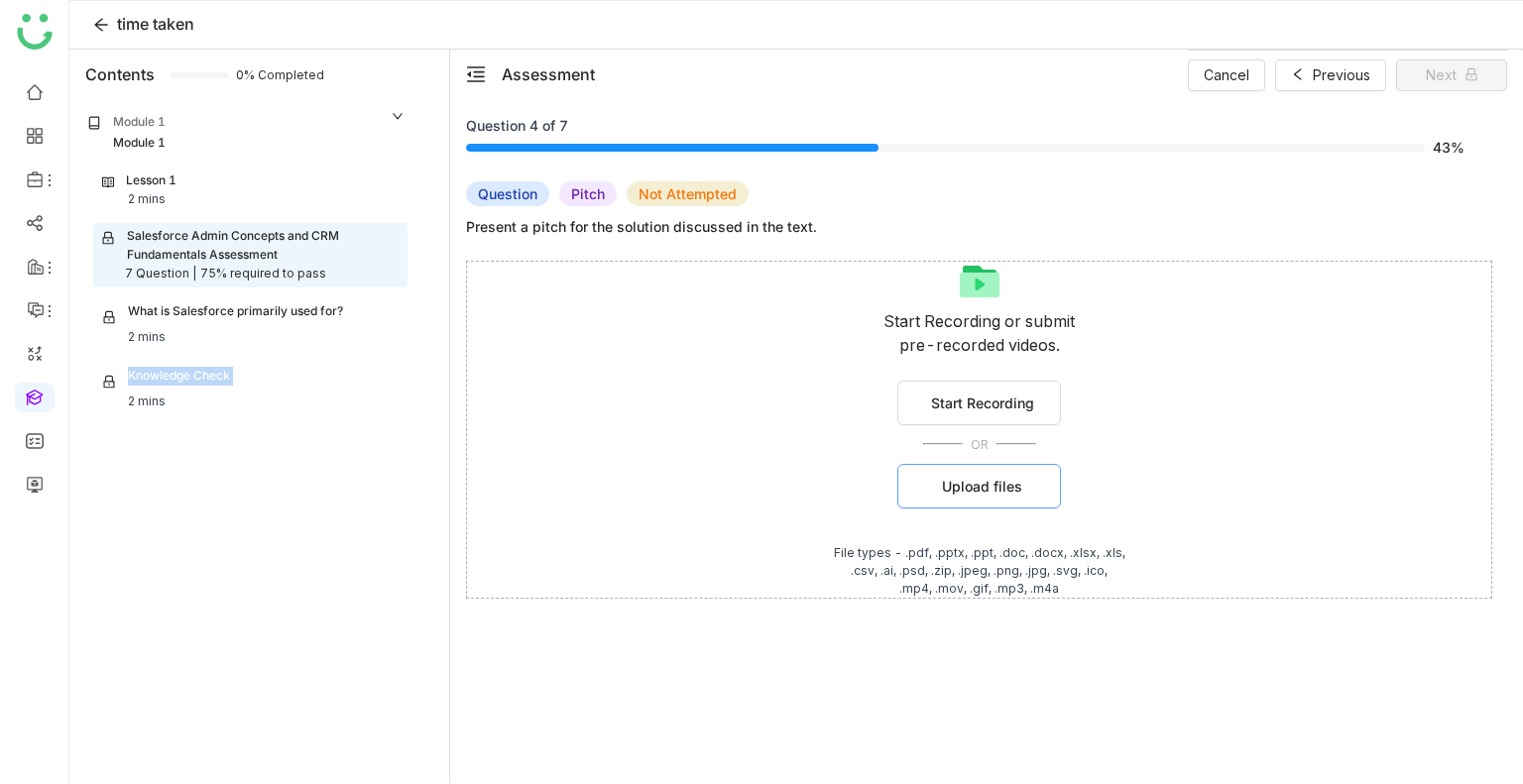click on "Upload files" 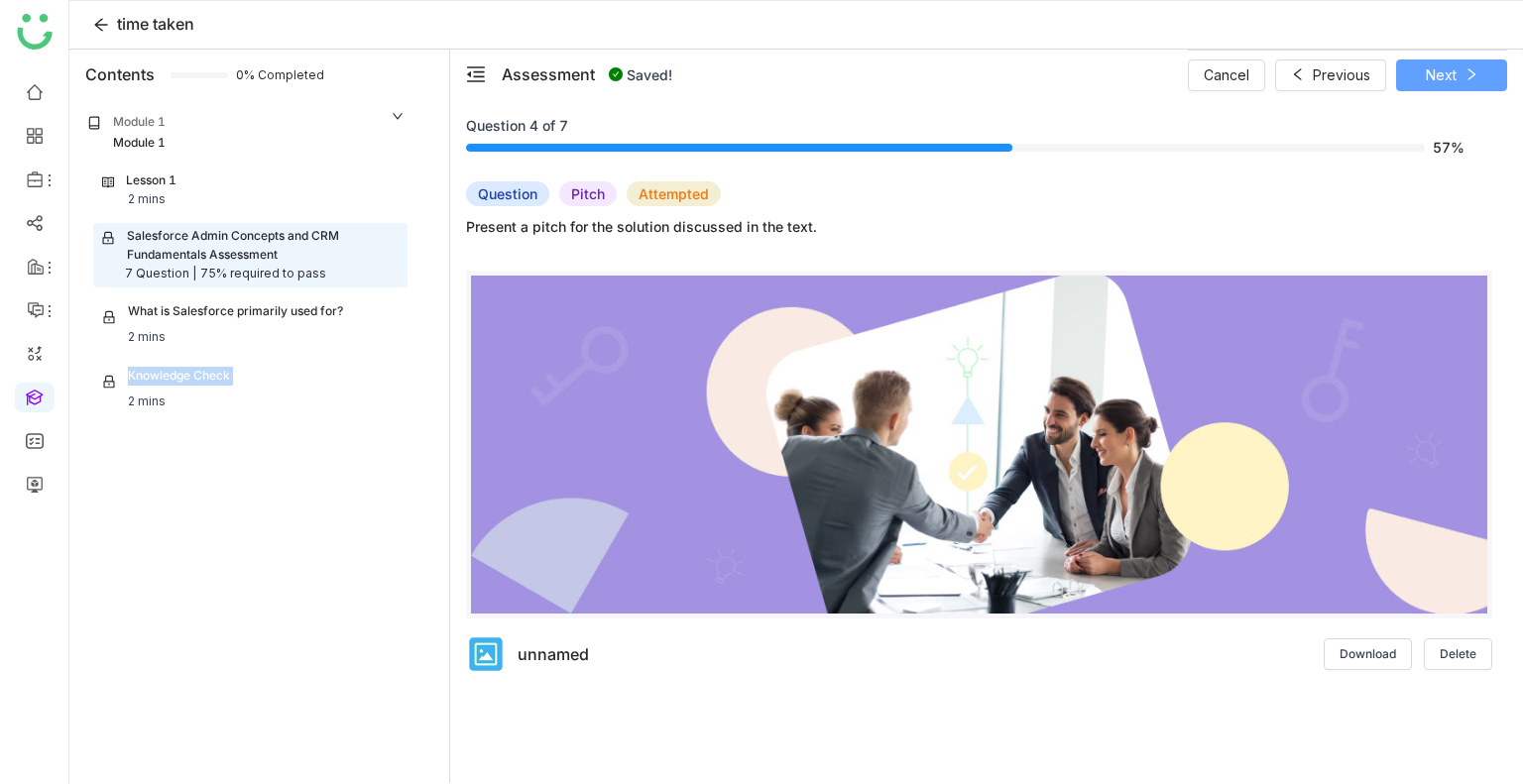 click on "Next" at bounding box center (1452, 75) 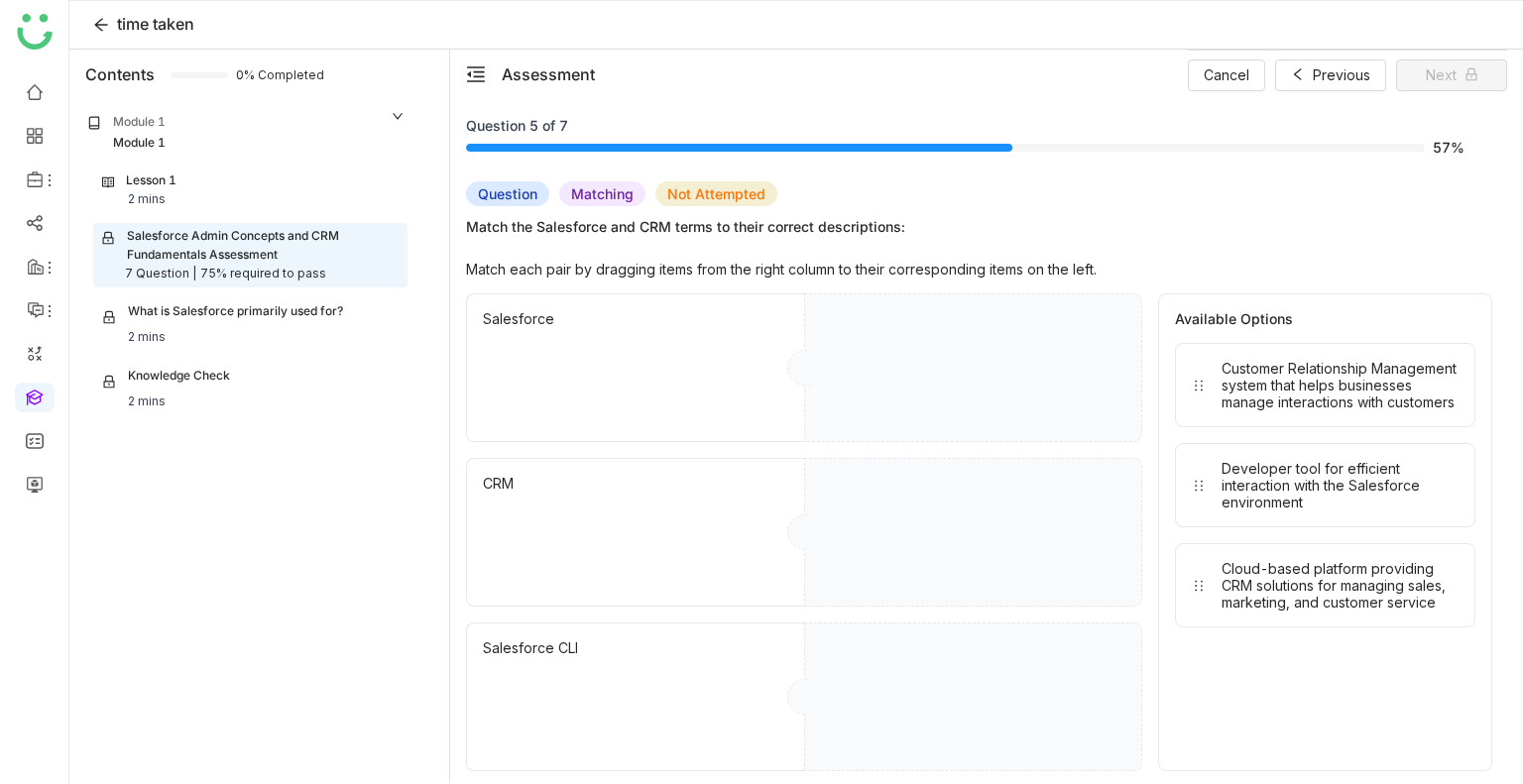 click on "Salesforce" 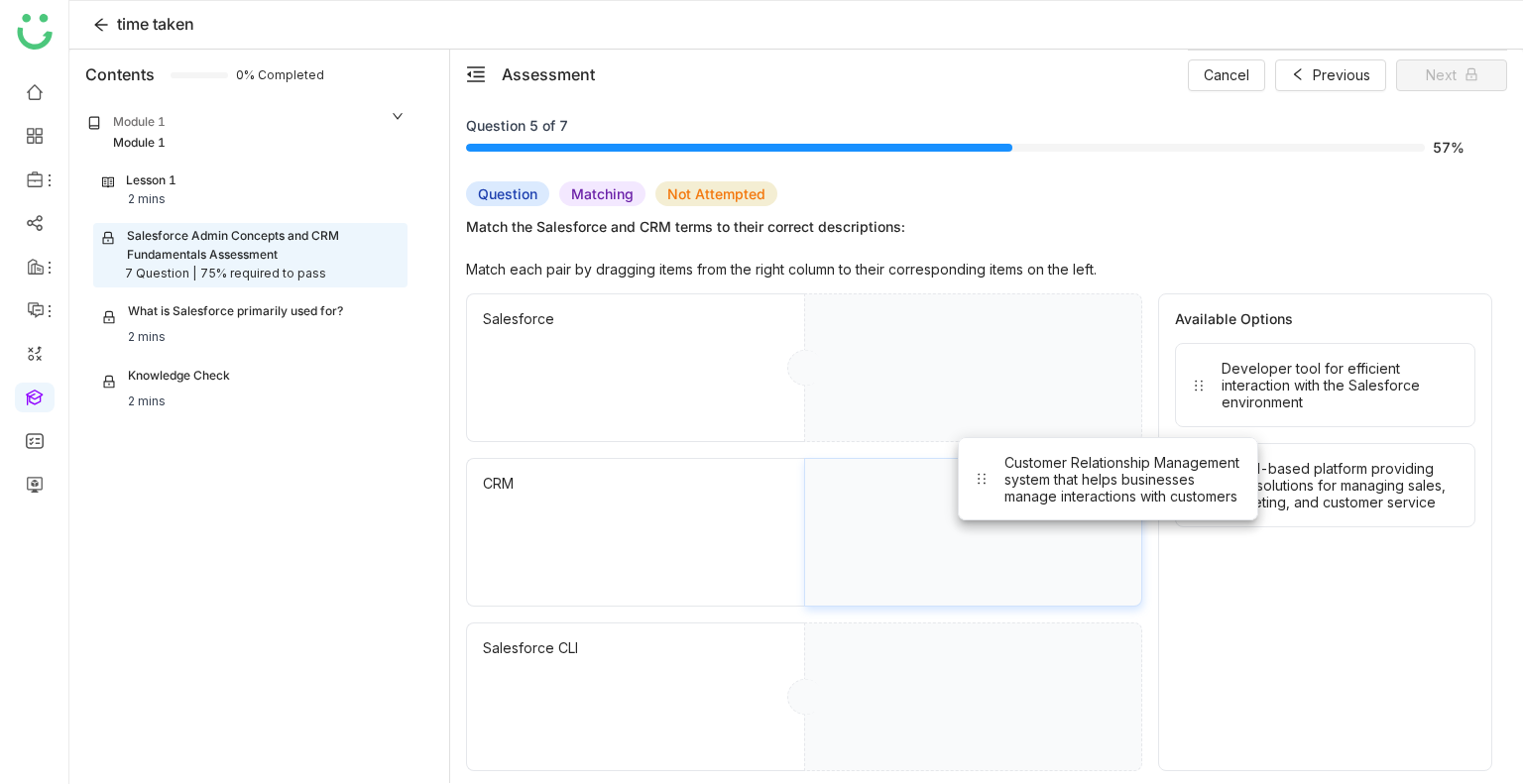 drag, startPoint x: 1218, startPoint y: 407, endPoint x: 931, endPoint y: 540, distance: 316.31946 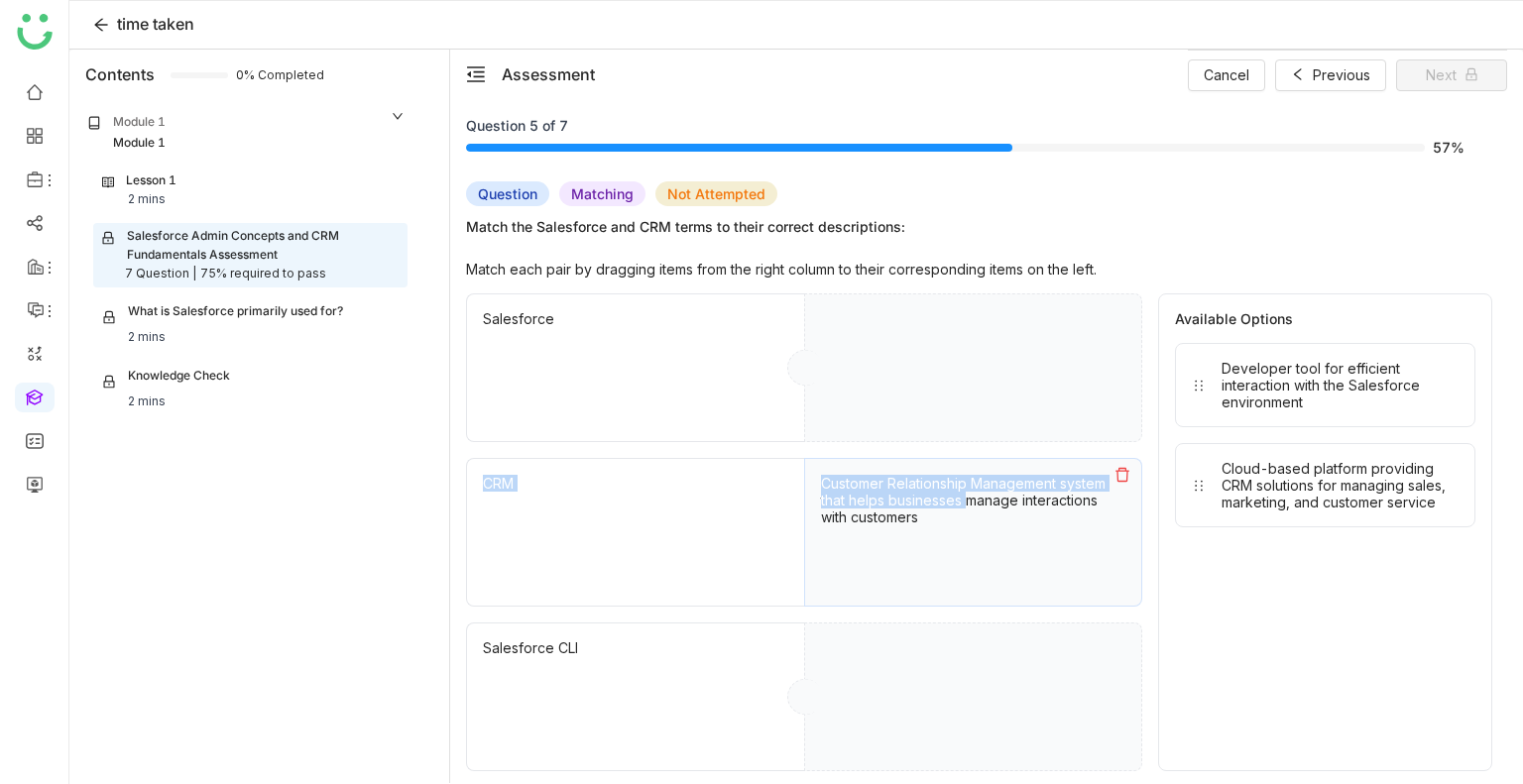 drag, startPoint x: 961, startPoint y: 500, endPoint x: 966, endPoint y: 367, distance: 133.09395 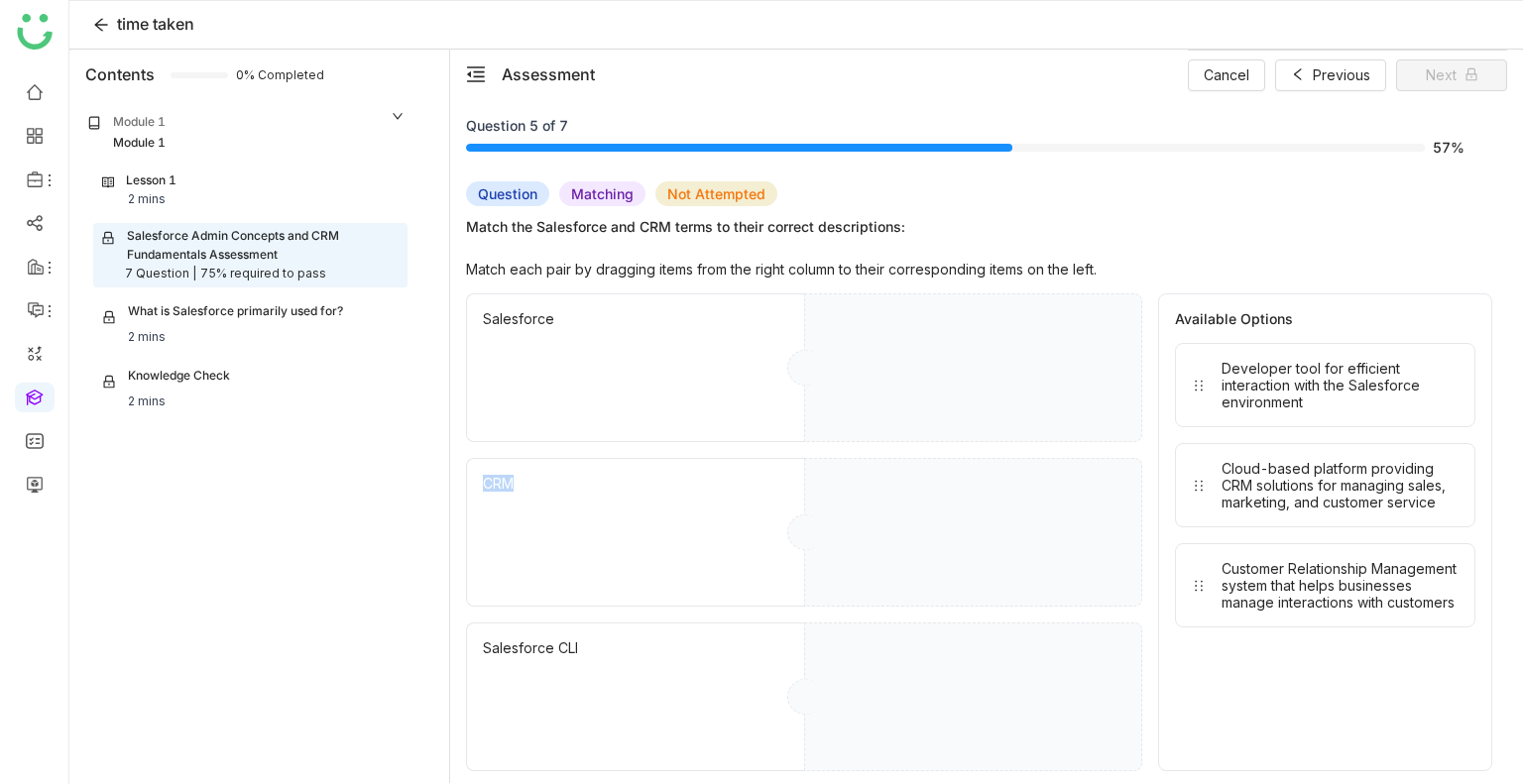drag, startPoint x: 1293, startPoint y: 383, endPoint x: 982, endPoint y: 627, distance: 395.29356 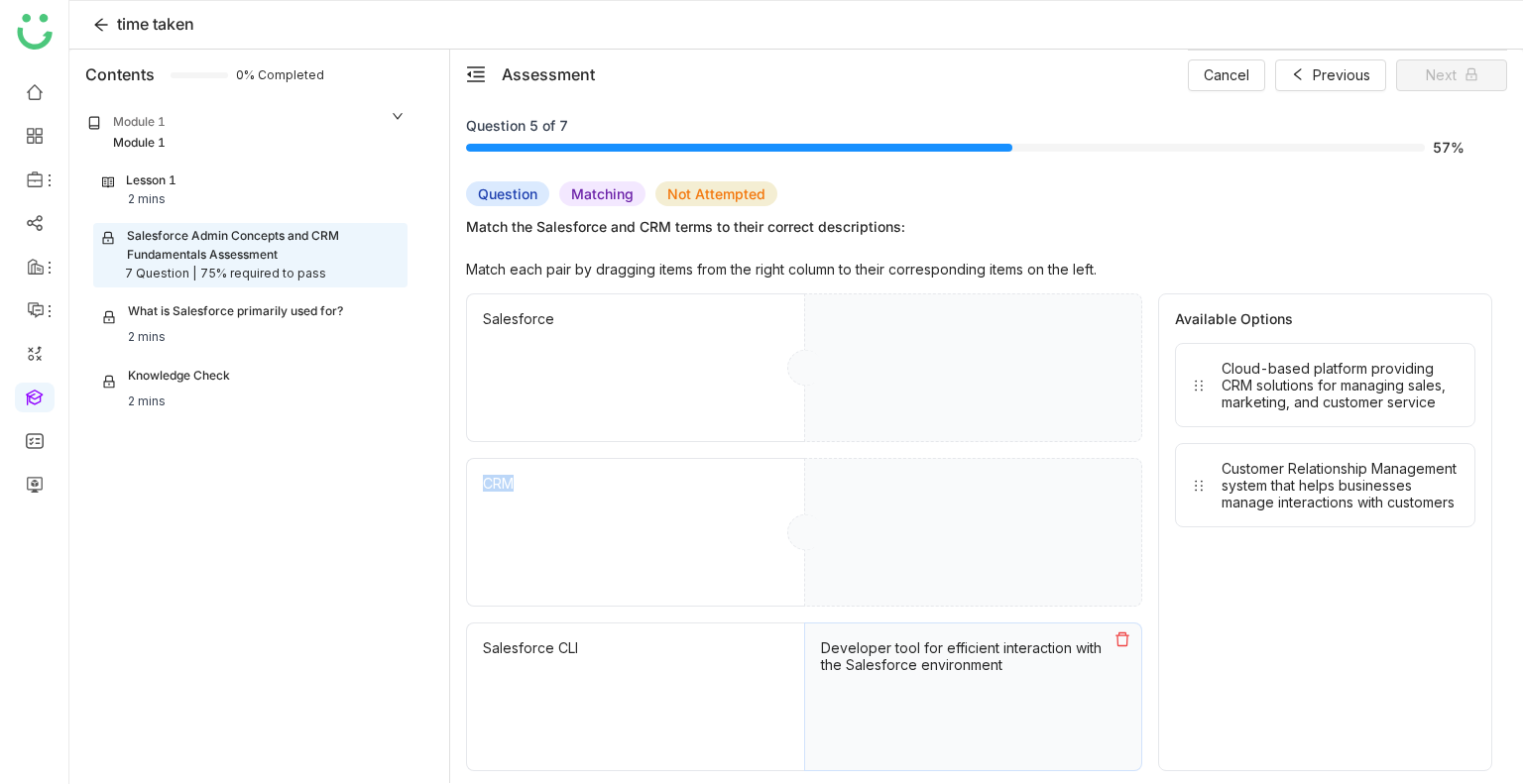 drag, startPoint x: 1343, startPoint y: 366, endPoint x: 943, endPoint y: 398, distance: 401.27796 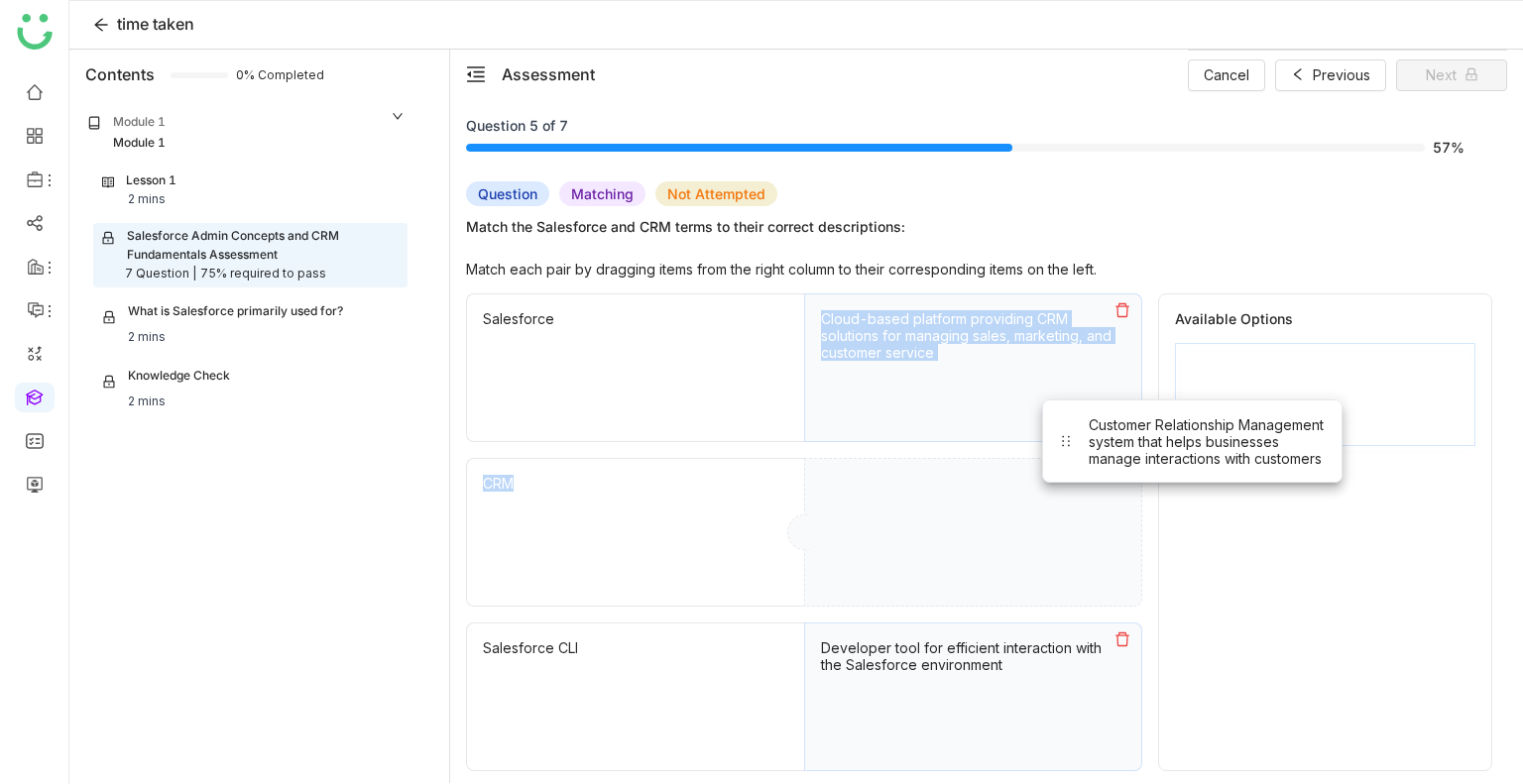 drag, startPoint x: 1313, startPoint y: 396, endPoint x: 931, endPoint y: 612, distance: 438.83938 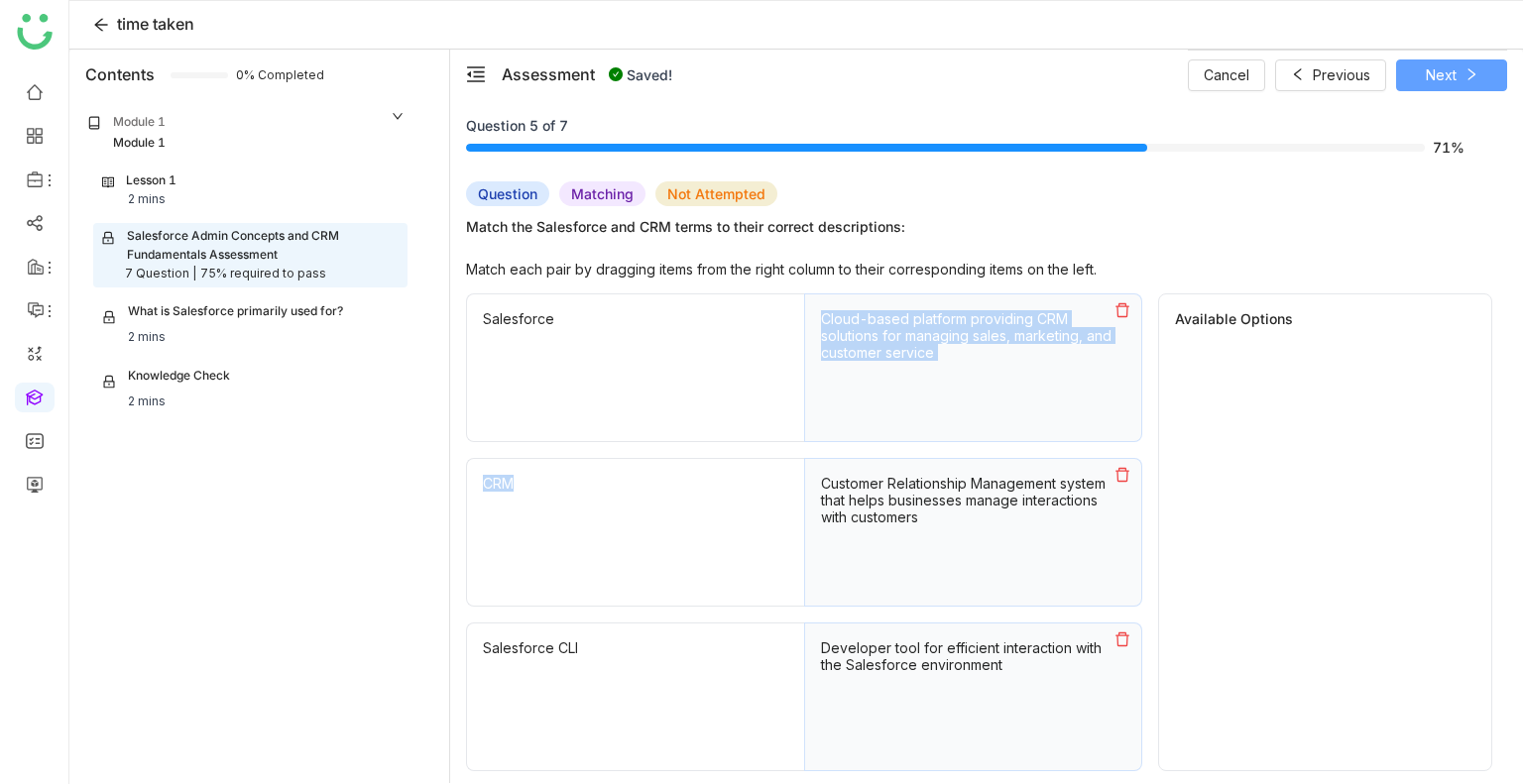 click on "Next" at bounding box center (1452, 75) 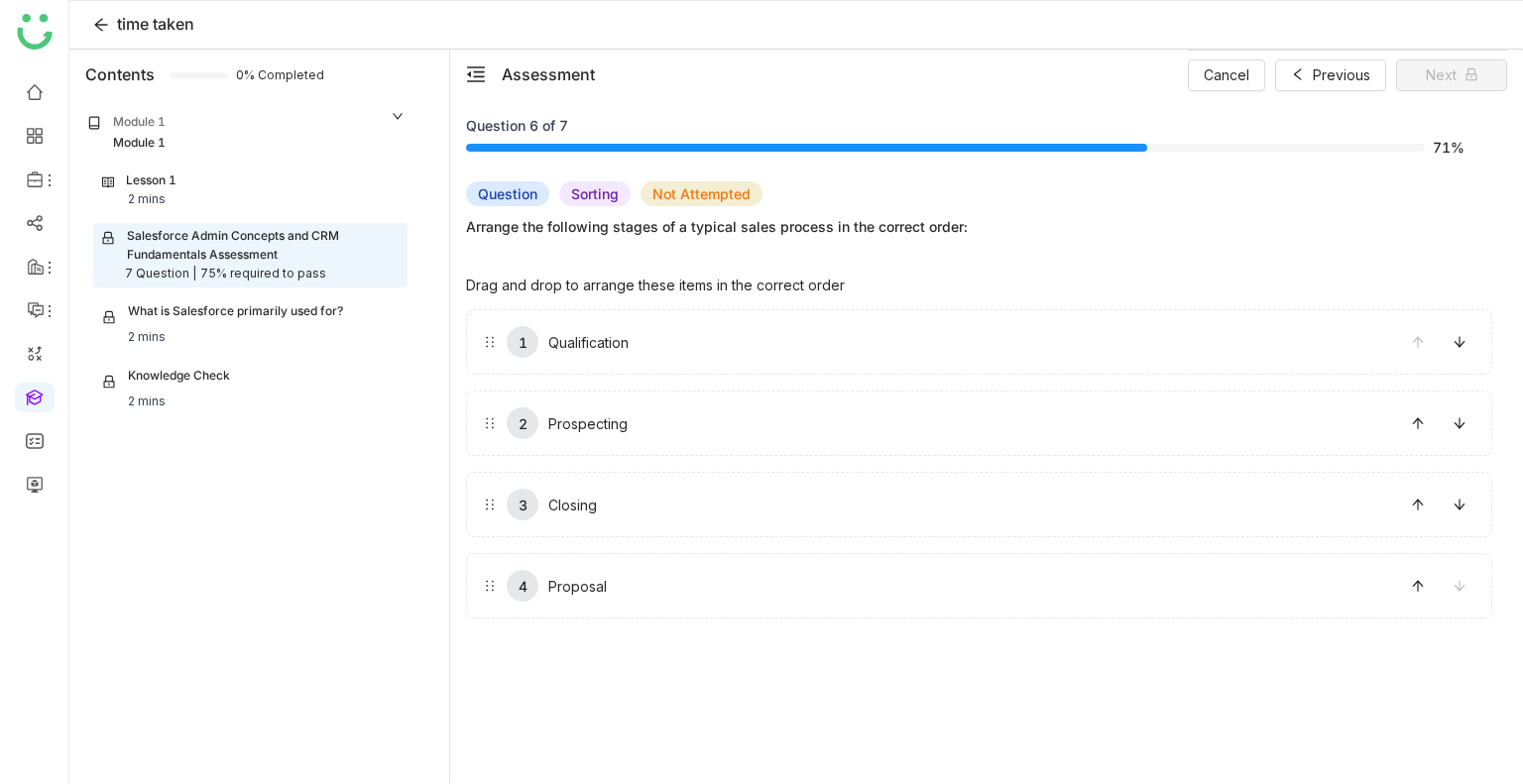 drag, startPoint x: 641, startPoint y: 346, endPoint x: 639, endPoint y: 443, distance: 97.02062 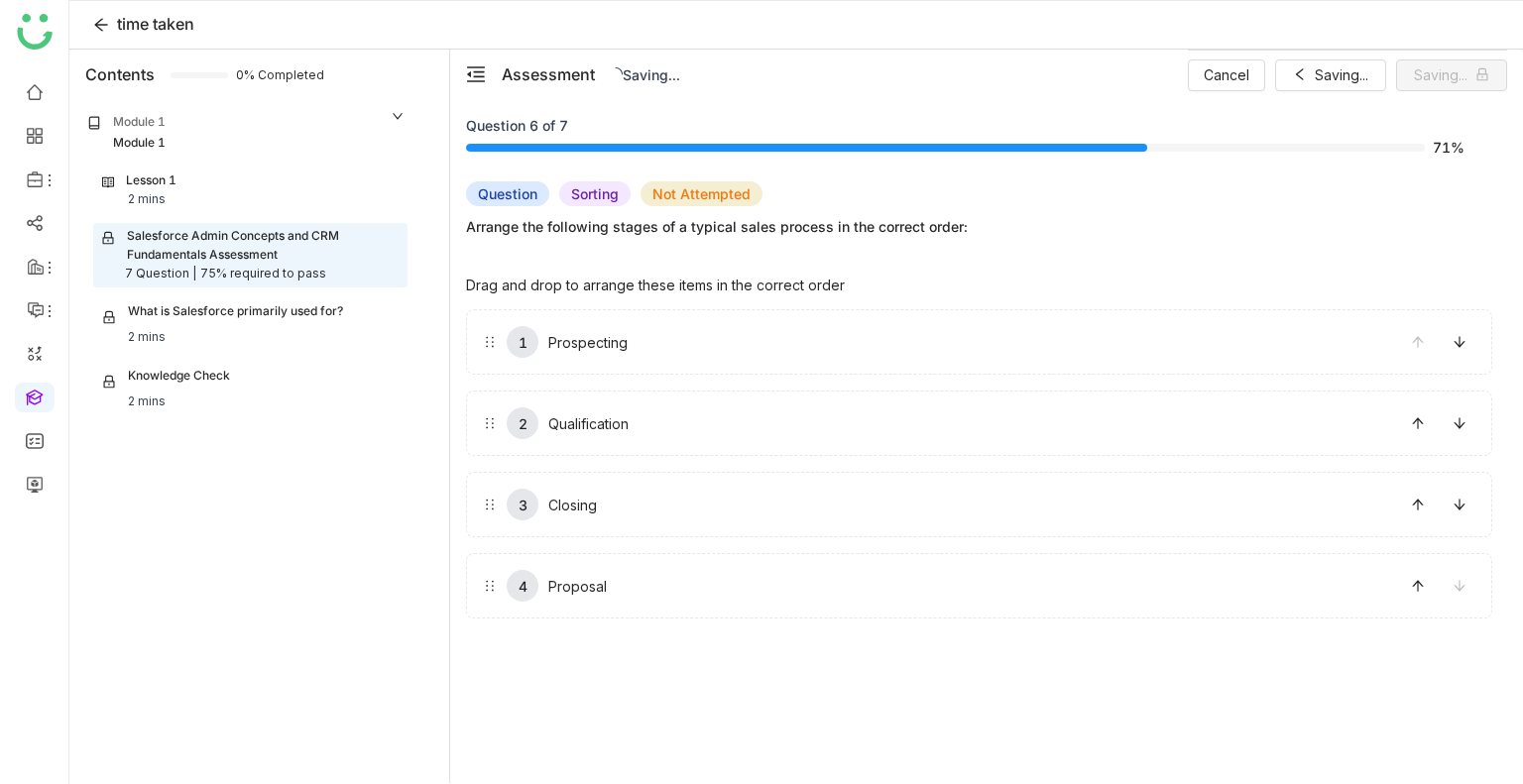 drag, startPoint x: 654, startPoint y: 498, endPoint x: 714, endPoint y: 641, distance: 155.0774 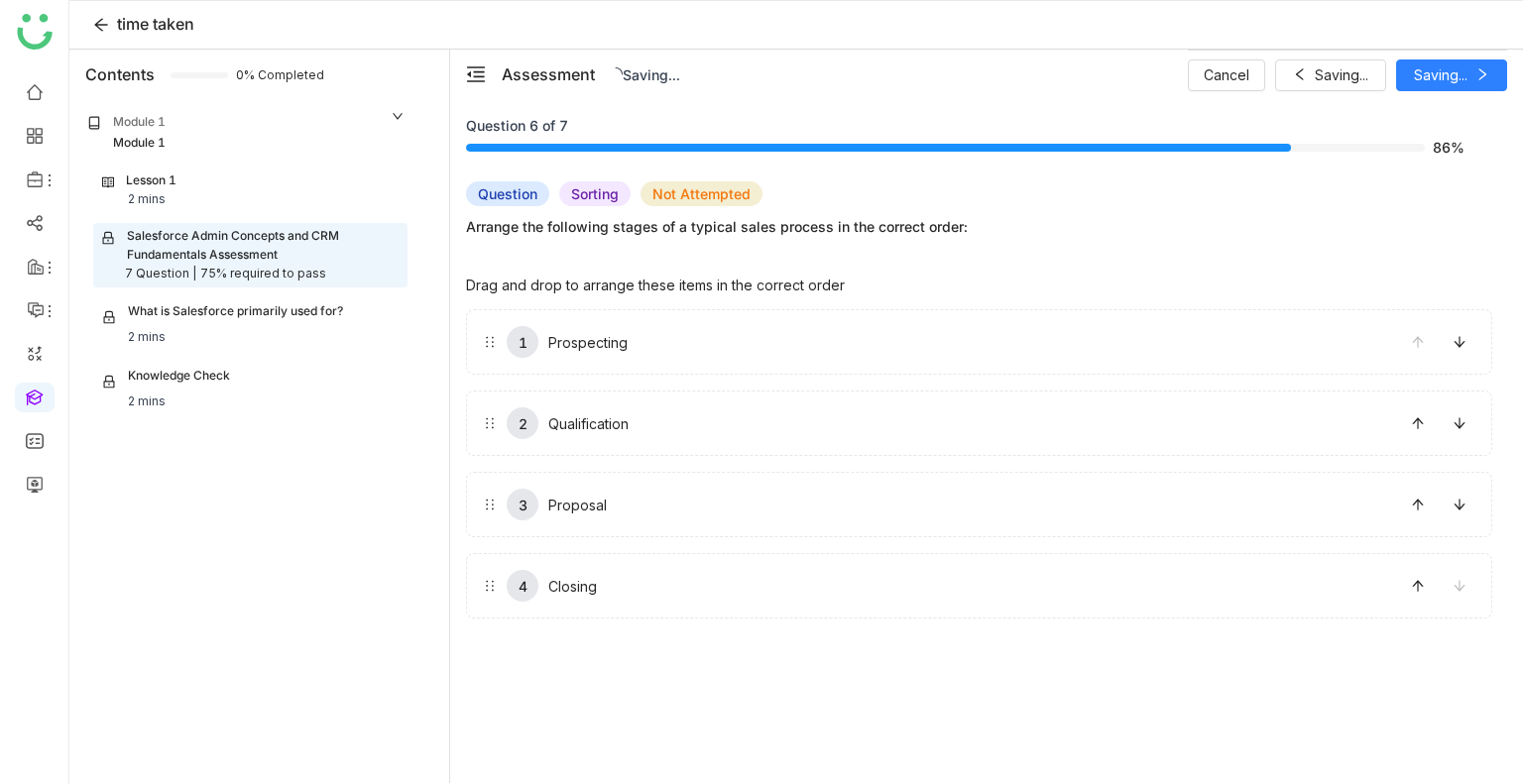 drag, startPoint x: 720, startPoint y: 447, endPoint x: 714, endPoint y: 491, distance: 44.407207 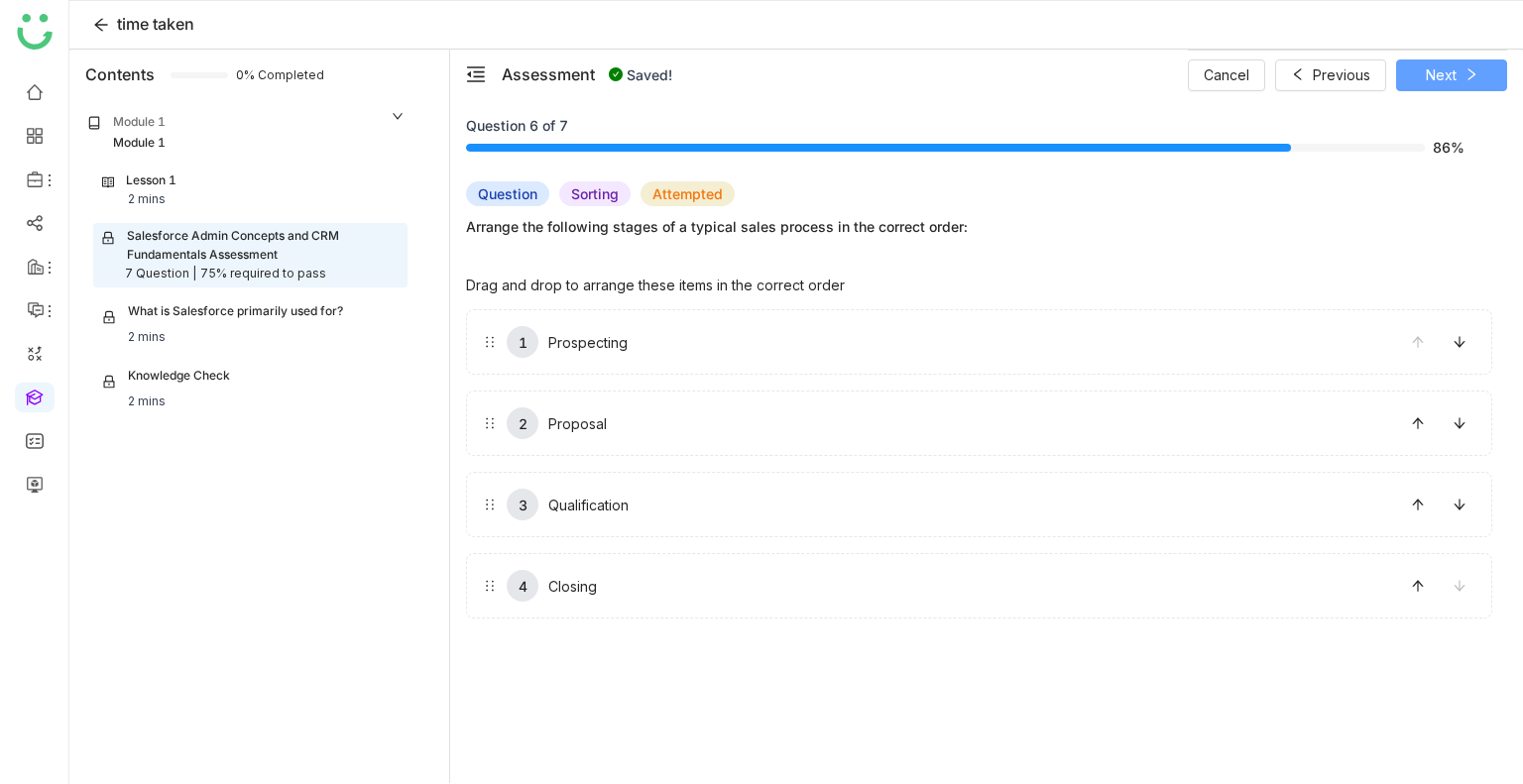 click on "Next" at bounding box center [1452, 75] 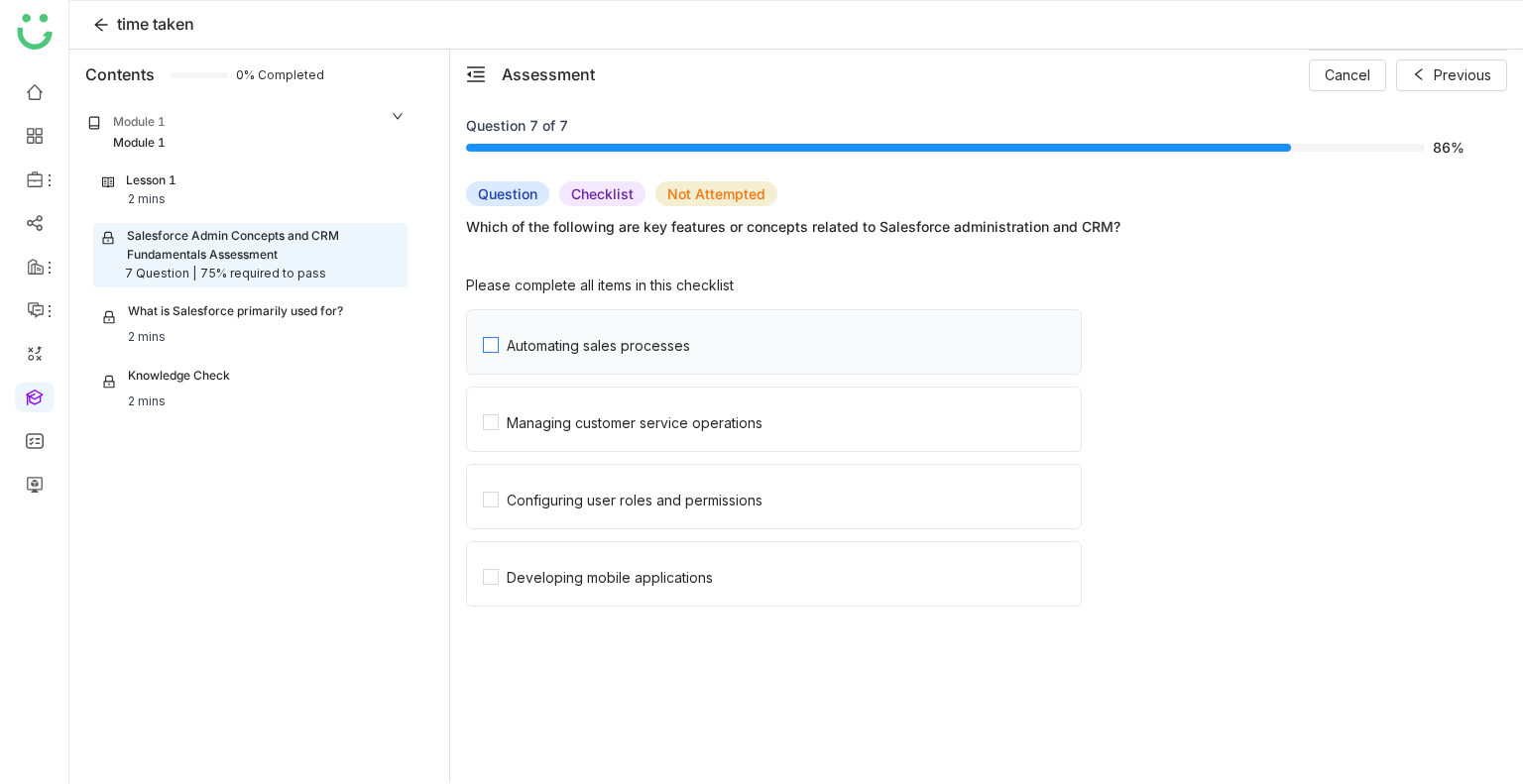 click on "Automating sales processes" 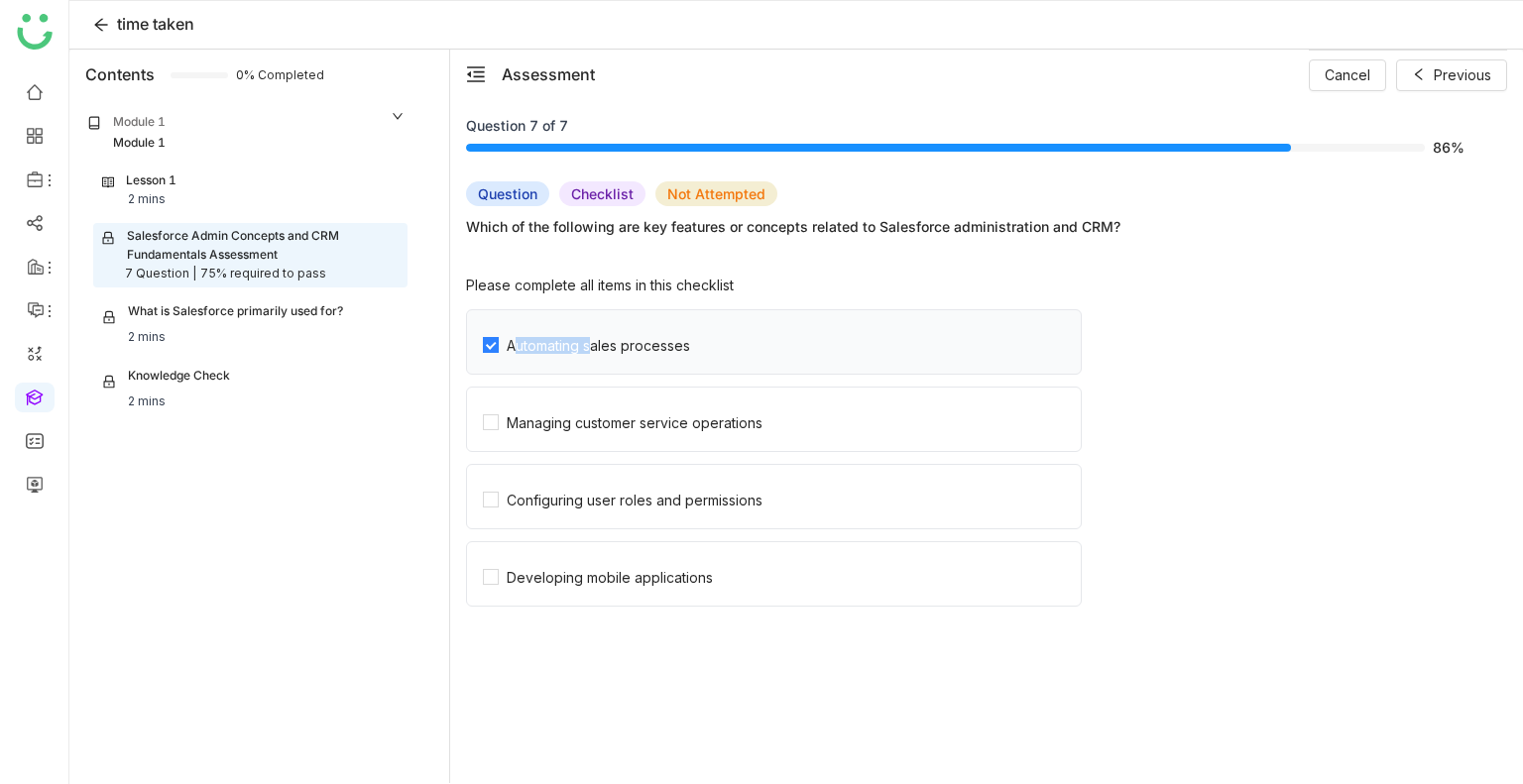 click on "Automating sales processes" 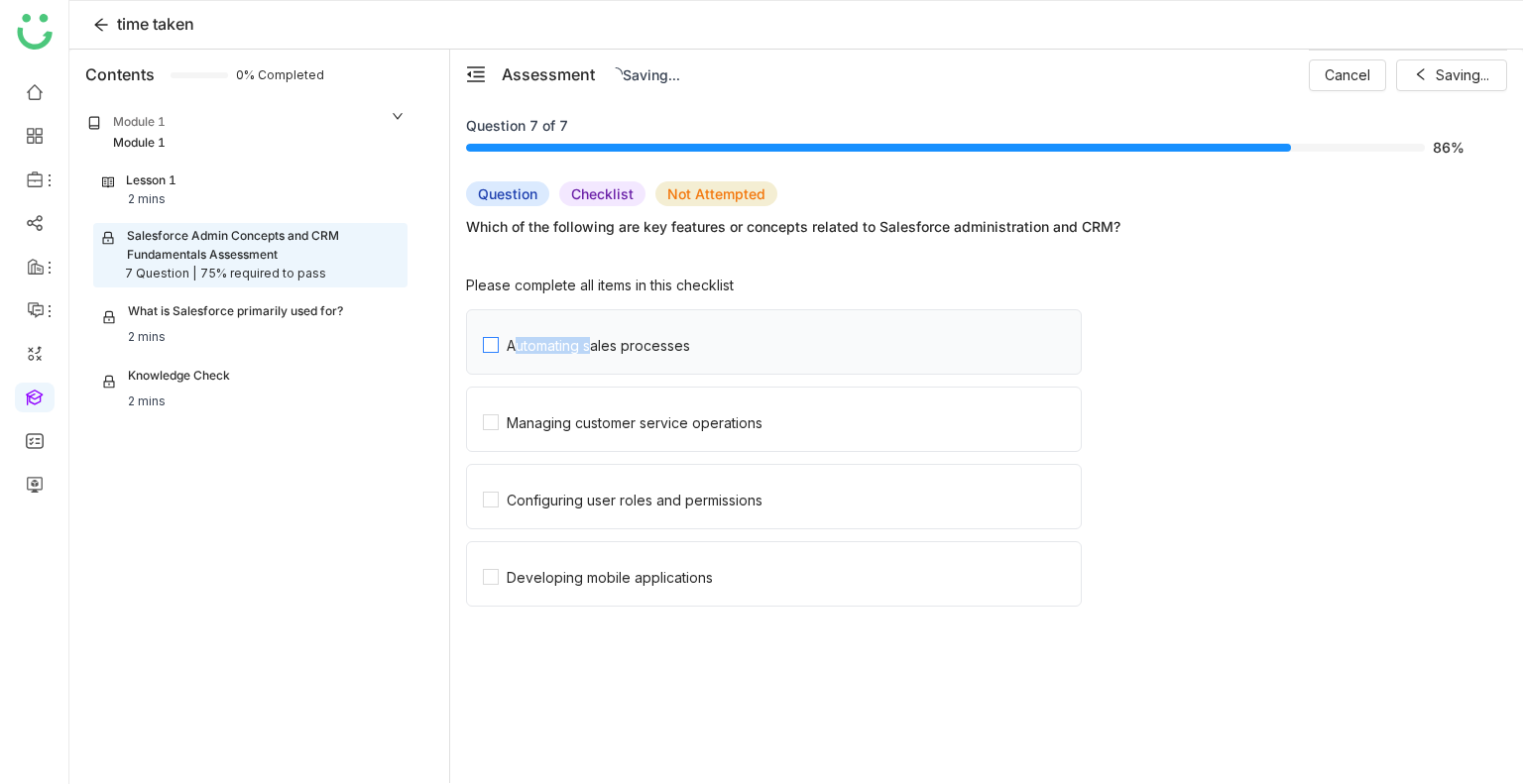 click on "Automating sales processes" 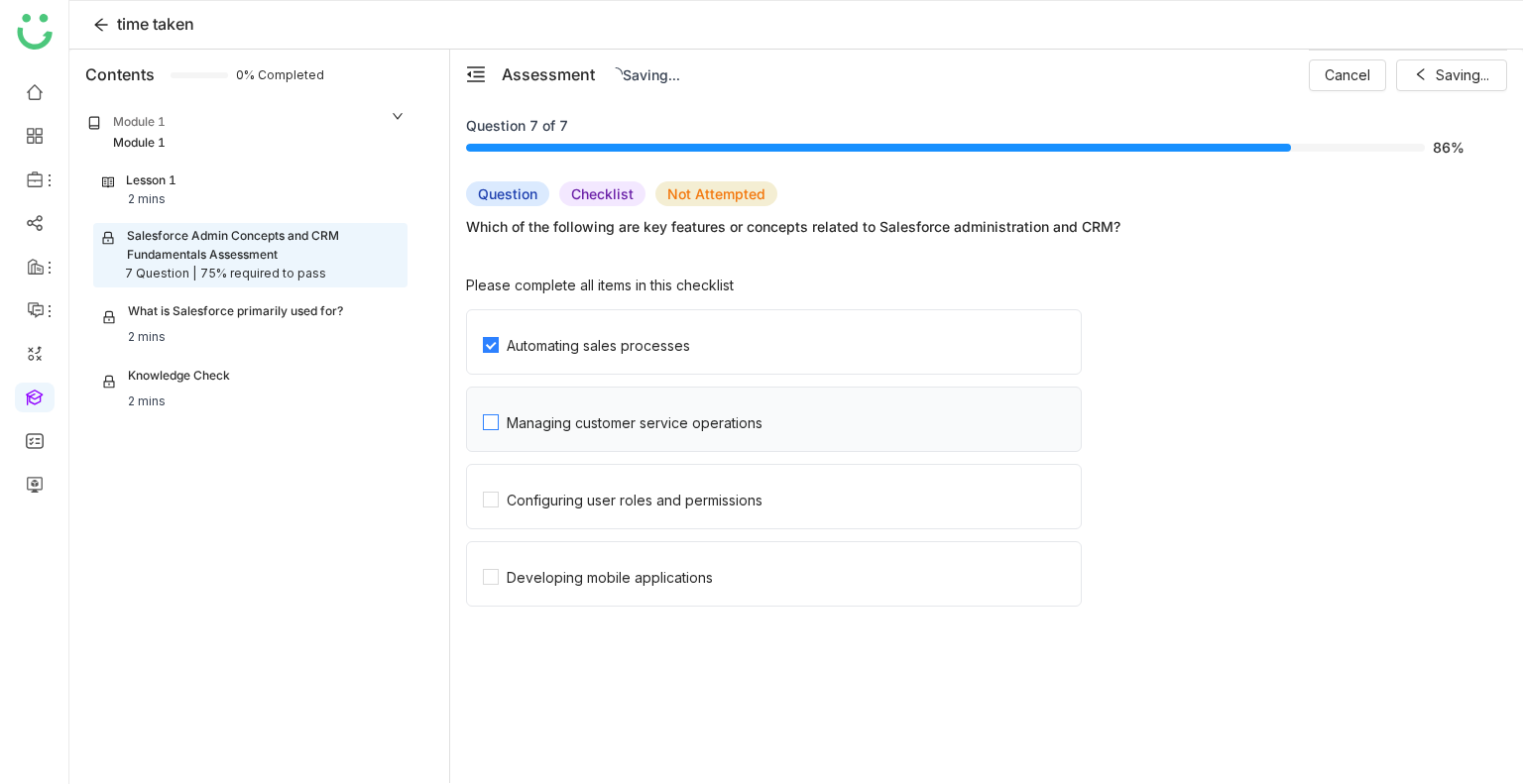 click on "Managing customer service operations" 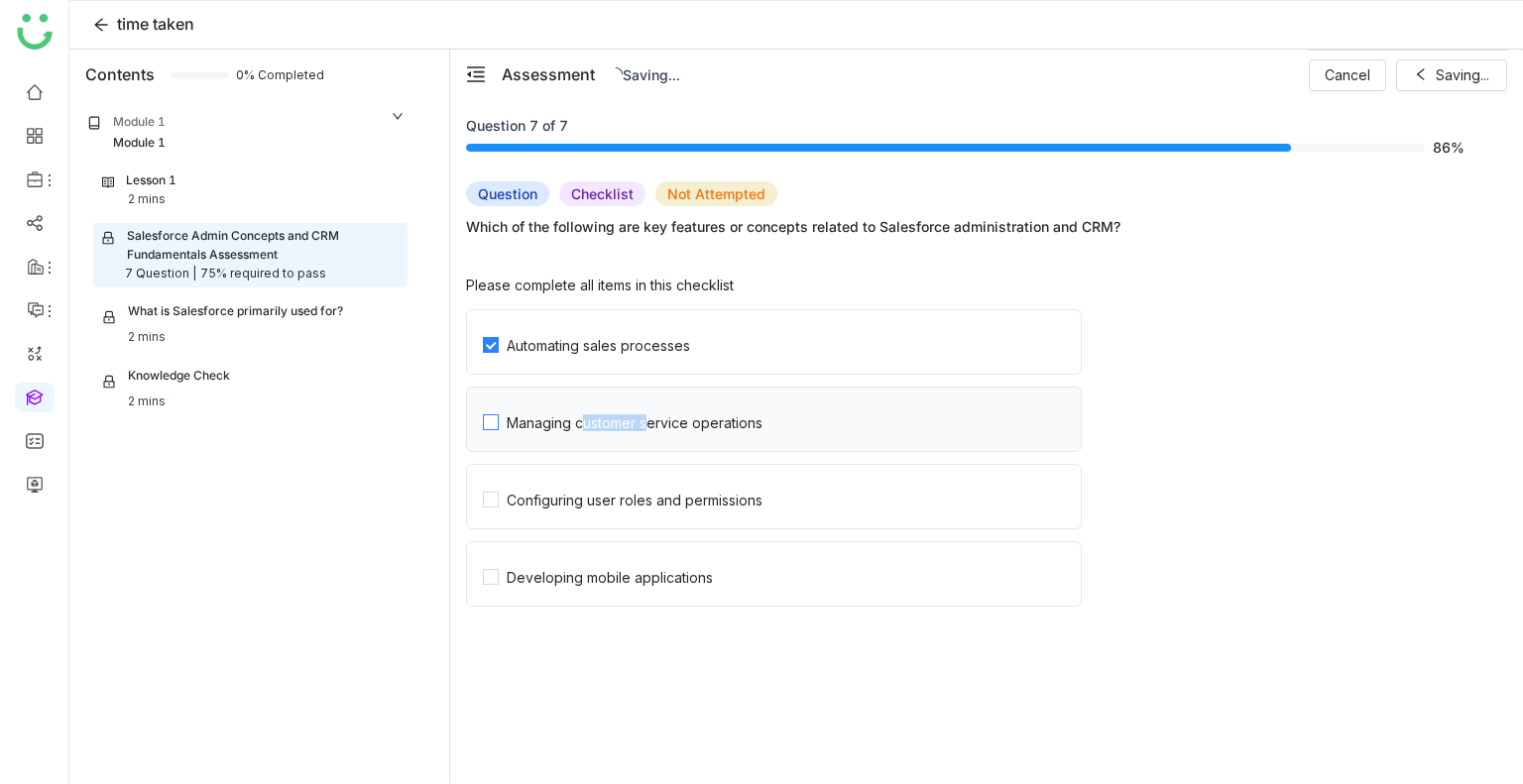 click on "Managing customer service operations" 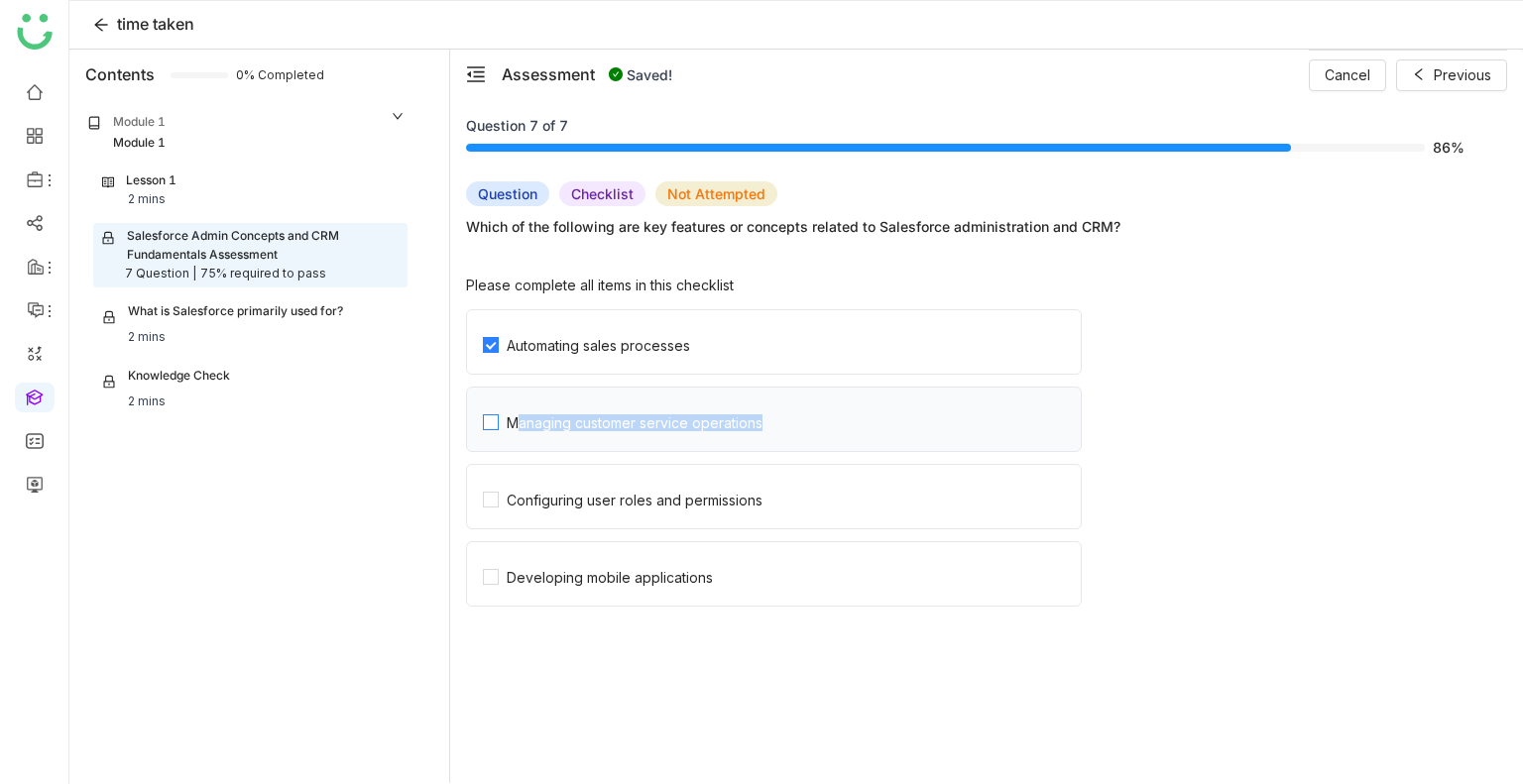 click on "Managing customer service operations" 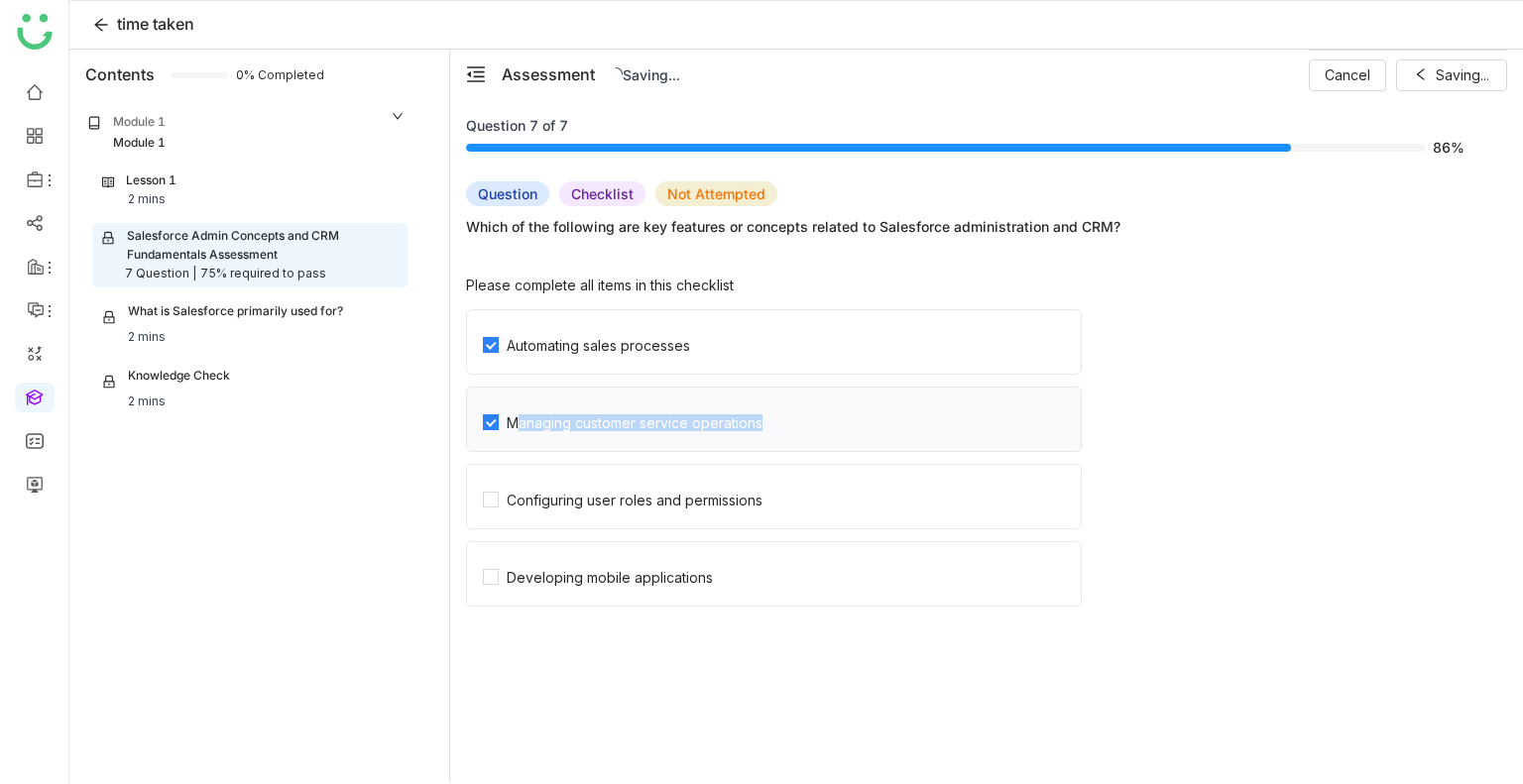 click on "Managing customer service operations" 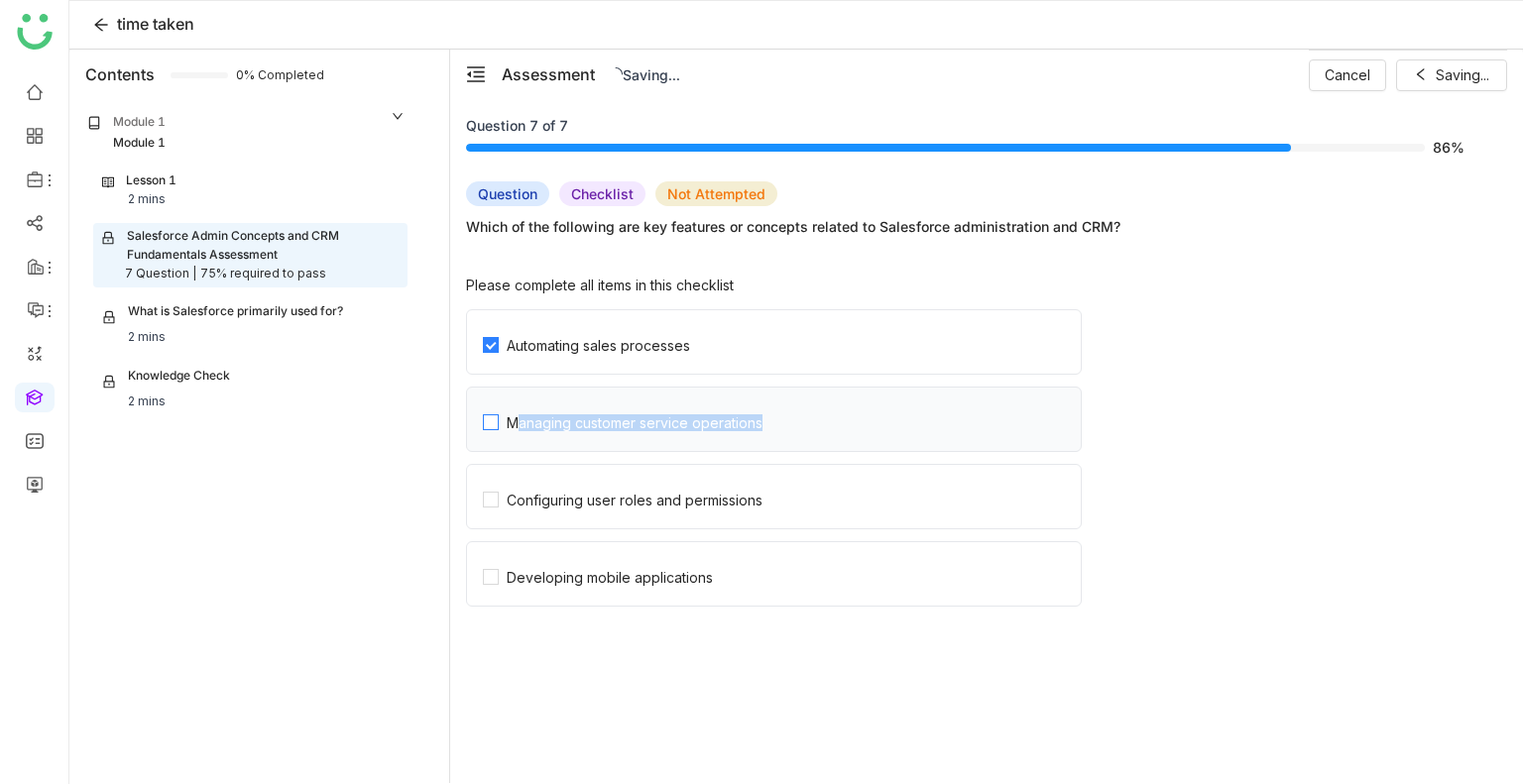 click on "Managing customer service operations" 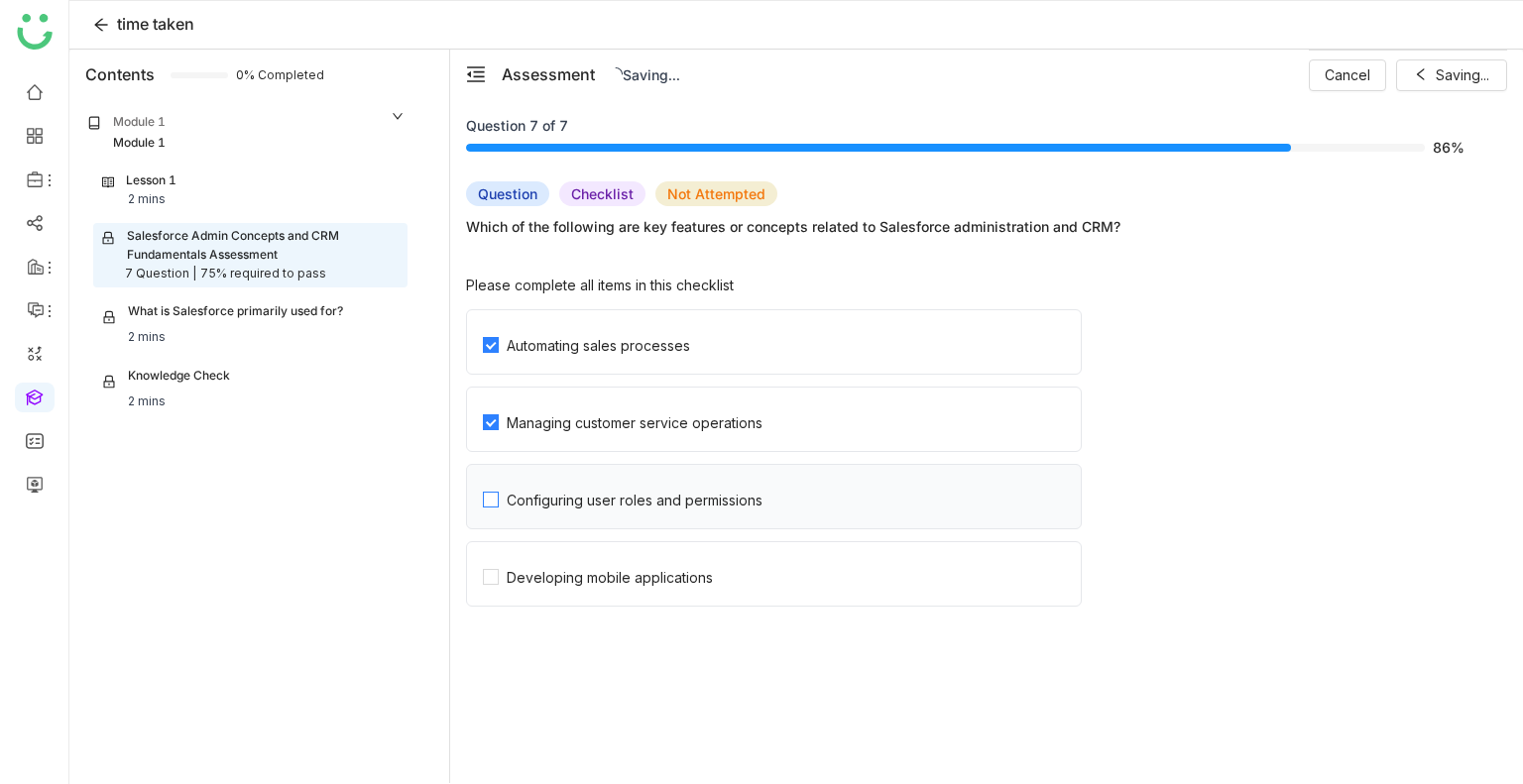 click on "Configuring user roles and permissions" 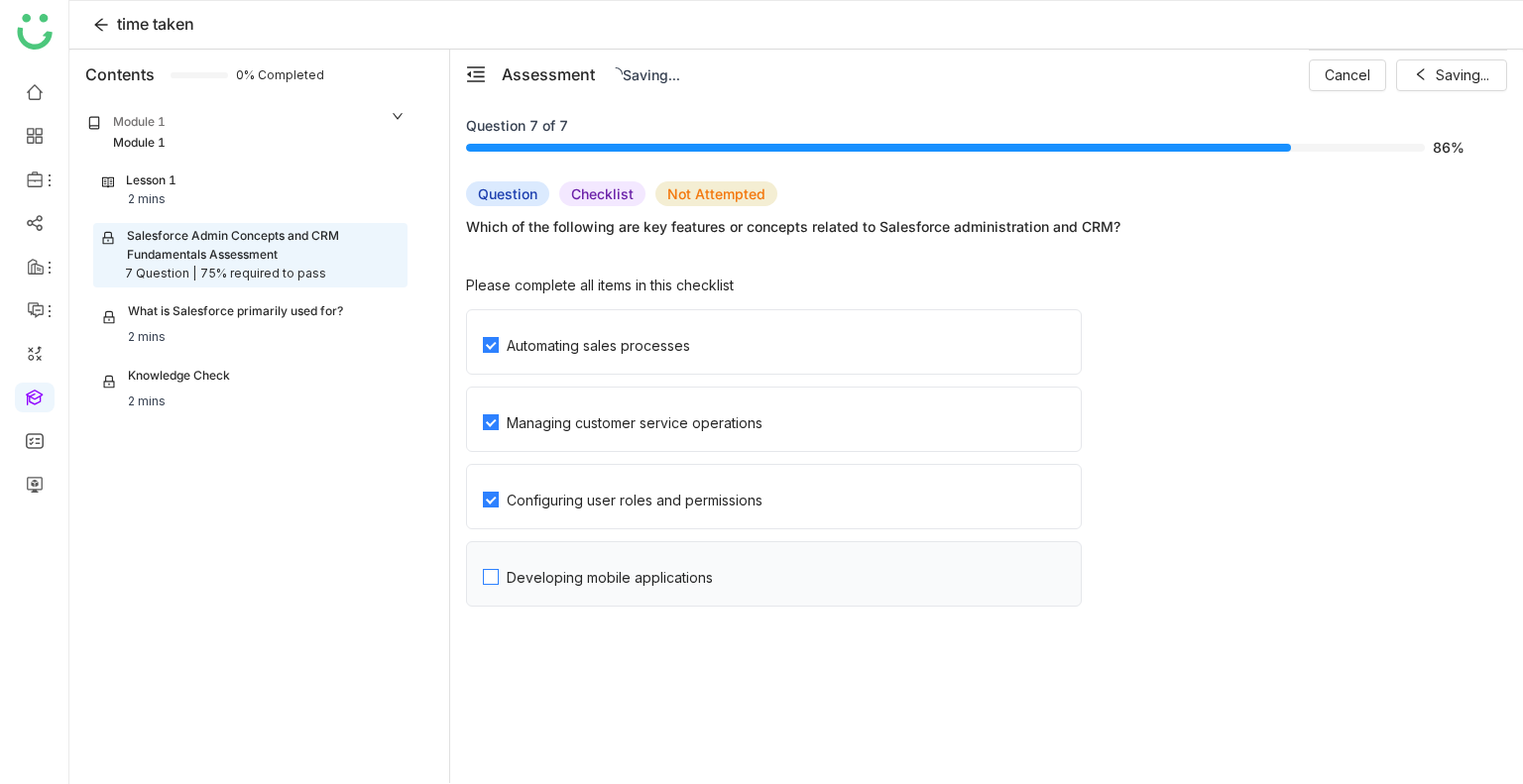 click on "Developing mobile applications" 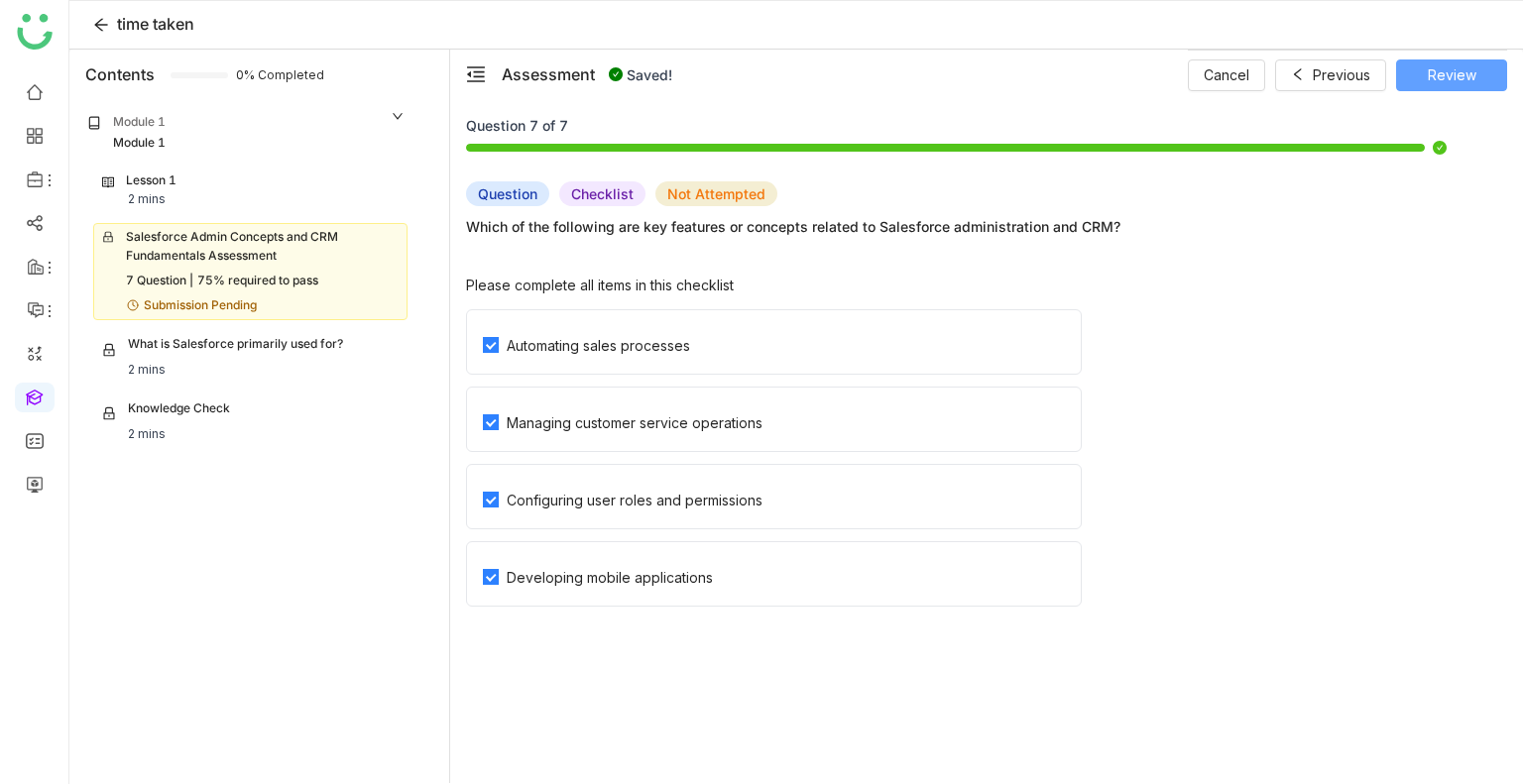 click on "Review" at bounding box center [1452, 75] 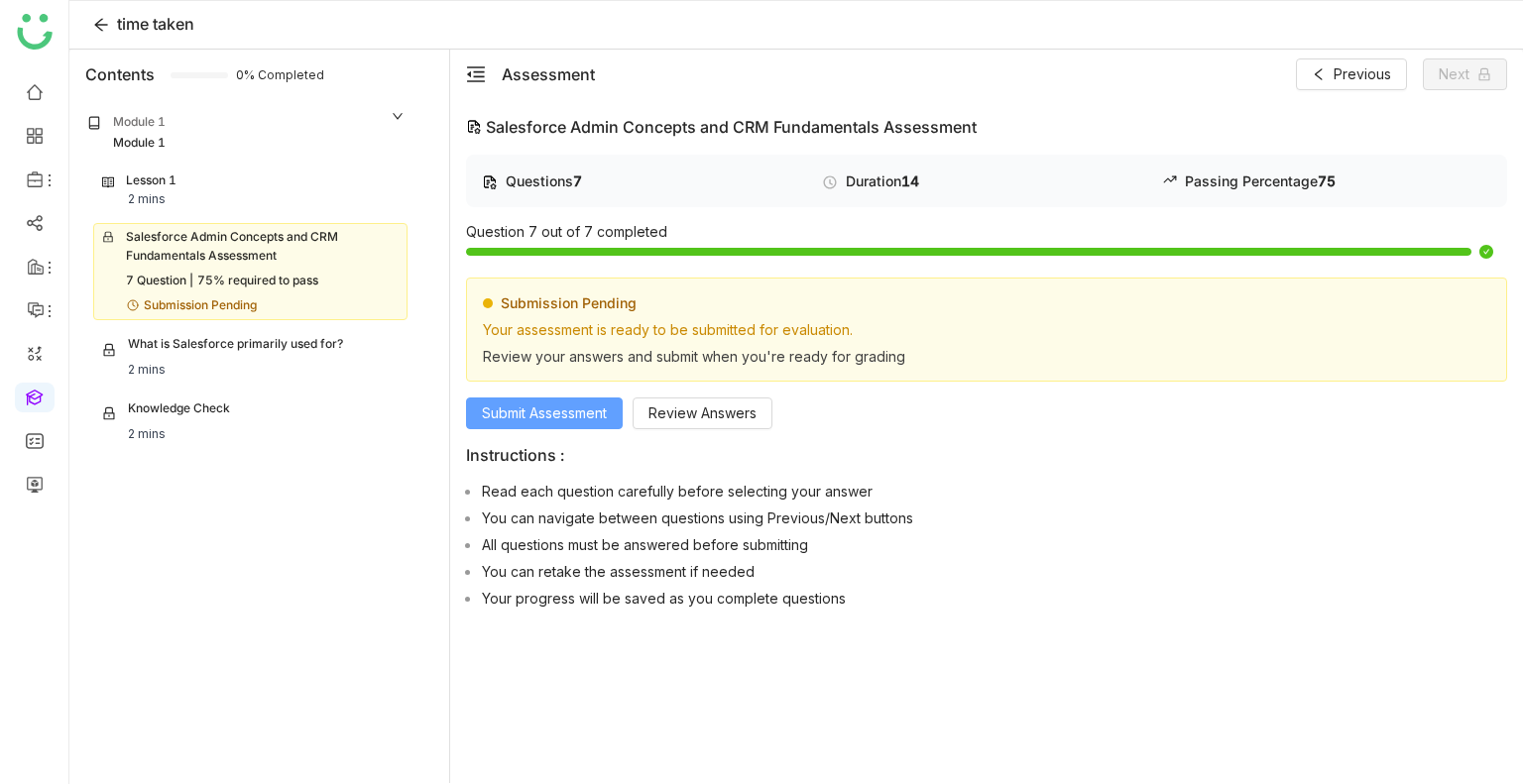 click on "Submit Assessment" 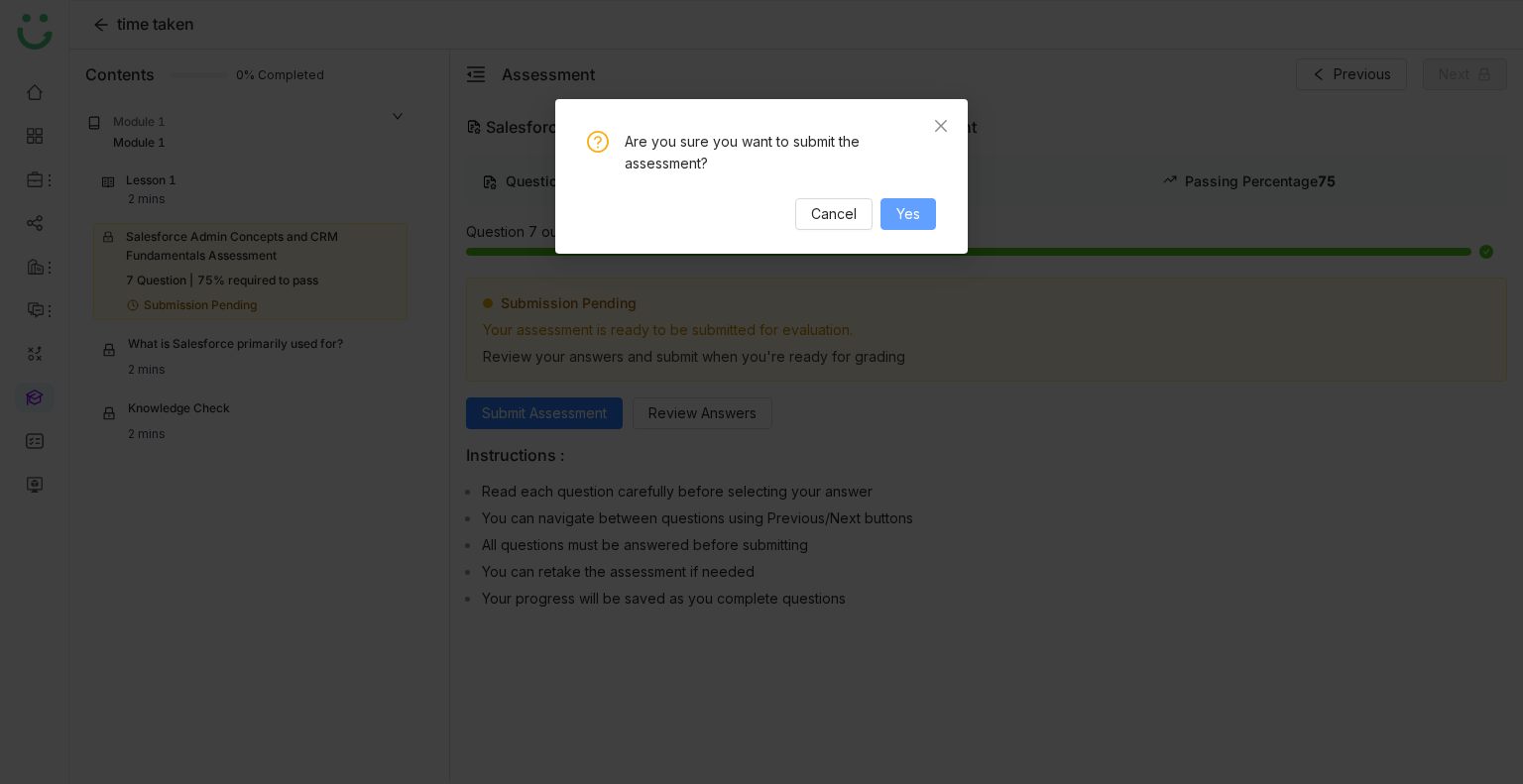 click on "Yes" at bounding box center [908, 214] 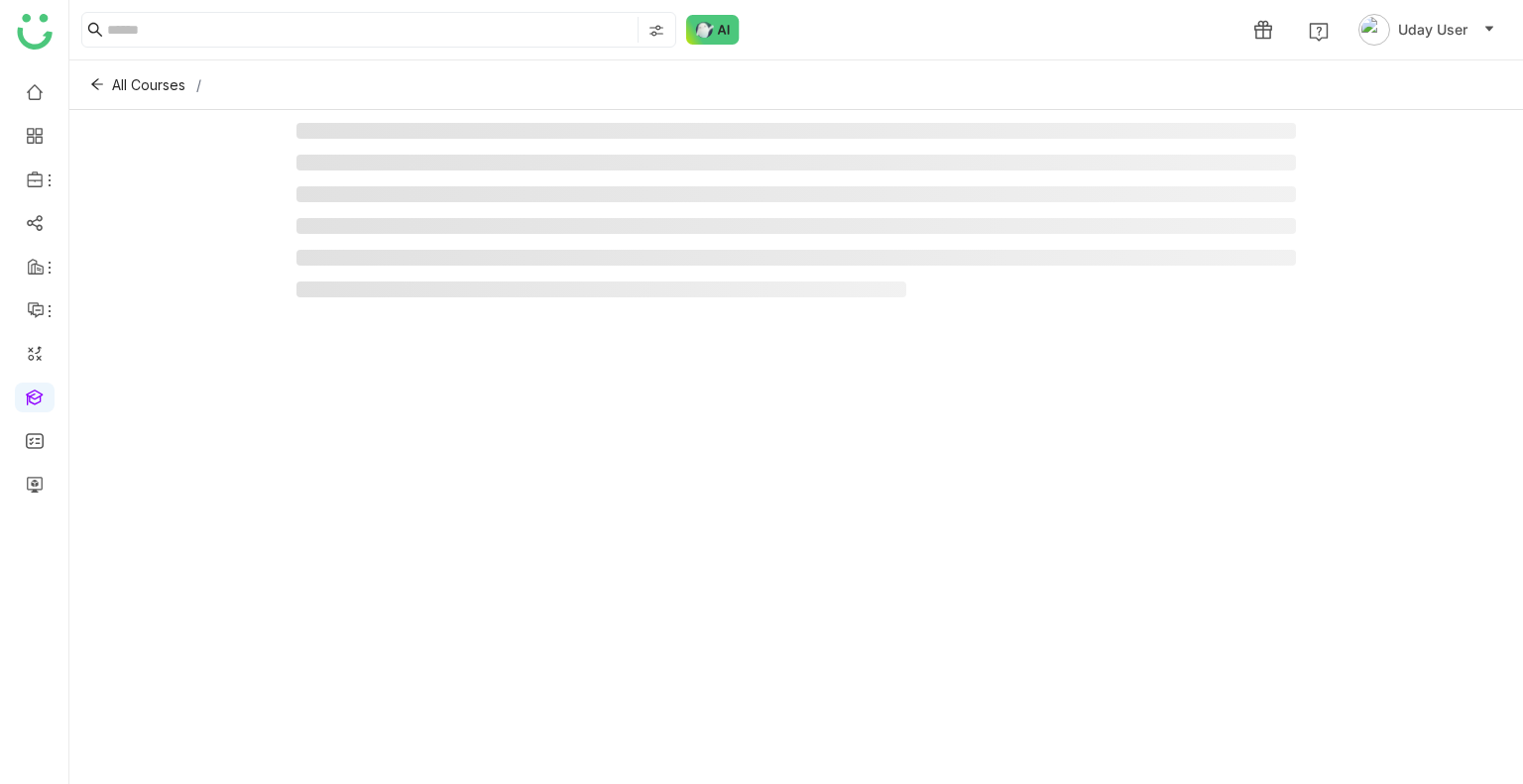 scroll, scrollTop: 0, scrollLeft: 0, axis: both 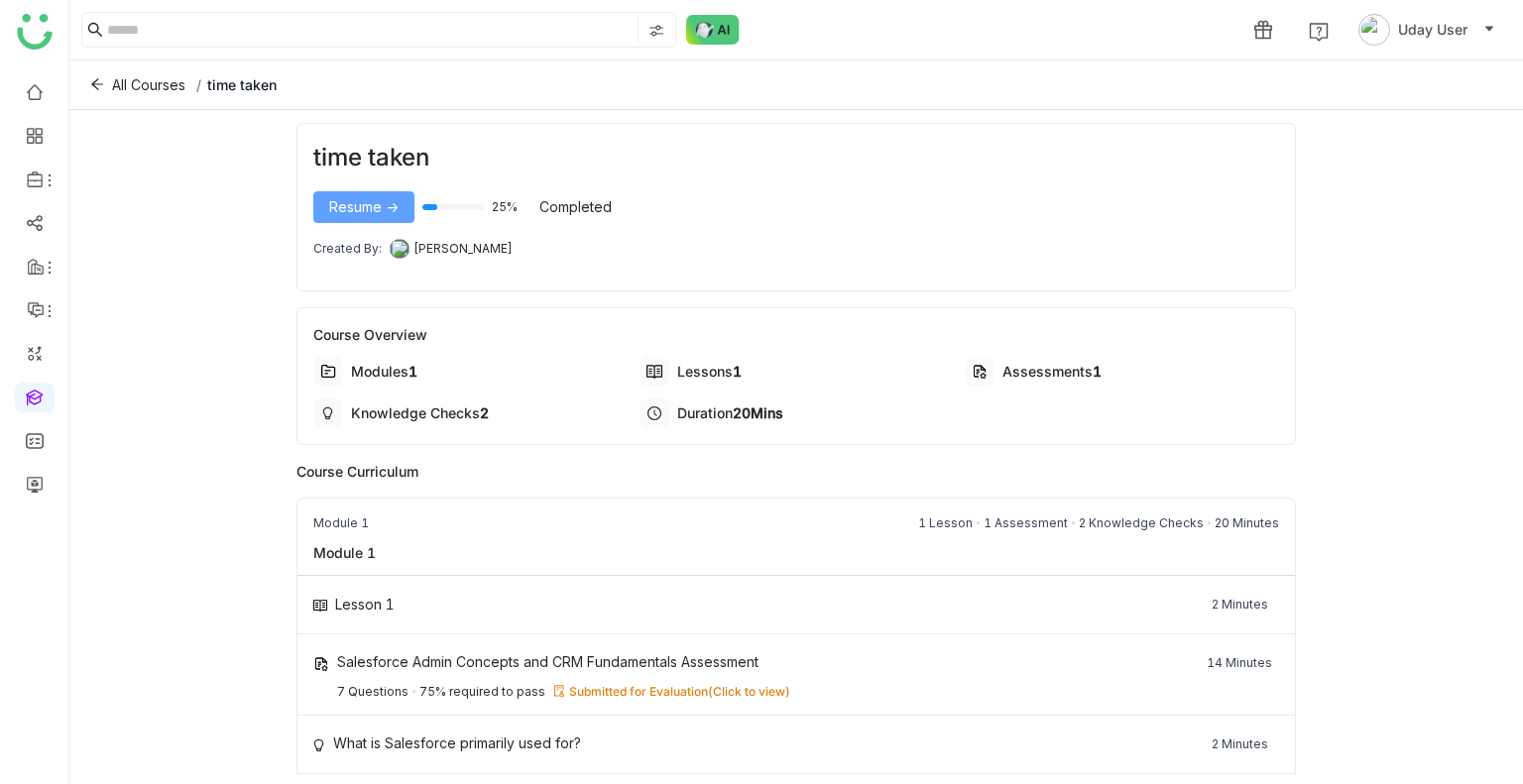 click on "Resume ->" 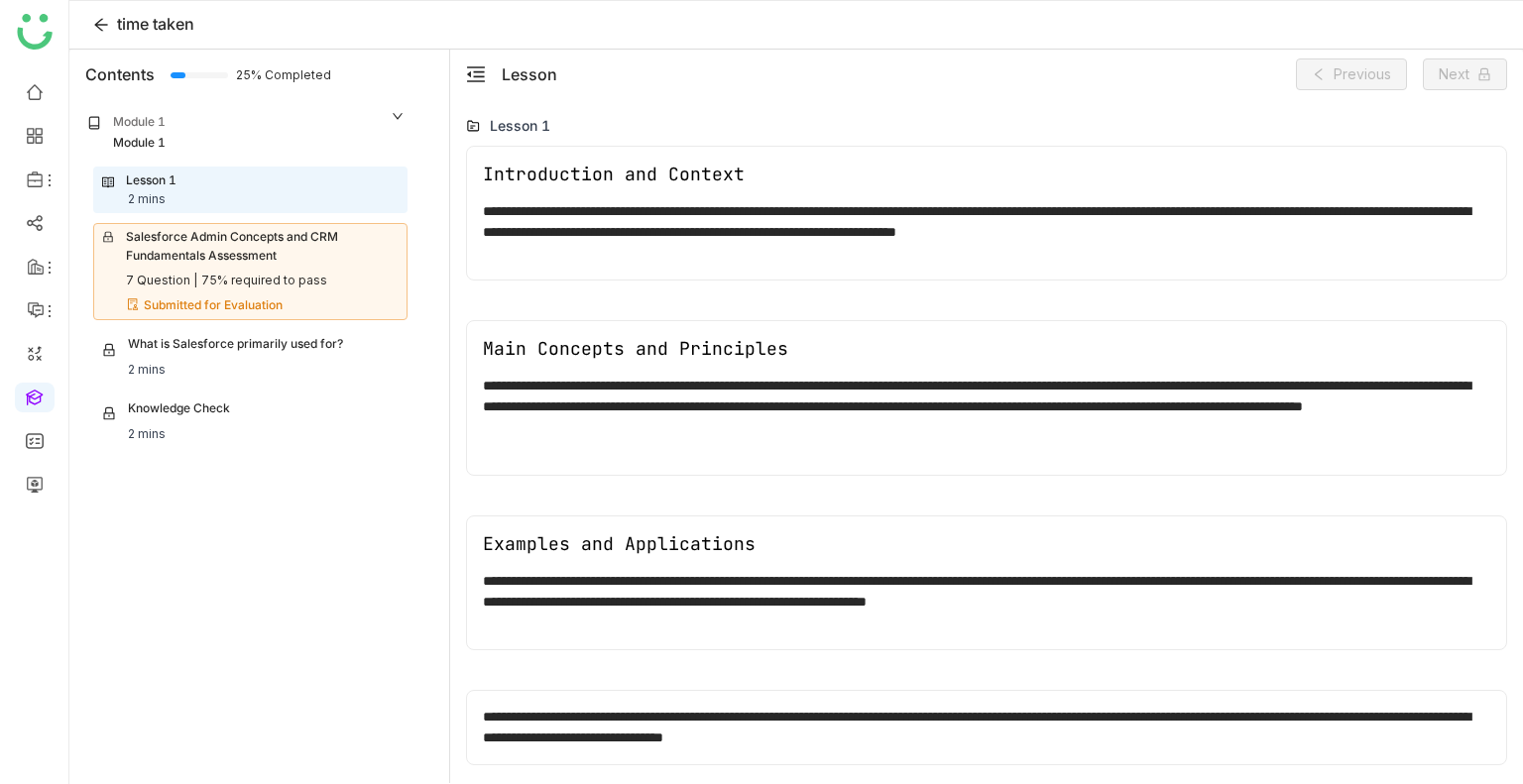 click on "7 Question |   75% required to pass" 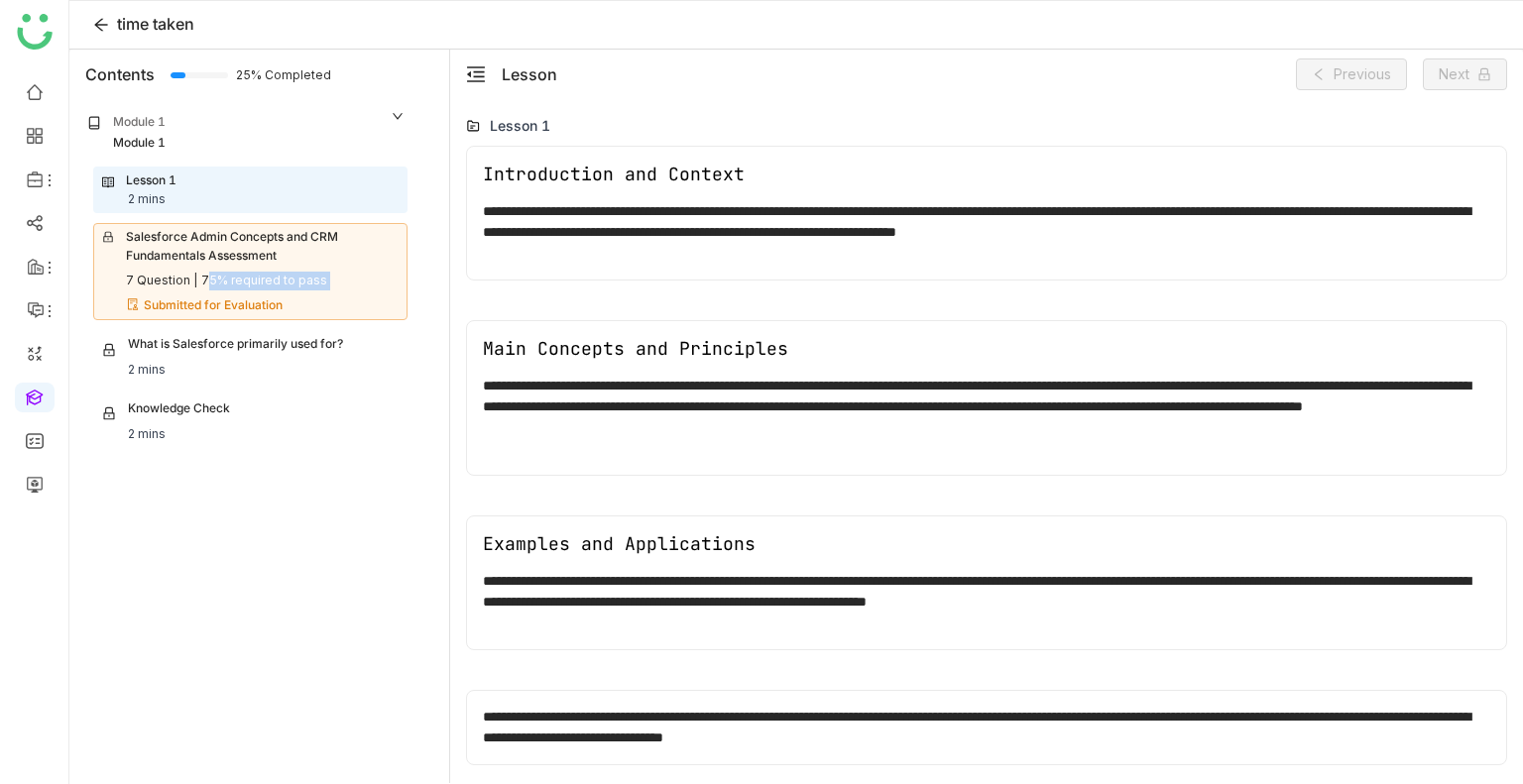click on "7 Question |   75% required to pass" 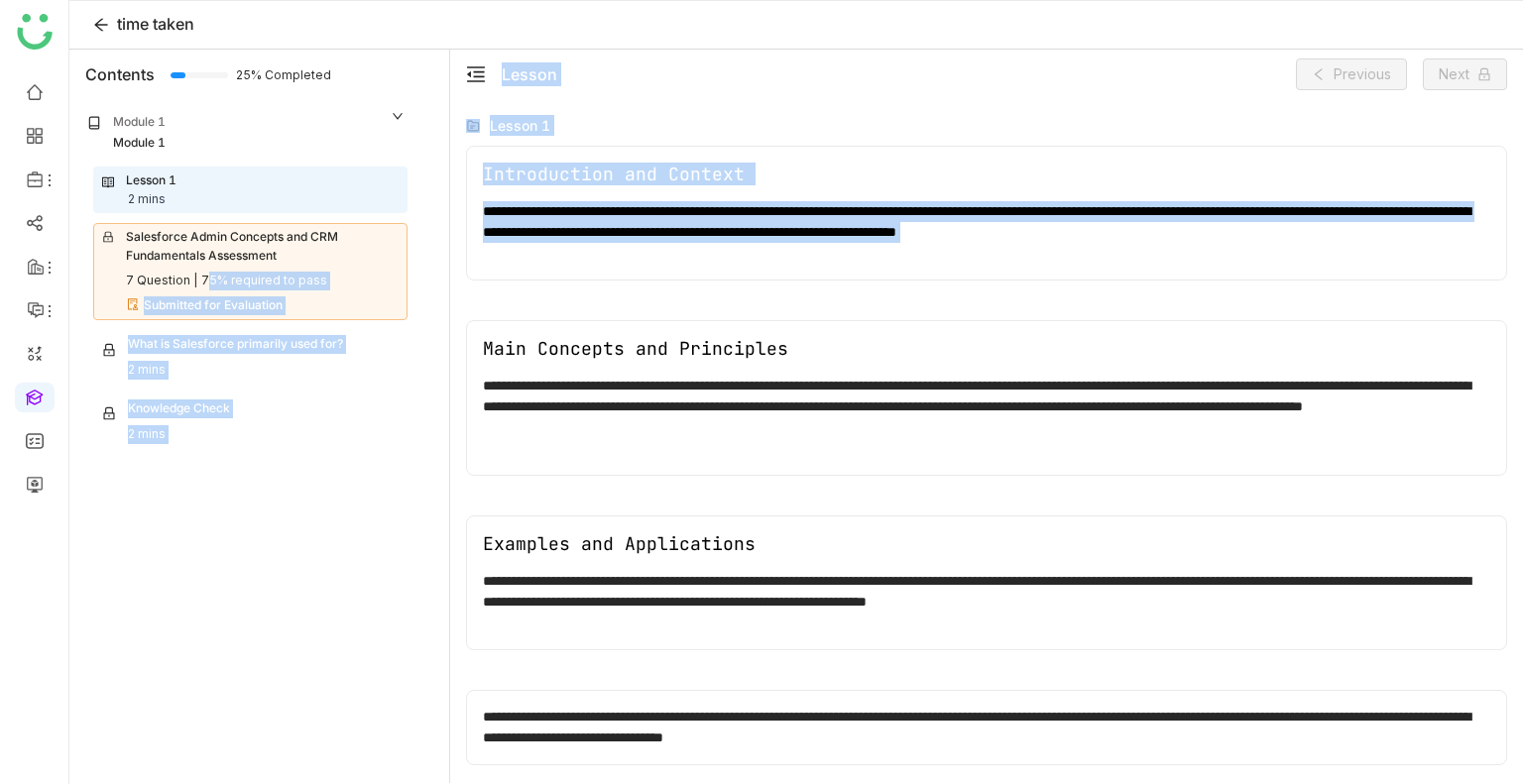 drag, startPoint x: 352, startPoint y: 284, endPoint x: 555, endPoint y: 209, distance: 216.4116 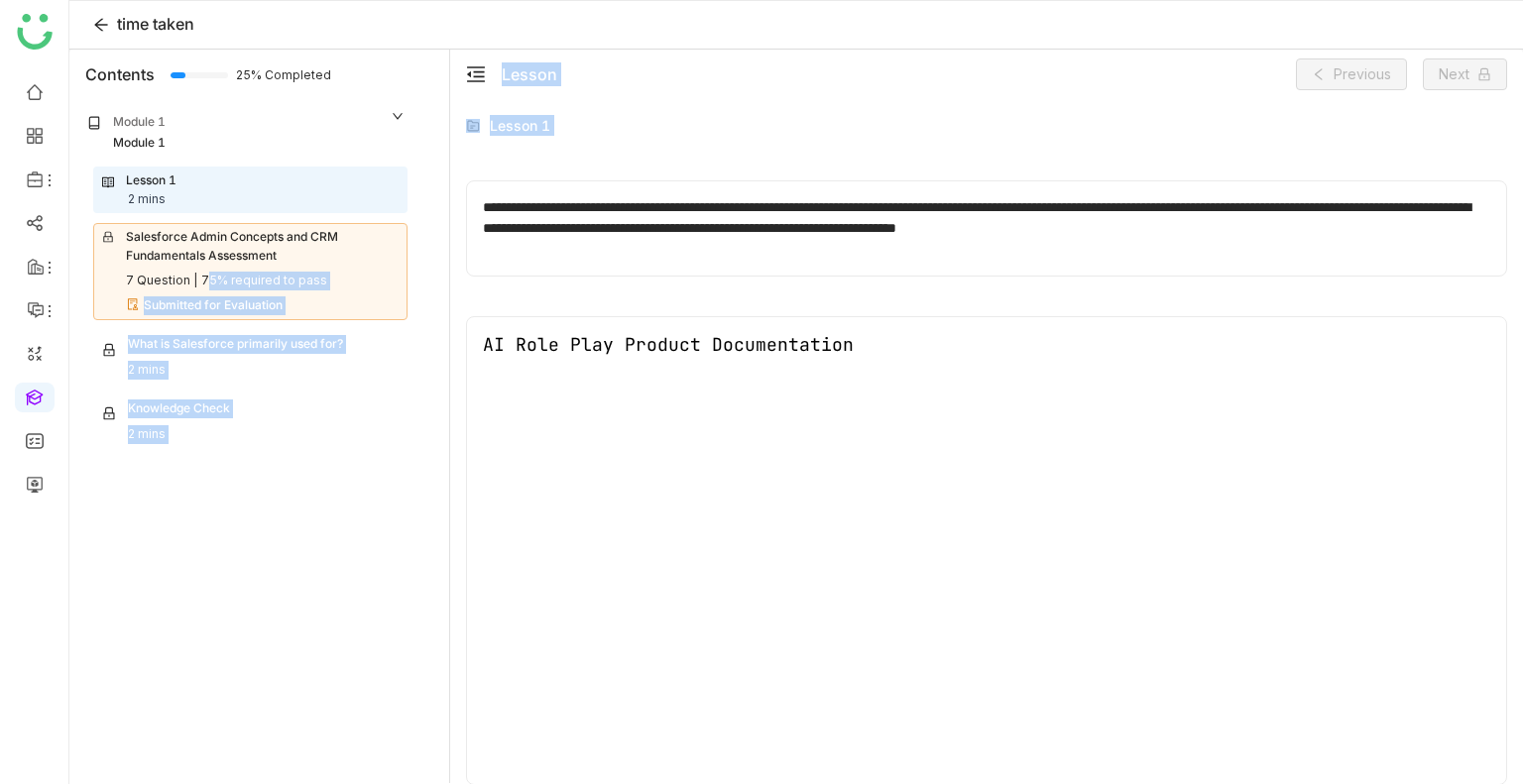 click on "**********" 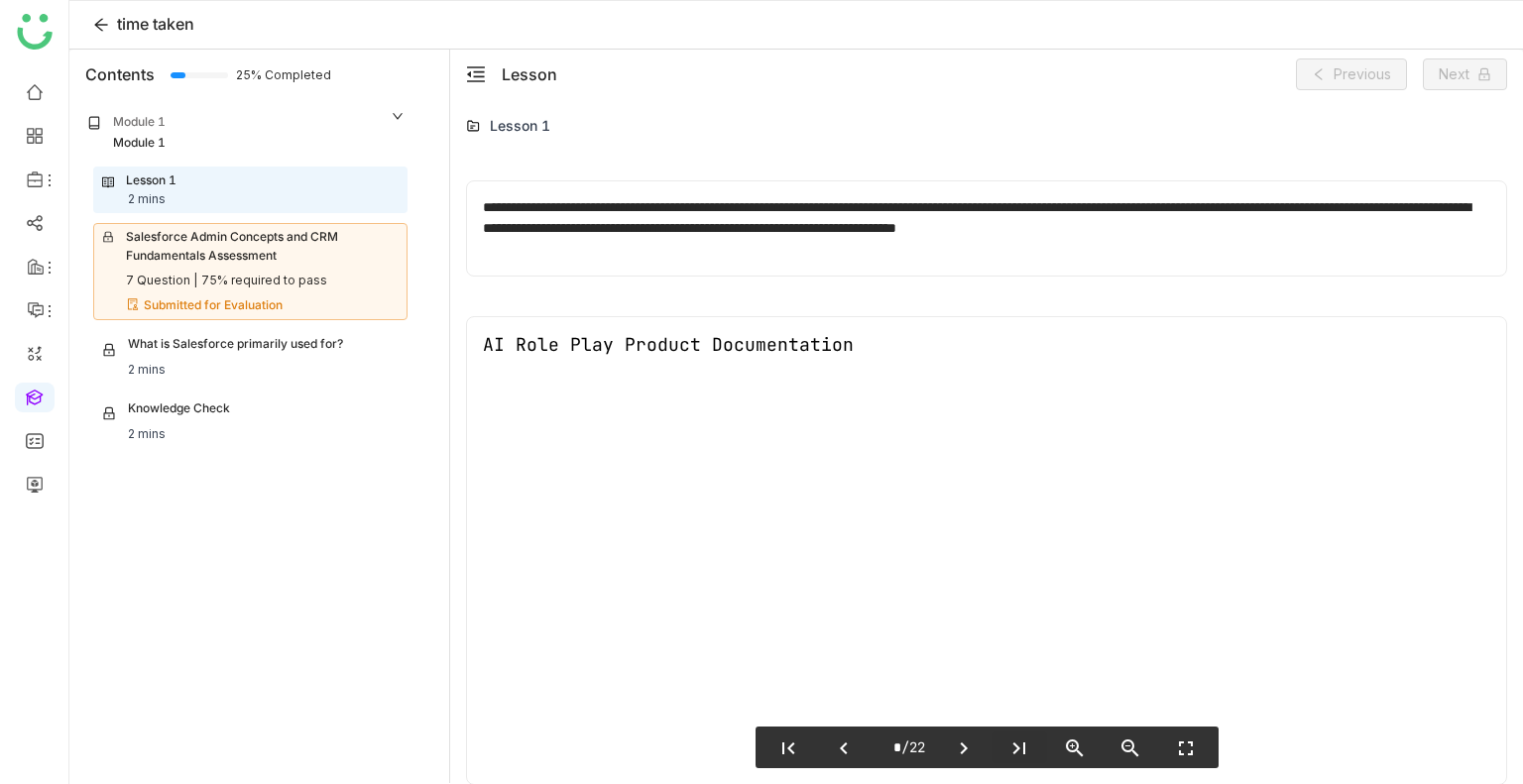 click on "last_page" at bounding box center [1019, 748] 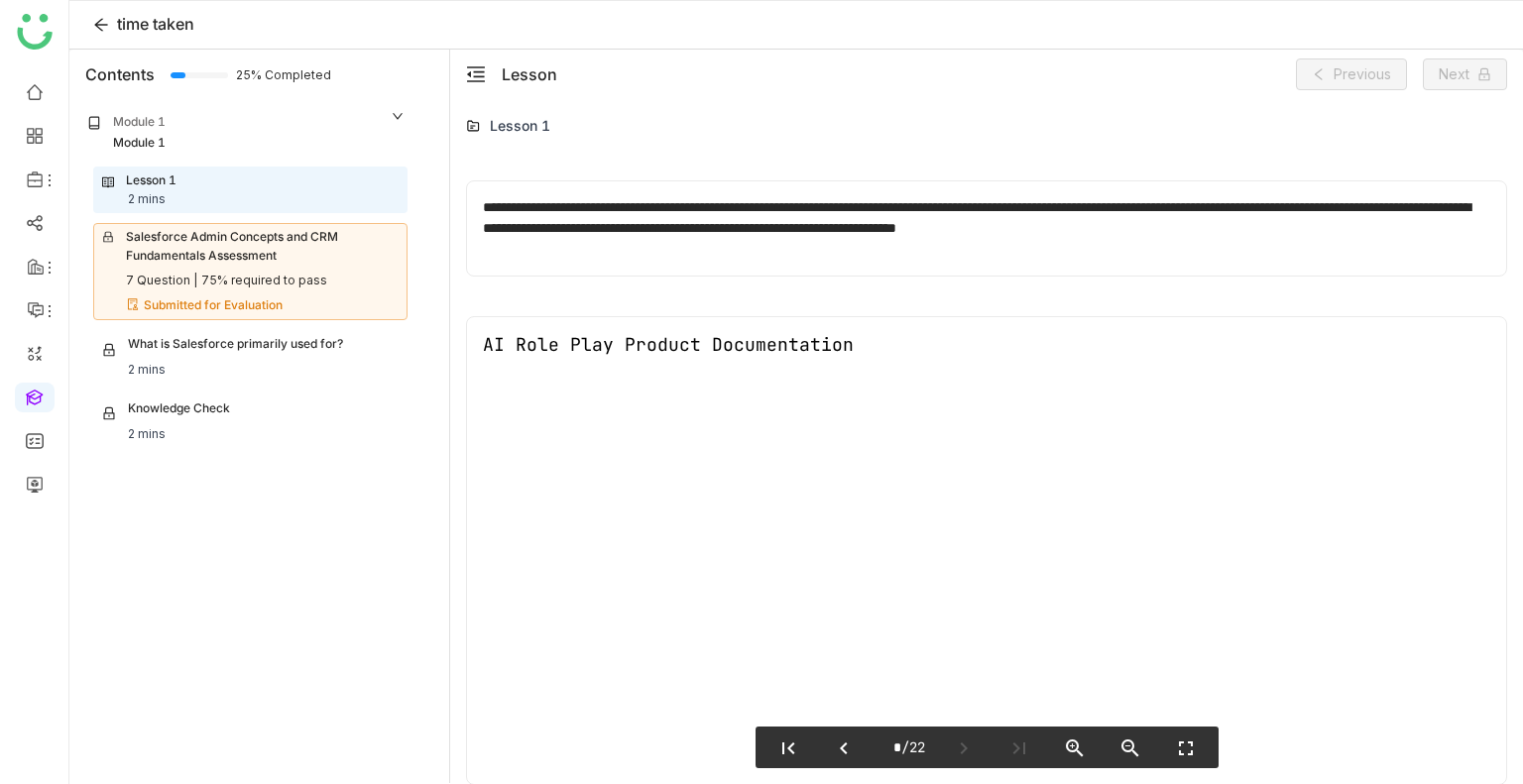 type on "**" 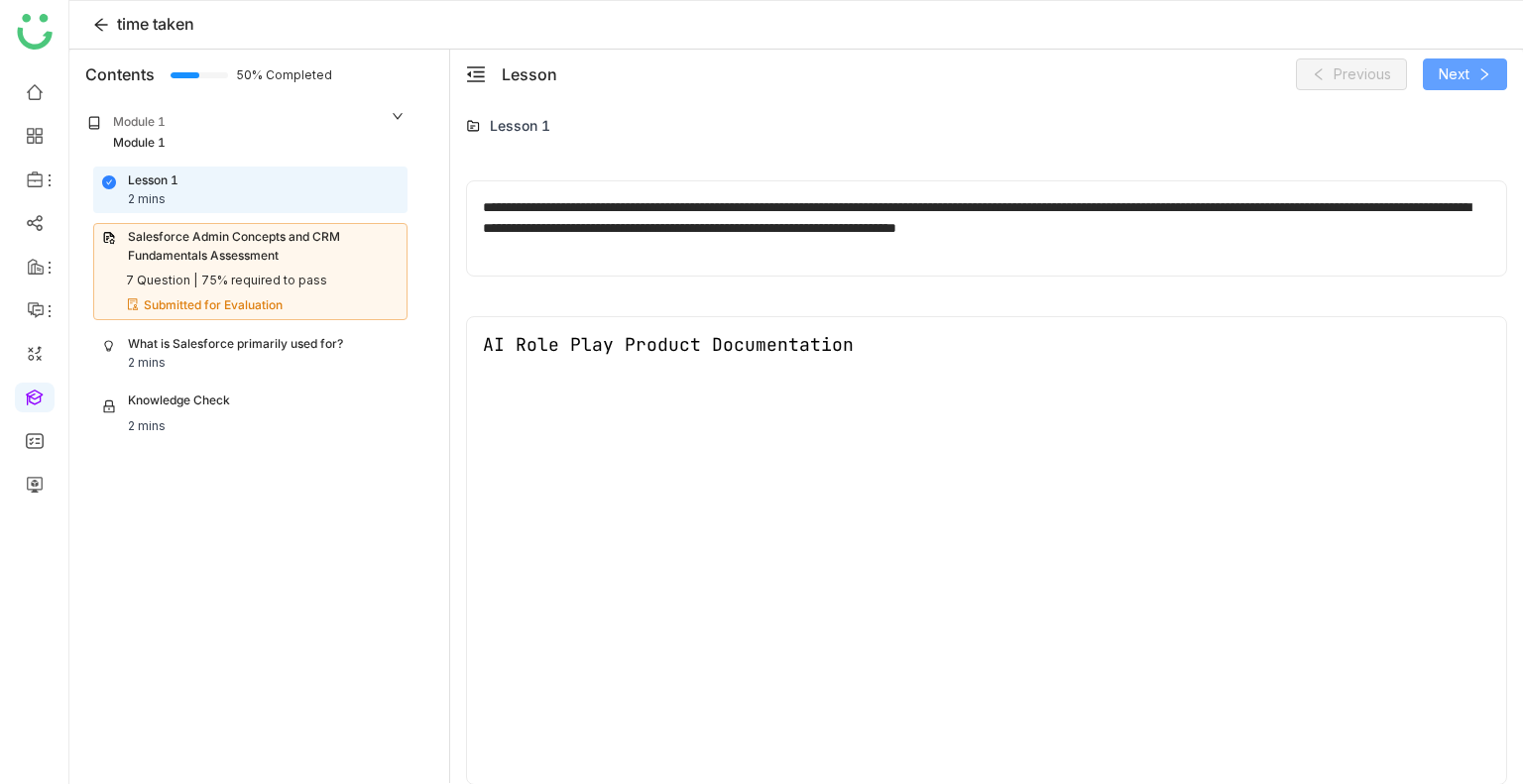 click on "Next" 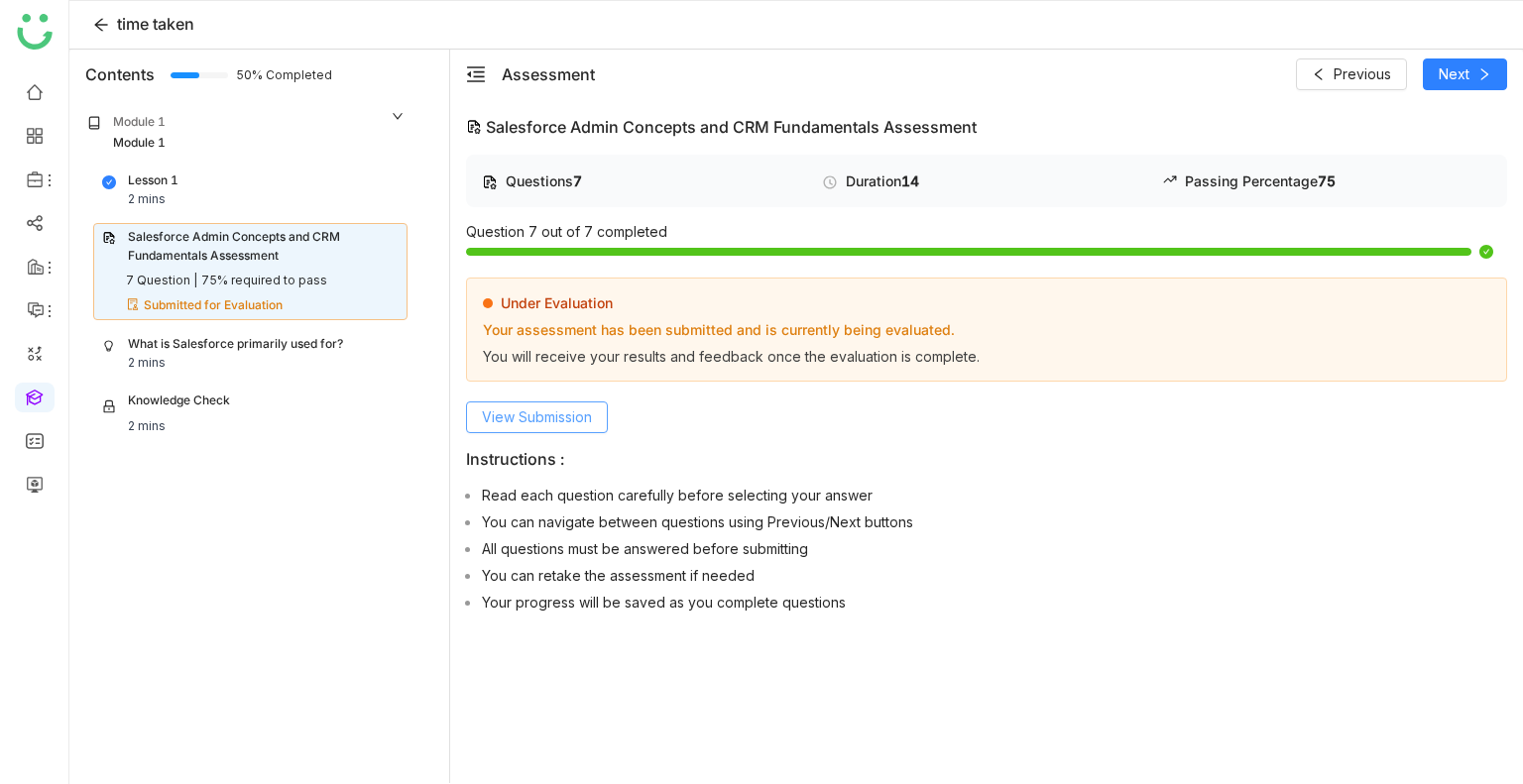 click on "View Submission" 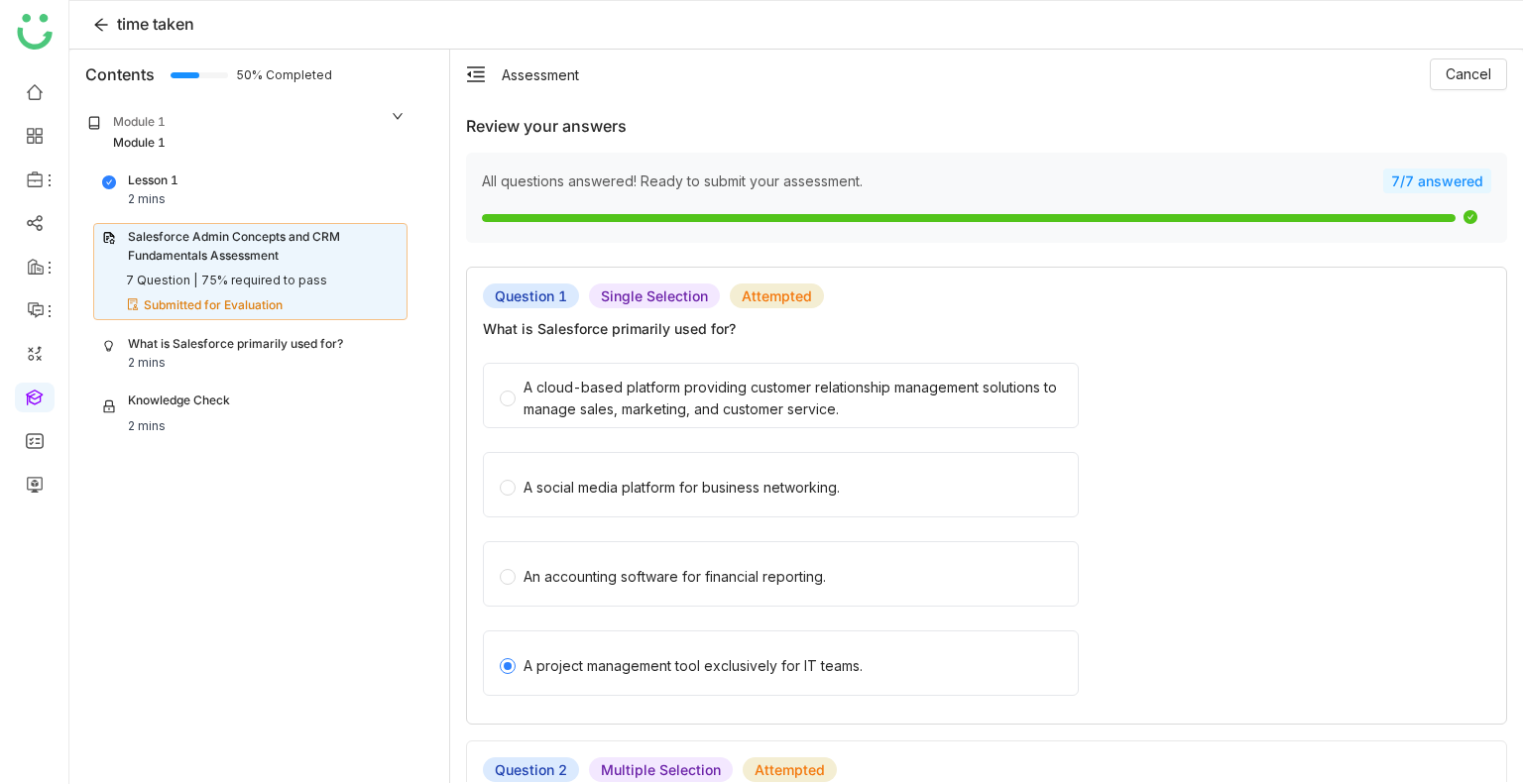 click on "A cloud-based platform providing customer relationship management solutions to manage sales, marketing, and customer service." 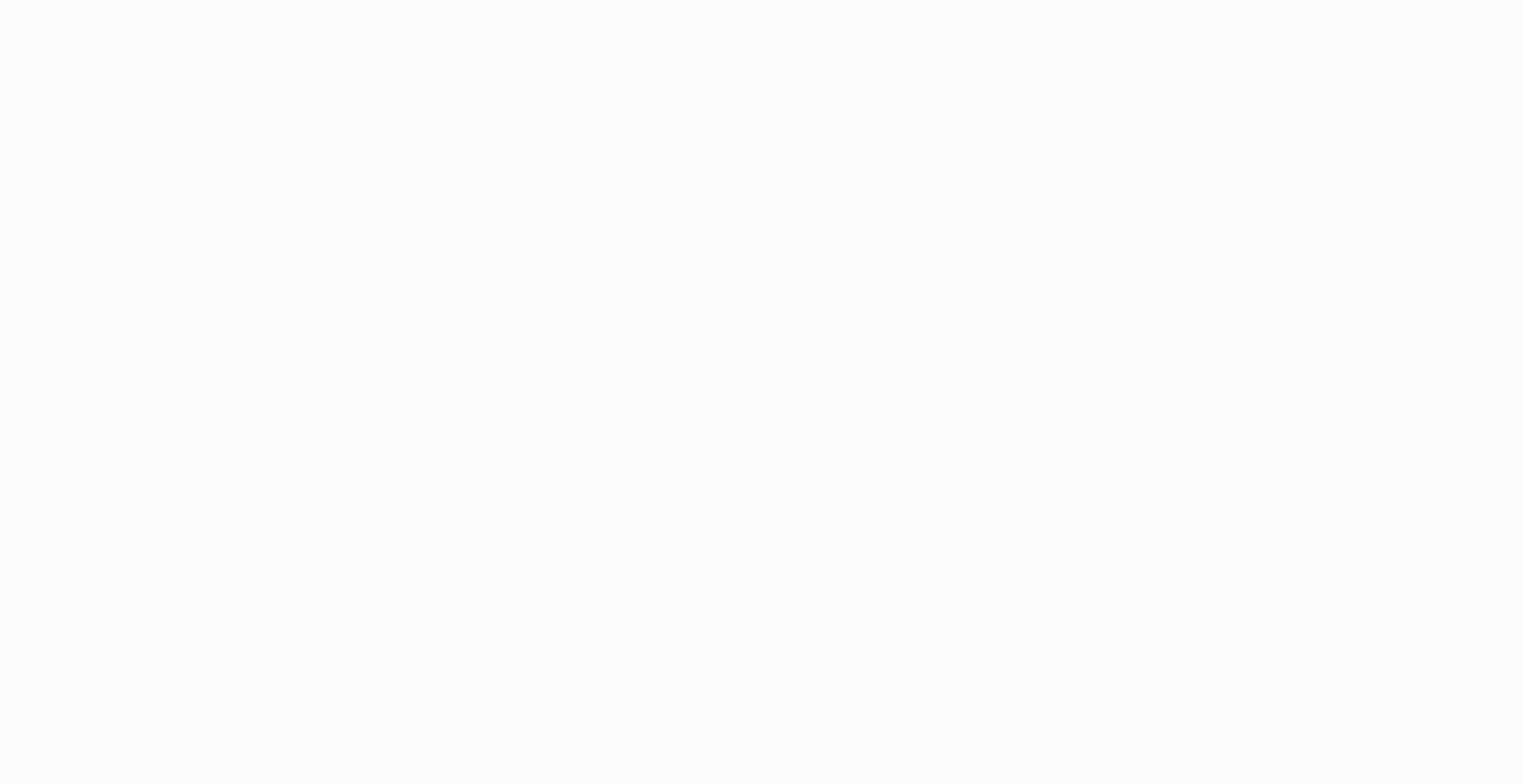 scroll, scrollTop: 0, scrollLeft: 0, axis: both 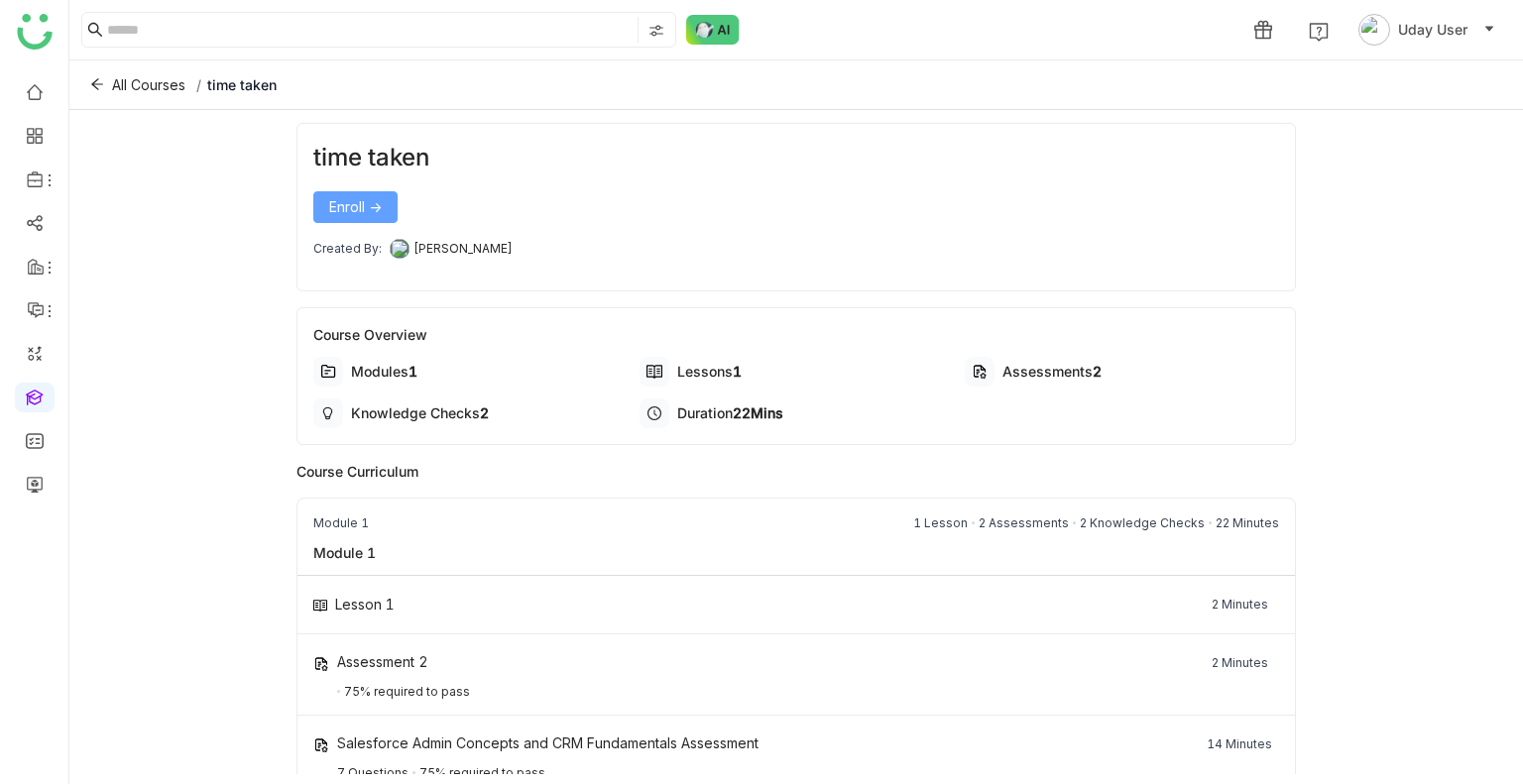 click on "Enroll ->" 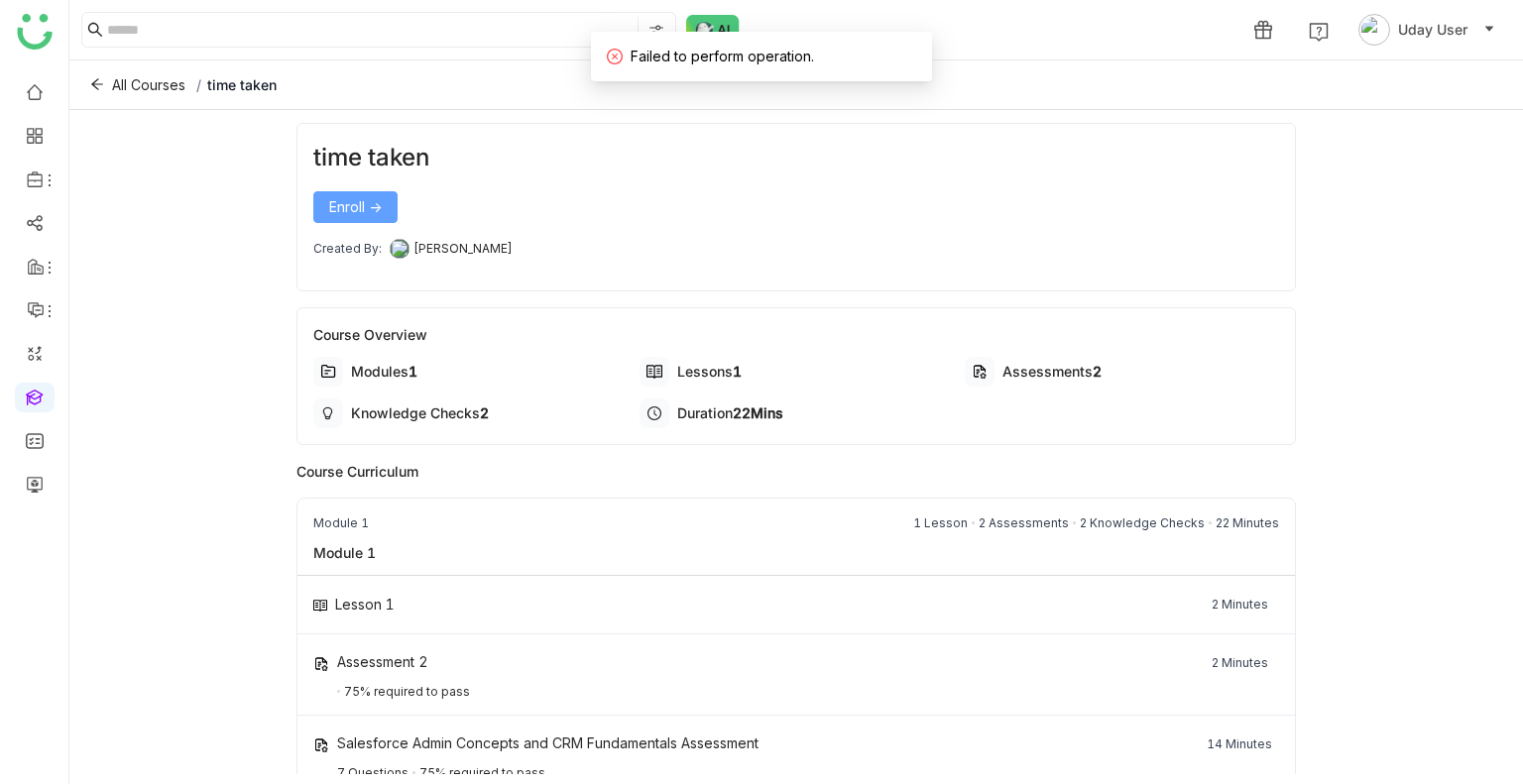 click on "Enroll ->" 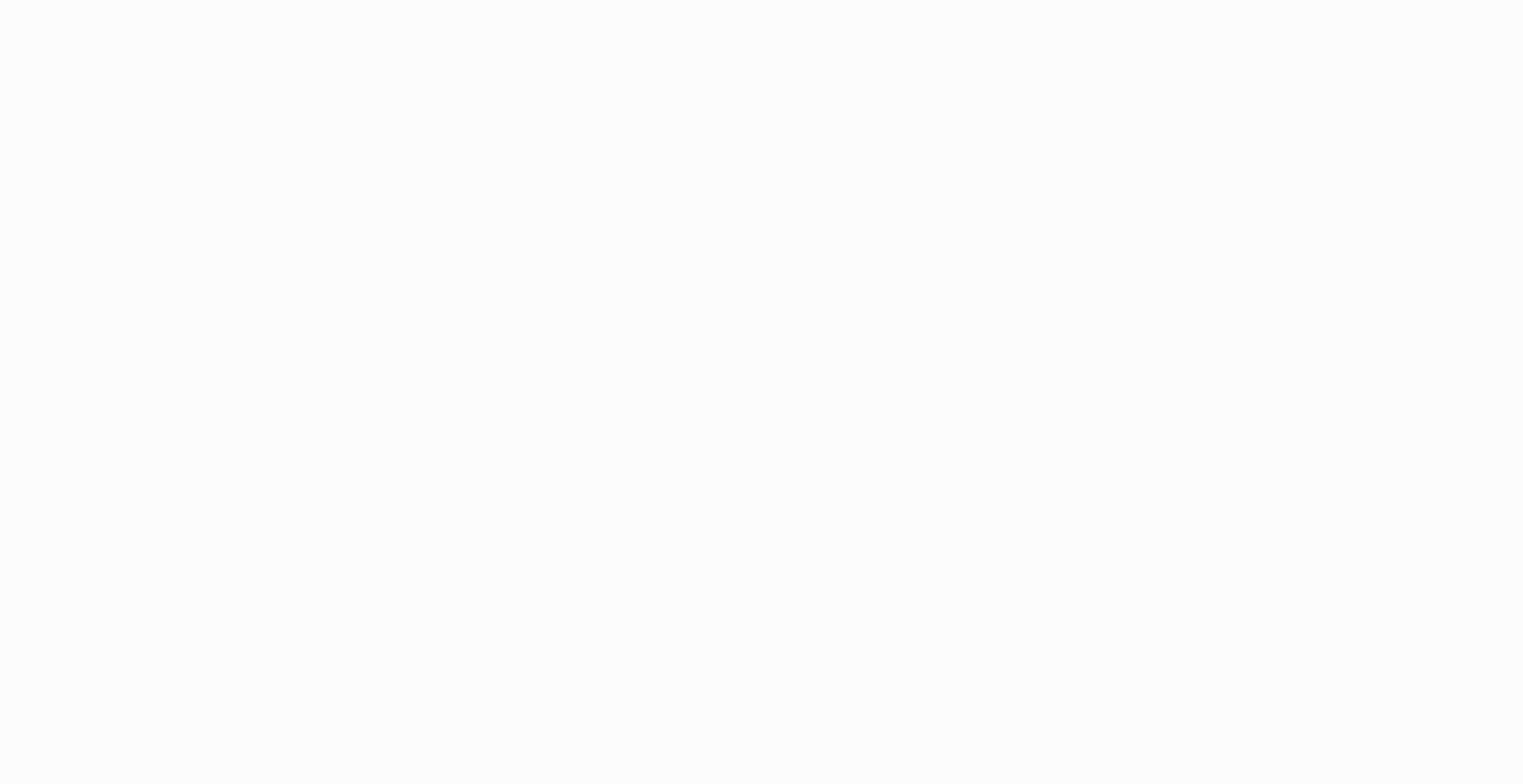 scroll, scrollTop: 0, scrollLeft: 0, axis: both 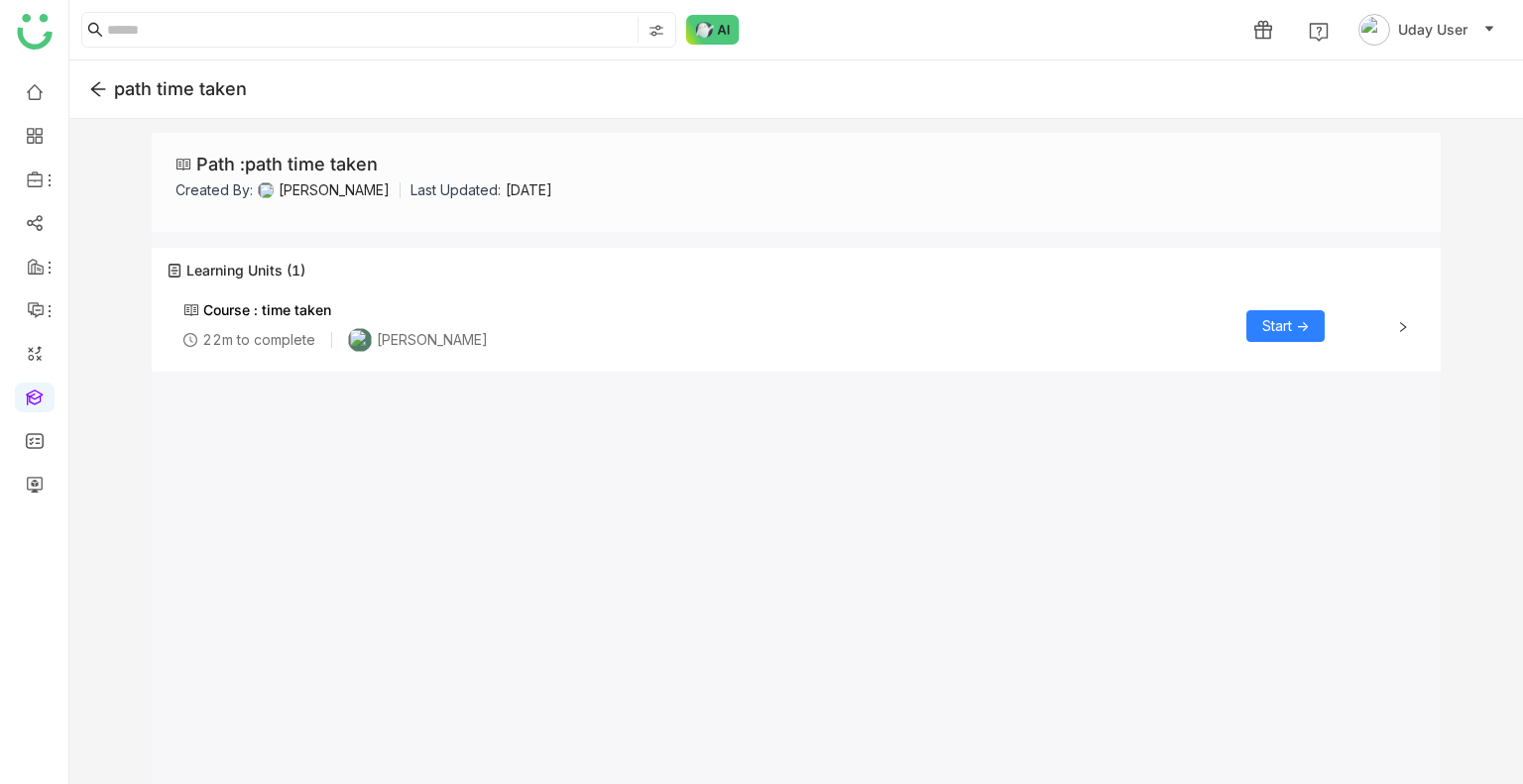 click on "Start ->" 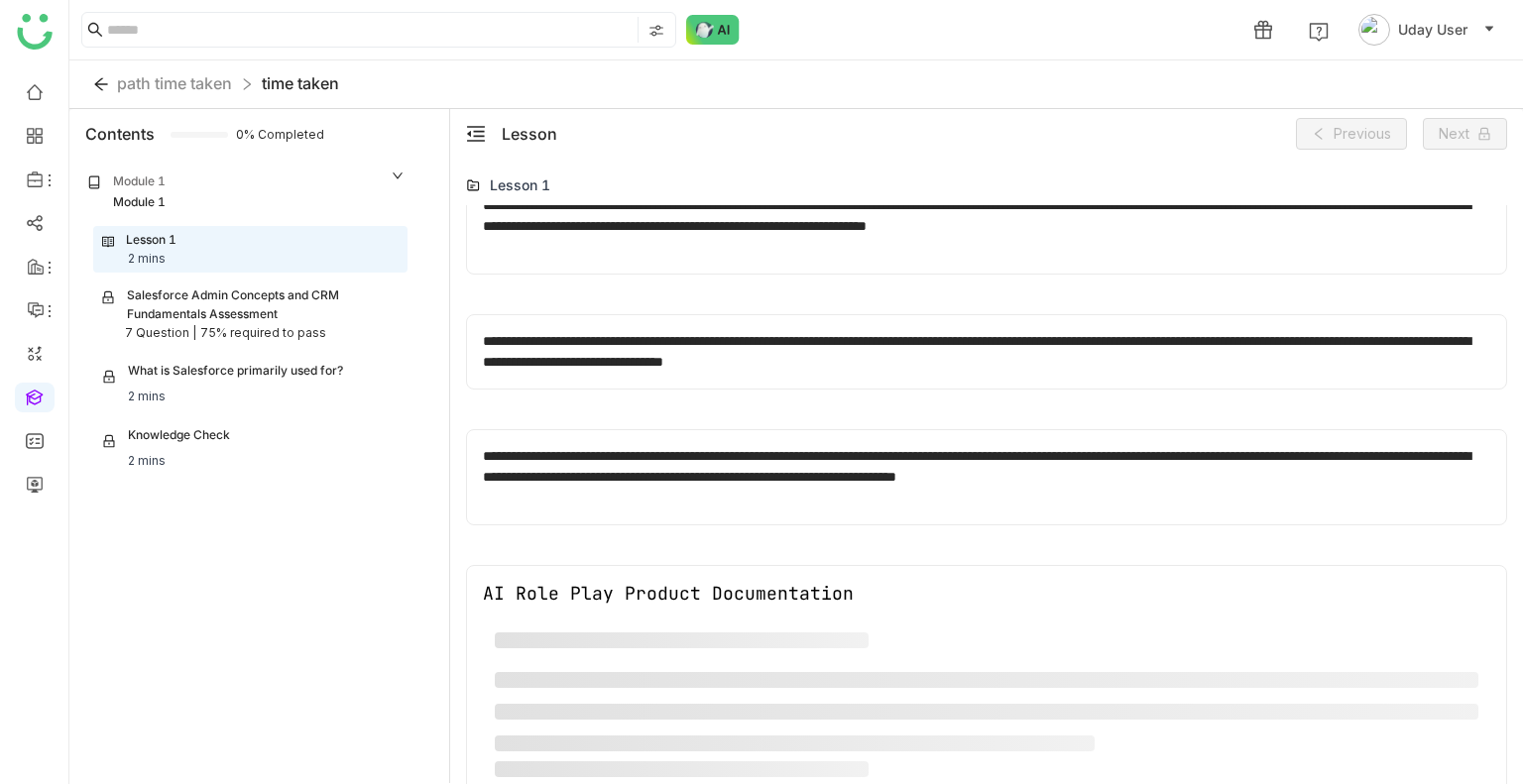 scroll, scrollTop: 685, scrollLeft: 0, axis: vertical 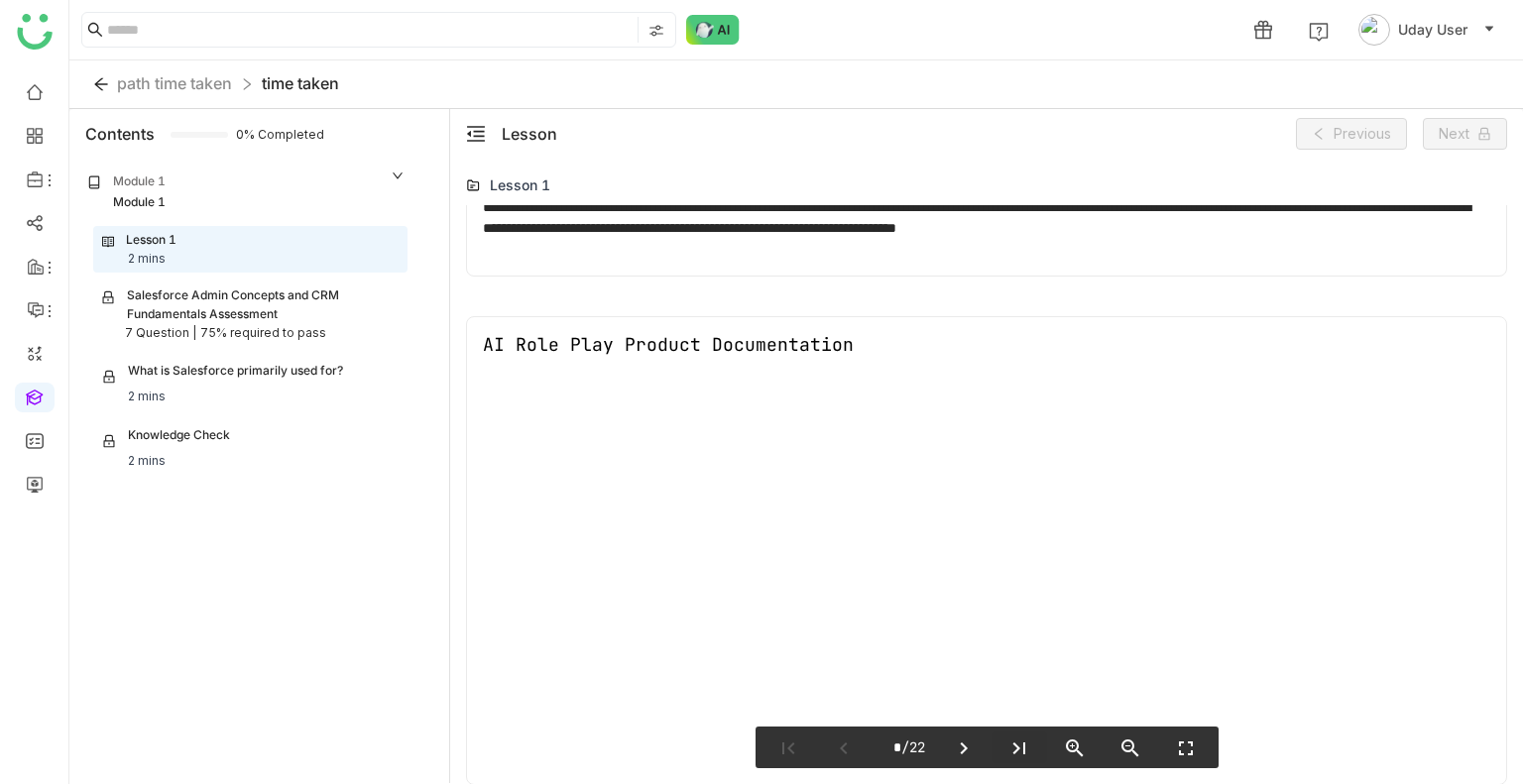 click on "last_page" at bounding box center [1019, 748] 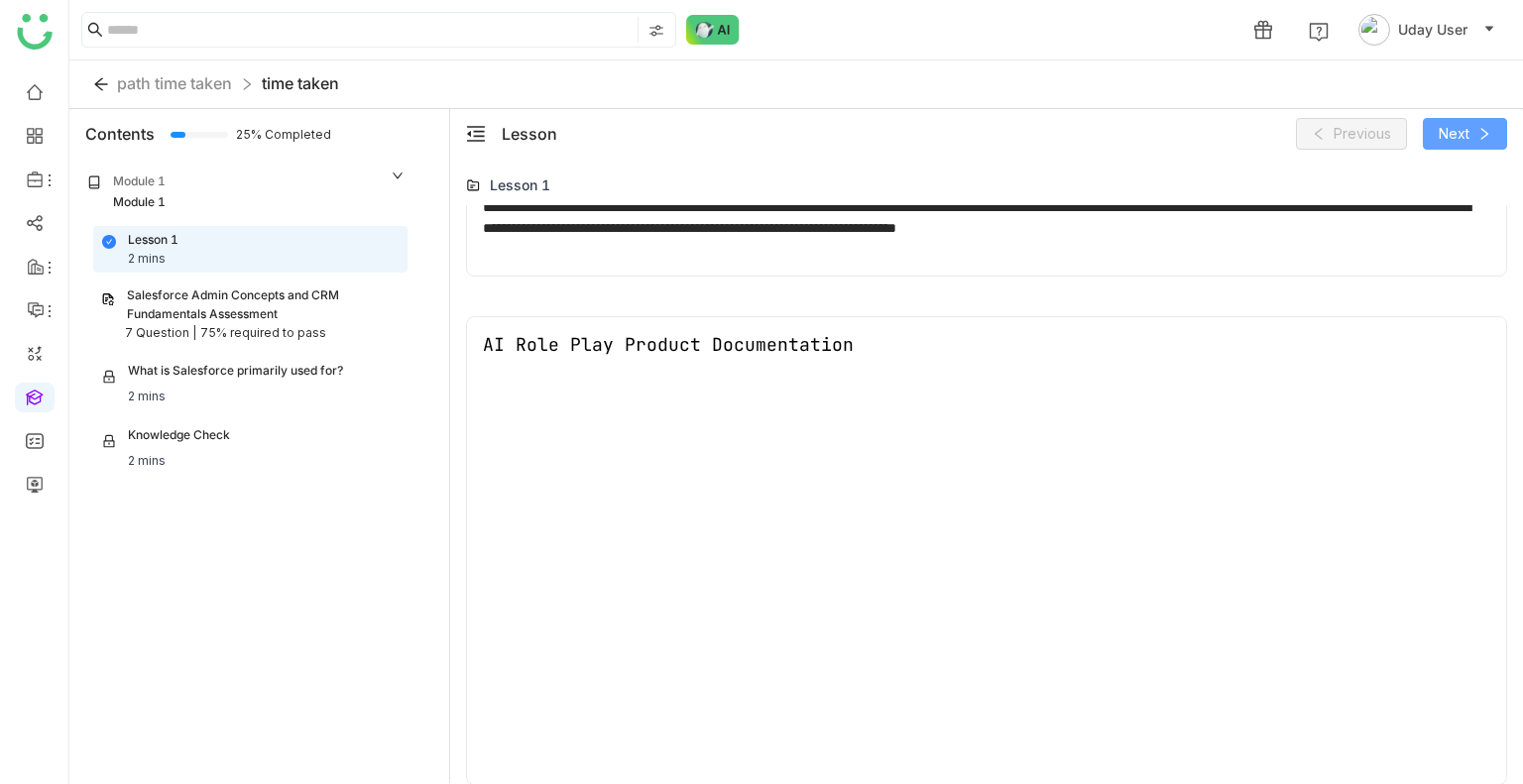 click on "Next" 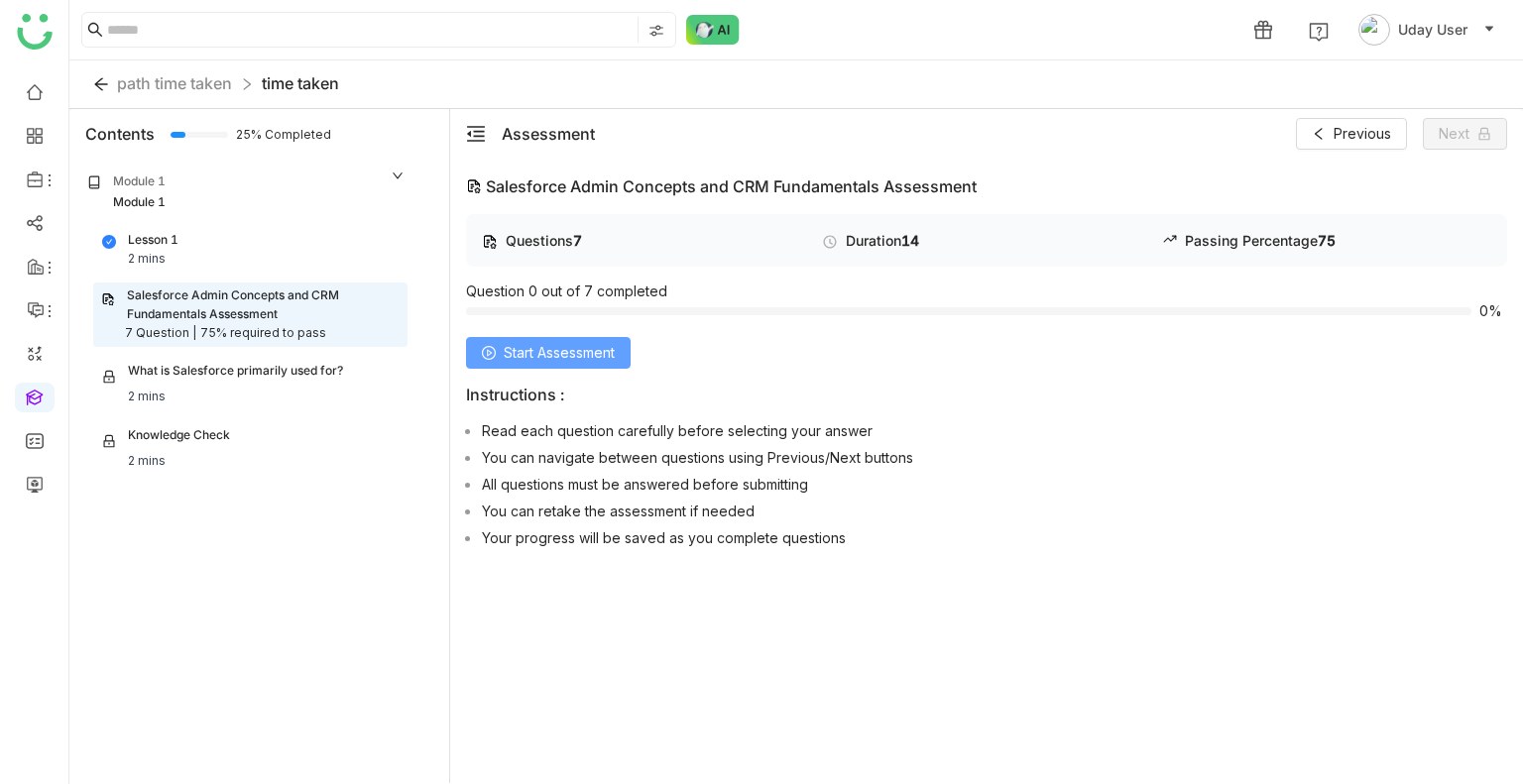 click on "Start Assessment" 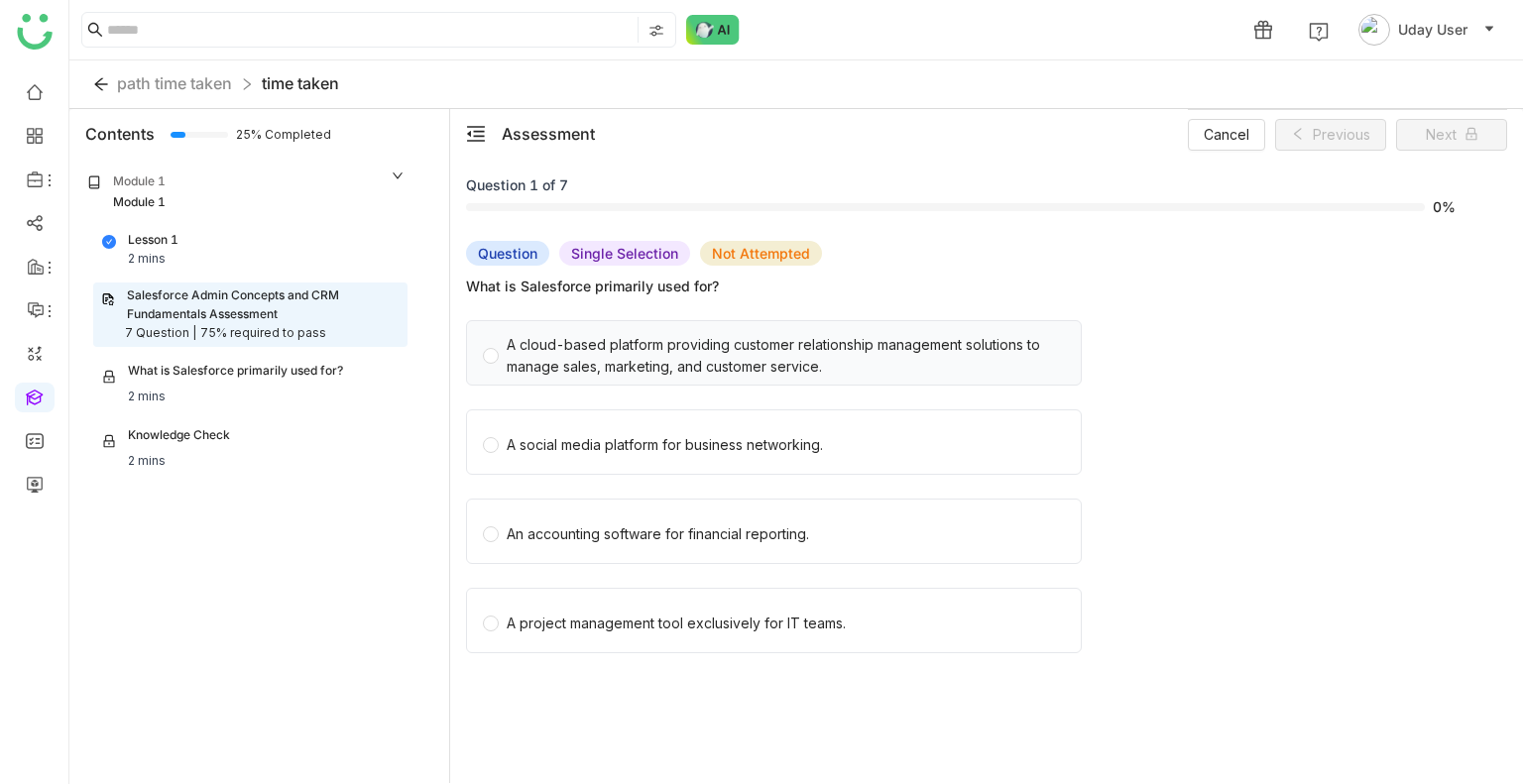 click on "A cloud-based platform providing customer relationship management solutions to manage sales, marketing, and customer service." 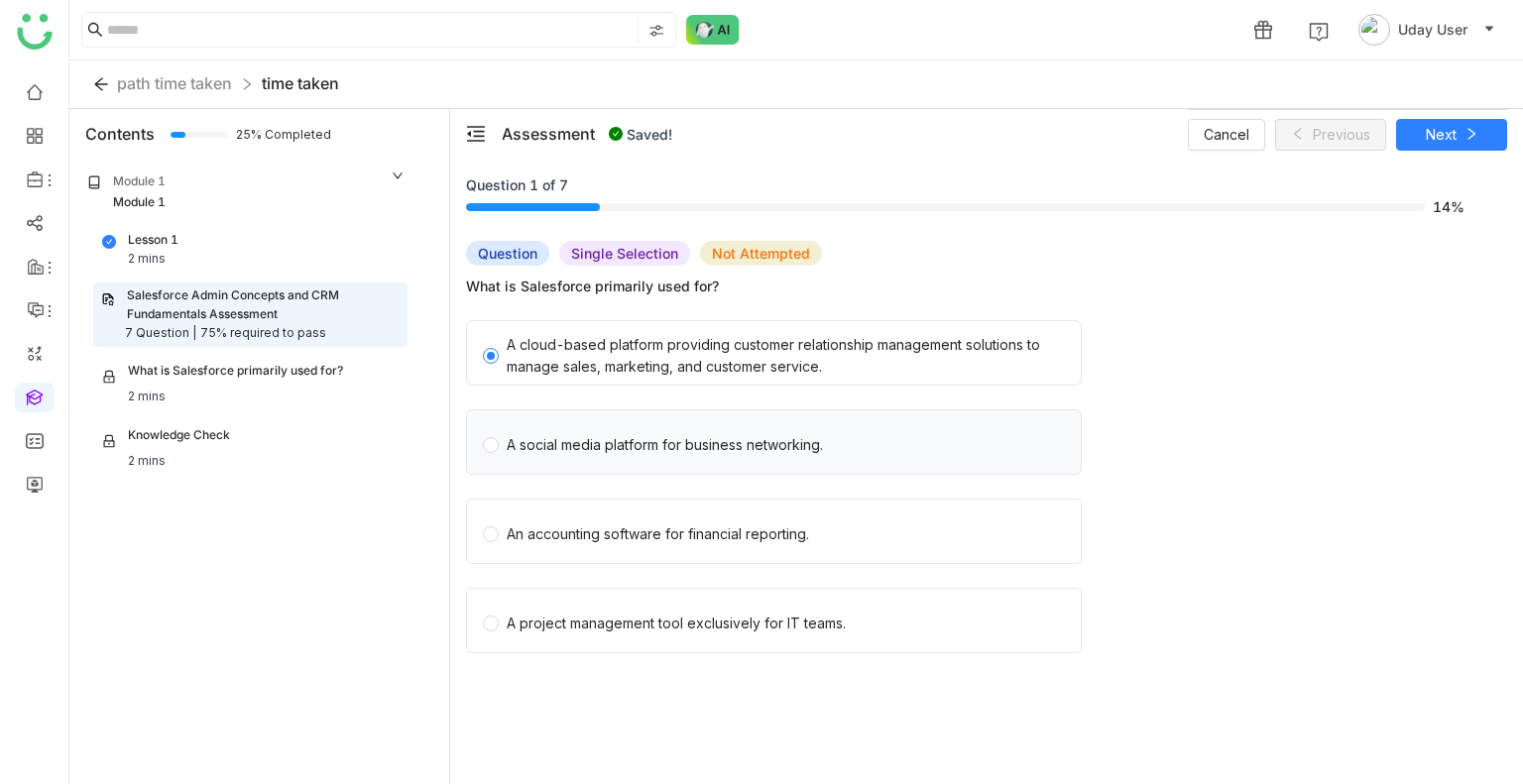 click on "A social media platform for business networking." 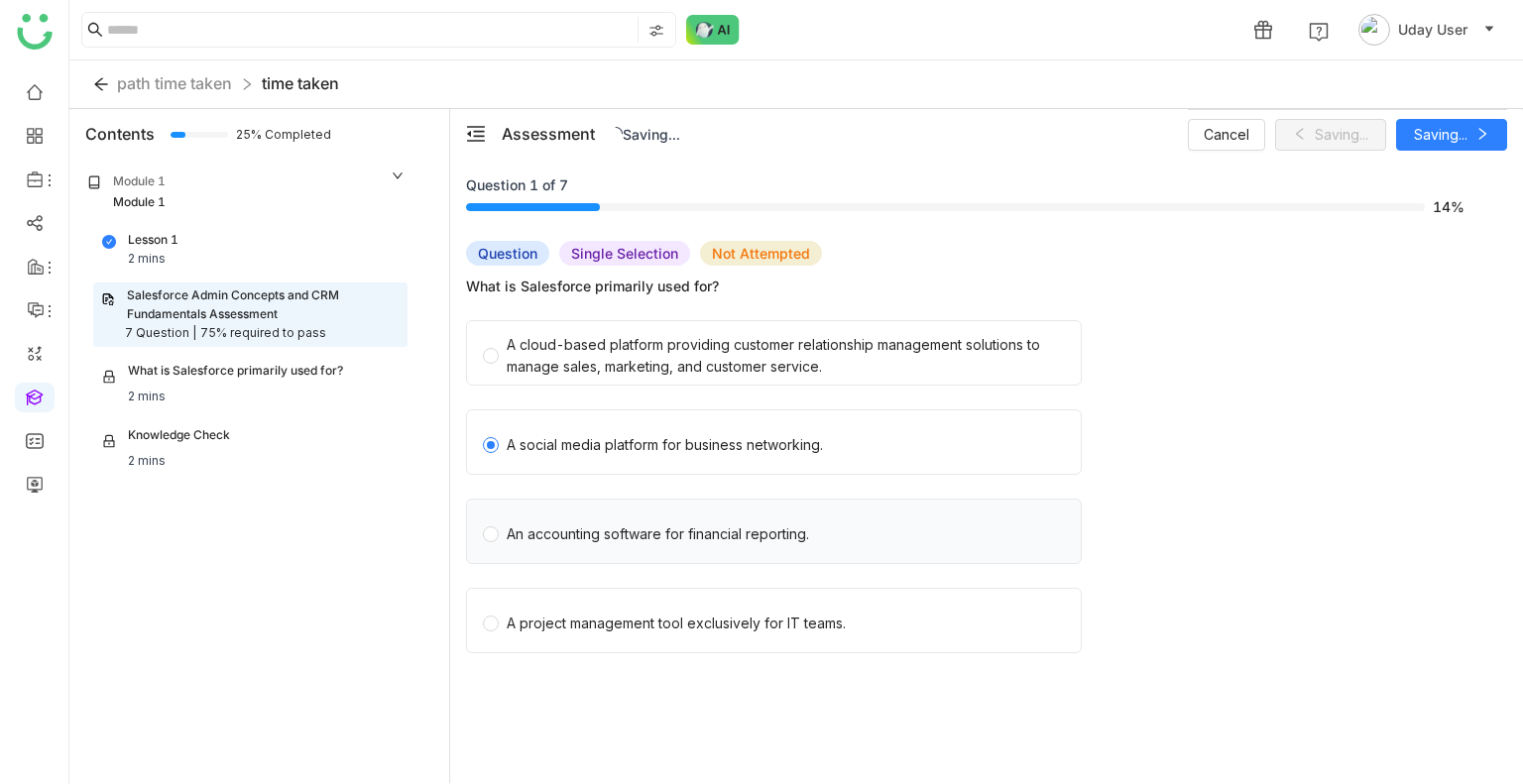 click on "An accounting software for financial reporting." 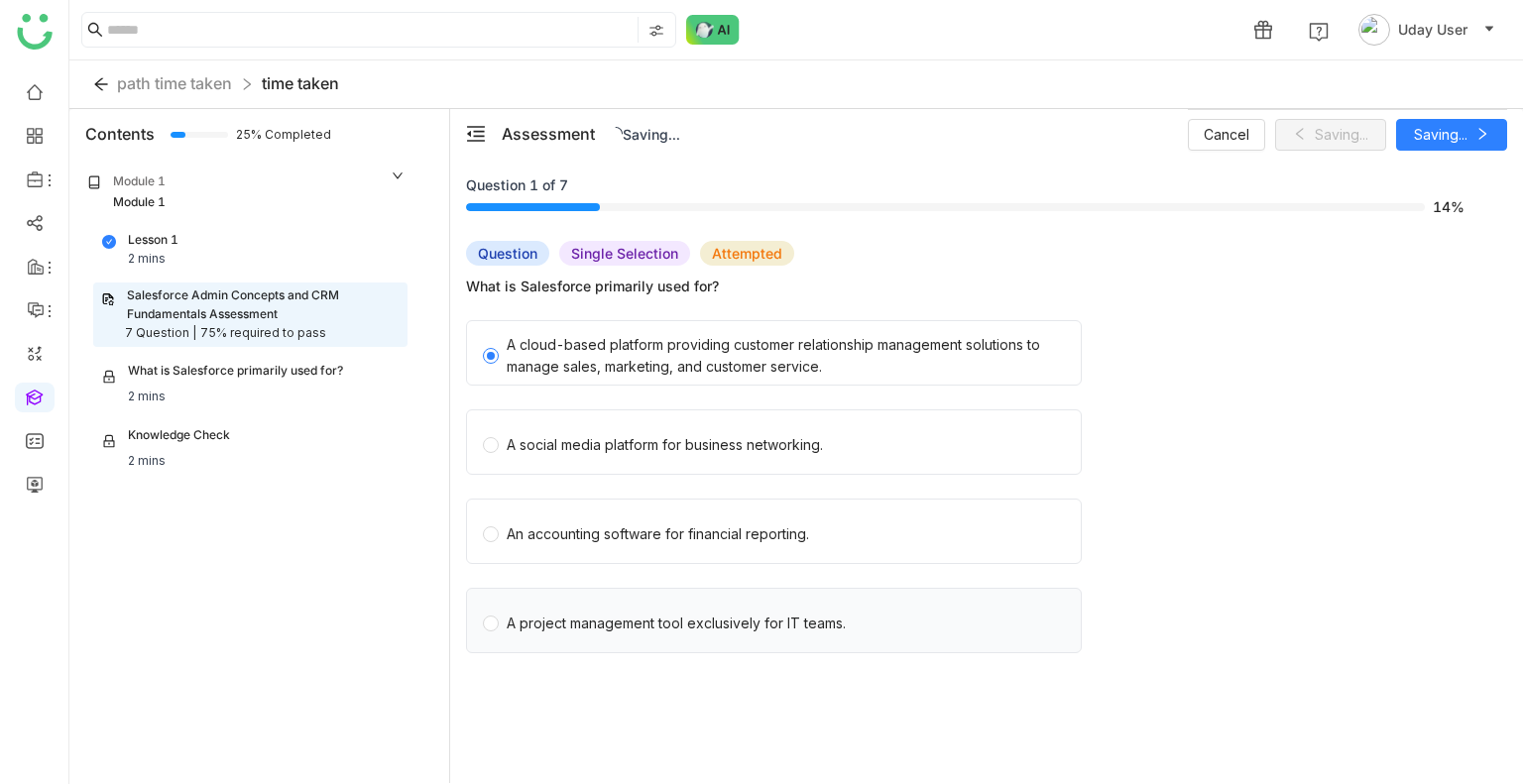 click on "A project management tool exclusively for IT teams." 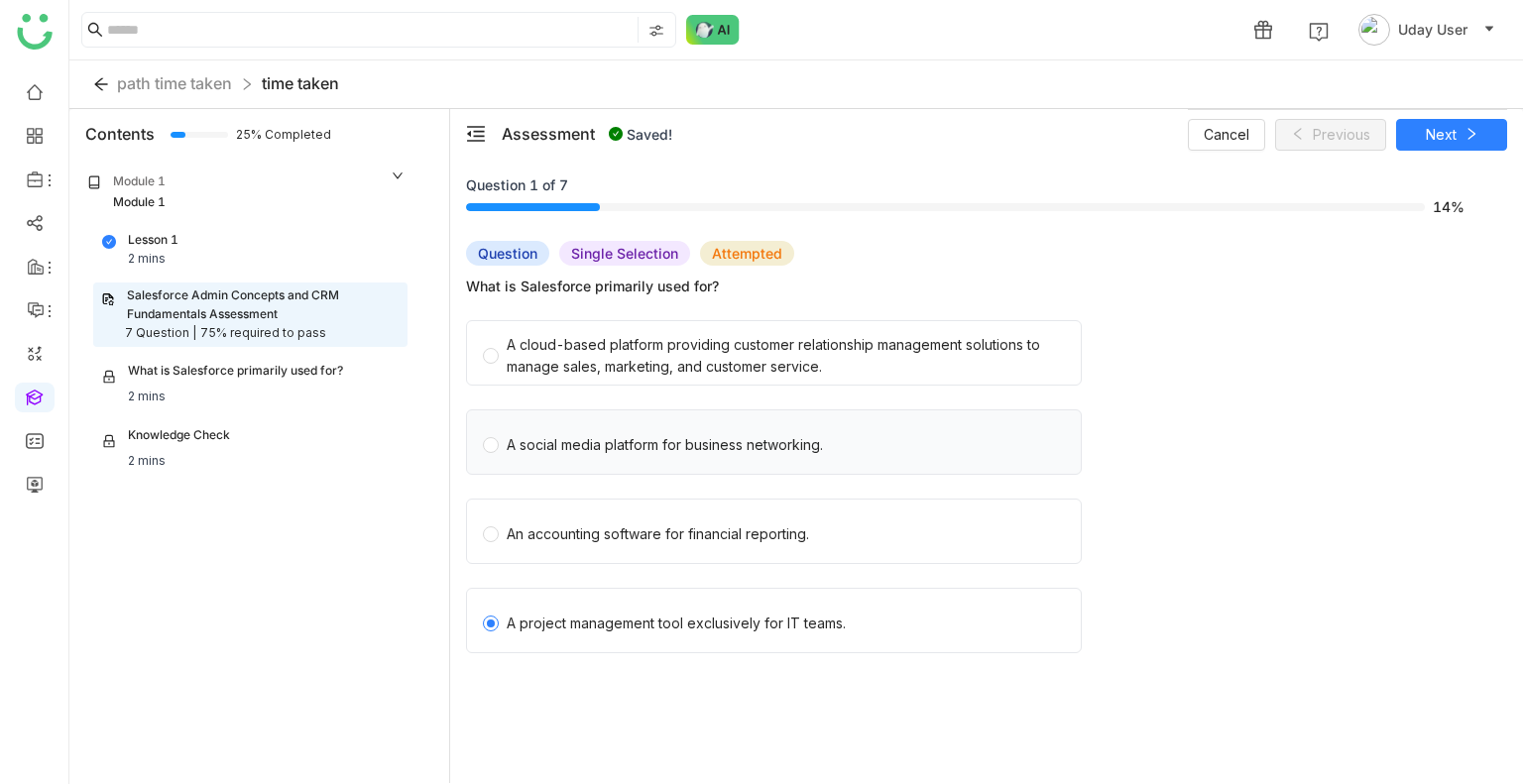 click on "A social media platform for business networking." 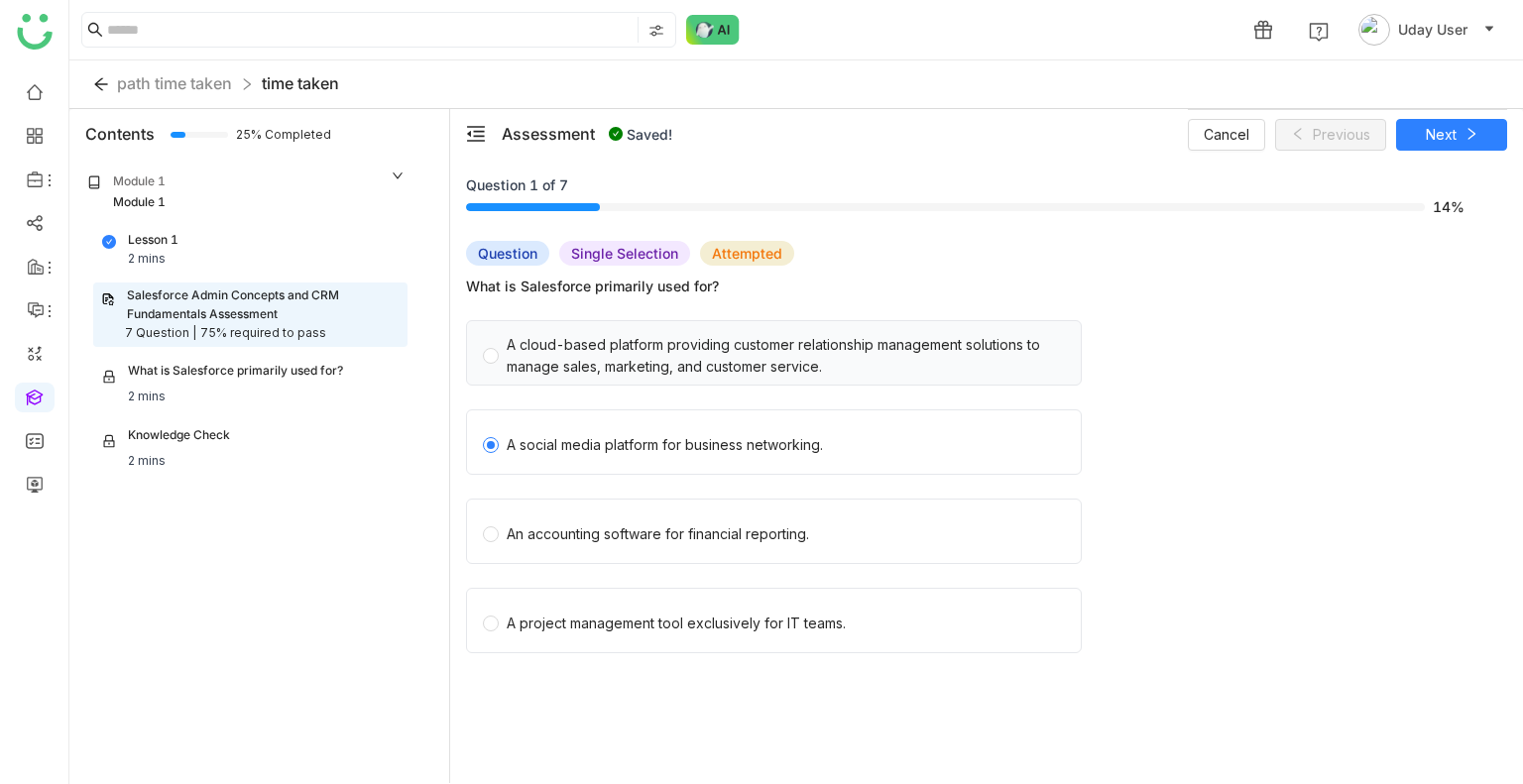 click on "A cloud-based platform providing customer relationship management solutions to manage sales, marketing, and customer service." 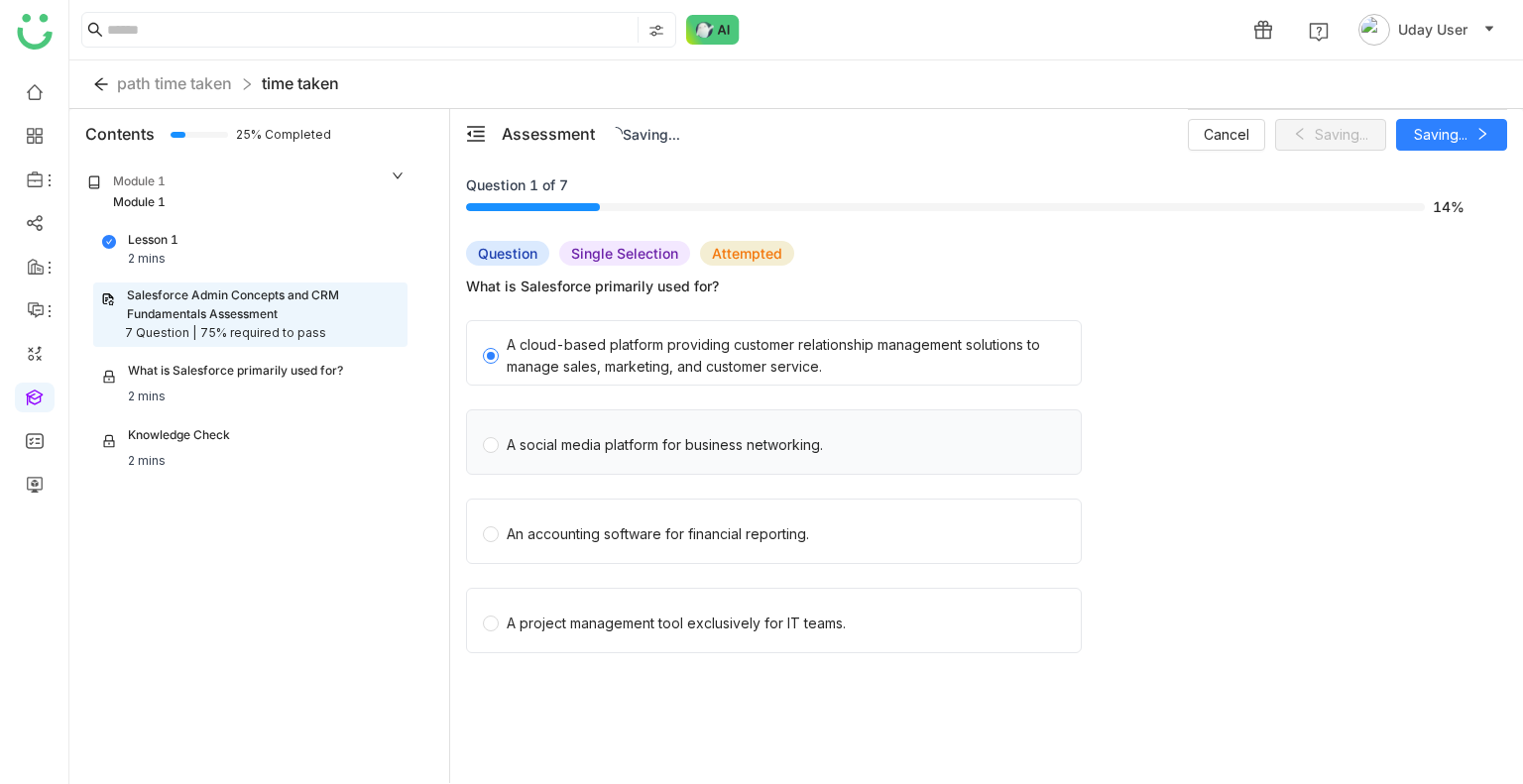 click on "A social media platform for business networking." 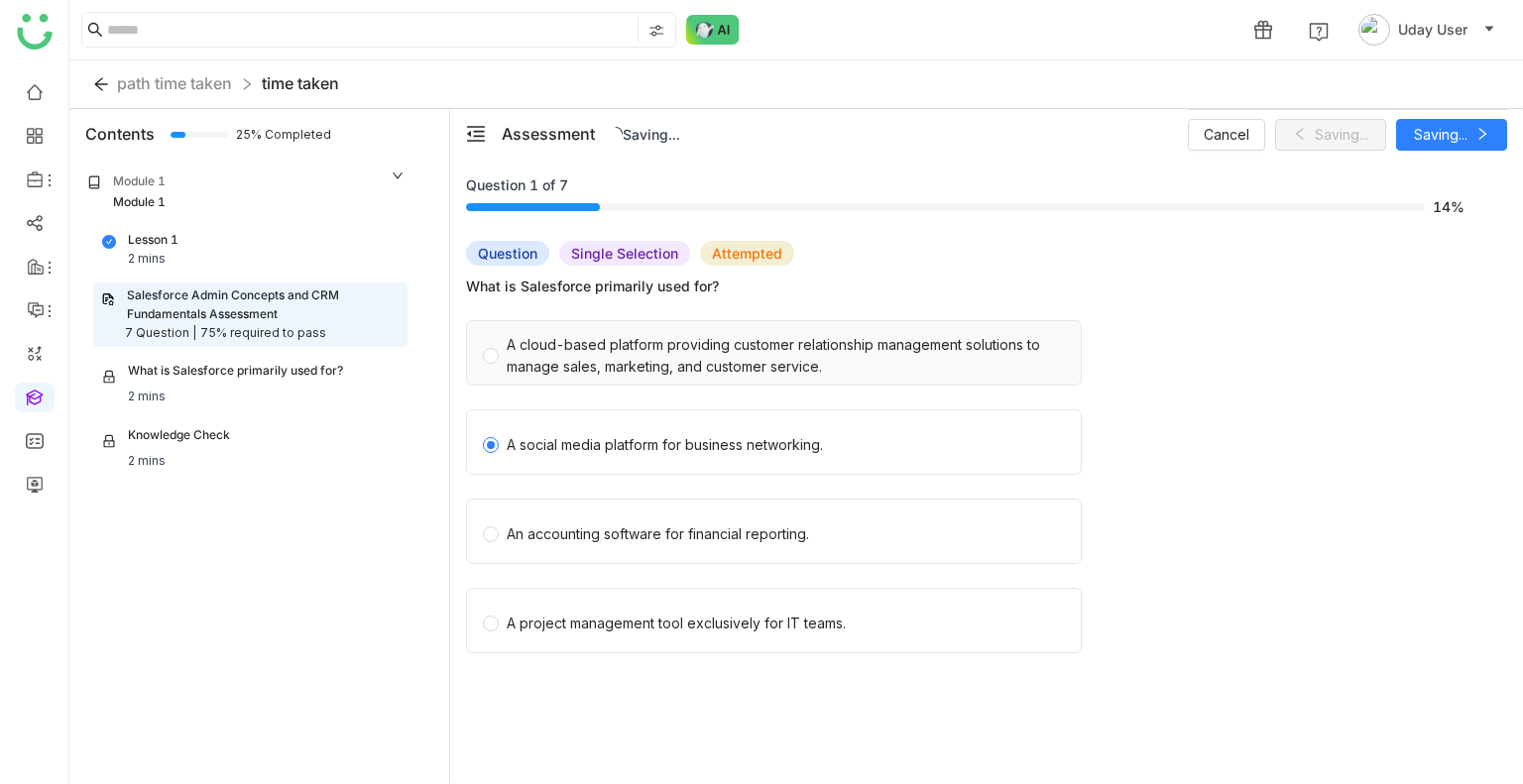 click on "A cloud-based platform providing customer relationship management solutions to manage sales, marketing, and customer service." 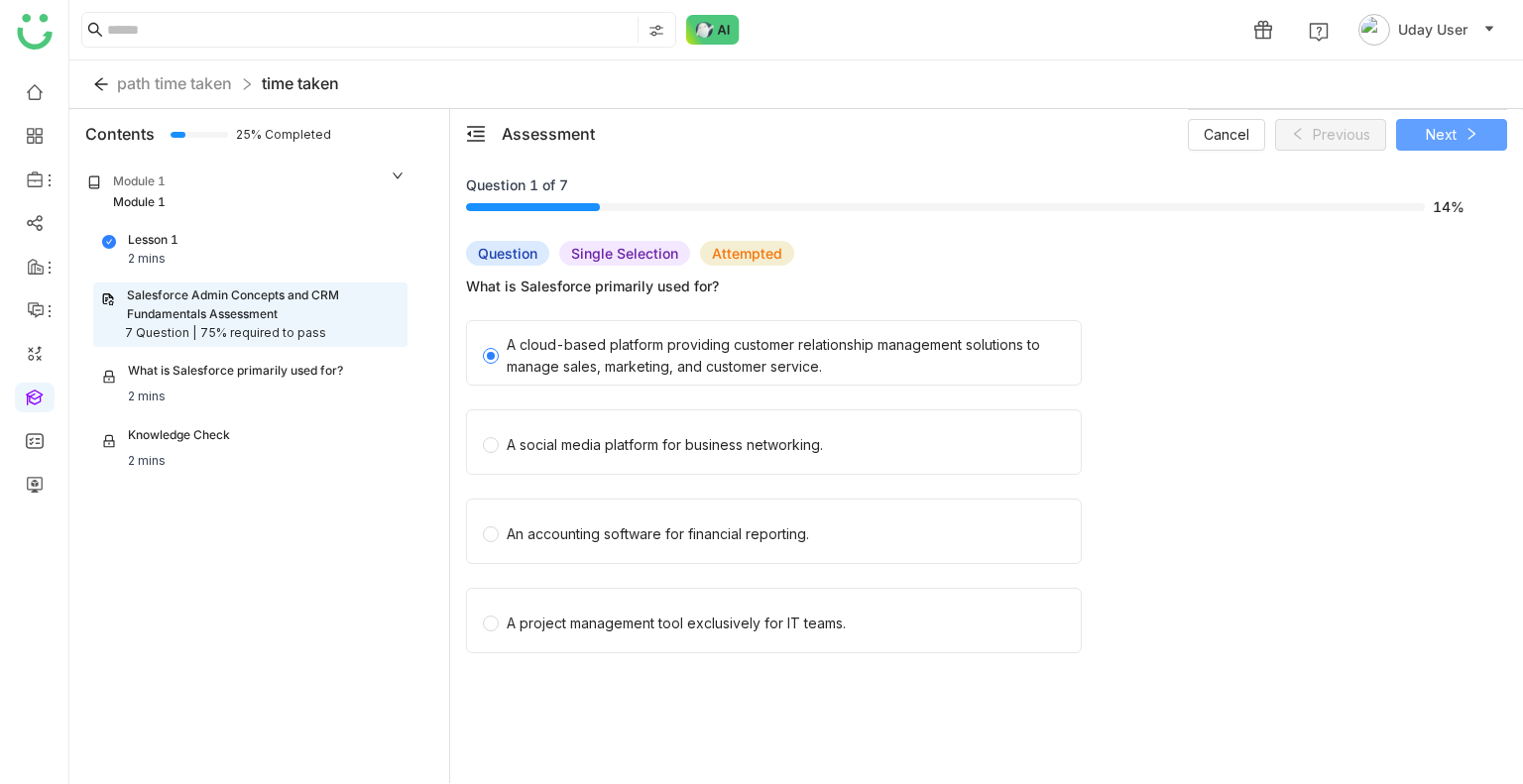 click on "Next" at bounding box center [1452, 135] 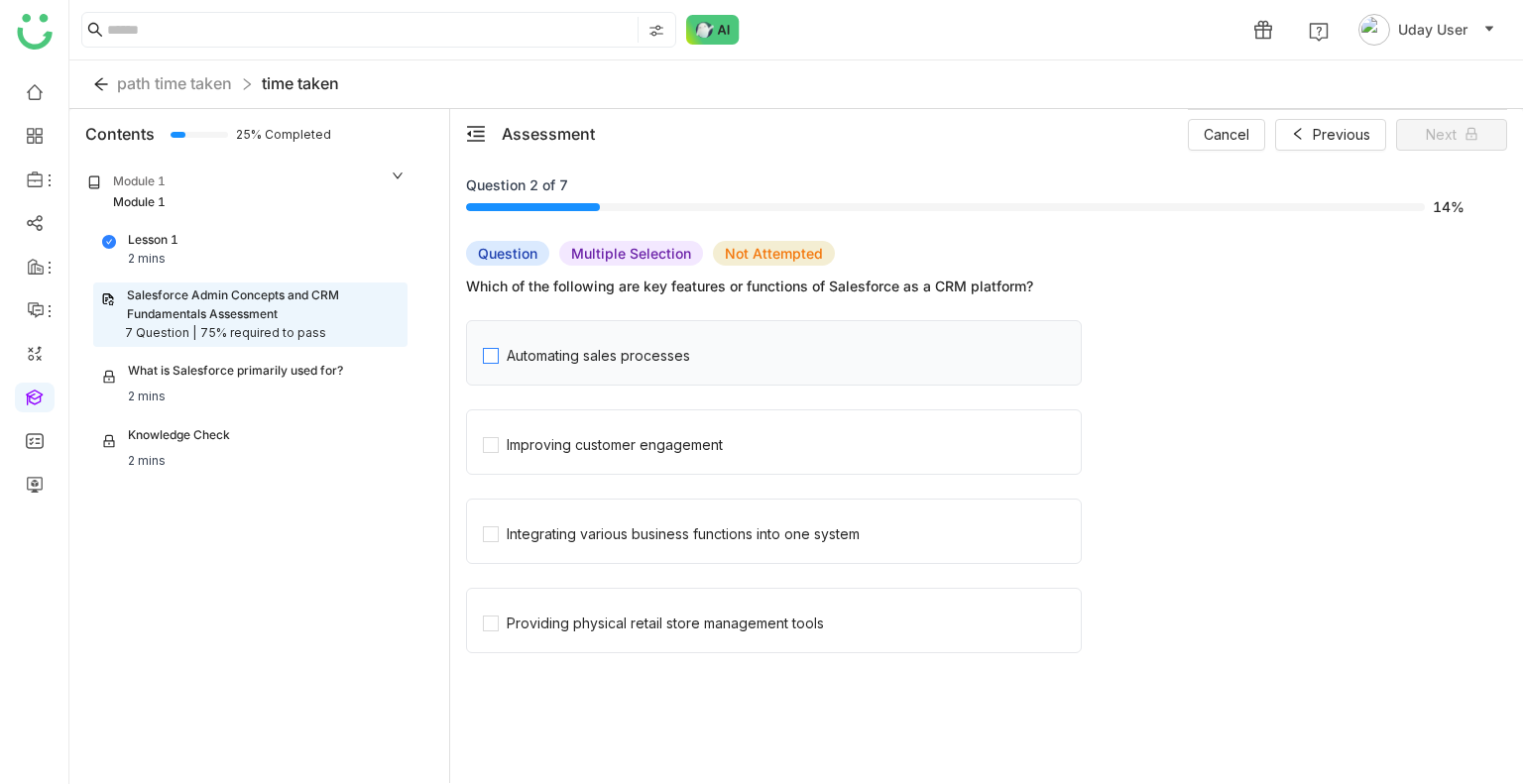 click on "Automating sales processes" 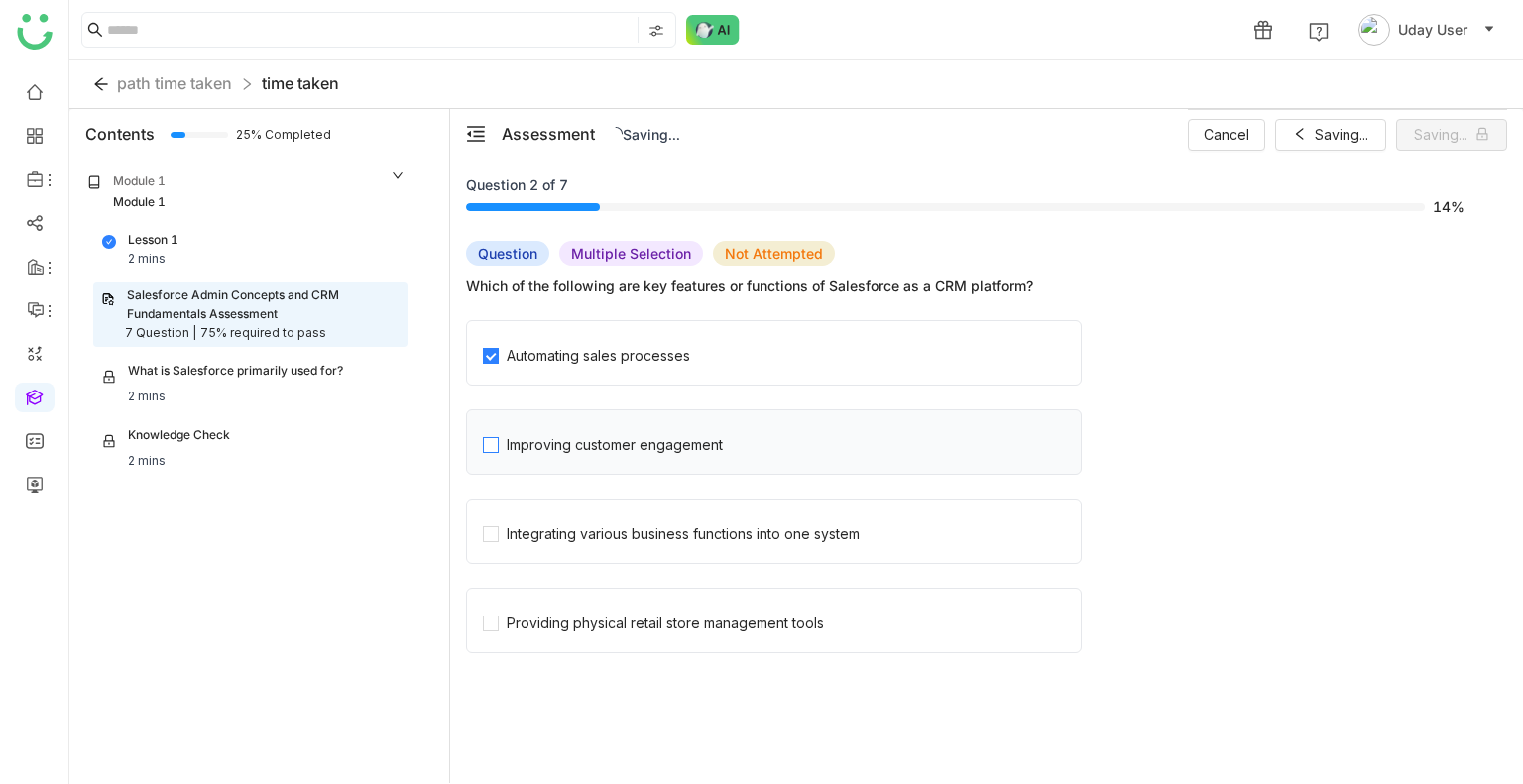 click on "Improving customer engagement" 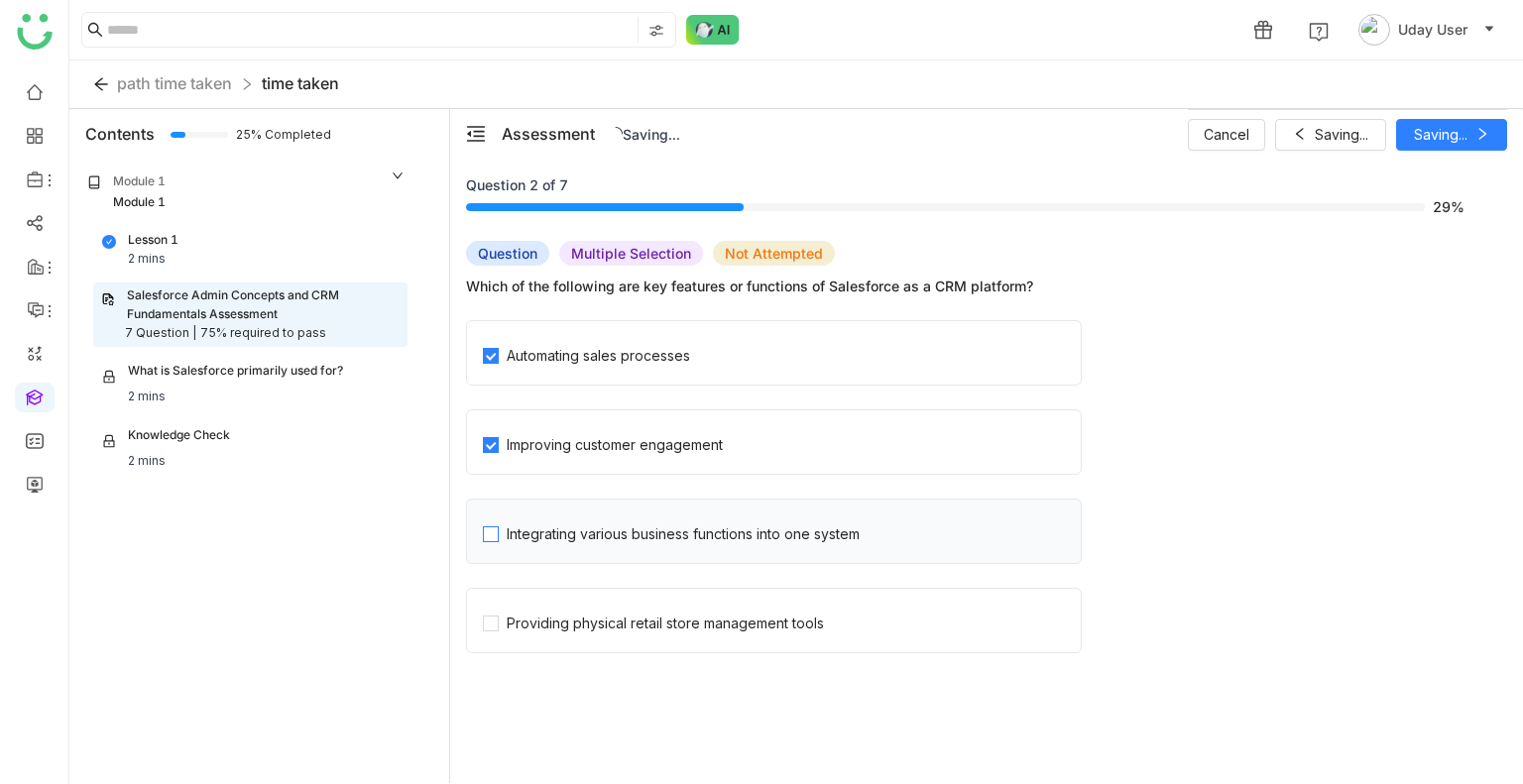 click on "Integrating various business functions into one system" 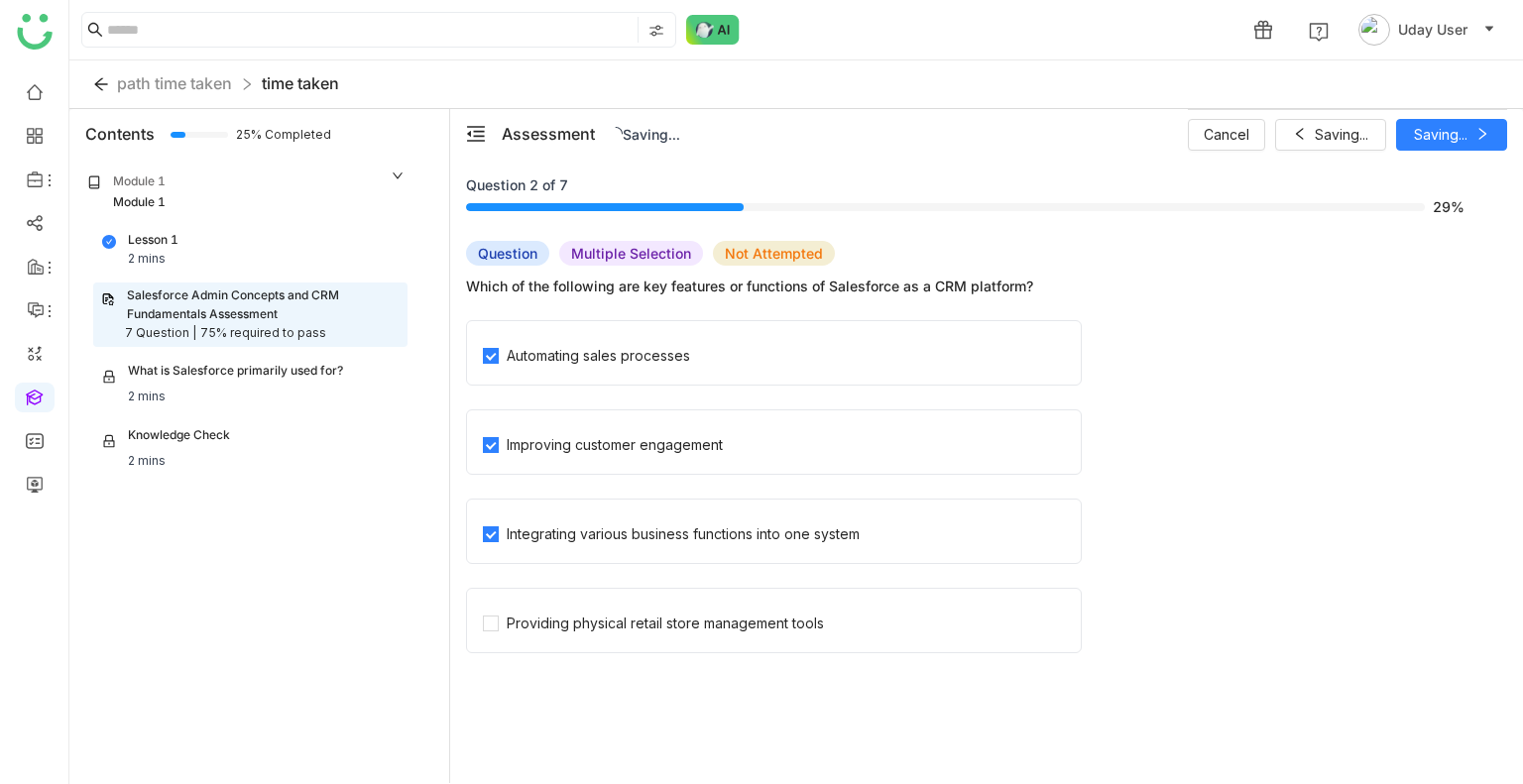 click on "Automating sales processes   Improving customer engagement   Integrating various business functions into one system   Providing physical retail store management tools" 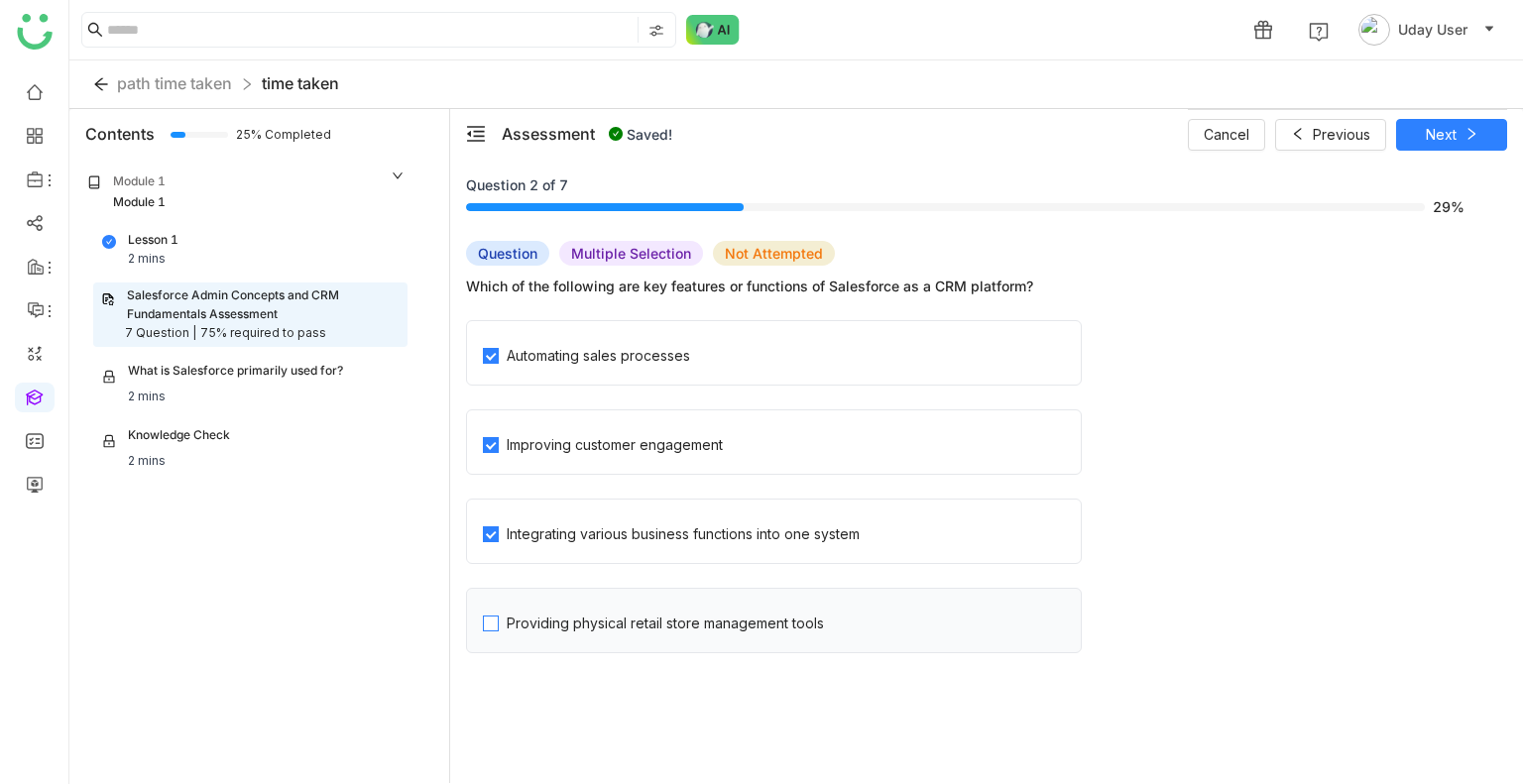 click on "Providing physical retail store management tools" 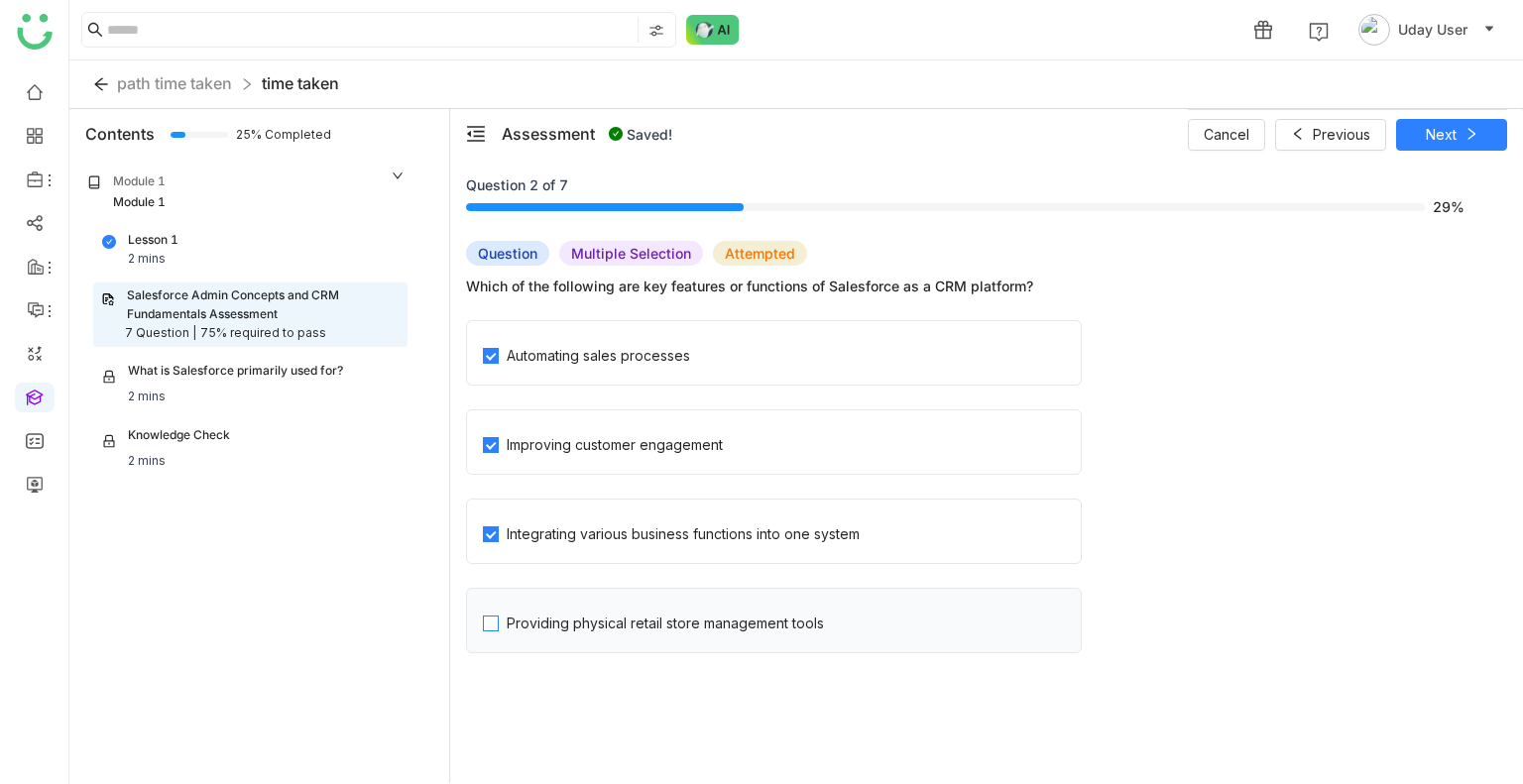 click on "Providing physical retail store management tools" 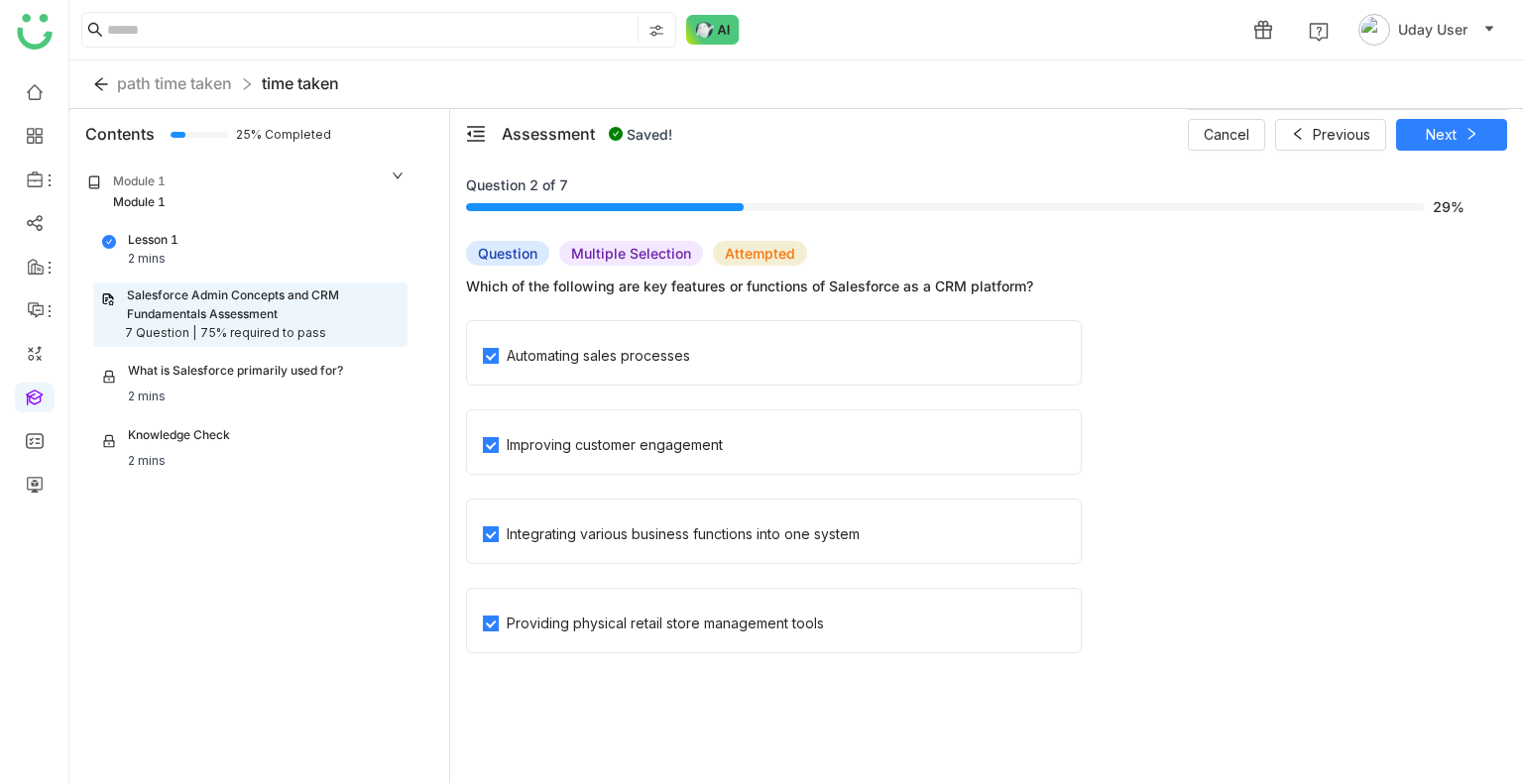 click on "Integrating various business functions into one system" 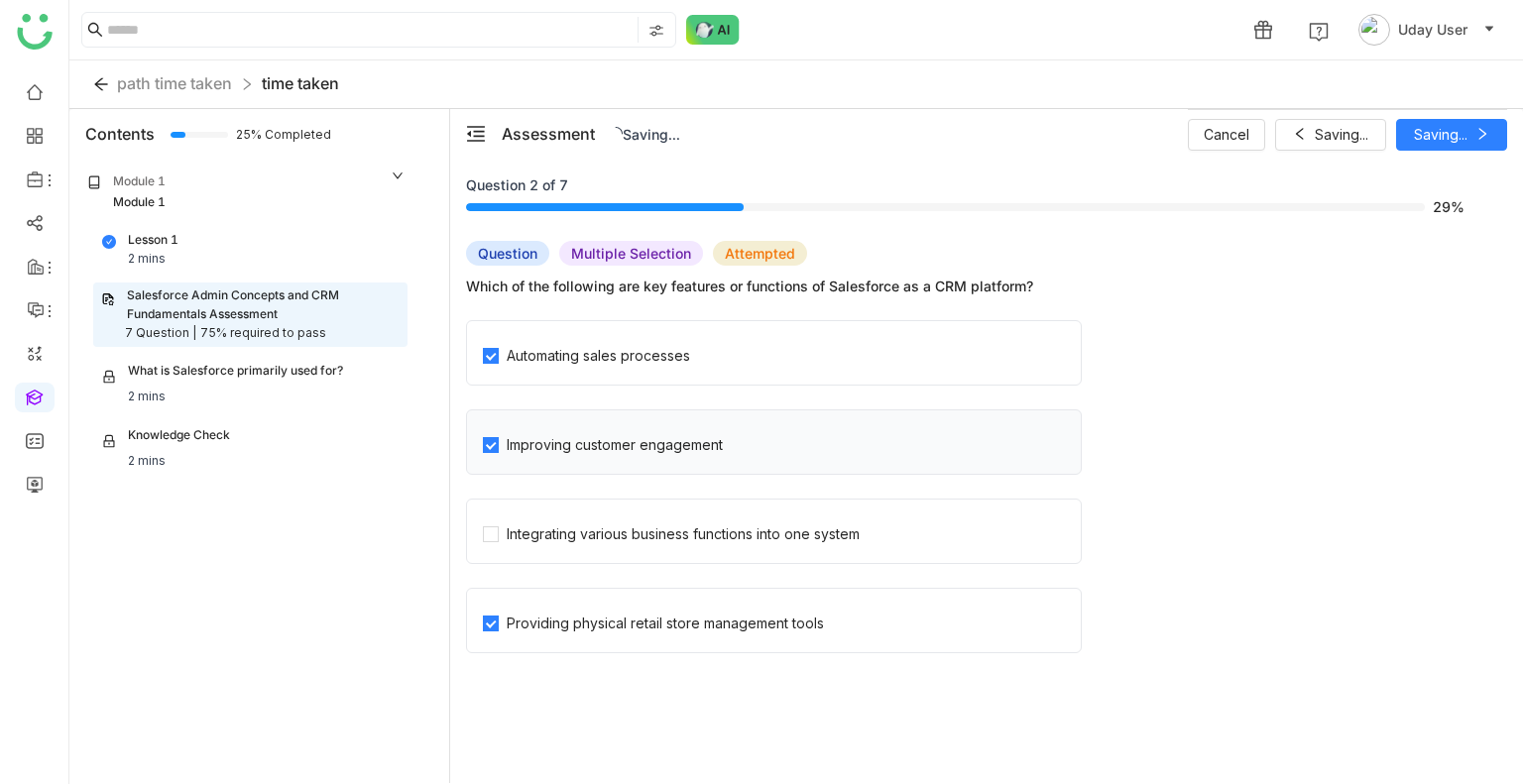 click on "Improving customer engagement" 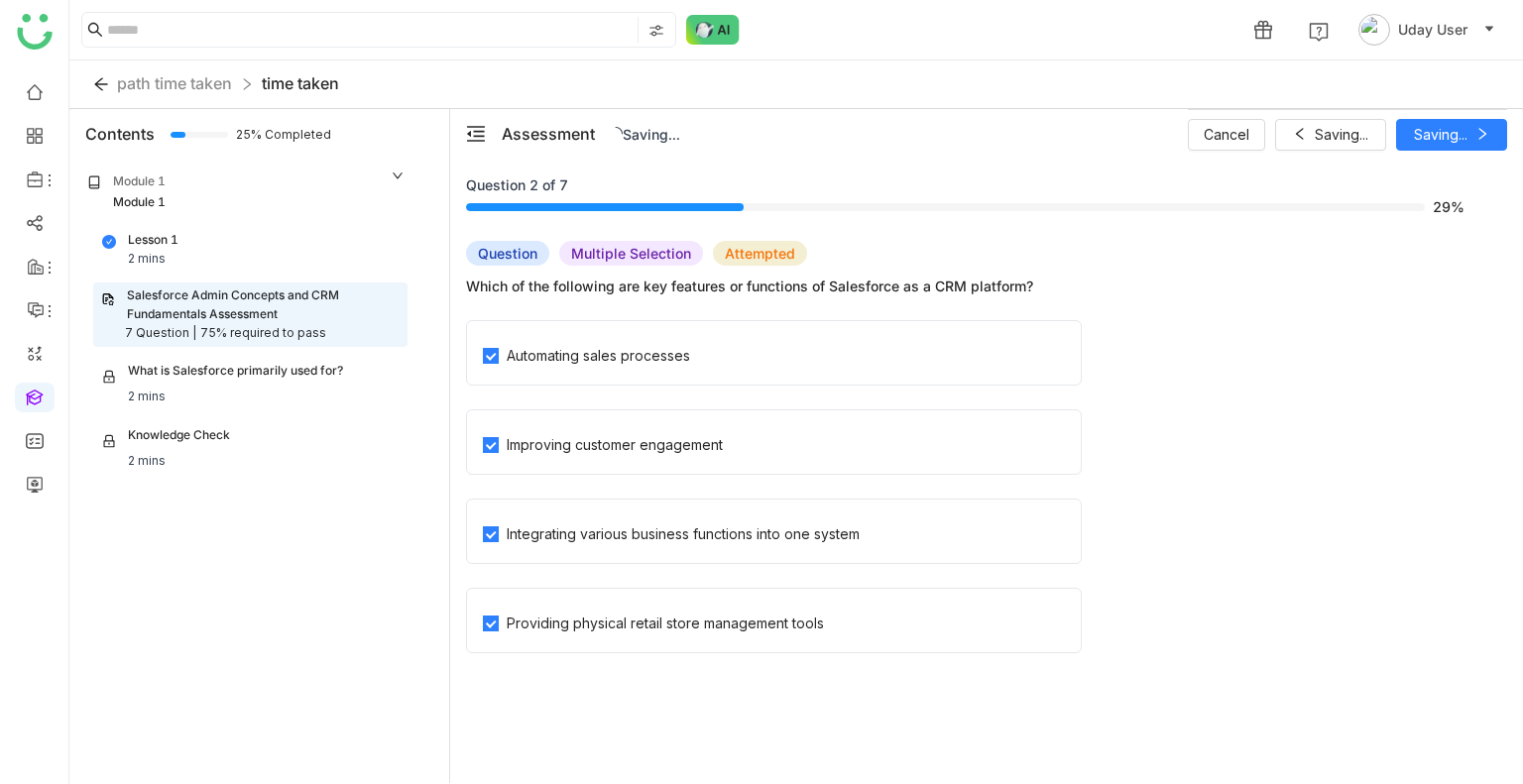 click on "Automating sales processes" 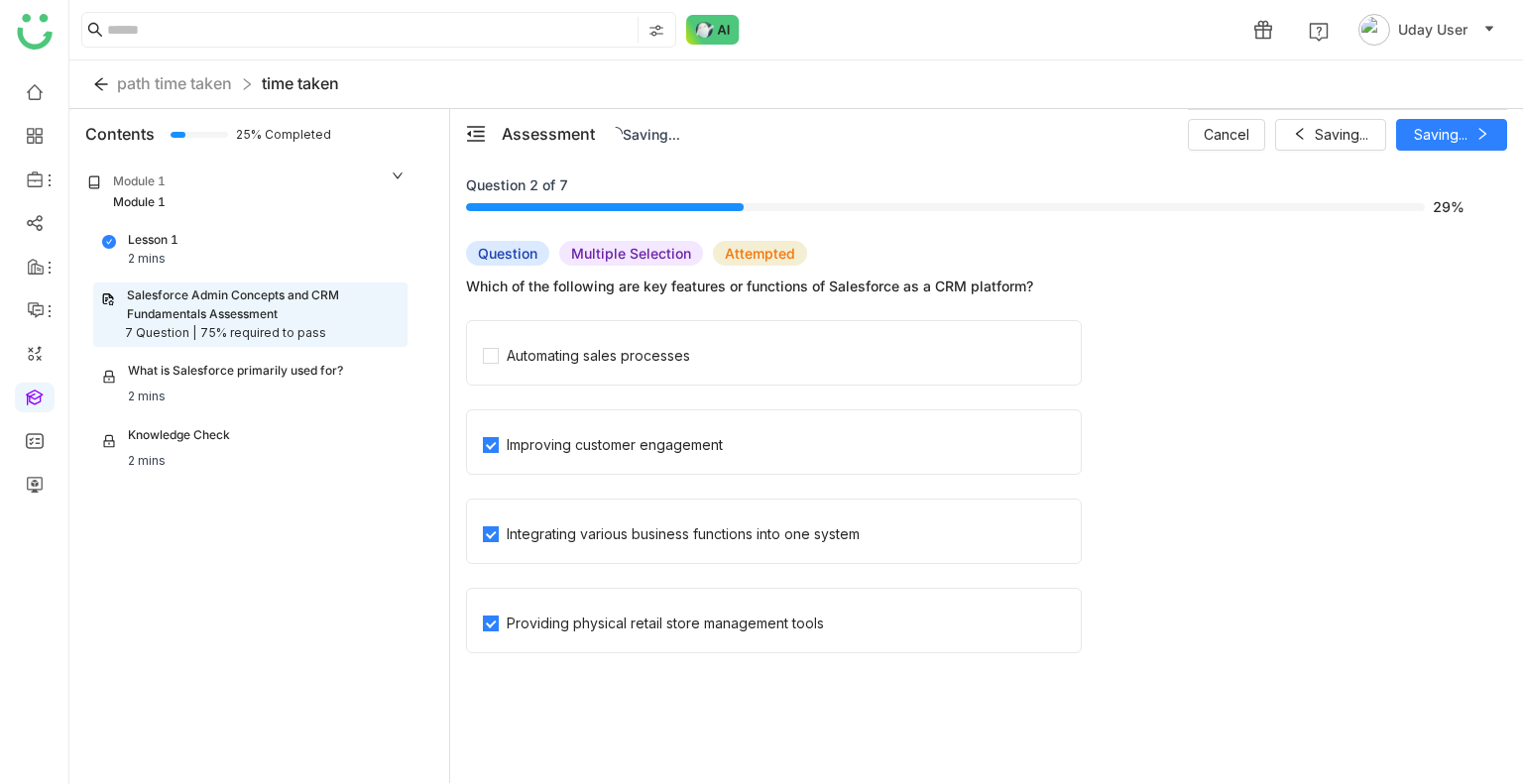 click on "Cancel   Saving...   Saving..." at bounding box center [1347, 134] 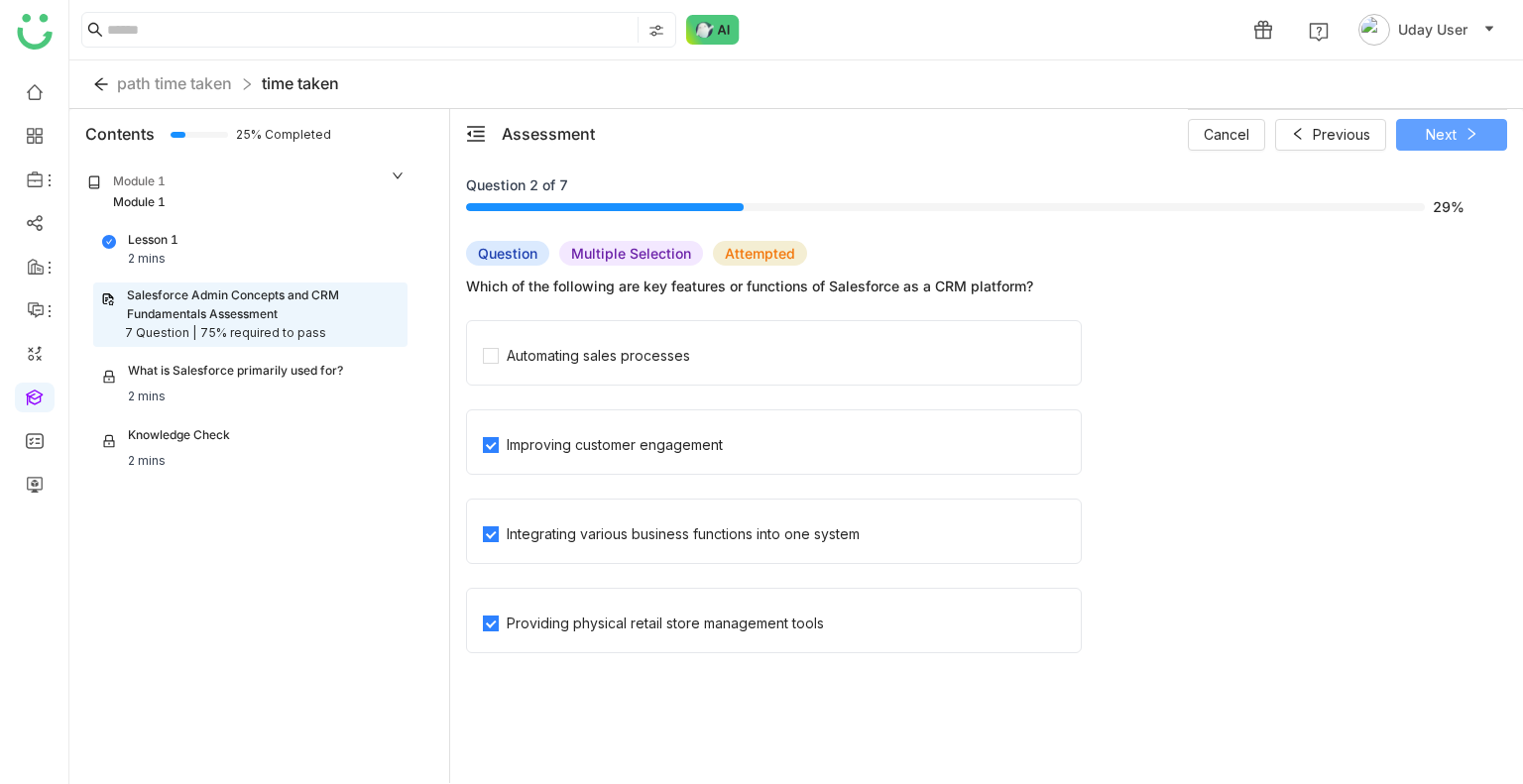 click on "Next" at bounding box center [1441, 135] 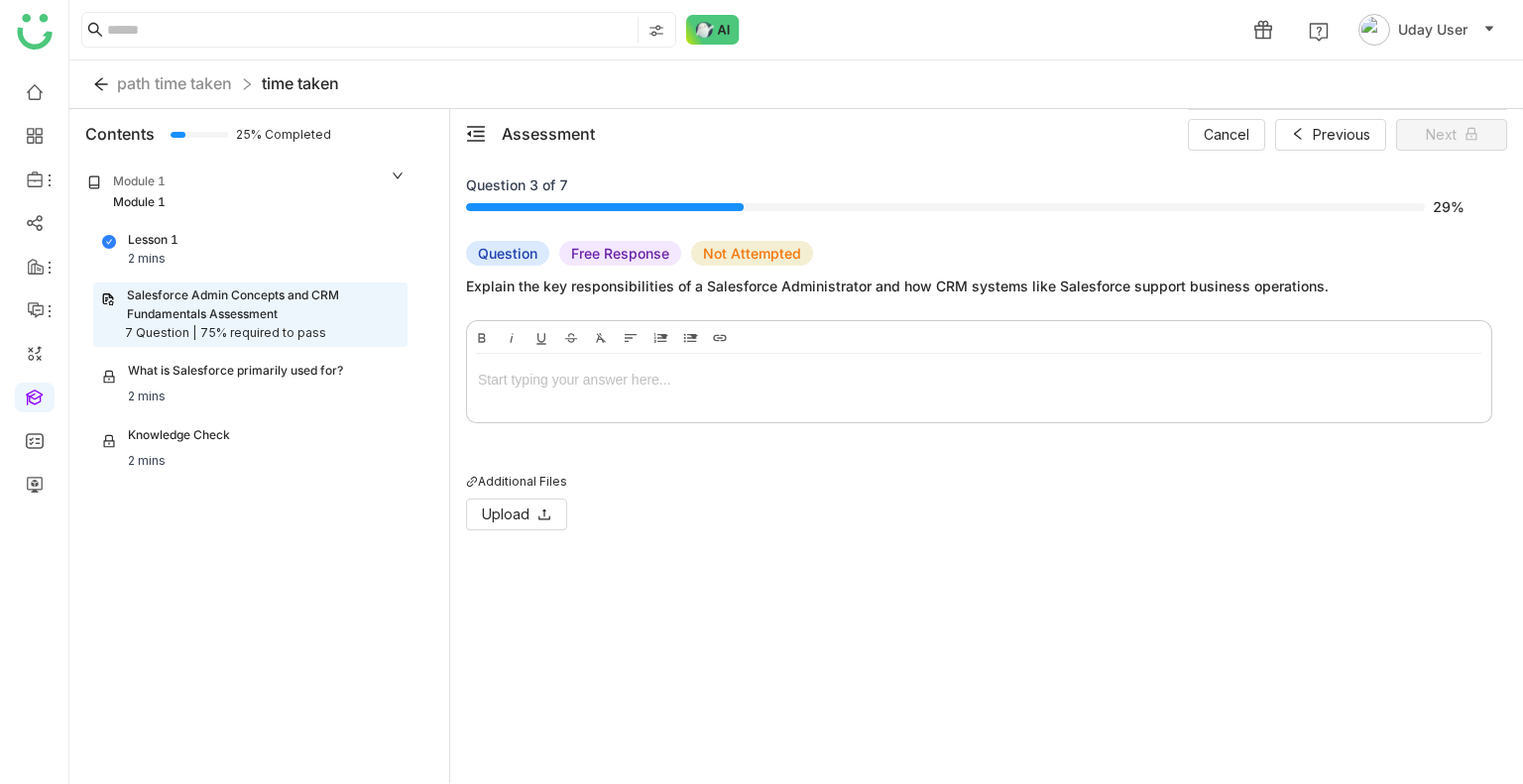 click at bounding box center [979, 384] 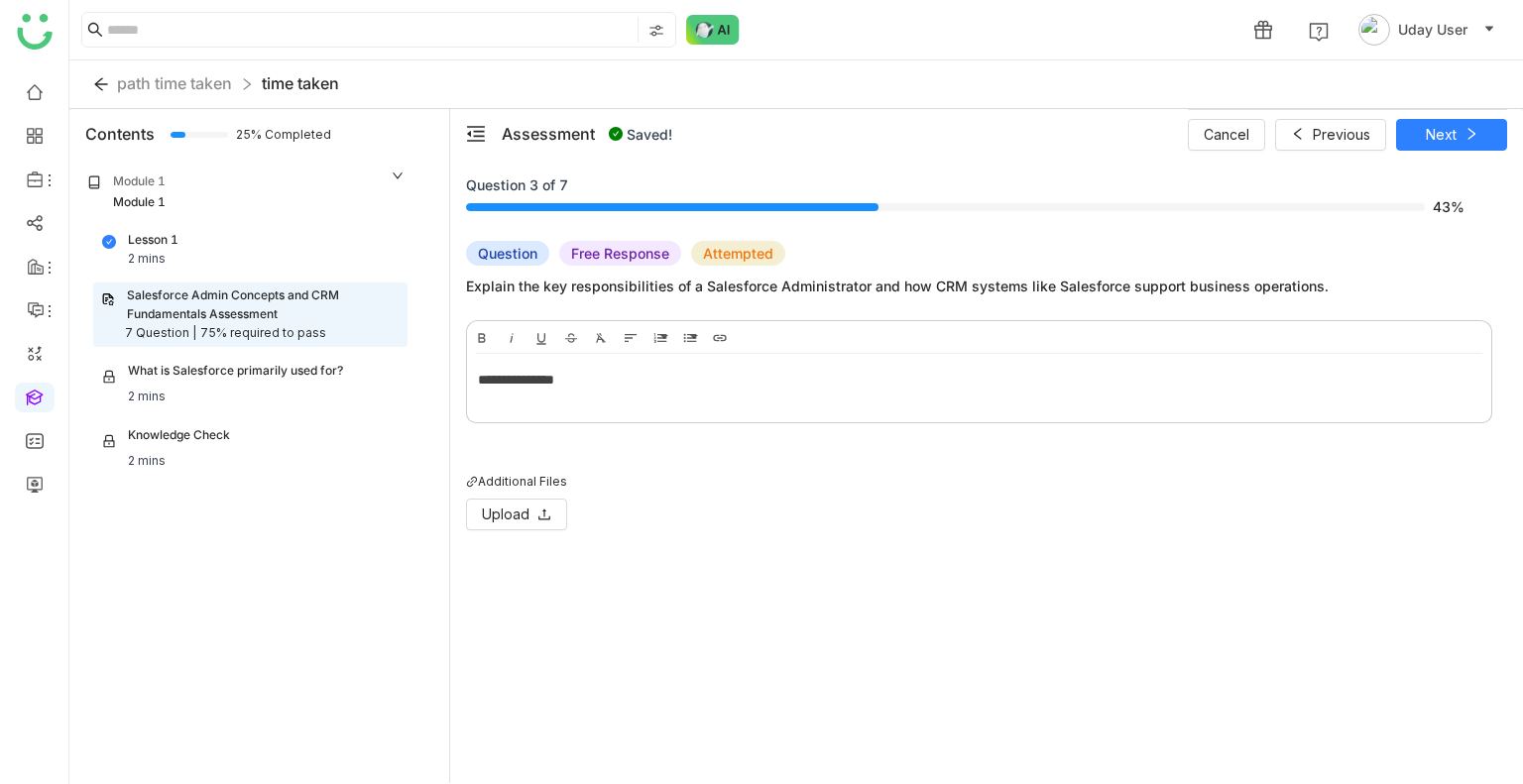click on "Cancel   Previous   Next" at bounding box center [1347, 134] 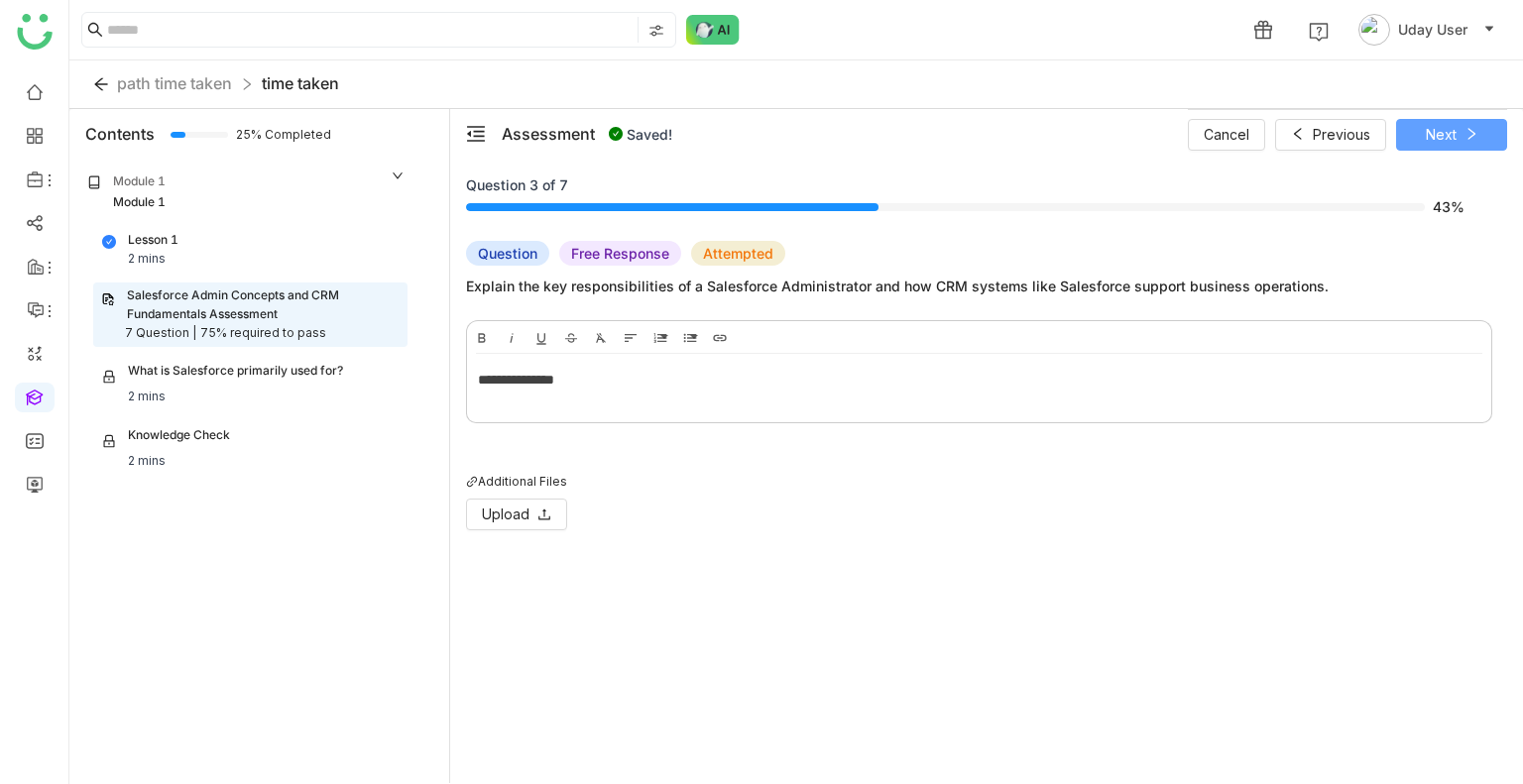 click on "Next" at bounding box center (1441, 135) 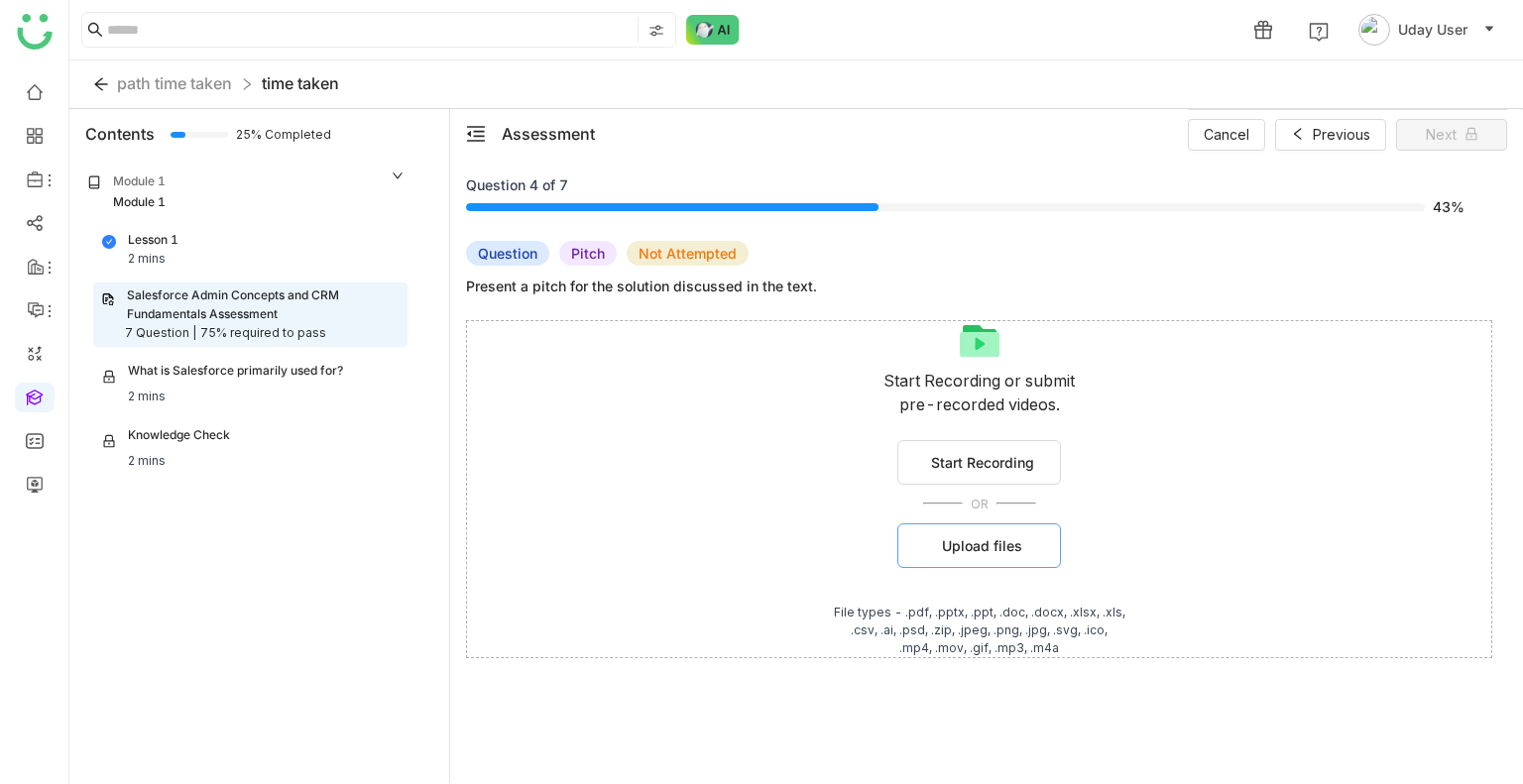 click on "Upload files" 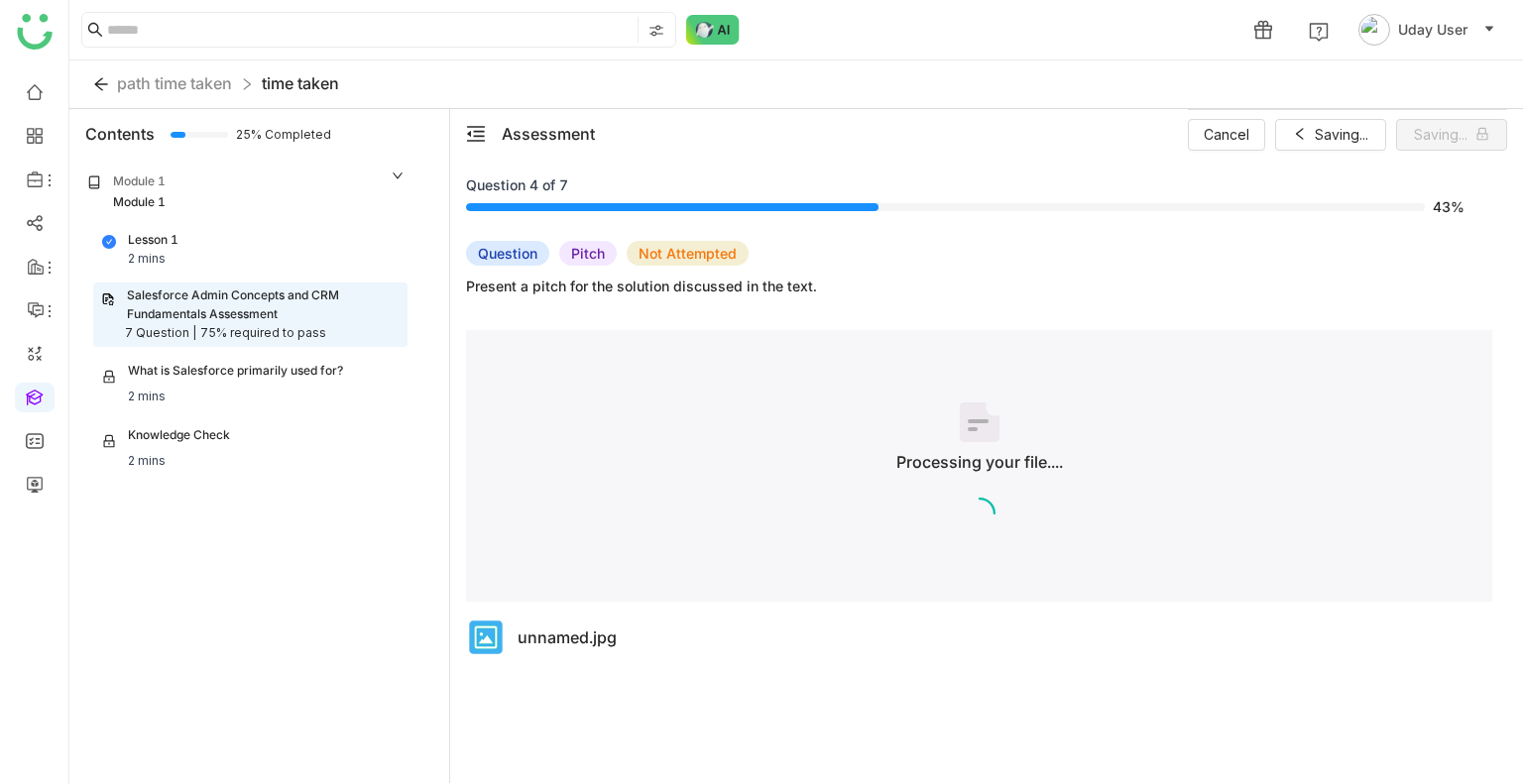 click on "Cancel   Saving...   Saving..." at bounding box center (1347, 134) 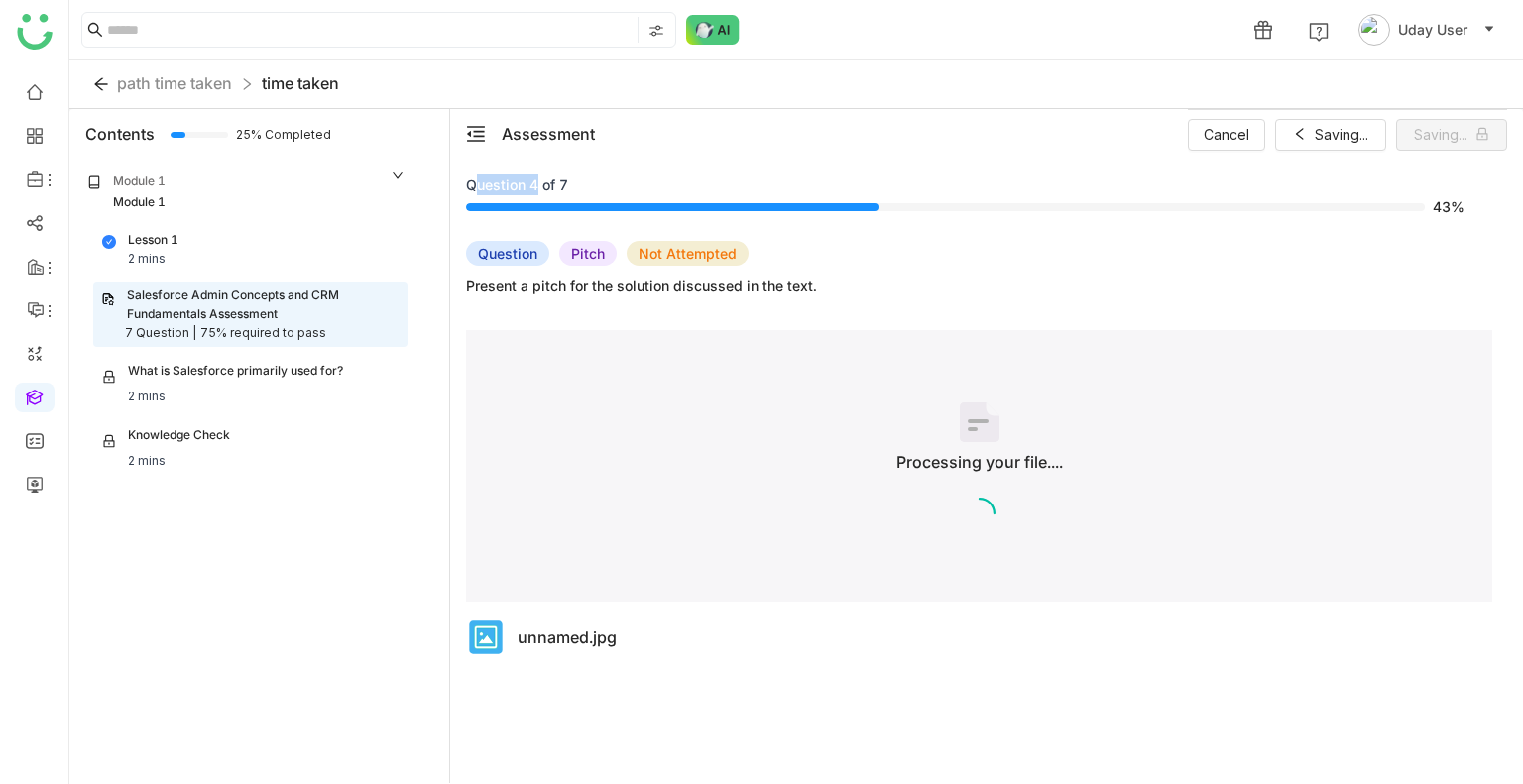 click on "Cancel   Saving...   Saving..." at bounding box center [1347, 134] 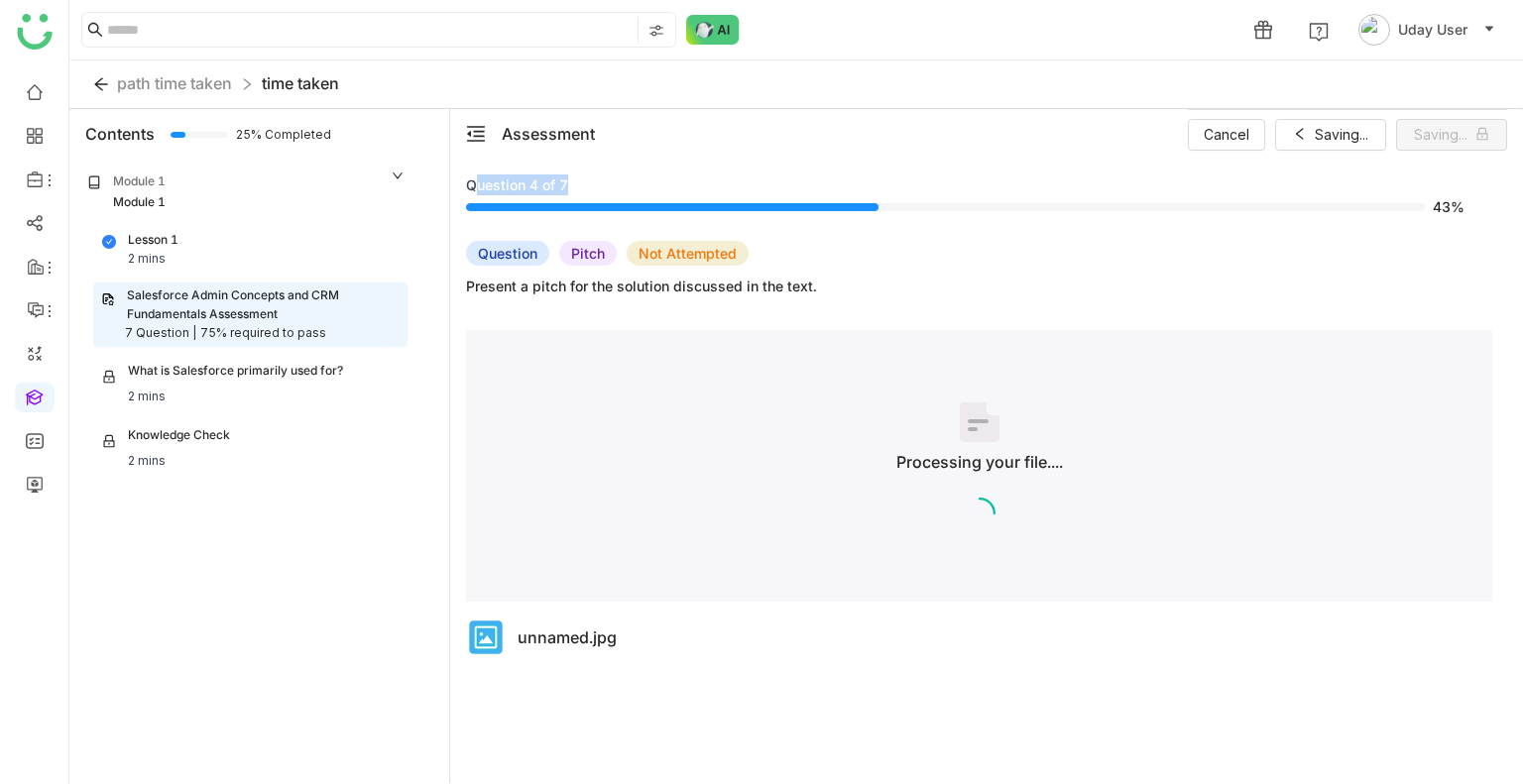 click on "Cancel   Saving...   Saving..." at bounding box center (1347, 134) 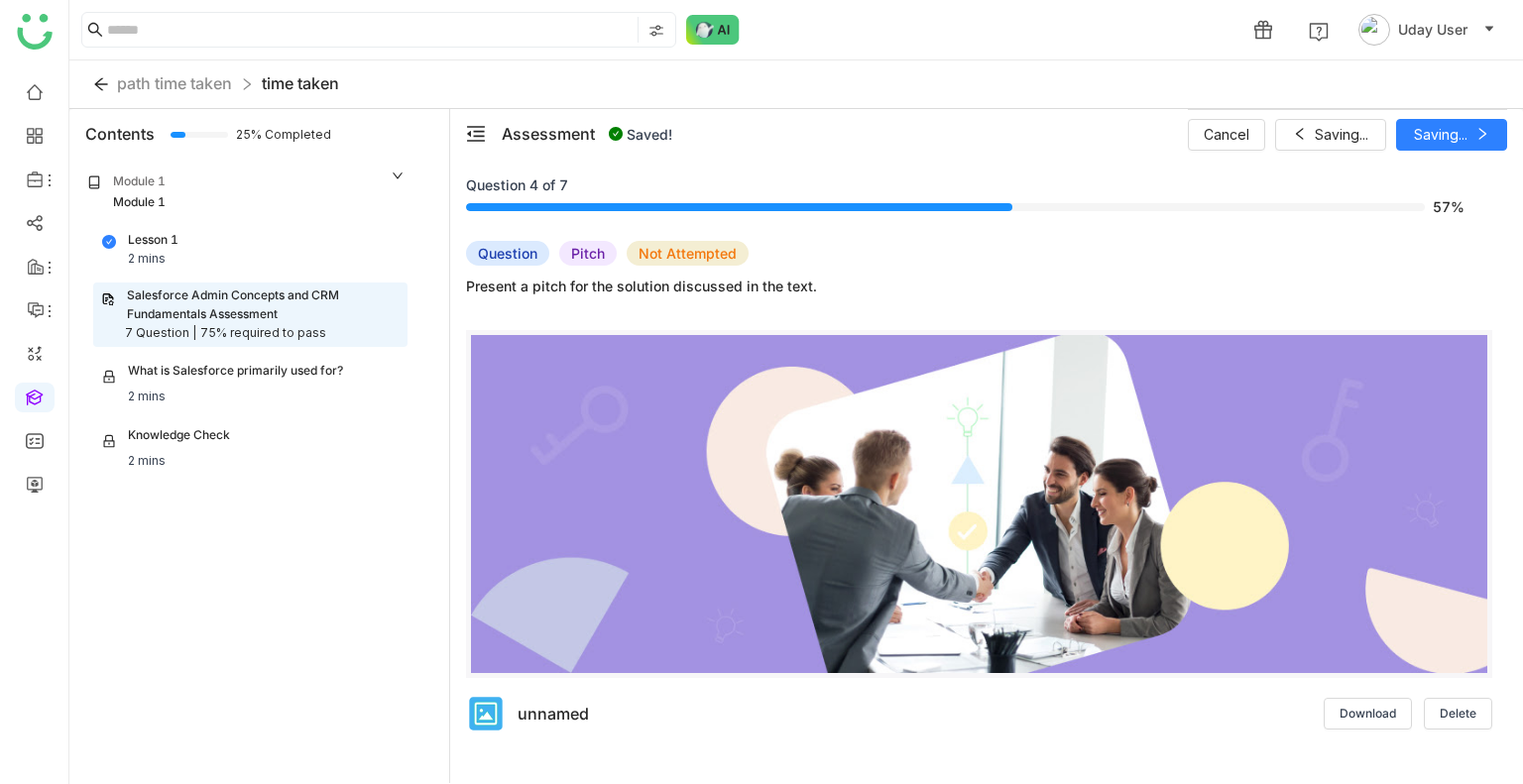 click on "Cancel   Saving...   Saving..." at bounding box center (1347, 134) 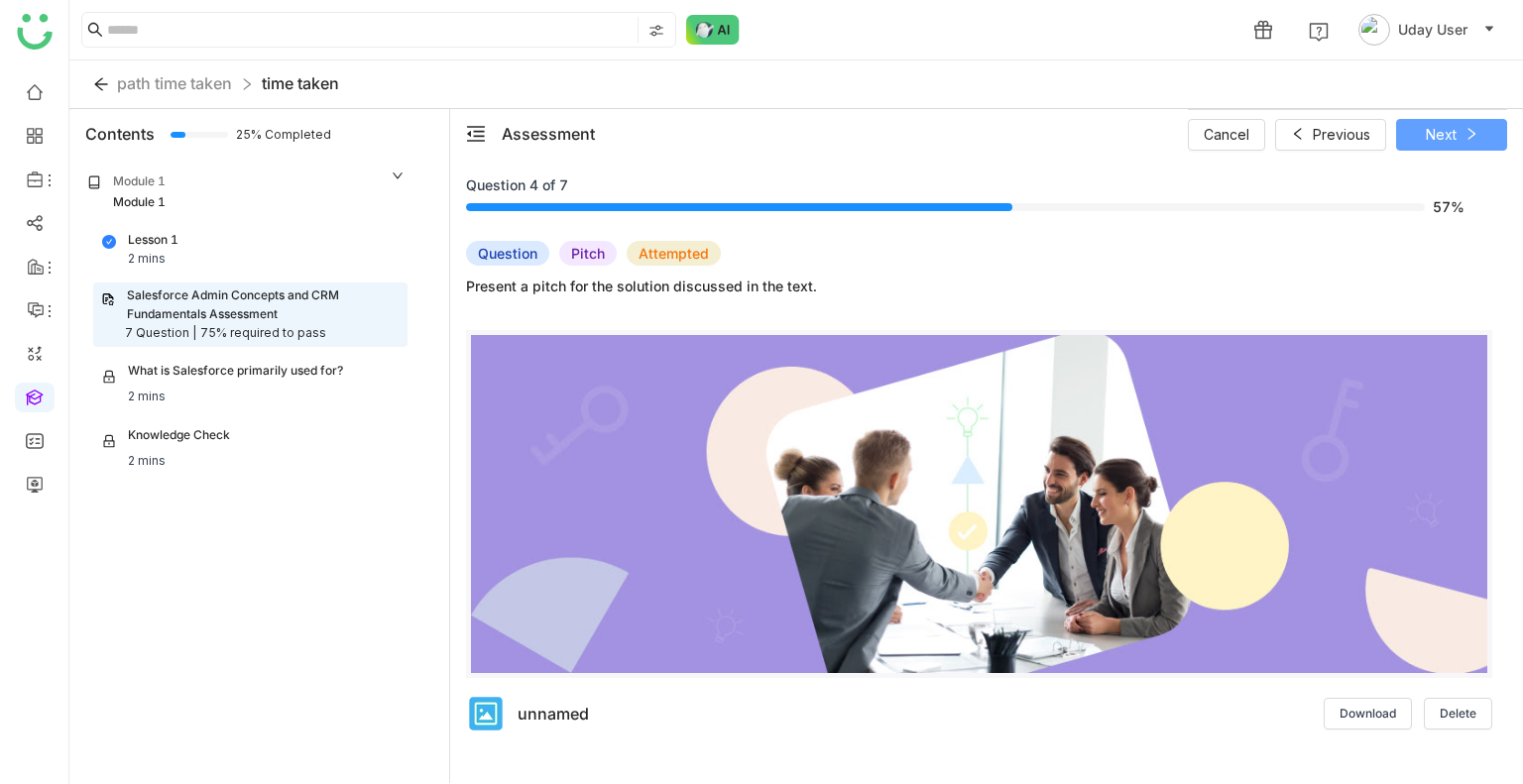 click on "Next" at bounding box center (1452, 135) 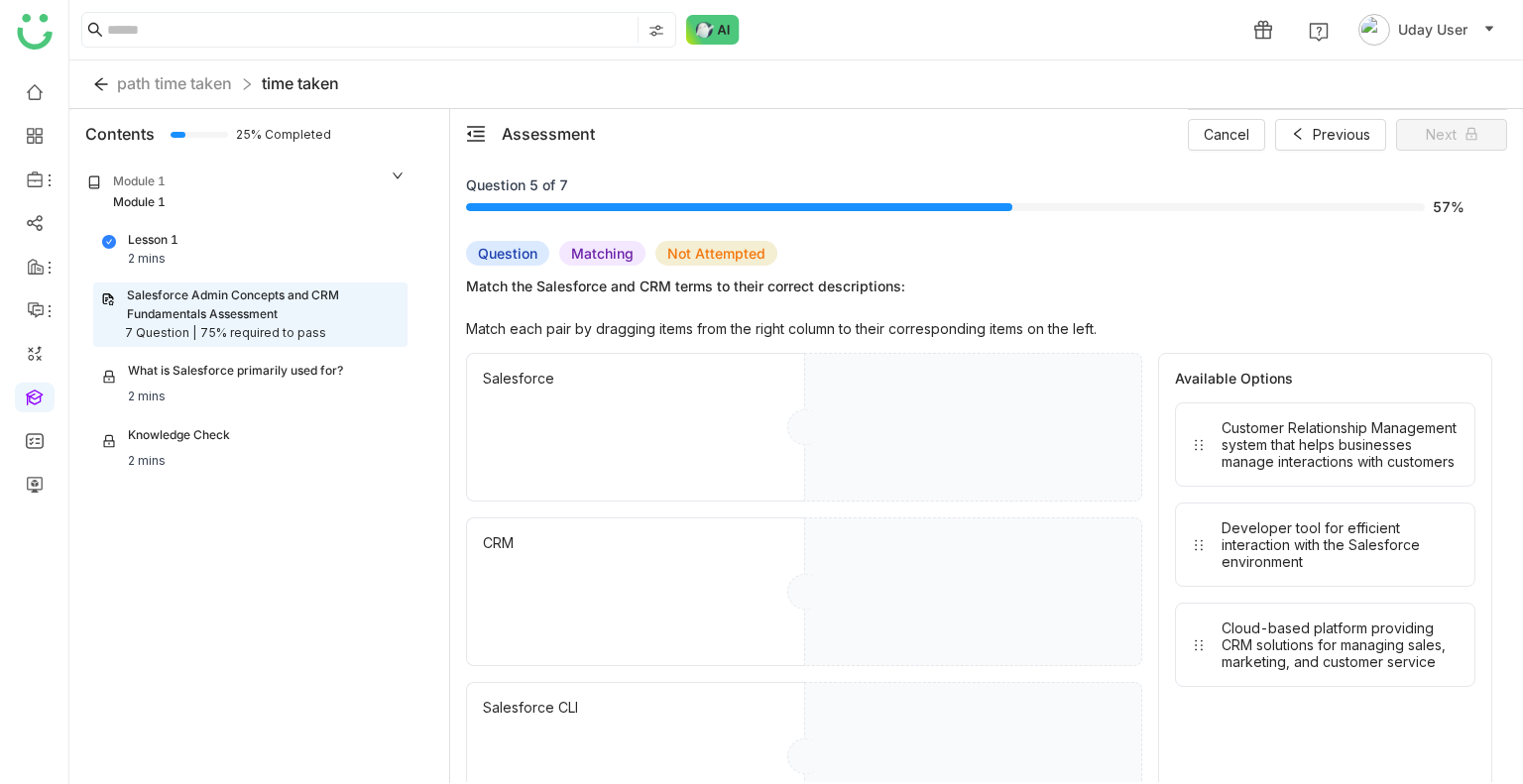 drag, startPoint x: 1247, startPoint y: 427, endPoint x: 976, endPoint y: 384, distance: 274.39023 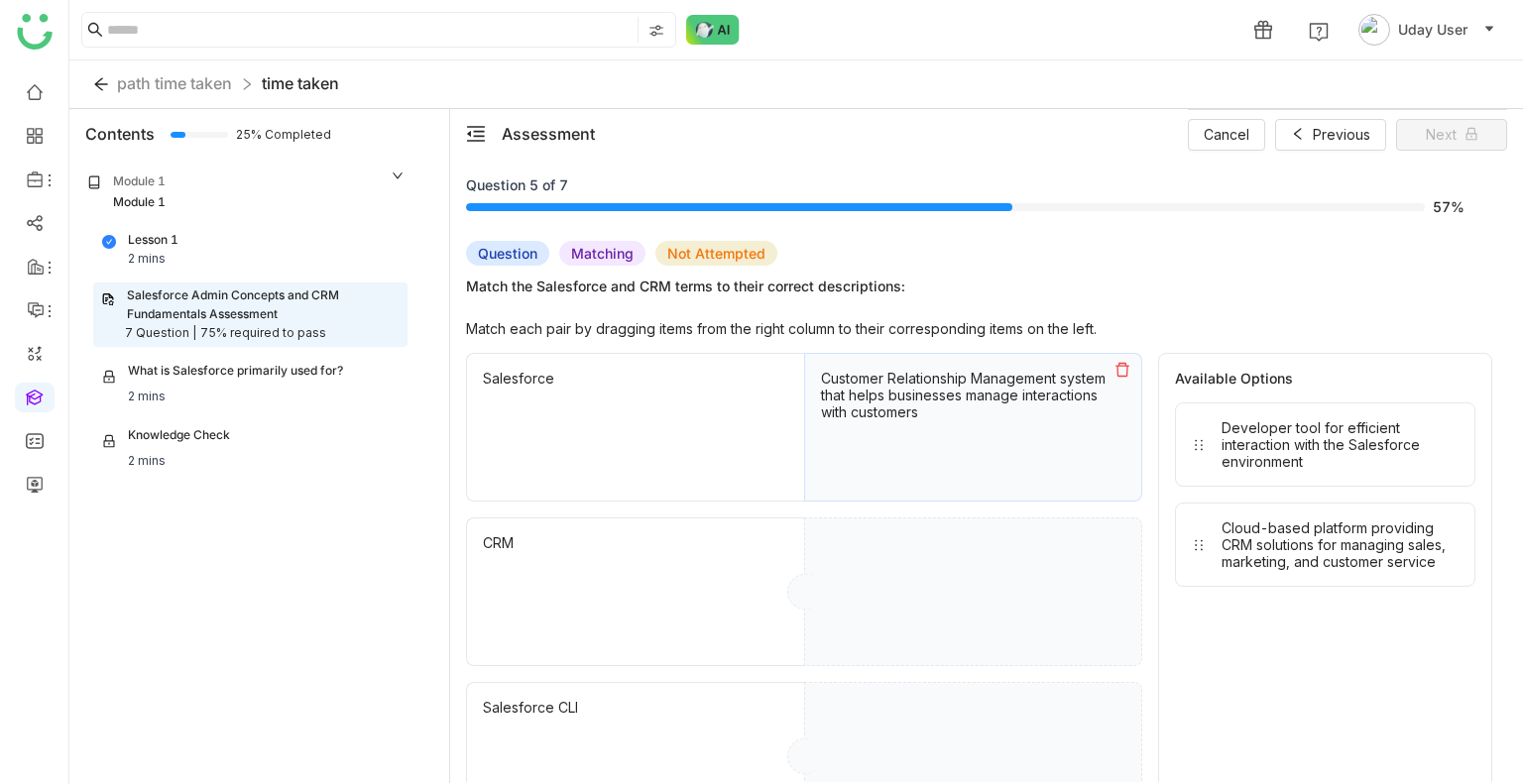 drag, startPoint x: 1373, startPoint y: 441, endPoint x: 1015, endPoint y: 526, distance: 367.95244 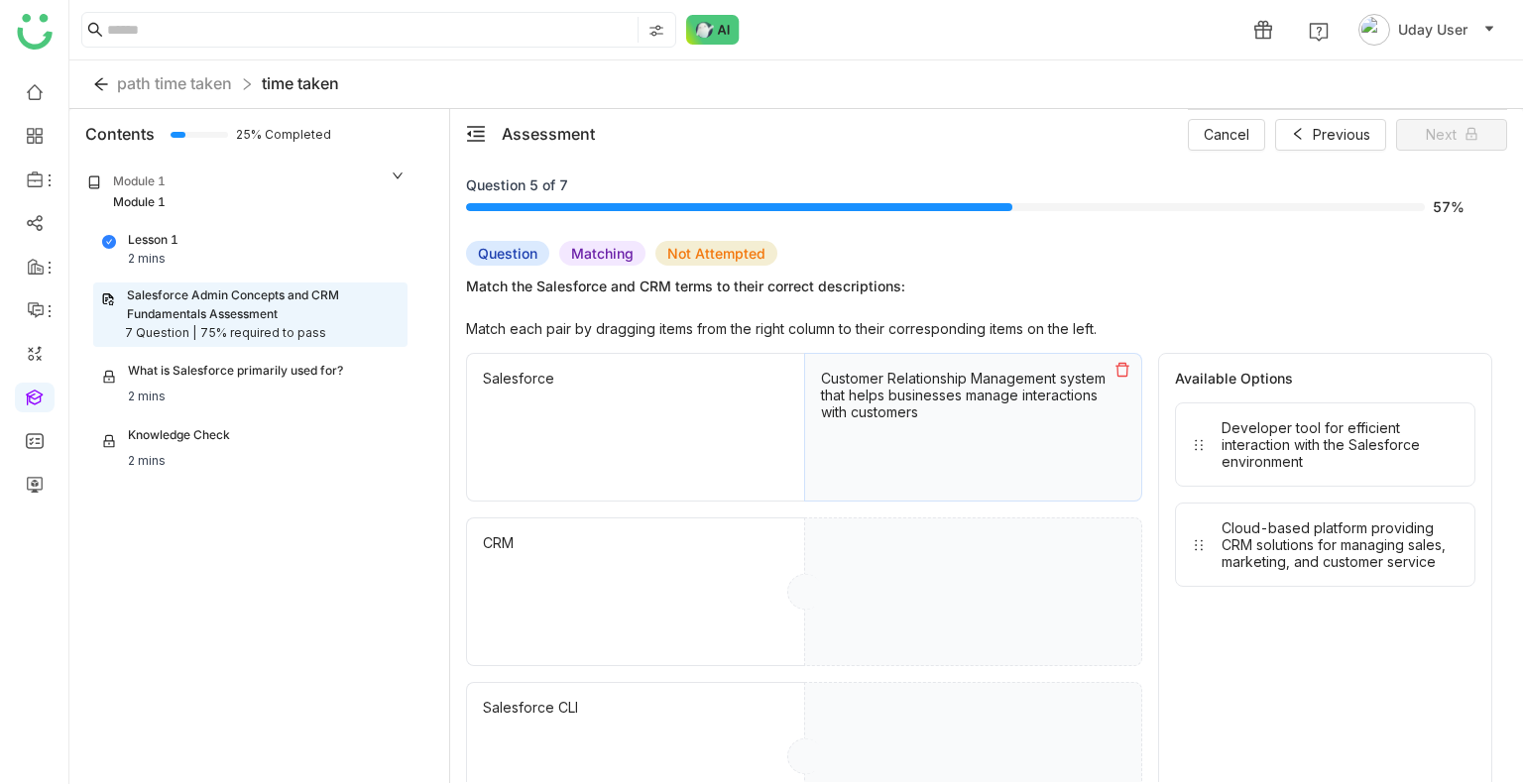 drag, startPoint x: 1313, startPoint y: 443, endPoint x: 1127, endPoint y: 606, distance: 247.31559 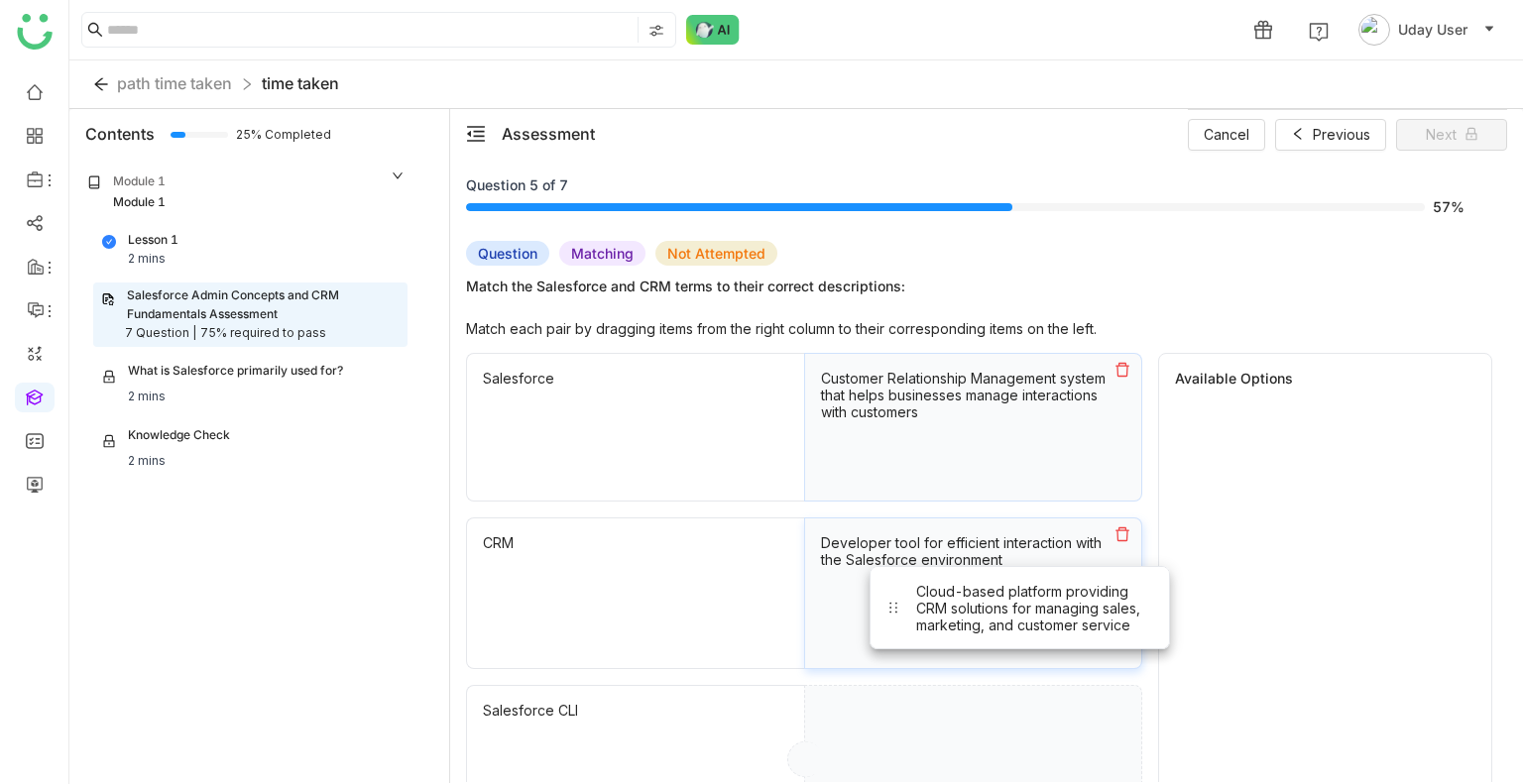 drag, startPoint x: 1366, startPoint y: 433, endPoint x: 964, endPoint y: 670, distance: 466.66155 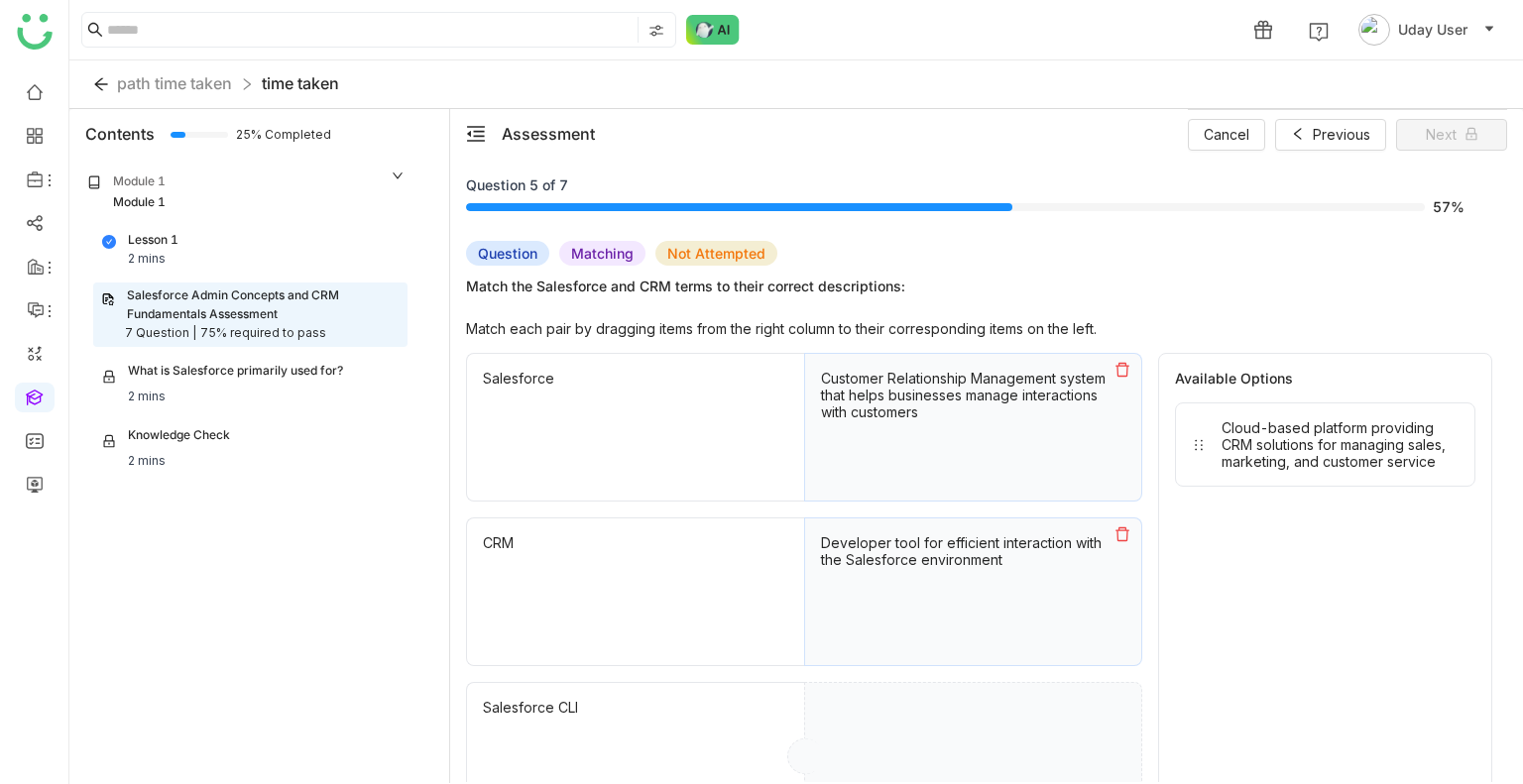drag, startPoint x: 1305, startPoint y: 459, endPoint x: 963, endPoint y: 826, distance: 501.6503 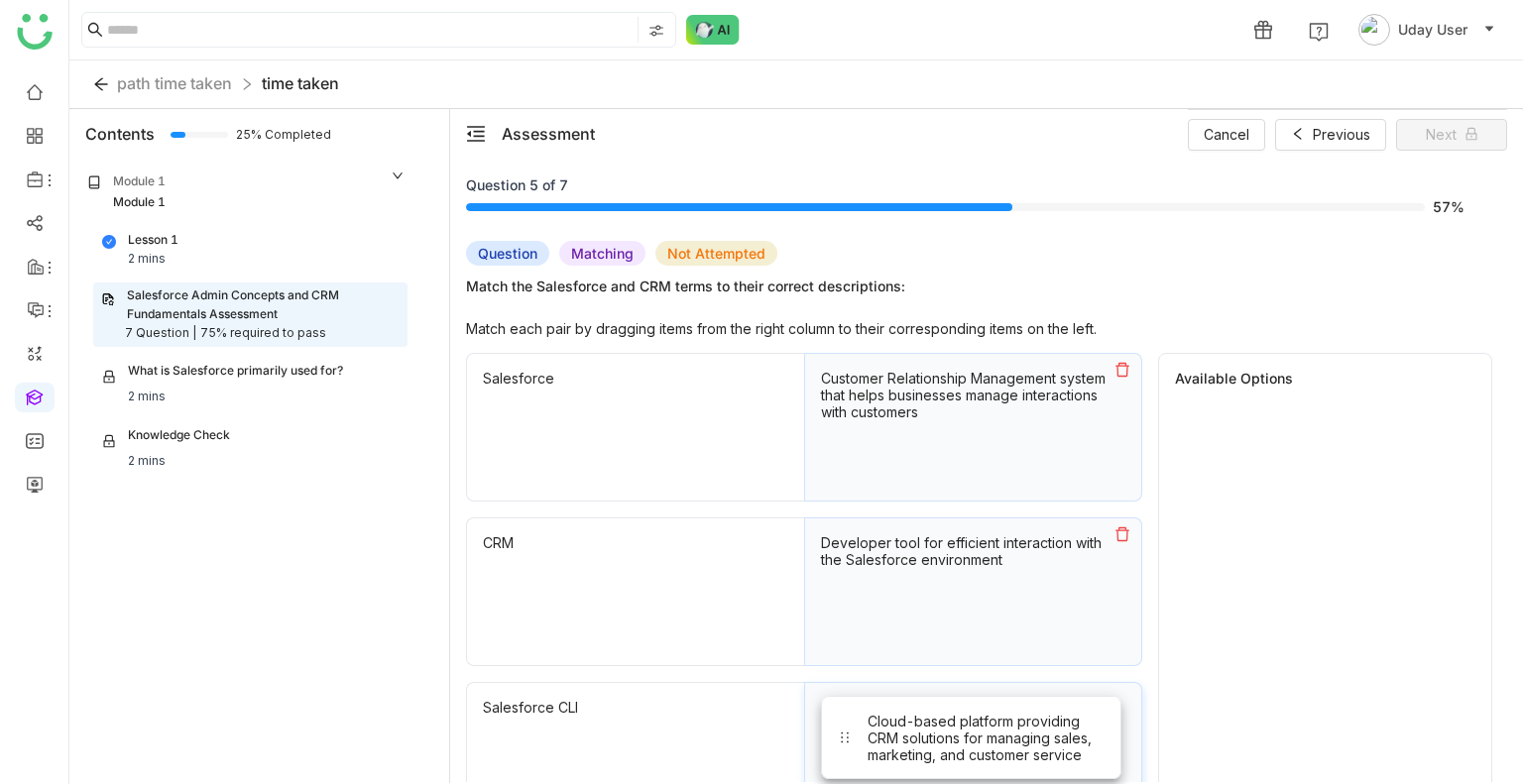 scroll, scrollTop: 2, scrollLeft: 0, axis: vertical 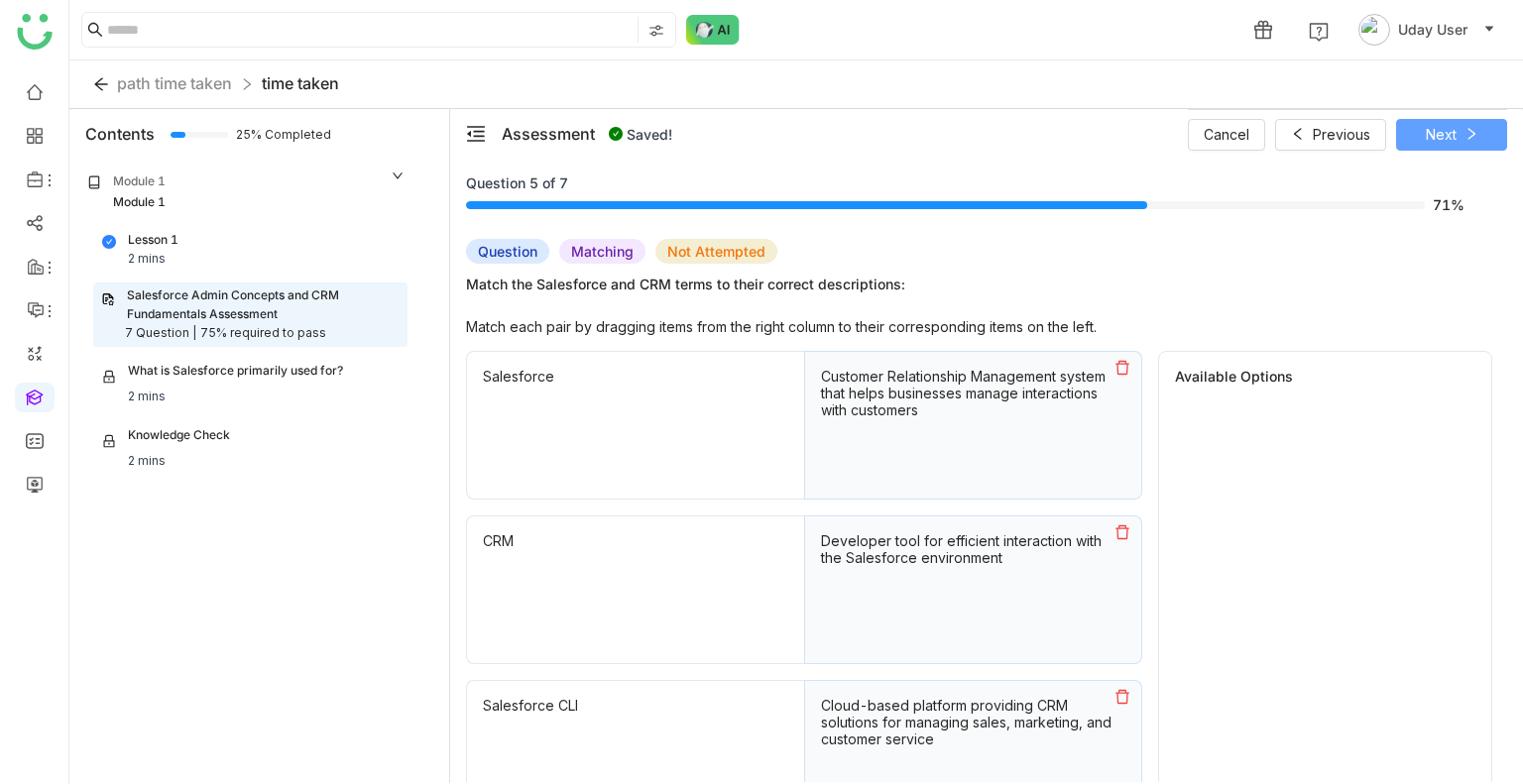 click on "Next" at bounding box center [1441, 135] 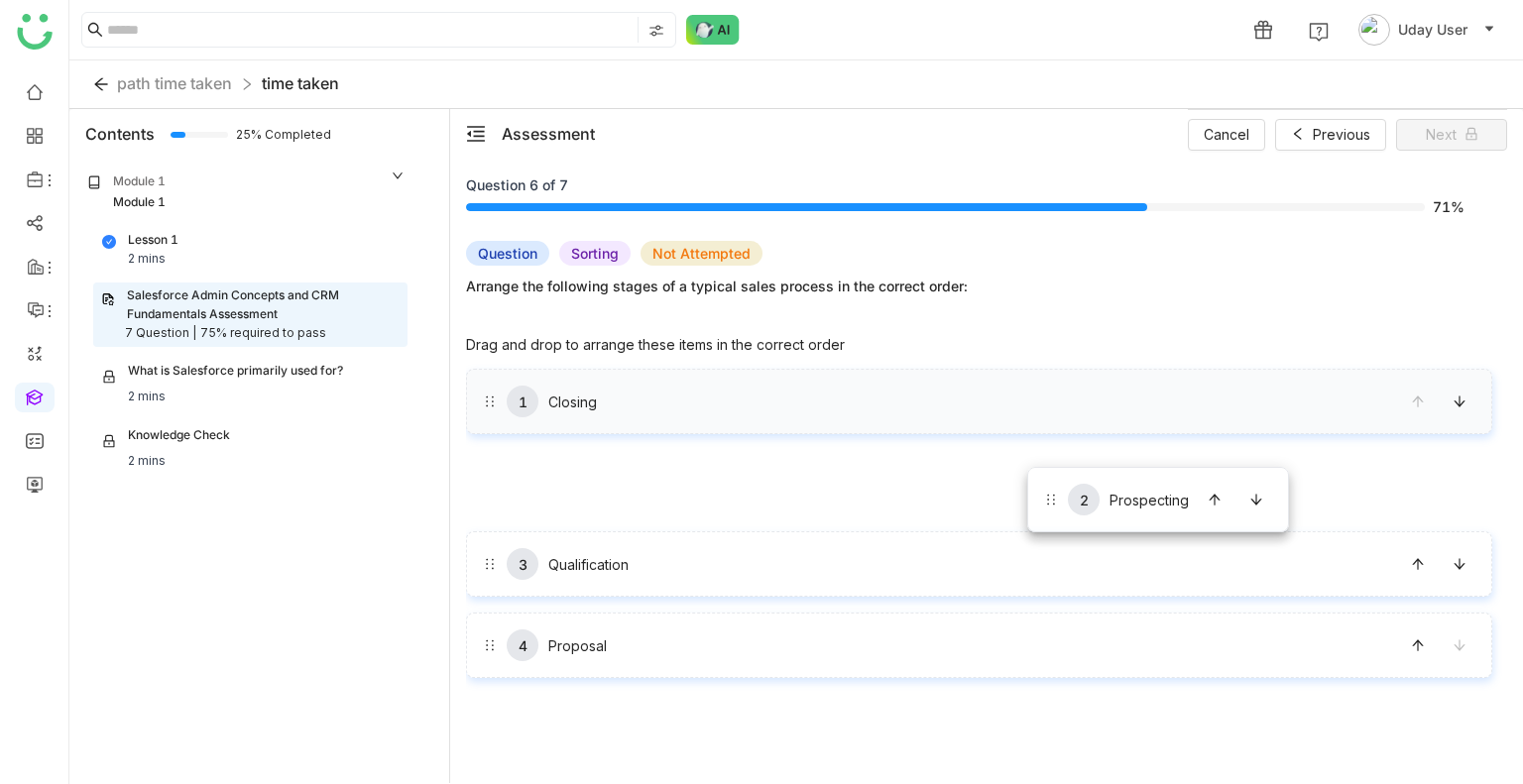 drag, startPoint x: 1030, startPoint y: 511, endPoint x: 1027, endPoint y: 406, distance: 105.04285 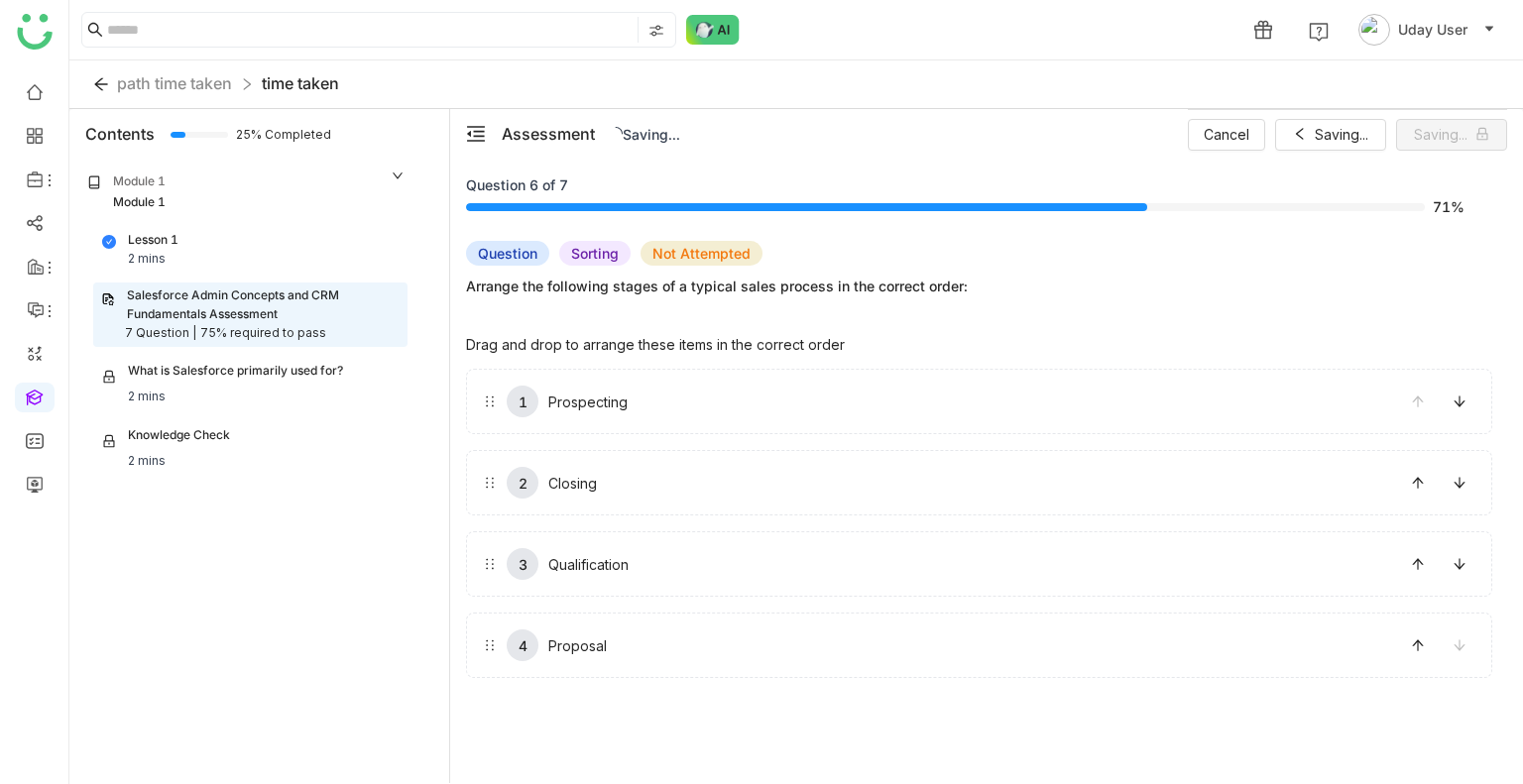 drag, startPoint x: 1055, startPoint y: 604, endPoint x: 1050, endPoint y: 515, distance: 89.140339 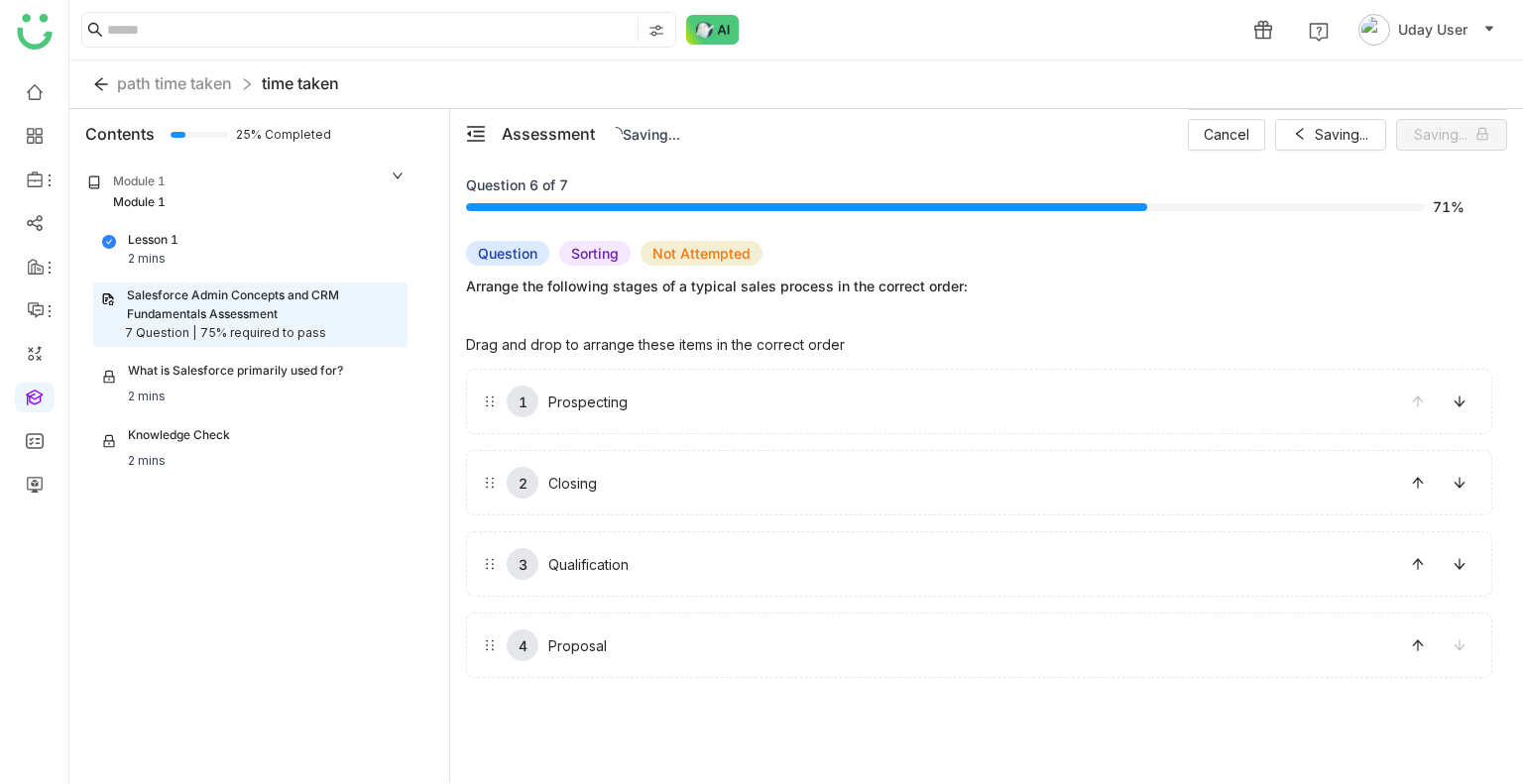 click on "1   Prospecting   2   Closing   3   Qualification   4   Proposal" at bounding box center (979, 523) 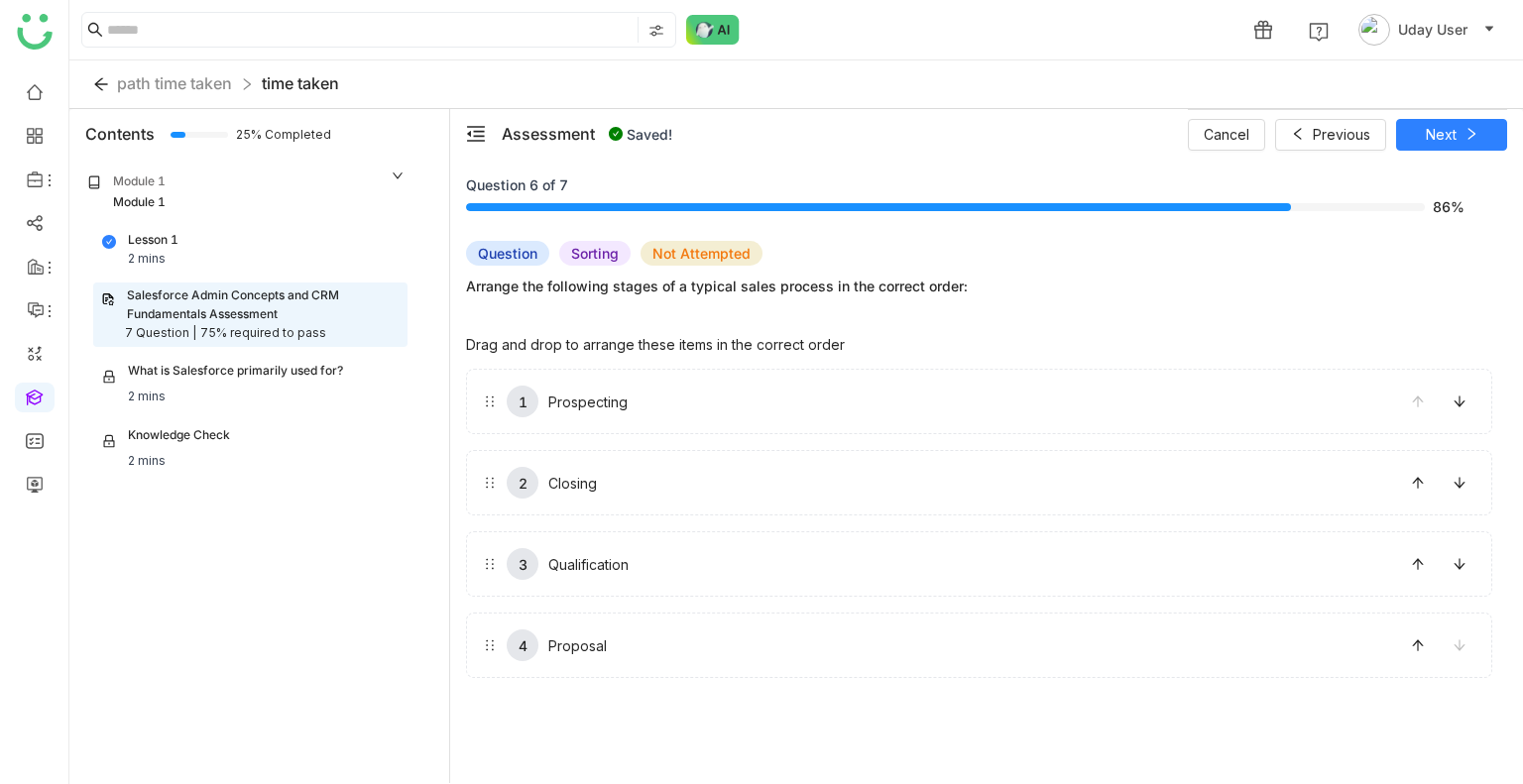 drag, startPoint x: 1074, startPoint y: 657, endPoint x: 1047, endPoint y: 541, distance: 119.100798 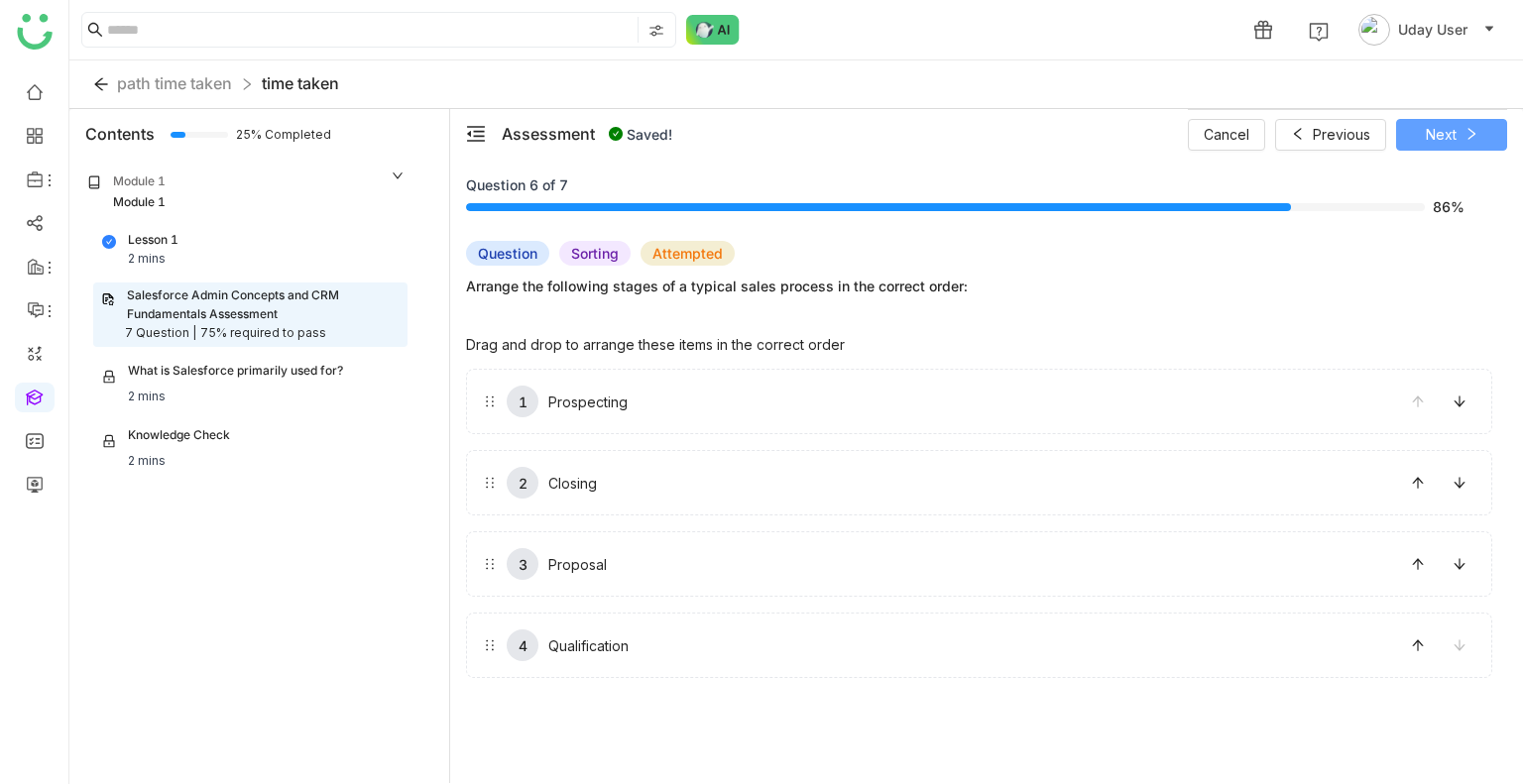 click on "Next" at bounding box center (1441, 135) 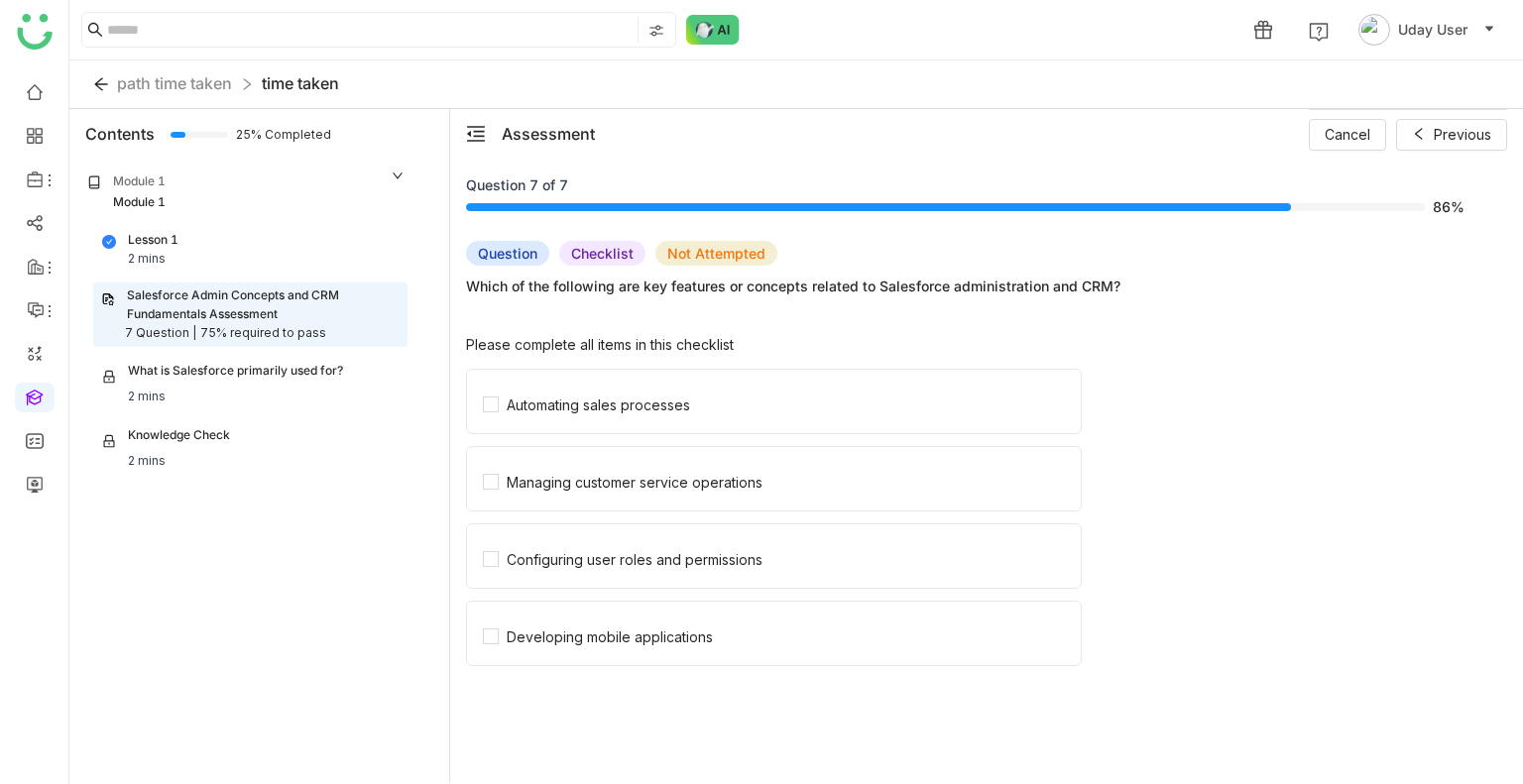 click on "Automating sales processes" 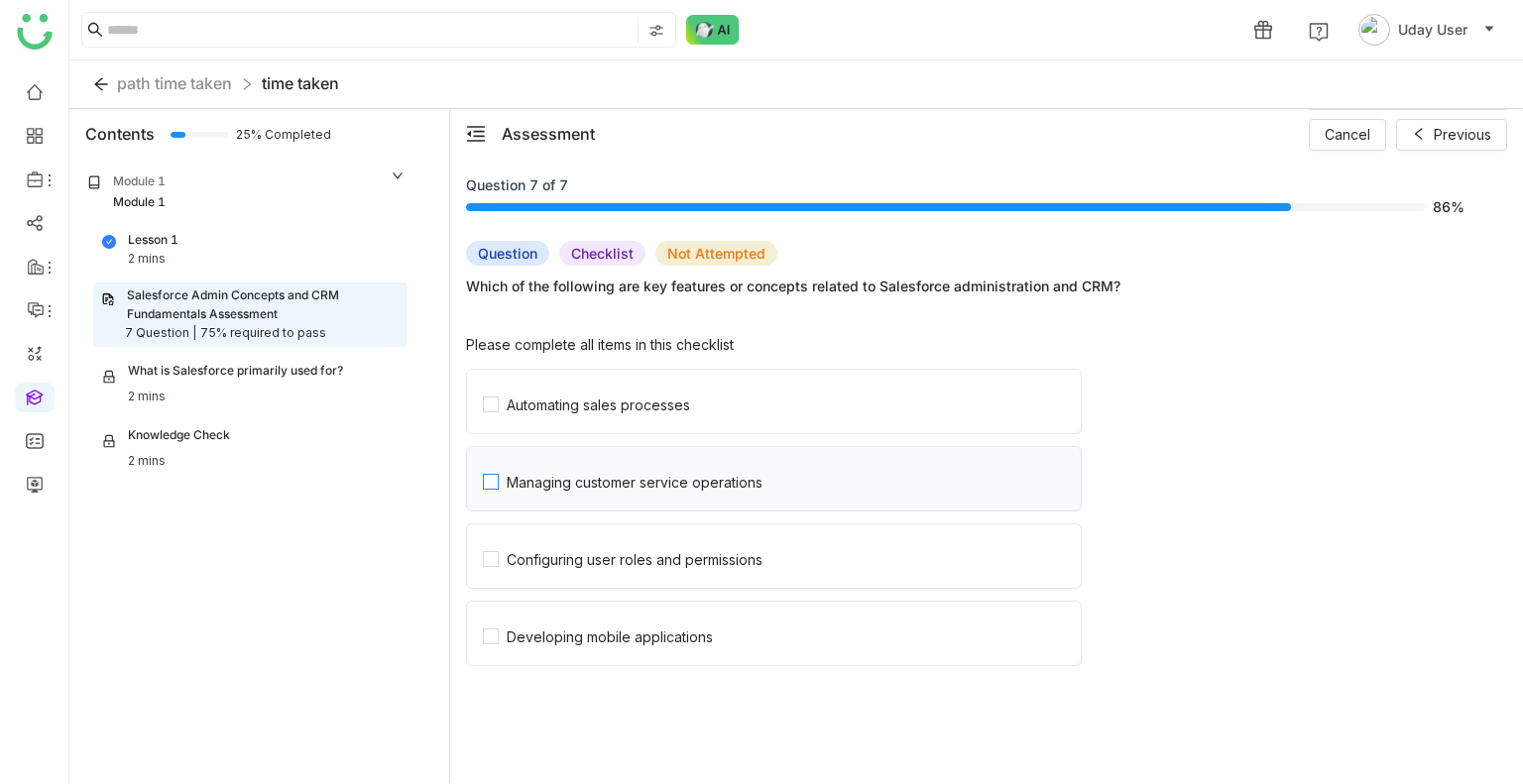 click on "Managing customer service operations" 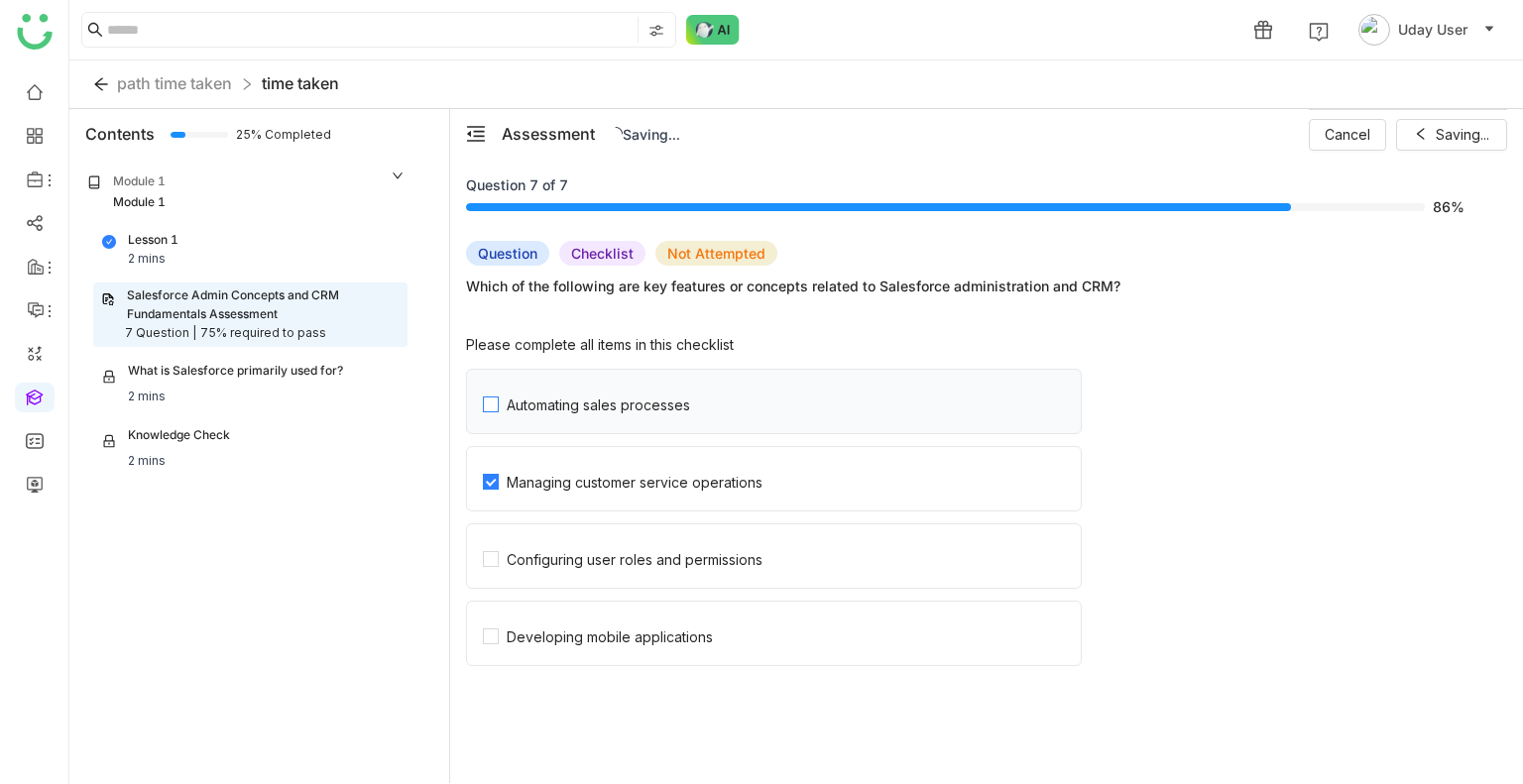 click on "Automating sales processes" 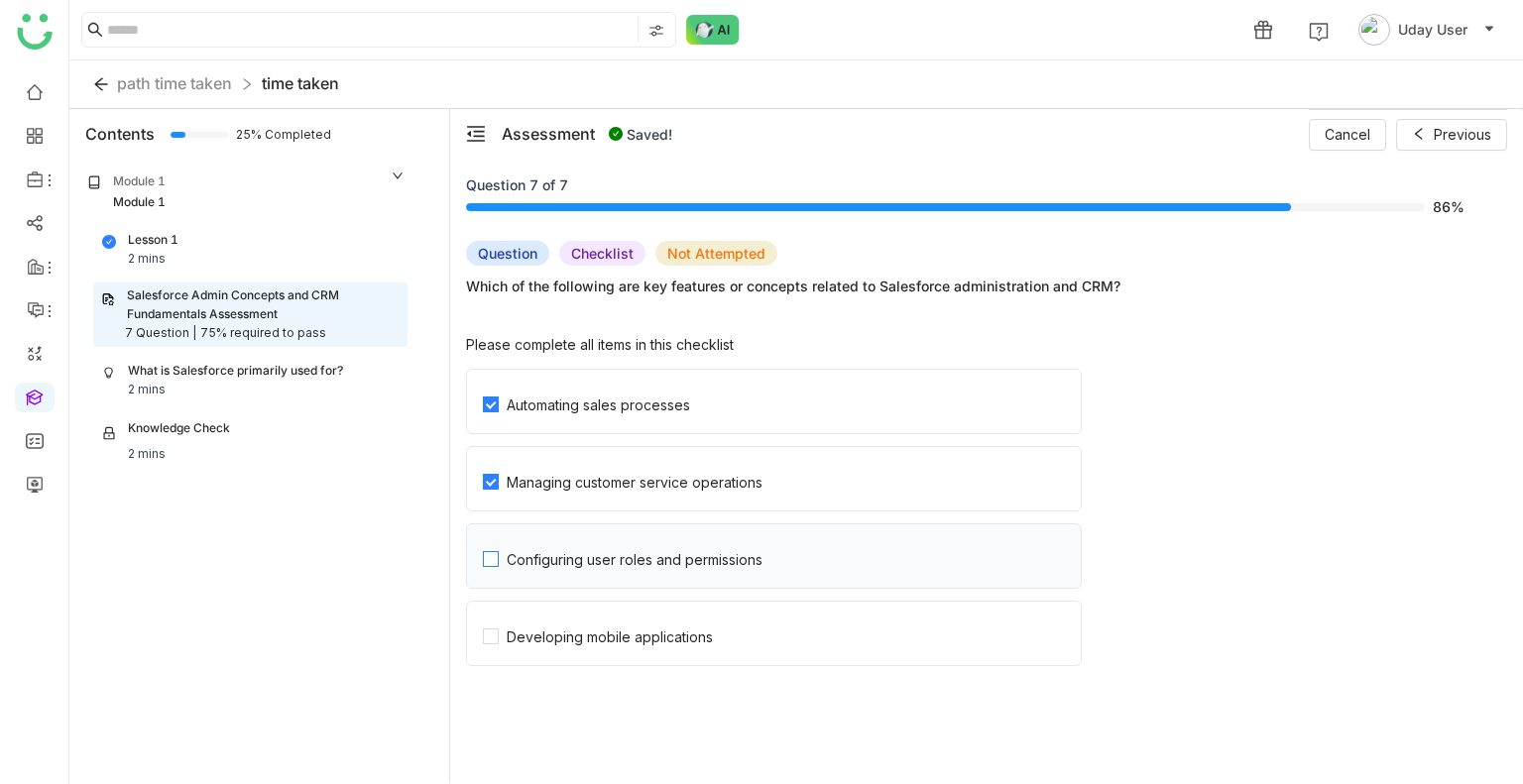 click on "Configuring user roles and permissions" 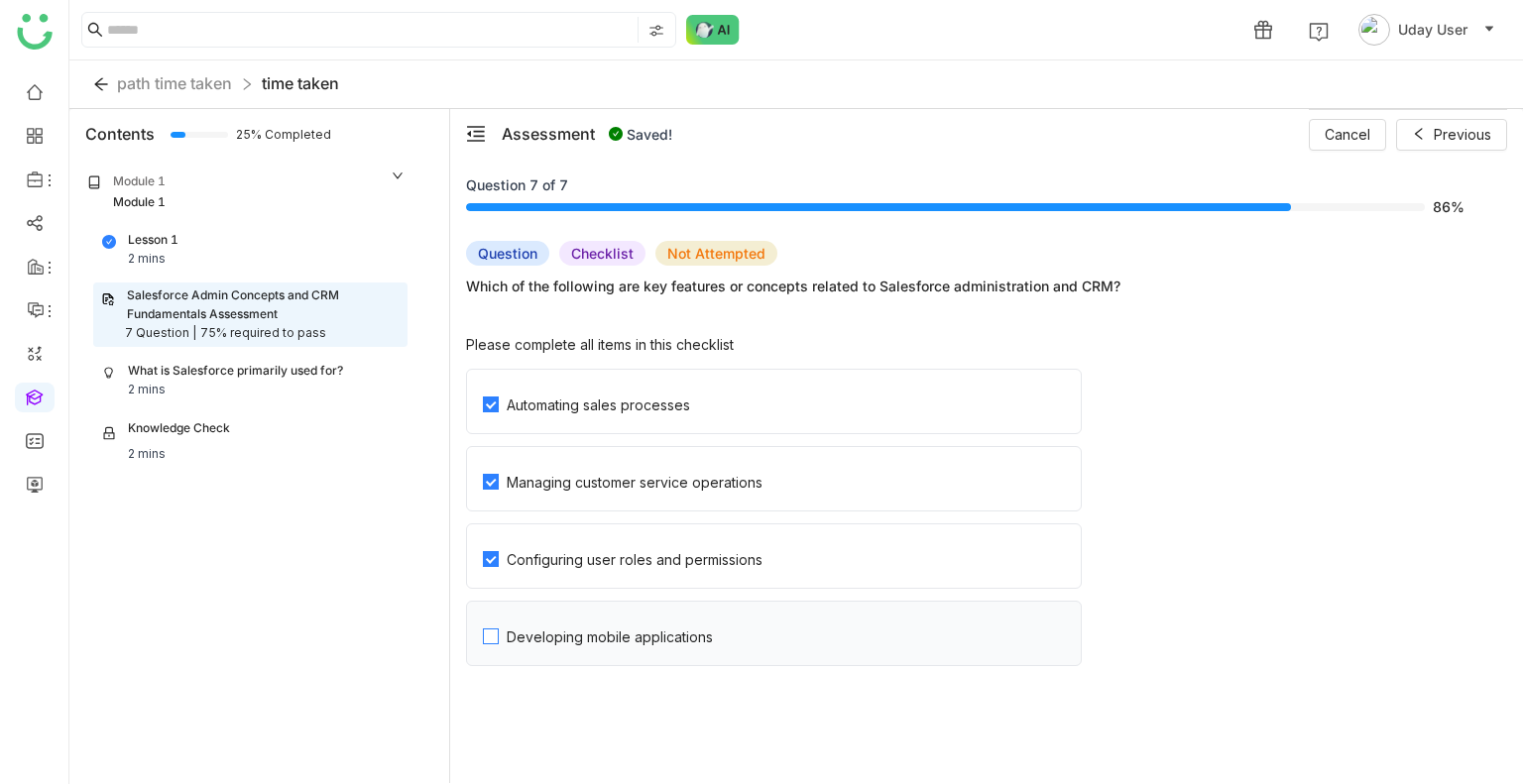 click on "Developing mobile applications" 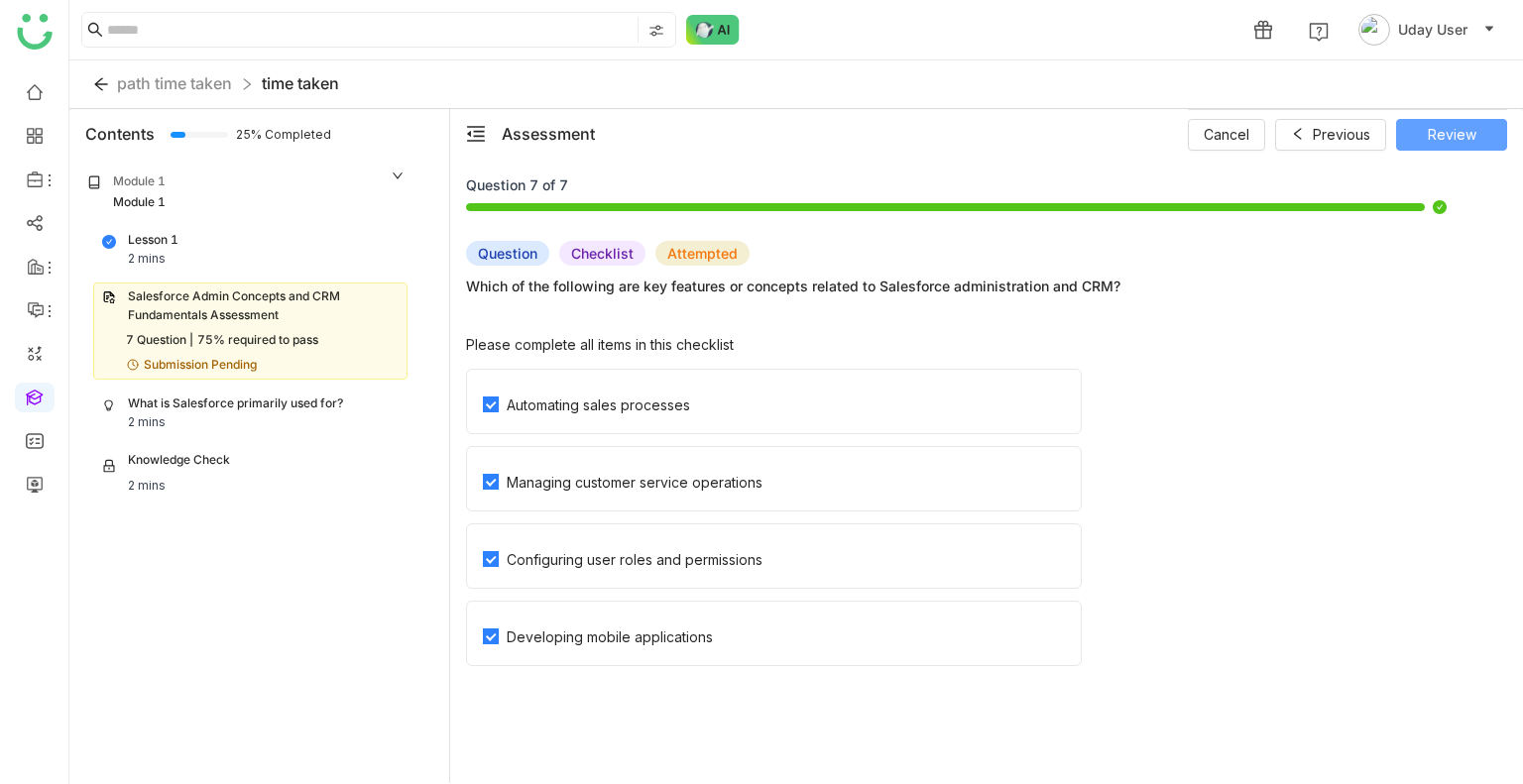 click on "Review" at bounding box center [1452, 135] 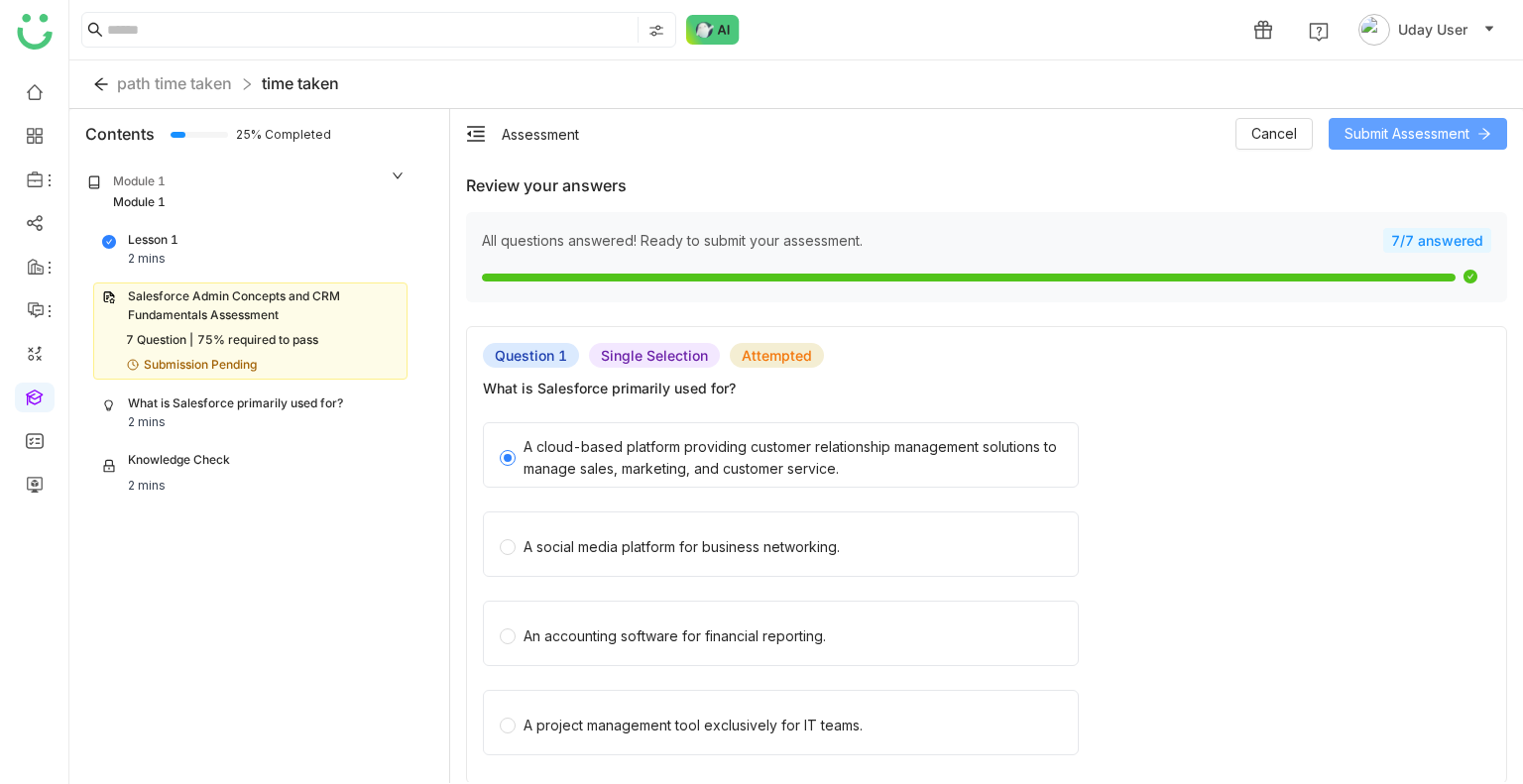 click on "Submit Assessment" at bounding box center (1407, 134) 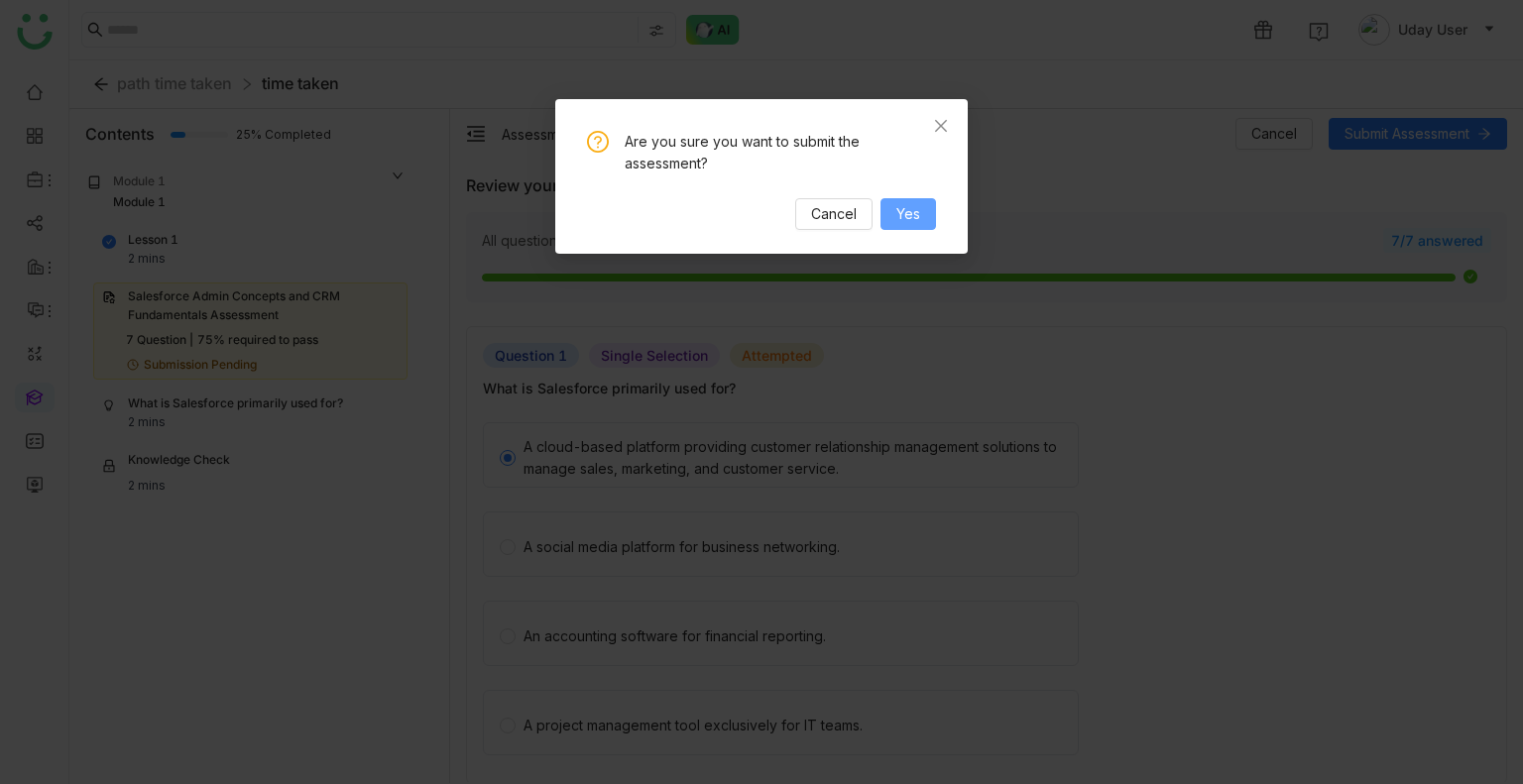 click on "Yes" at bounding box center (908, 214) 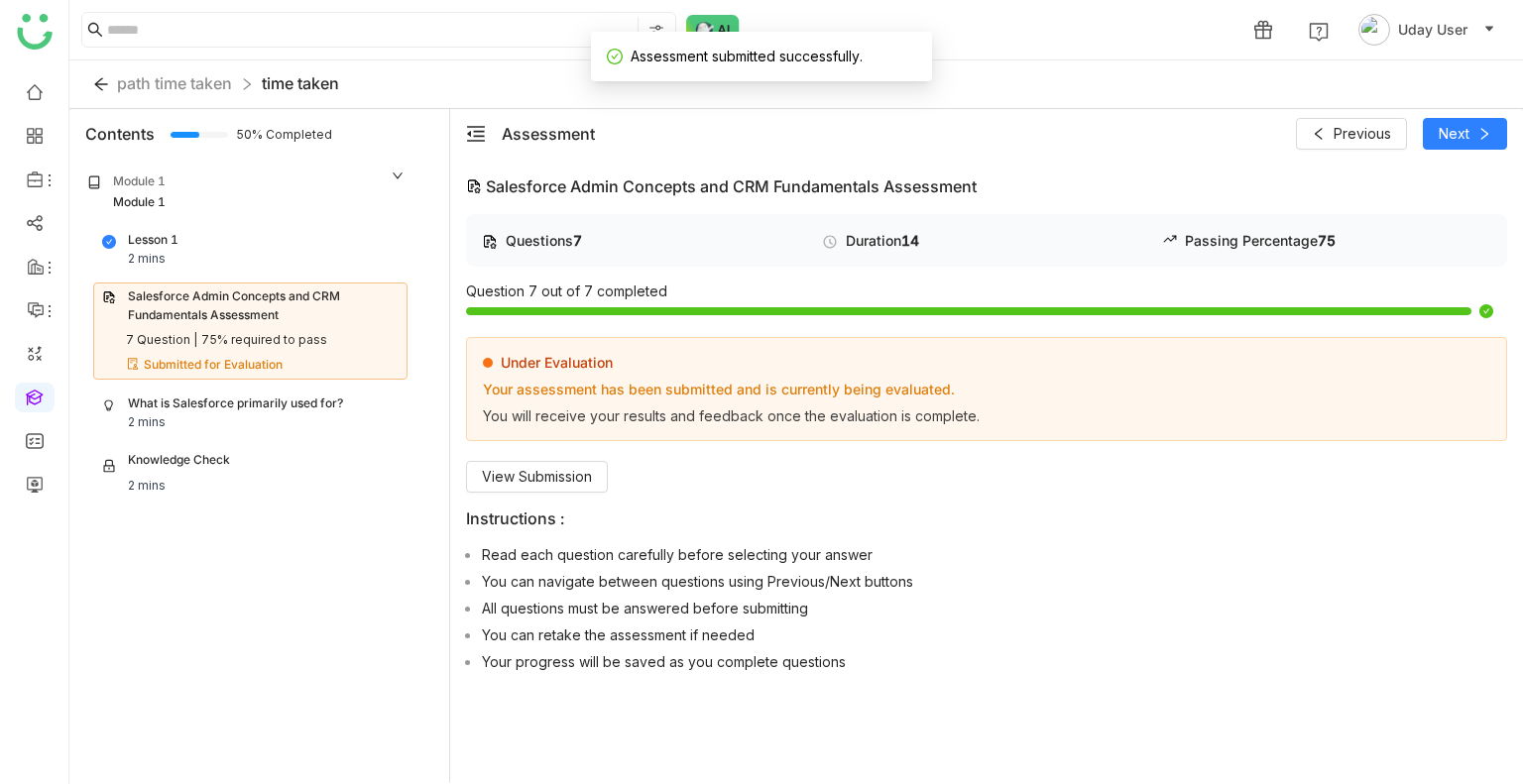 click on "What is Salesforce primarily used for? 2 mins" 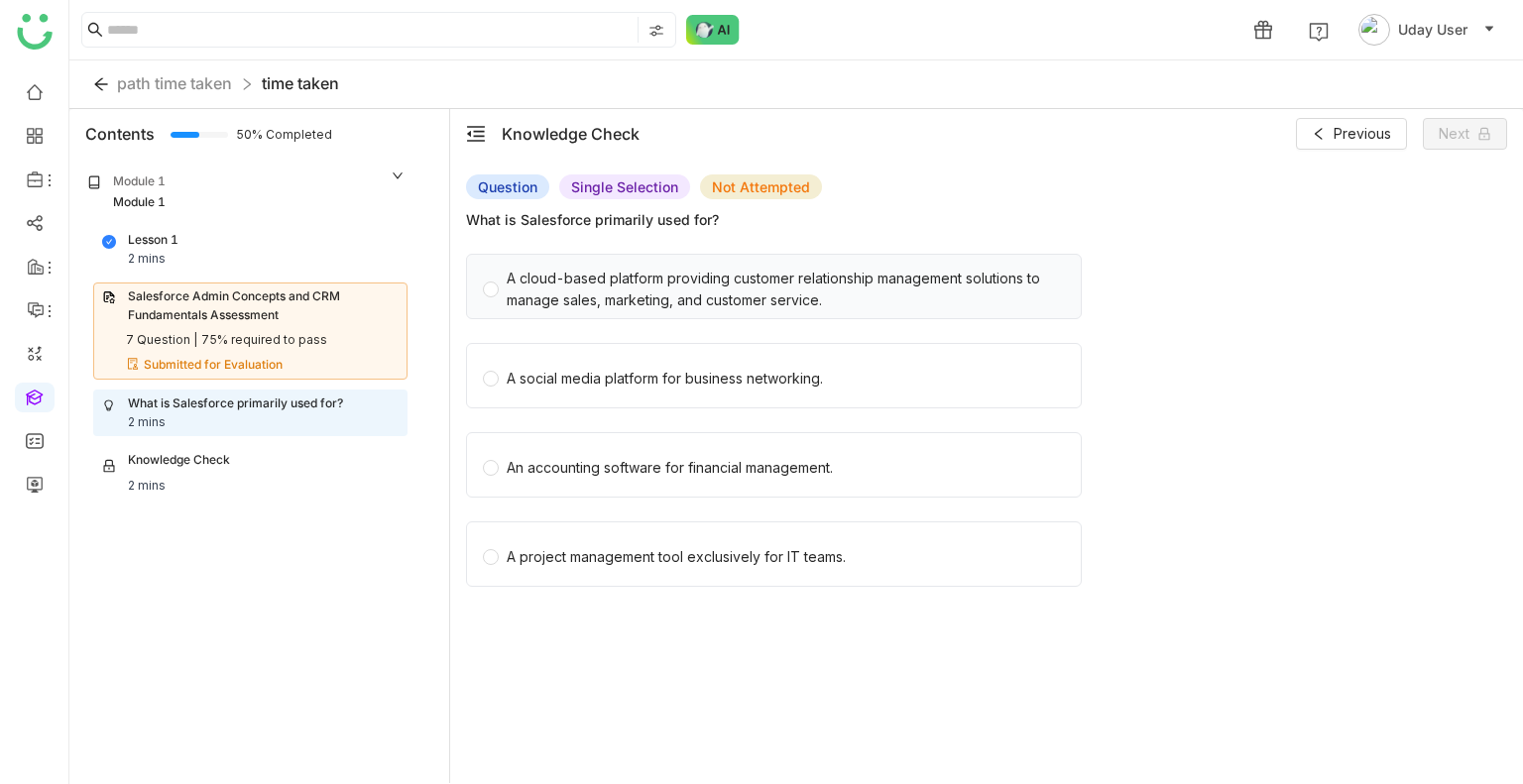 click on "A cloud-based platform providing customer relationship management solutions to manage sales, marketing, and customer service." 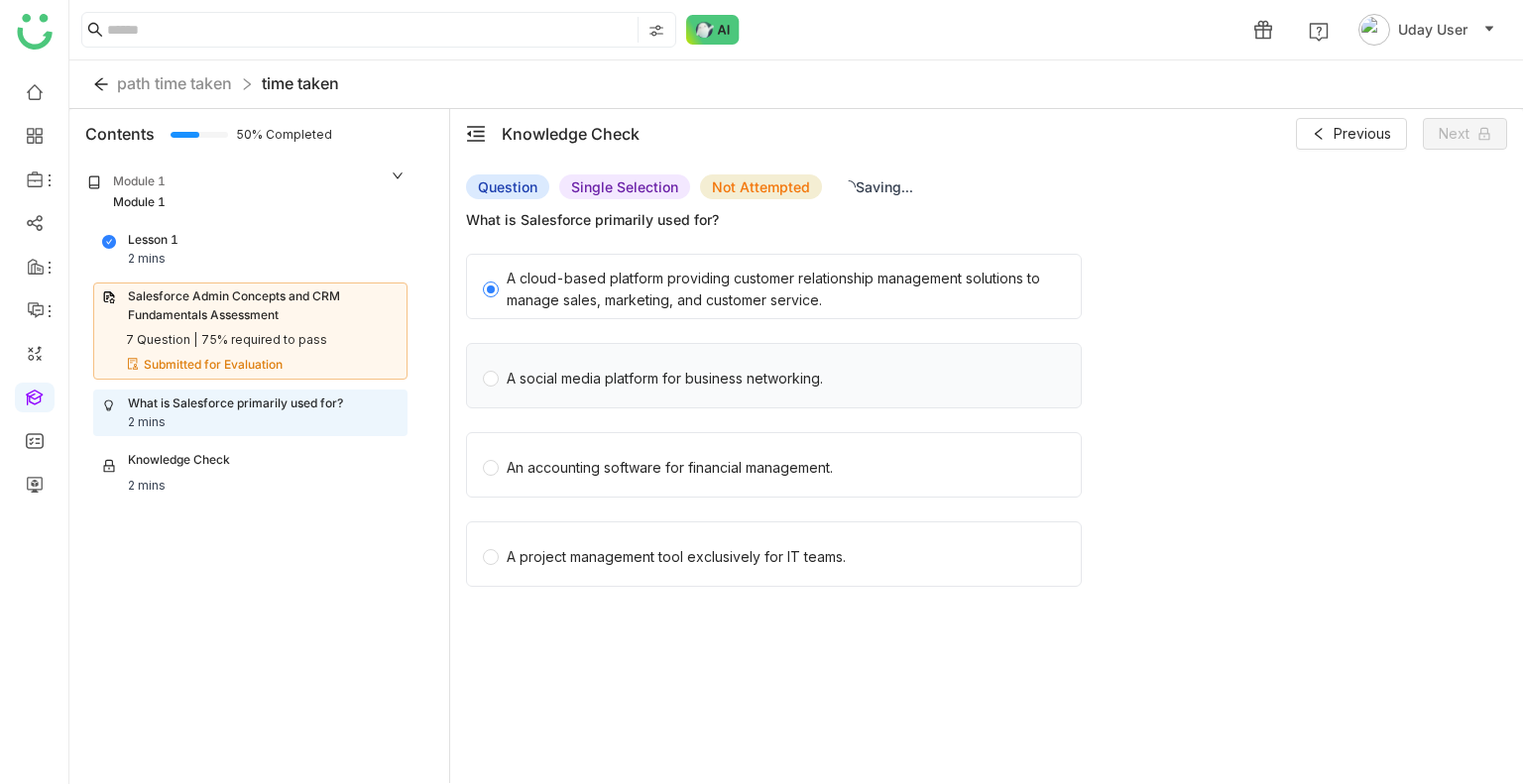 click on "A social media platform for business networking." 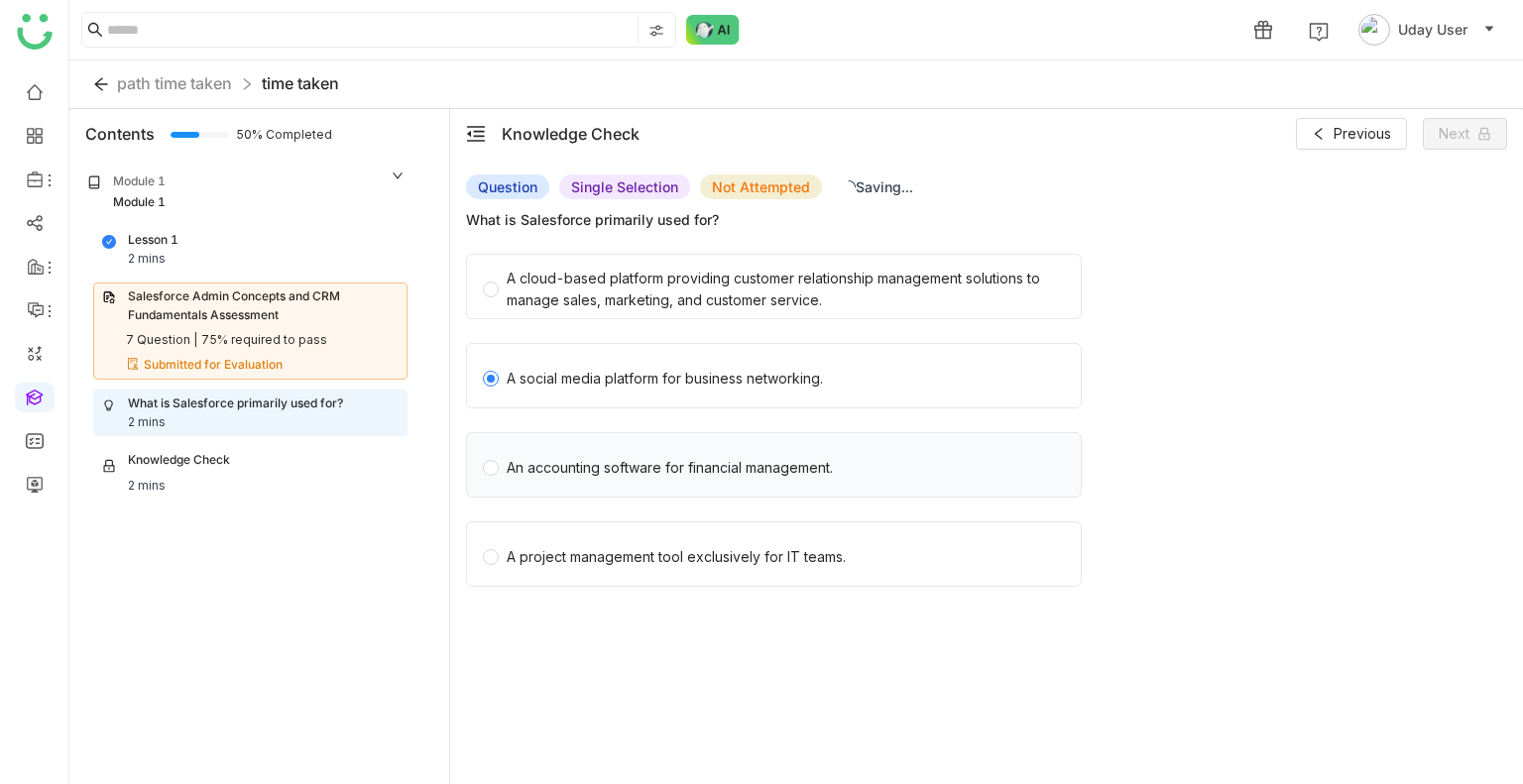click on "An accounting software for financial management." 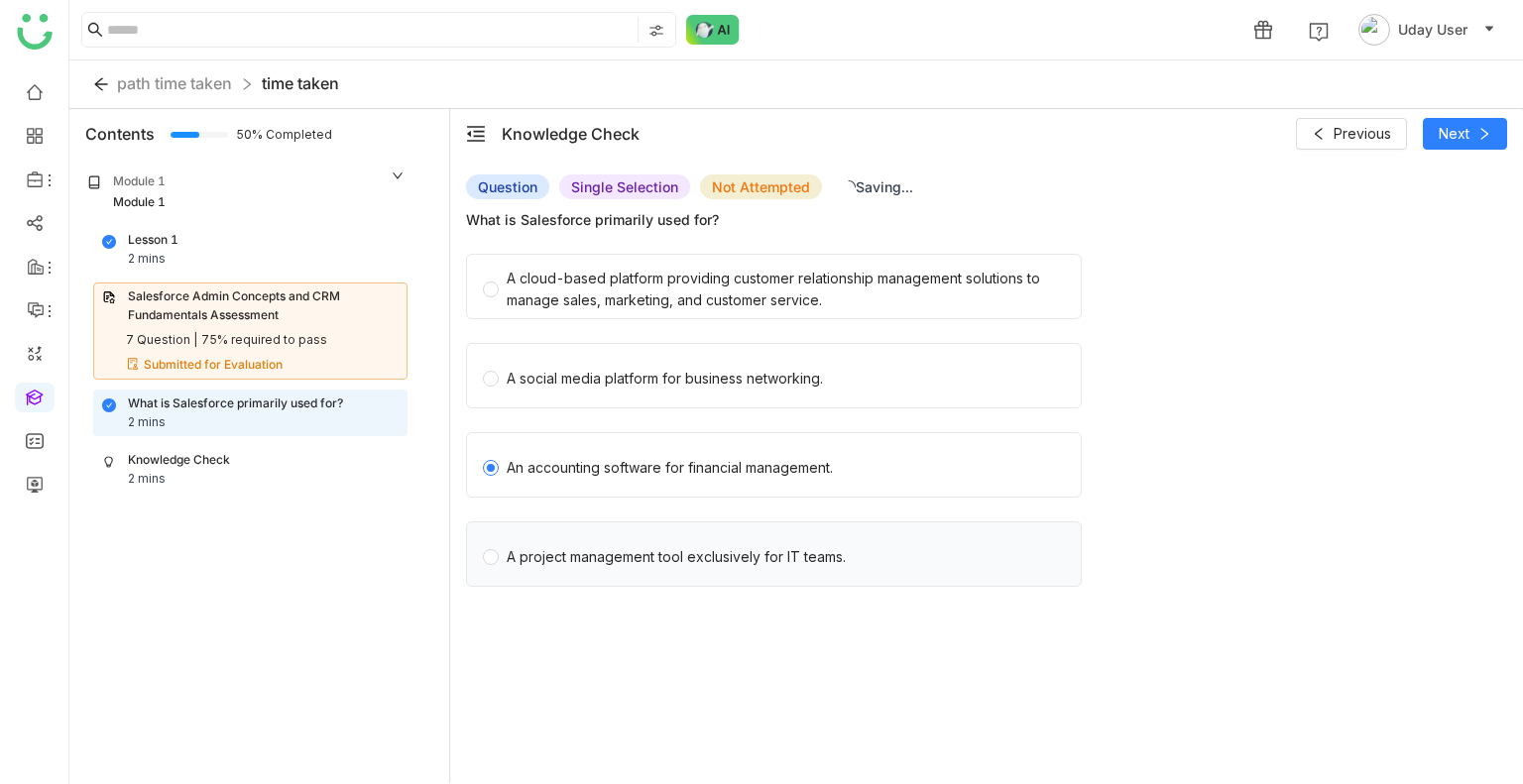 click on "A project management tool exclusively for IT teams." 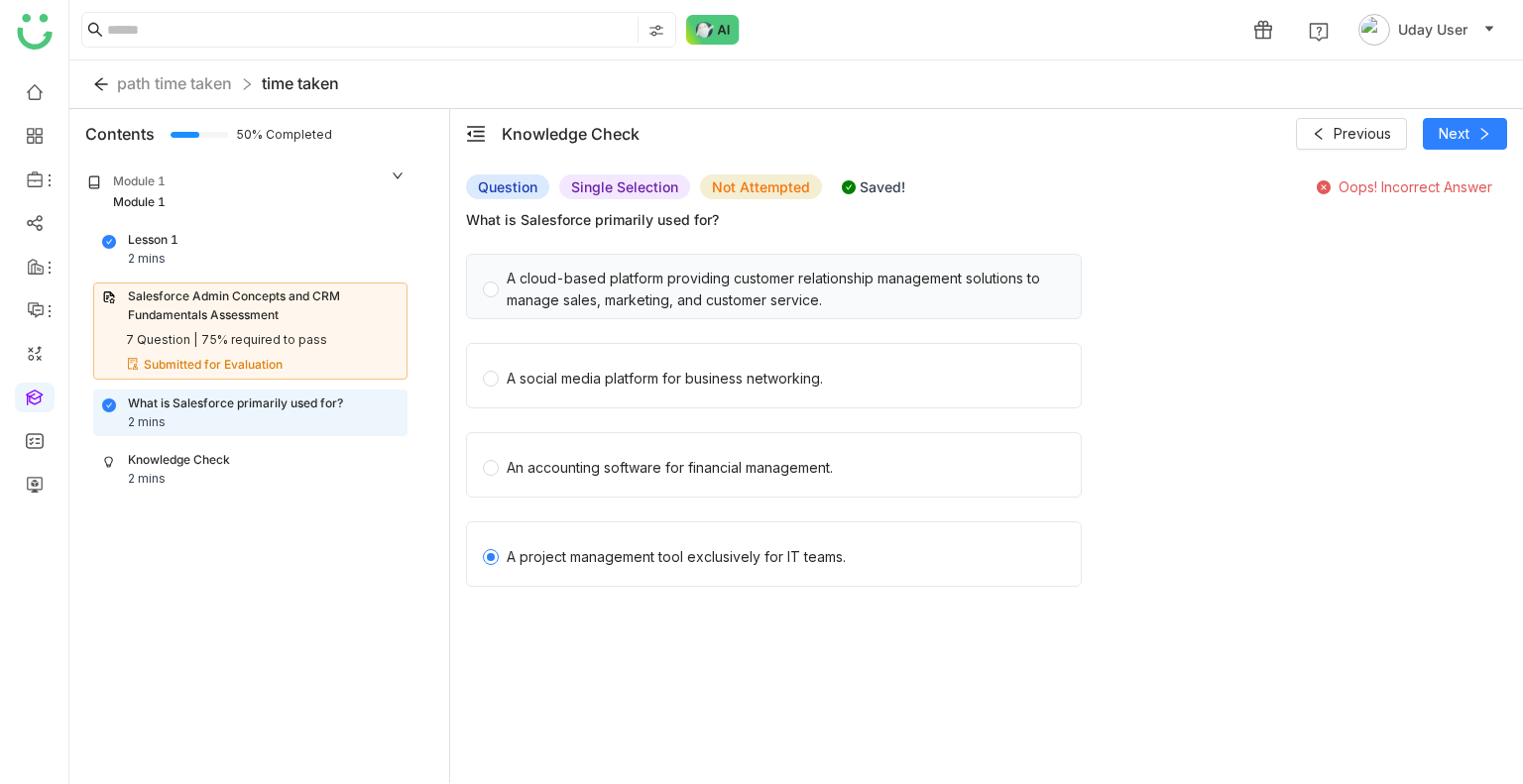 click on "A cloud-based platform providing customer relationship management solutions to manage sales, marketing, and customer service." 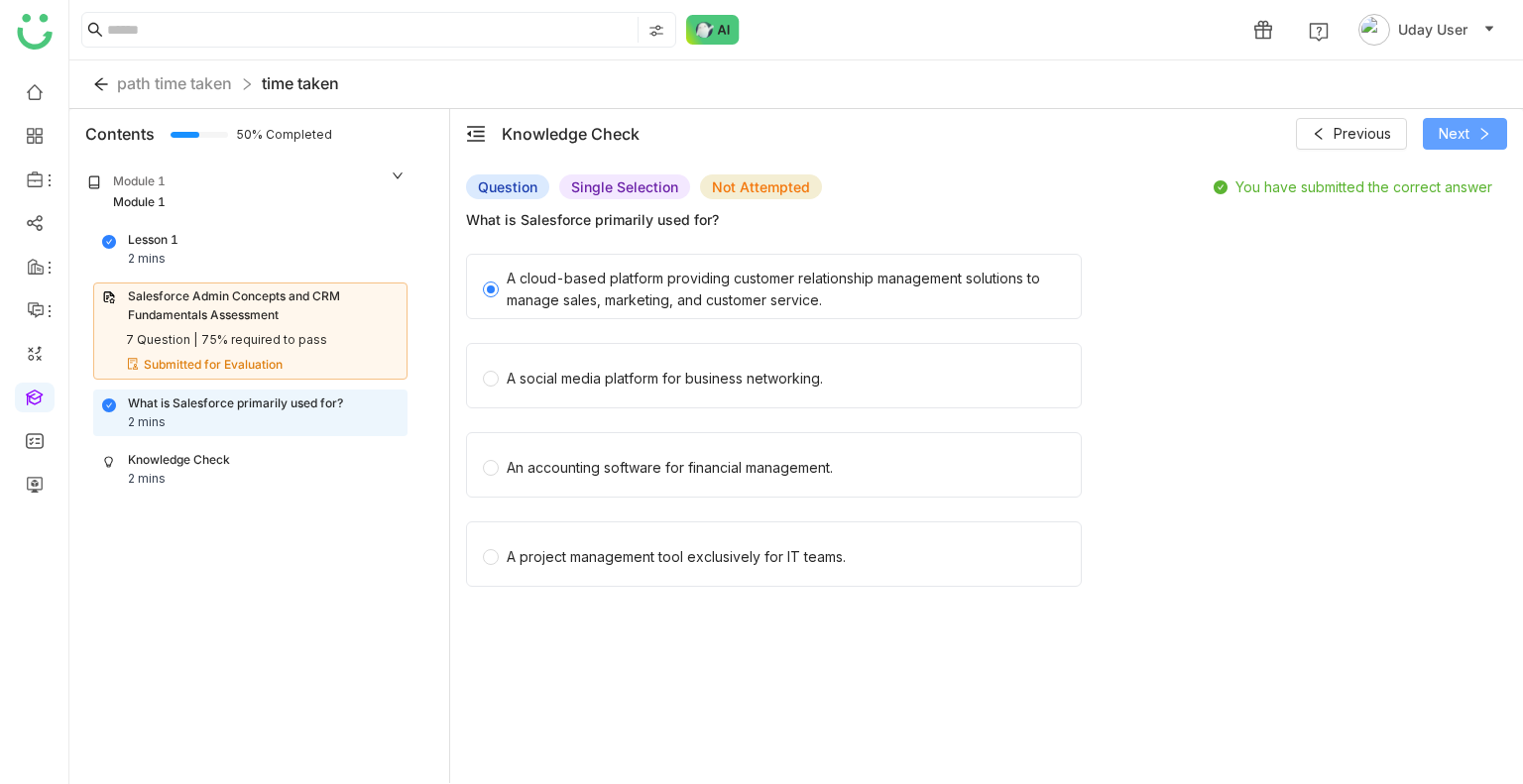 click on "Next" 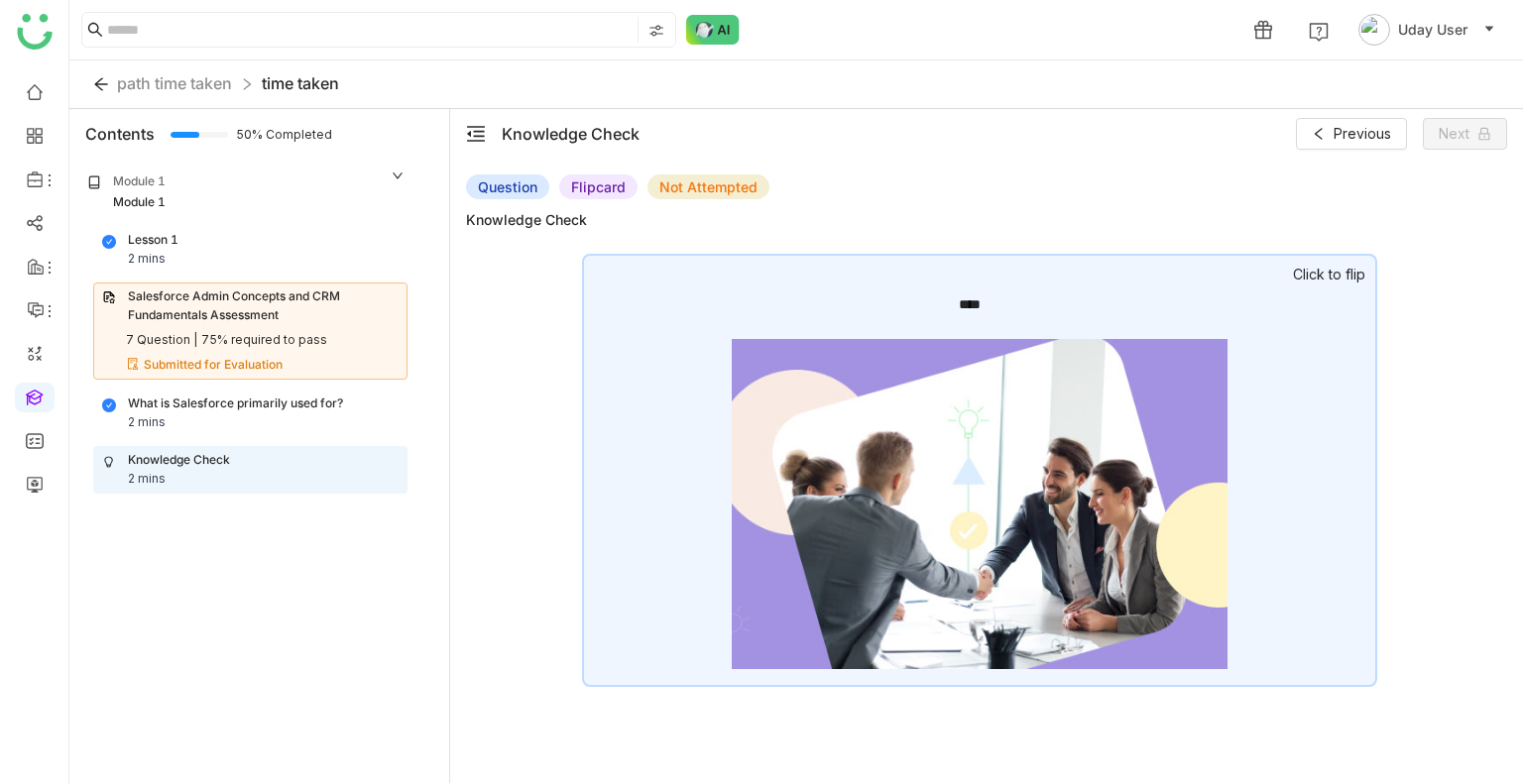 click 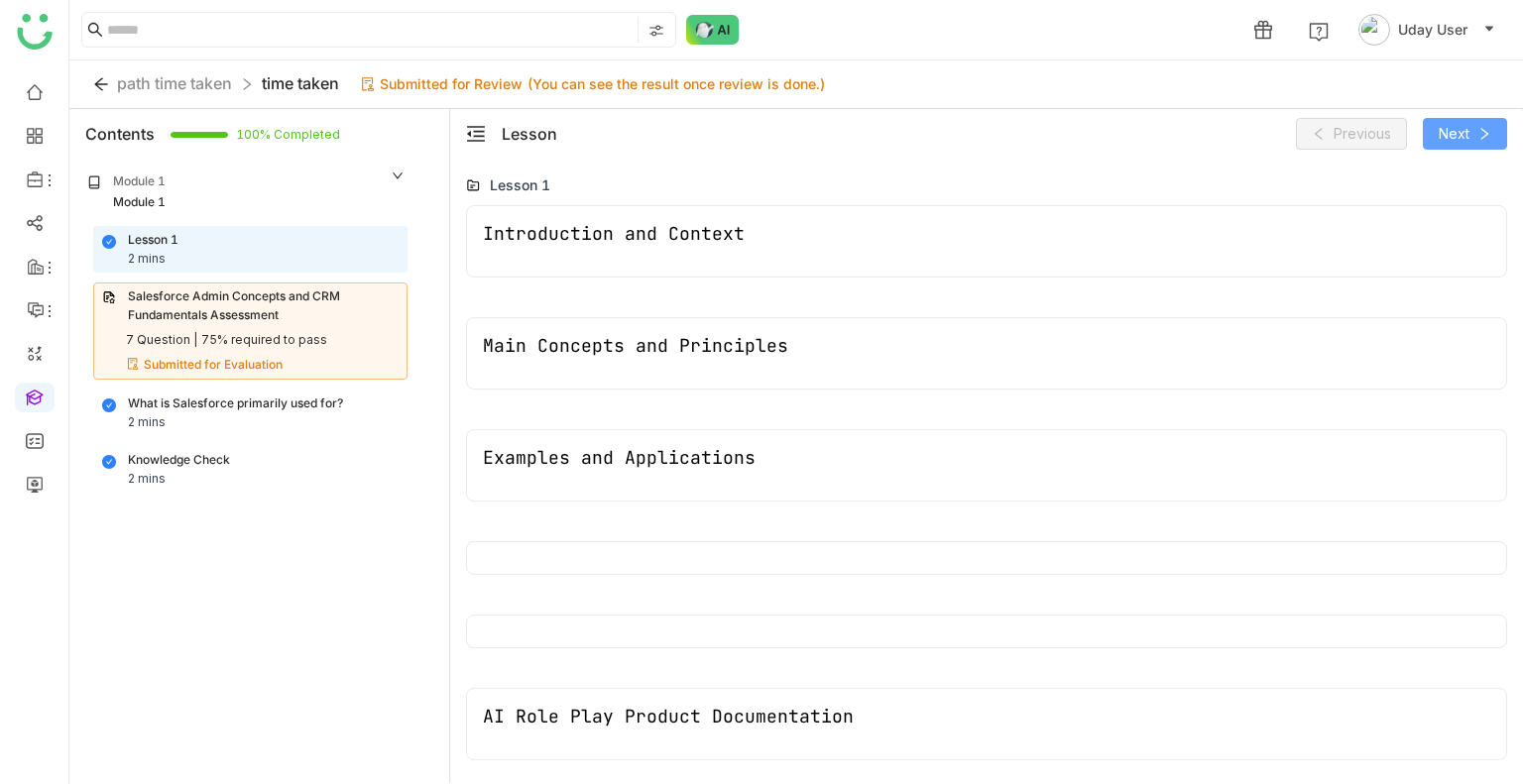 click on "Next" 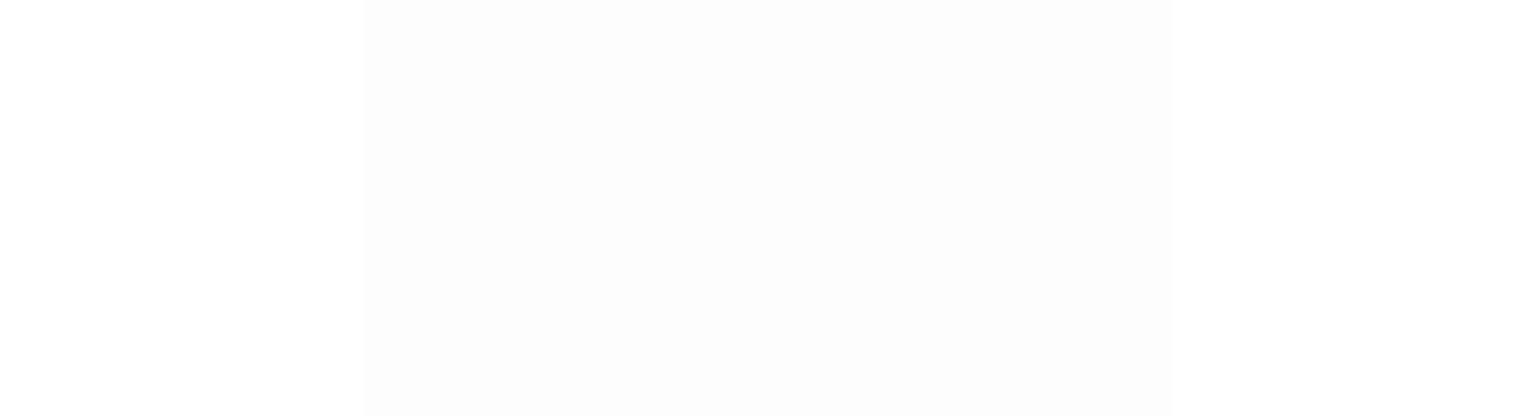 scroll, scrollTop: 0, scrollLeft: 0, axis: both 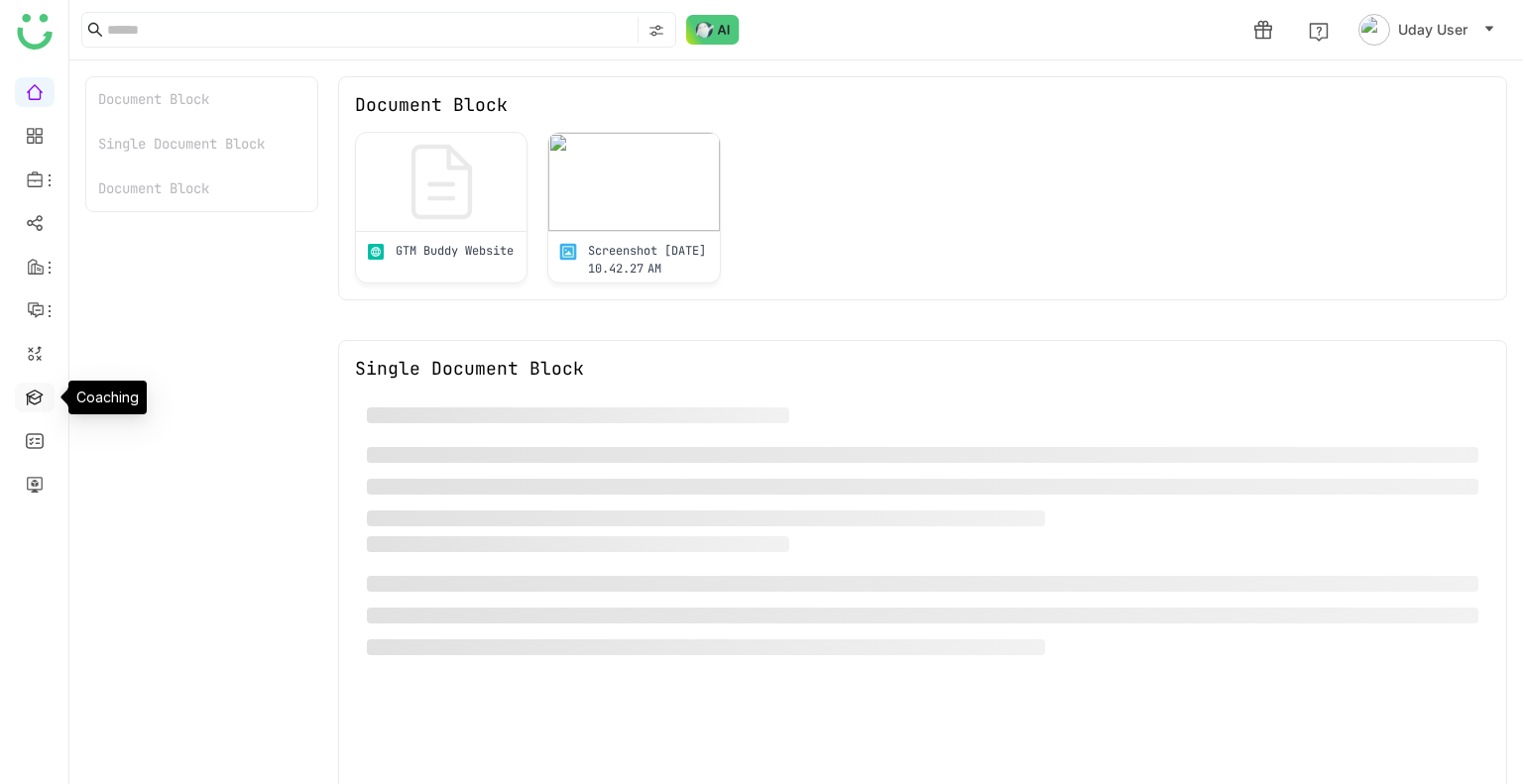 click at bounding box center (35, 395) 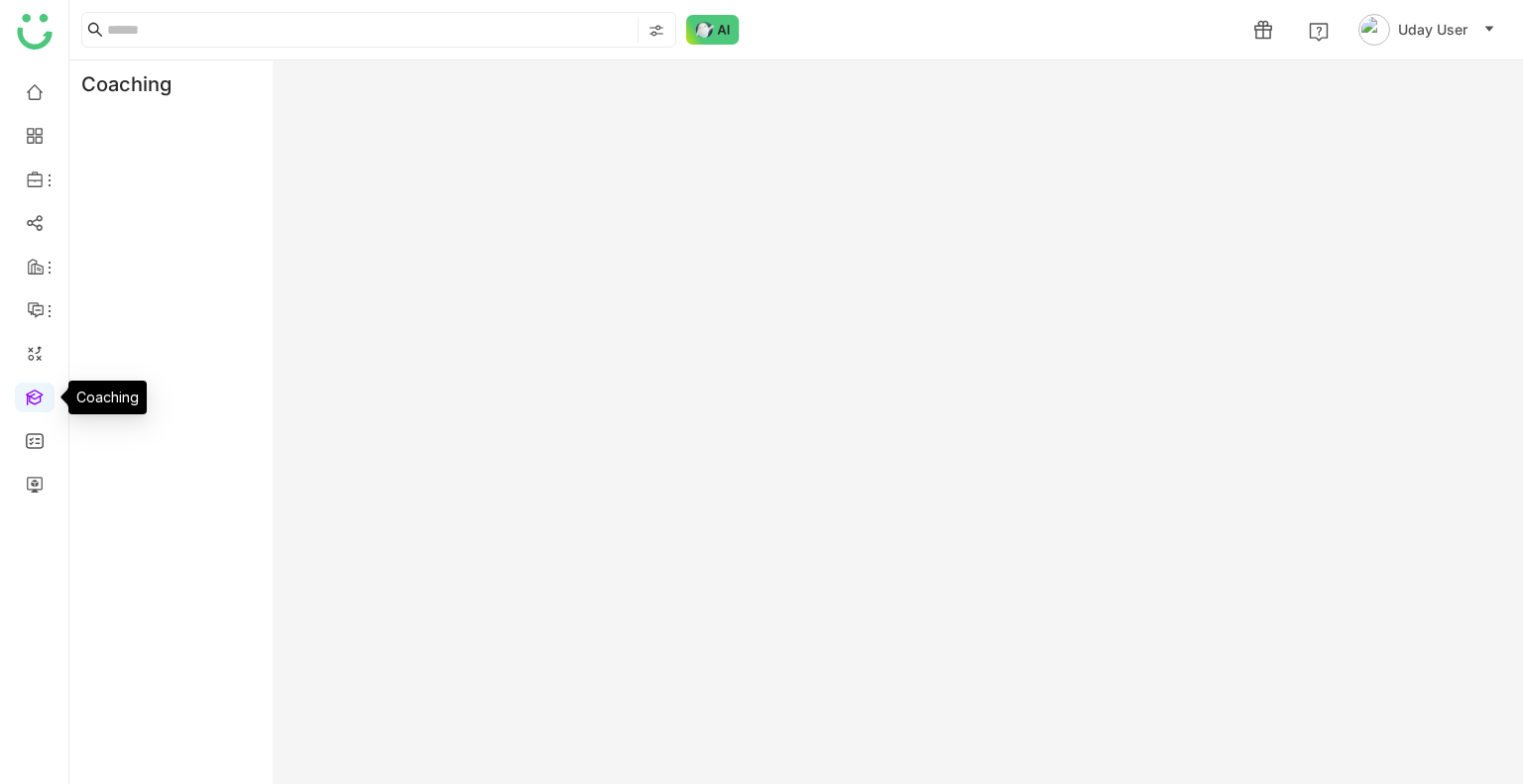 click at bounding box center [35, 395] 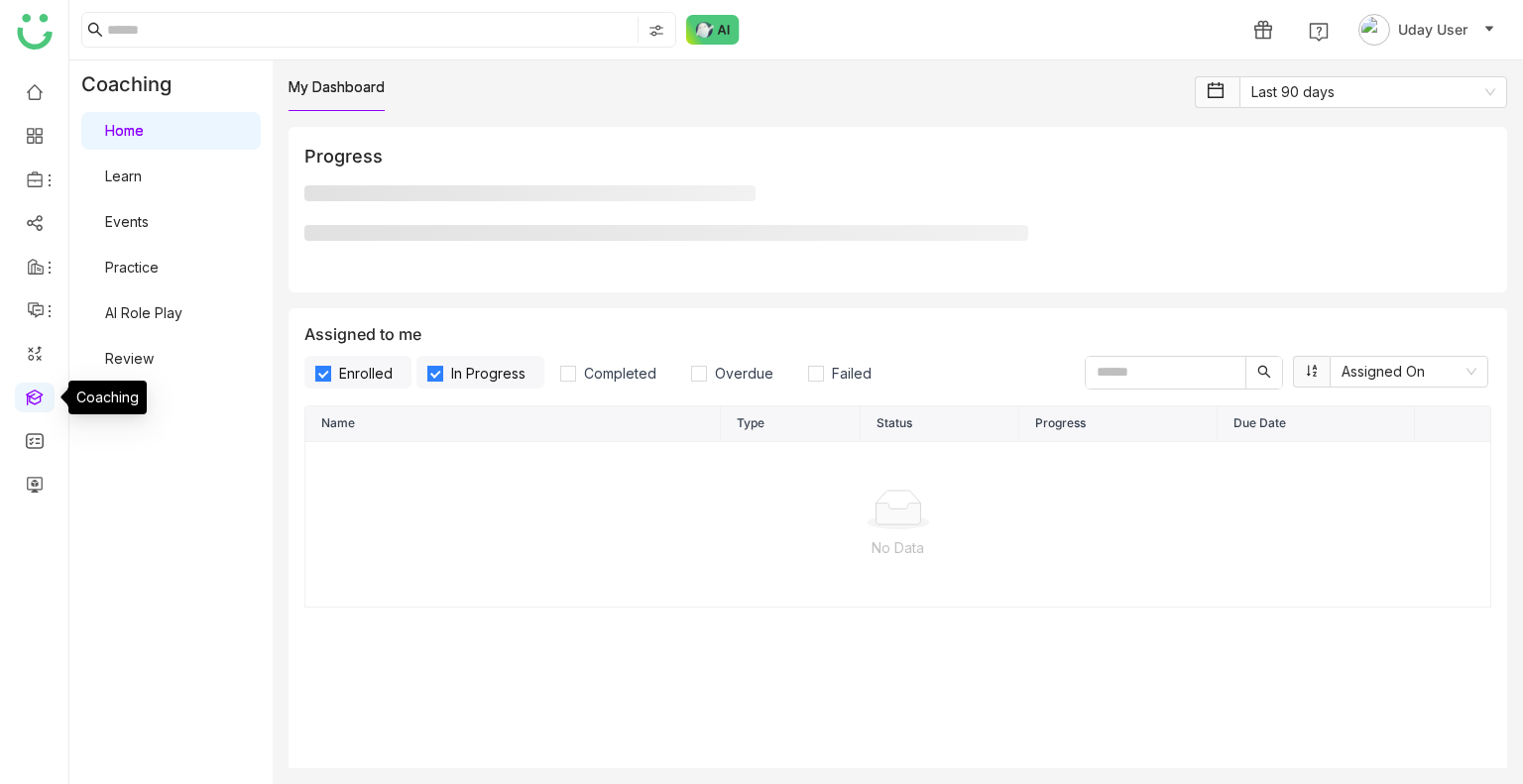 click at bounding box center (35, 395) 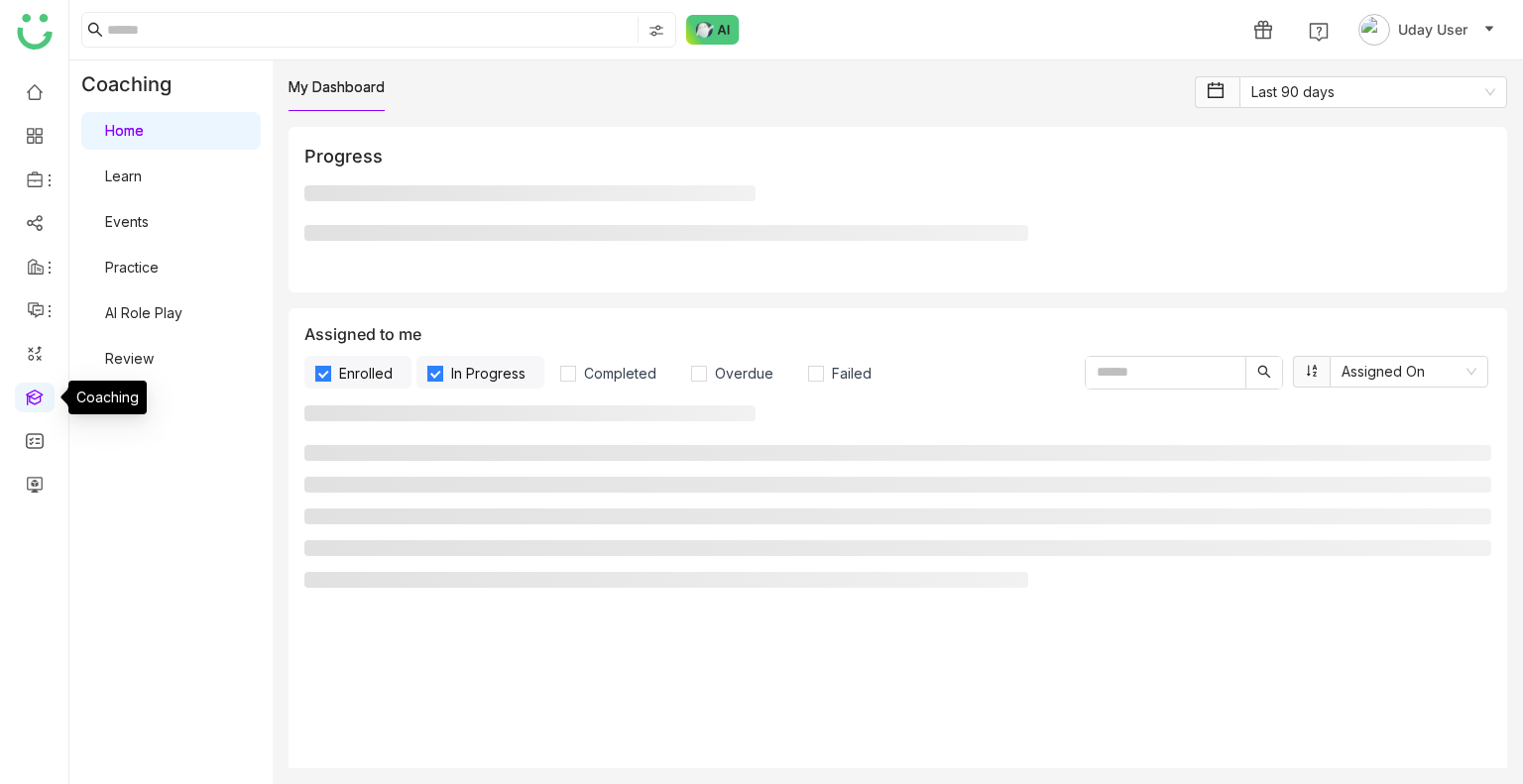 click at bounding box center (35, 395) 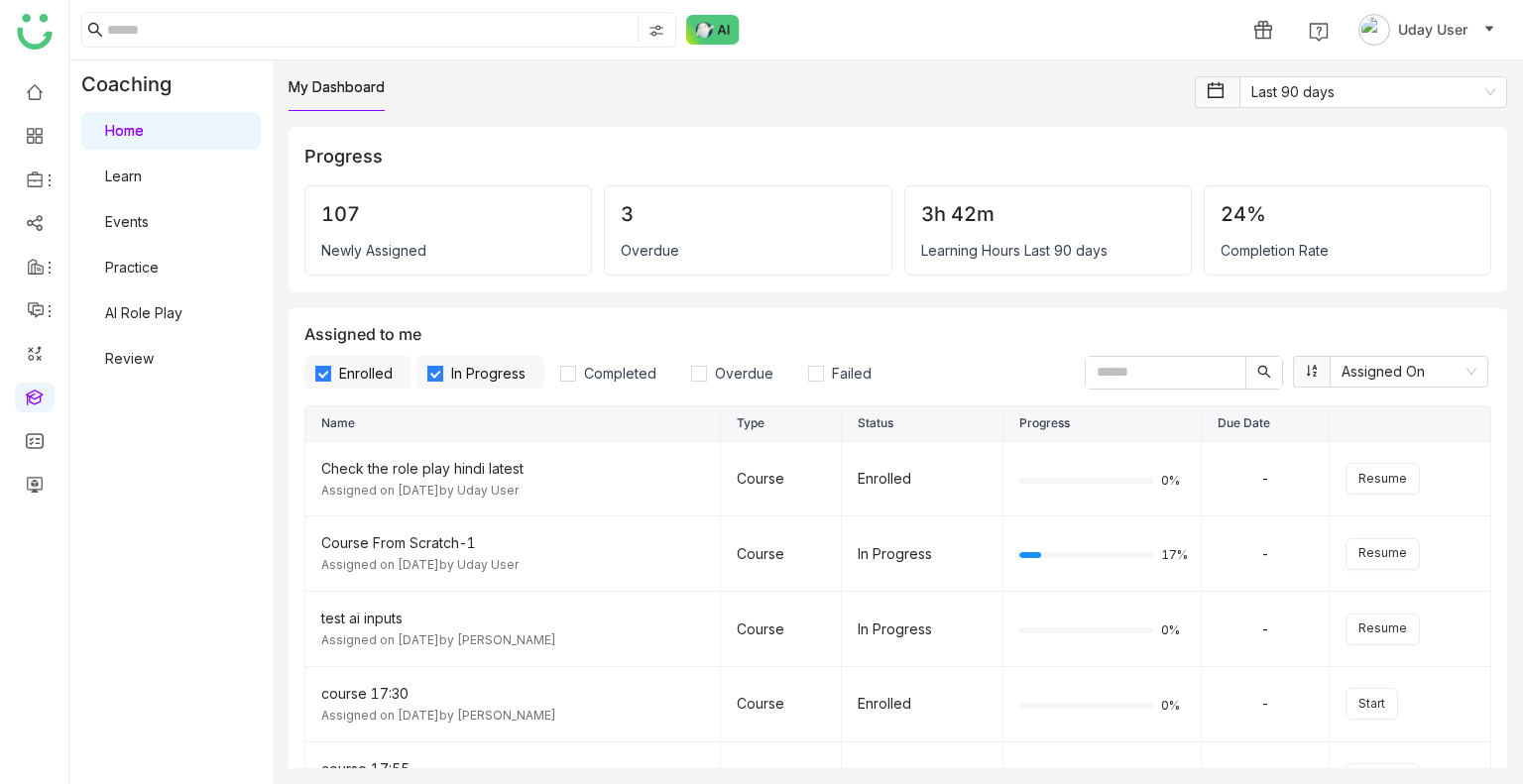 click on "Learn" at bounding box center [123, 175] 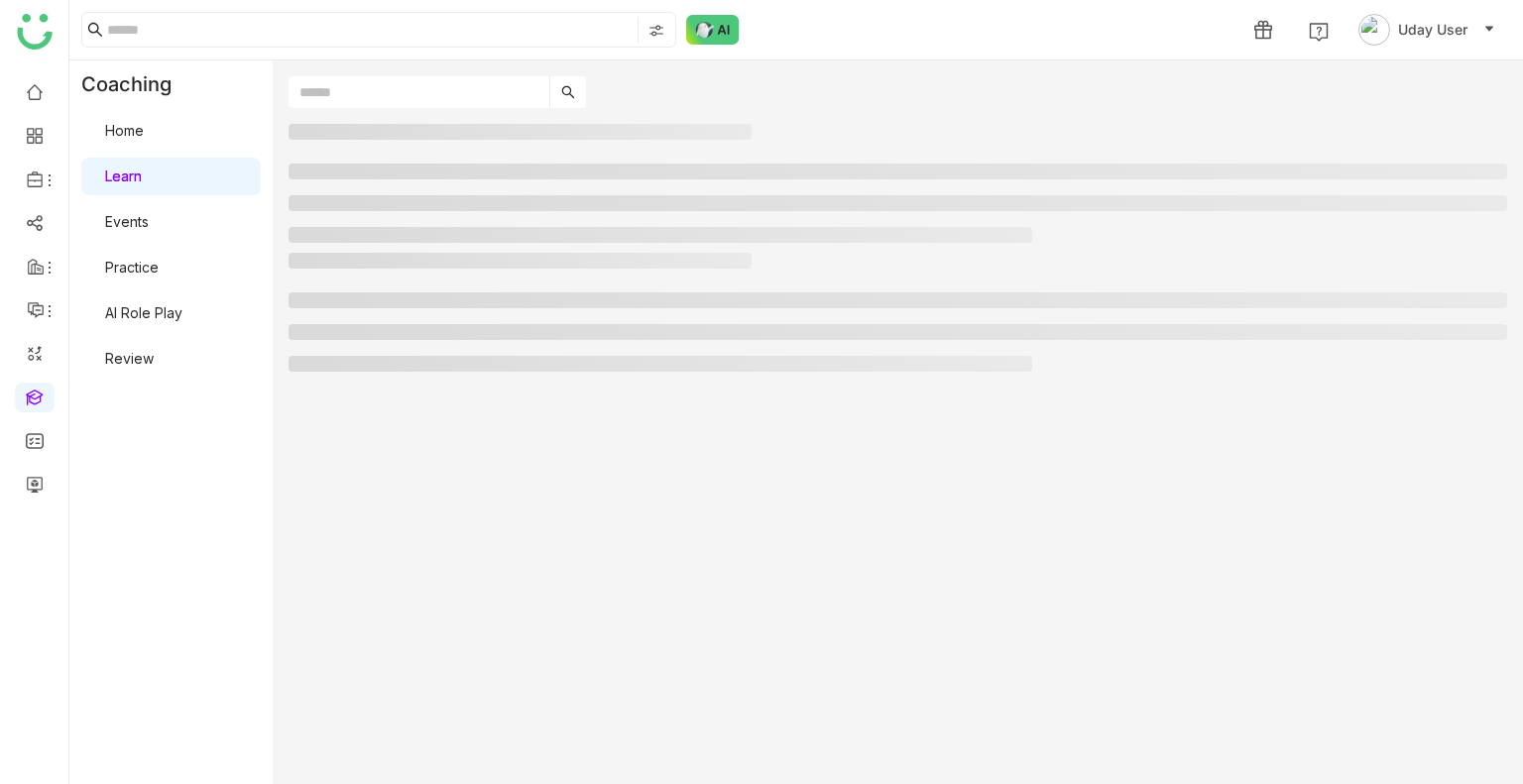 click on "Learn" at bounding box center (123, 175) 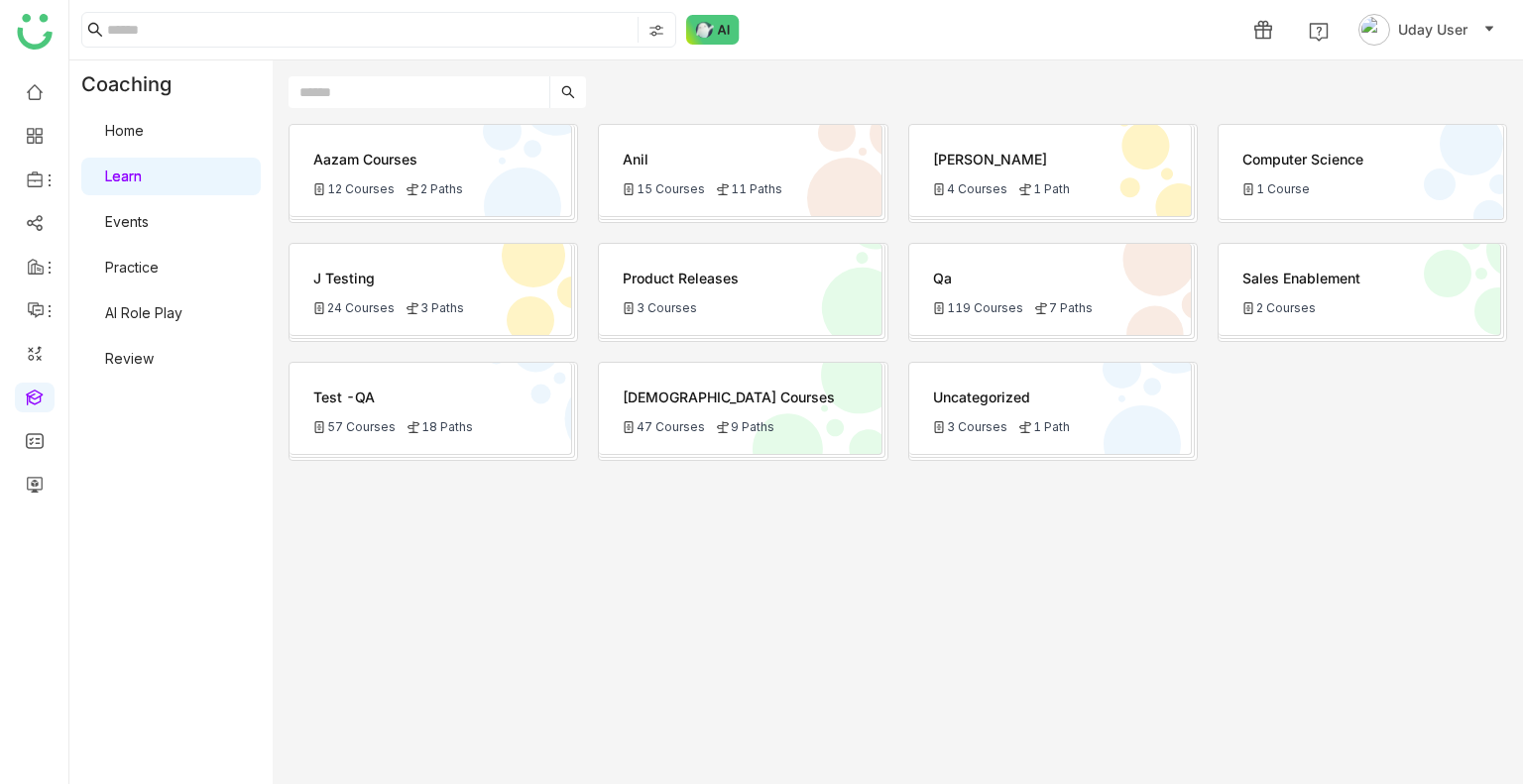click on "Test -QA" 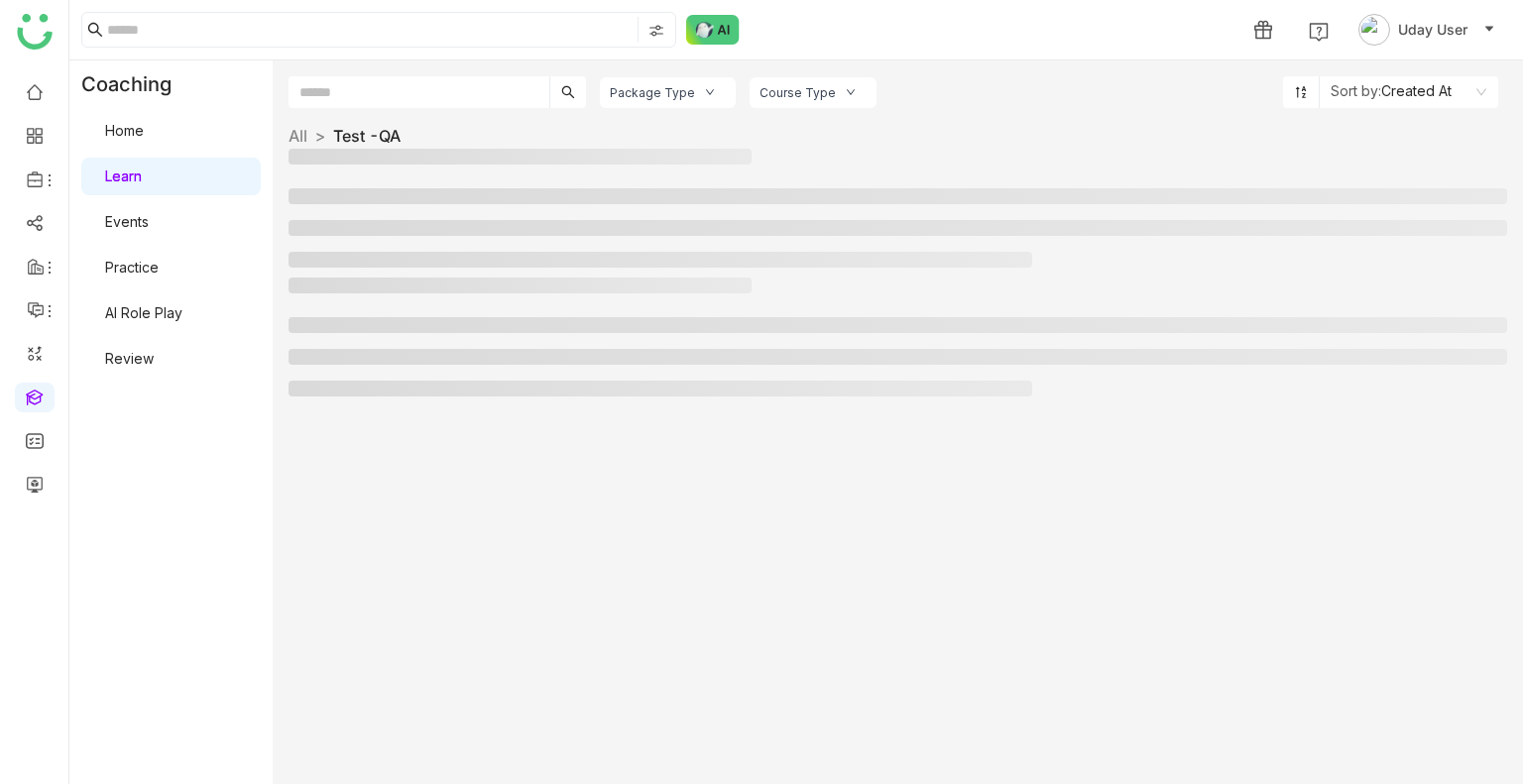 click 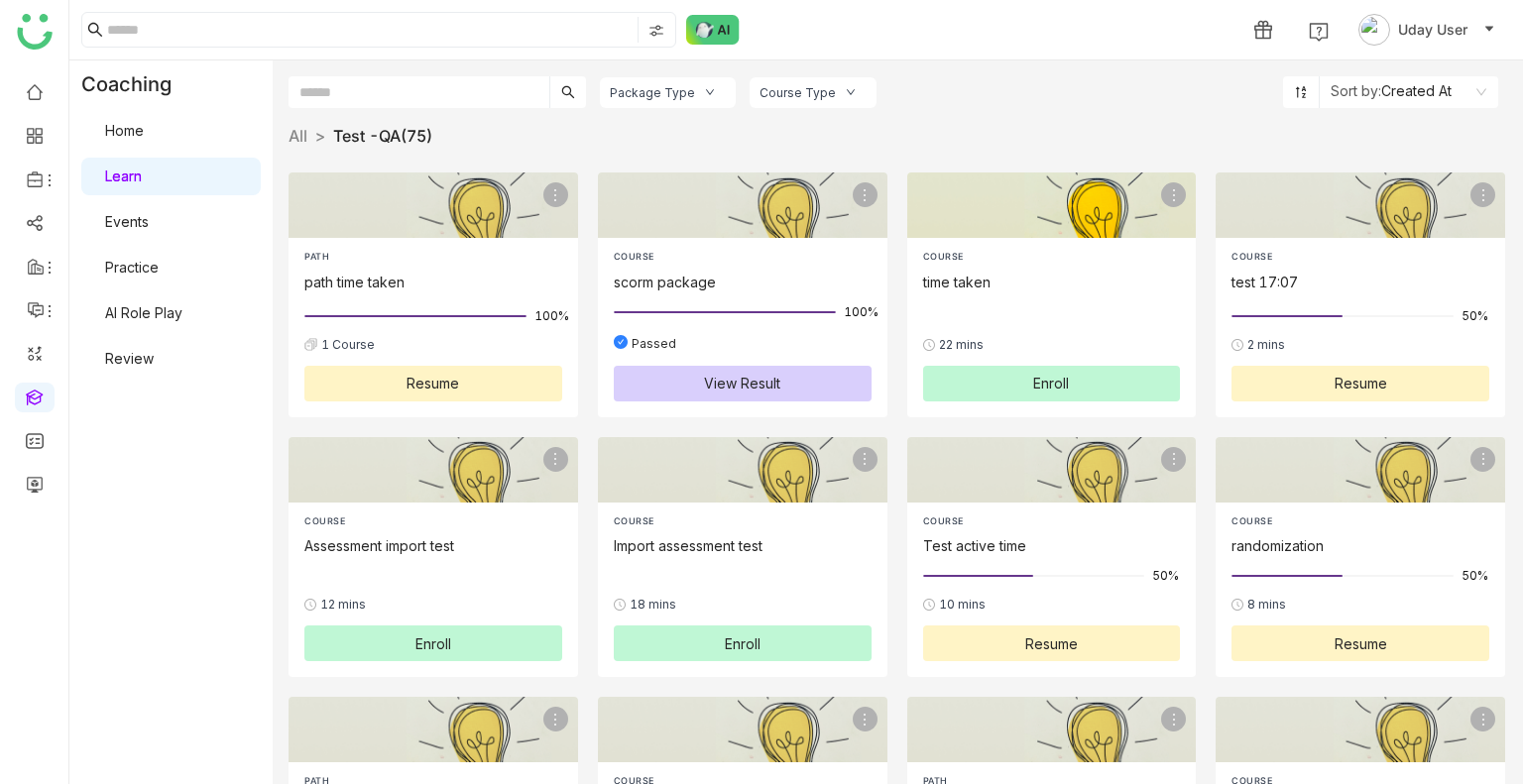 click on "Enroll" 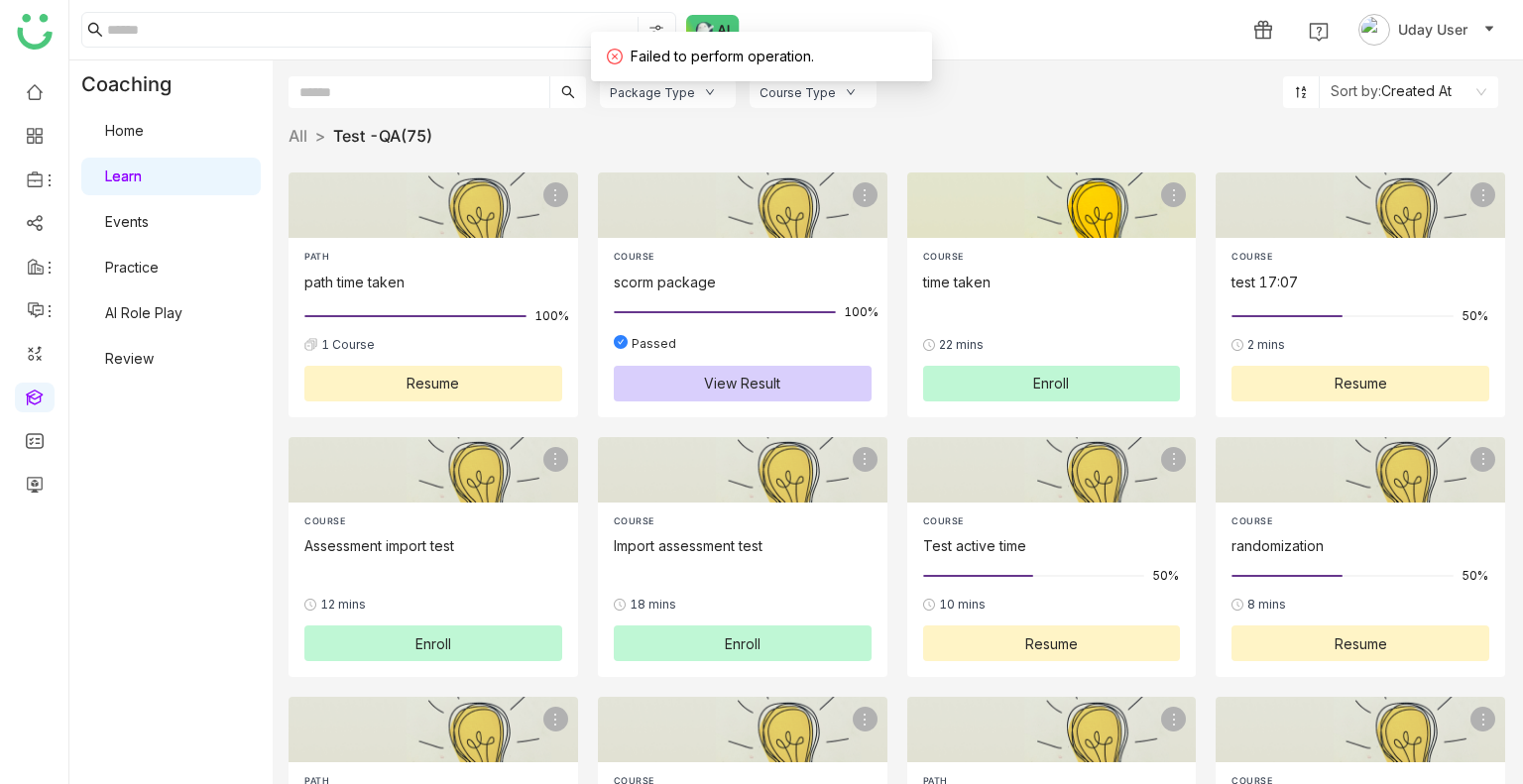 click on "Enroll" 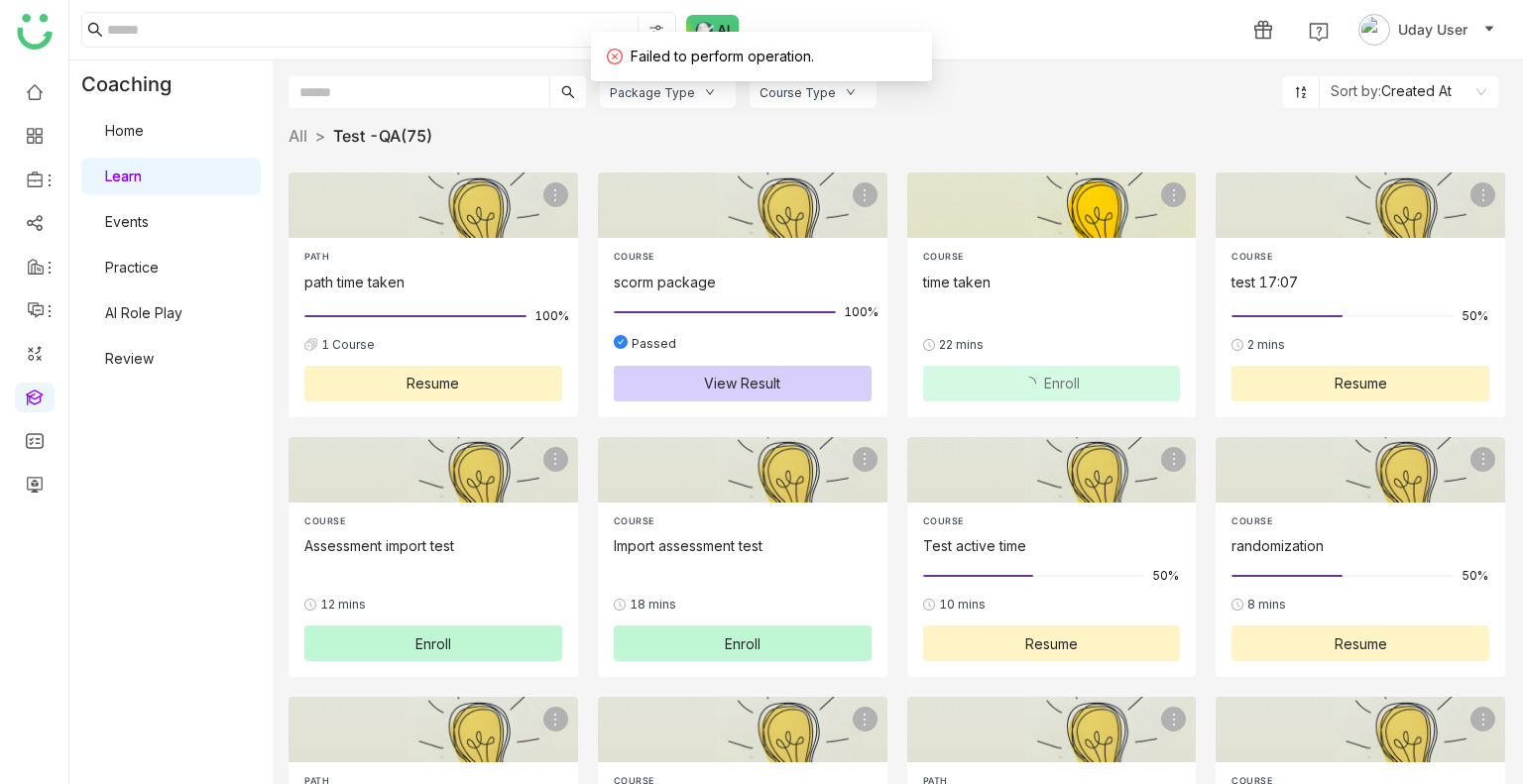 click on "Enroll" 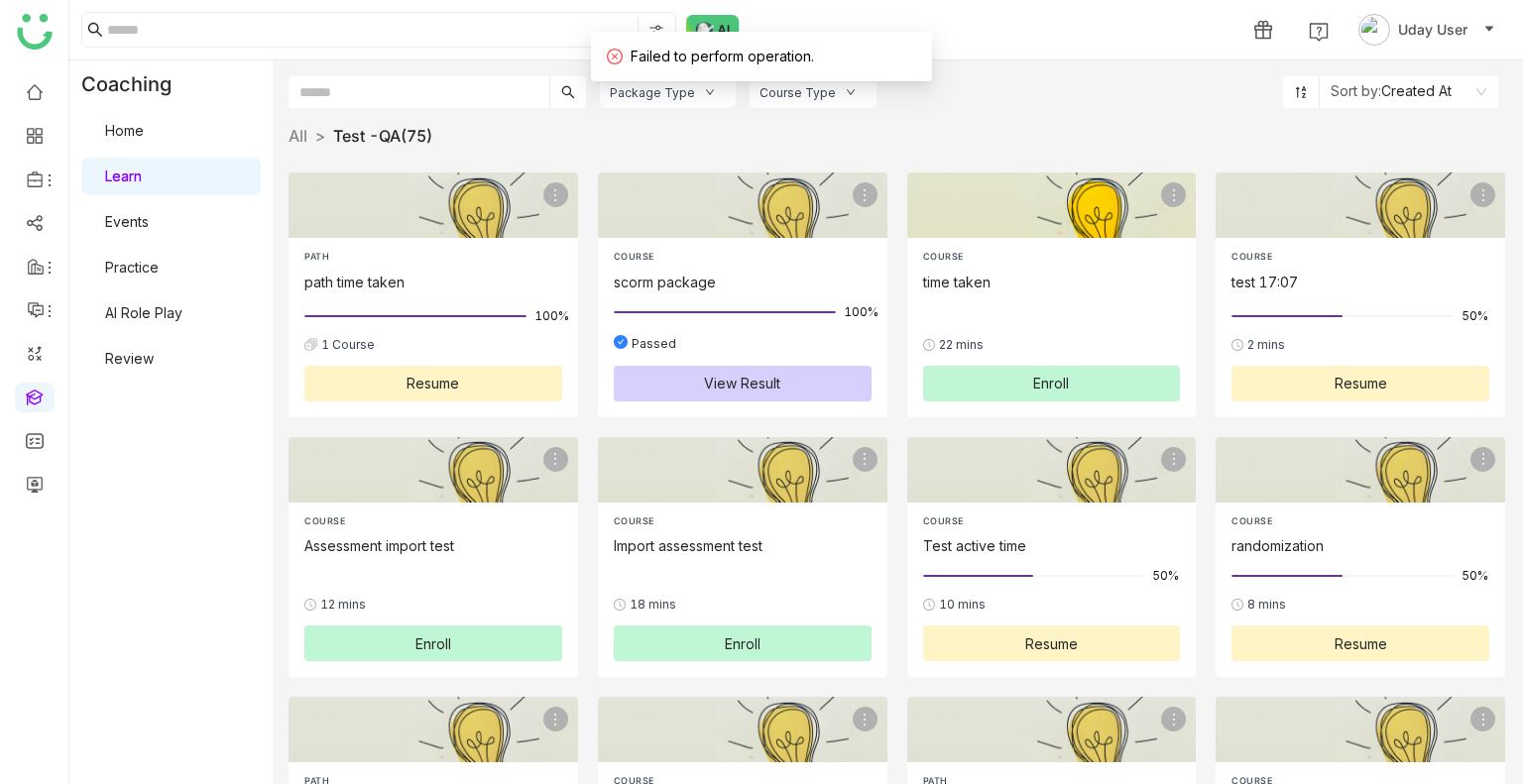 click on "Enroll" 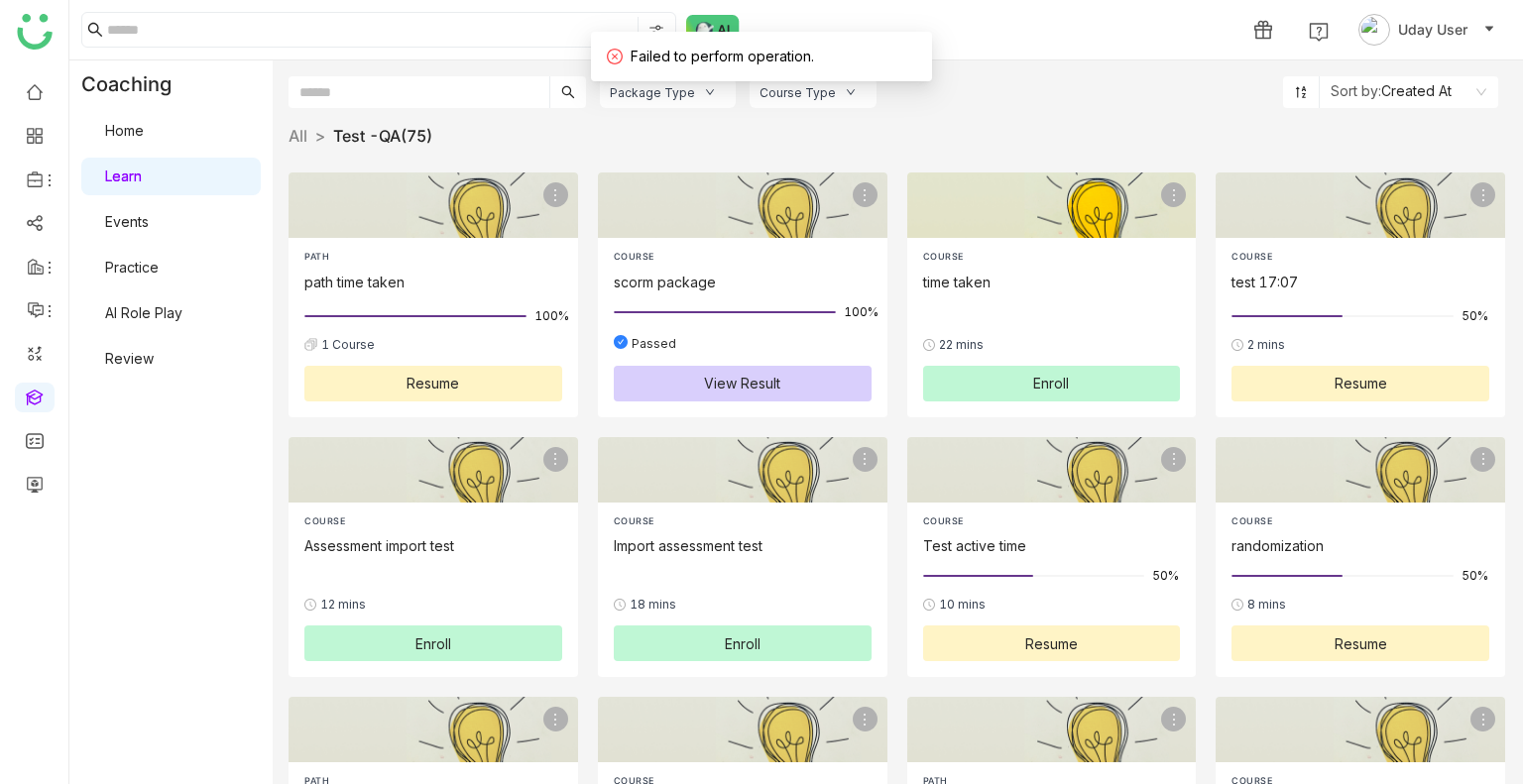 click on "Enroll" 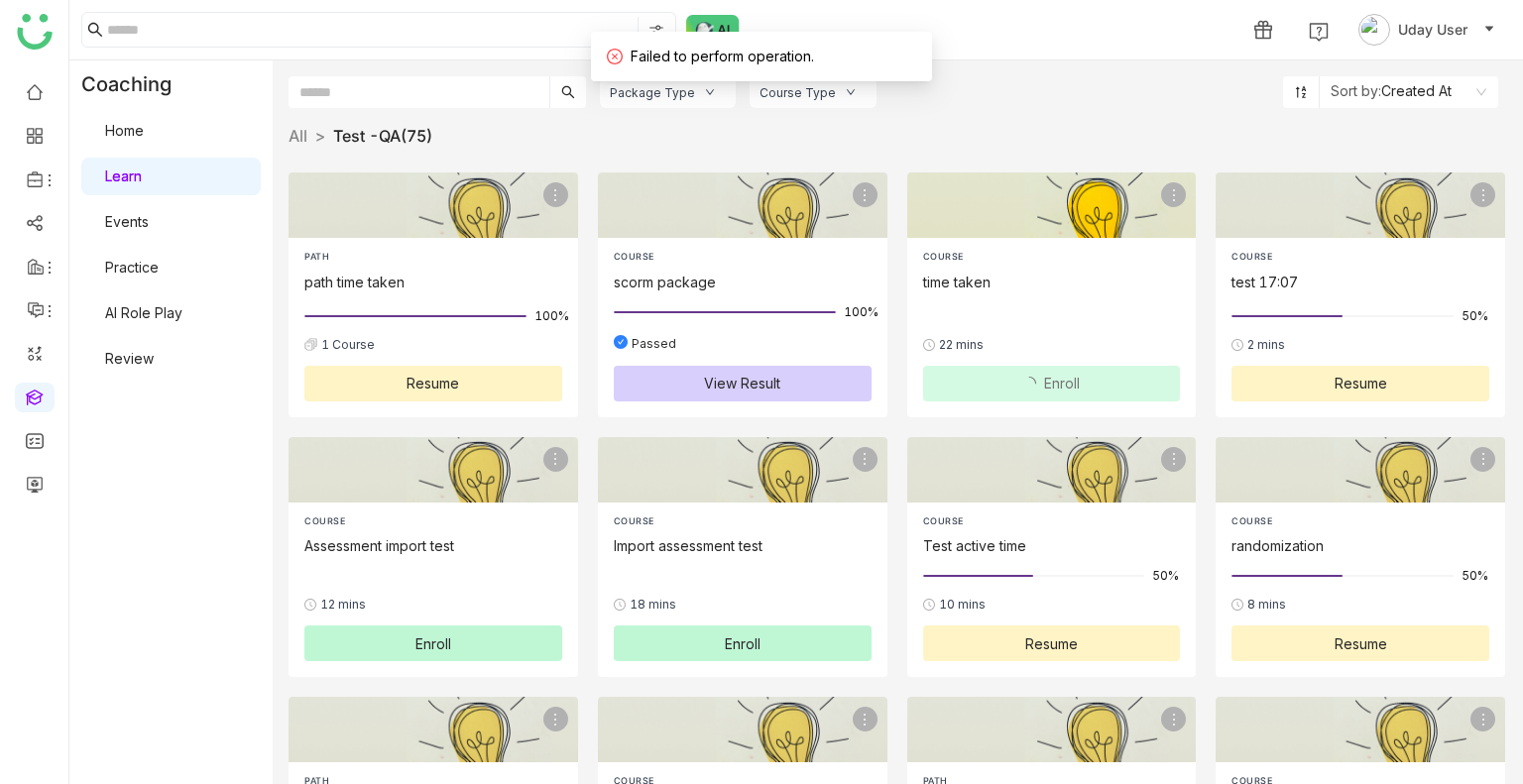 click on "Enroll" 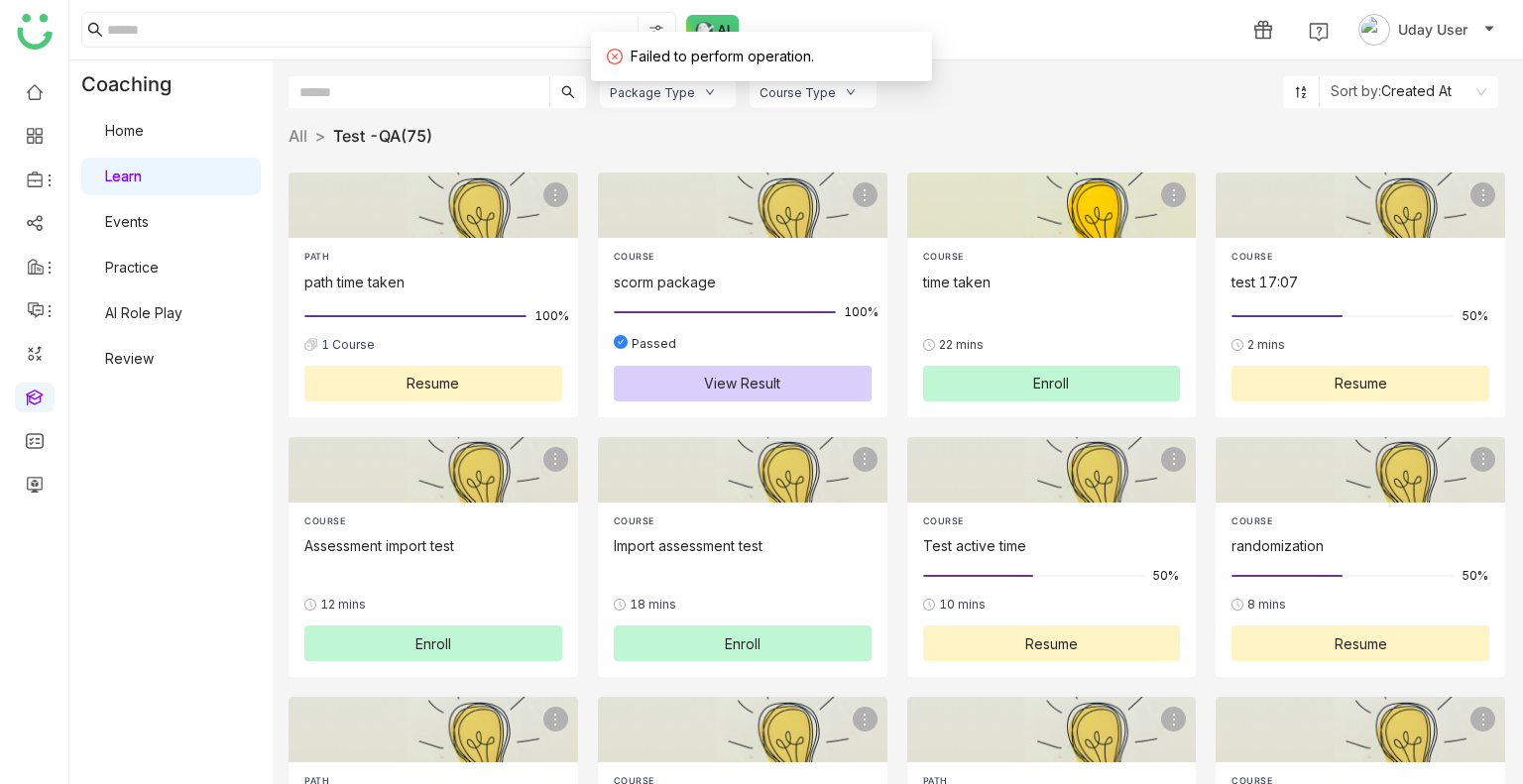click on "Enroll" 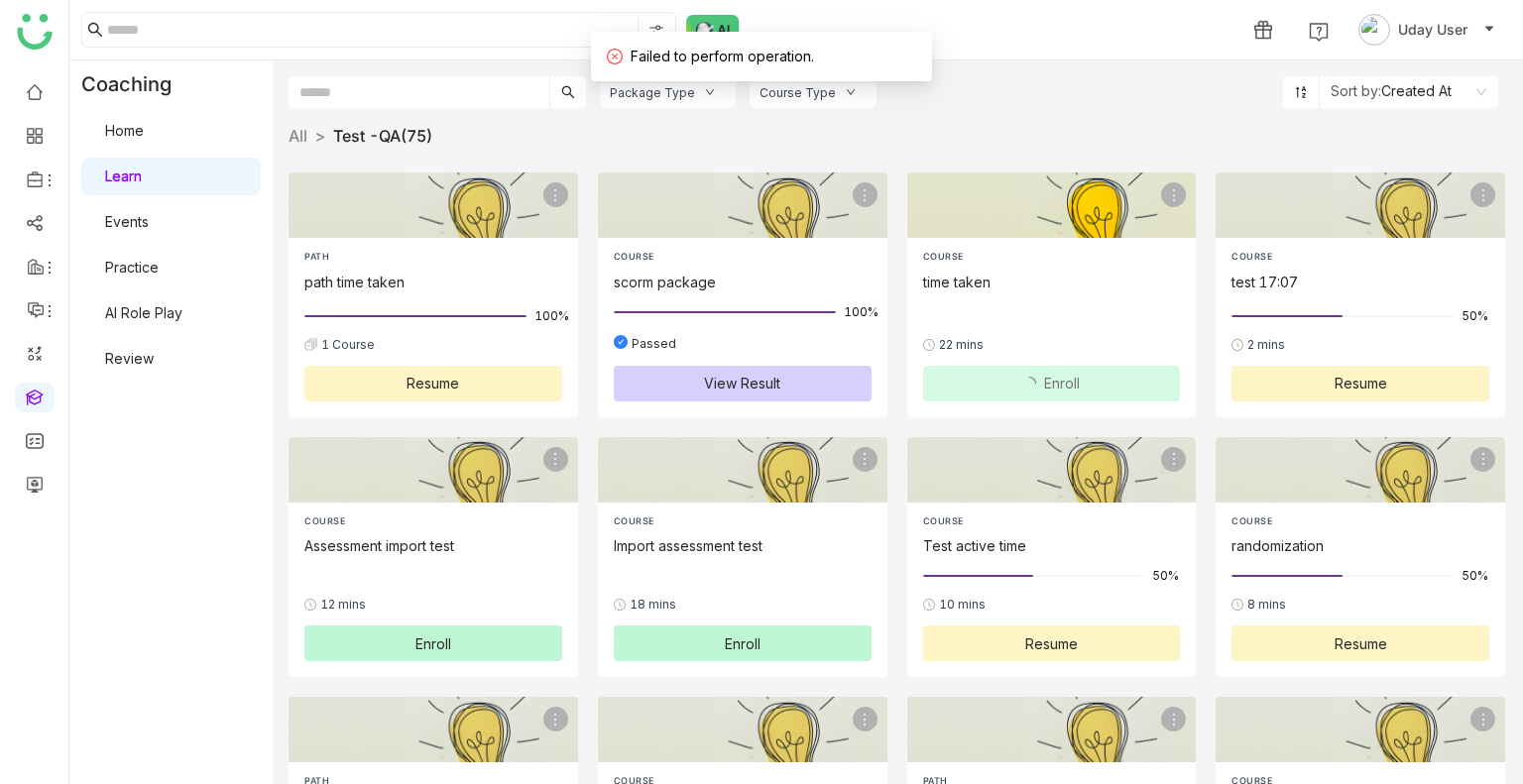 click on "Enroll" 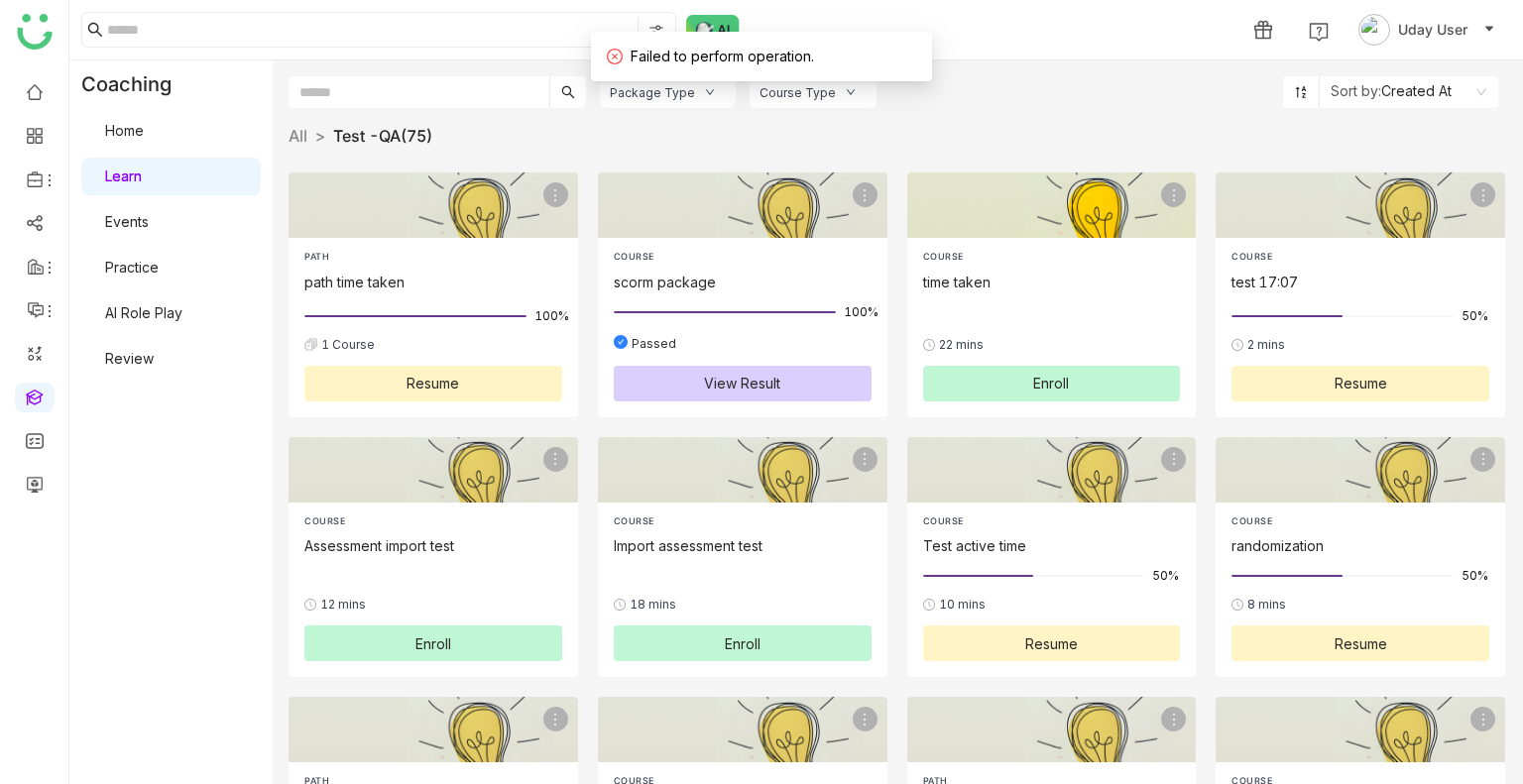 click on "Enroll" 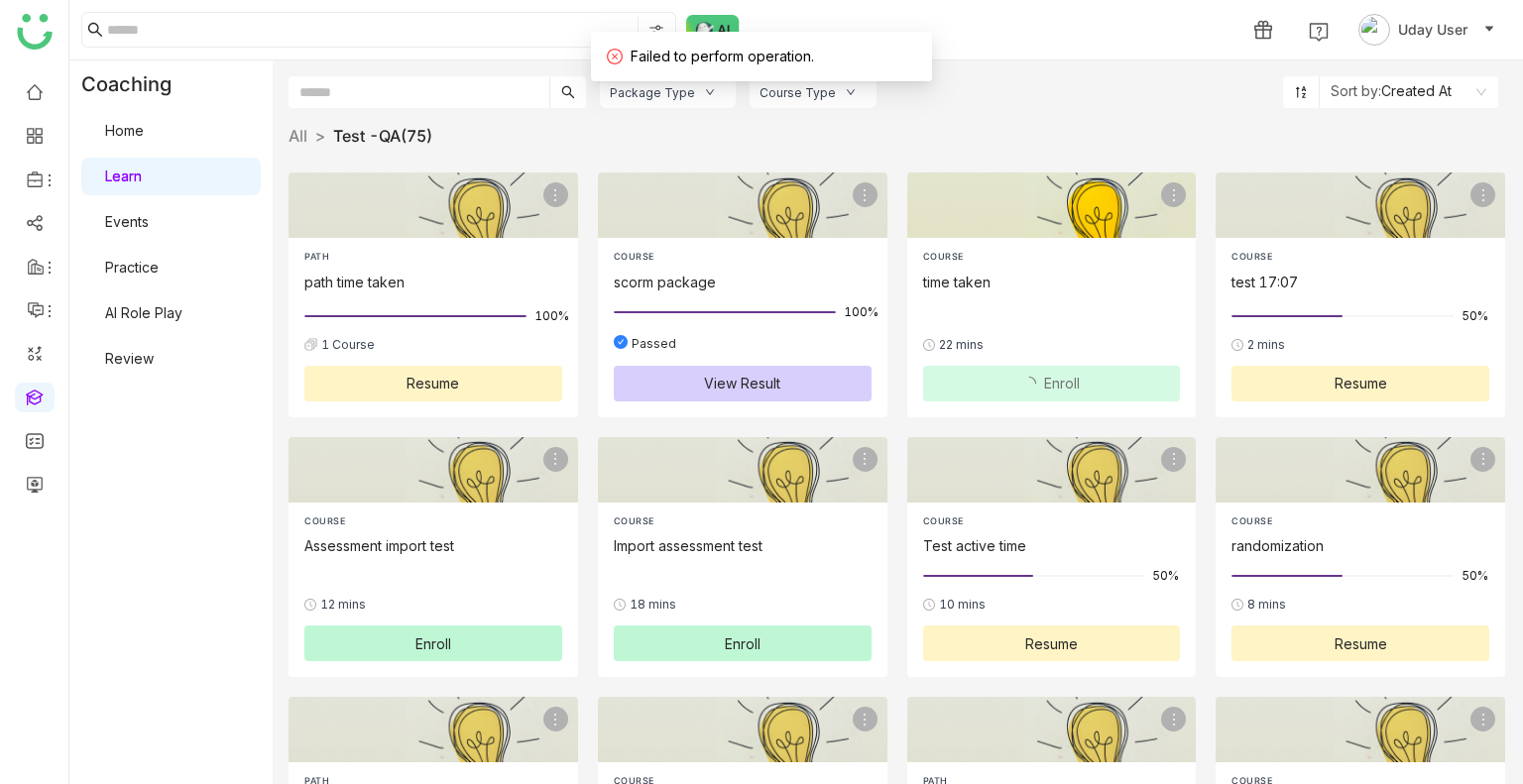 click on "Enroll" 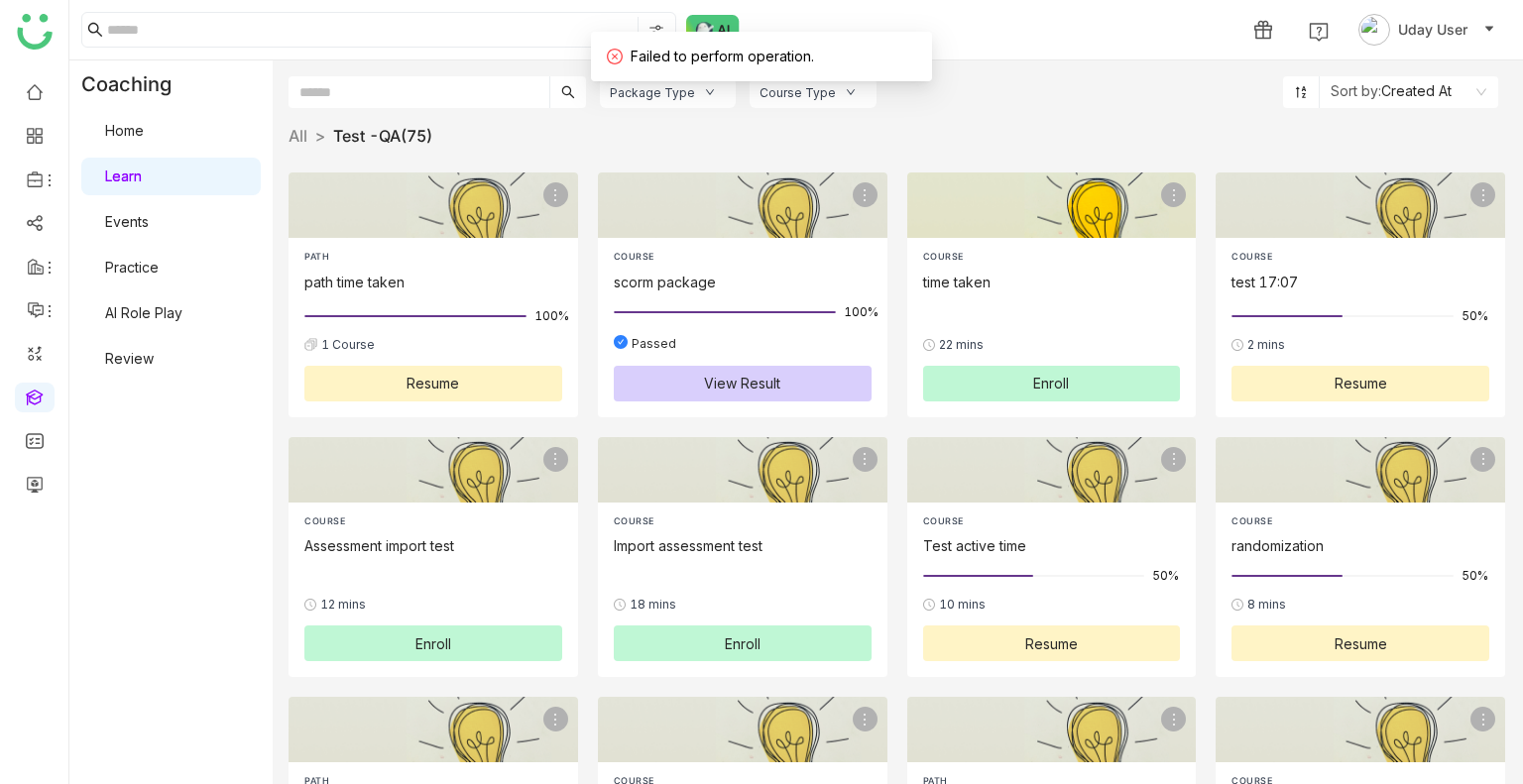 click on "Enroll" 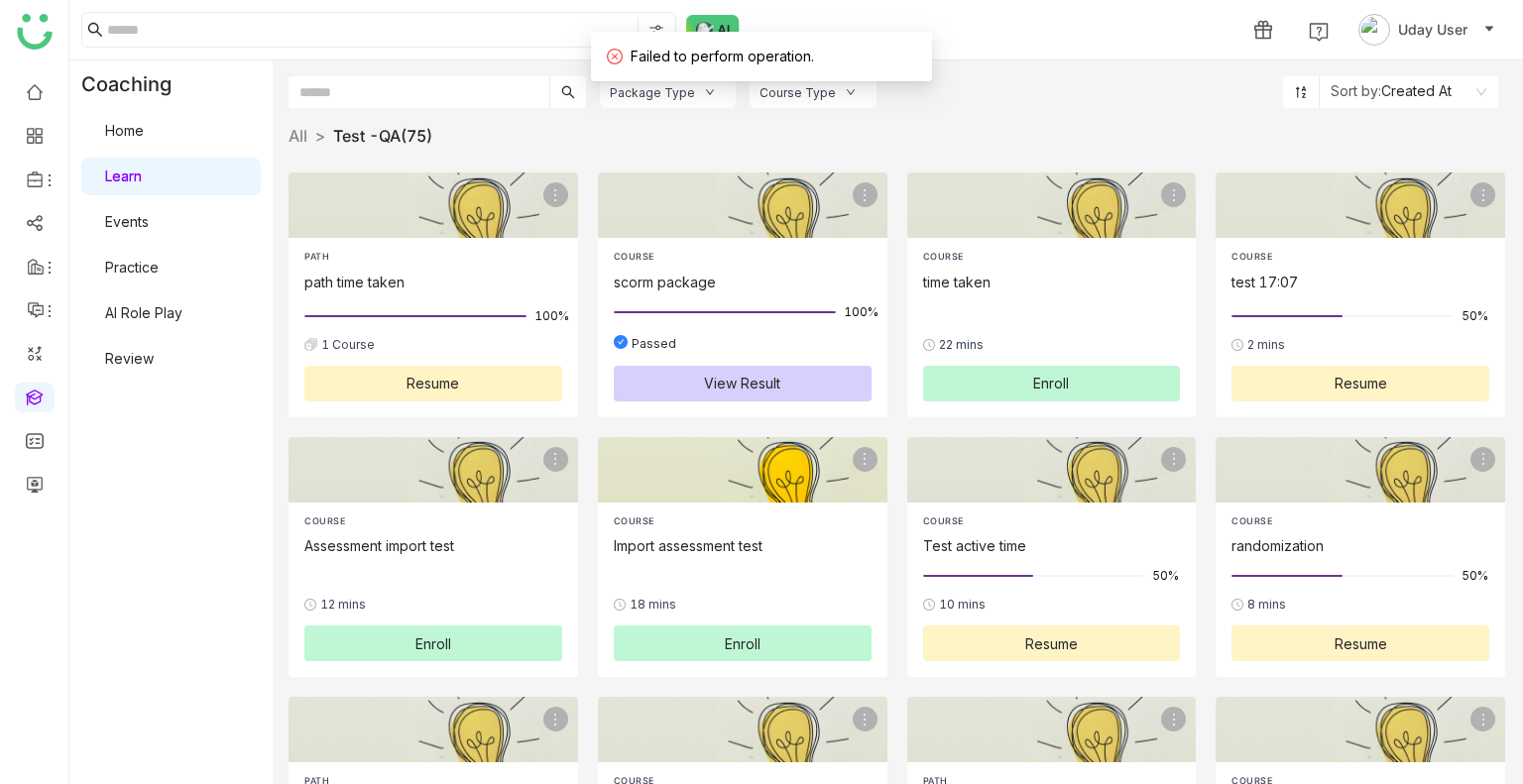 type 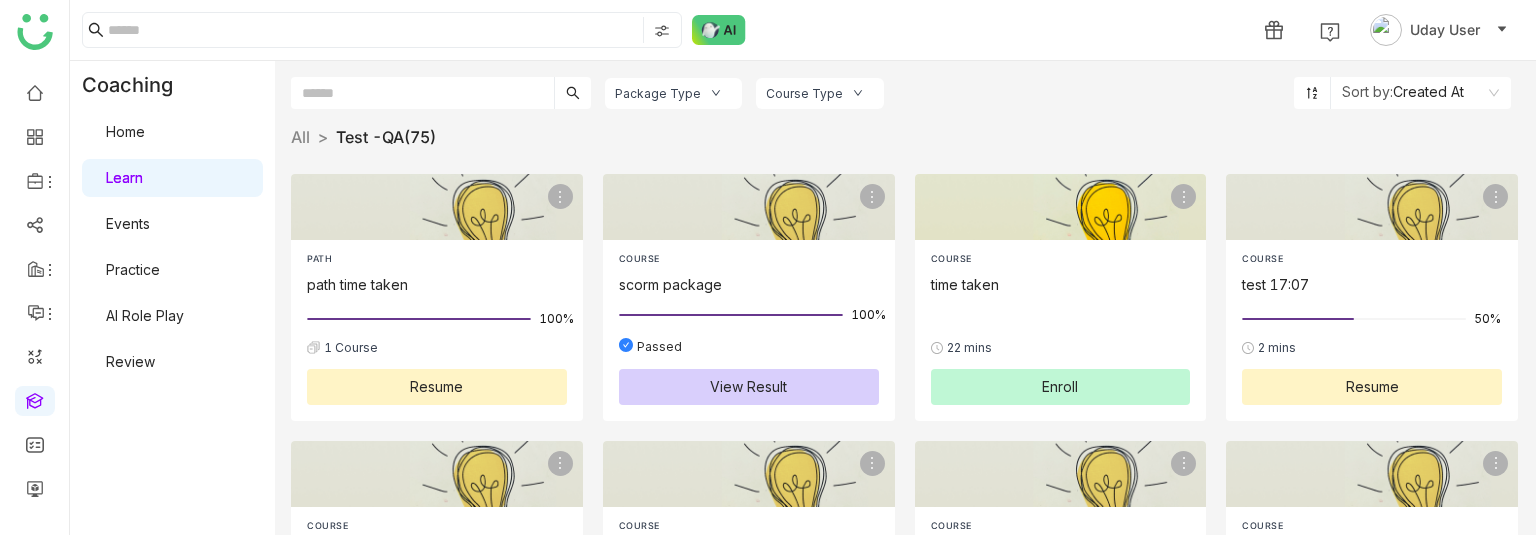 click on "Enroll" 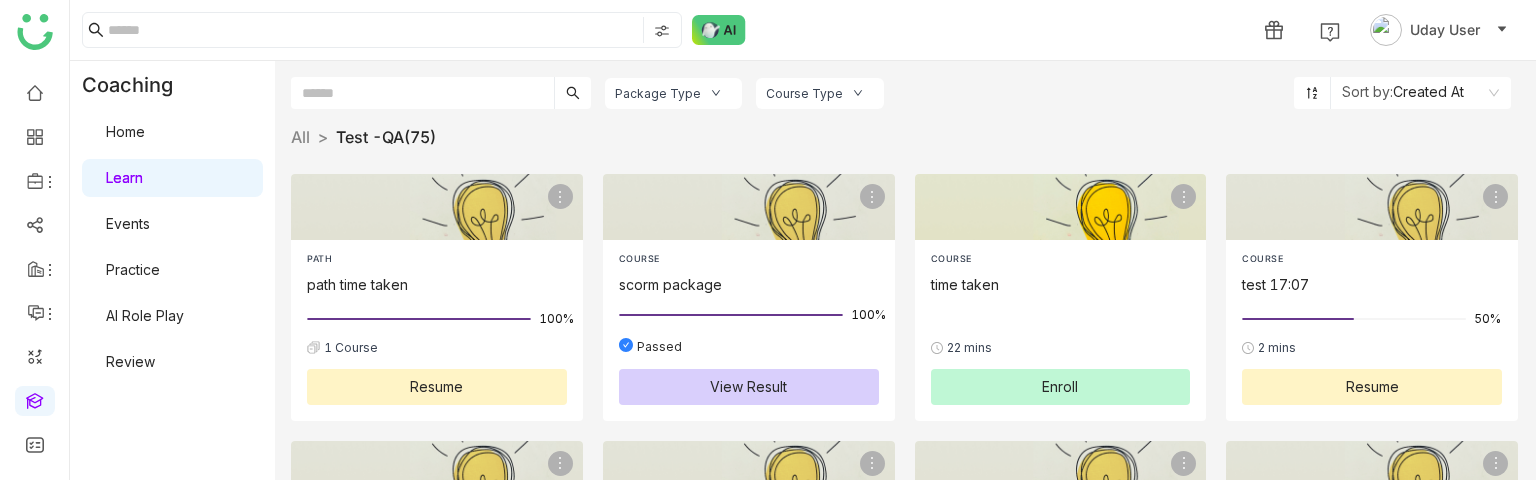 click on "Enroll" 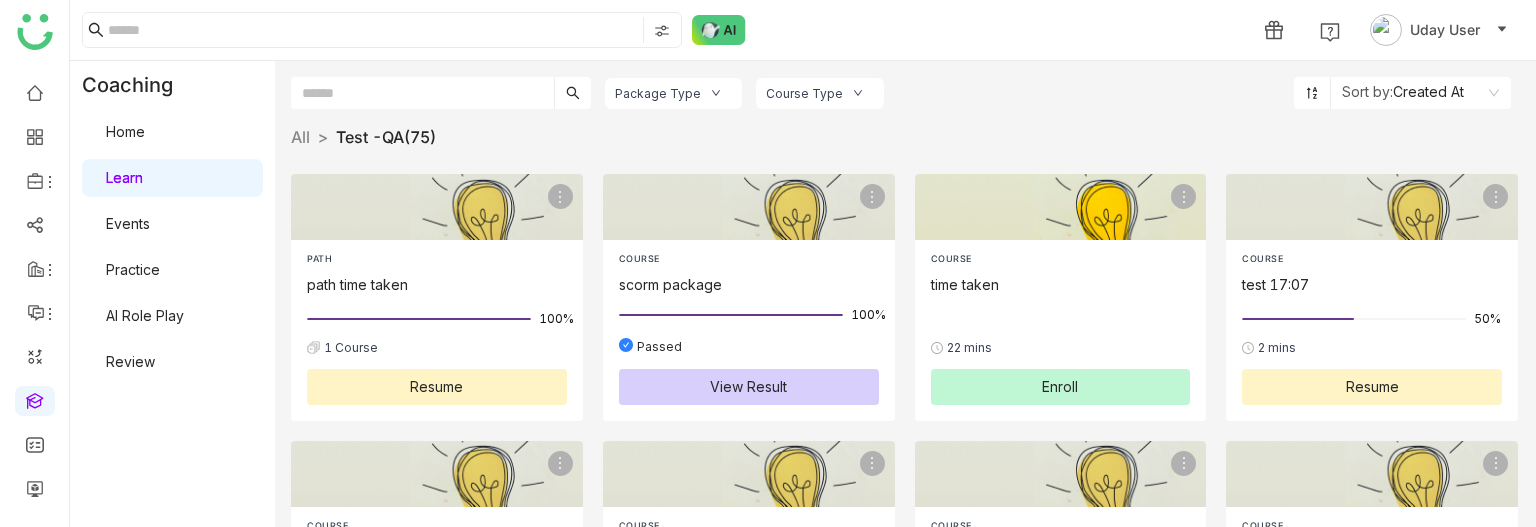 click on "Enroll" 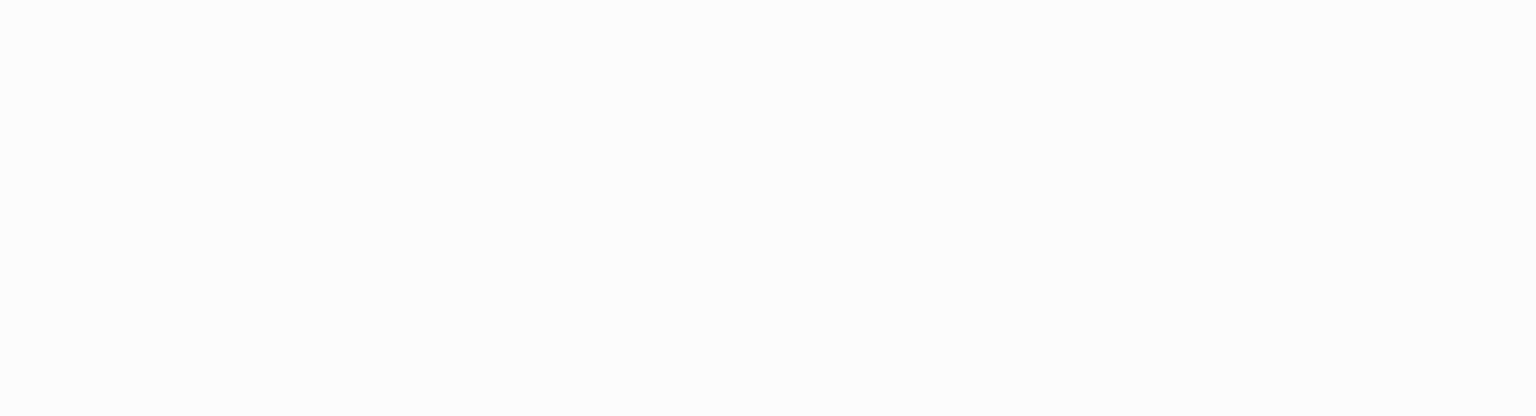 scroll, scrollTop: 0, scrollLeft: 0, axis: both 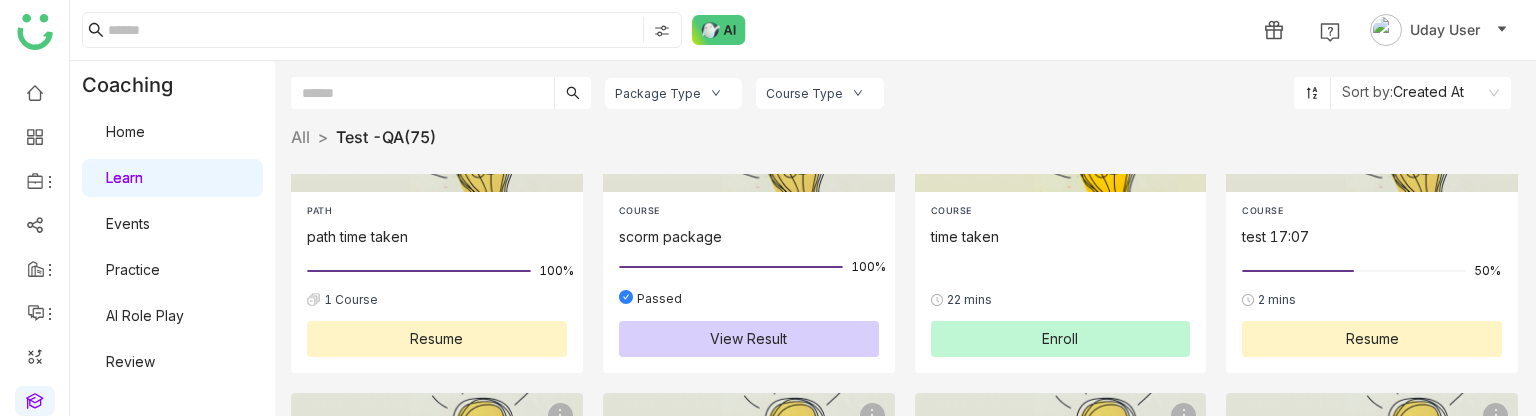 click on "Enroll" 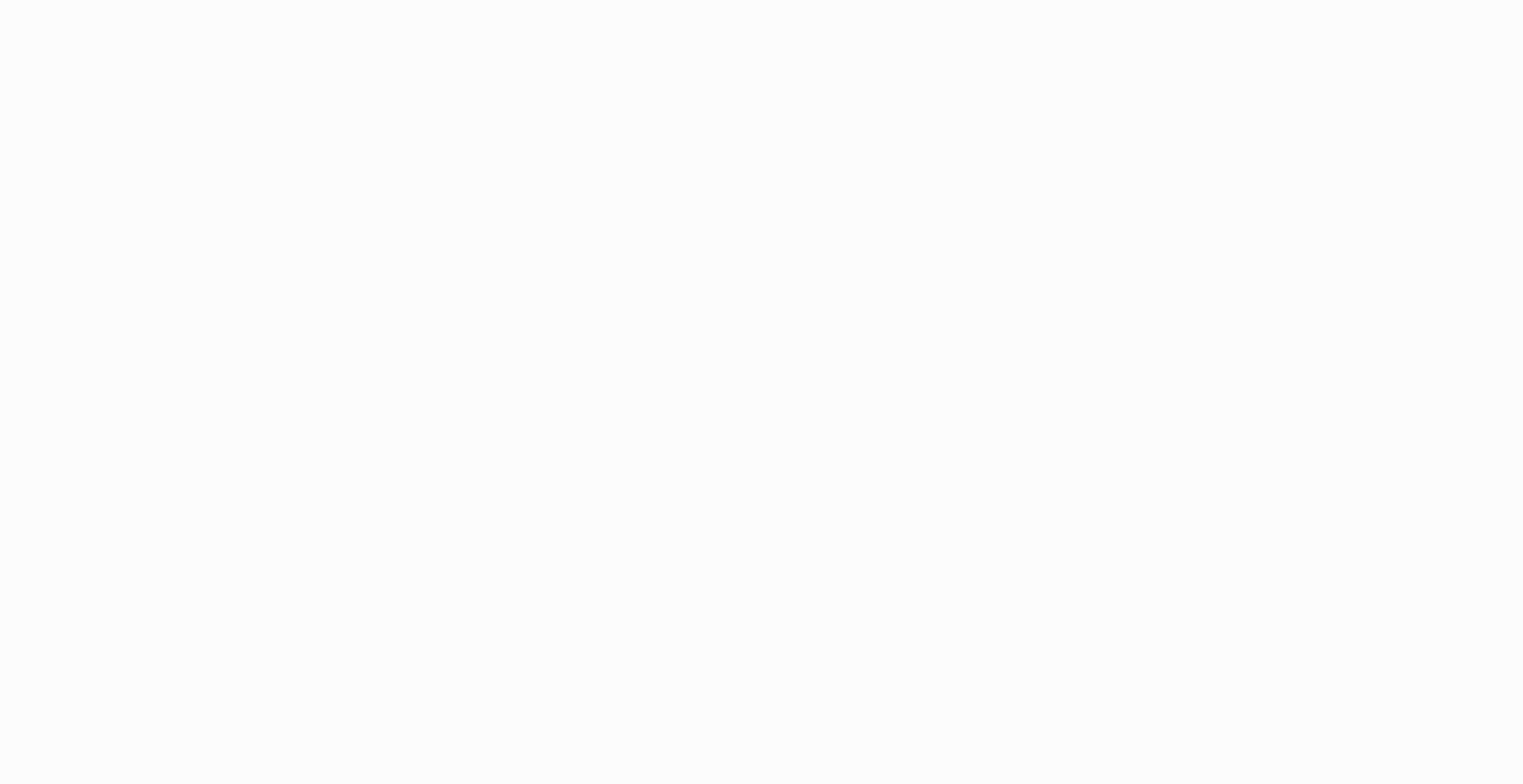 scroll, scrollTop: 0, scrollLeft: 0, axis: both 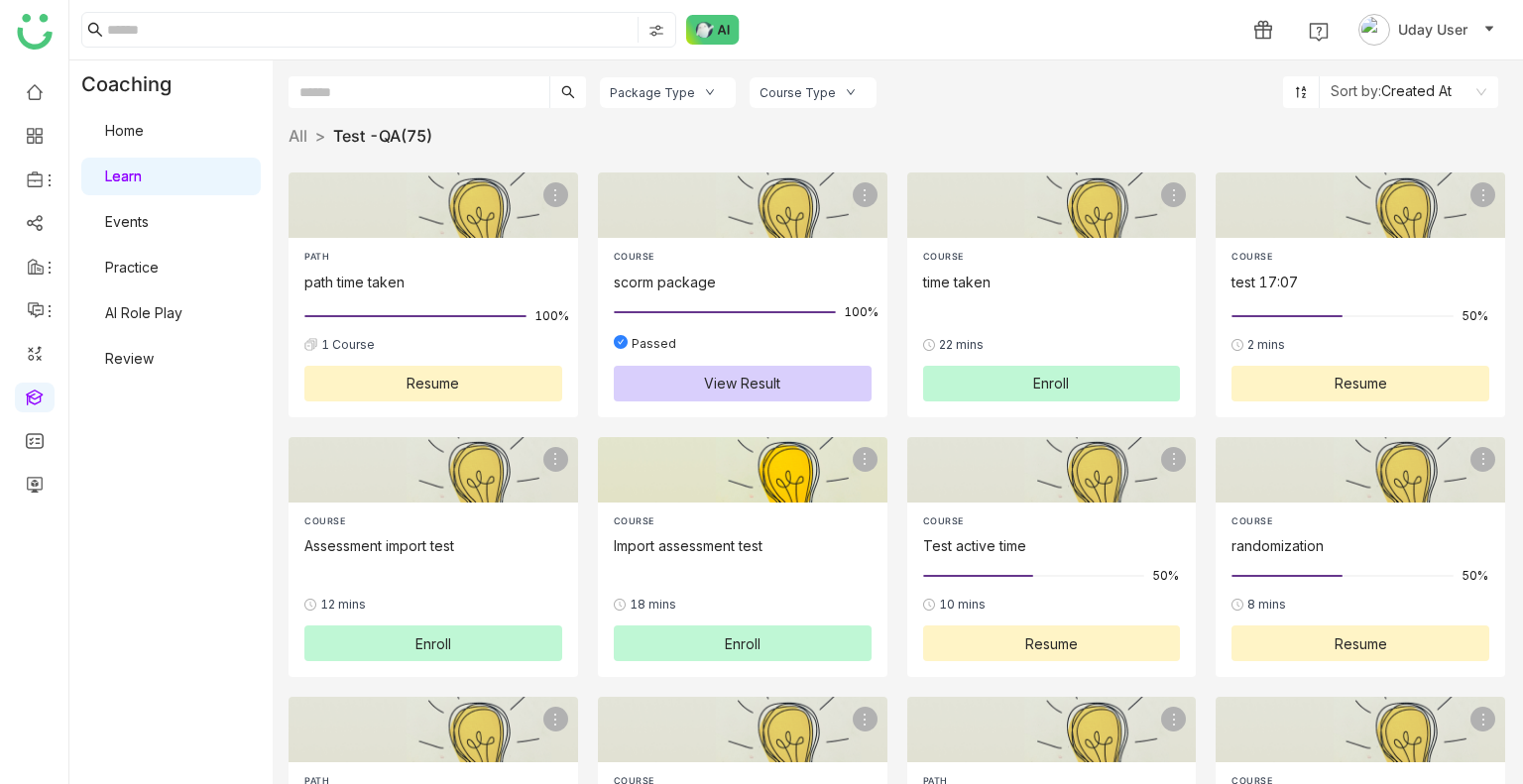 click on "Enroll" 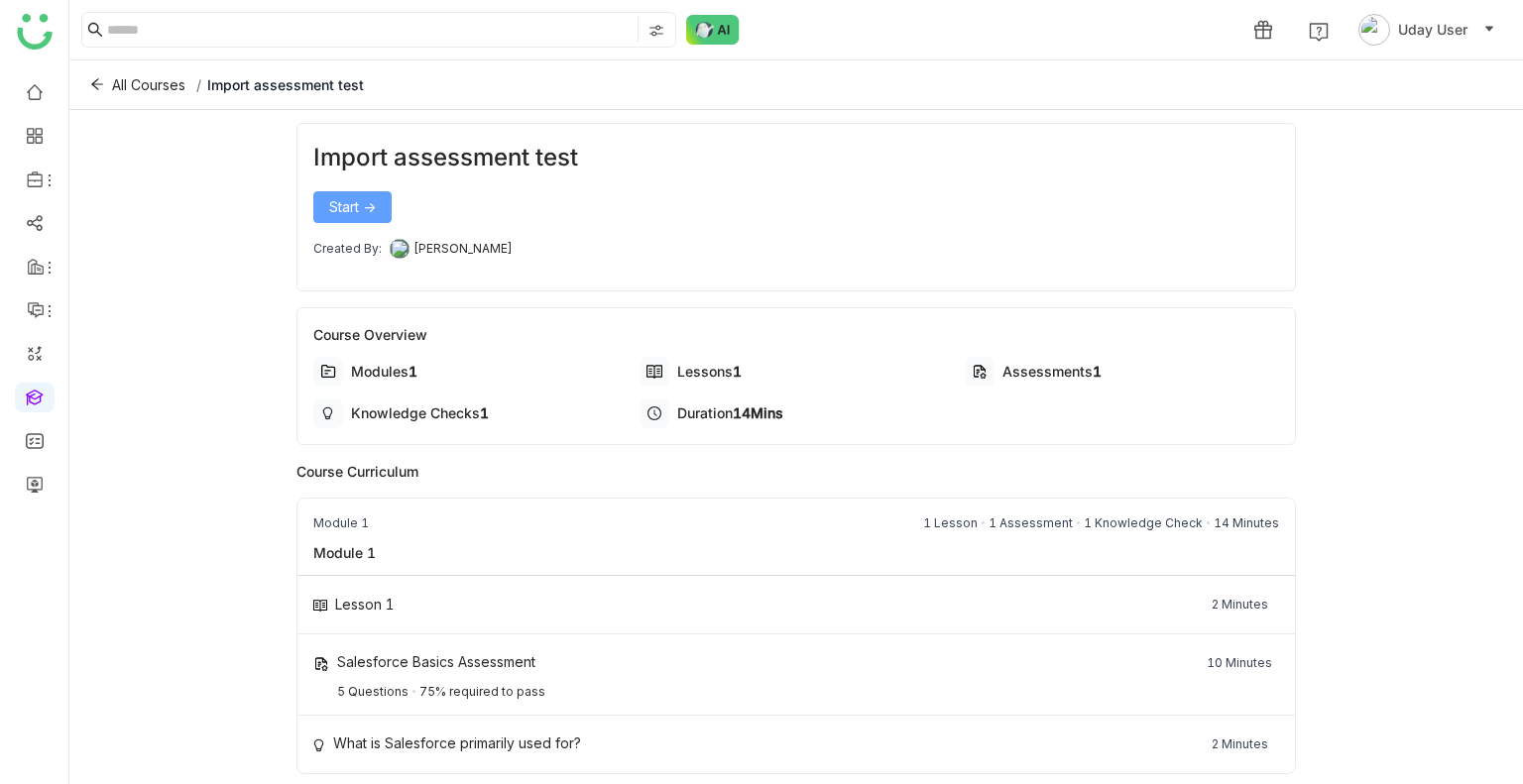 click on "Start ->" 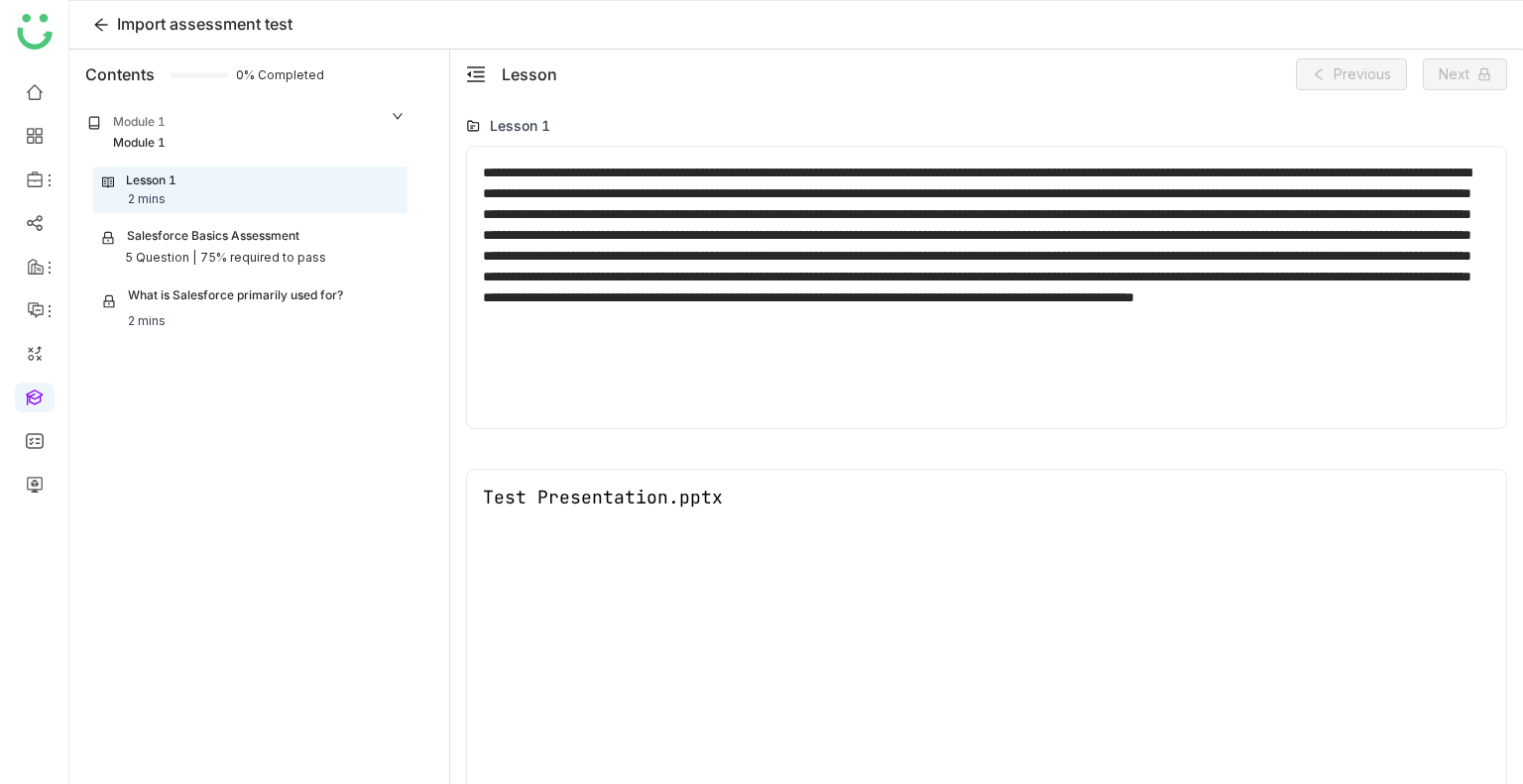 scroll, scrollTop: 152, scrollLeft: 0, axis: vertical 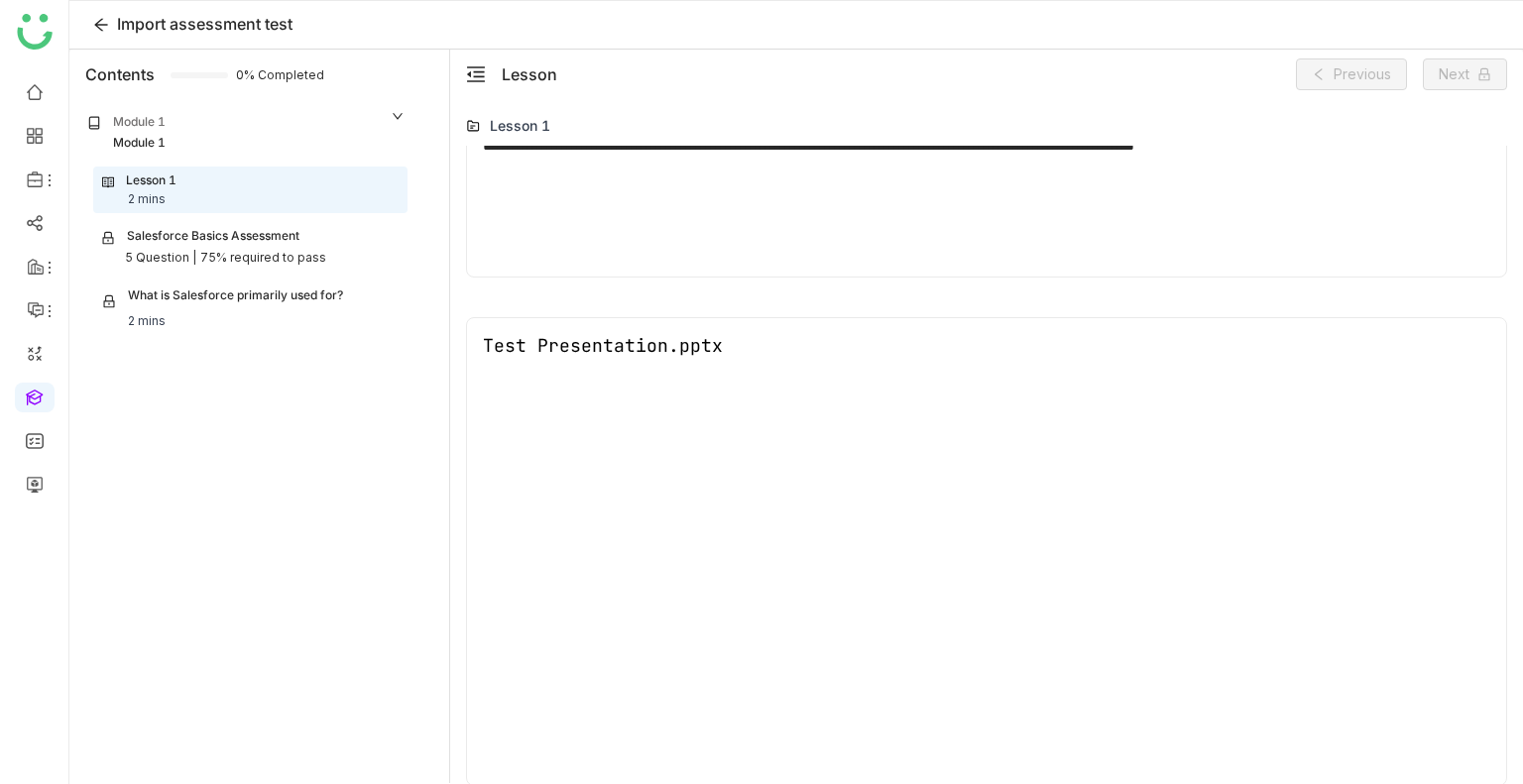 type on "*" 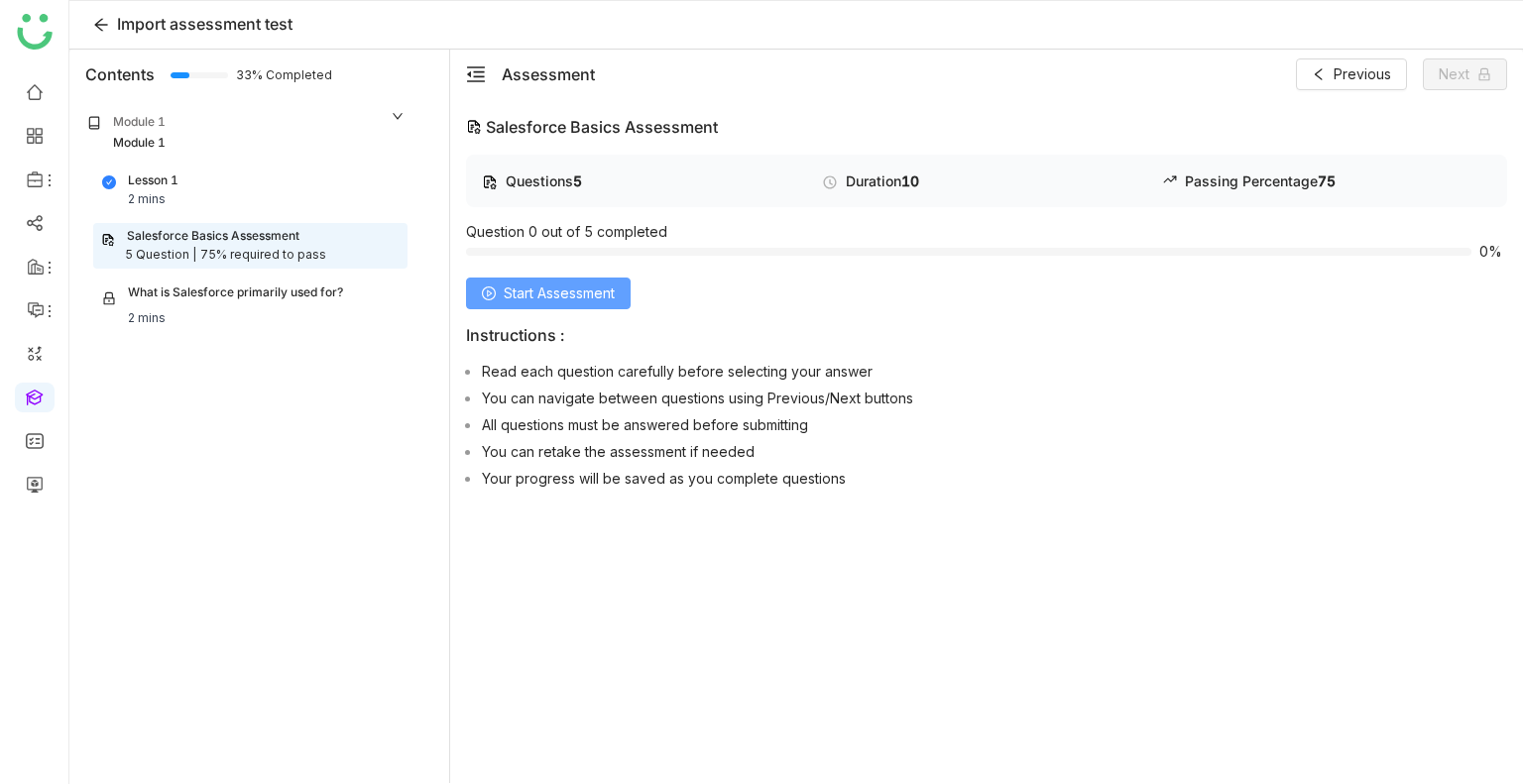 click on "Start Assessment" 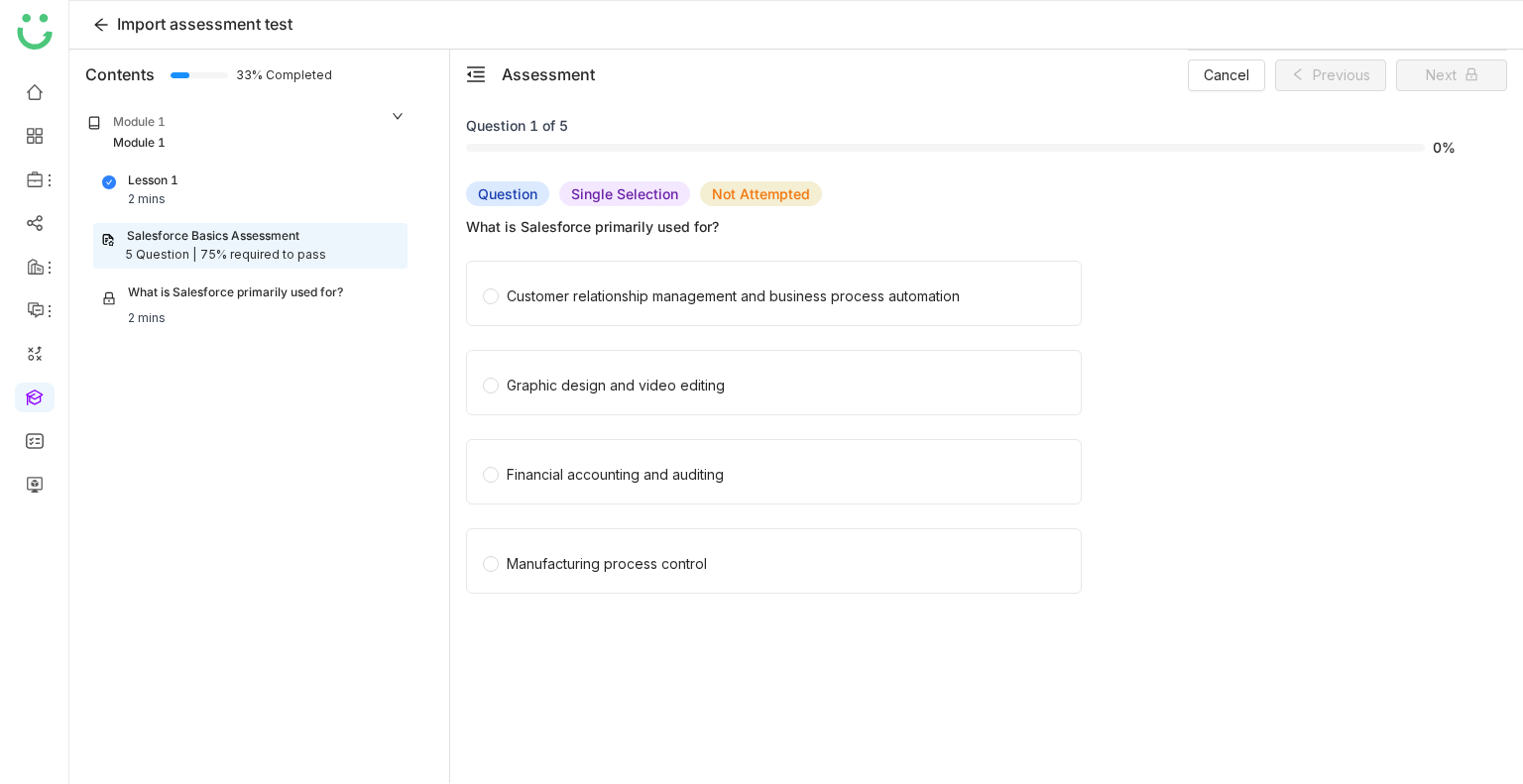 click on "Customer relationship management and business process automation" 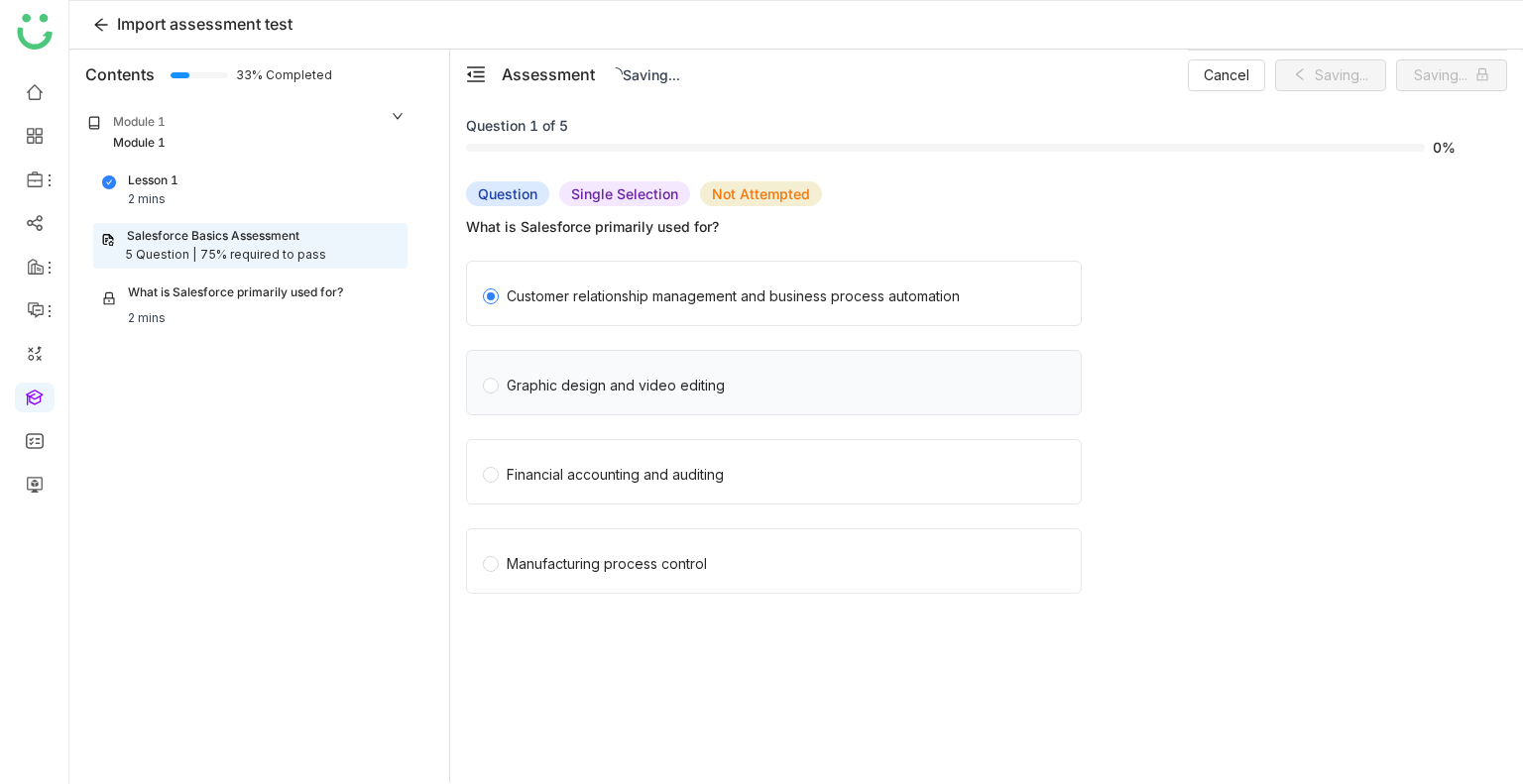 click on "Graphic design and video editing" 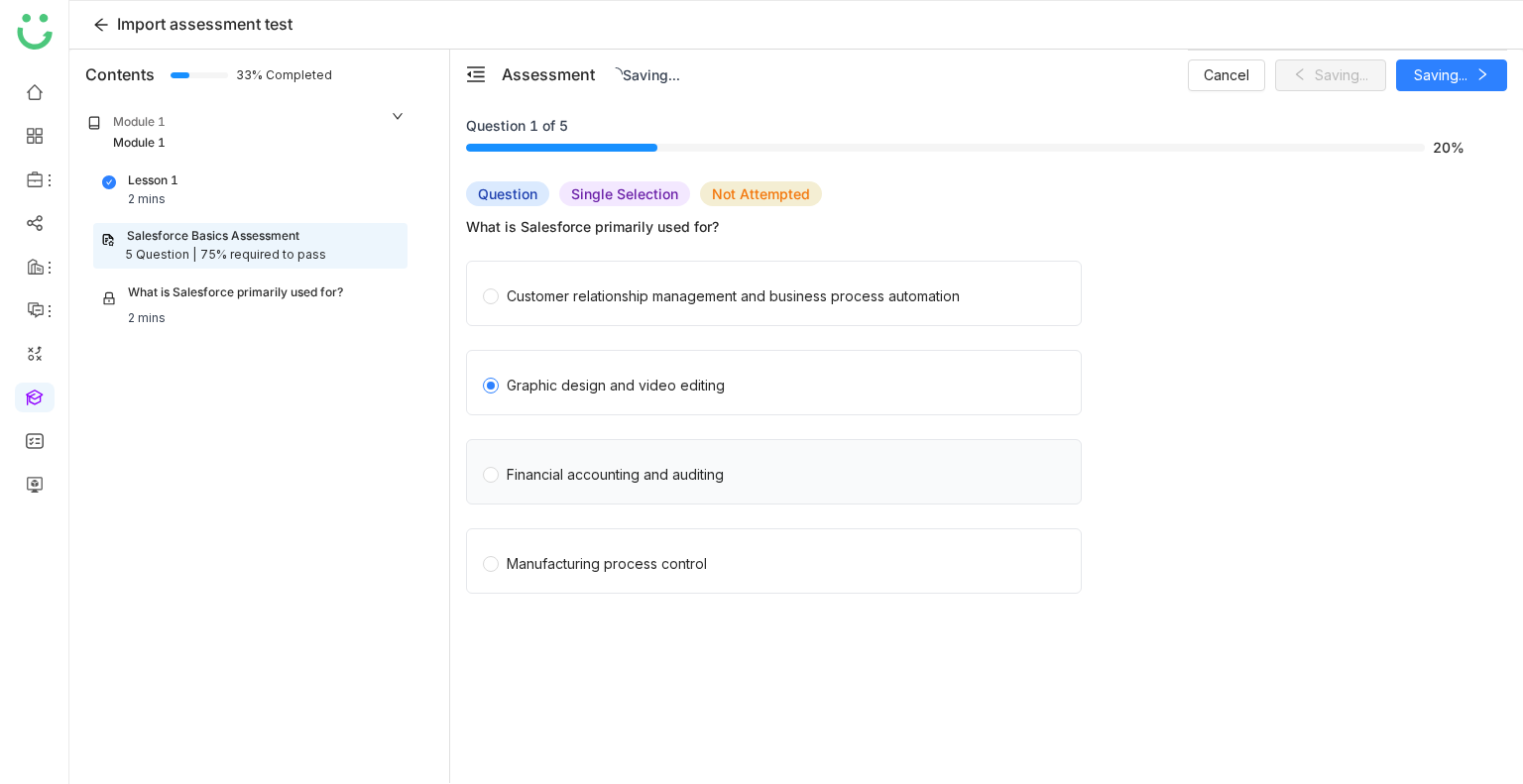 click on "Financial accounting and auditing" 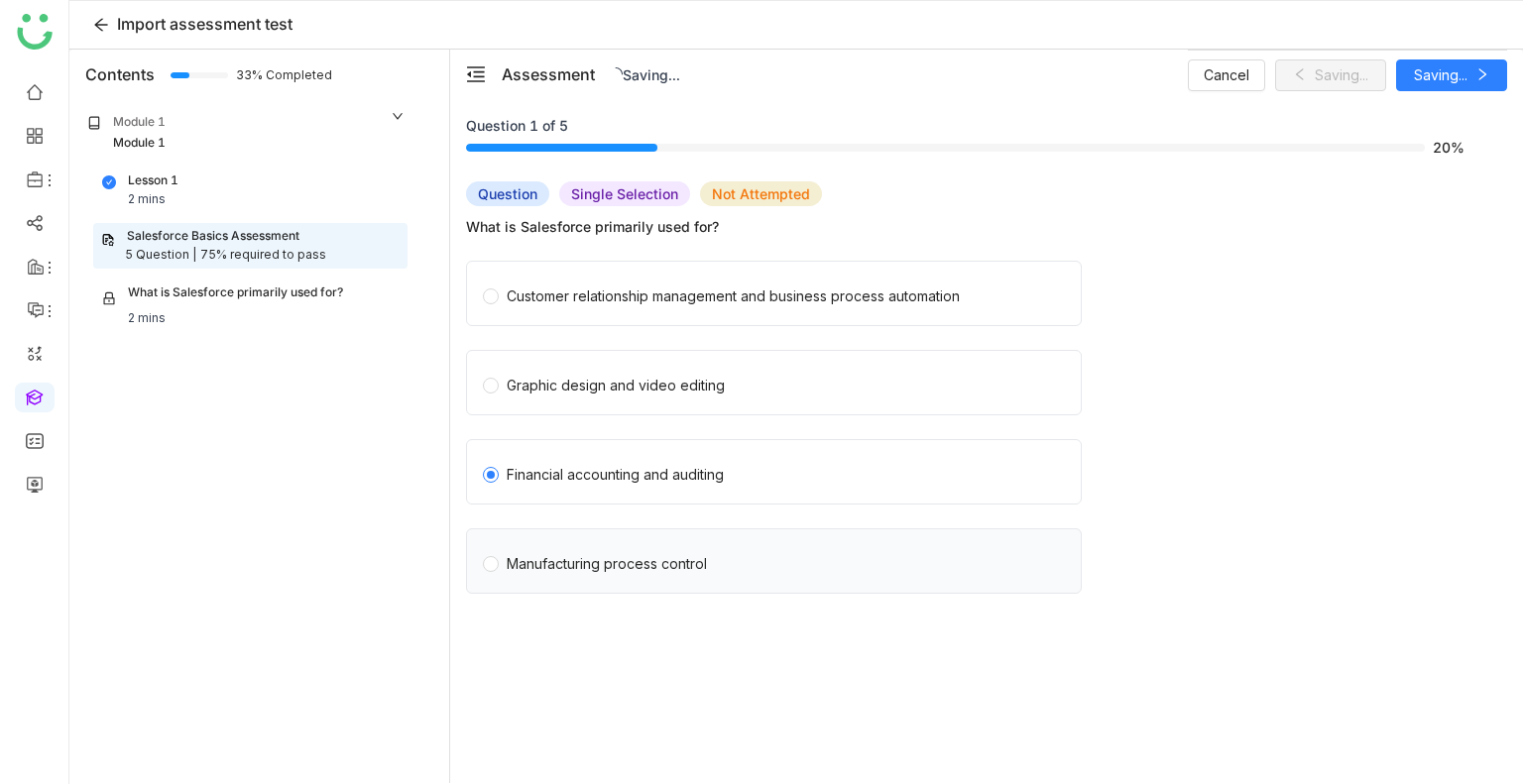 click on "Manufacturing process control" 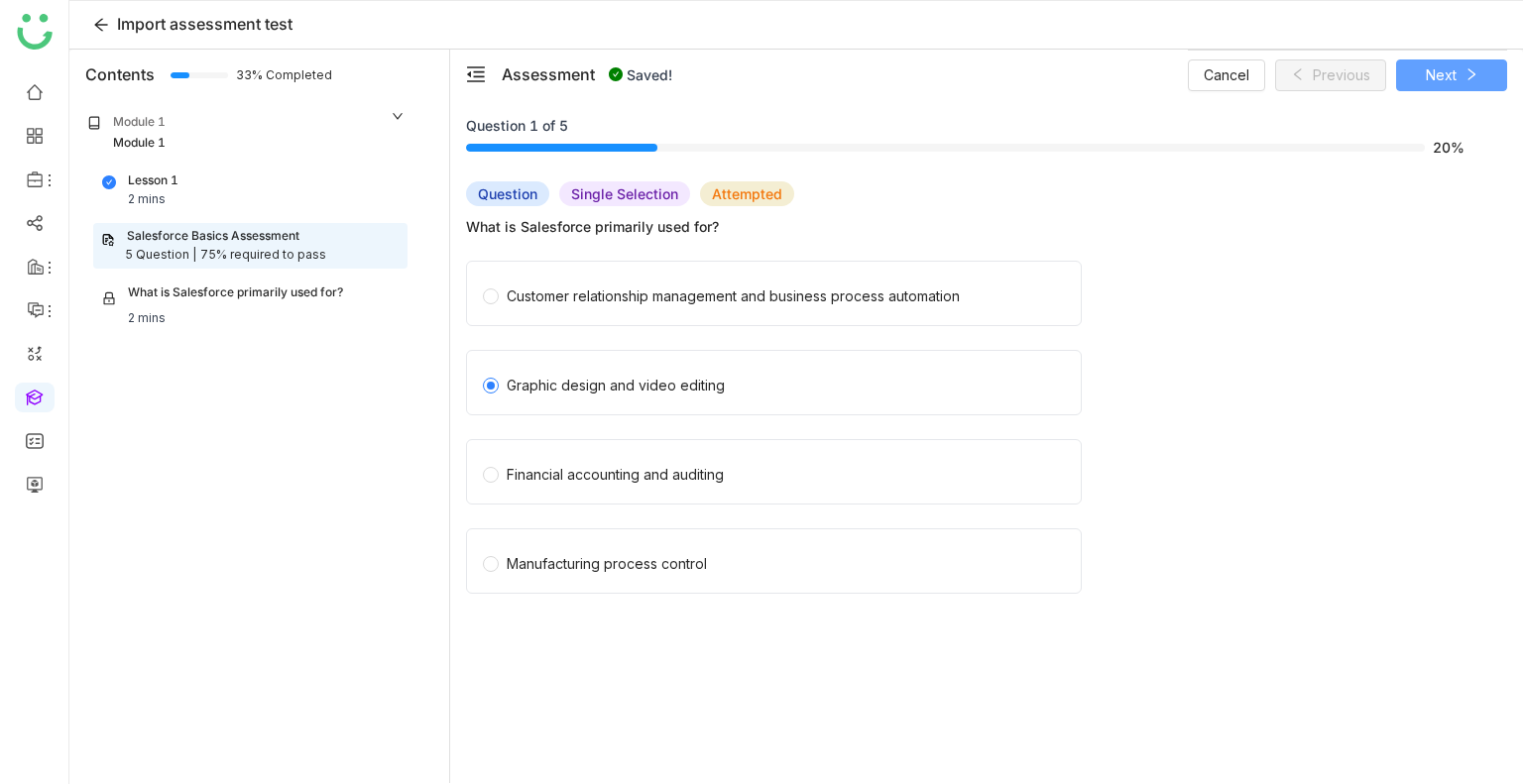 click on "Next" at bounding box center [1452, 75] 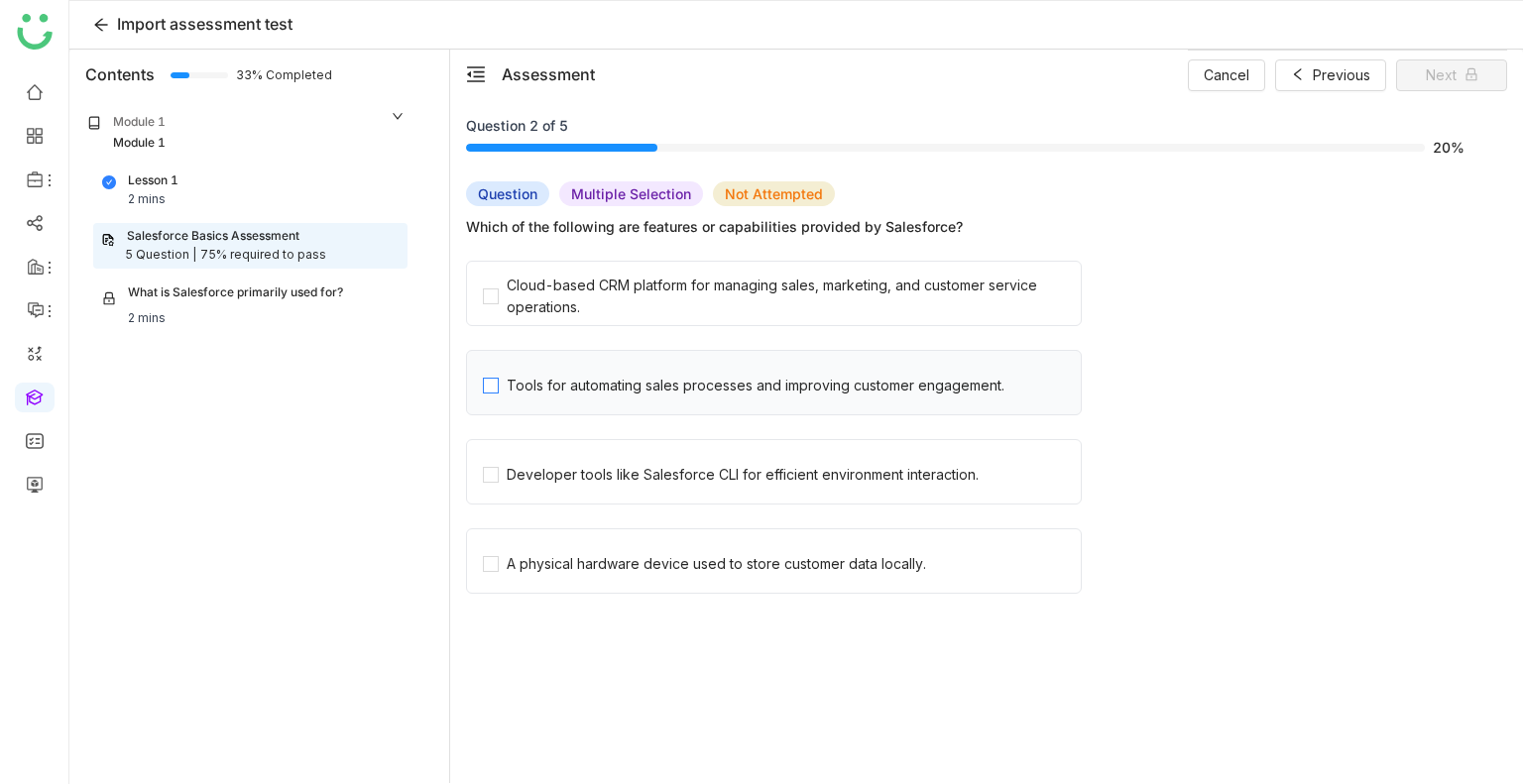 click on "Tools for automating sales processes and improving customer engagement." 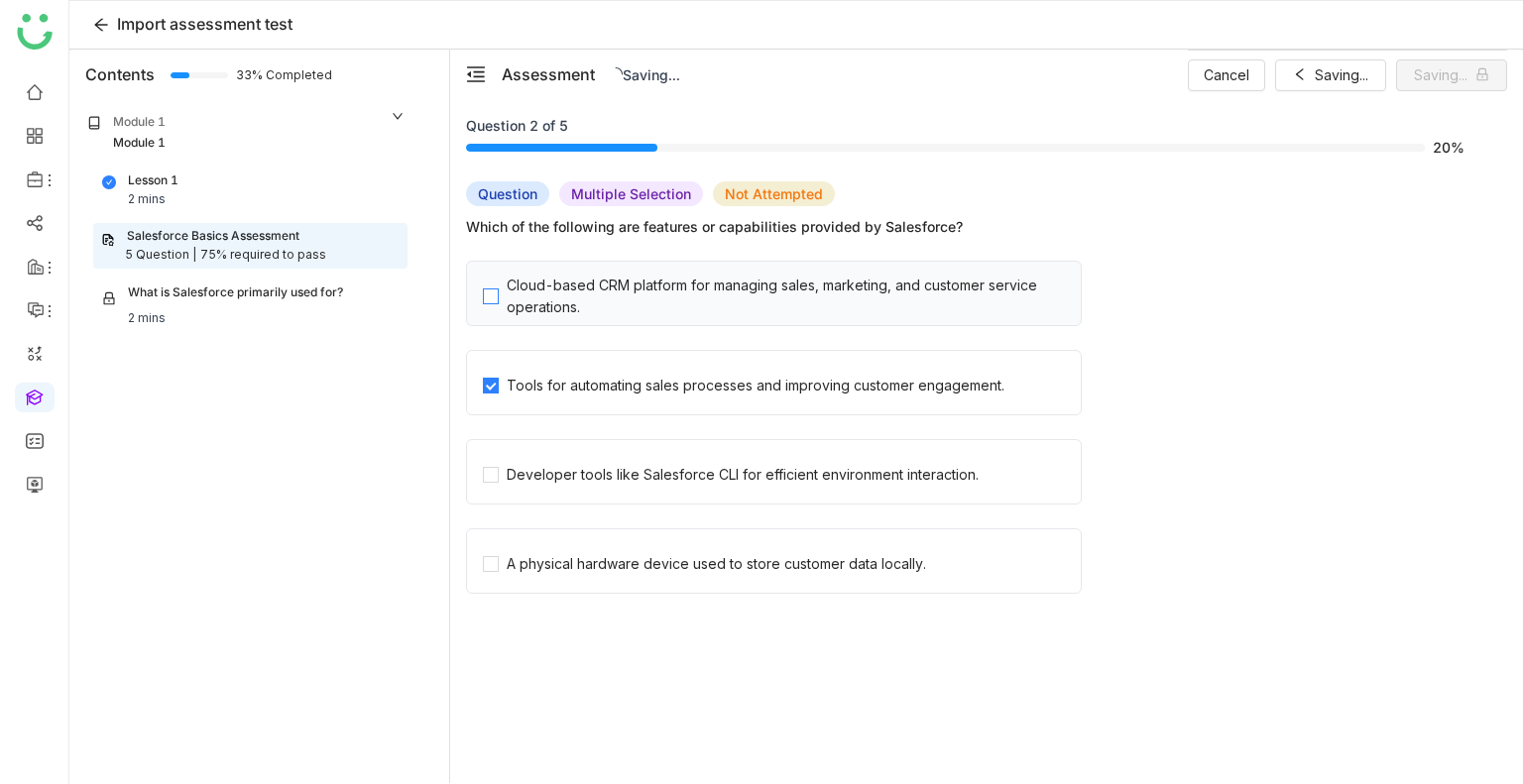 click on "Cloud-based CRM platform for managing sales, marketing, and customer service operations." 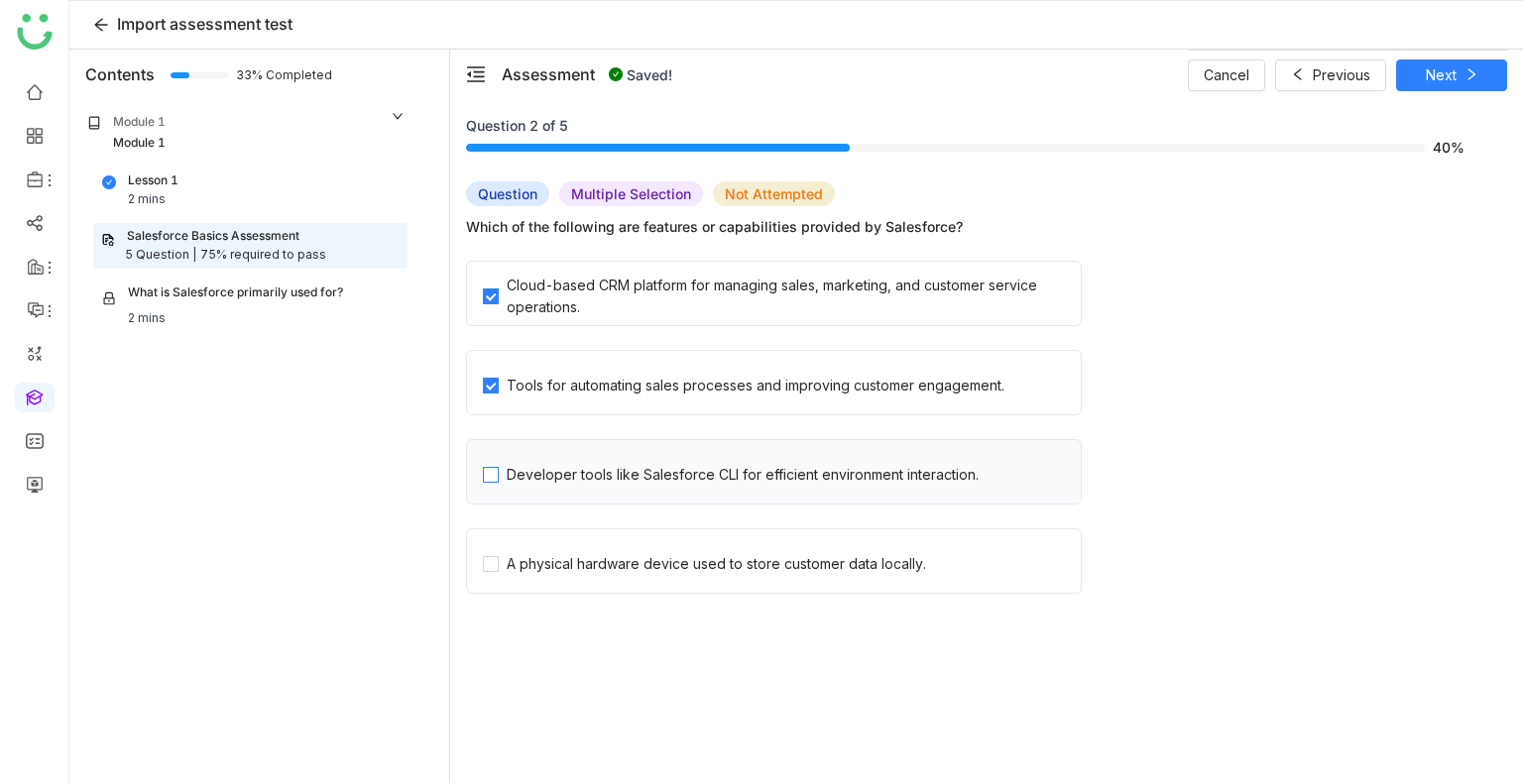 click on "Developer tools like Salesforce CLI for efficient environment interaction." 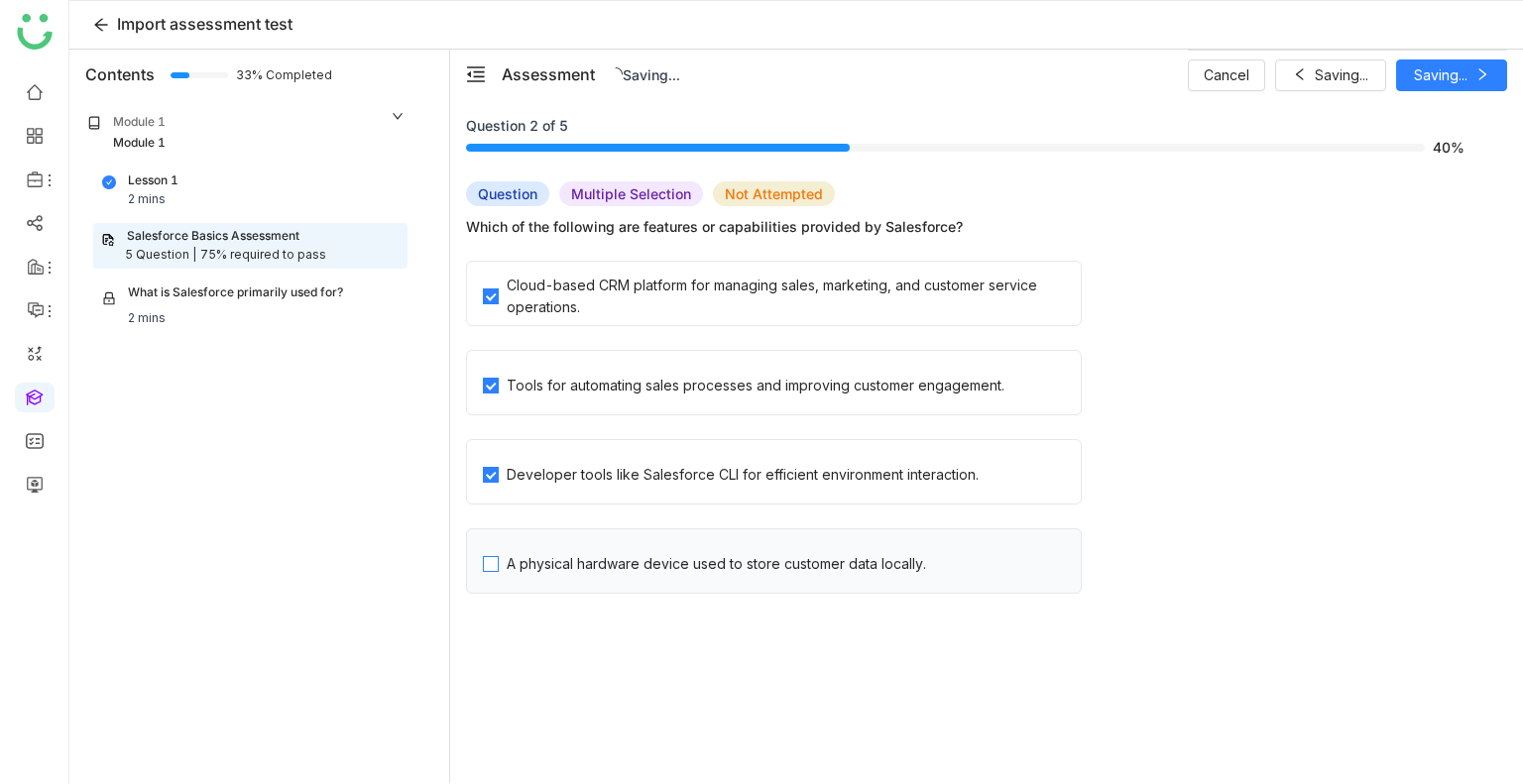 click on "A physical hardware device used to store customer data locally." 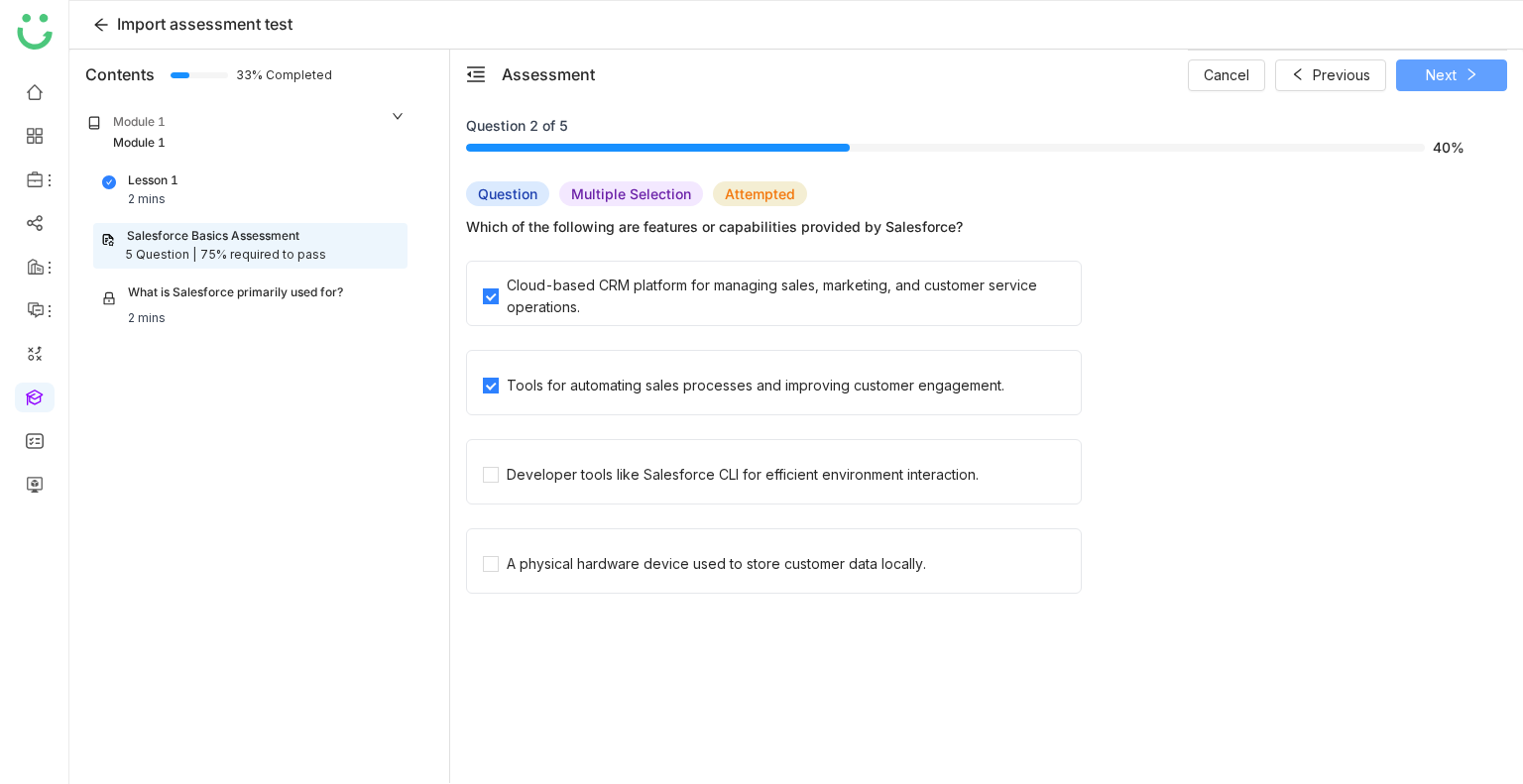 click on "Next" at bounding box center (1452, 75) 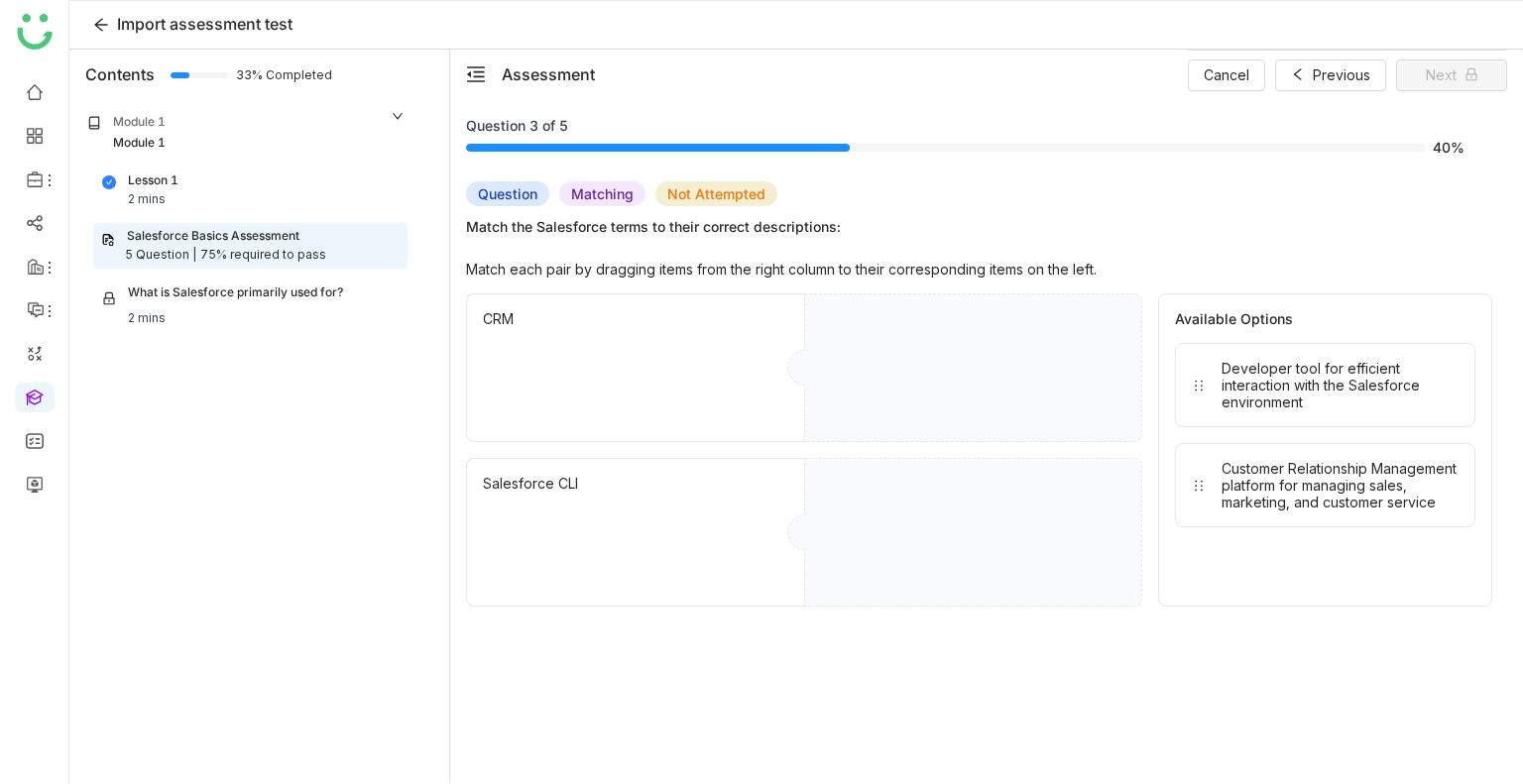 click on "Developer tool for efficient interaction with the Salesforce environment" at bounding box center (1340, 385) 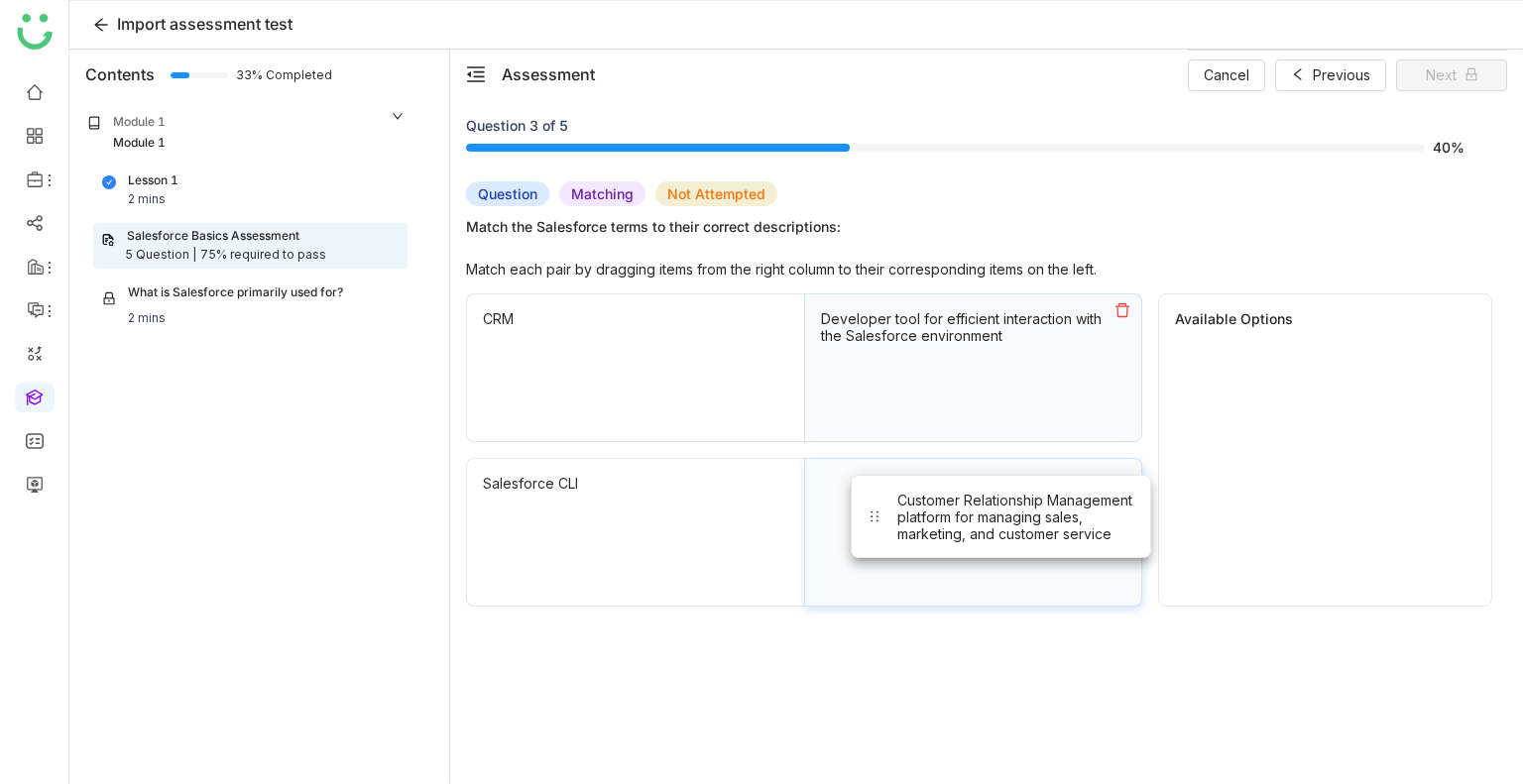 drag, startPoint x: 1337, startPoint y: 364, endPoint x: 1012, endPoint y: 497, distance: 351.16093 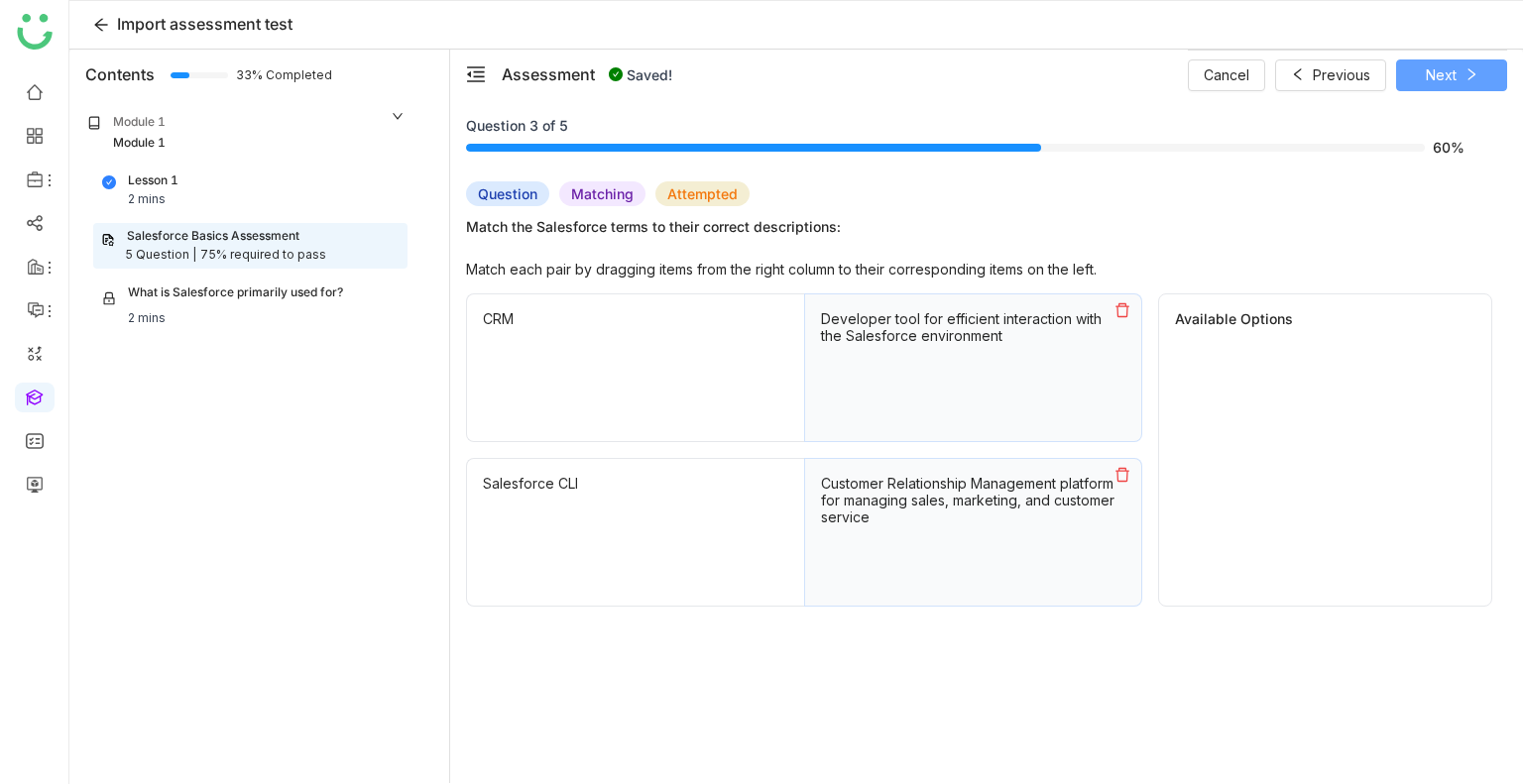 click on "Next" at bounding box center [1452, 75] 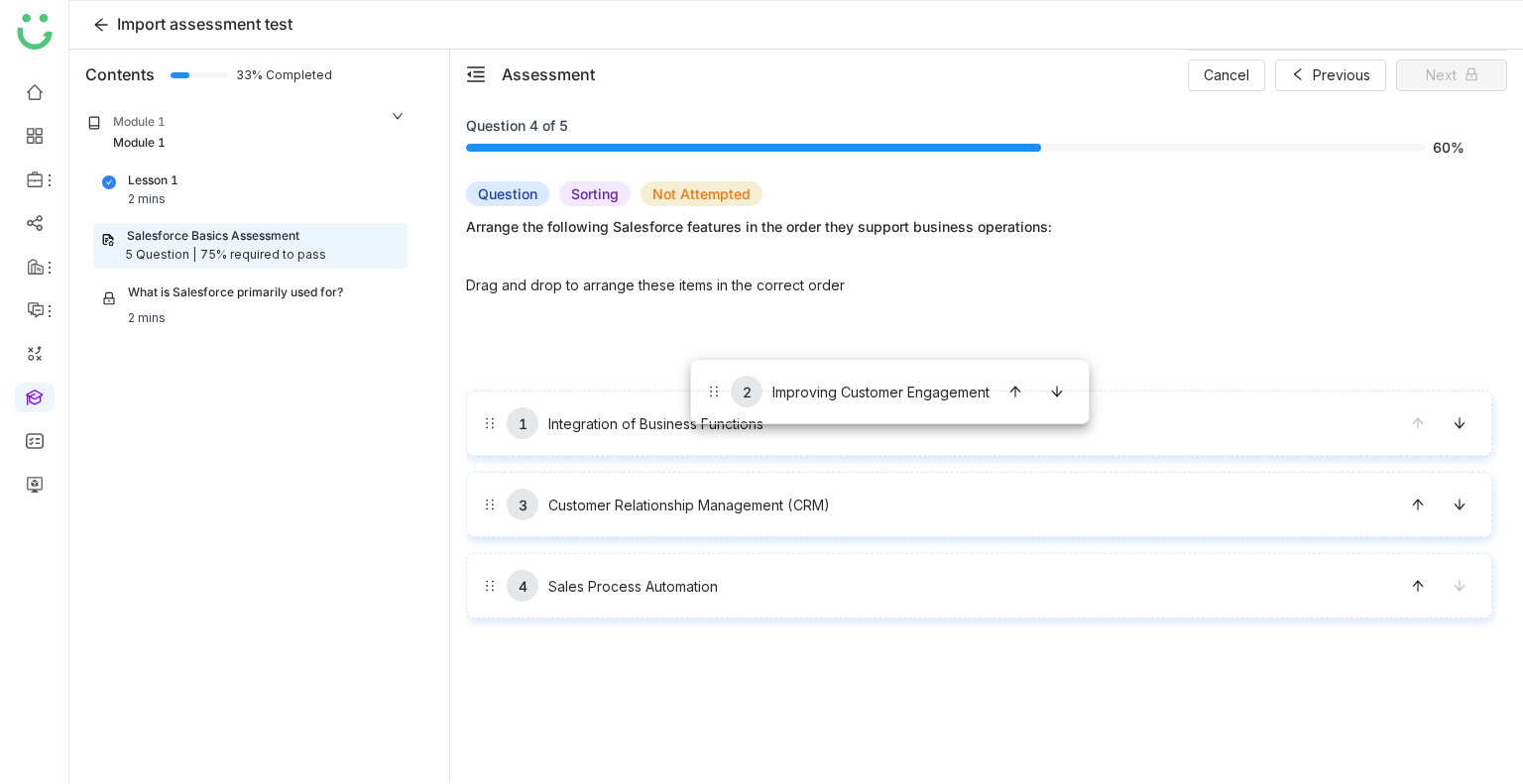 drag, startPoint x: 717, startPoint y: 429, endPoint x: 686, endPoint y: 349, distance: 85.79627 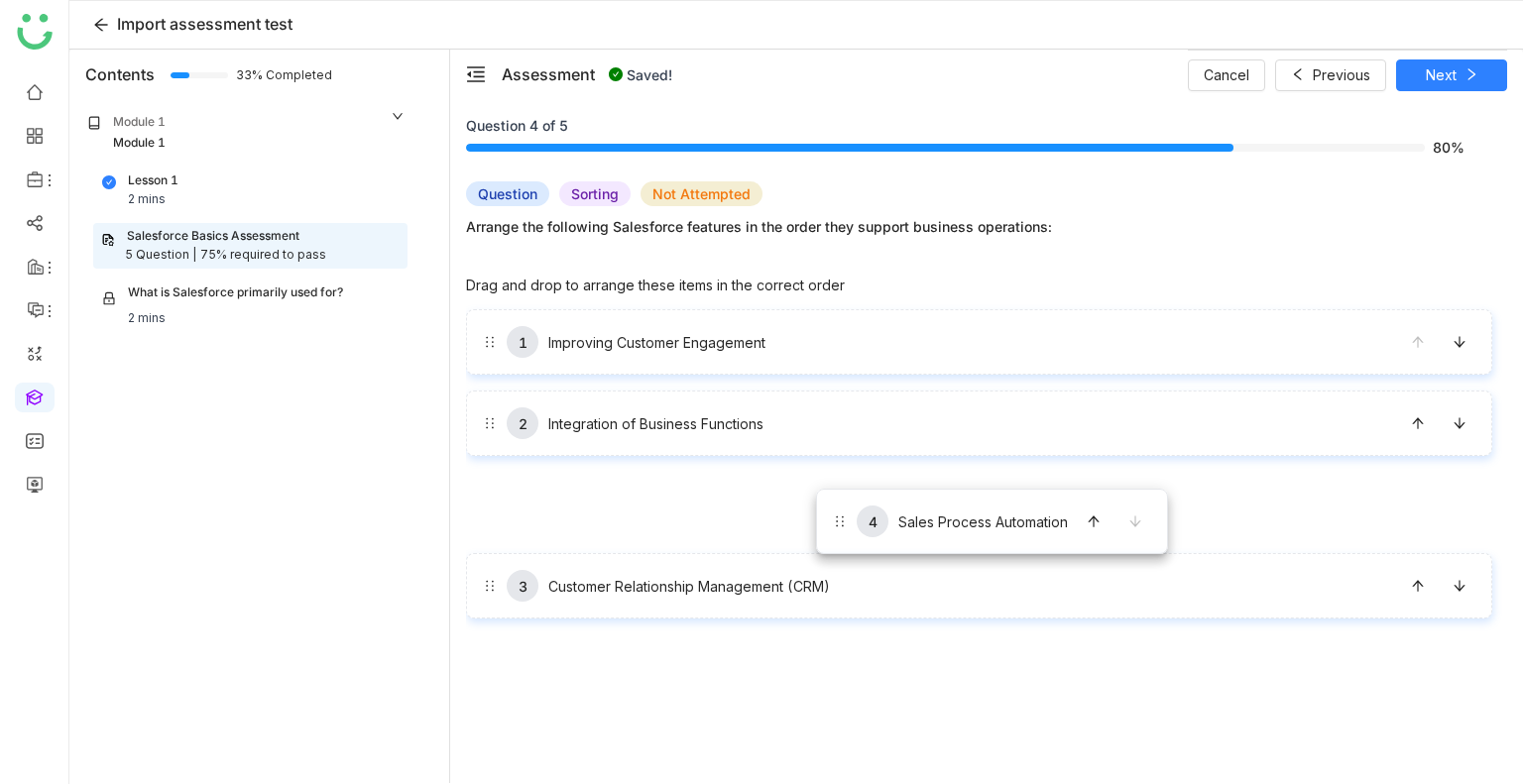 drag, startPoint x: 854, startPoint y: 603, endPoint x: 814, endPoint y: 483, distance: 126.491106 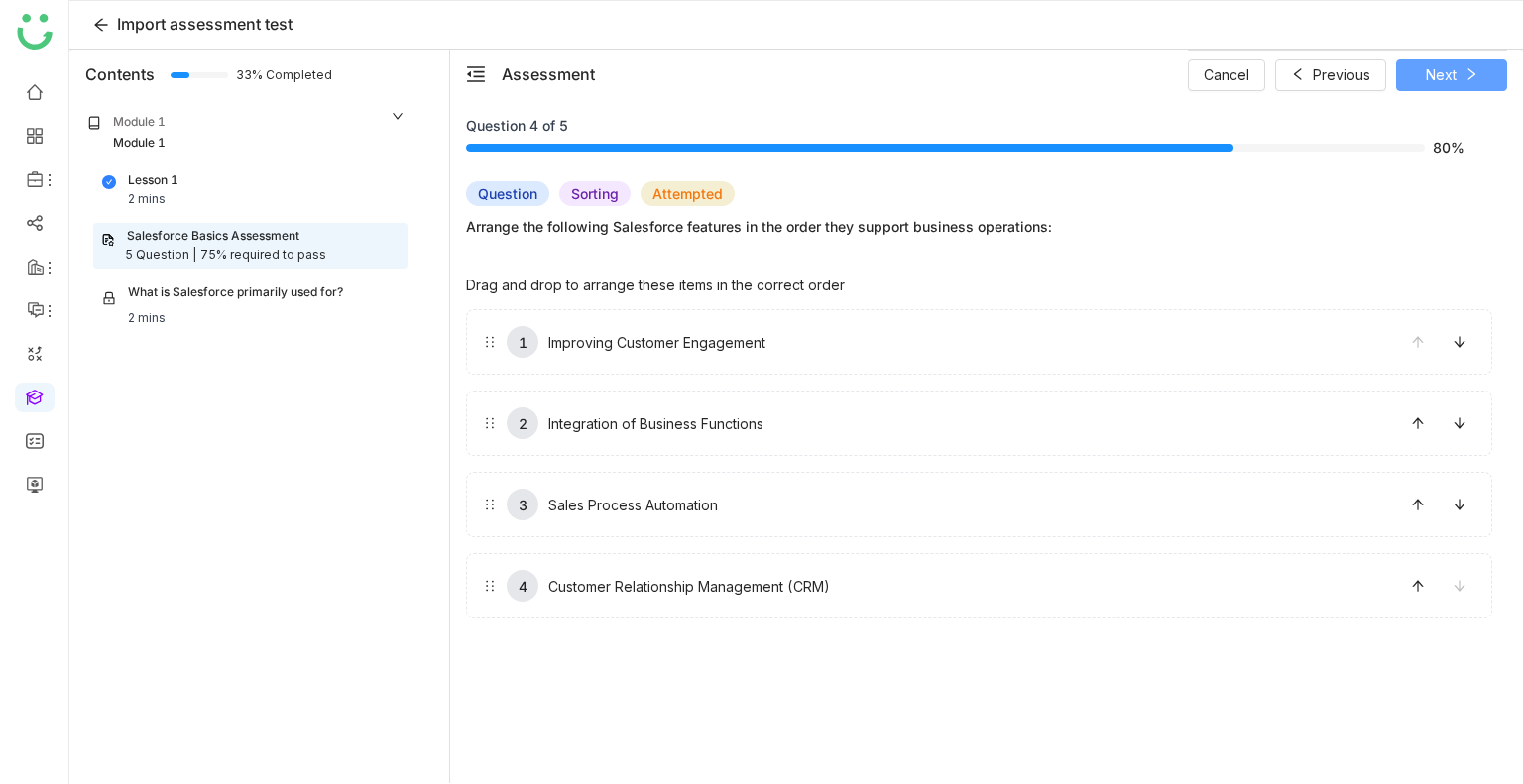 click on "Next" at bounding box center [1441, 75] 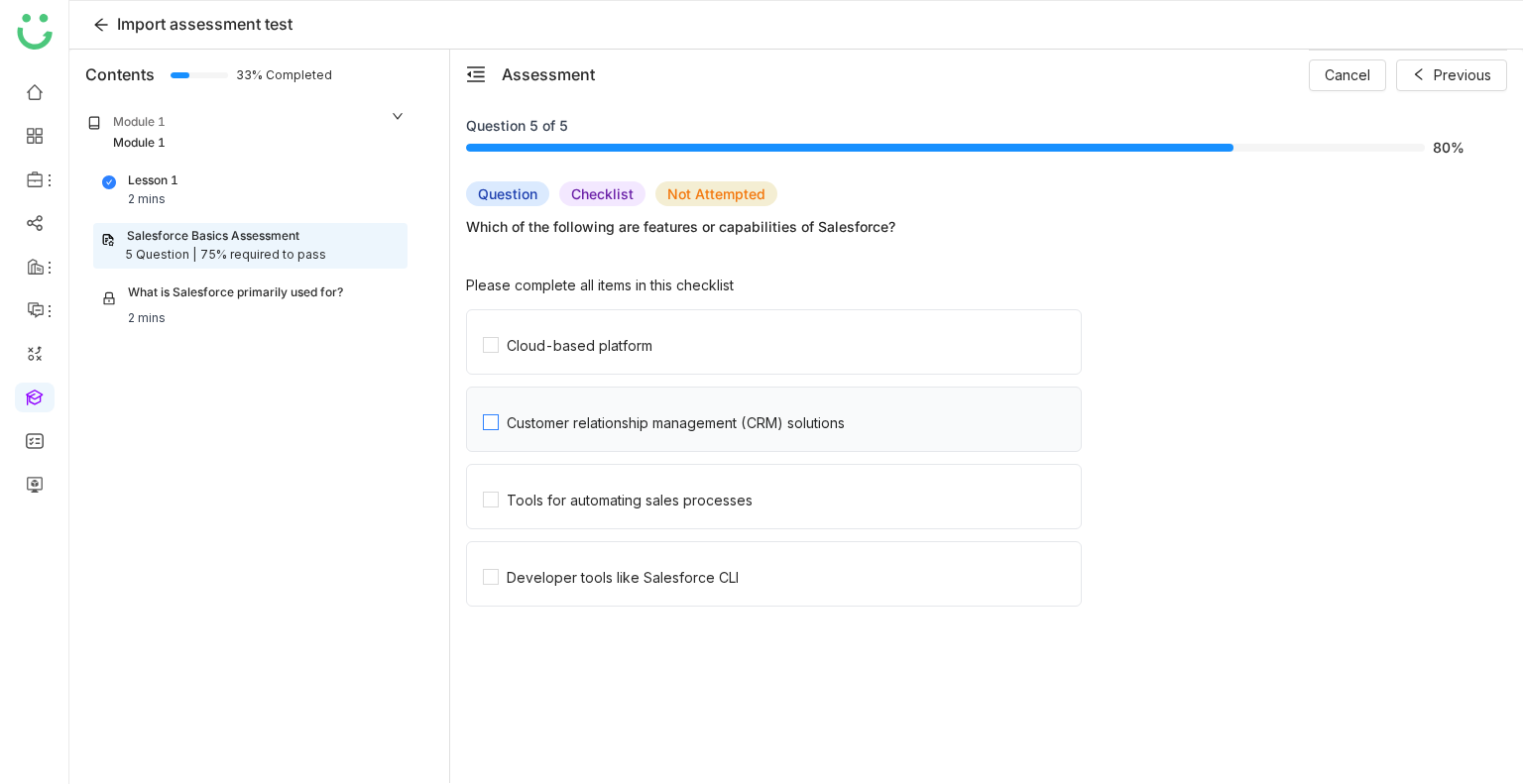 click on "Customer relationship management (CRM) solutions" 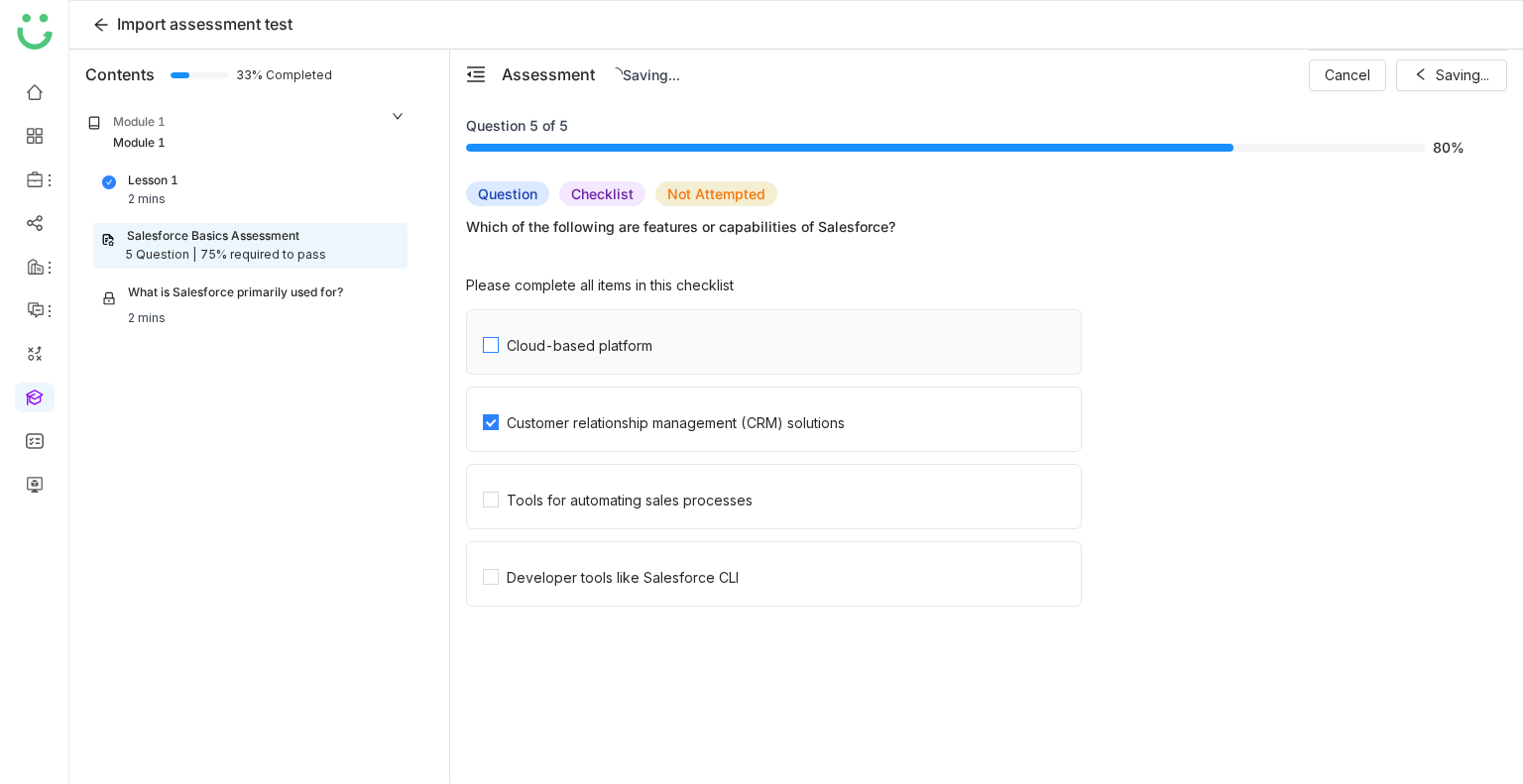 click on "Cloud-based platform" 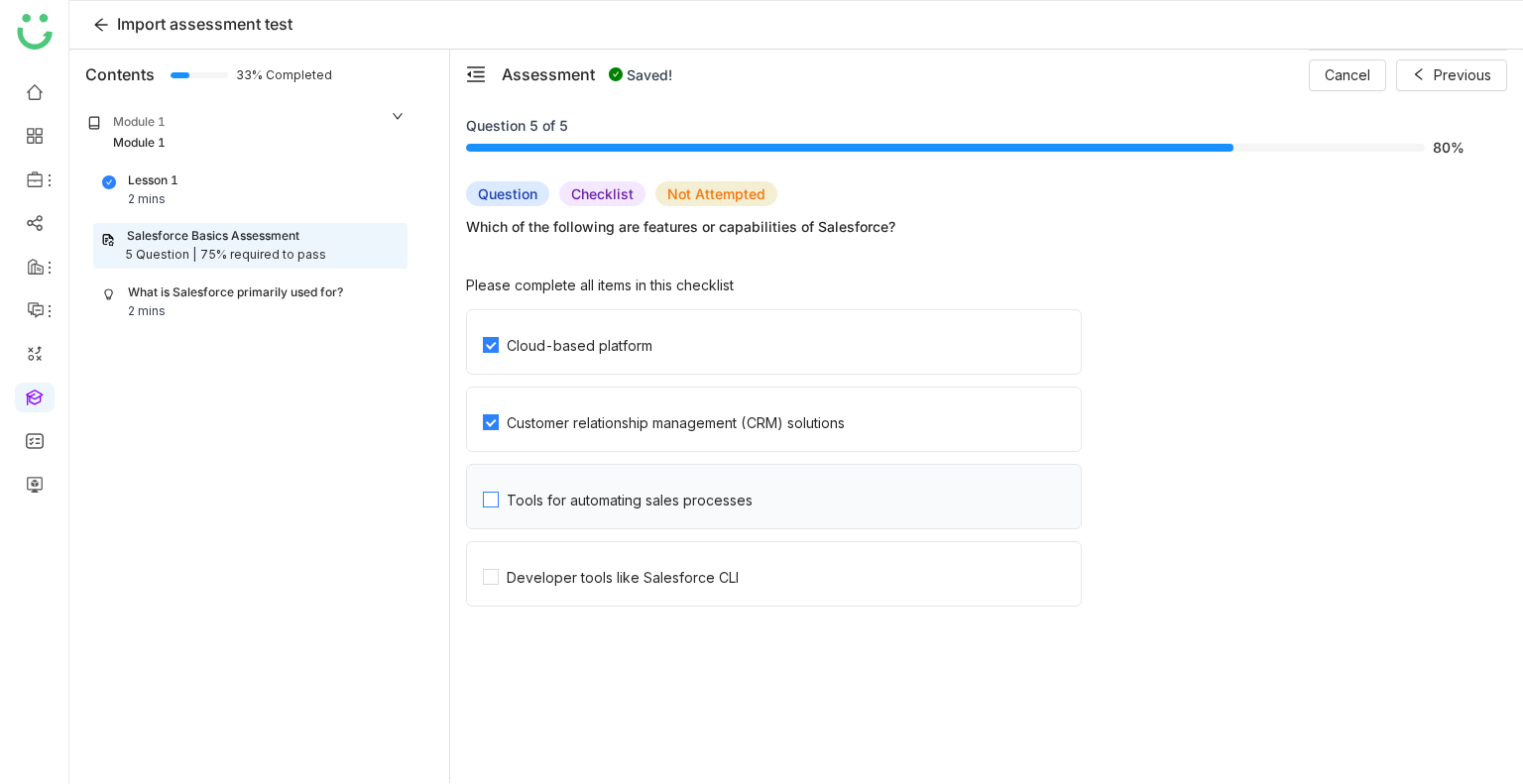 click on "Tools for automating sales processes" 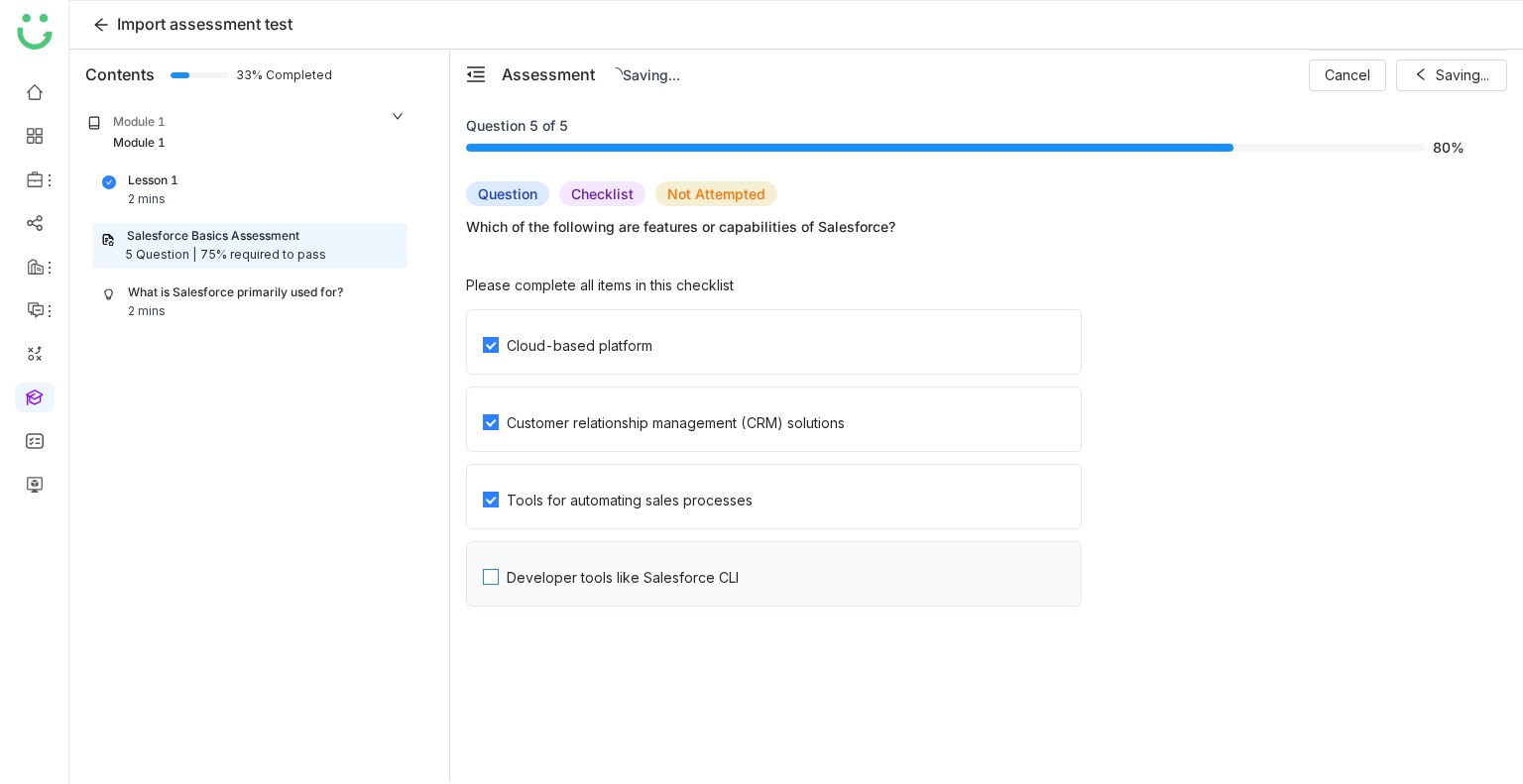 click on "Developer tools like Salesforce CLI" 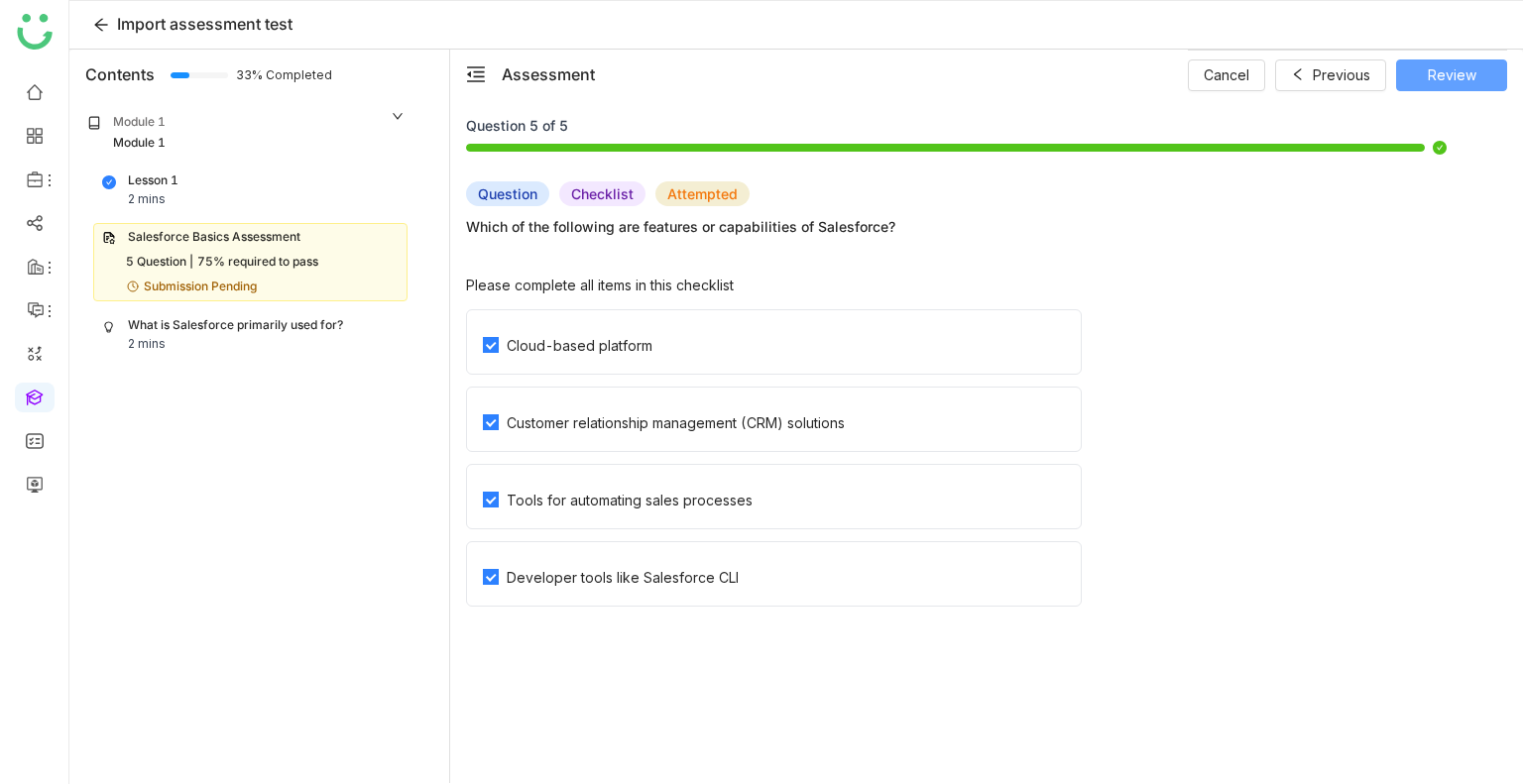 click on "Review" at bounding box center [1452, 75] 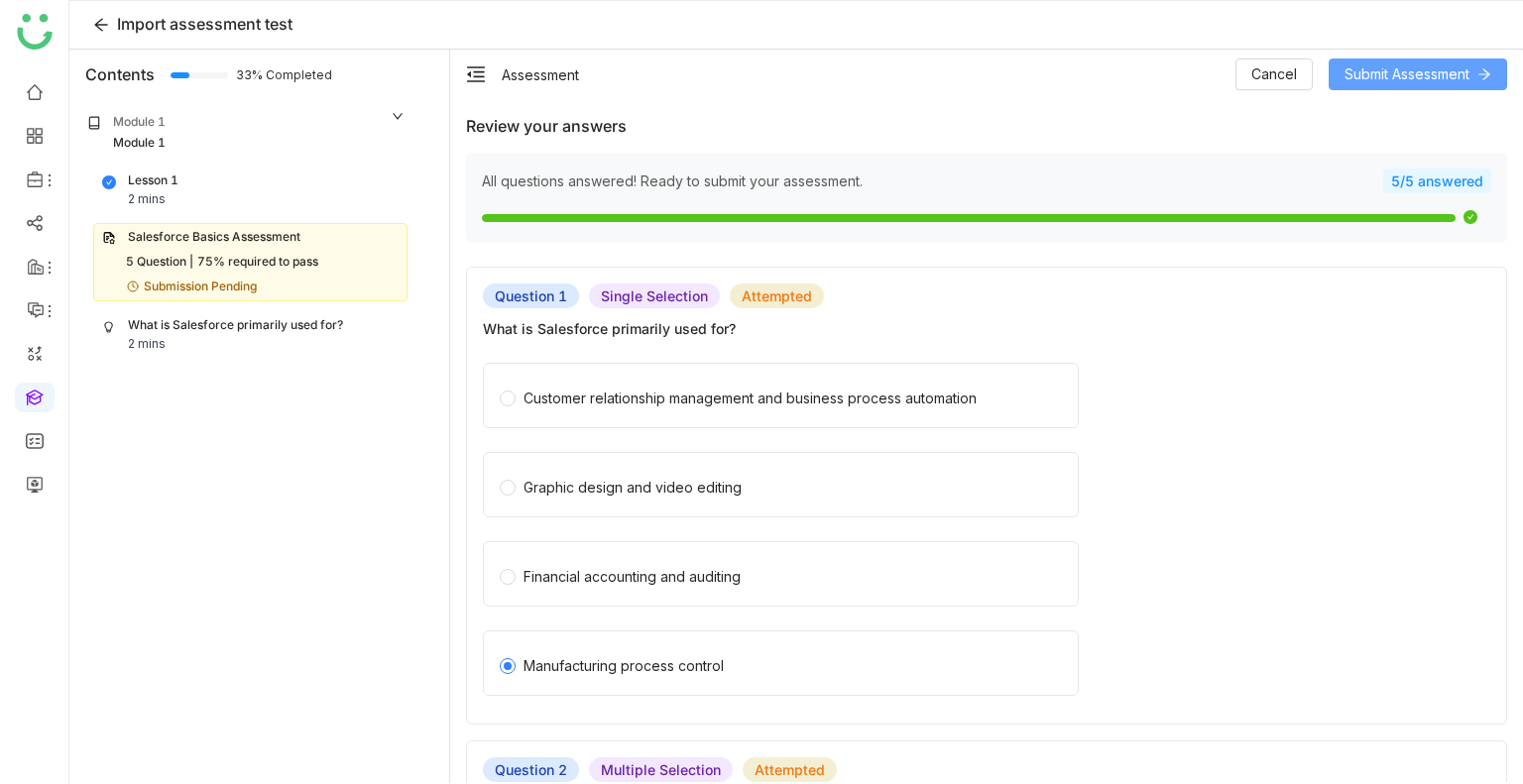 click on "Submit Assessment" at bounding box center (1407, 74) 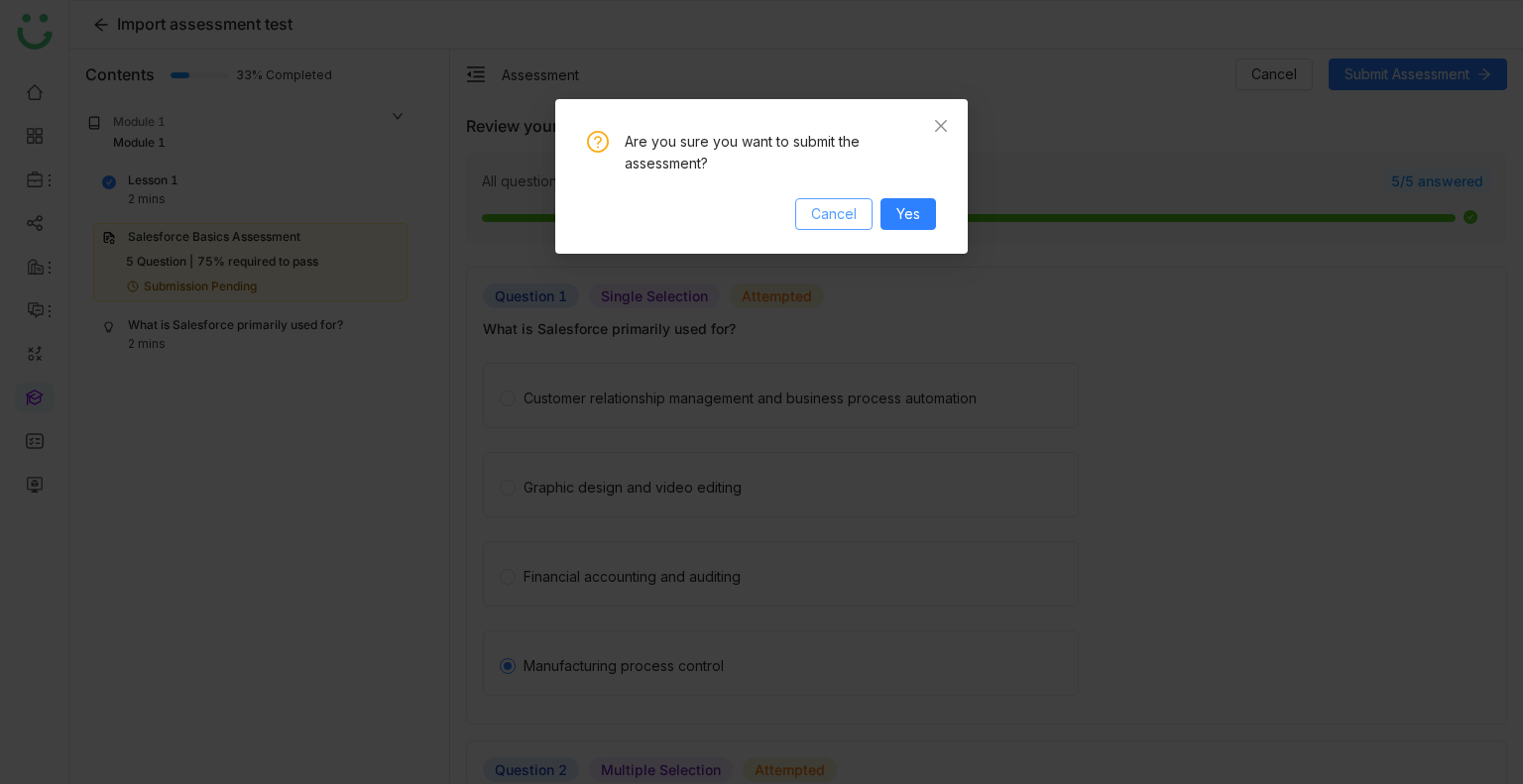 click on "Cancel" at bounding box center [834, 214] 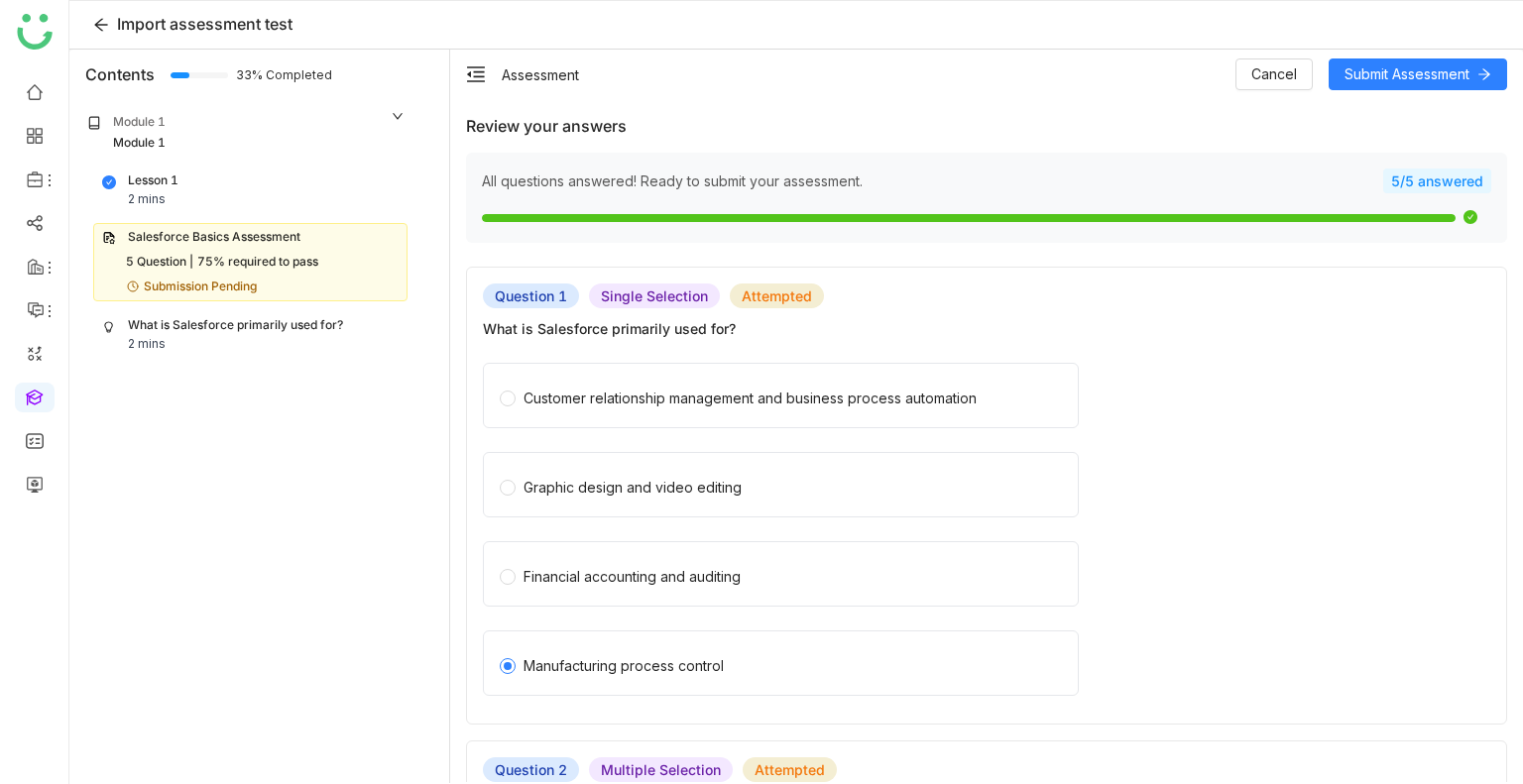 click on "What is Salesforce primarily used for? 2 mins" 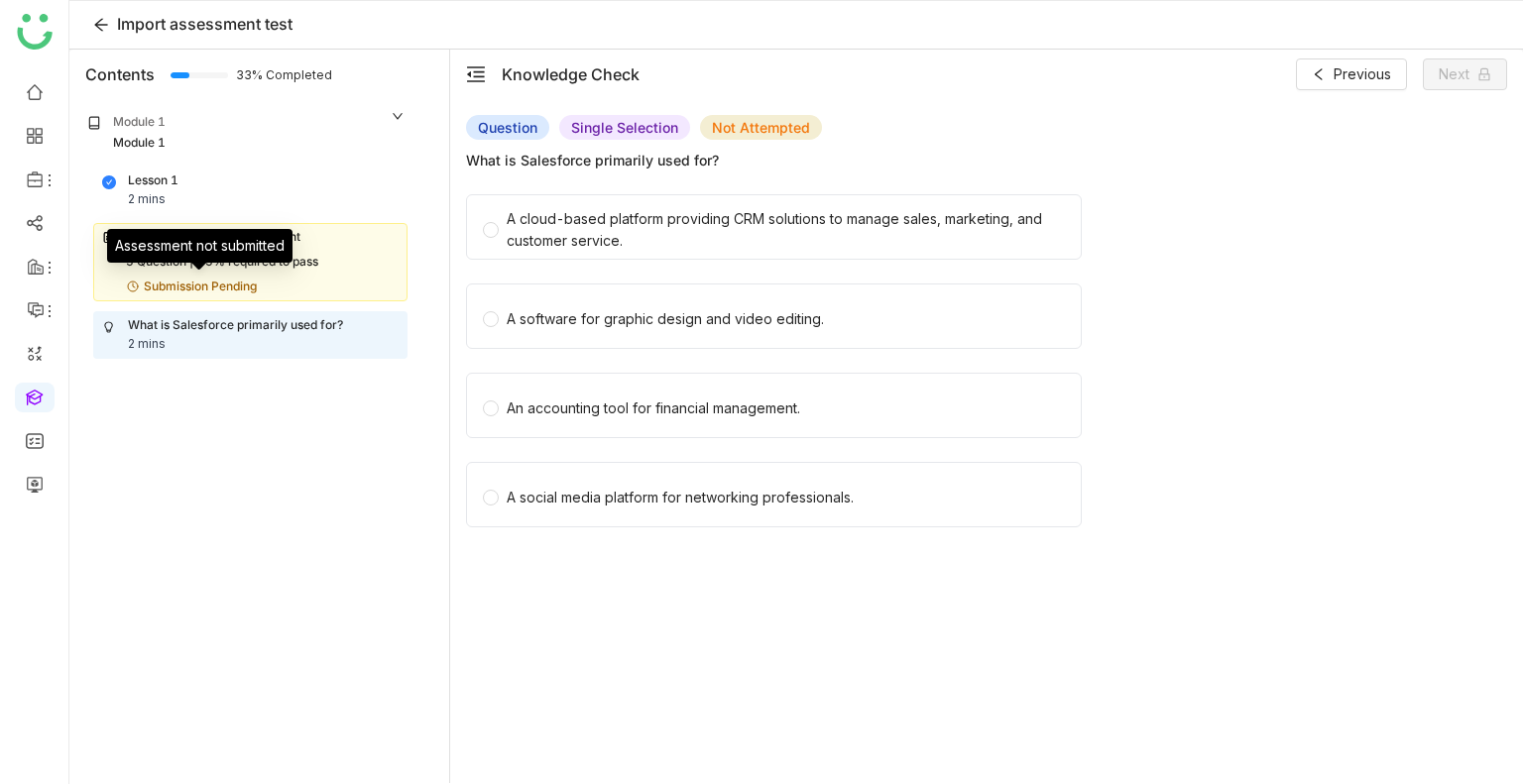 click on "Submission Pending" 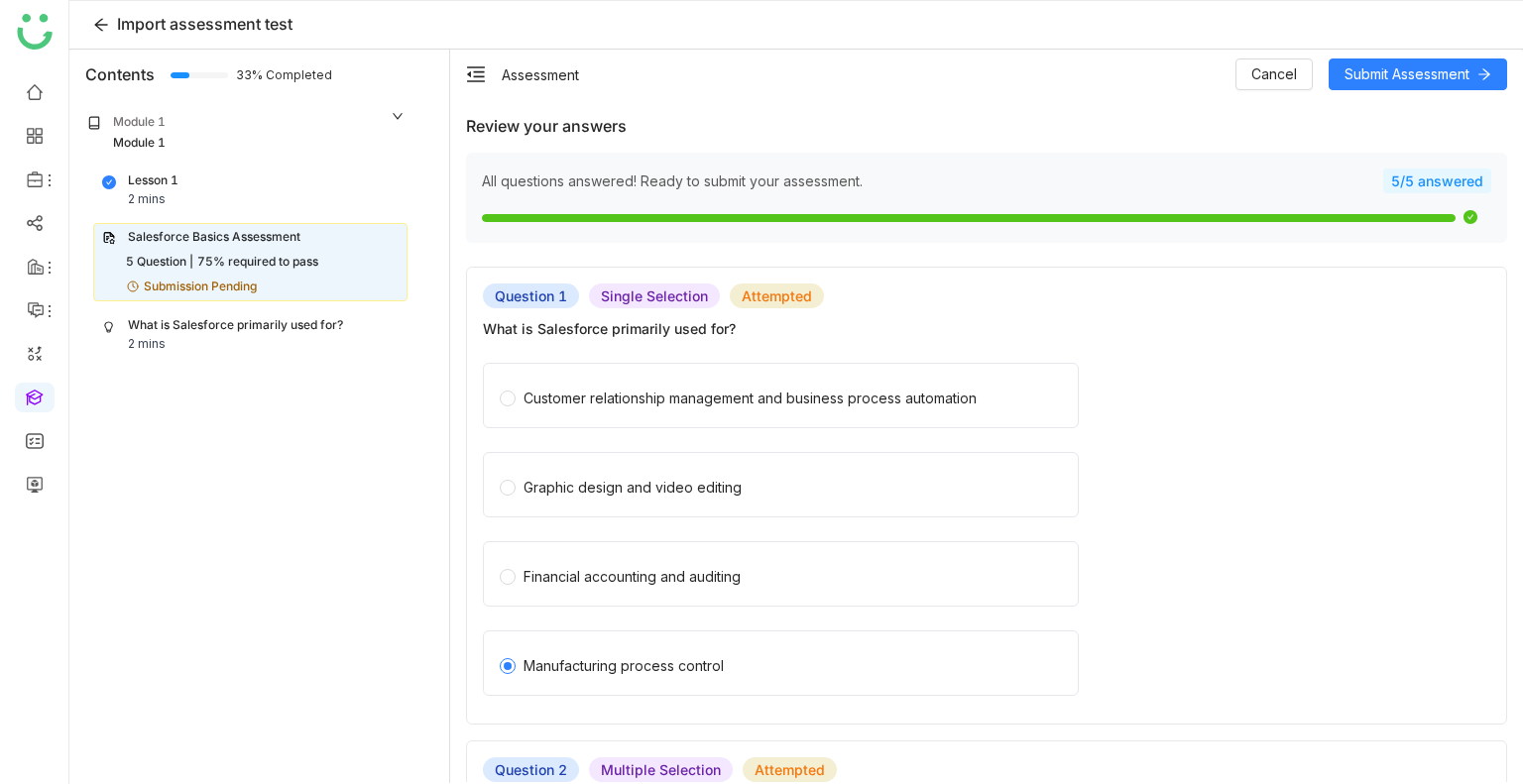 click on "What is Salesforce primarily used for?" 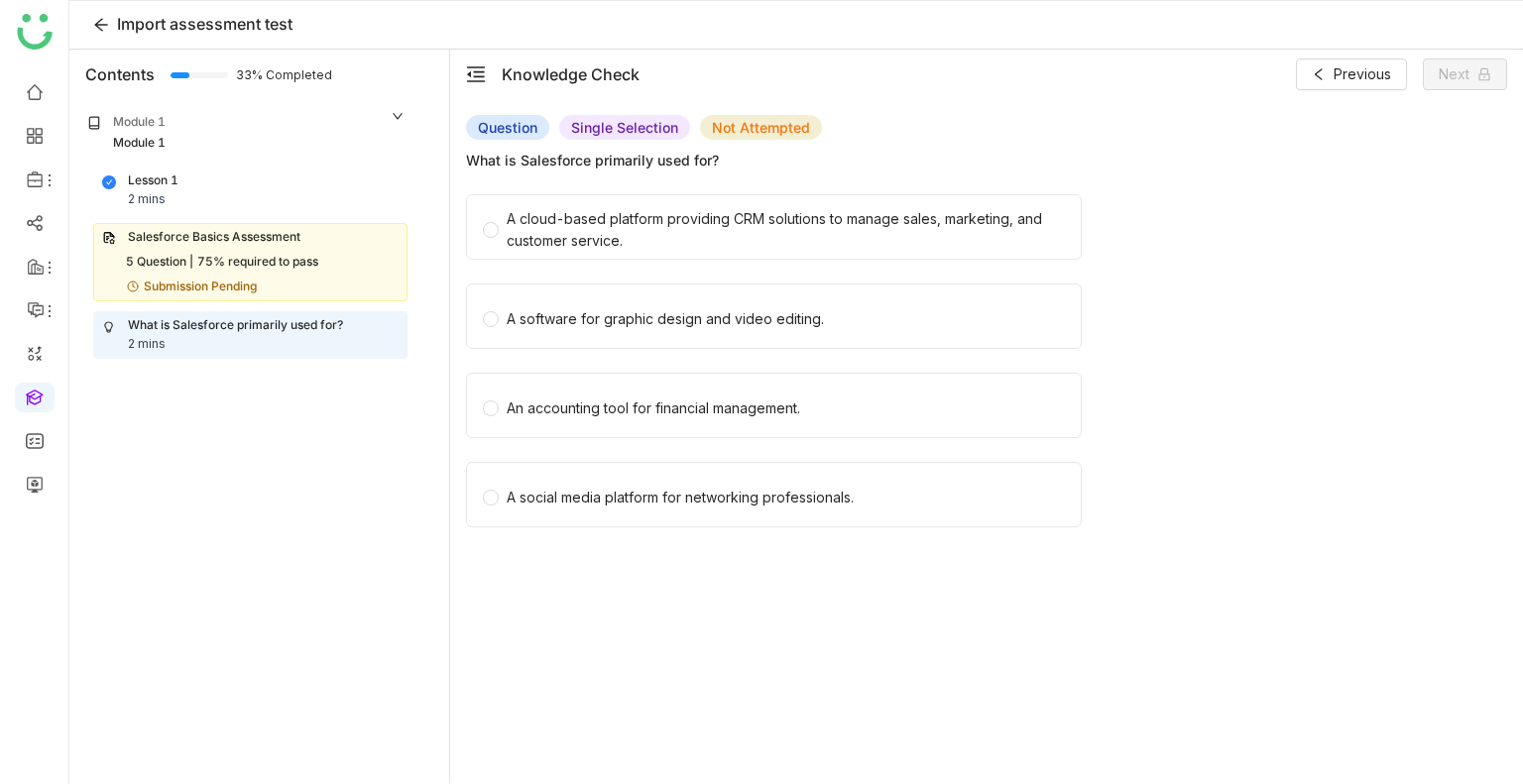 click on "Salesforce Basics Assessment" 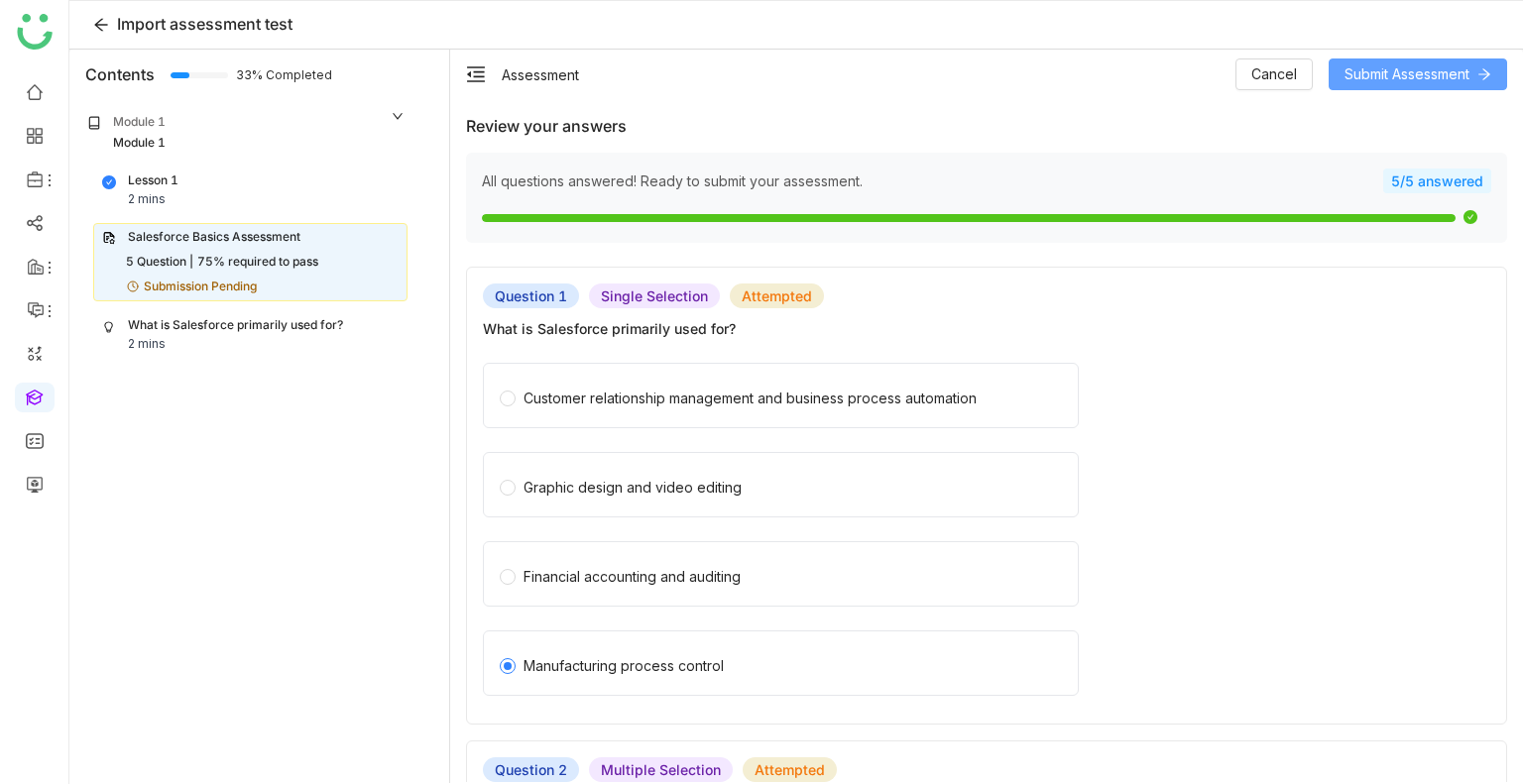click on "Submit Assessment" at bounding box center [1407, 74] 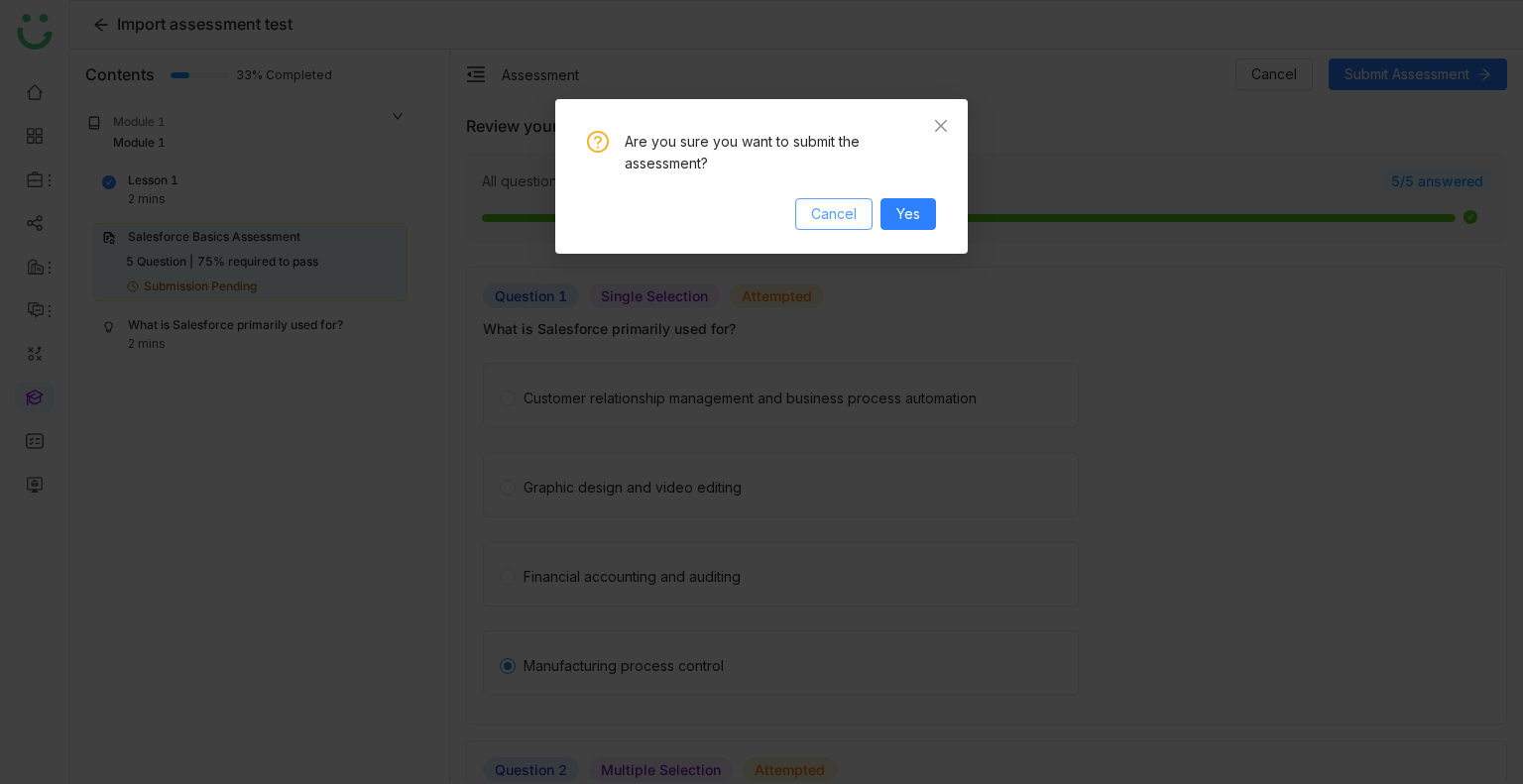 click on "Cancel" at bounding box center [834, 214] 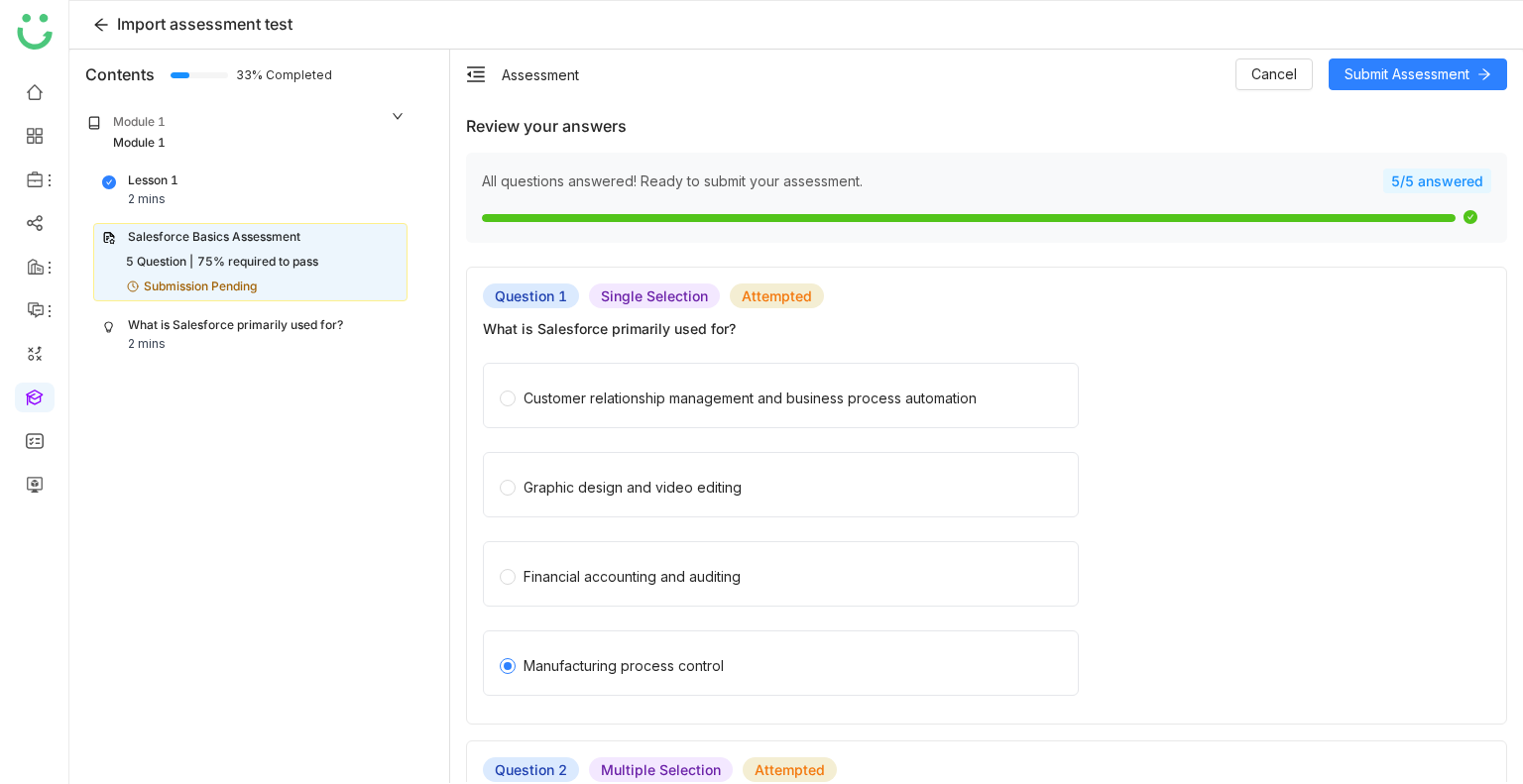 click on "What is Salesforce primarily used for?" 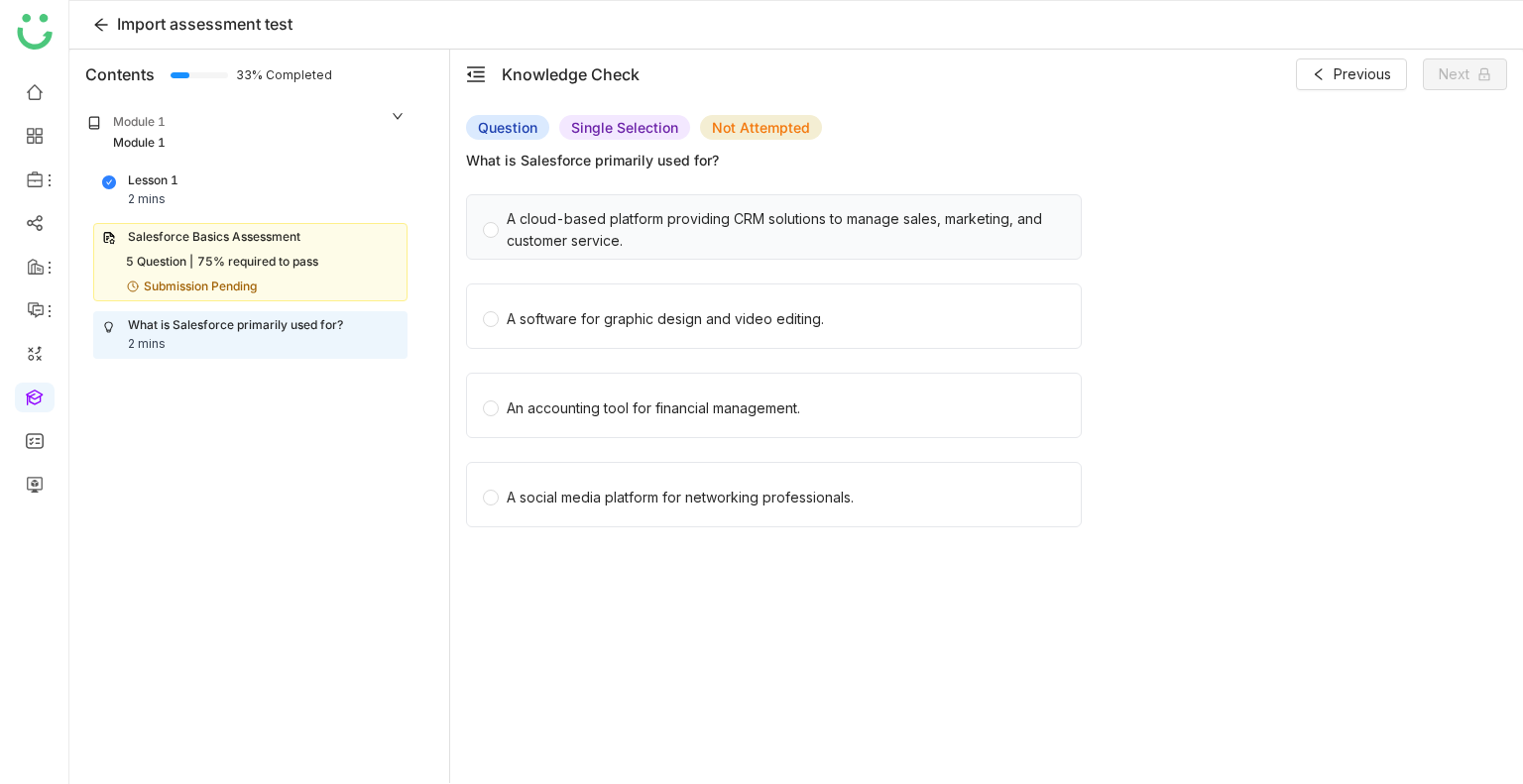 click on "A cloud-based platform providing CRM solutions to manage sales, marketing, and customer service." 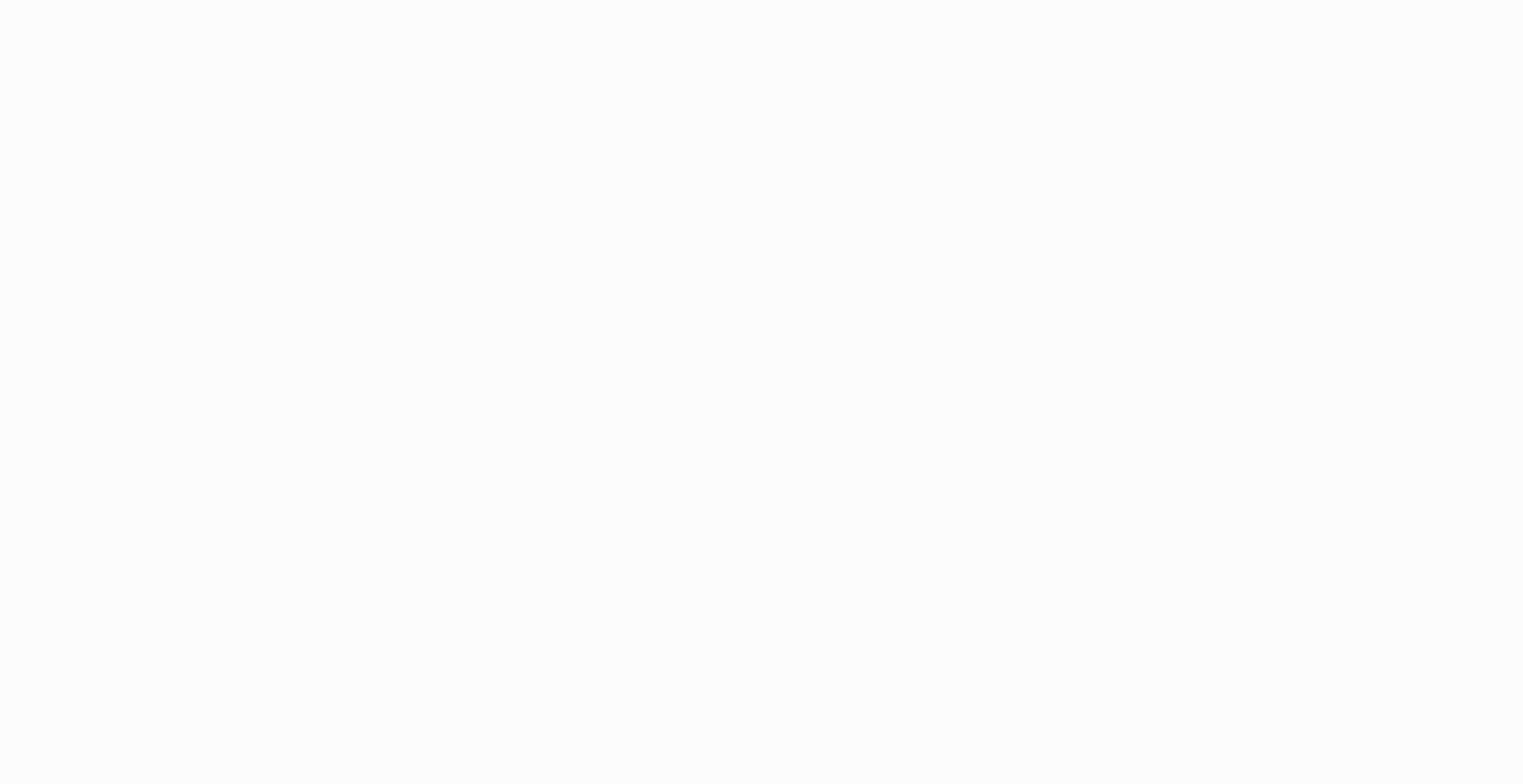 scroll, scrollTop: 0, scrollLeft: 0, axis: both 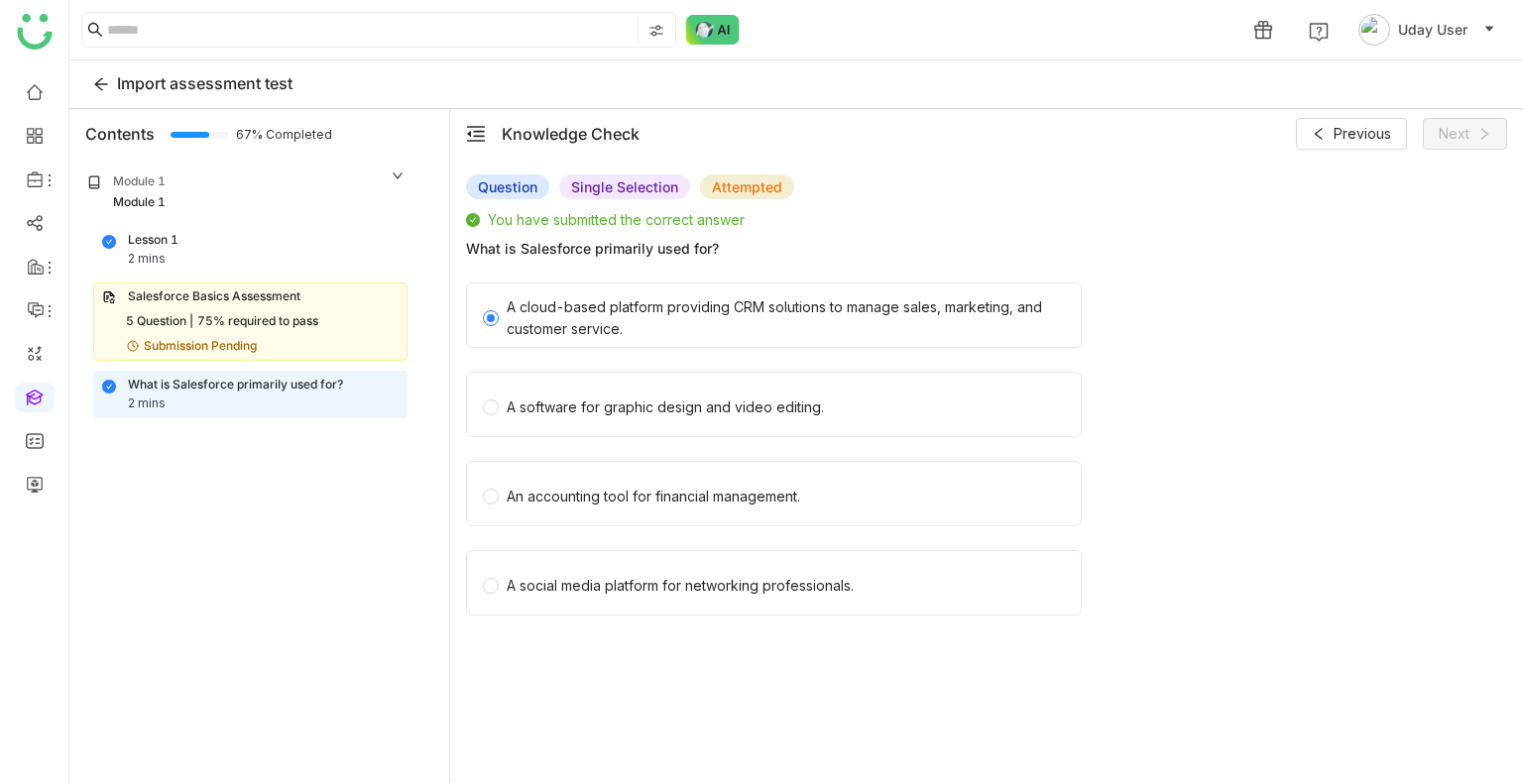 click on "Salesforce Basics Assessment   5 Question |   75% required to pass   Submission Pending" 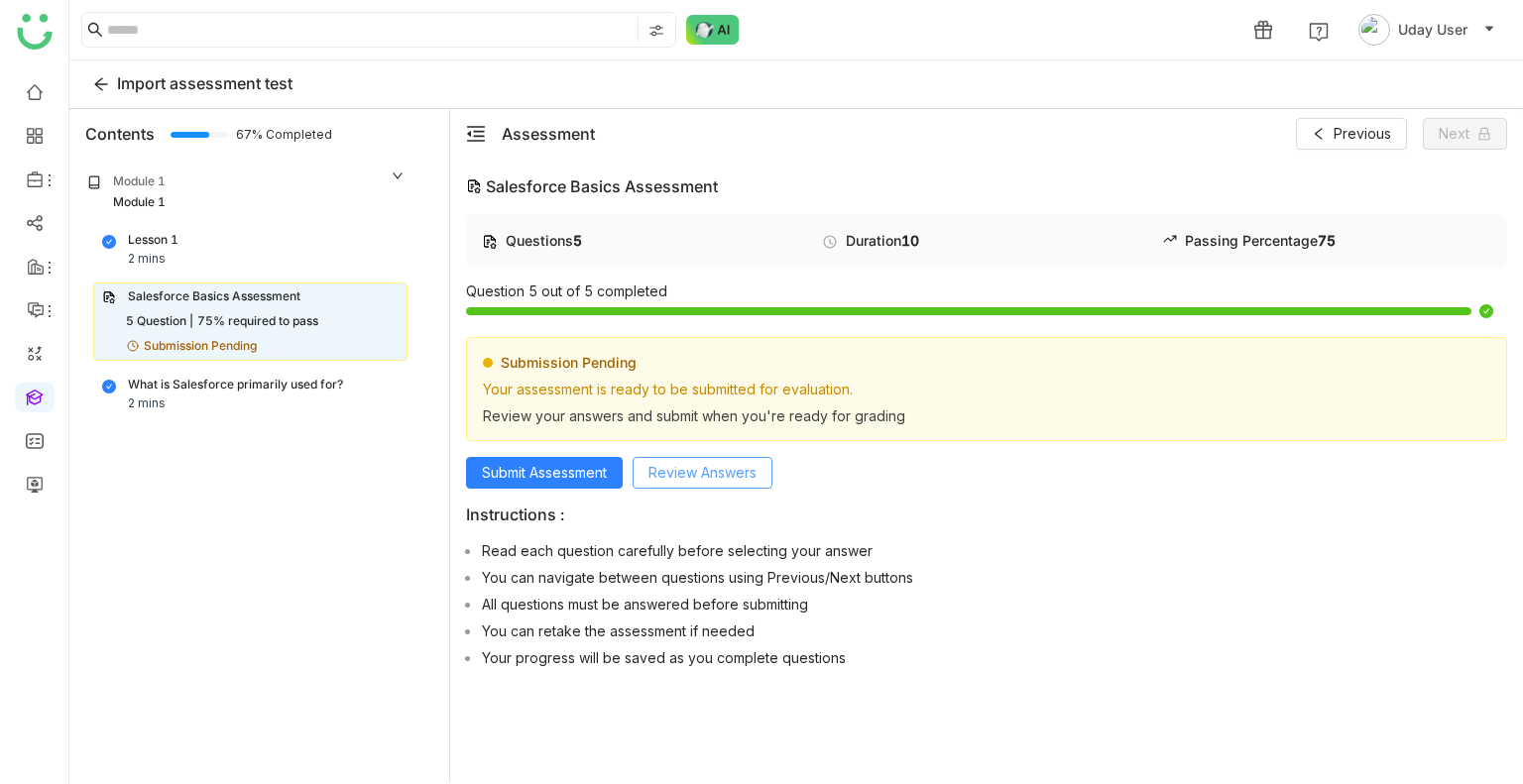 click on "Review Answers" 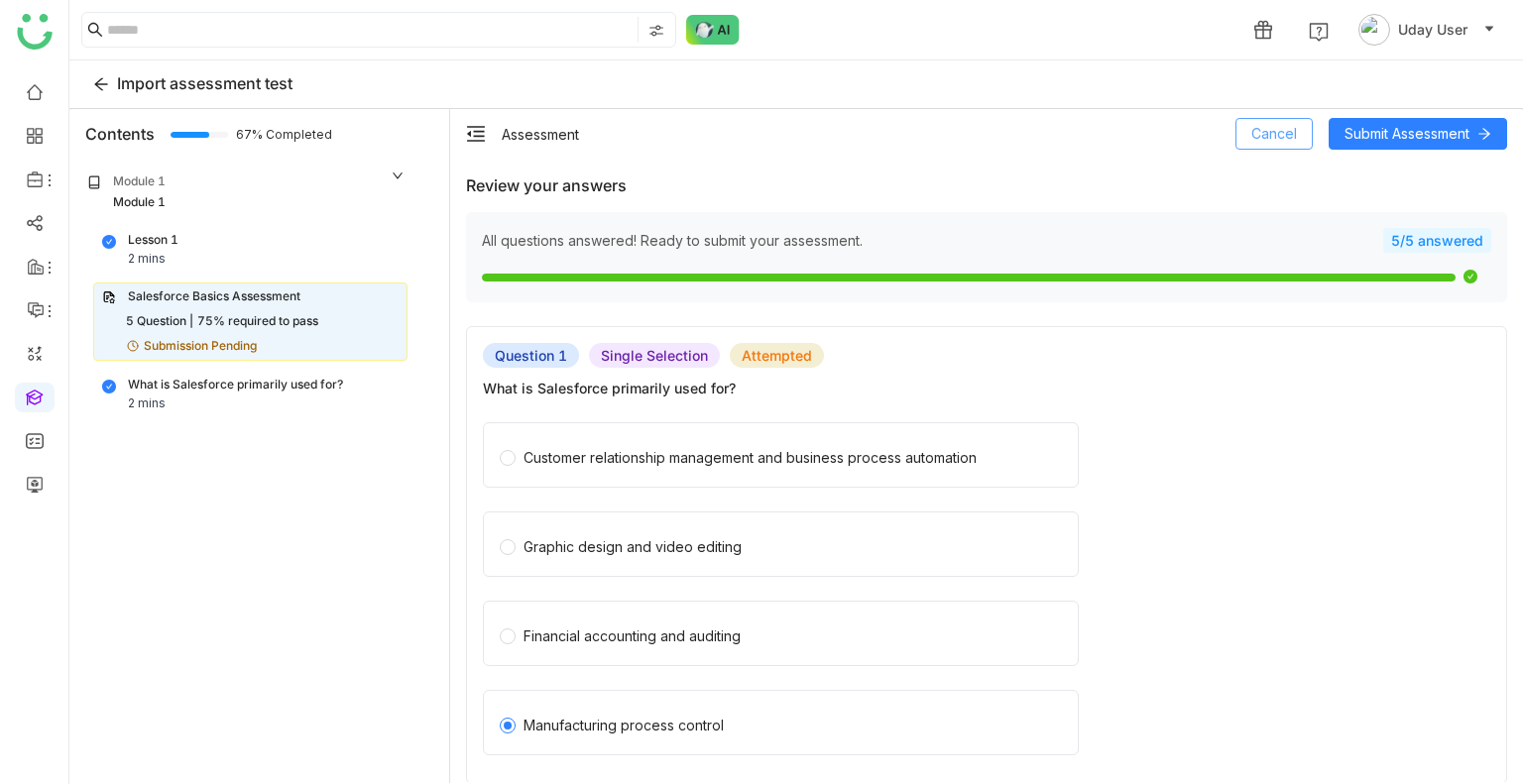 click on "Cancel" at bounding box center (1274, 134) 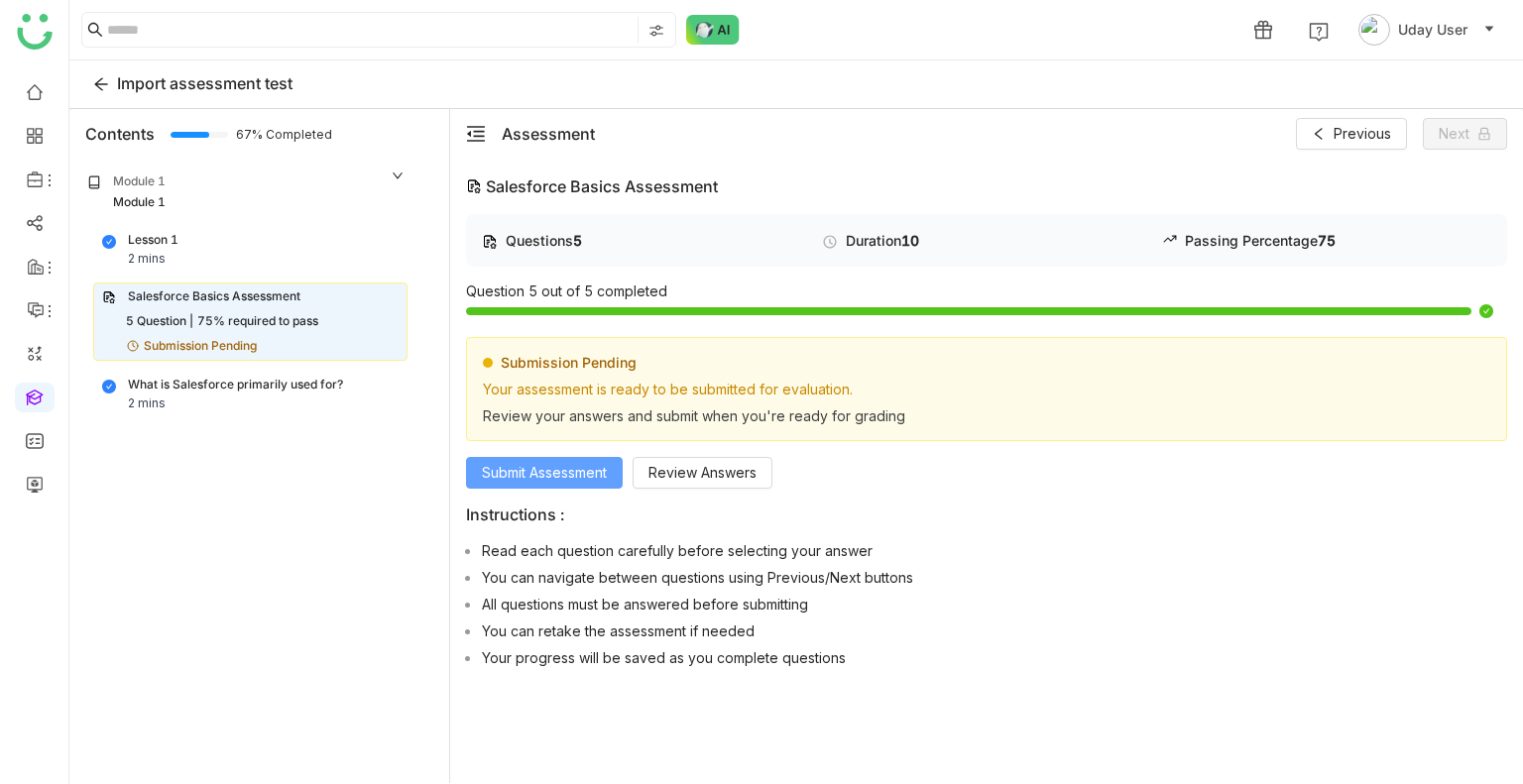 click on "Submit Assessment" 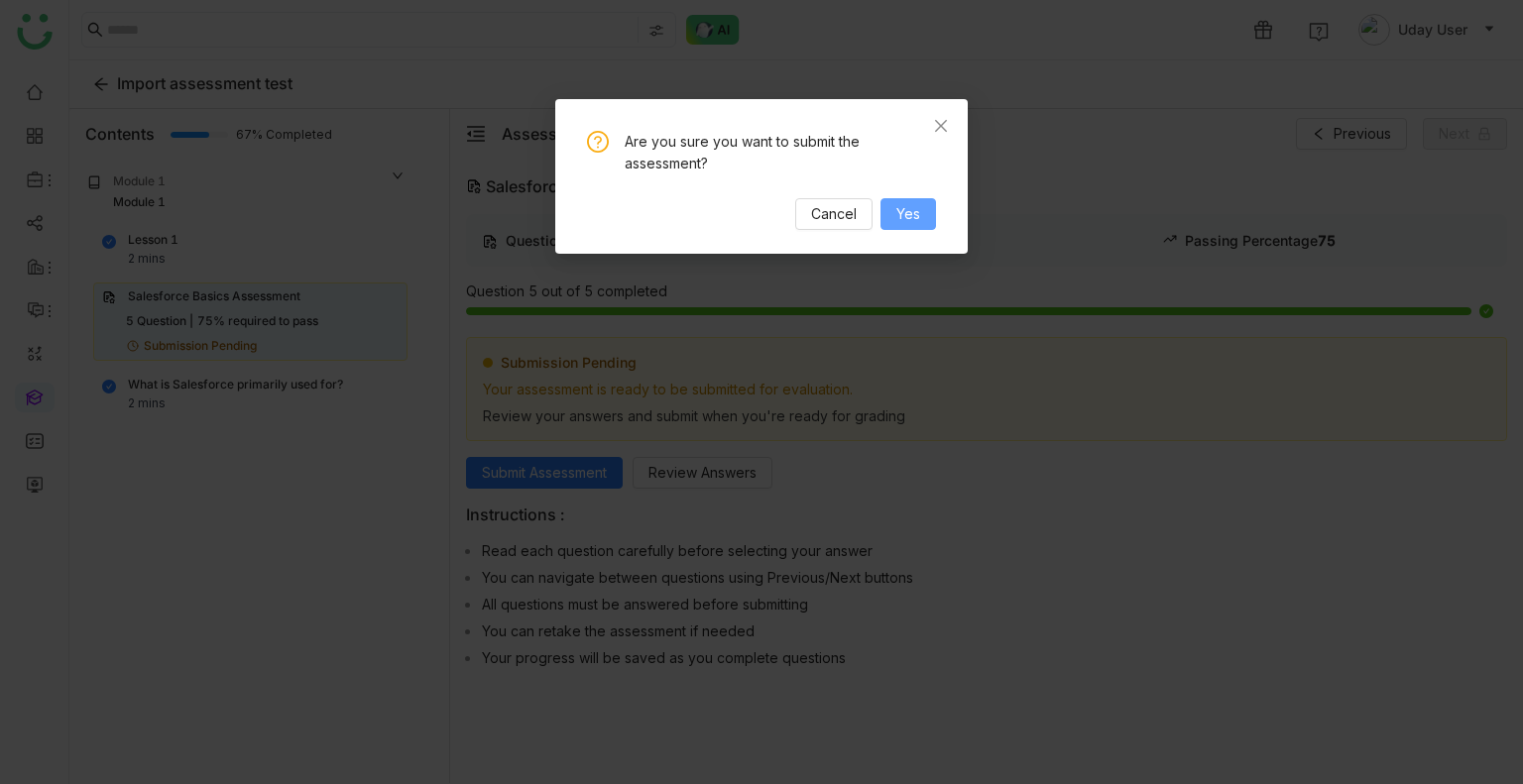 click on "Yes" at bounding box center (908, 214) 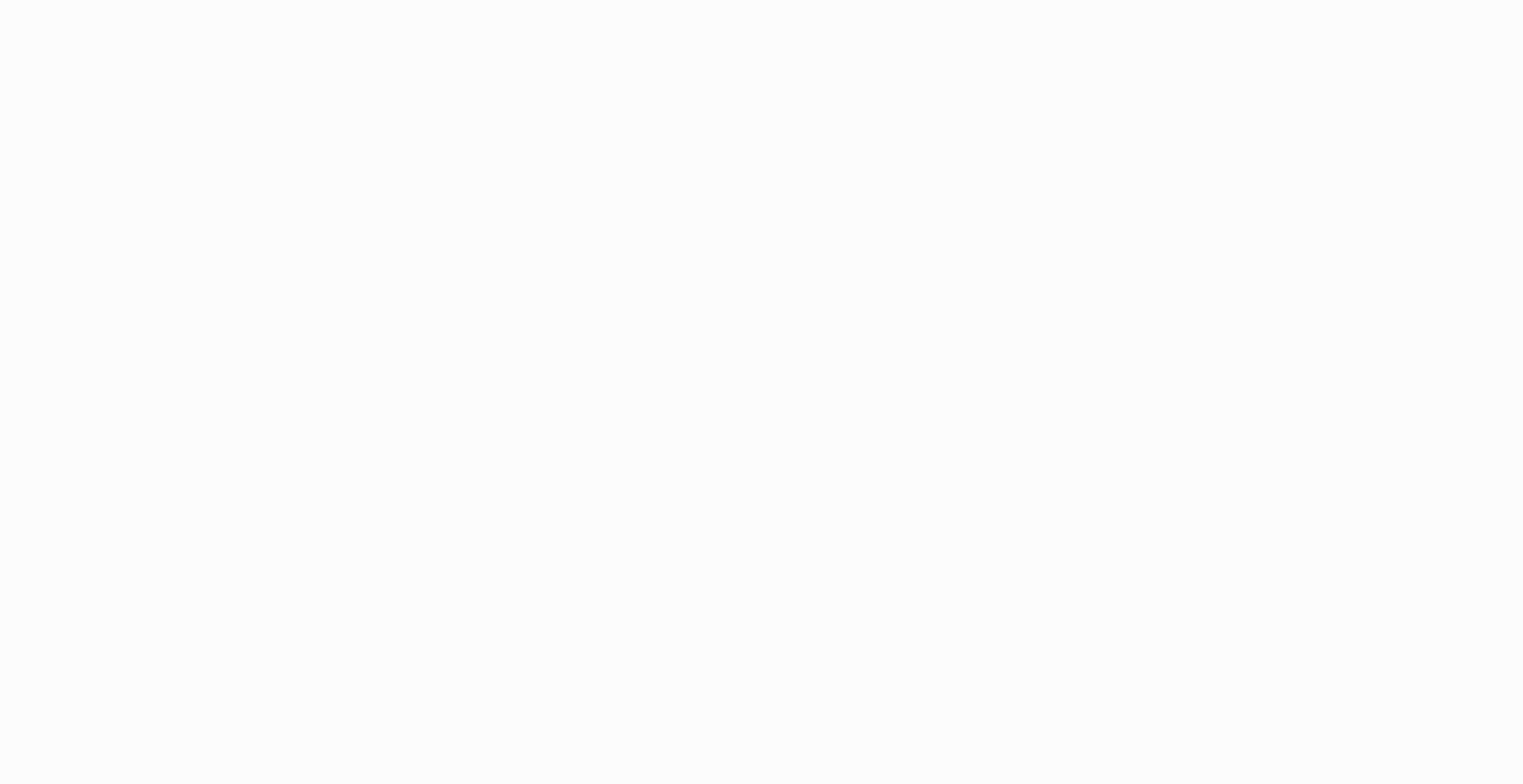 scroll, scrollTop: 0, scrollLeft: 0, axis: both 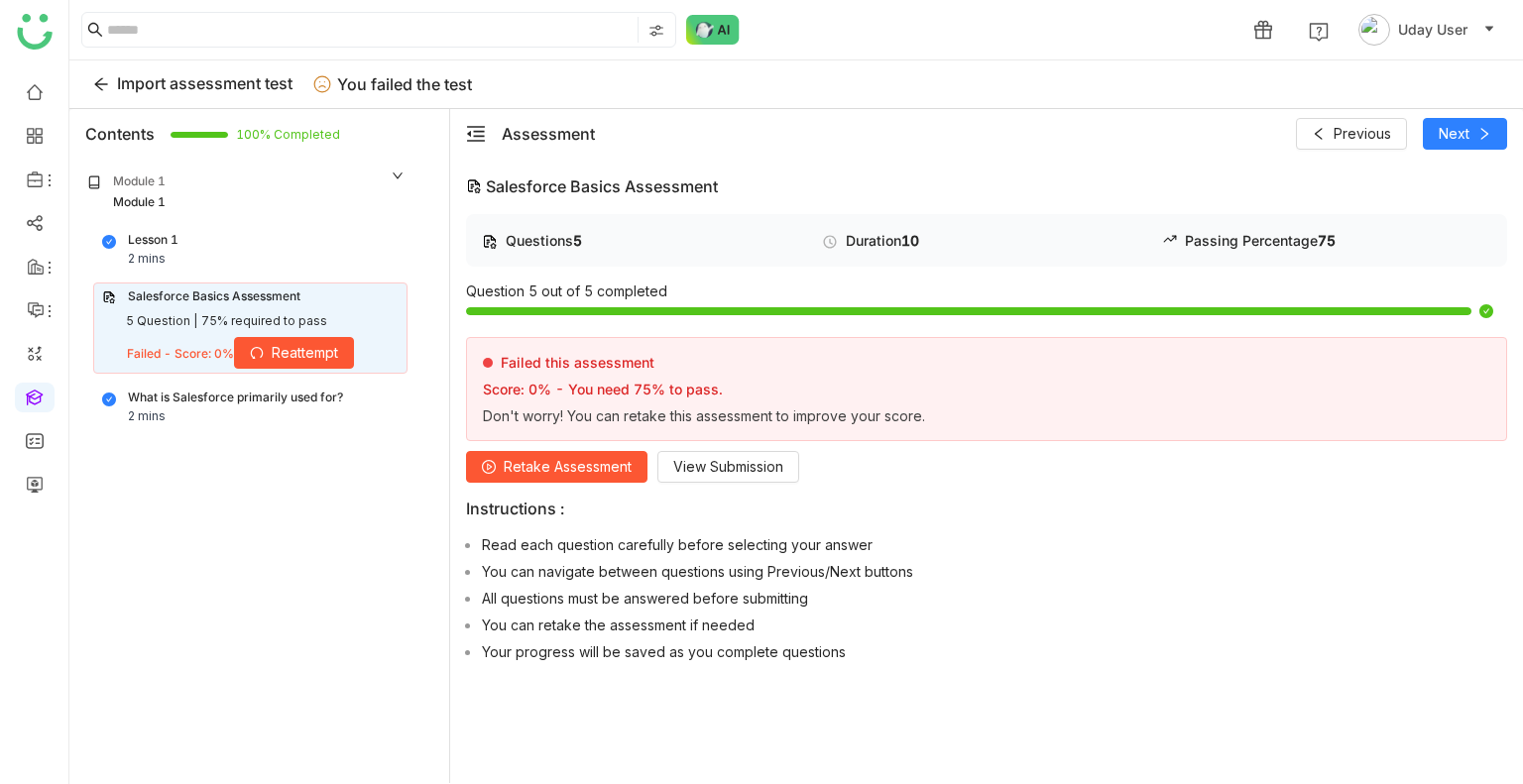 click 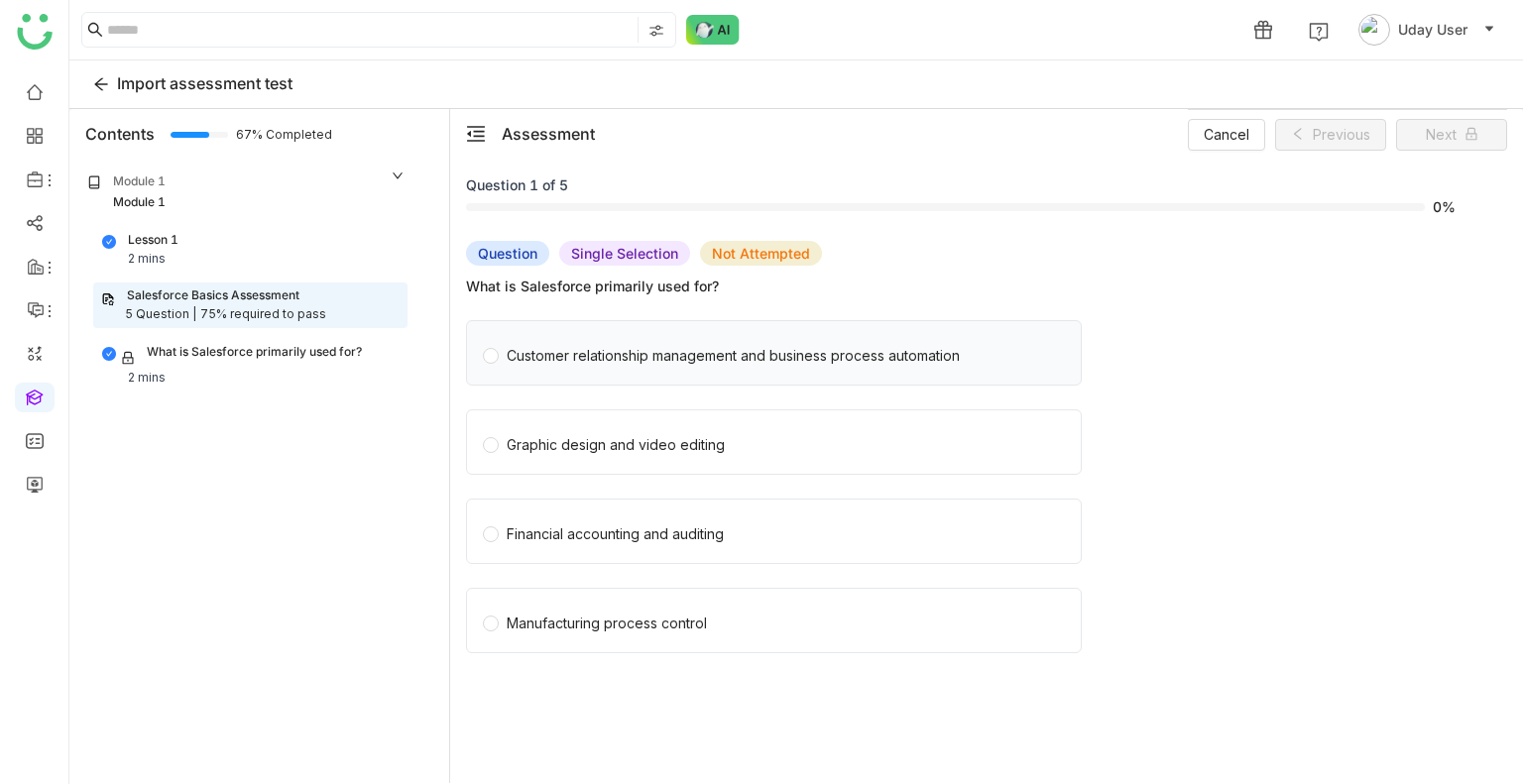 click on "Customer relationship management and business process automation" 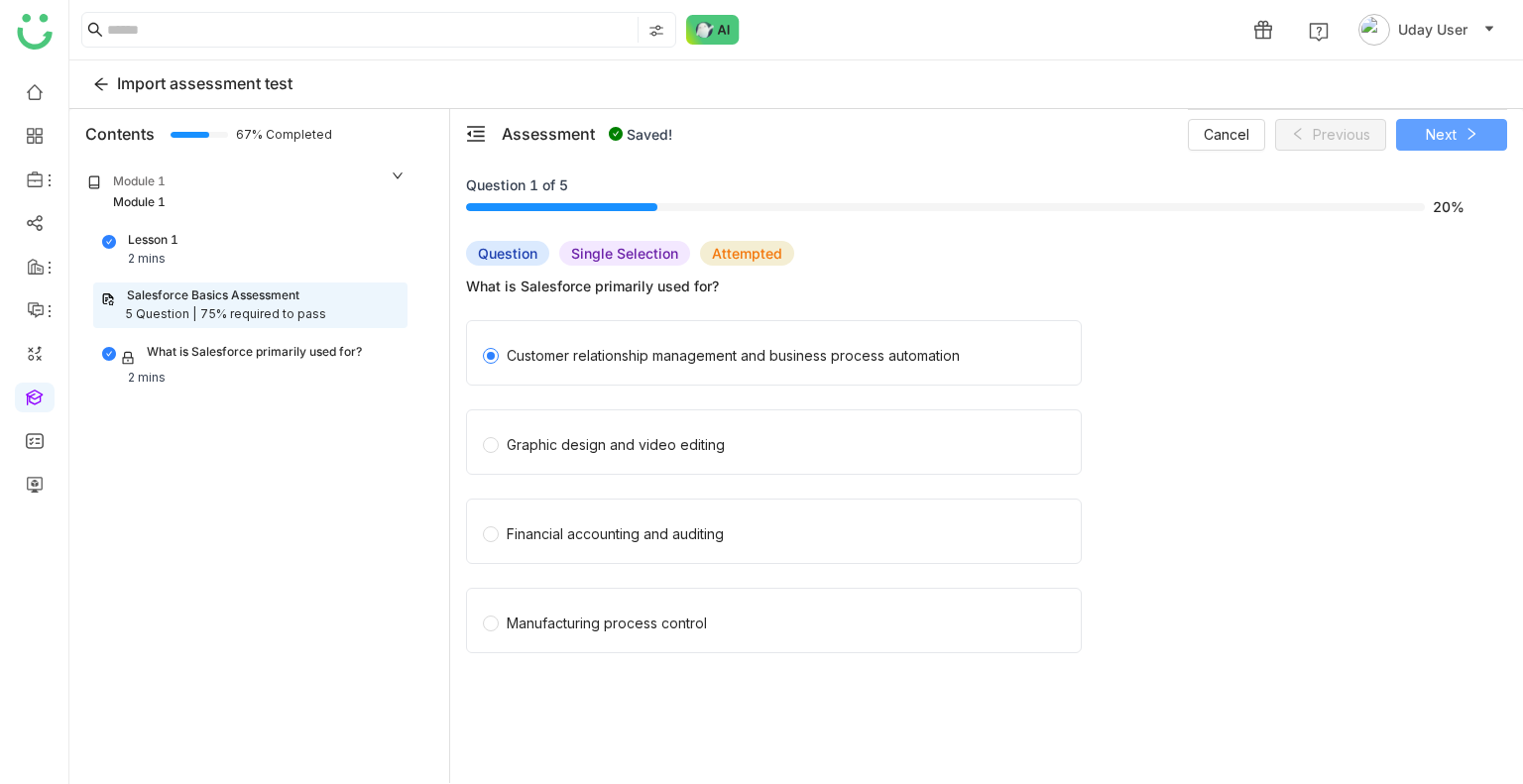 click on "Next" at bounding box center (1441, 135) 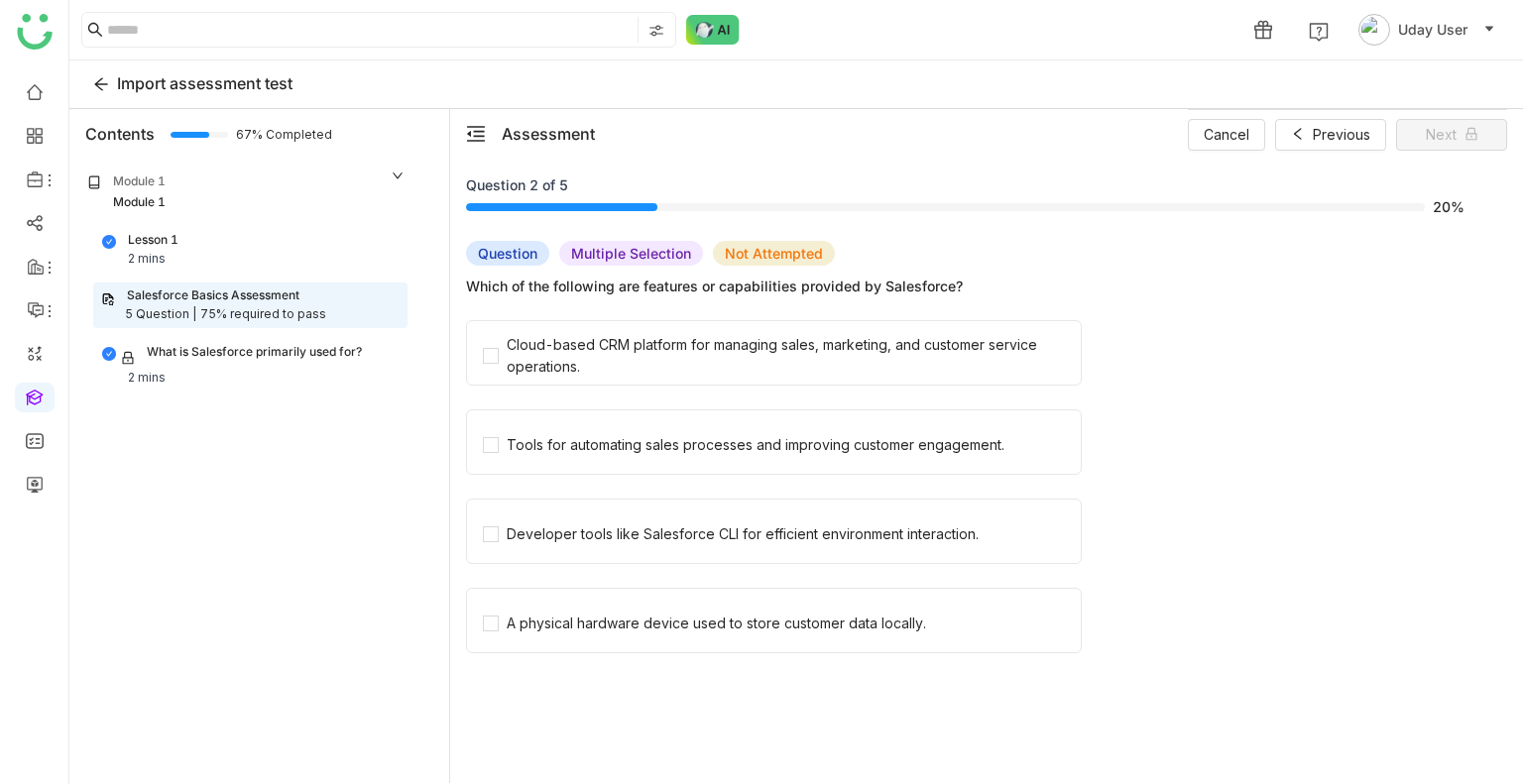 click on "Cloud-based CRM platform for managing sales, marketing, and customer service operations." 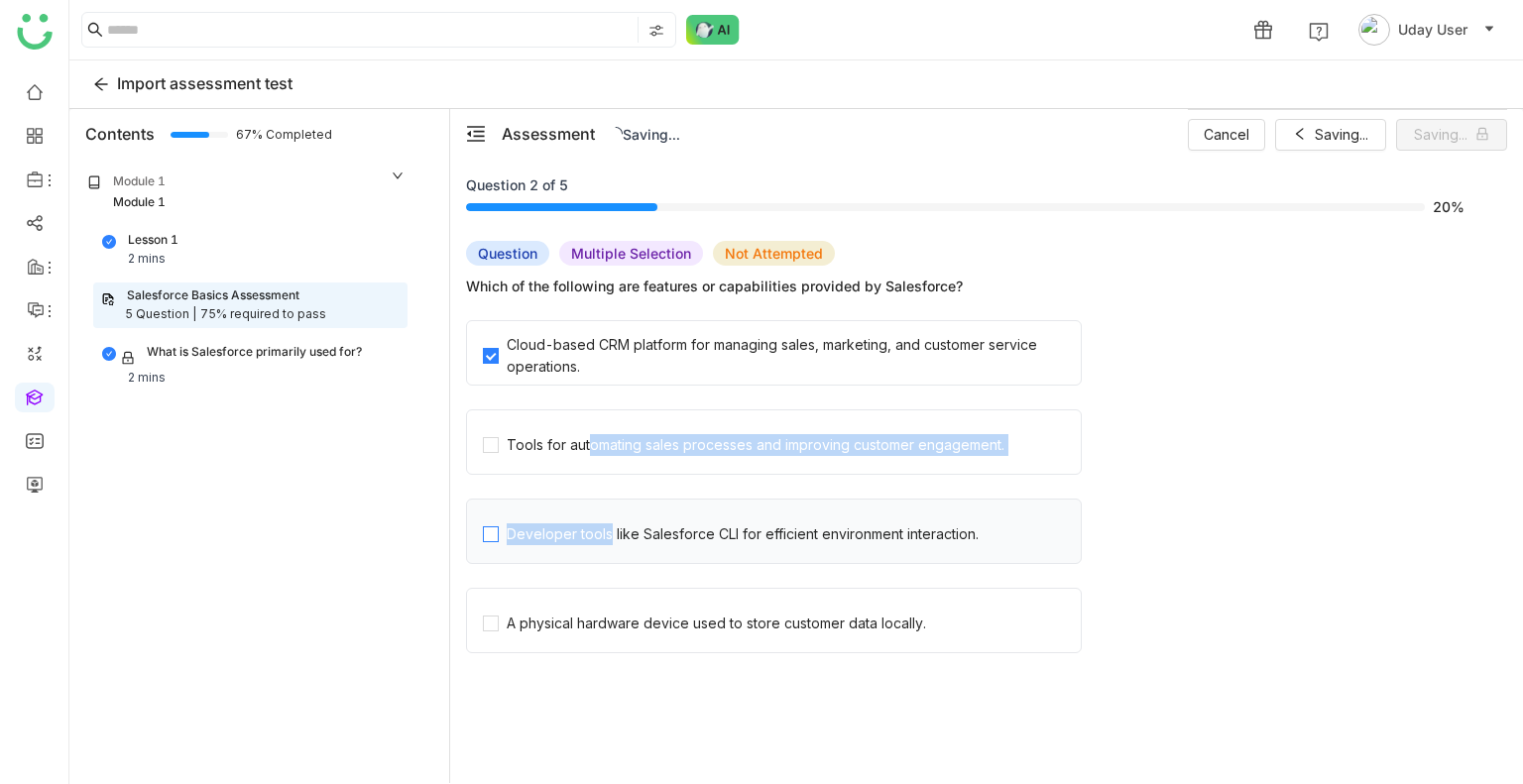 drag, startPoint x: 584, startPoint y: 442, endPoint x: 602, endPoint y: 547, distance: 106.53169 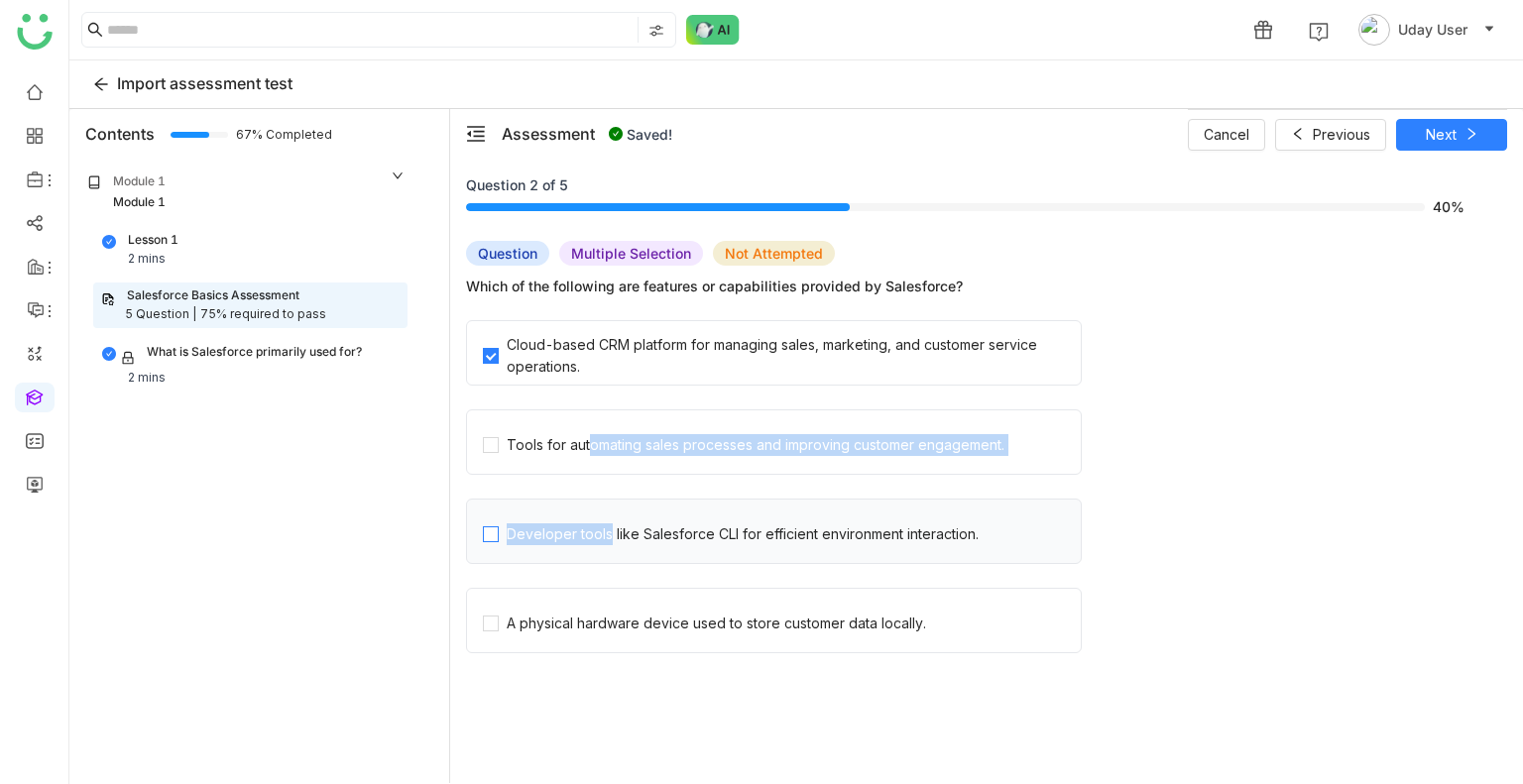 click on "Developer tools like Salesforce CLI for efficient environment interaction." 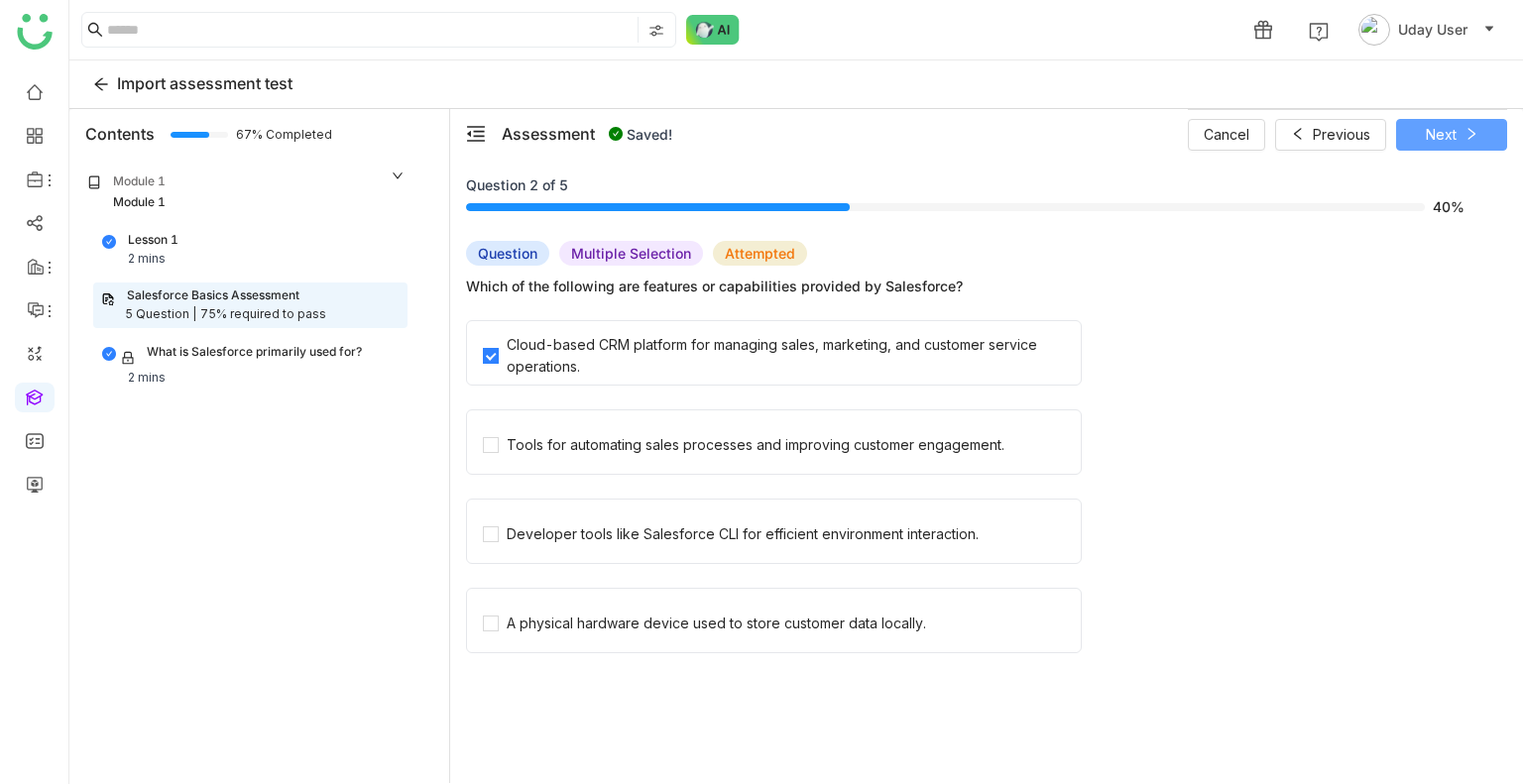 click on "Next" at bounding box center [1452, 135] 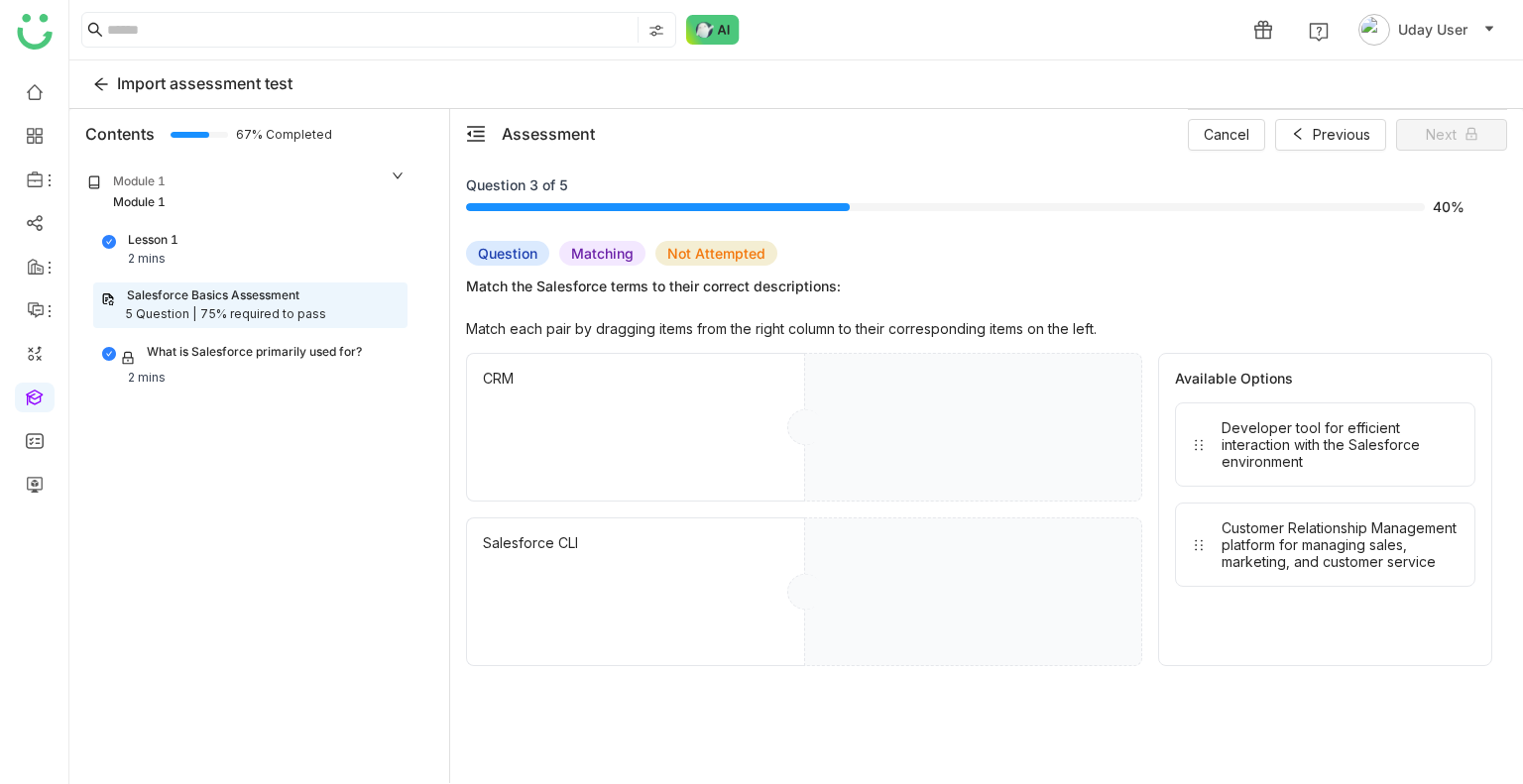 drag, startPoint x: 1357, startPoint y: 471, endPoint x: 1114, endPoint y: 504, distance: 245.2305 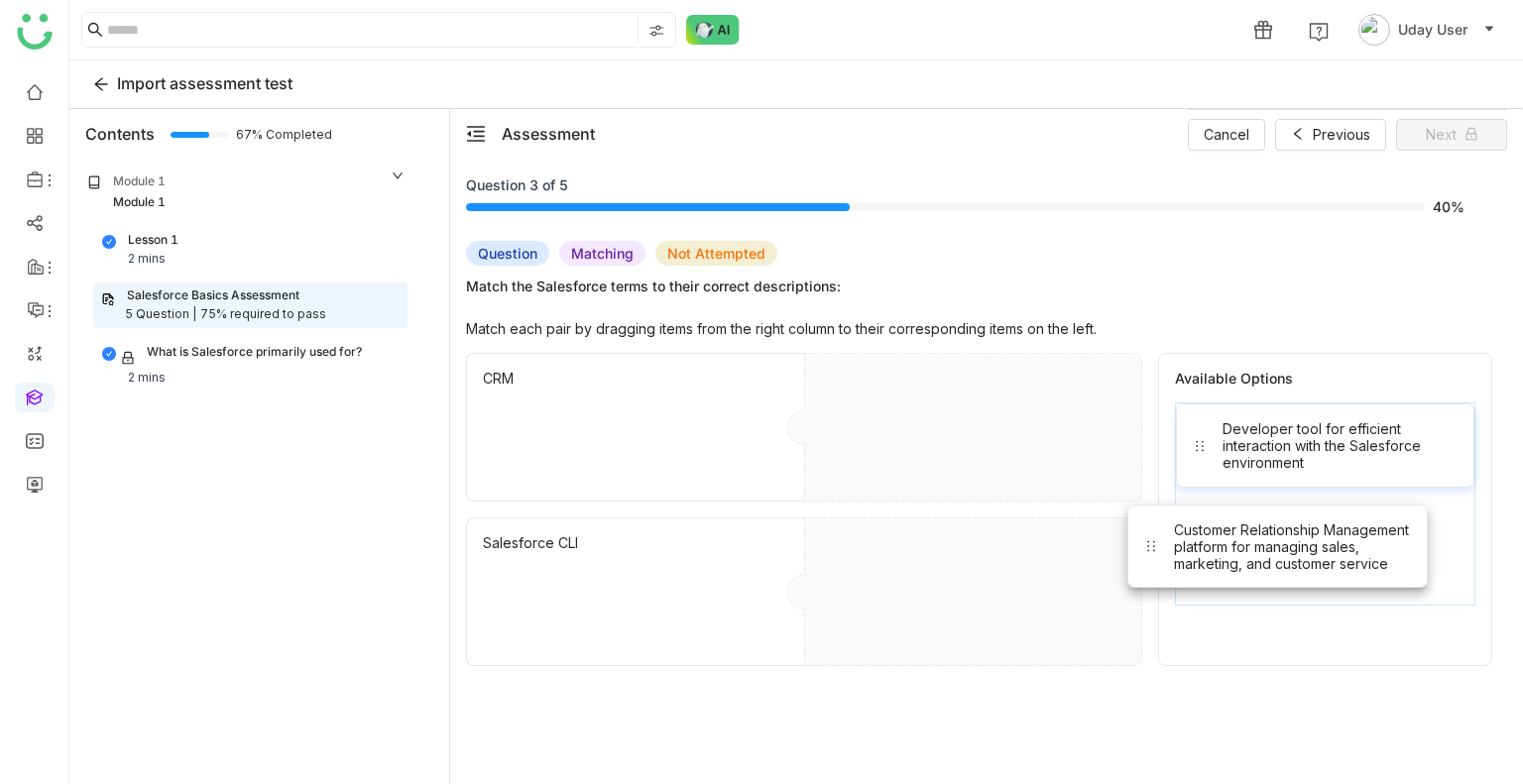 drag, startPoint x: 1282, startPoint y: 535, endPoint x: 979, endPoint y: 613, distance: 312.87857 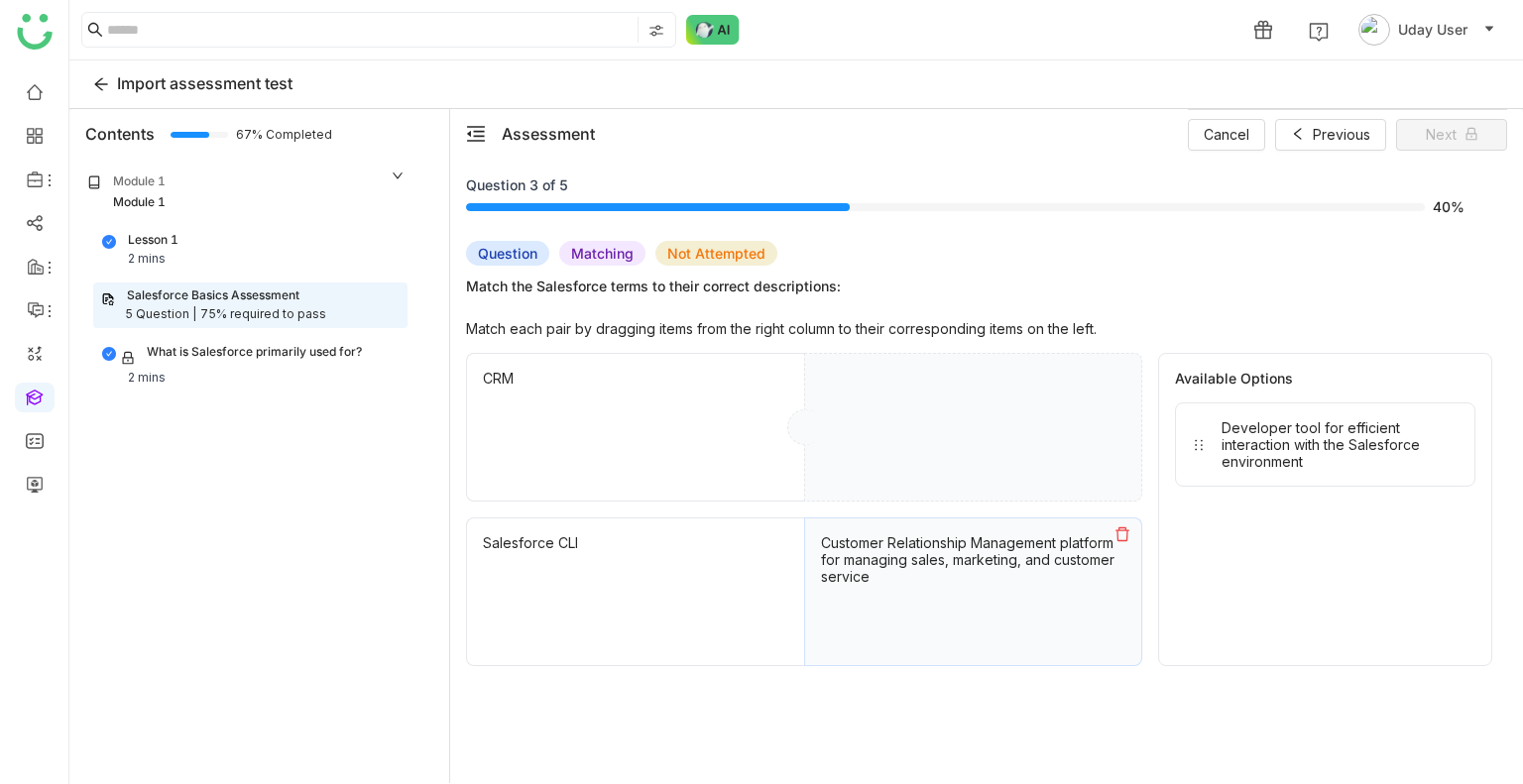 click on "Developer tool for efficient interaction with the Salesforce environment" at bounding box center (1340, 444) 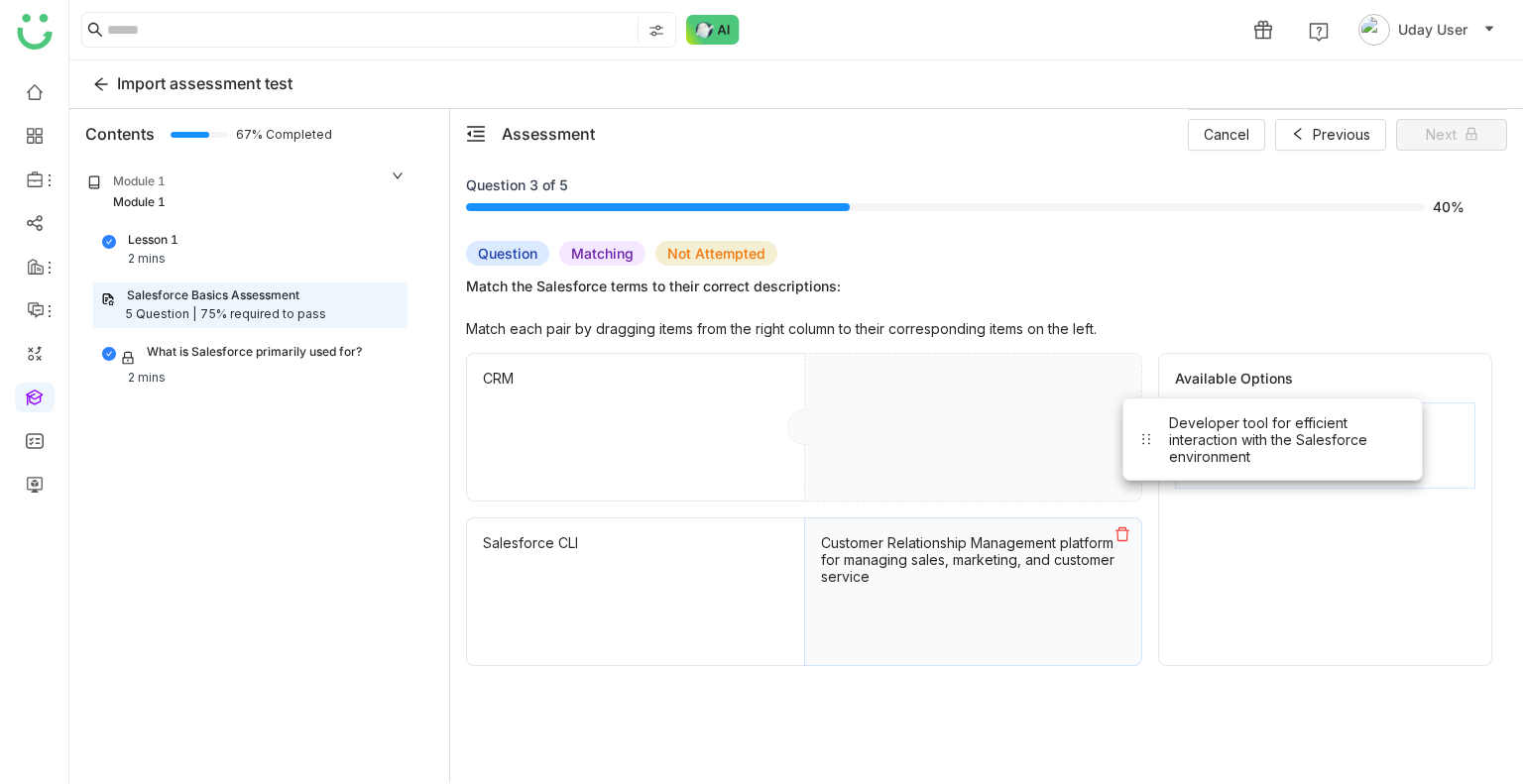 drag, startPoint x: 1283, startPoint y: 455, endPoint x: 995, endPoint y: 412, distance: 291.19238 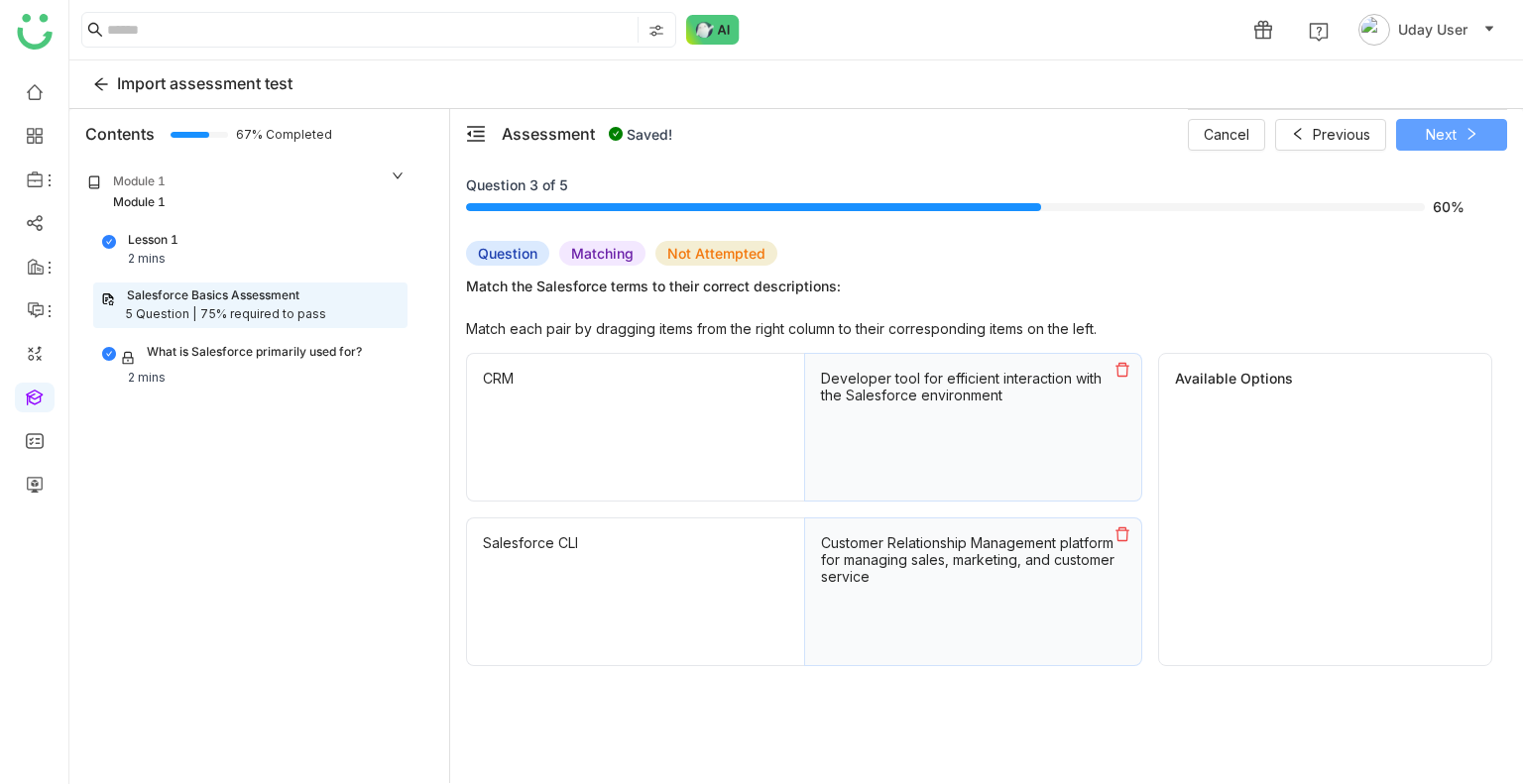 click on "Next" at bounding box center [1452, 135] 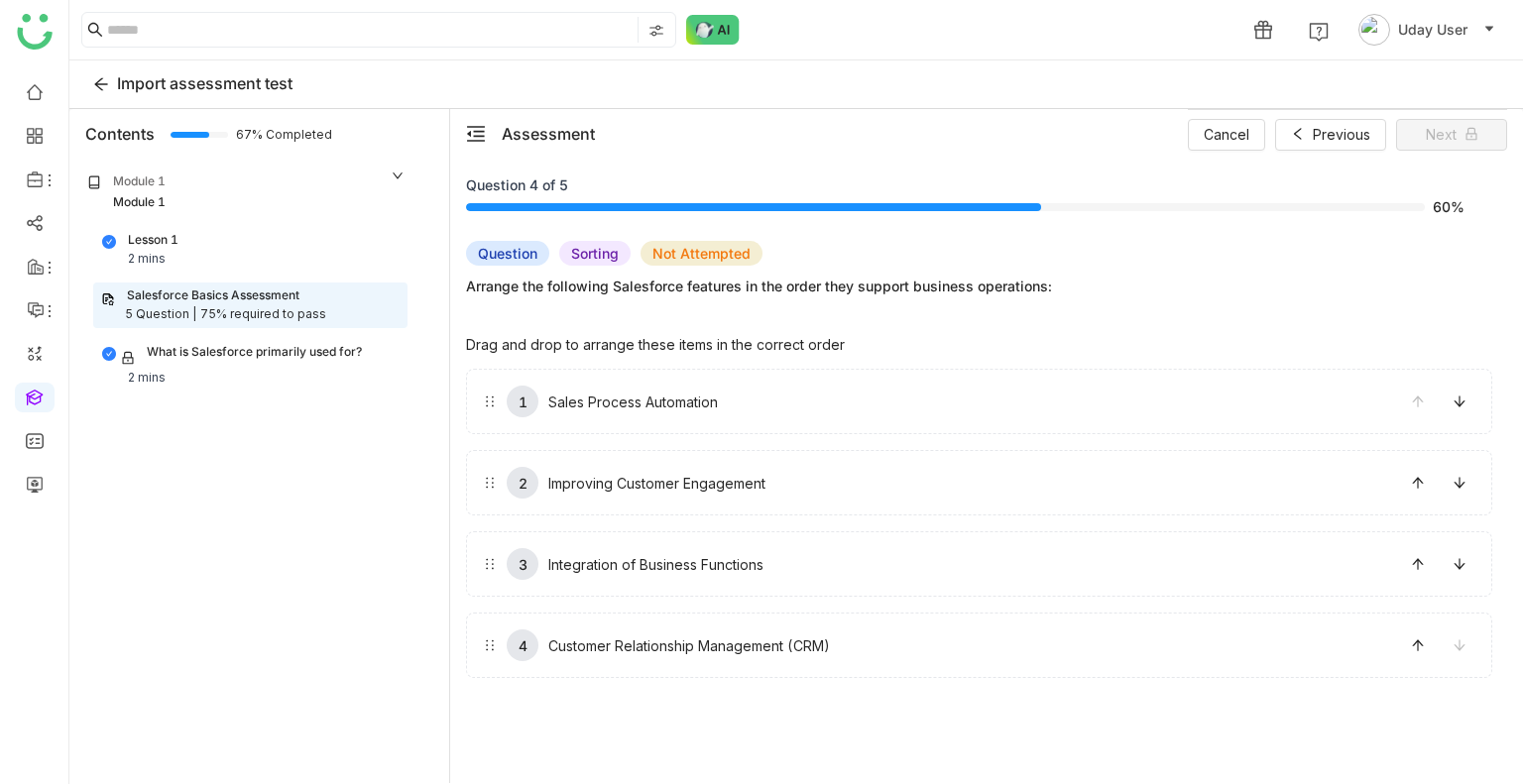 drag, startPoint x: 590, startPoint y: 400, endPoint x: 589, endPoint y: 528, distance: 128.00391 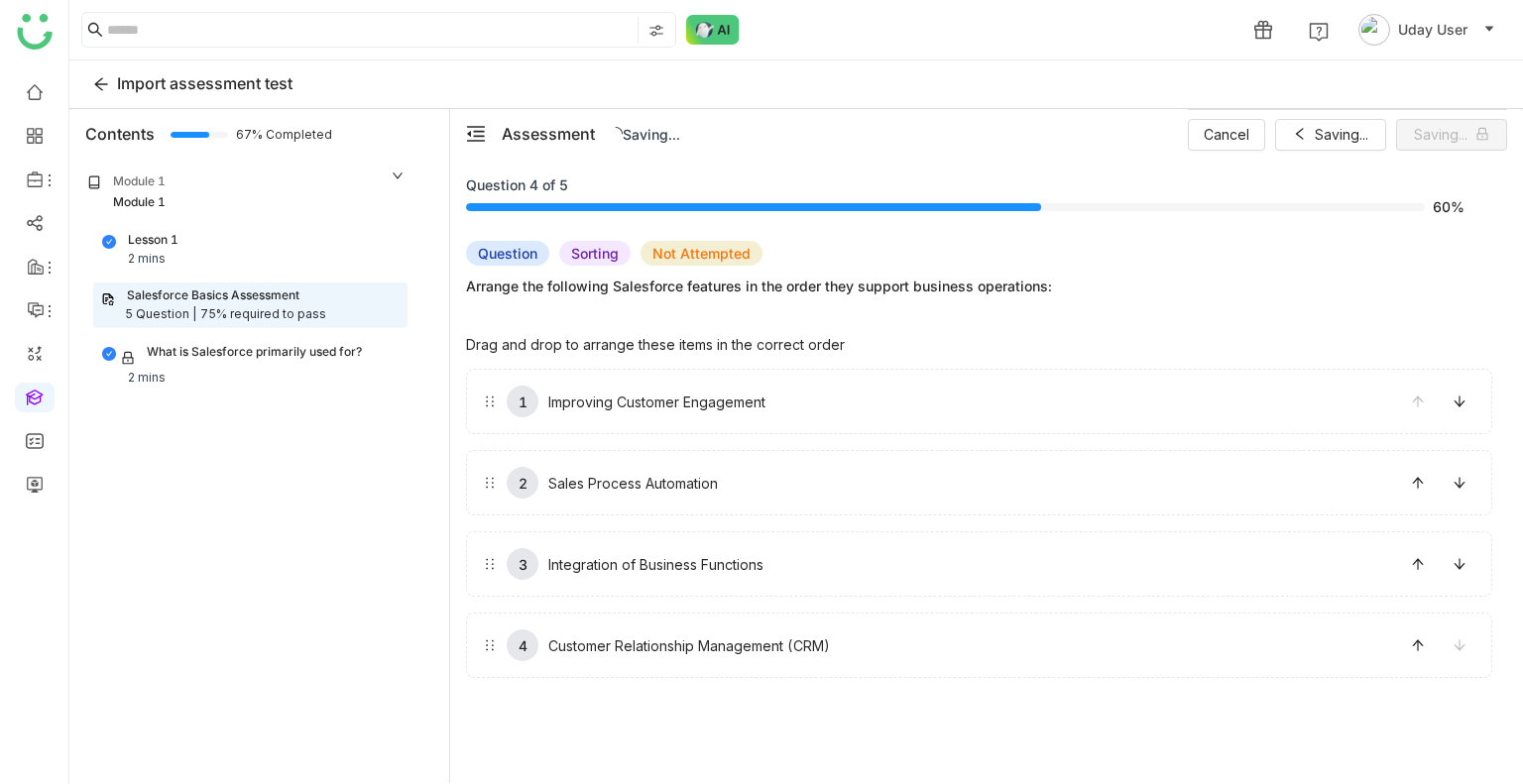 drag, startPoint x: 611, startPoint y: 566, endPoint x: 643, endPoint y: 655, distance: 94.57801 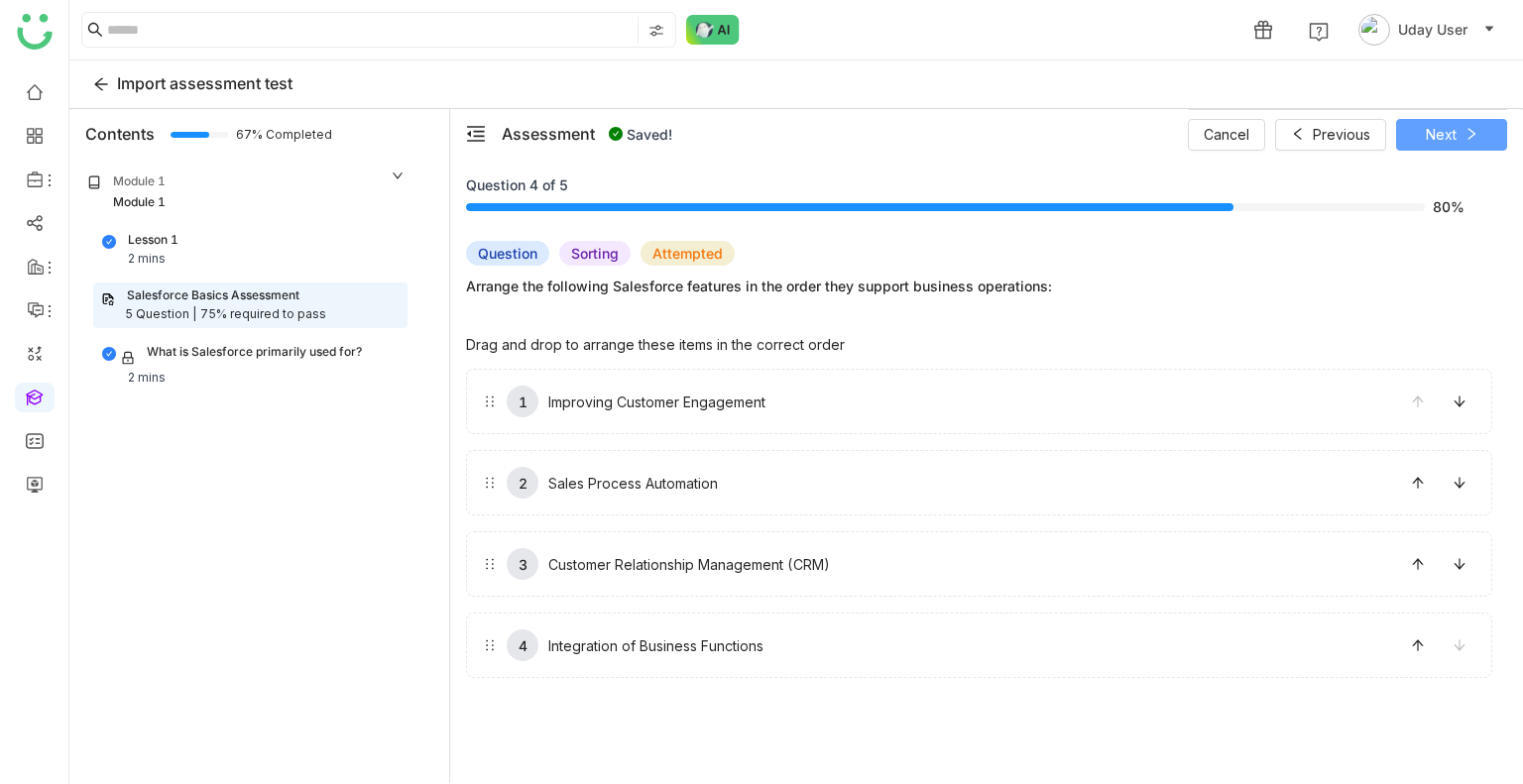 click on "Next" at bounding box center (1452, 135) 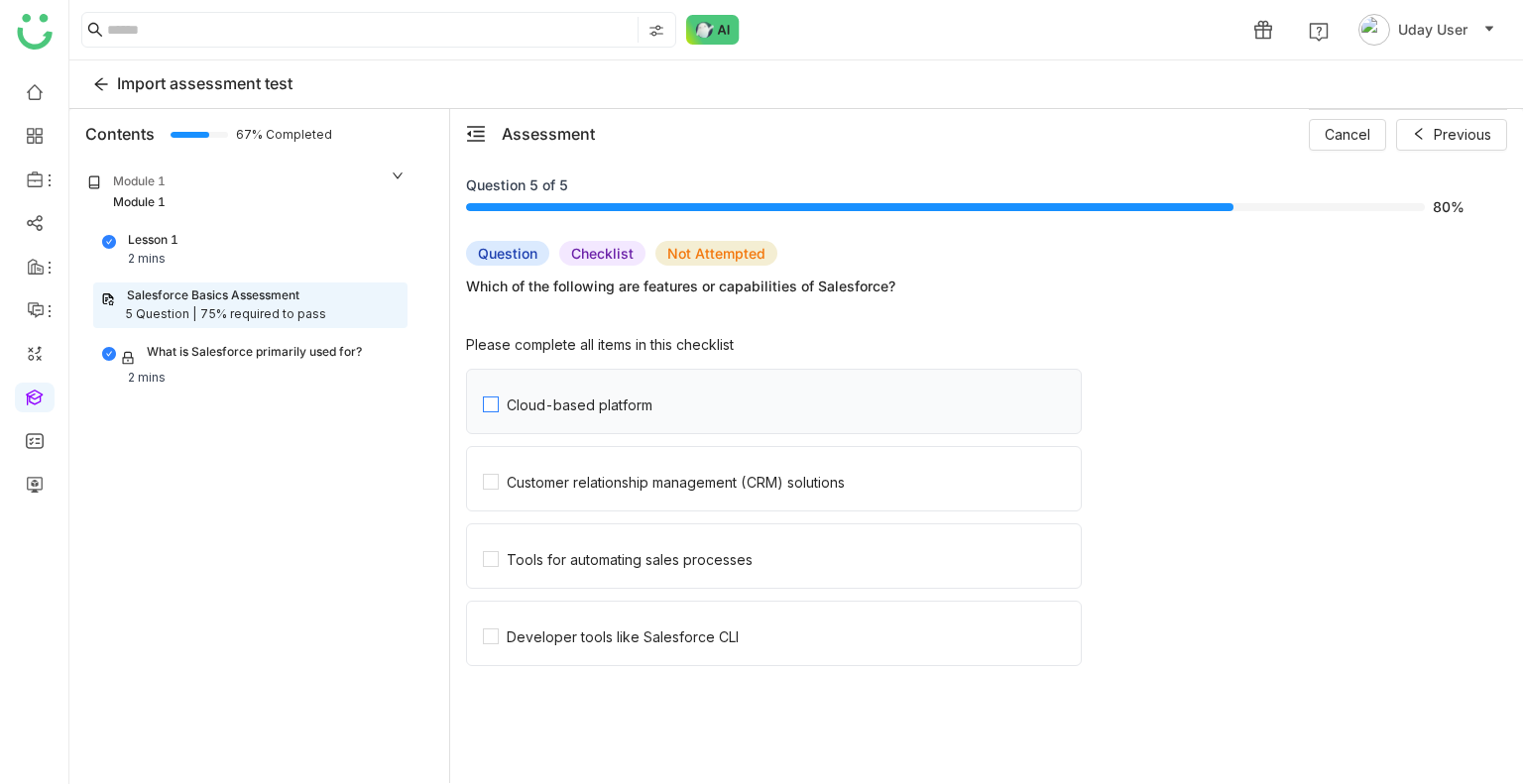 click on "Cloud-based platform" 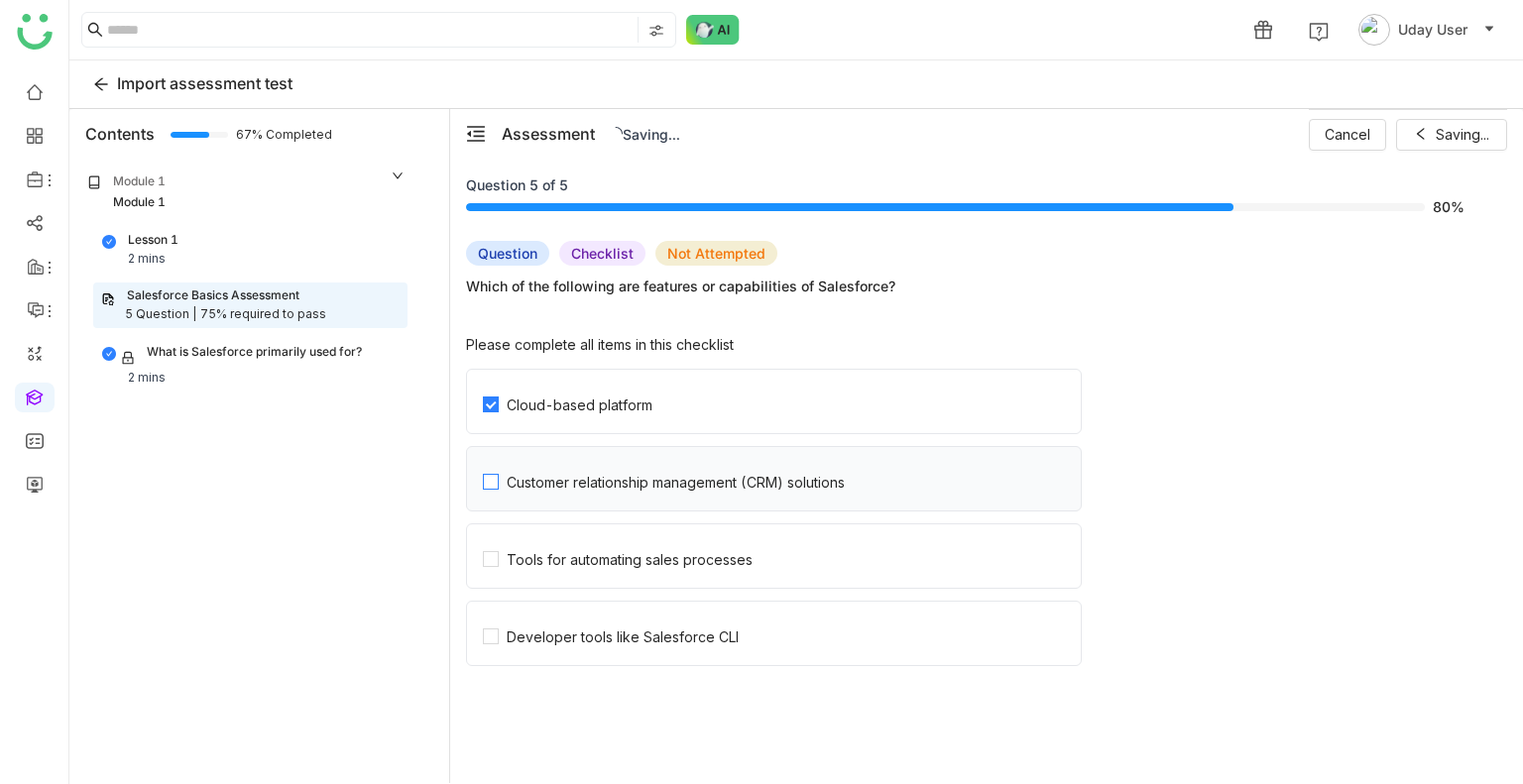 click on "Customer relationship management (CRM) solutions" 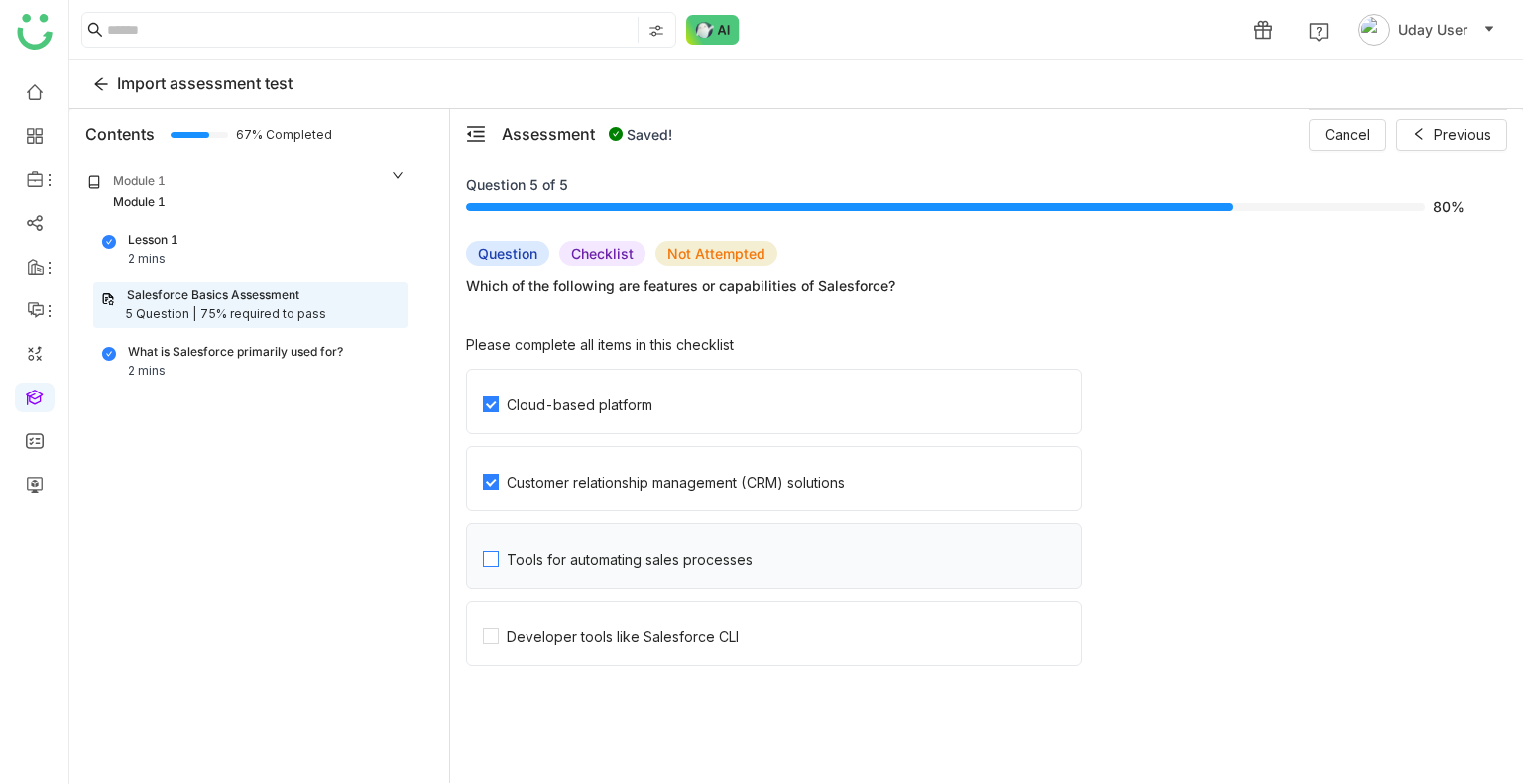 click on "Tools for automating sales processes" 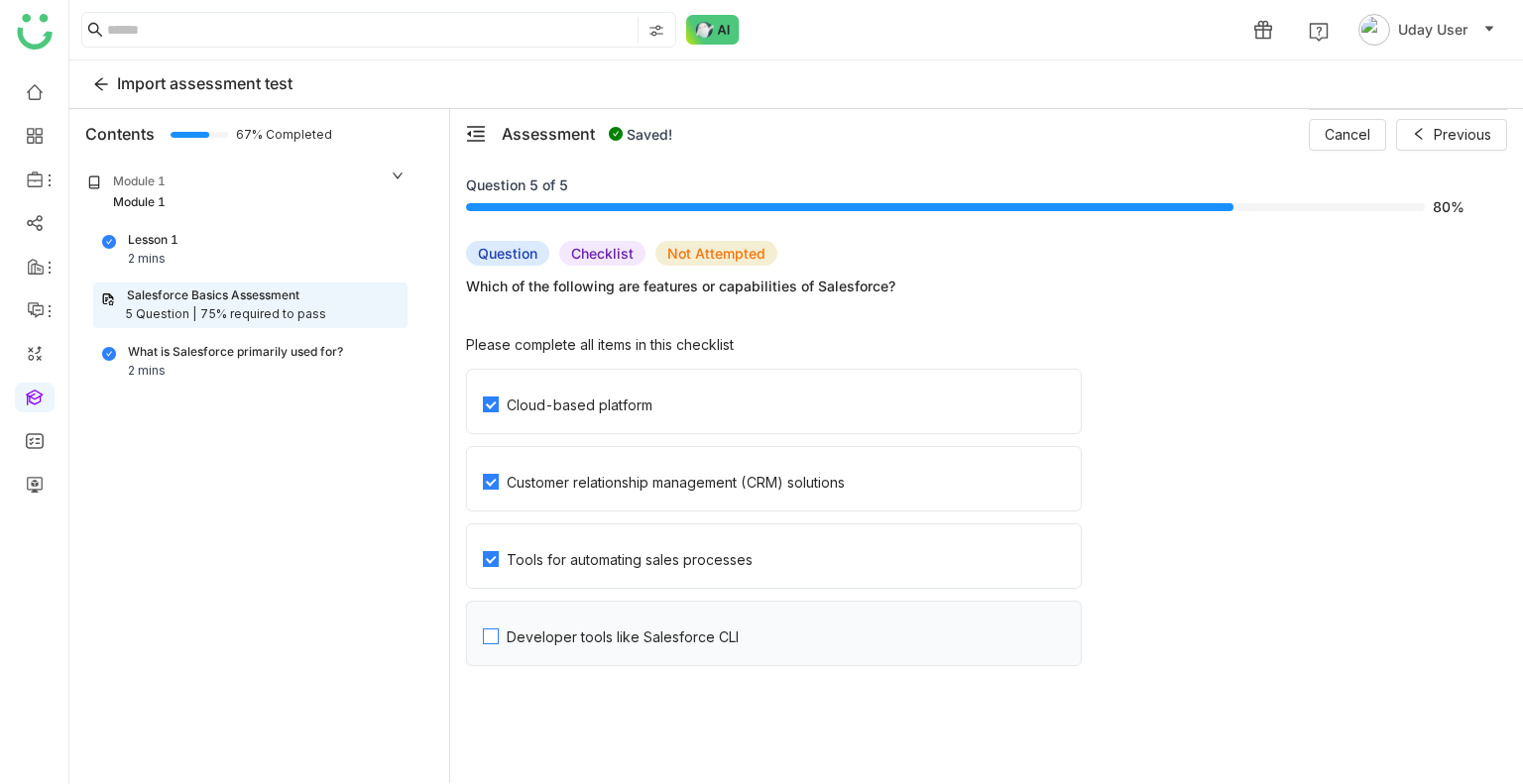 click on "Developer tools like Salesforce CLI" 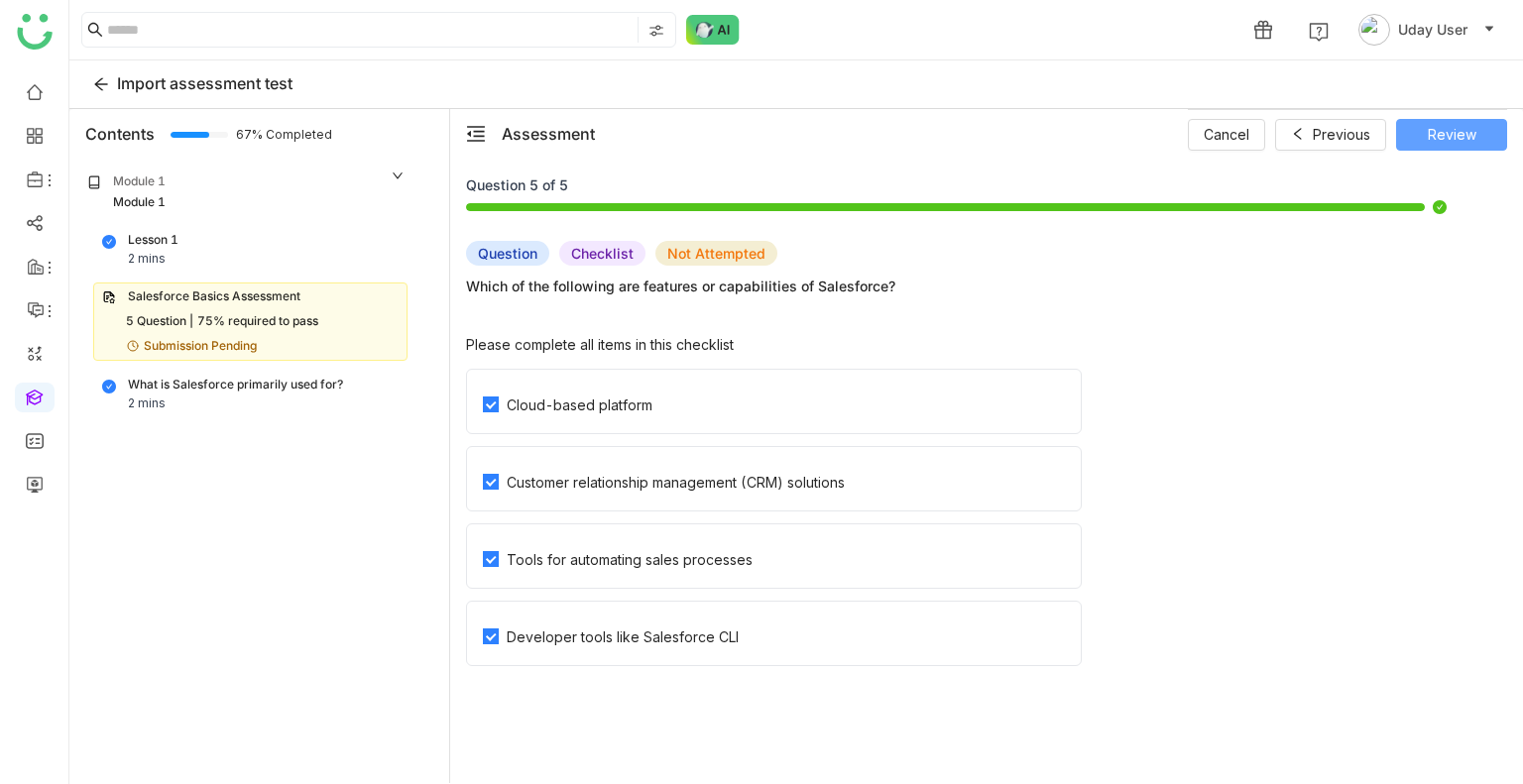 click on "Review" at bounding box center [1452, 135] 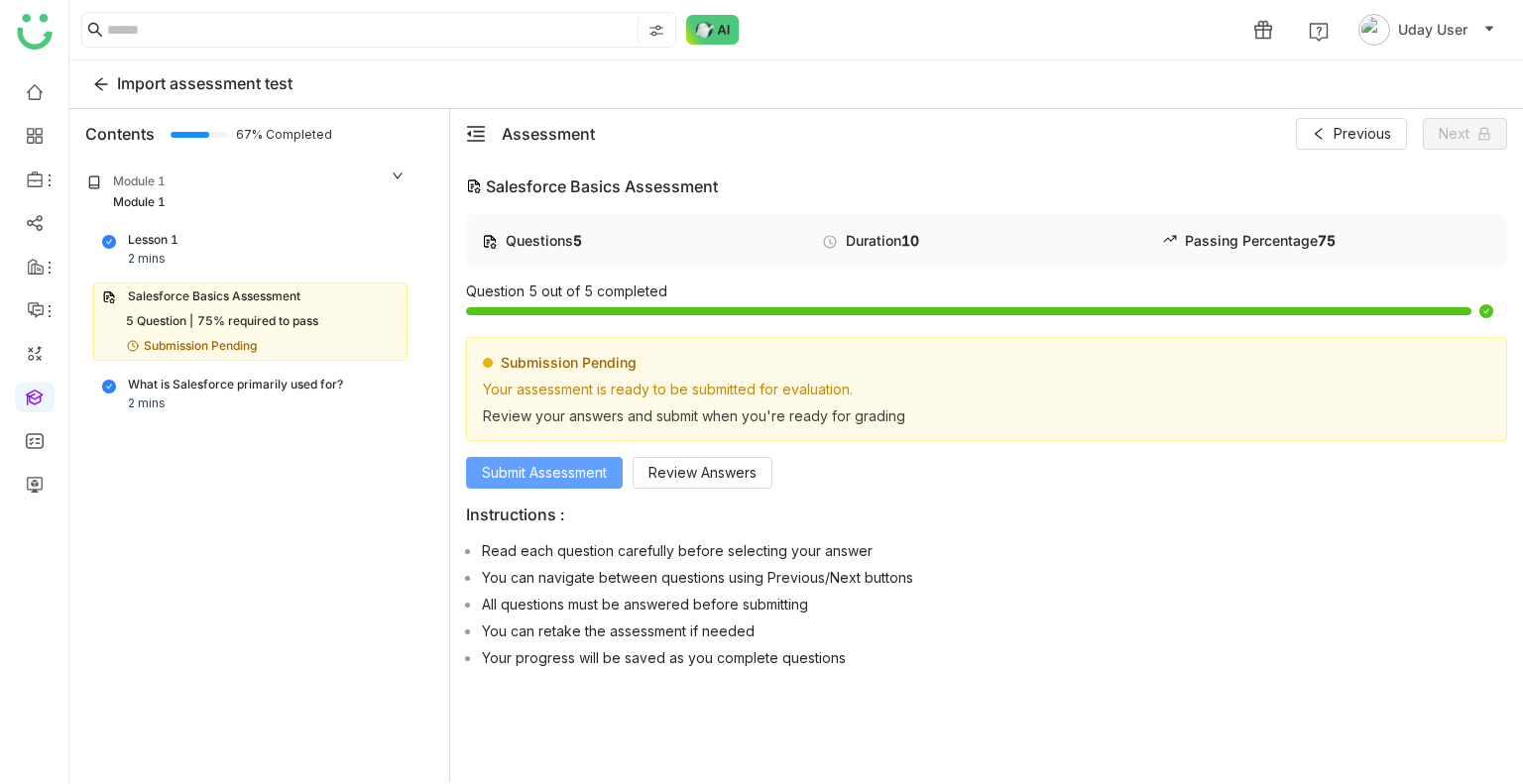 click on "Submit Assessment" 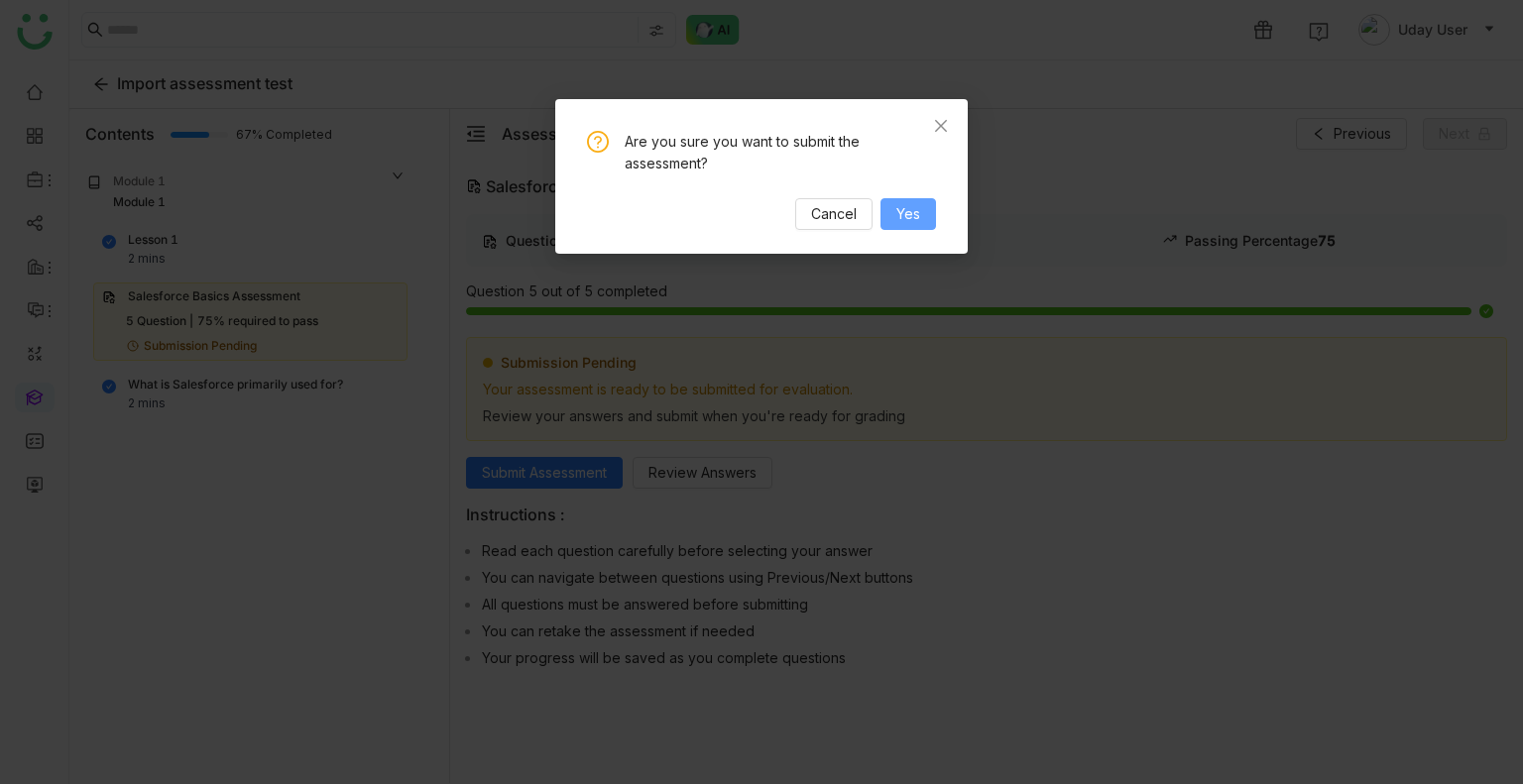 click on "Yes" at bounding box center [908, 214] 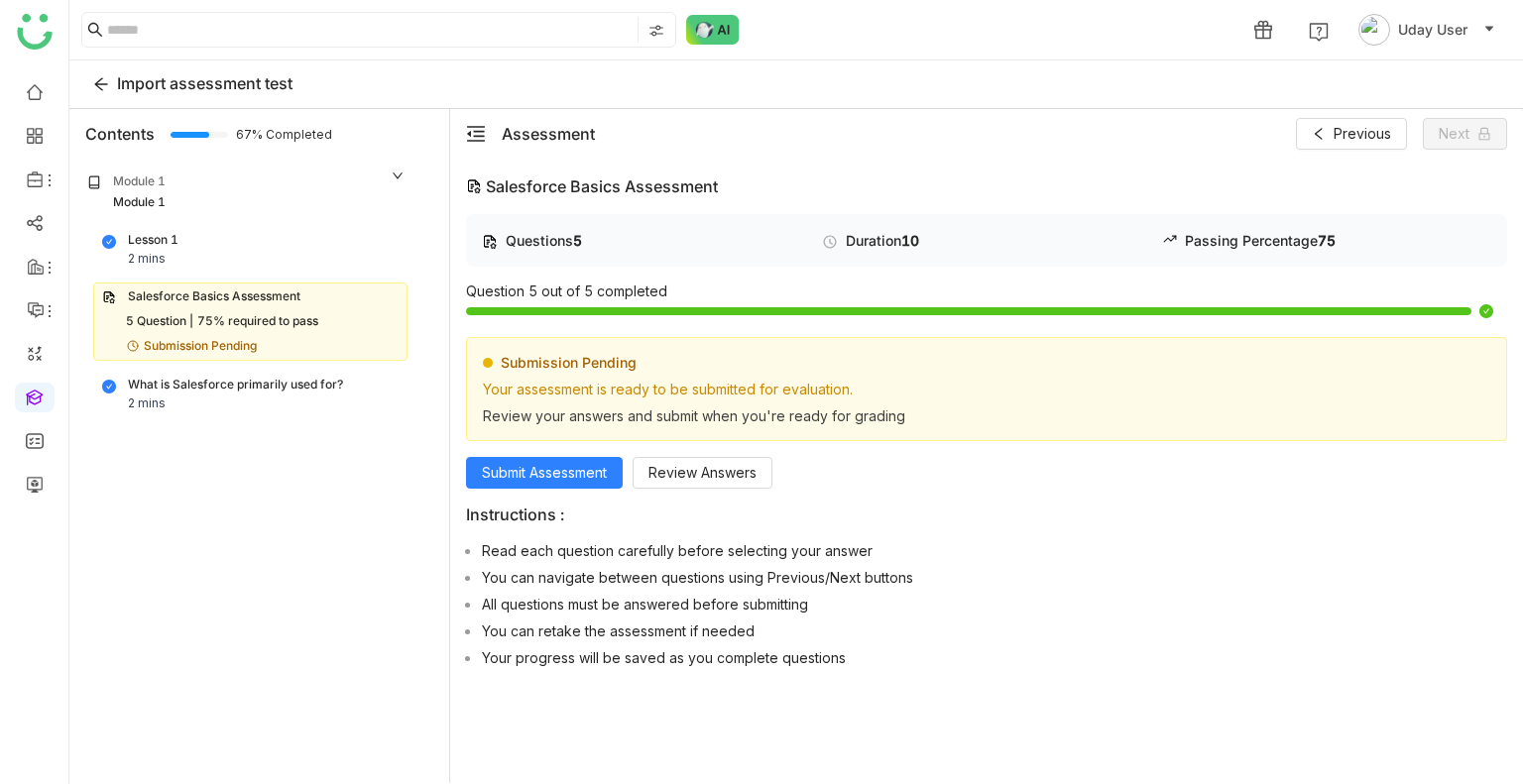 click on "What is Salesforce primarily used for? 2 mins" 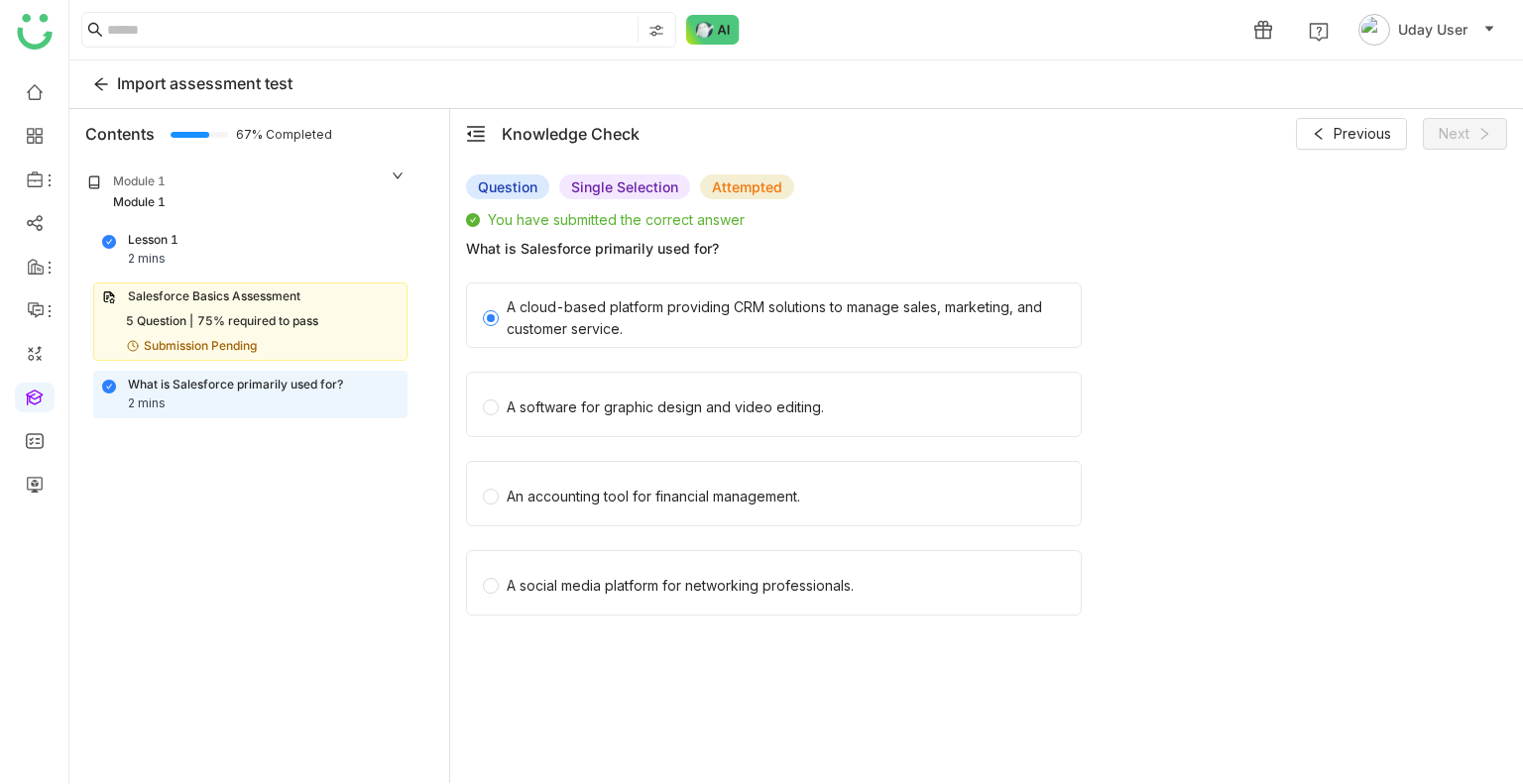 click on "75% required to pass" 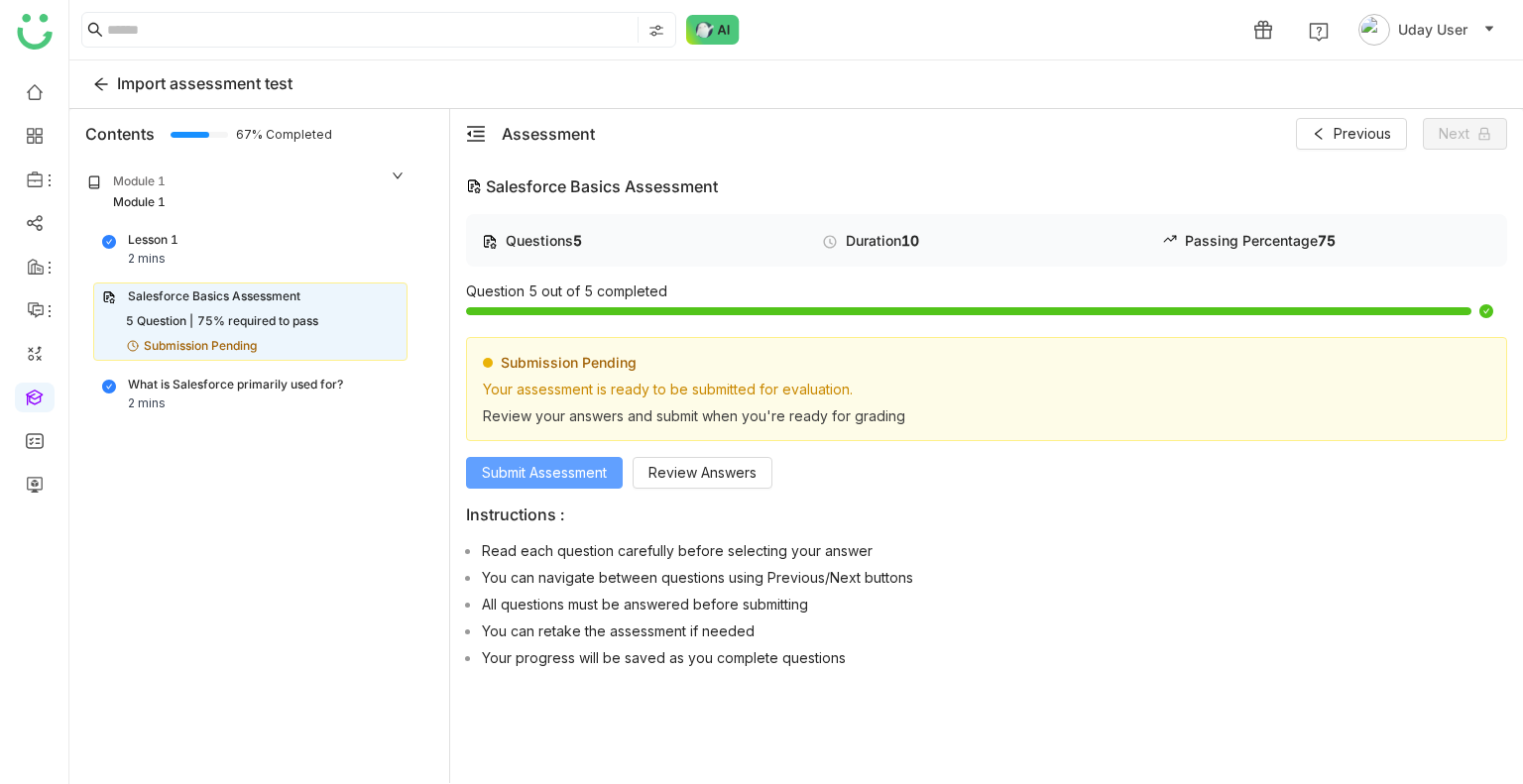 click on "Submit Assessment" 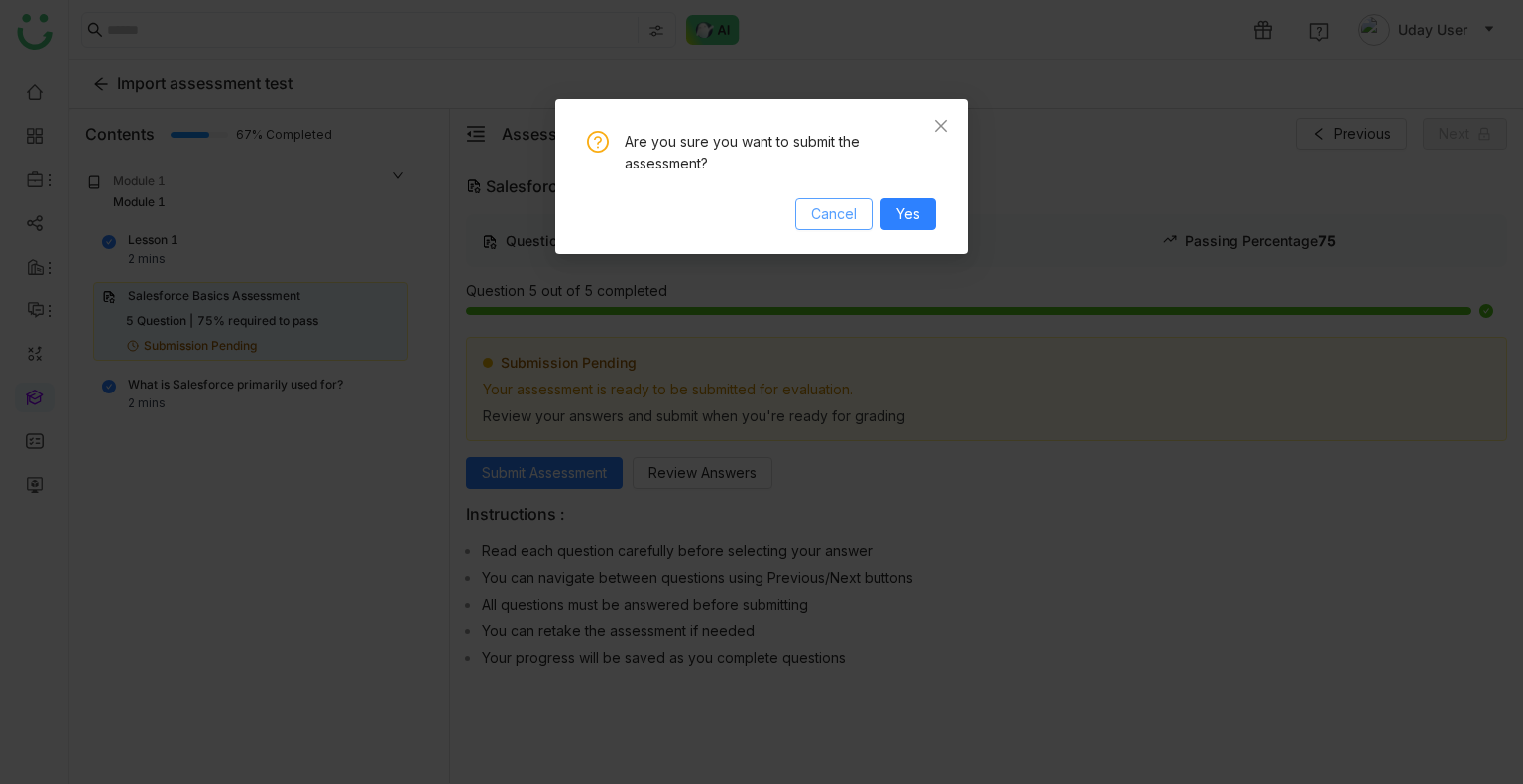click on "Cancel" at bounding box center [834, 214] 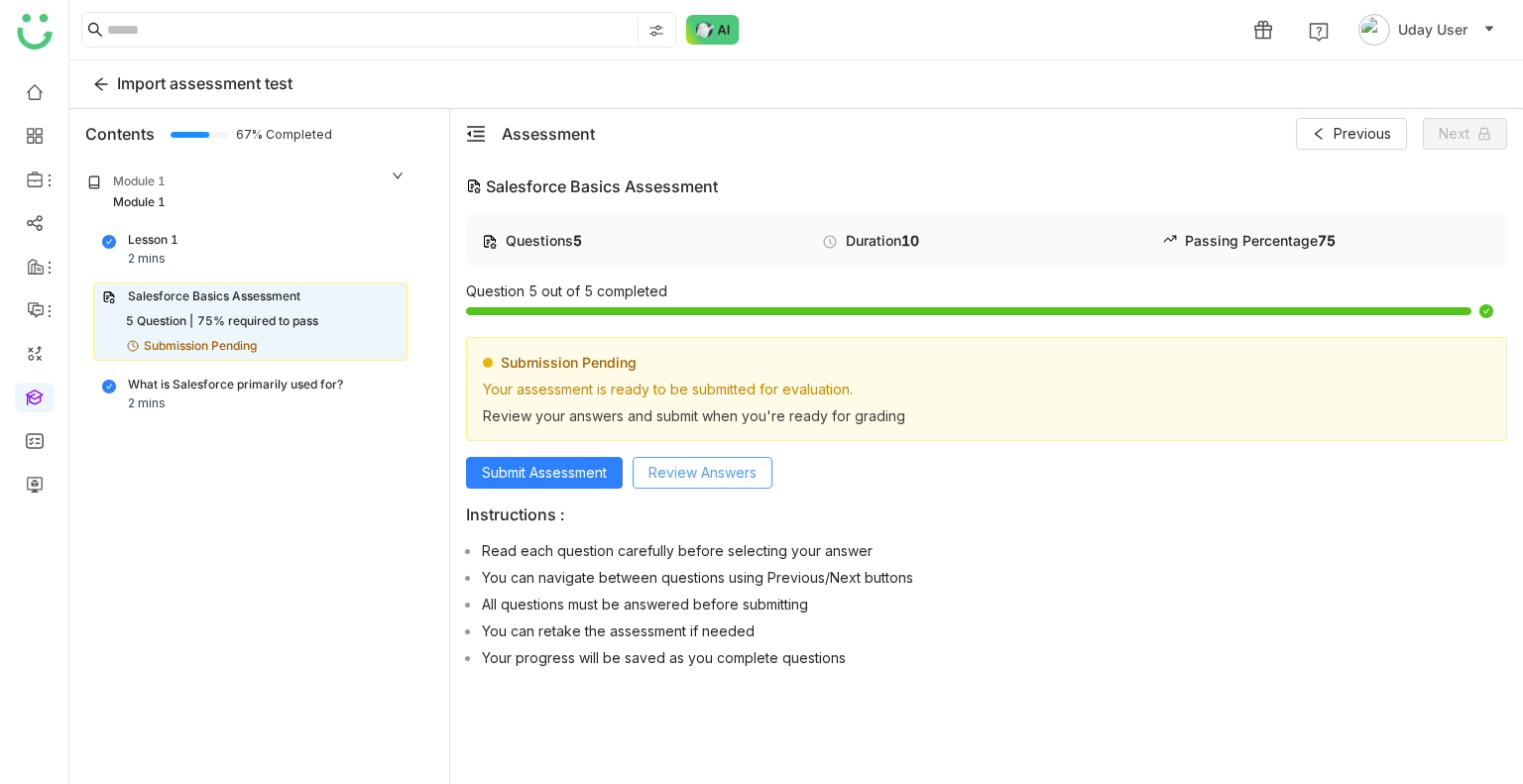 click on "Review Answers" 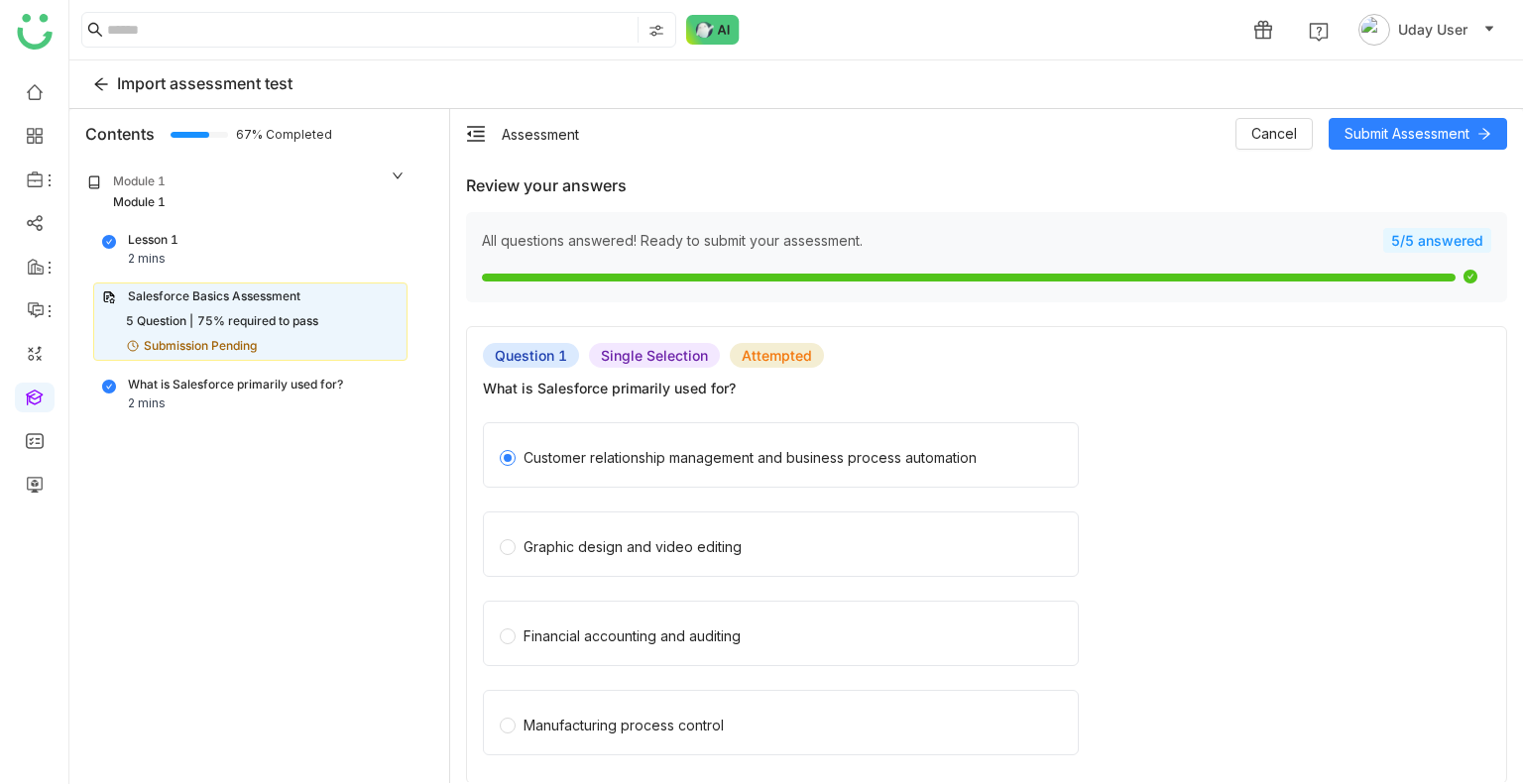 click 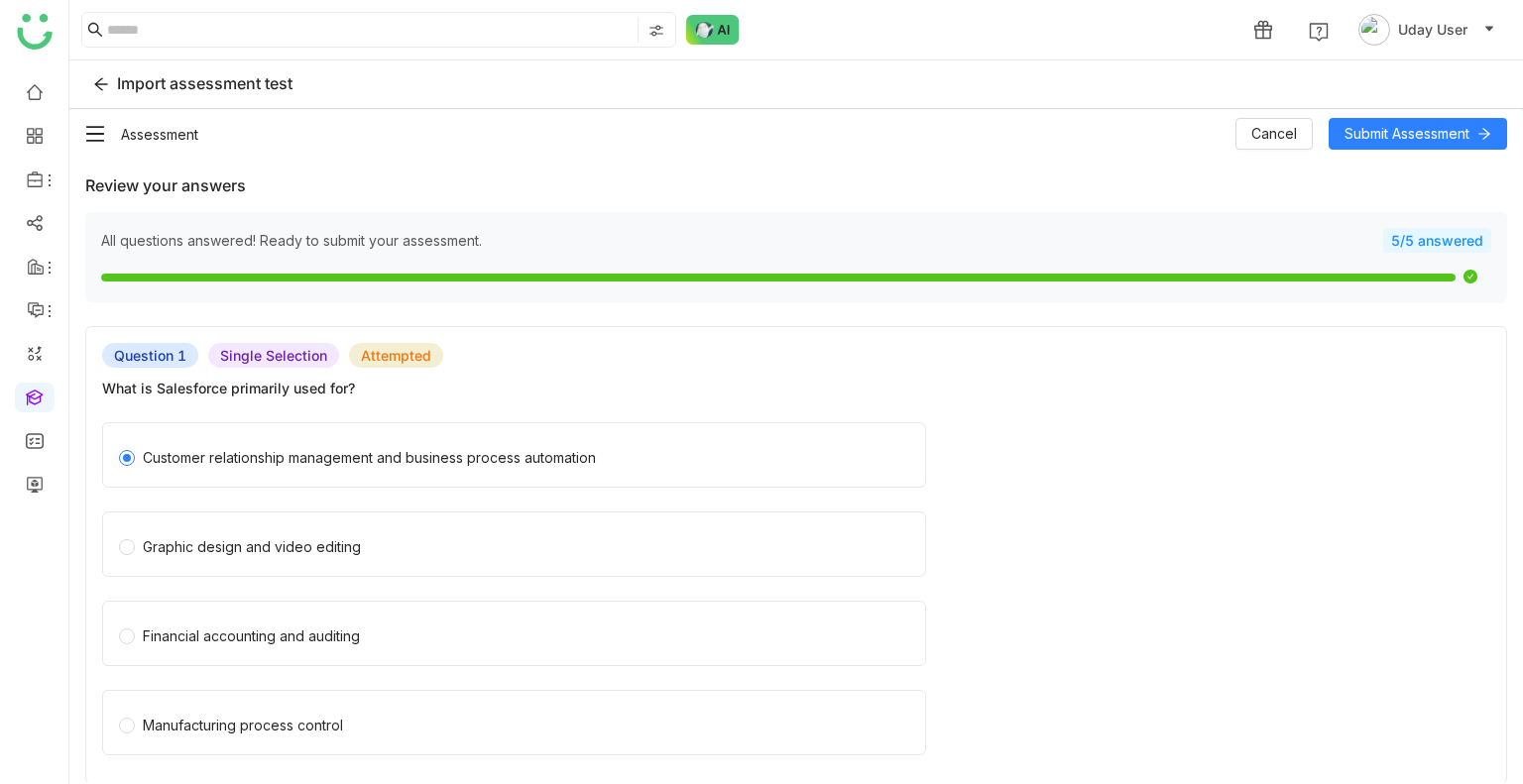 click 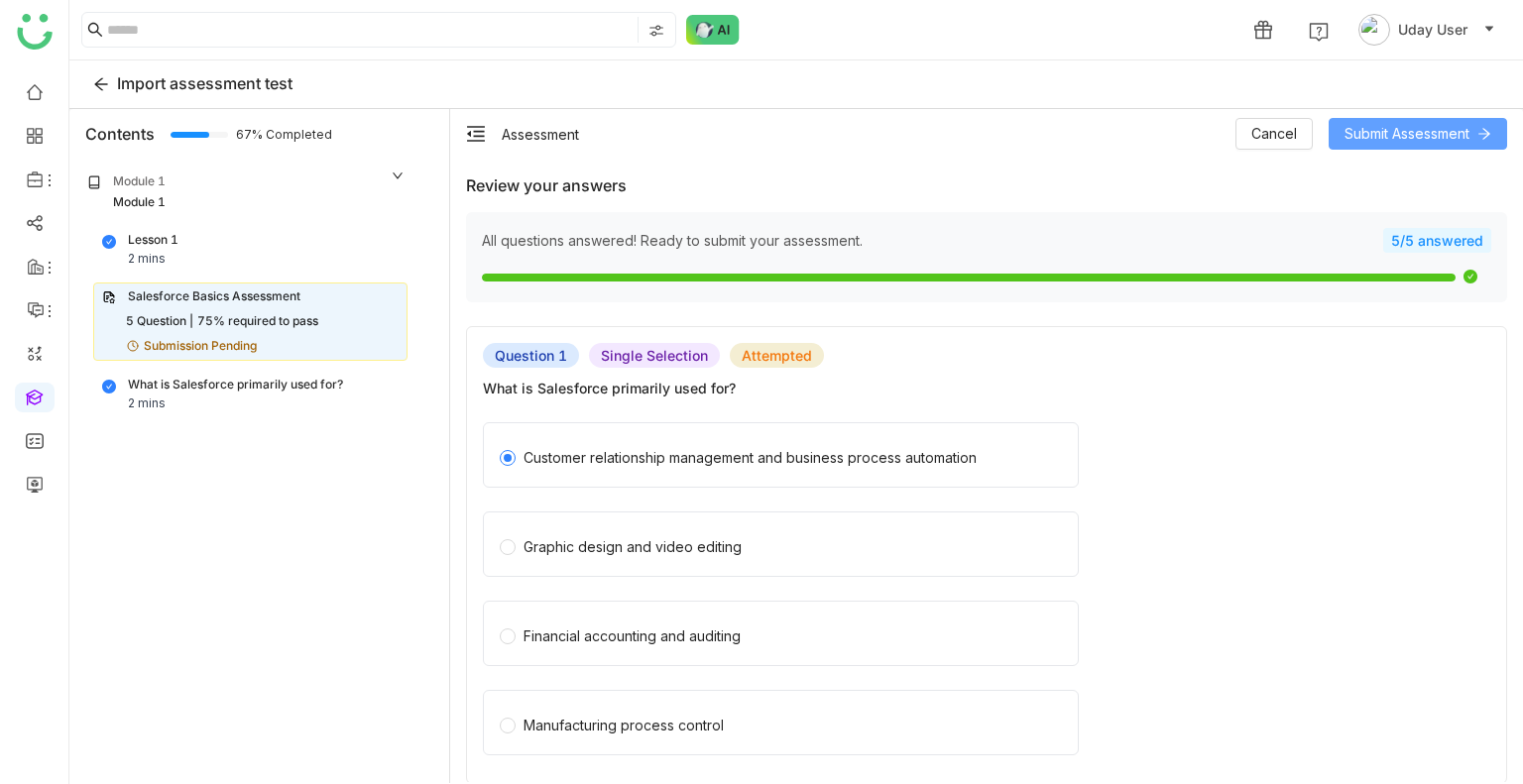 click on "Submit Assessment" at bounding box center [1407, 134] 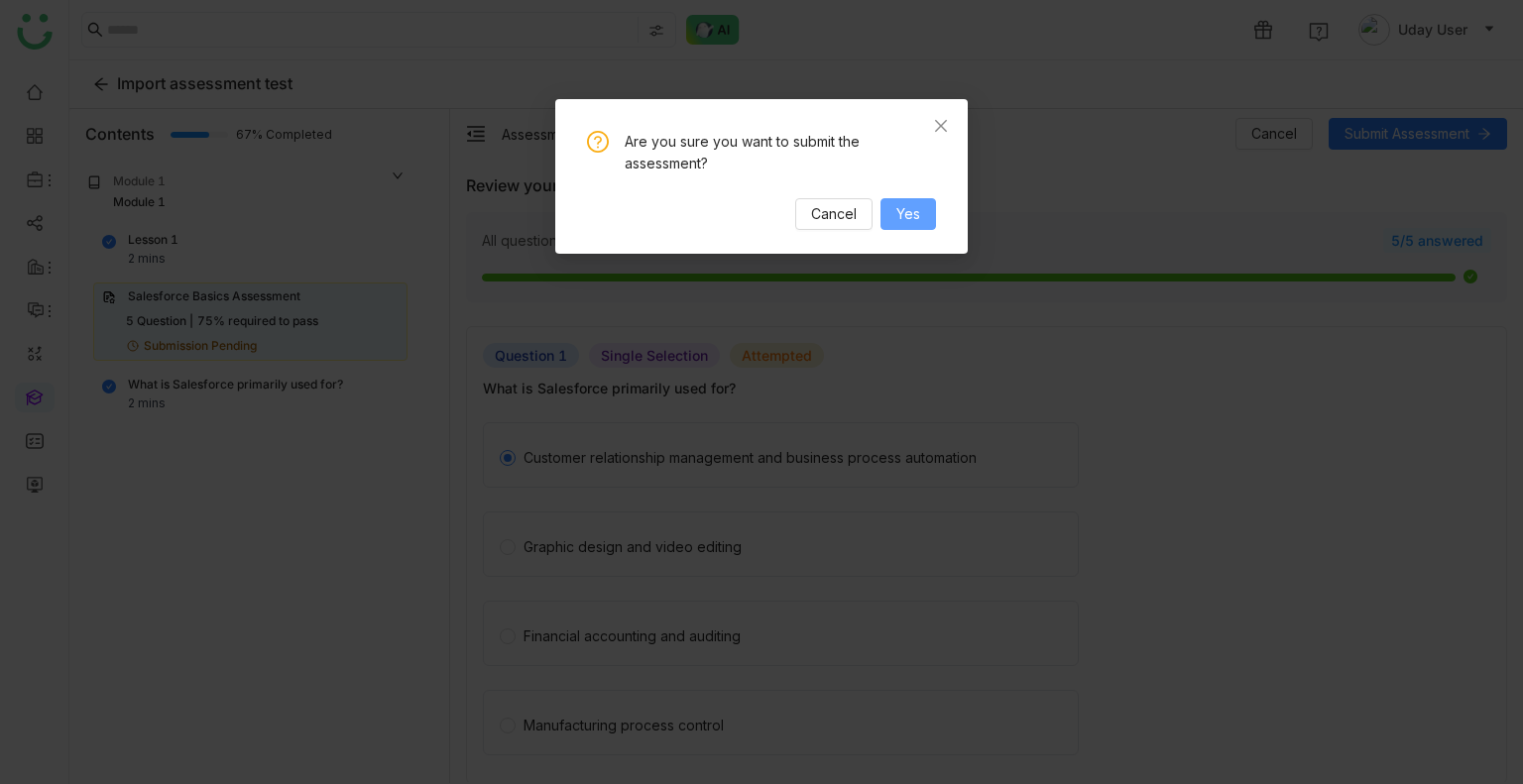 click on "Yes" at bounding box center [908, 214] 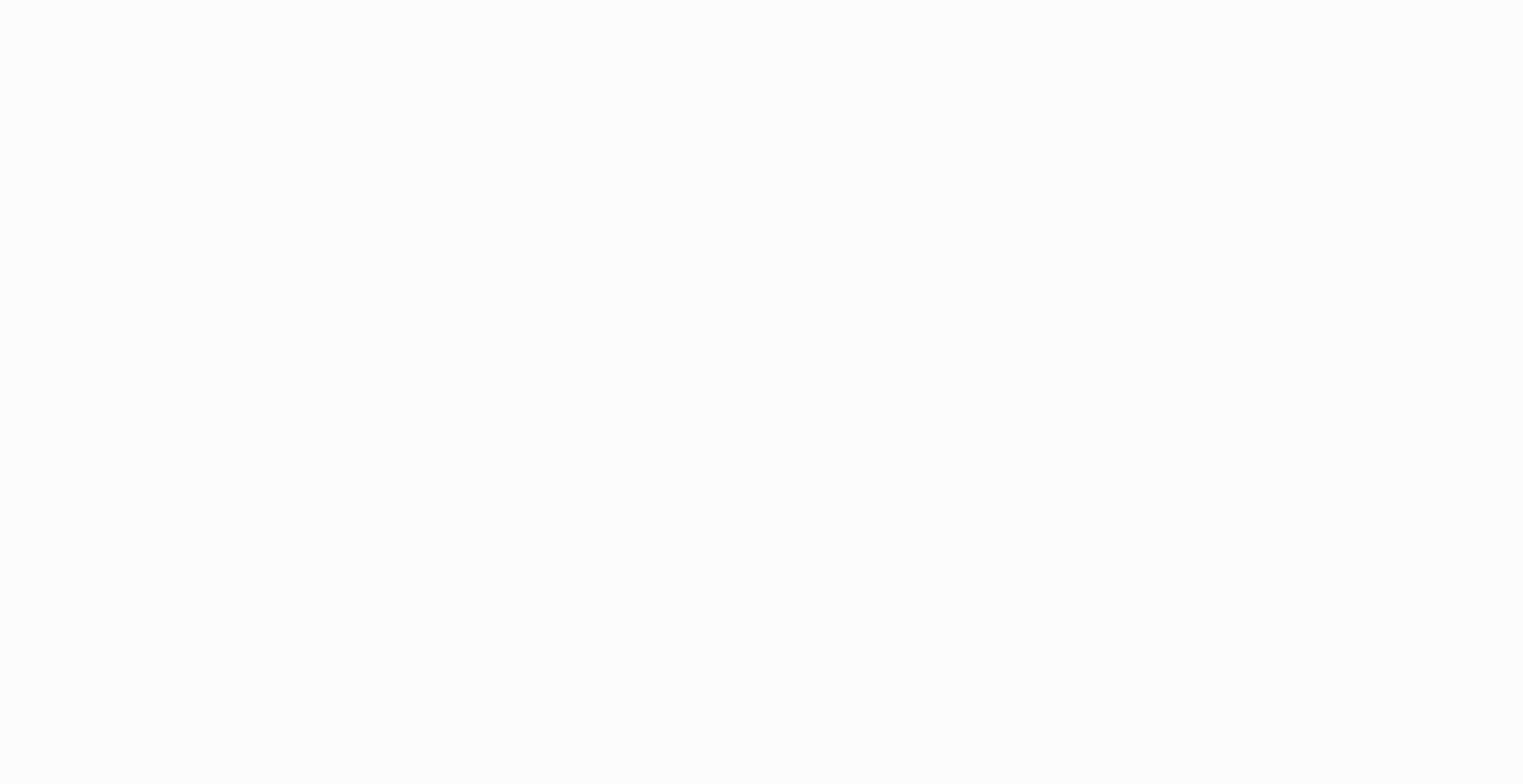 scroll, scrollTop: 0, scrollLeft: 0, axis: both 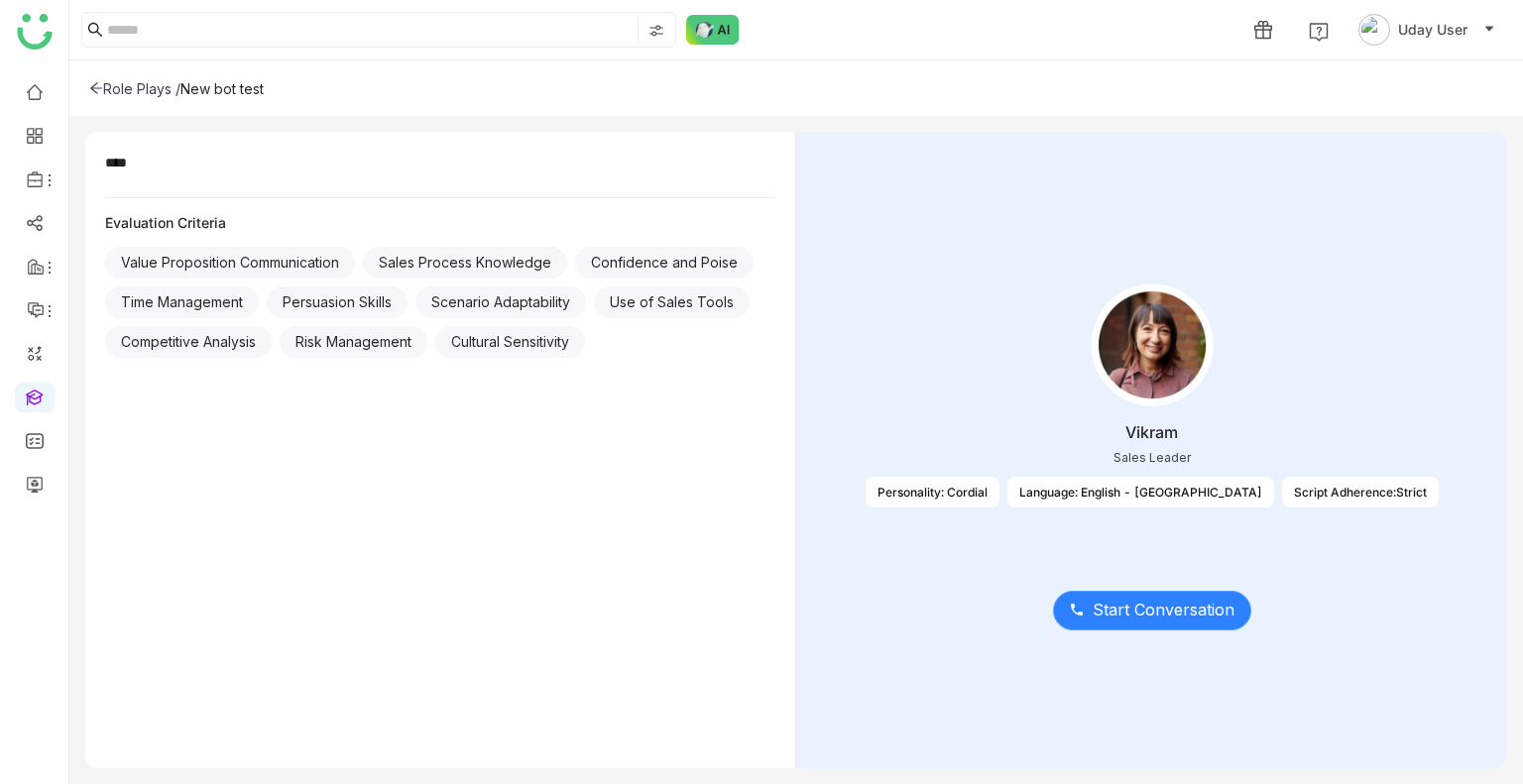 click on "Start Conversation" 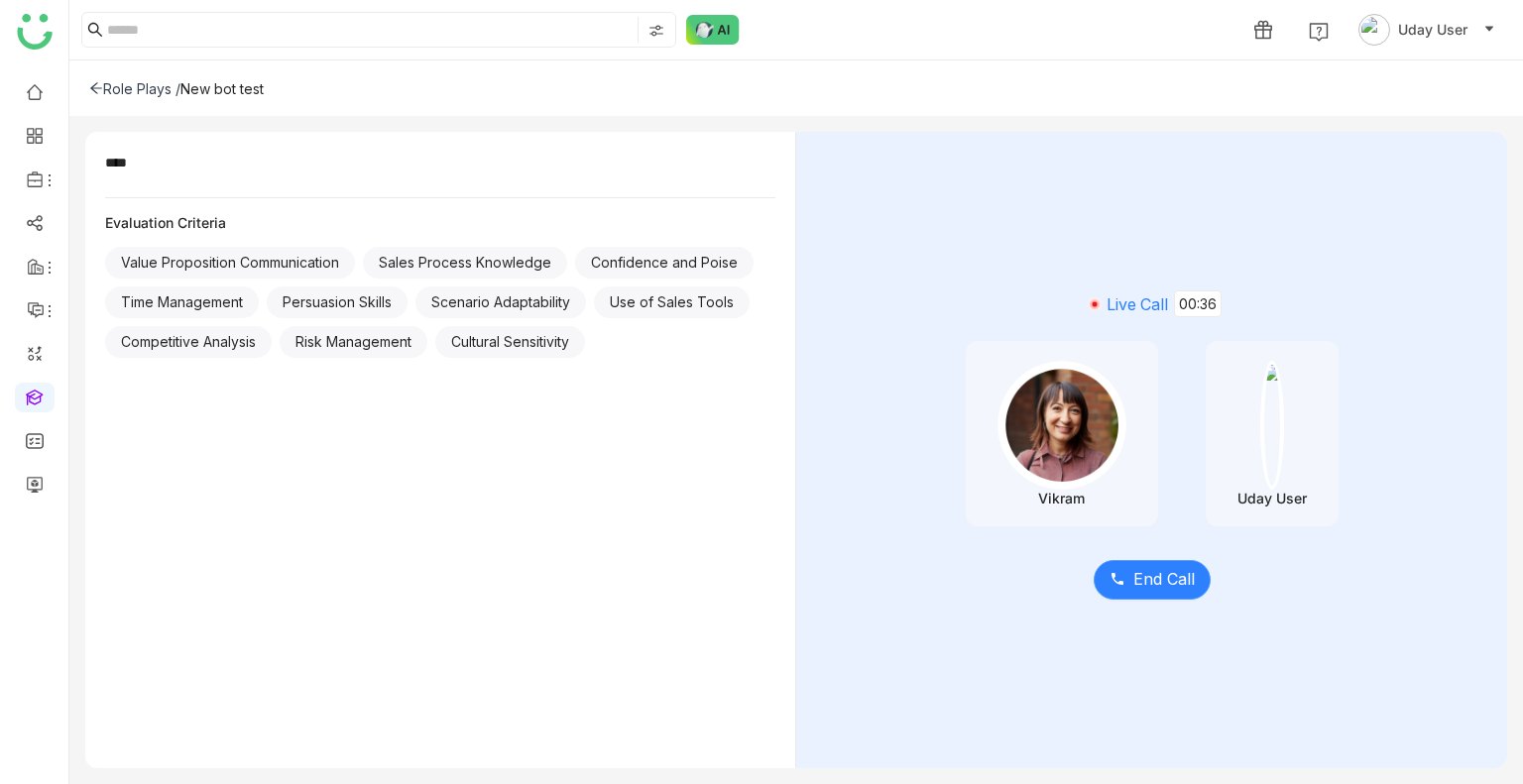 click on "End Call" 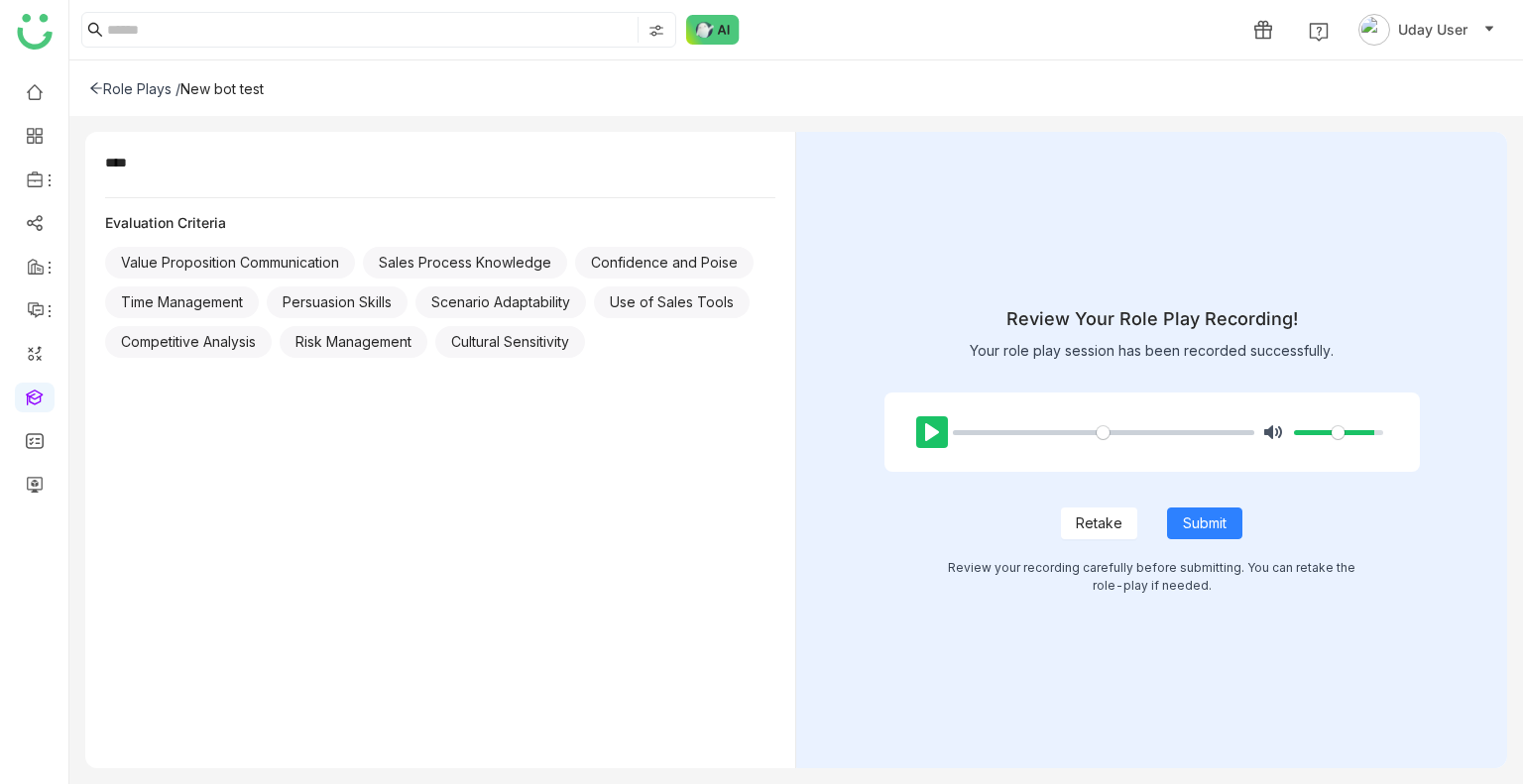 click on "Pause Play" 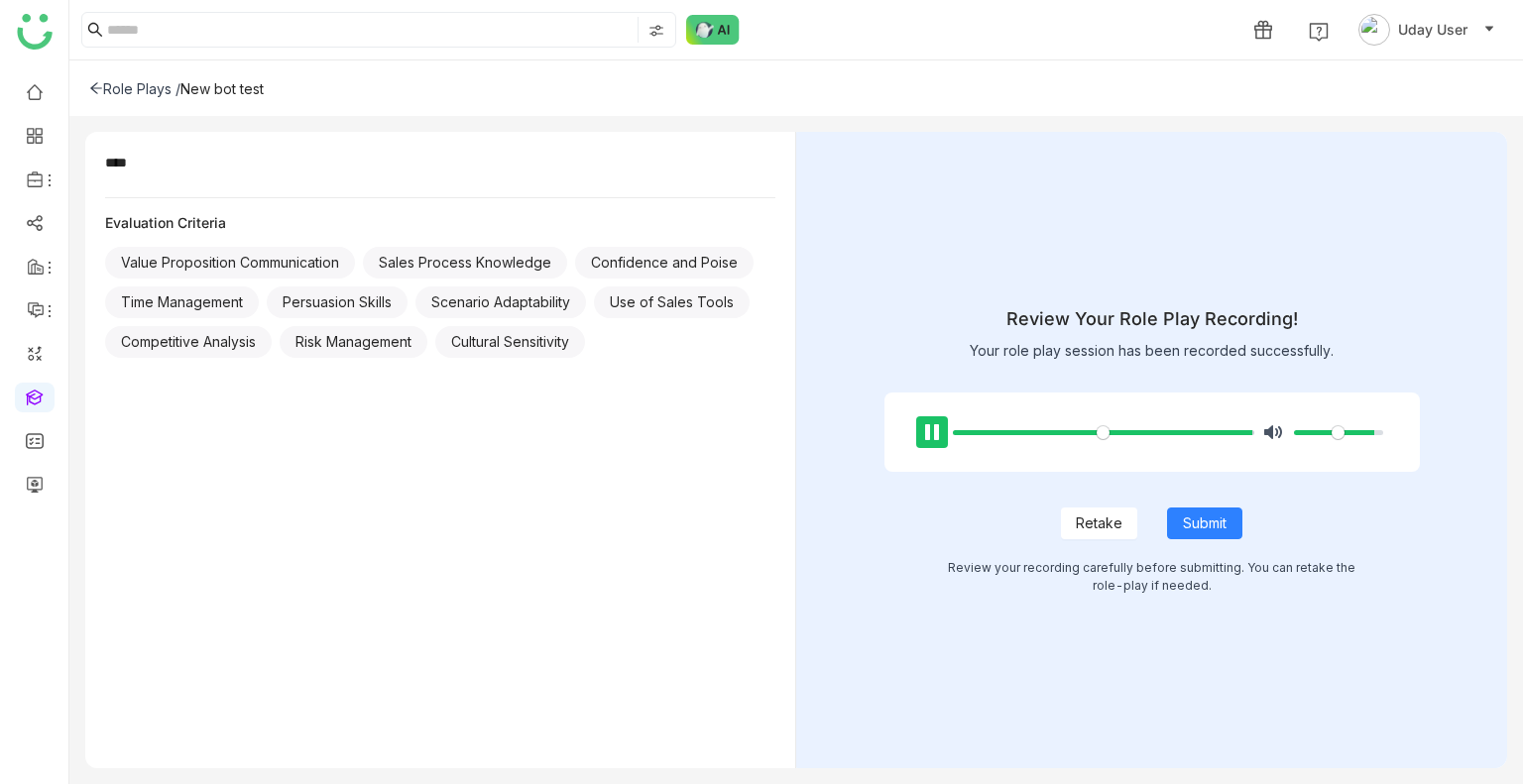 type on "***" 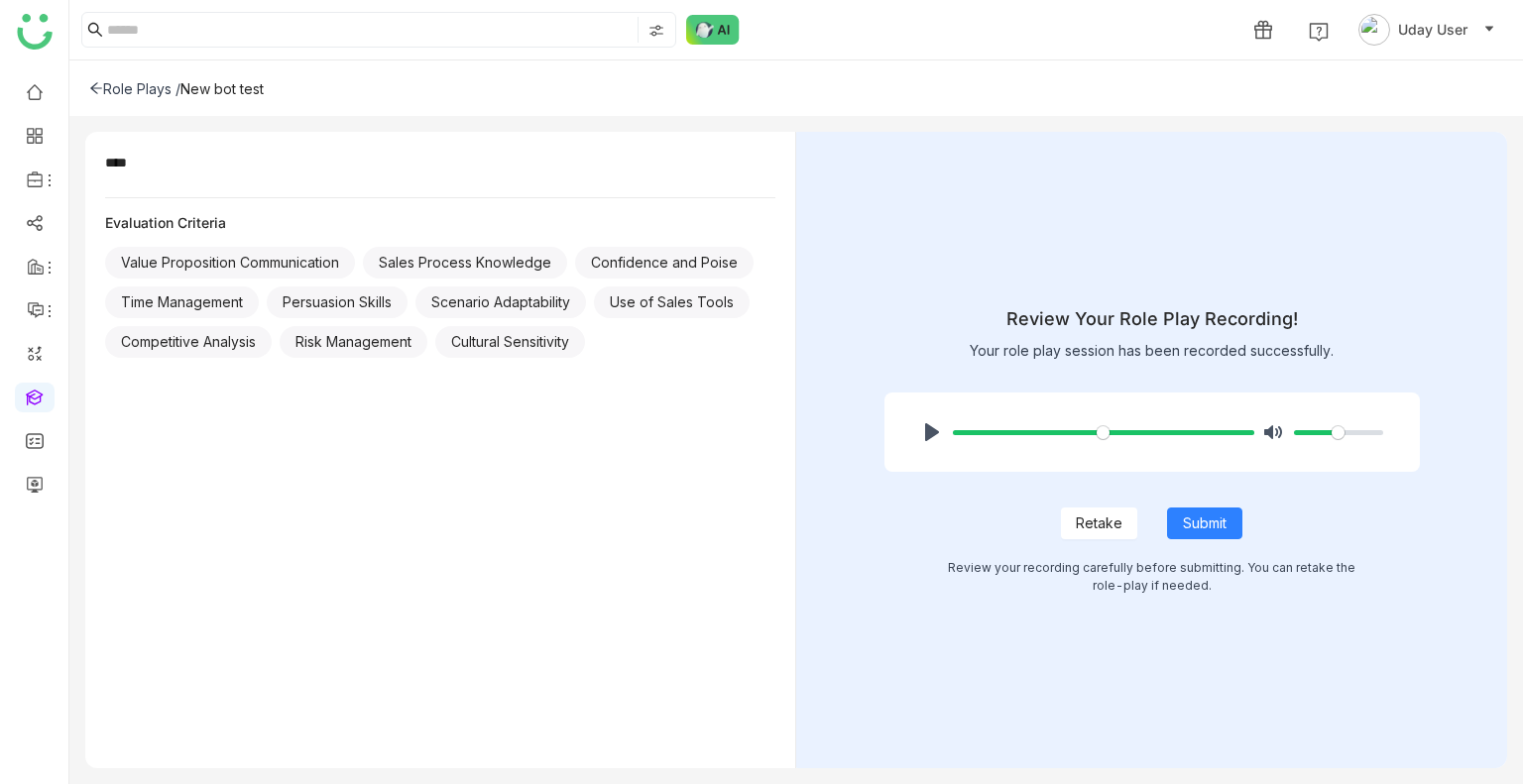 click at bounding box center [1339, 432] 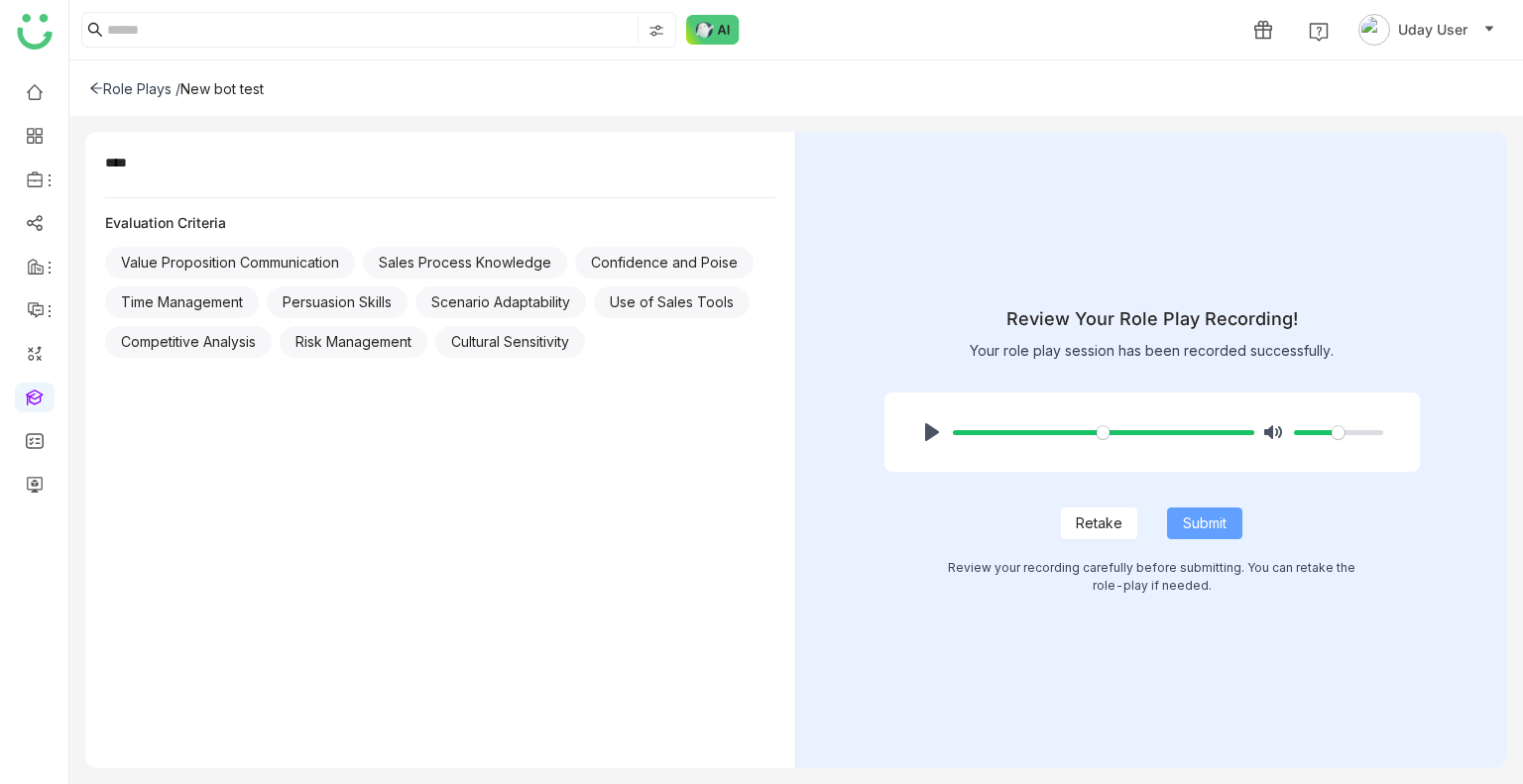 click on "Submit" 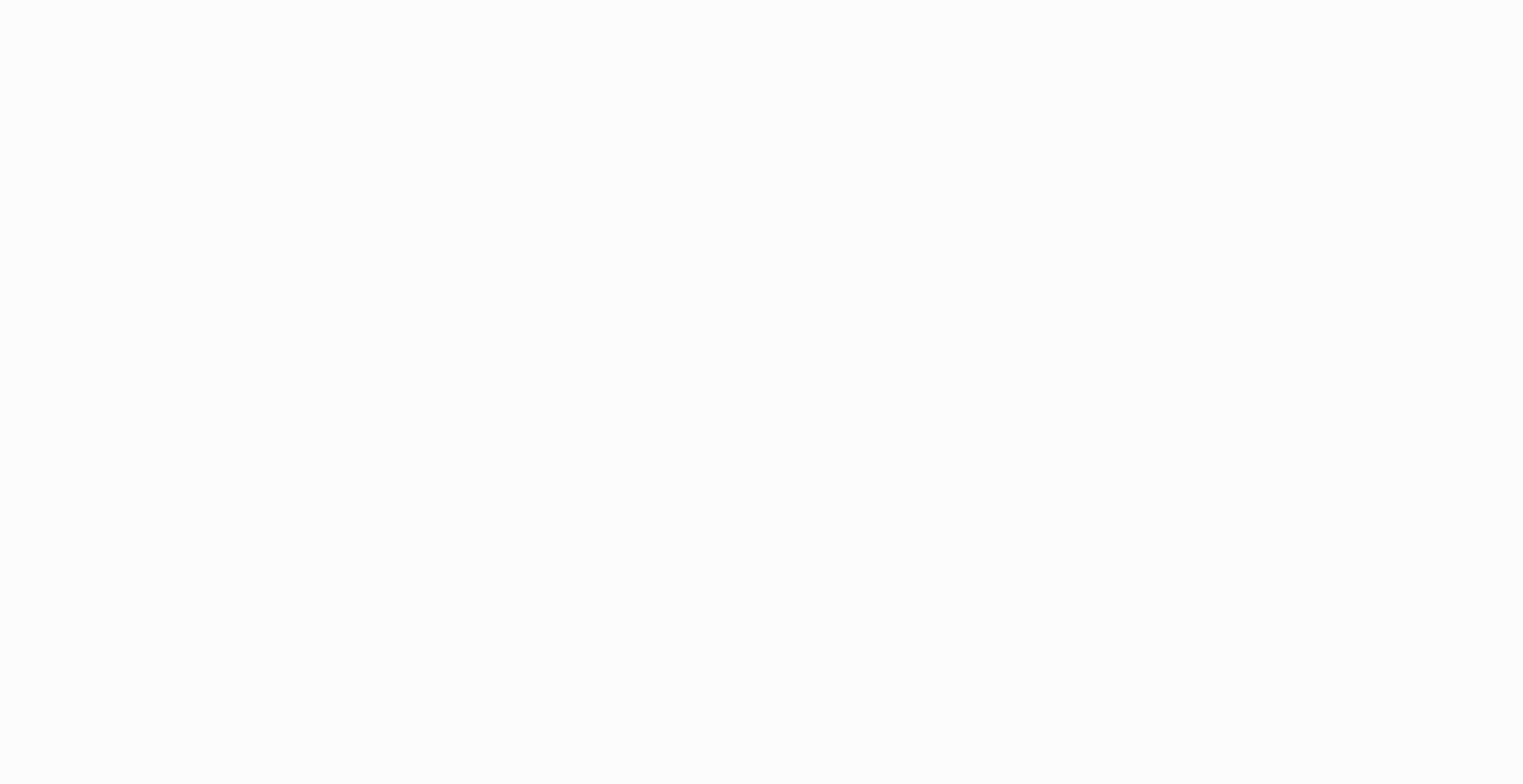 scroll, scrollTop: 0, scrollLeft: 0, axis: both 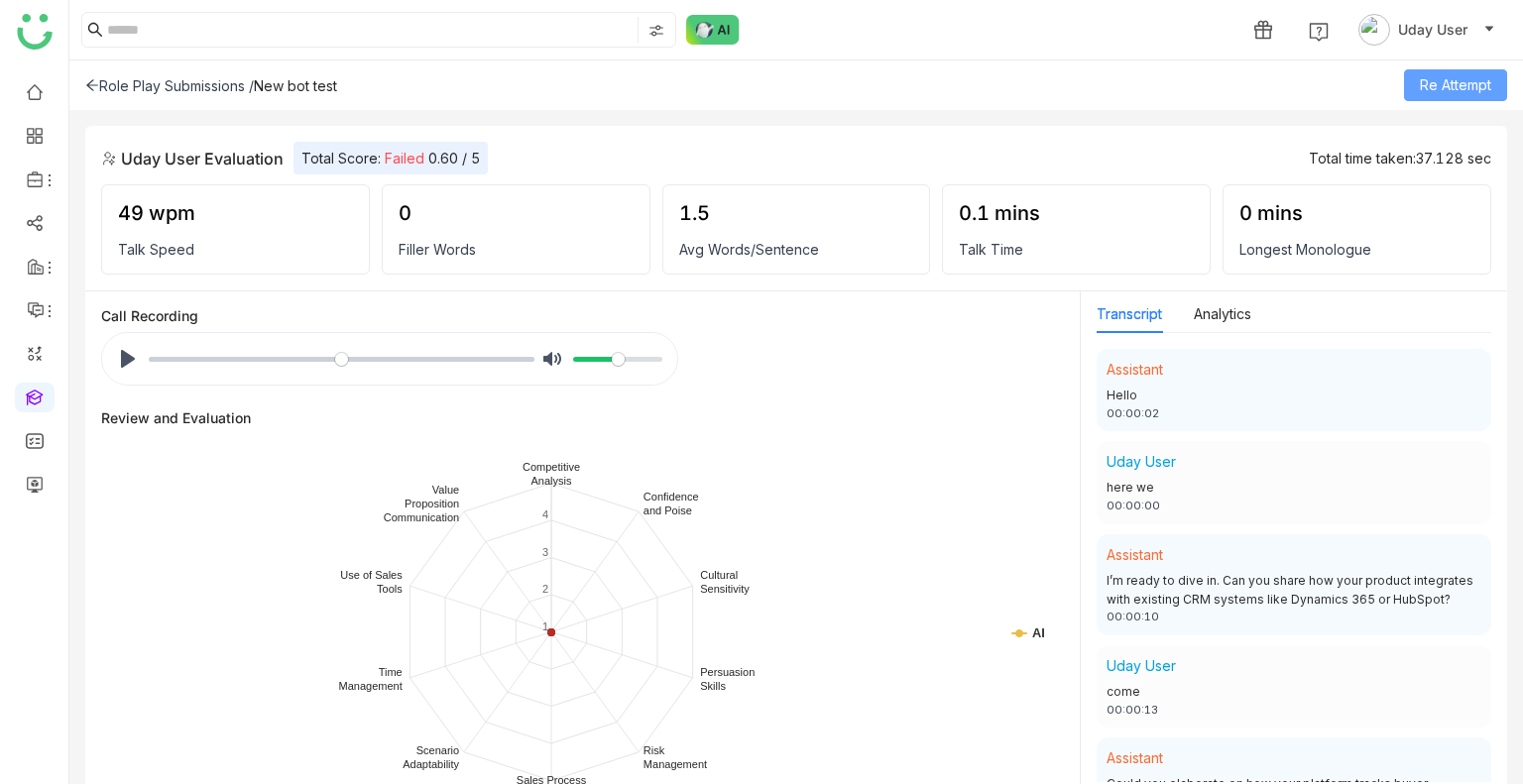 click on "Re Attempt" 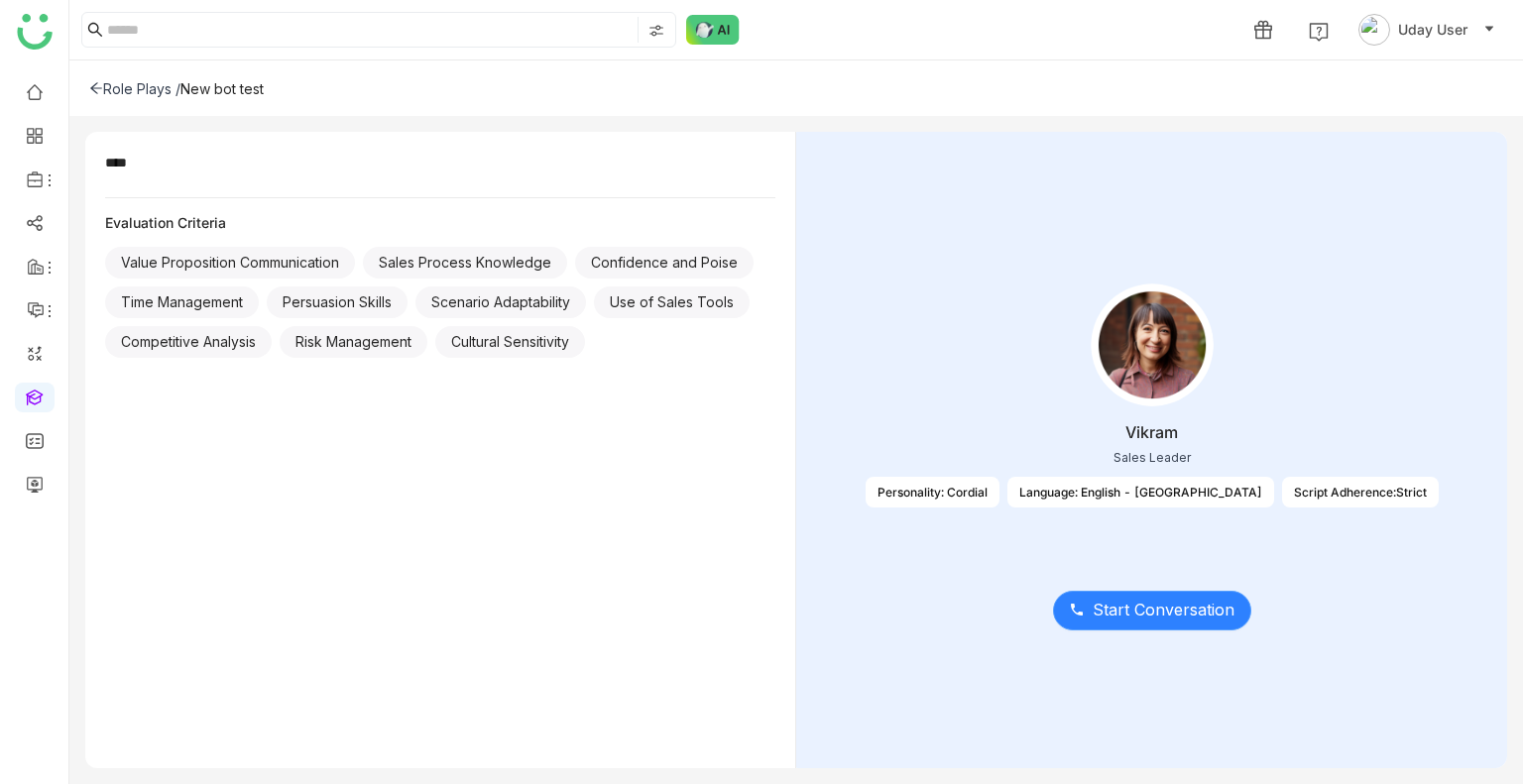 click on "Start Conversation" 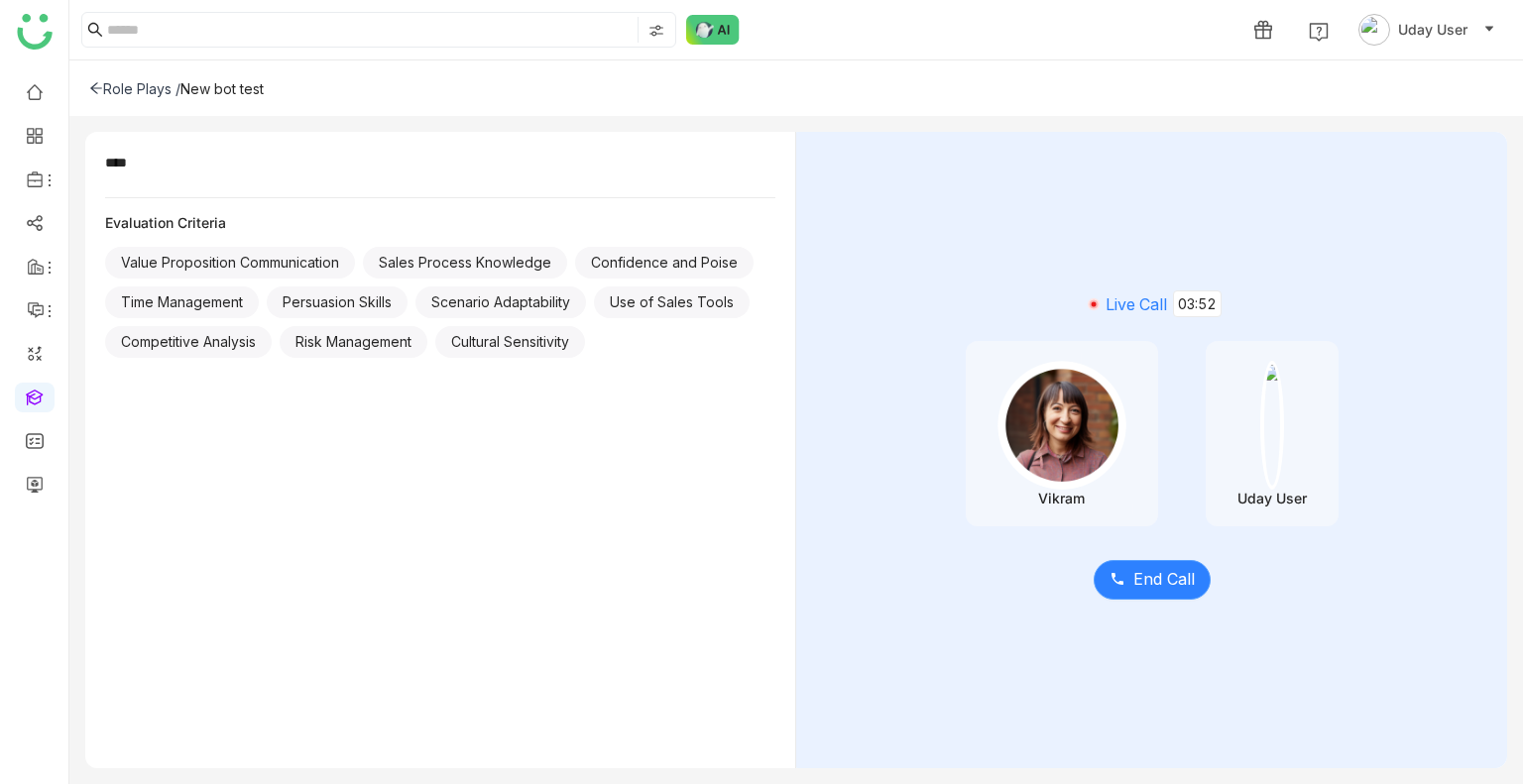 click on "End Call" 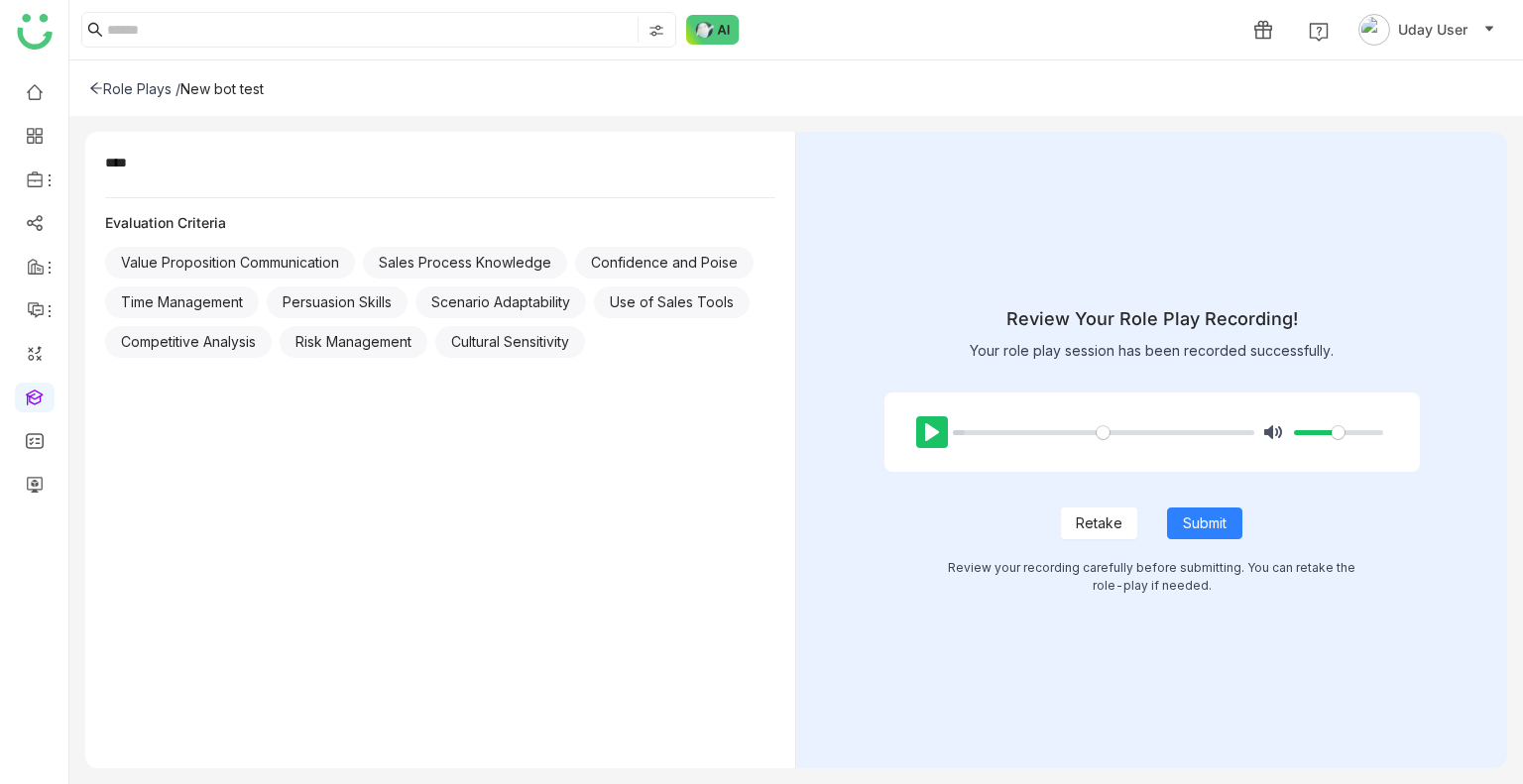 click on "Pause Play" 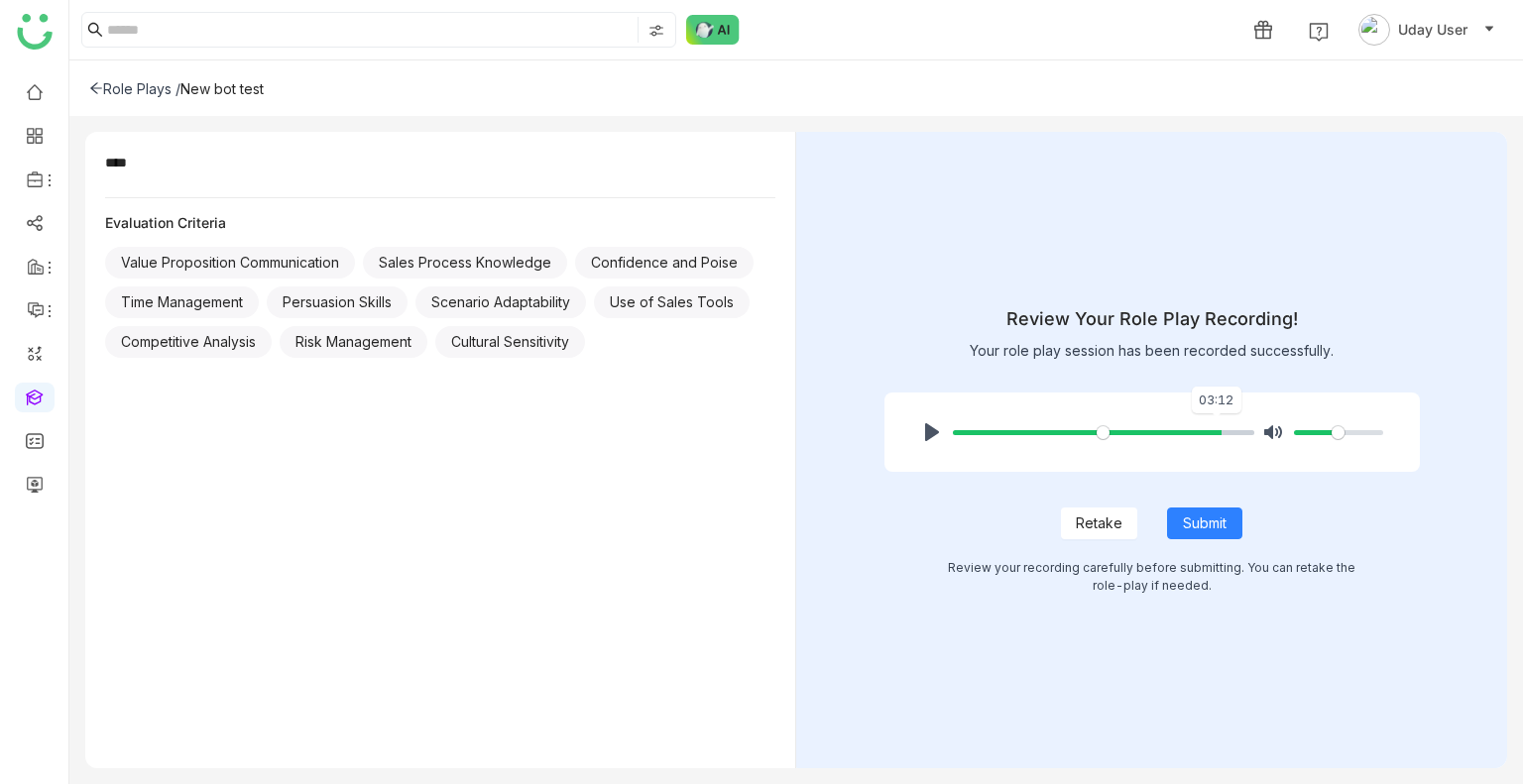 click at bounding box center (1104, 432) 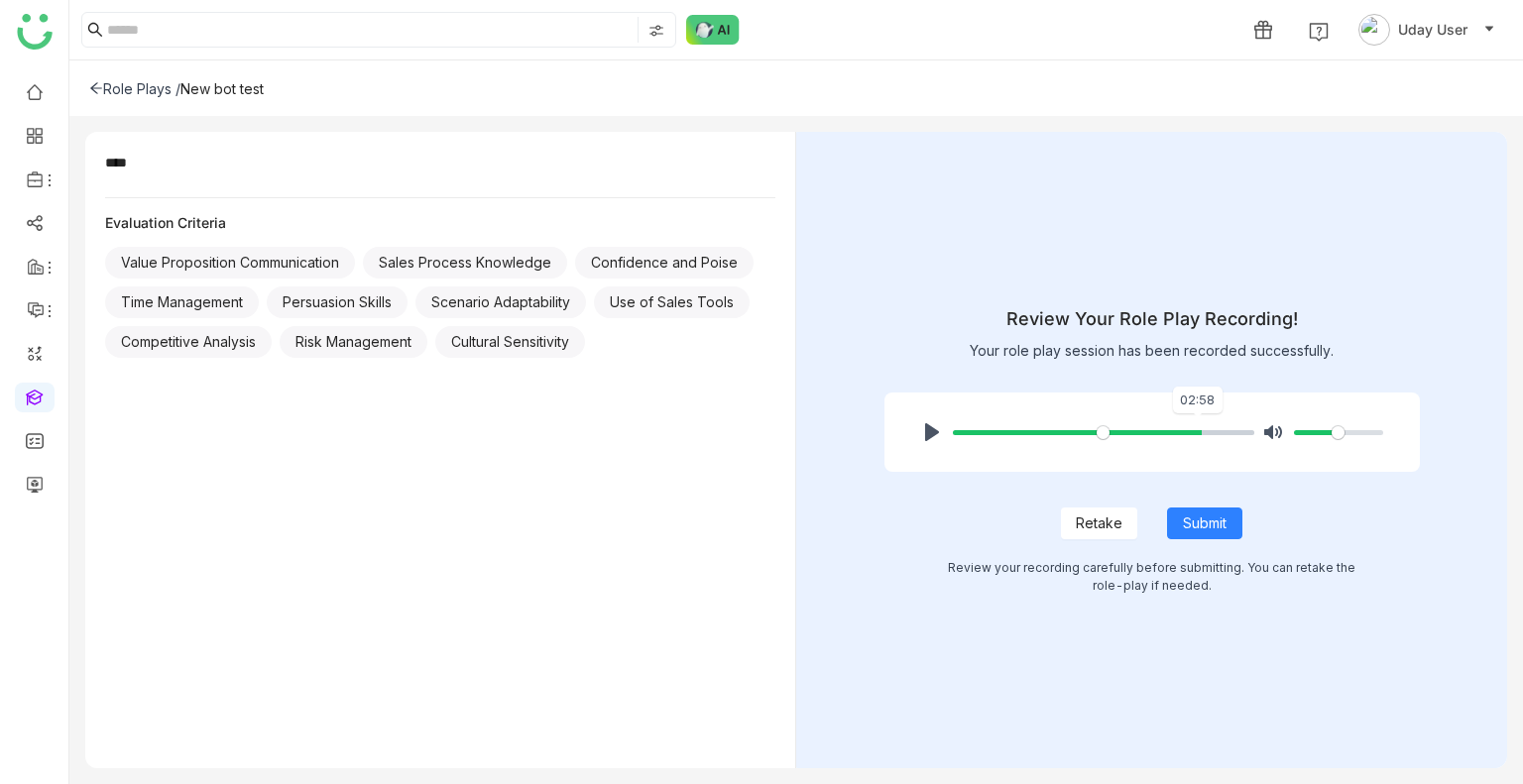 click at bounding box center [1104, 432] 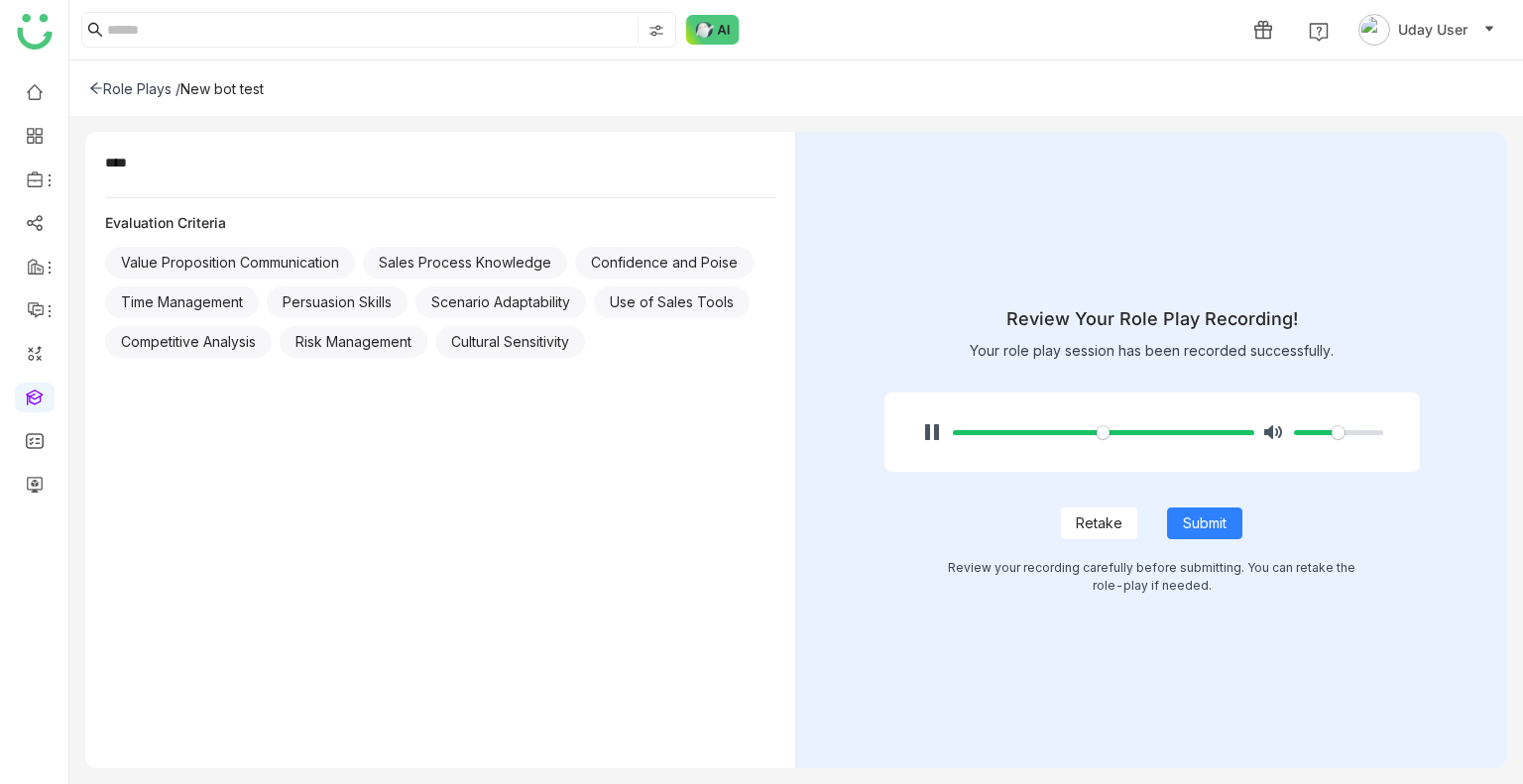 type on "***" 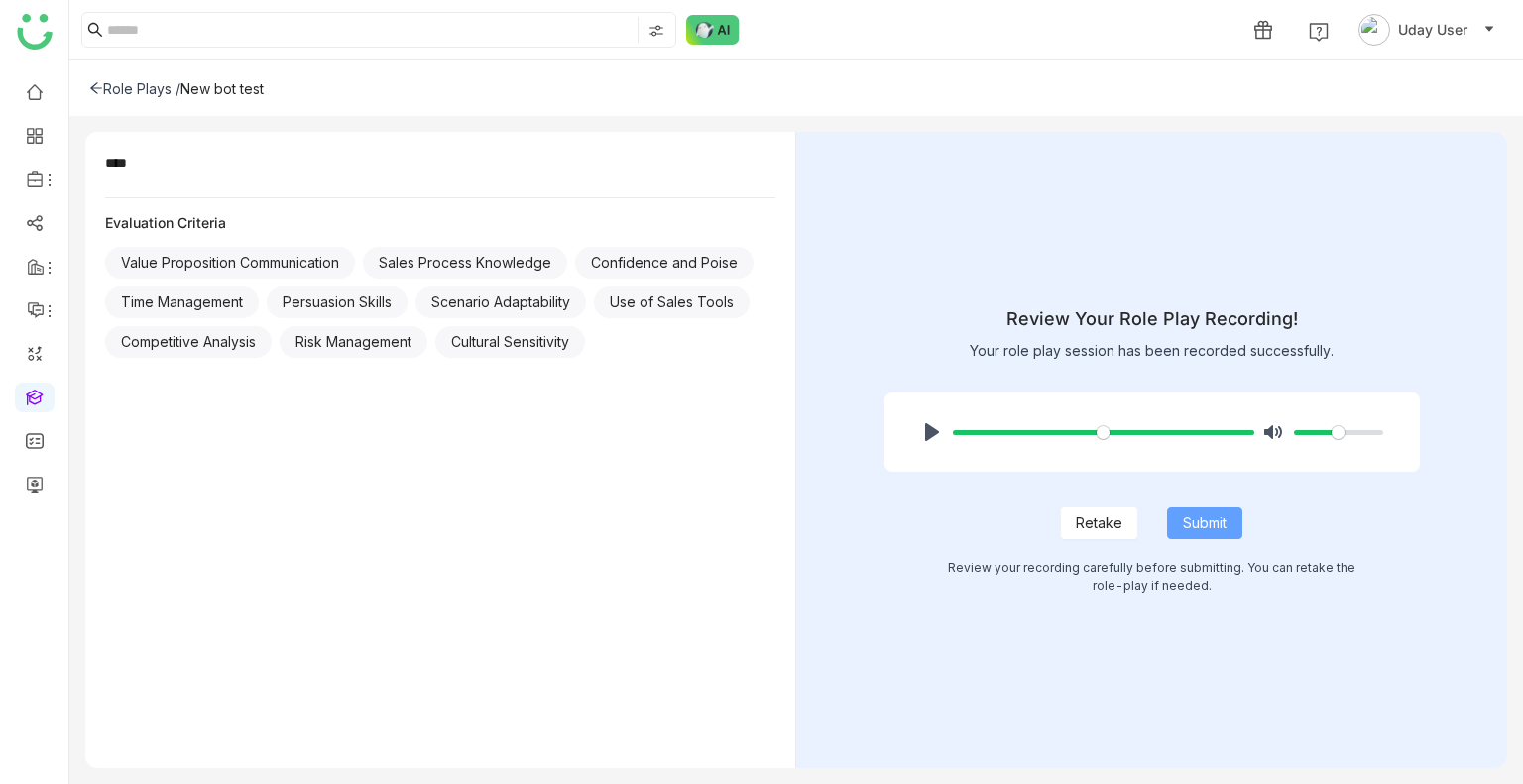 click on "Submit" 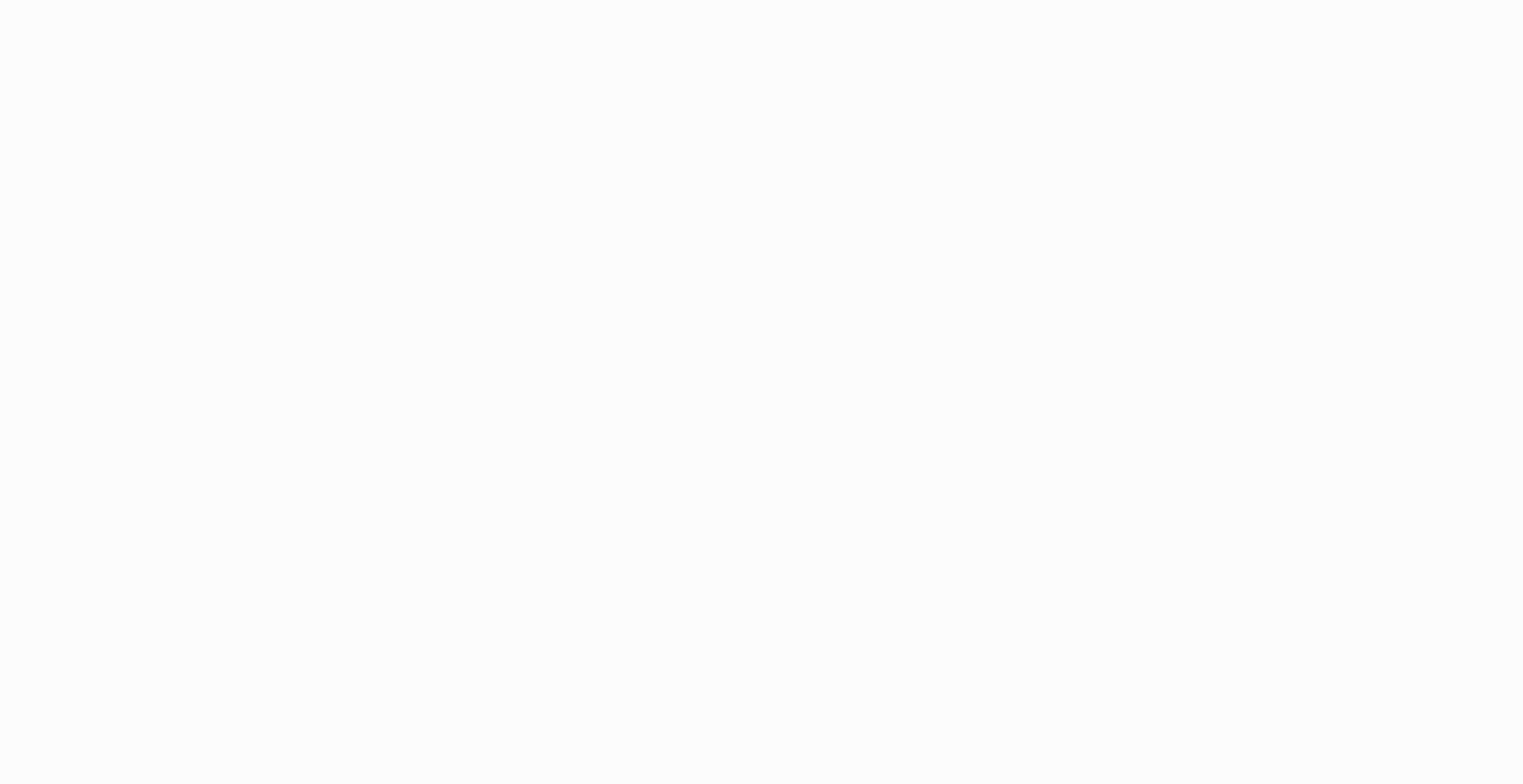 scroll, scrollTop: 0, scrollLeft: 0, axis: both 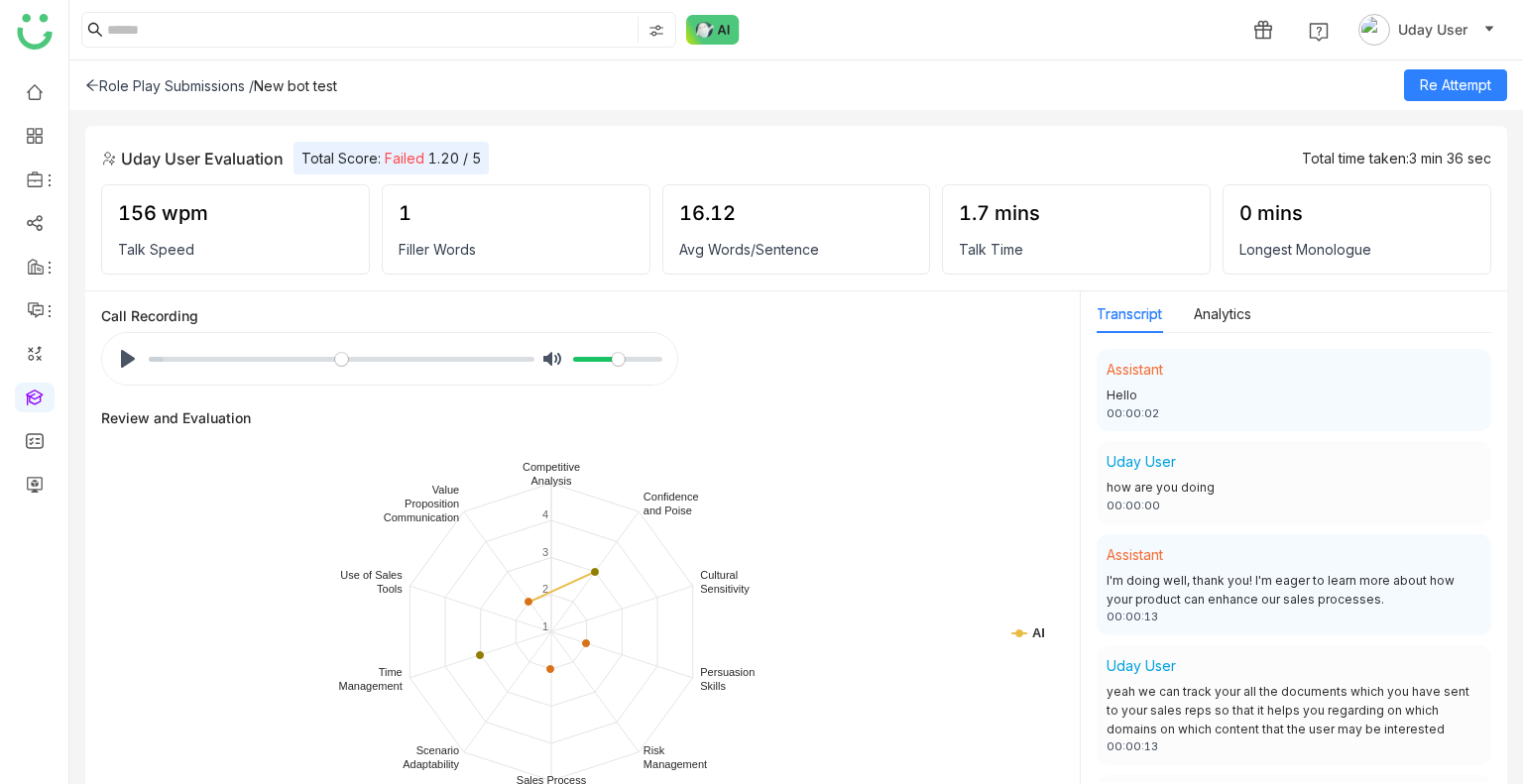 drag, startPoint x: 1239, startPoint y: 215, endPoint x: 1372, endPoint y: 261, distance: 140.73024 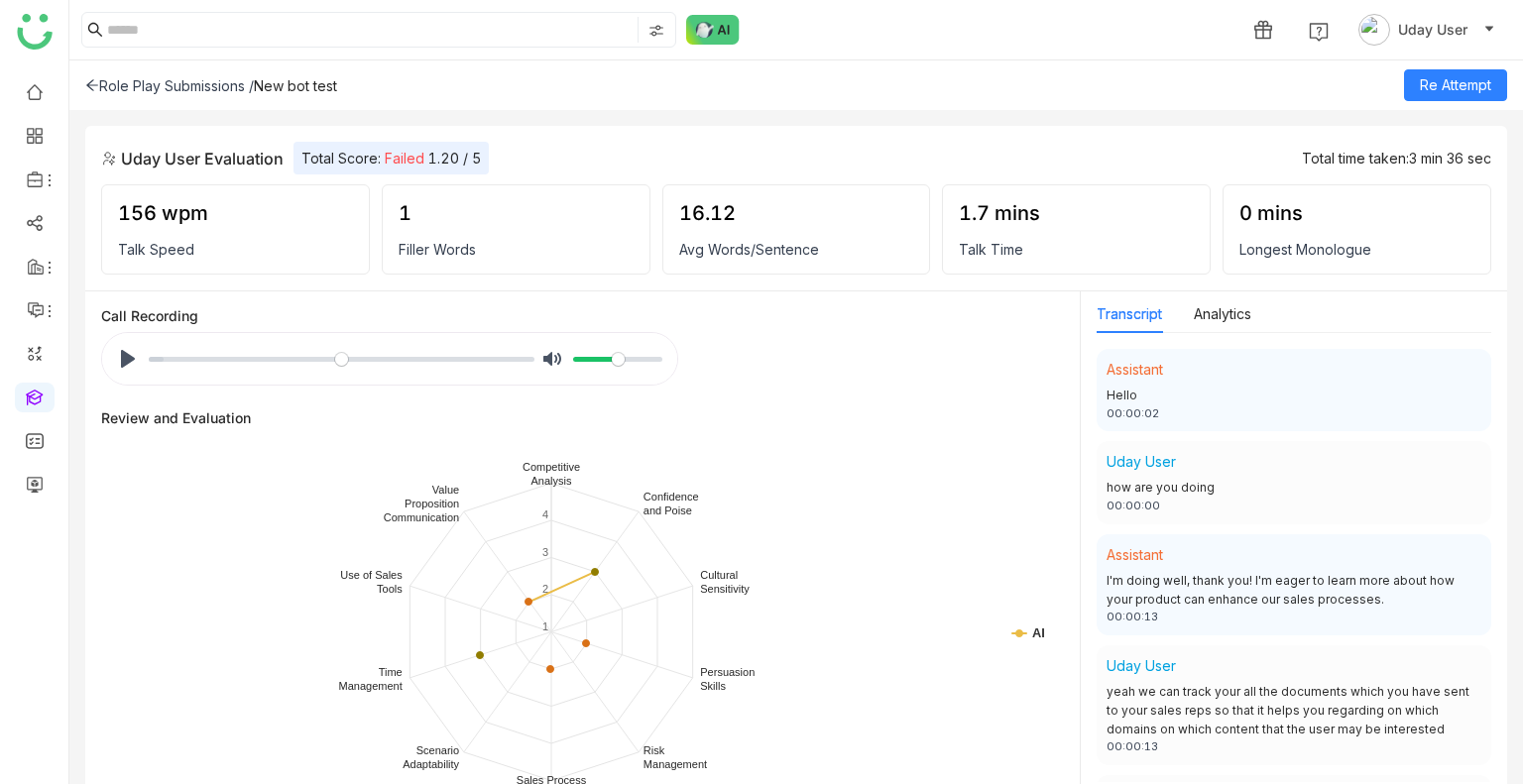 click on "0 mins   Longest Monologue" 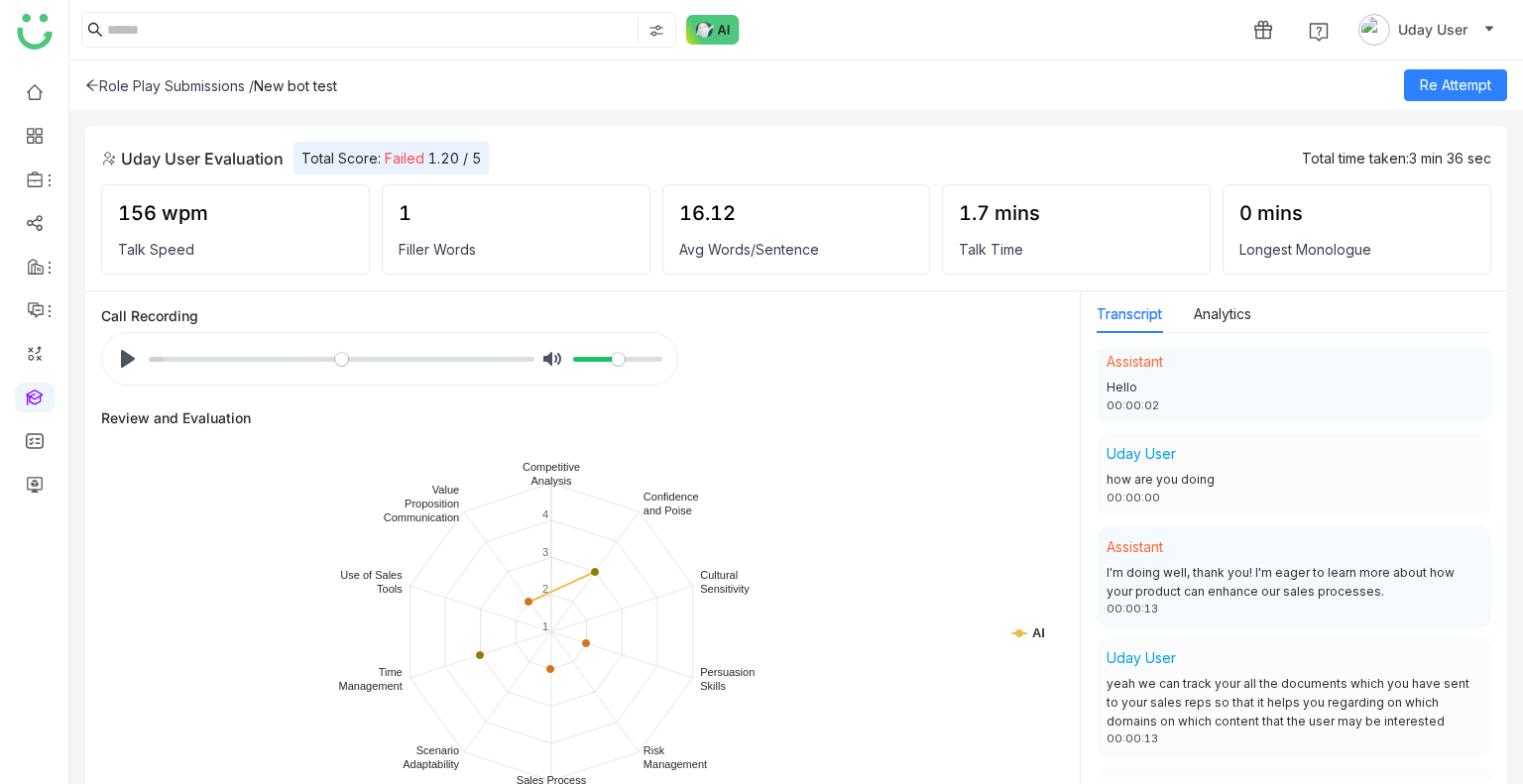 scroll, scrollTop: 0, scrollLeft: 0, axis: both 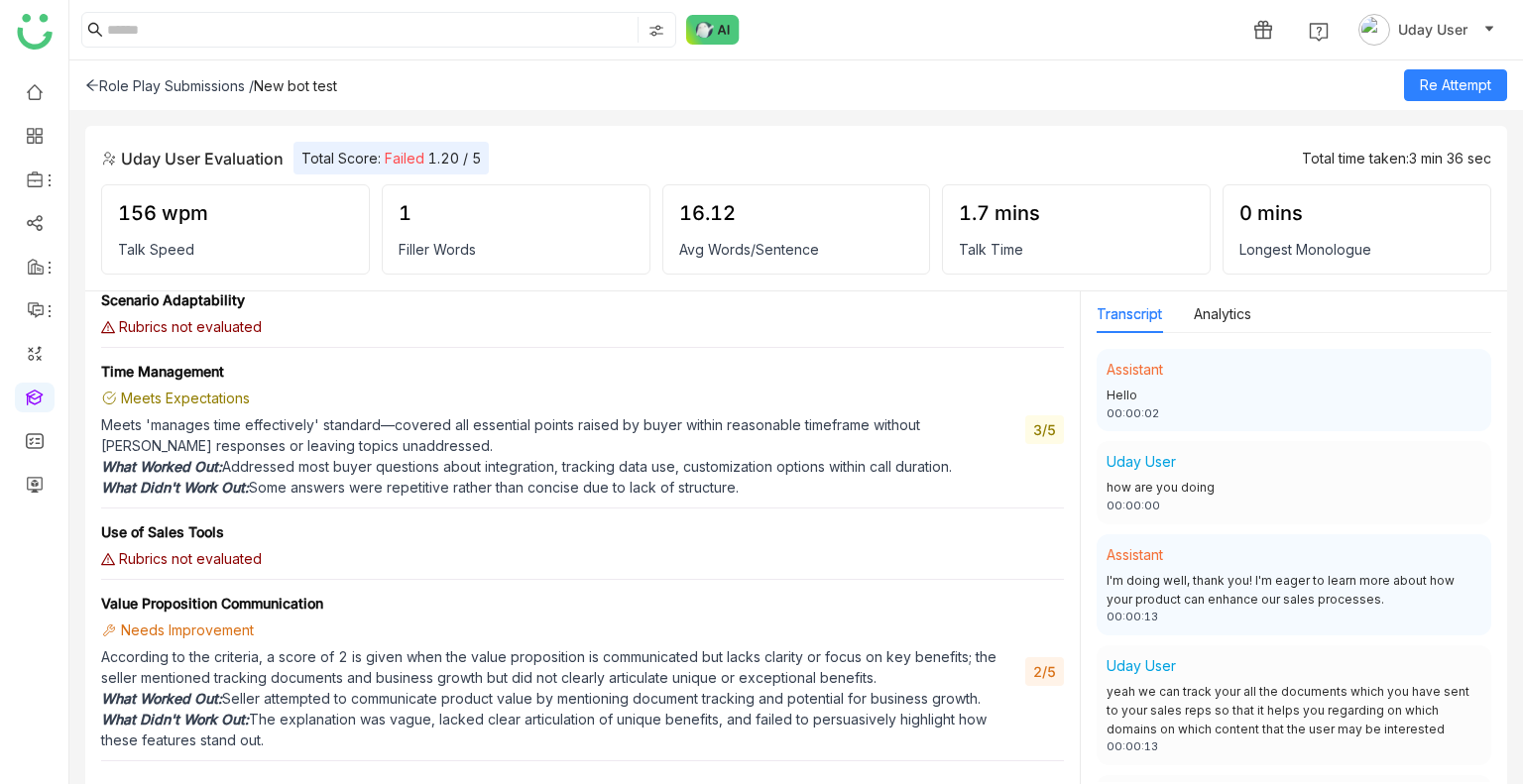 click on "Use of Sales Tools   Rubrics not evaluated" 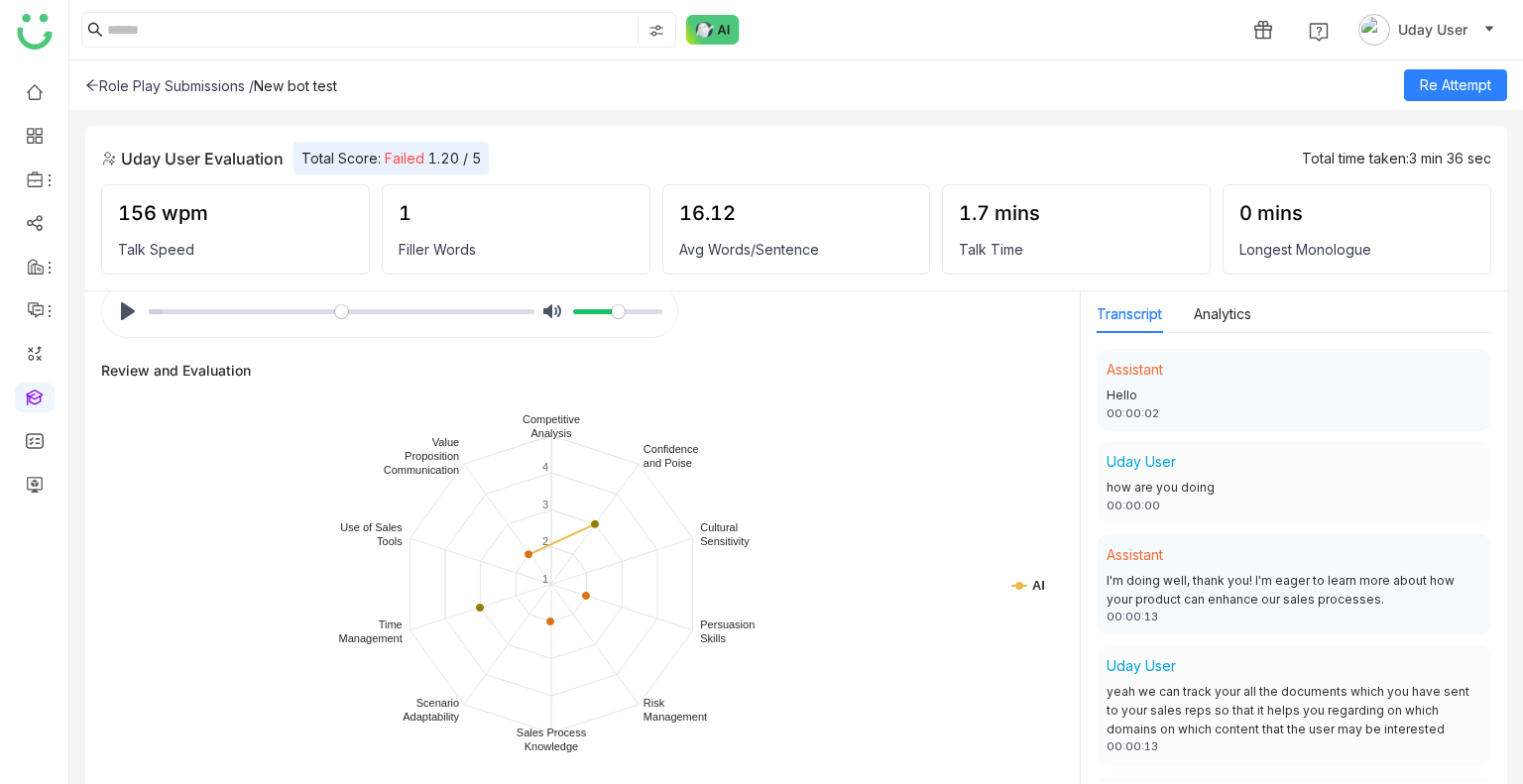 scroll, scrollTop: 0, scrollLeft: 0, axis: both 